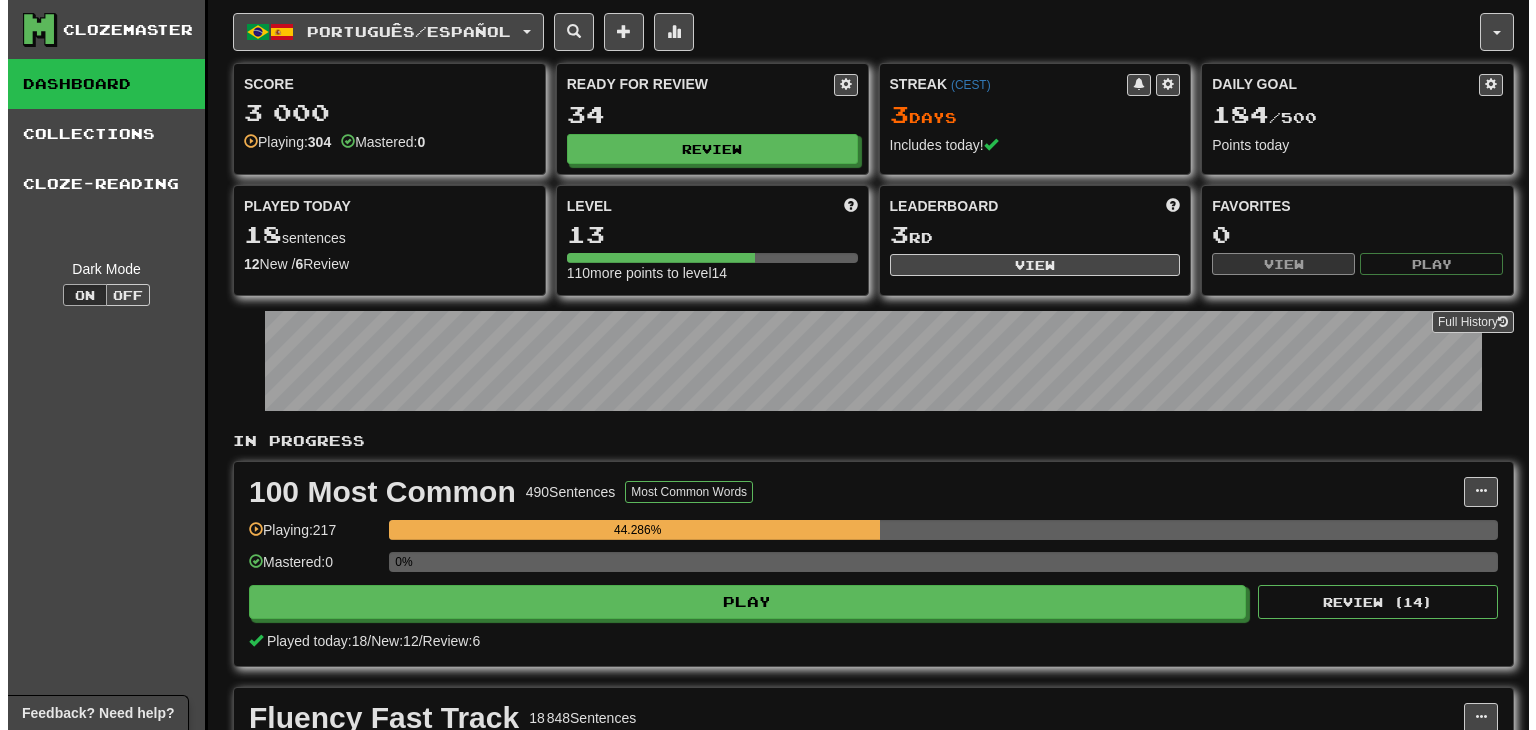scroll, scrollTop: 0, scrollLeft: 0, axis: both 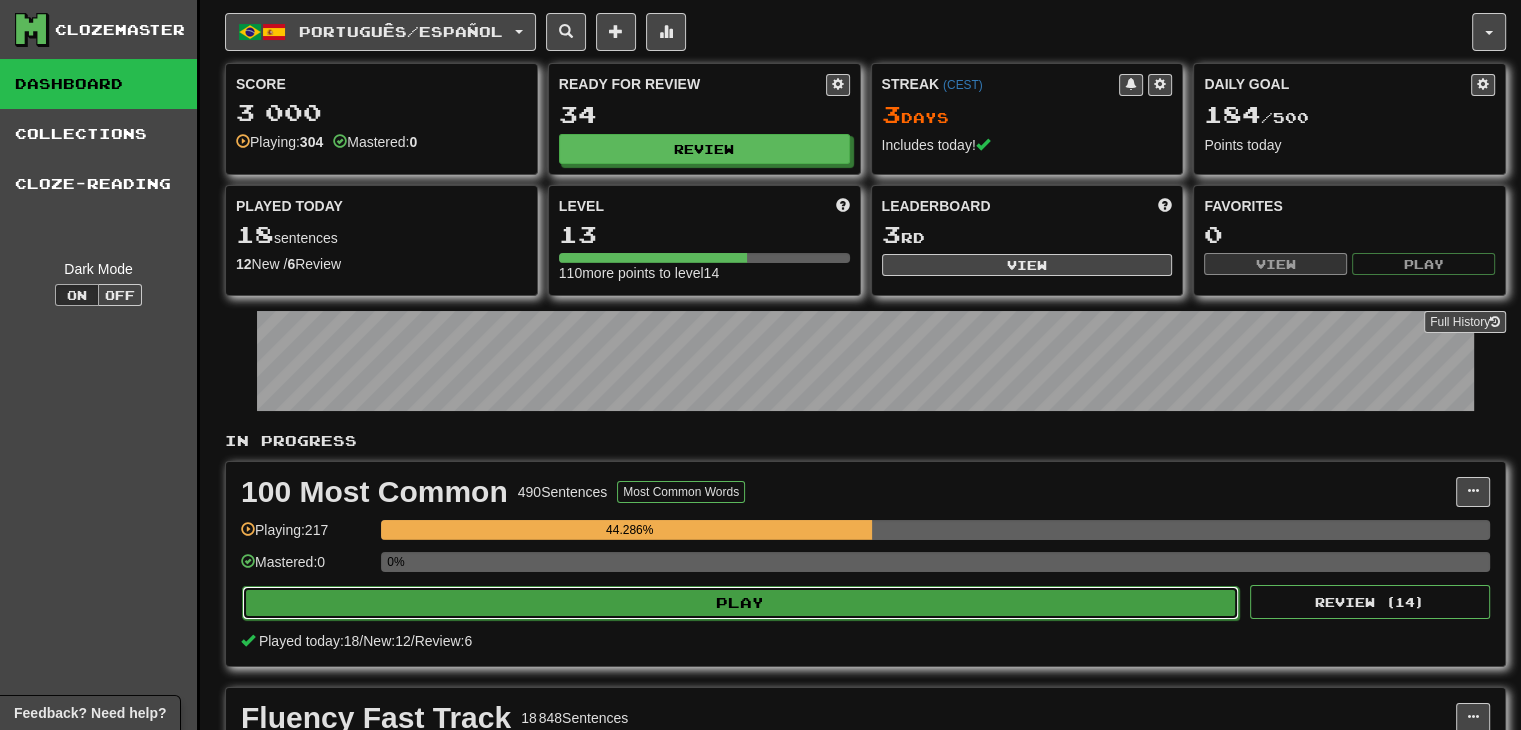 click on "Play" at bounding box center [740, 603] 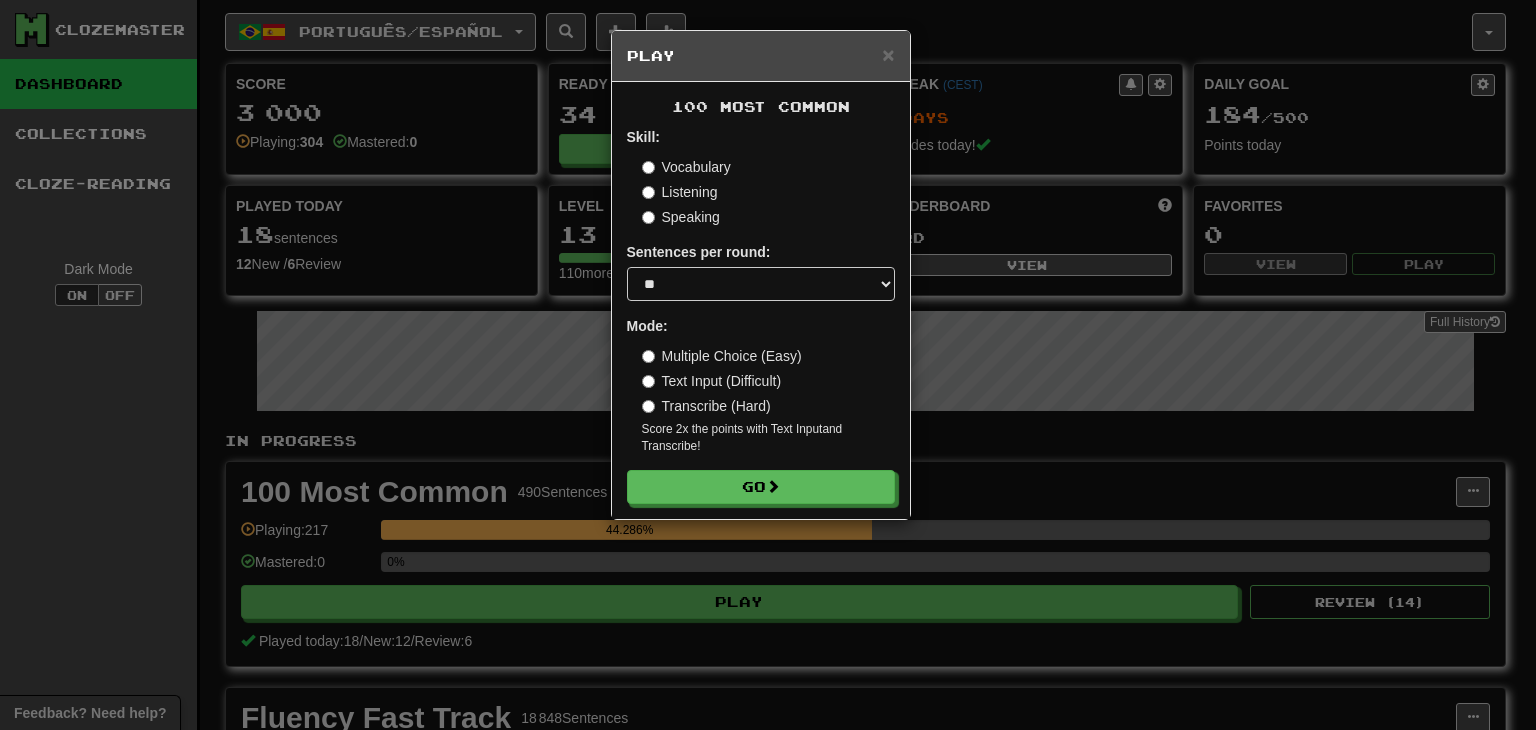 click on "Text Input (Difficult)" at bounding box center [712, 381] 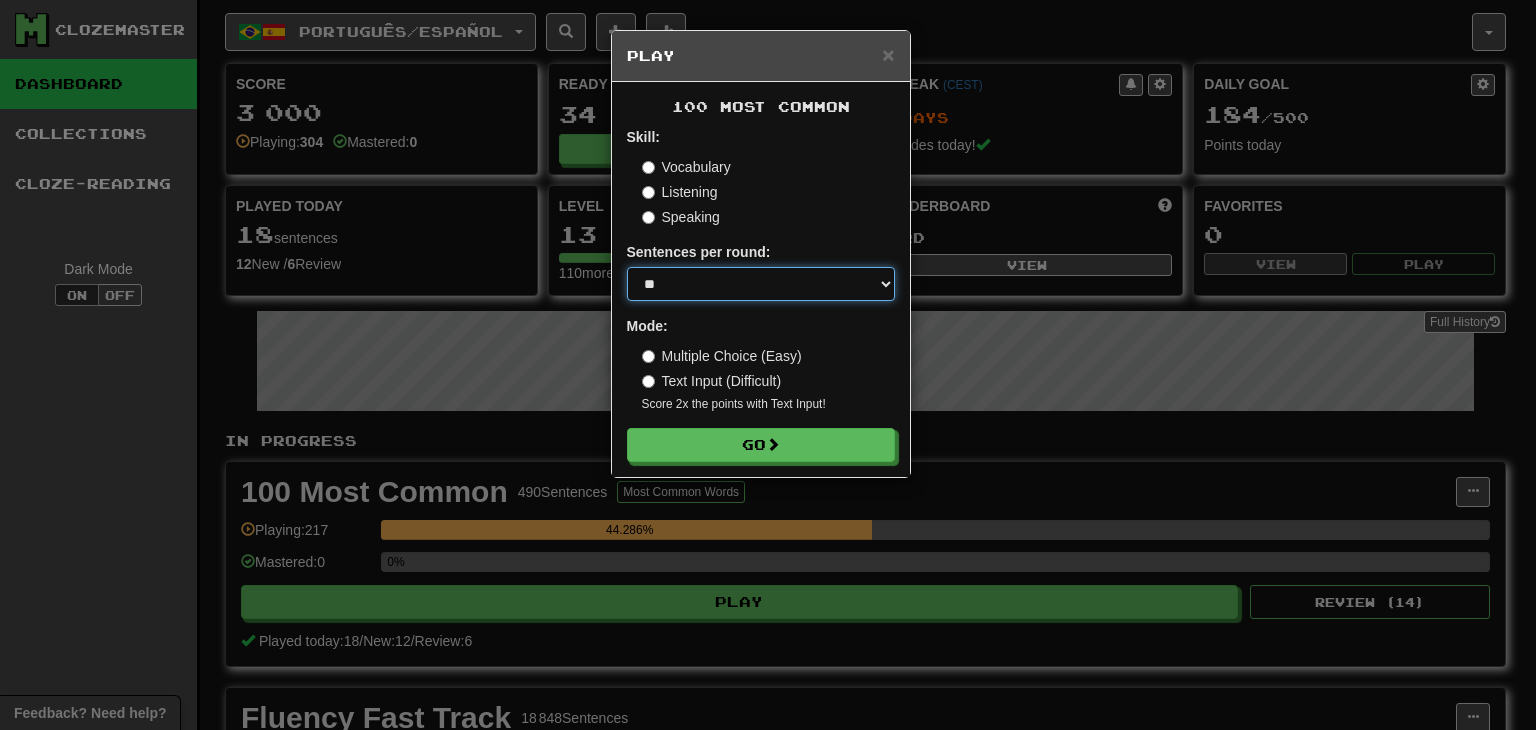 click on "* ** ** ** ** ** *** ********" at bounding box center [761, 284] 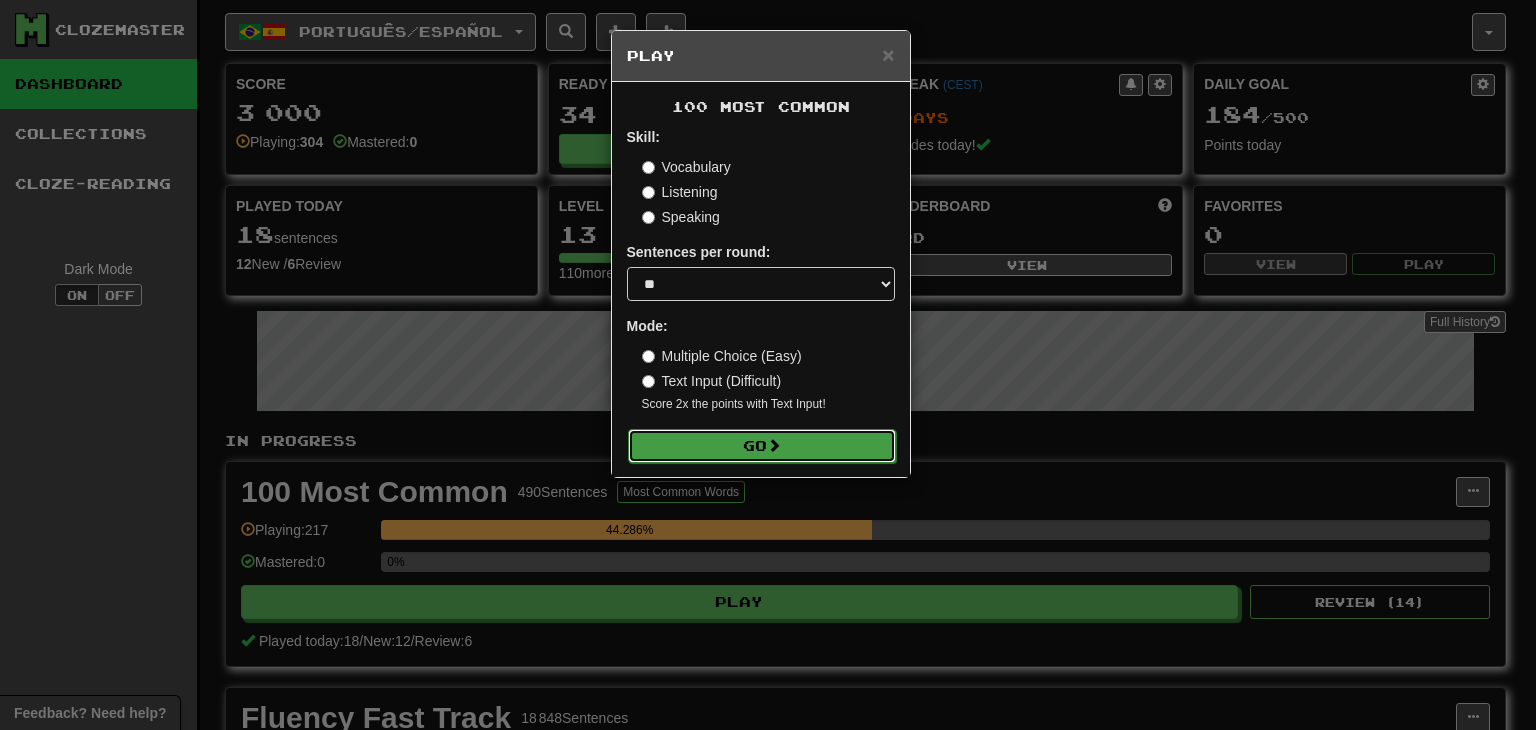click on "Go" at bounding box center [762, 446] 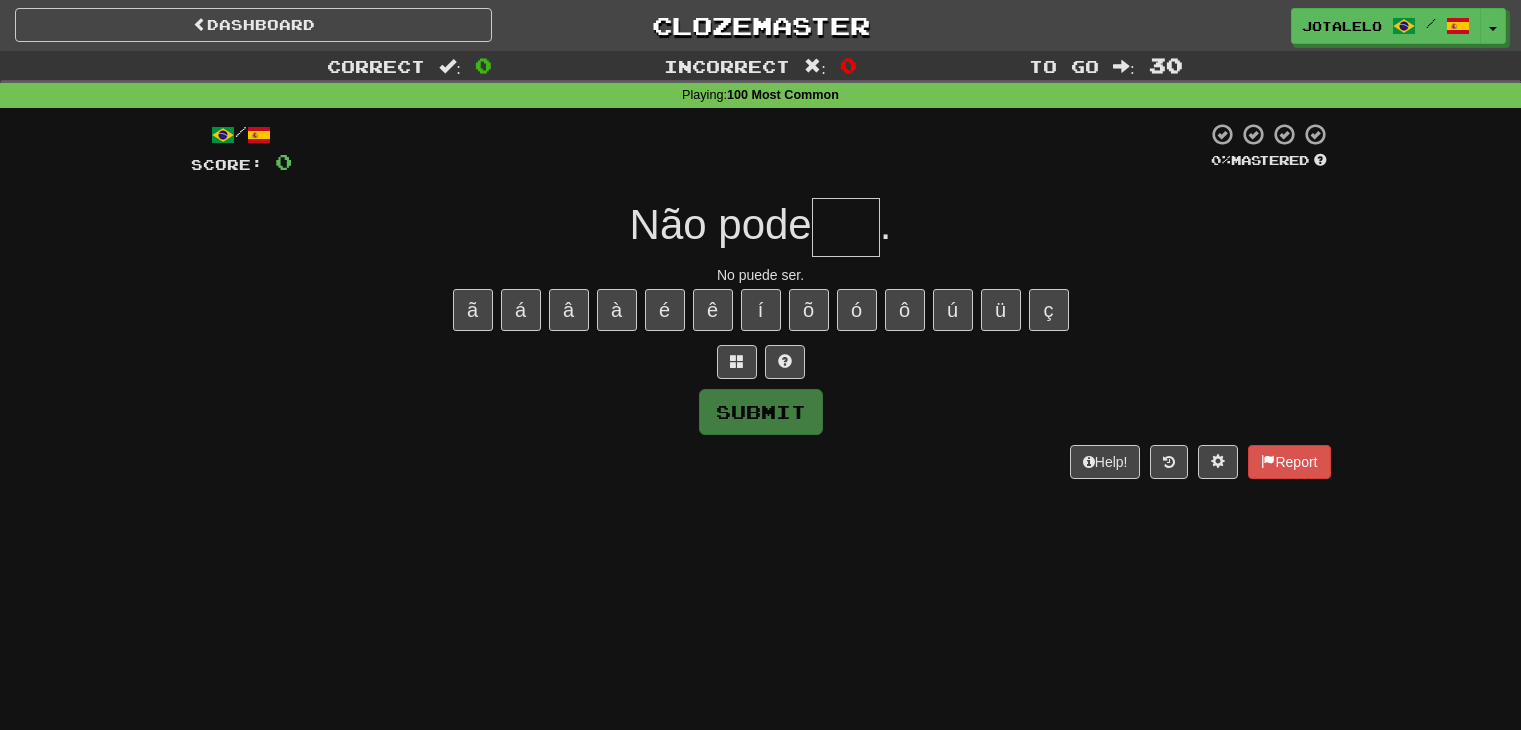 scroll, scrollTop: 0, scrollLeft: 0, axis: both 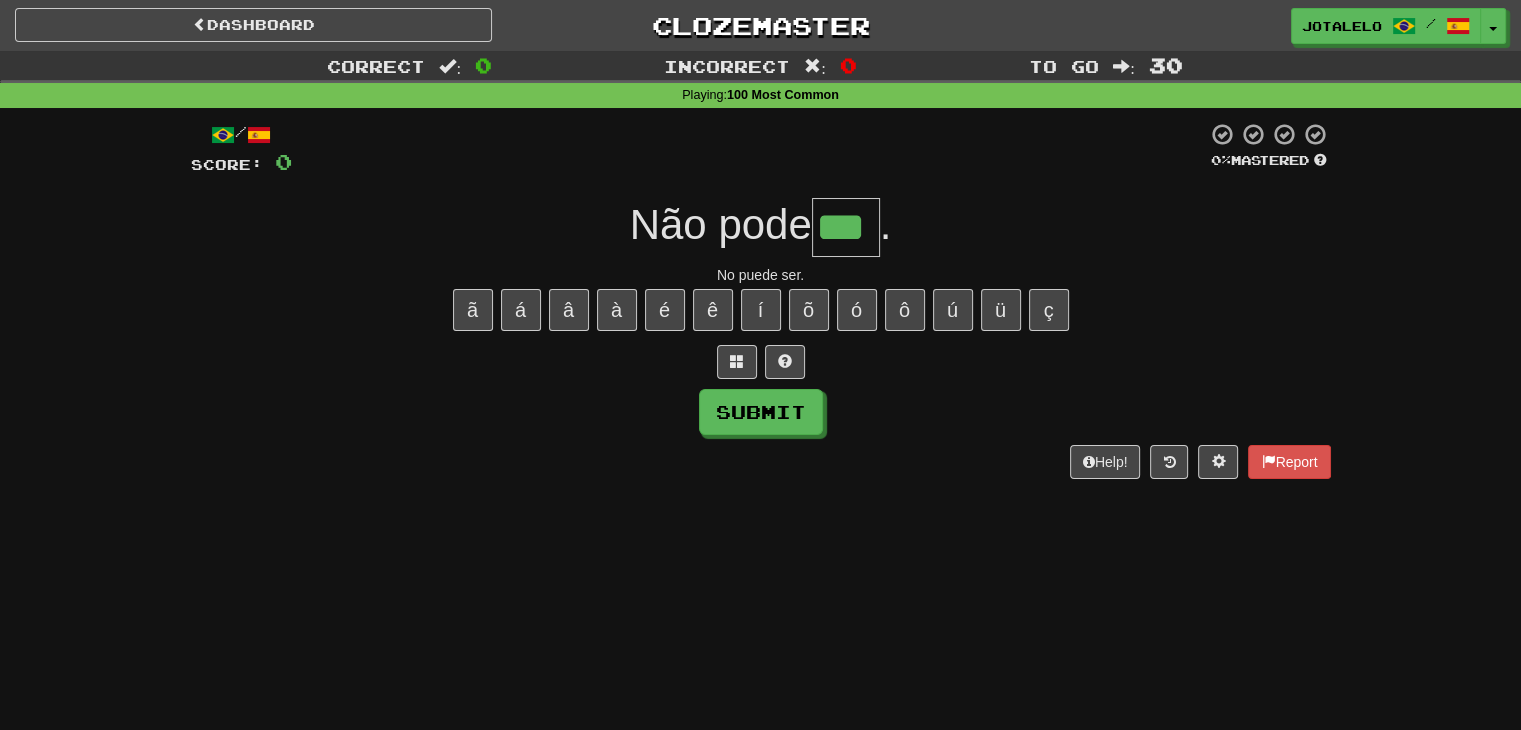 type on "***" 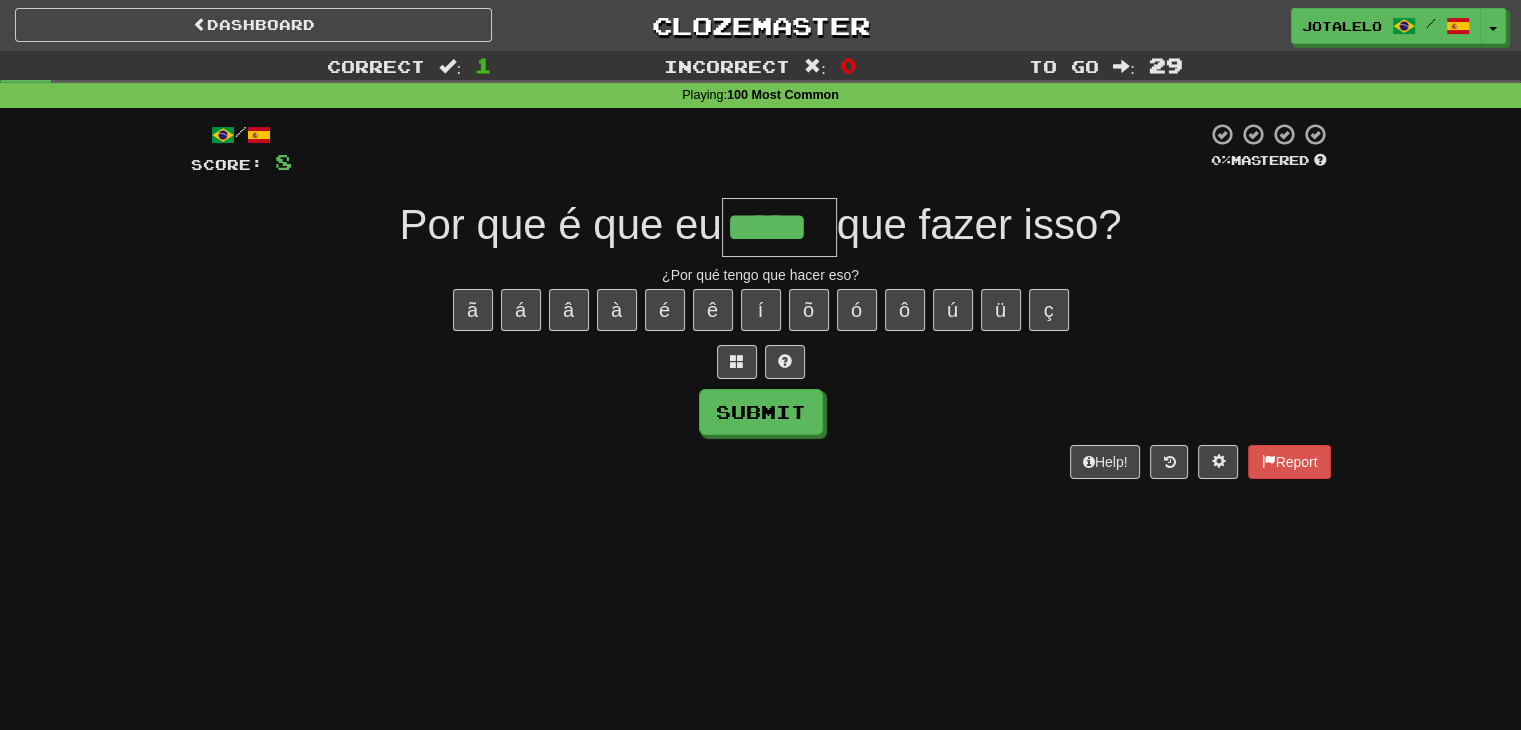 type on "*****" 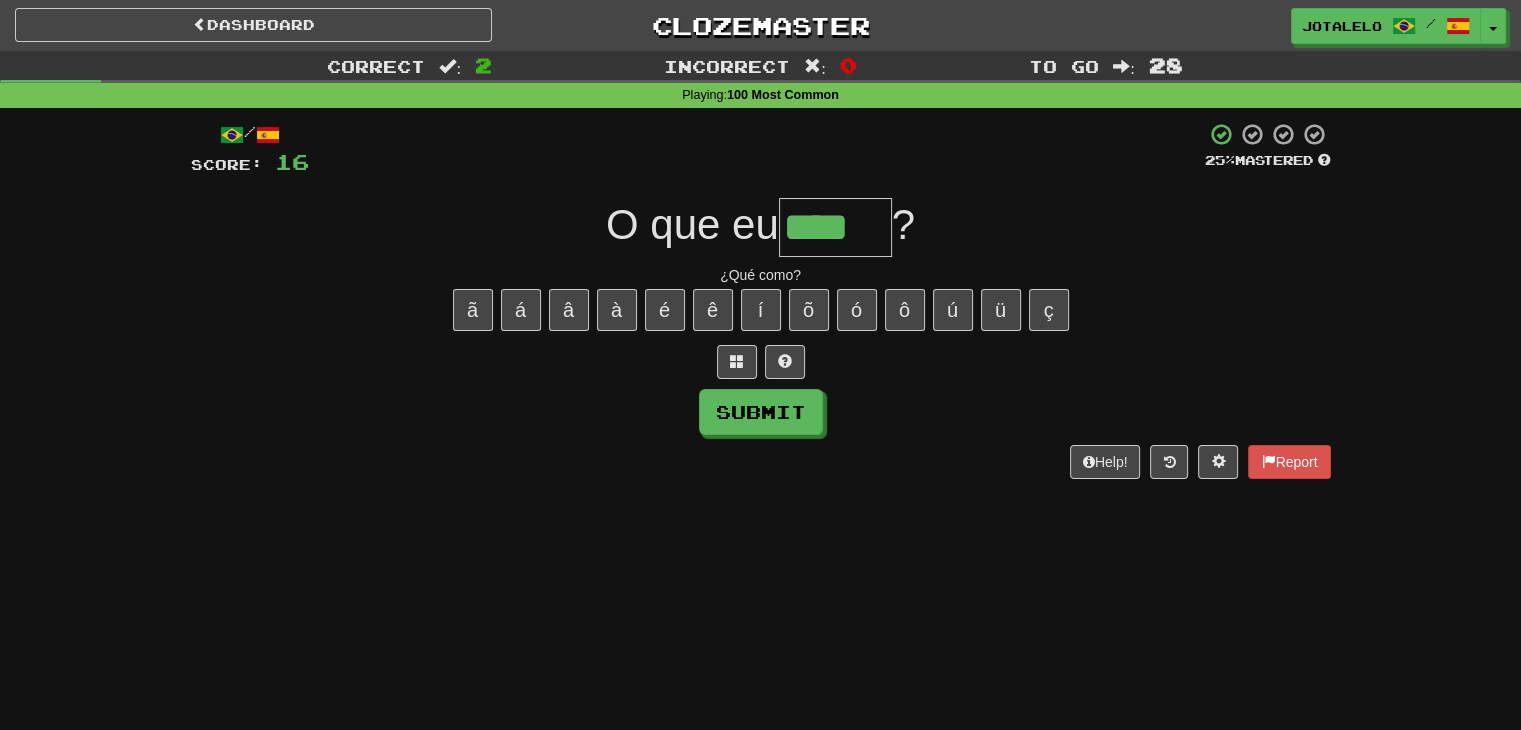 type on "****" 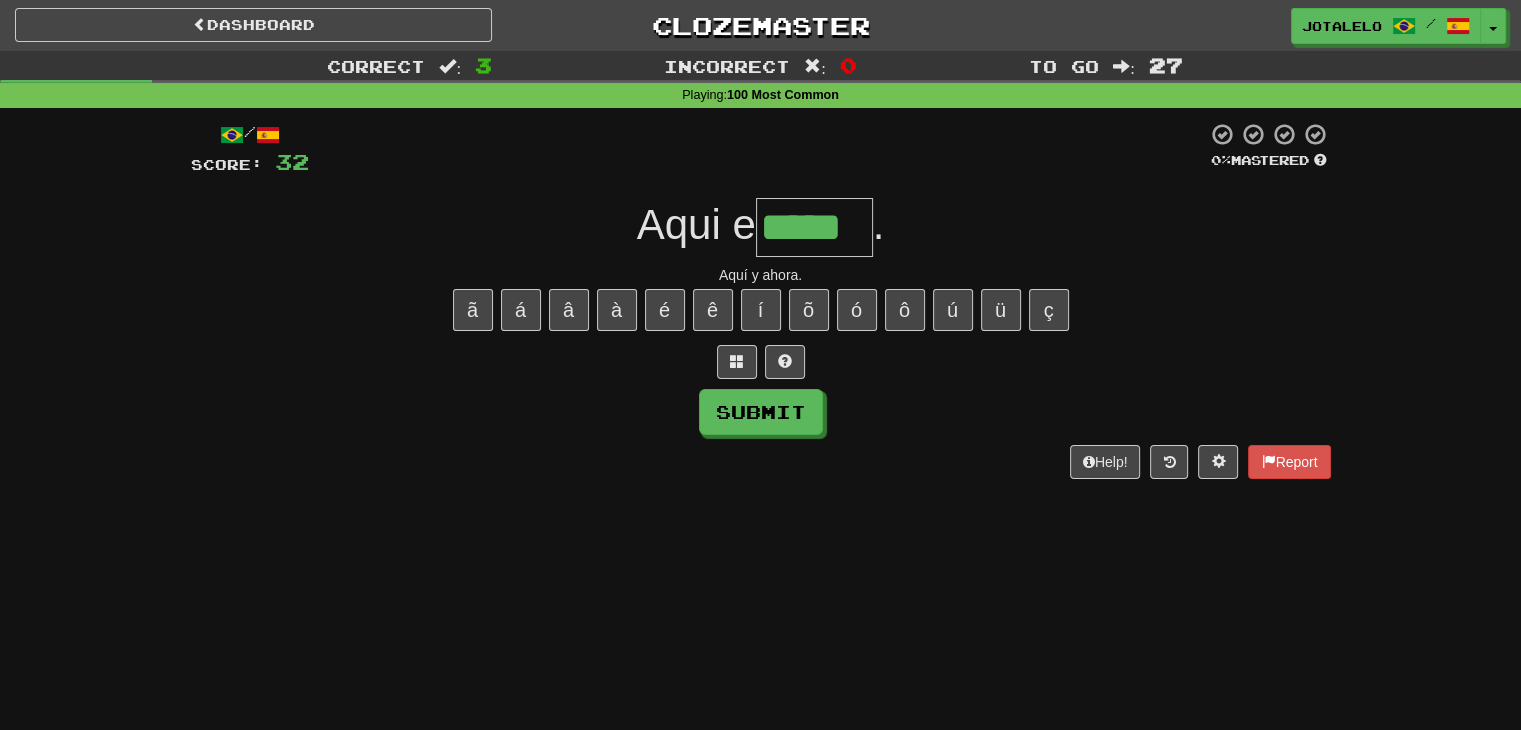 type on "*****" 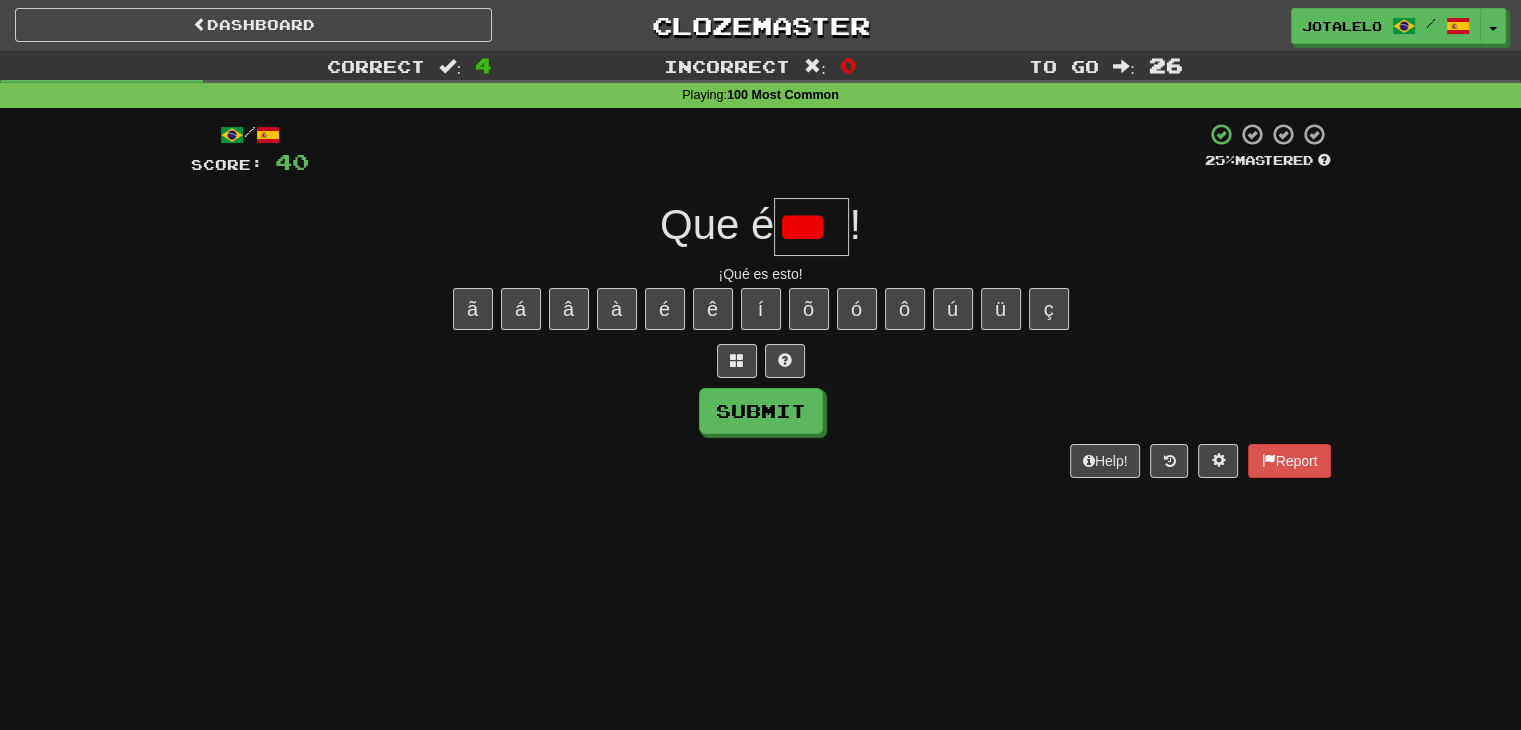 scroll, scrollTop: 0, scrollLeft: 0, axis: both 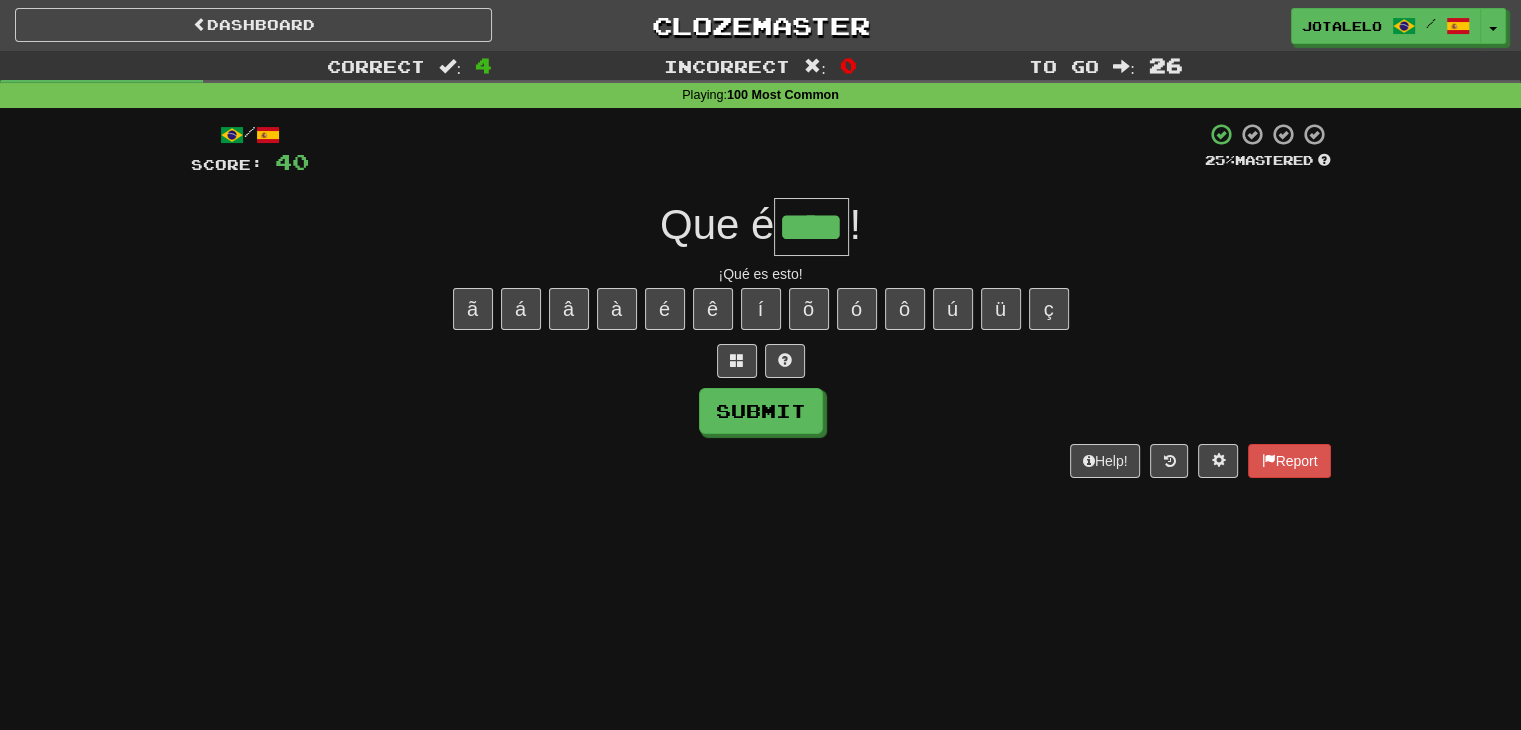 type on "****" 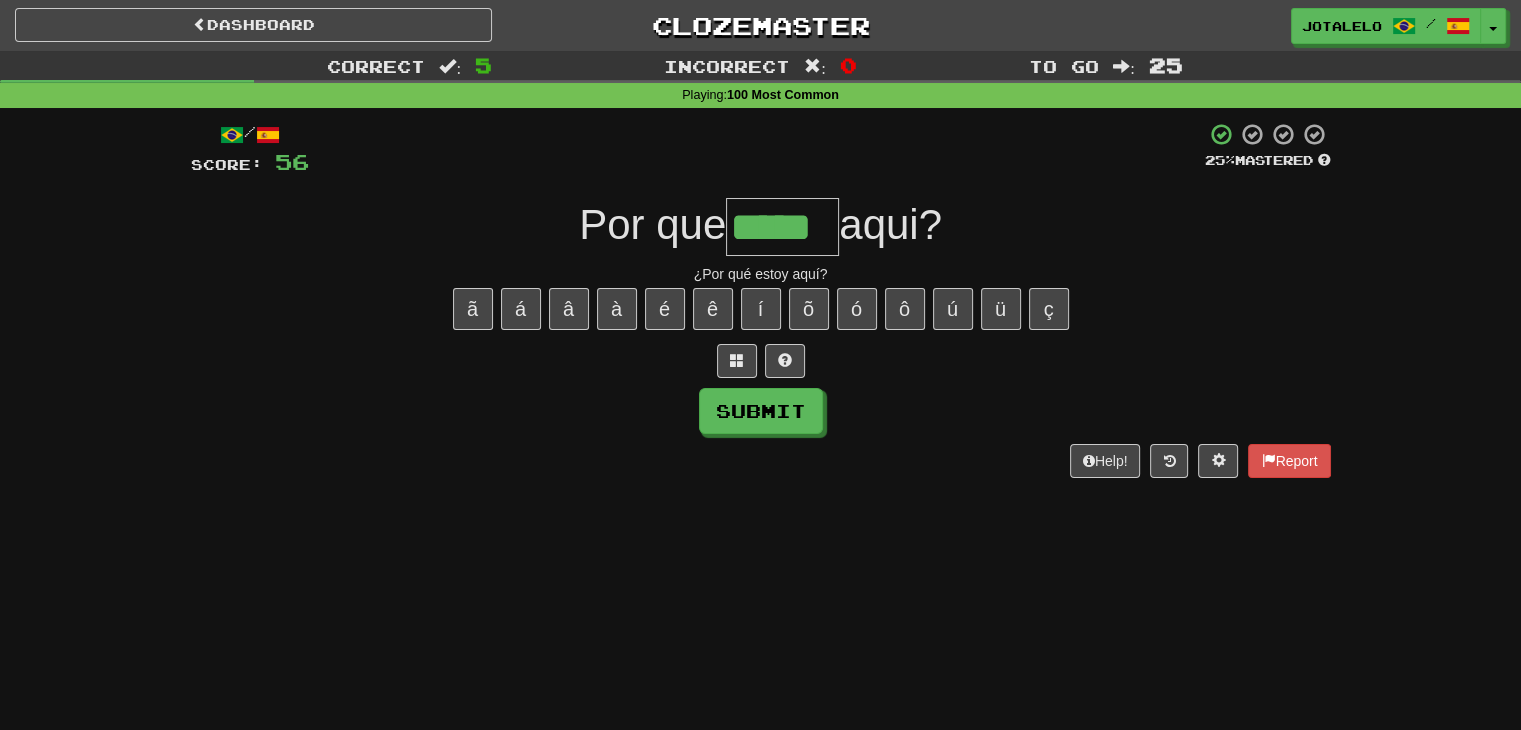type on "*****" 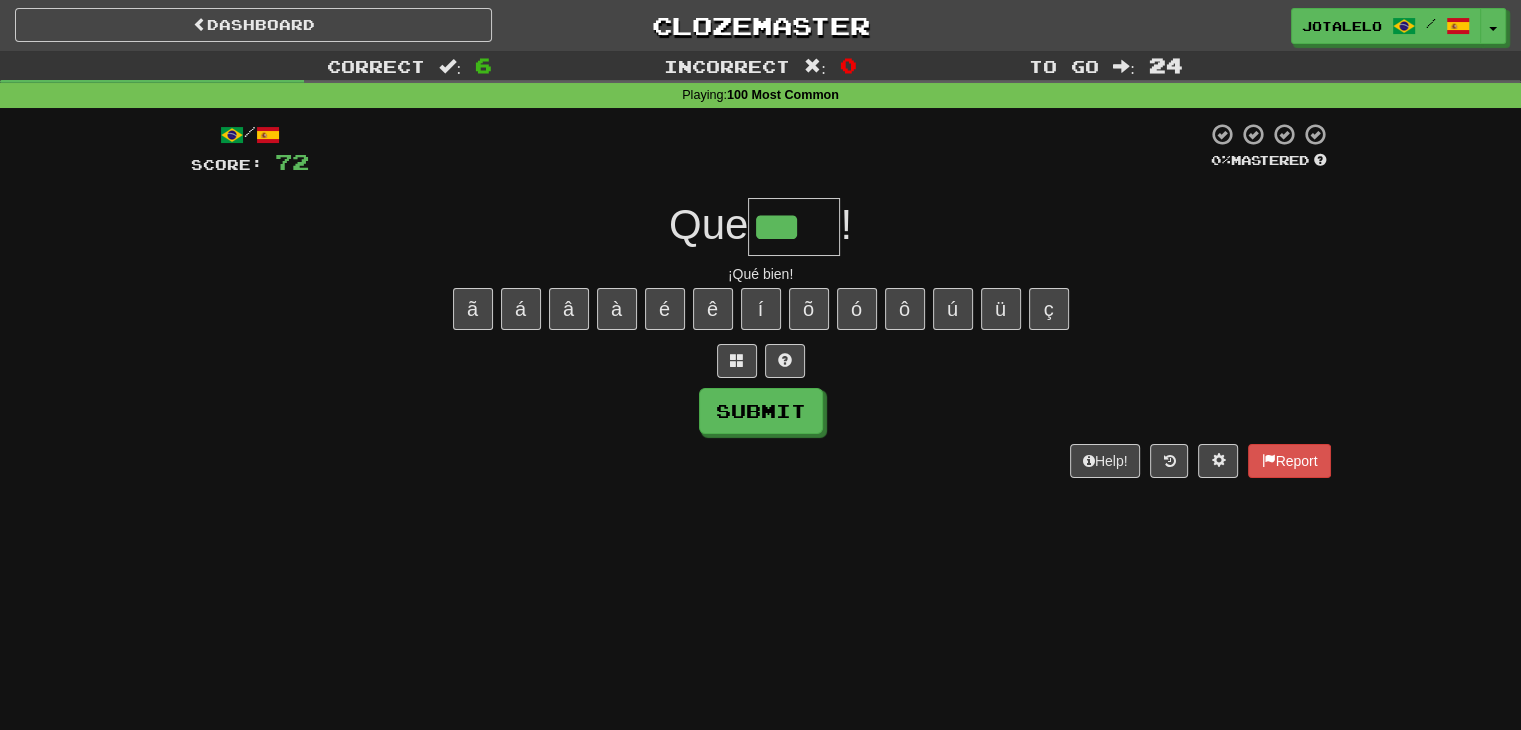 type on "***" 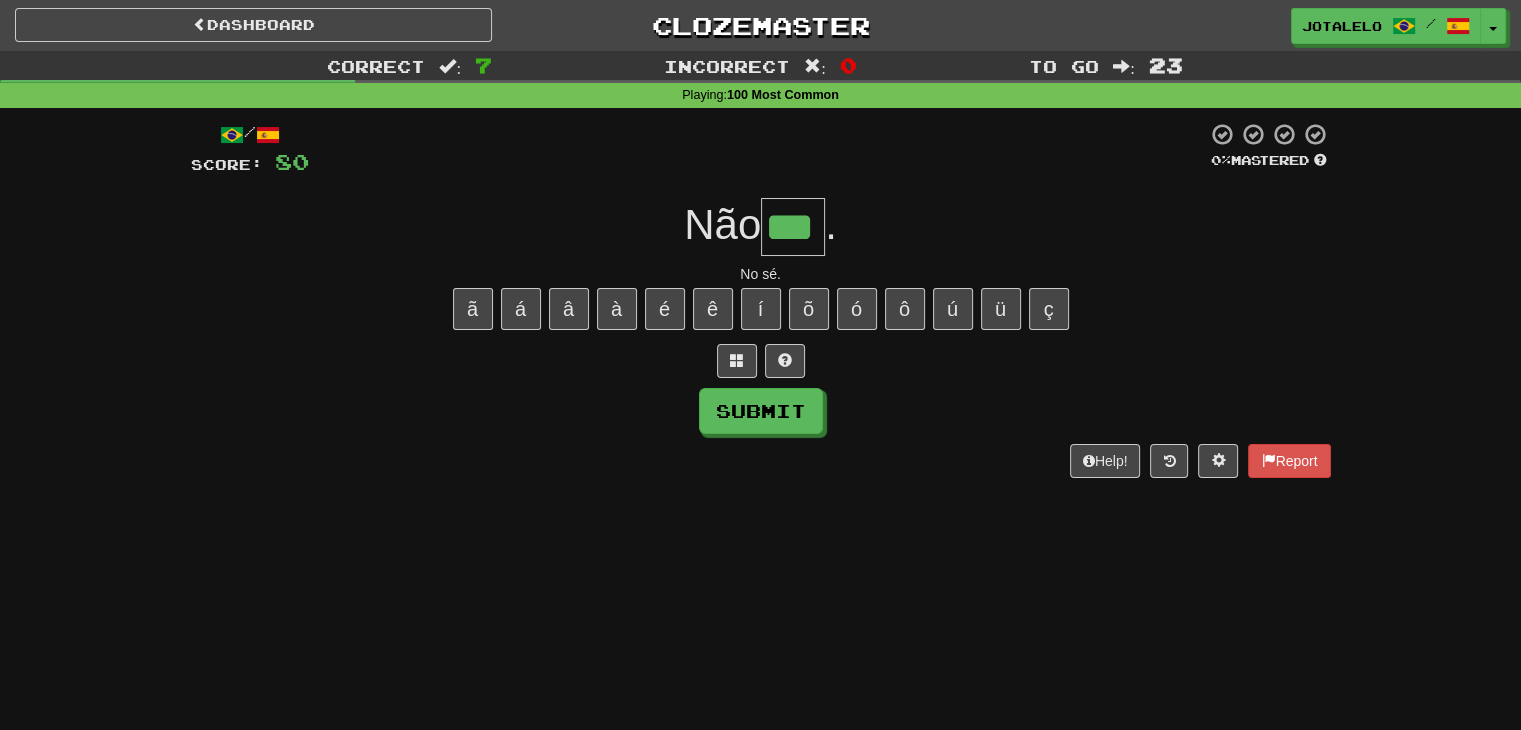 type on "***" 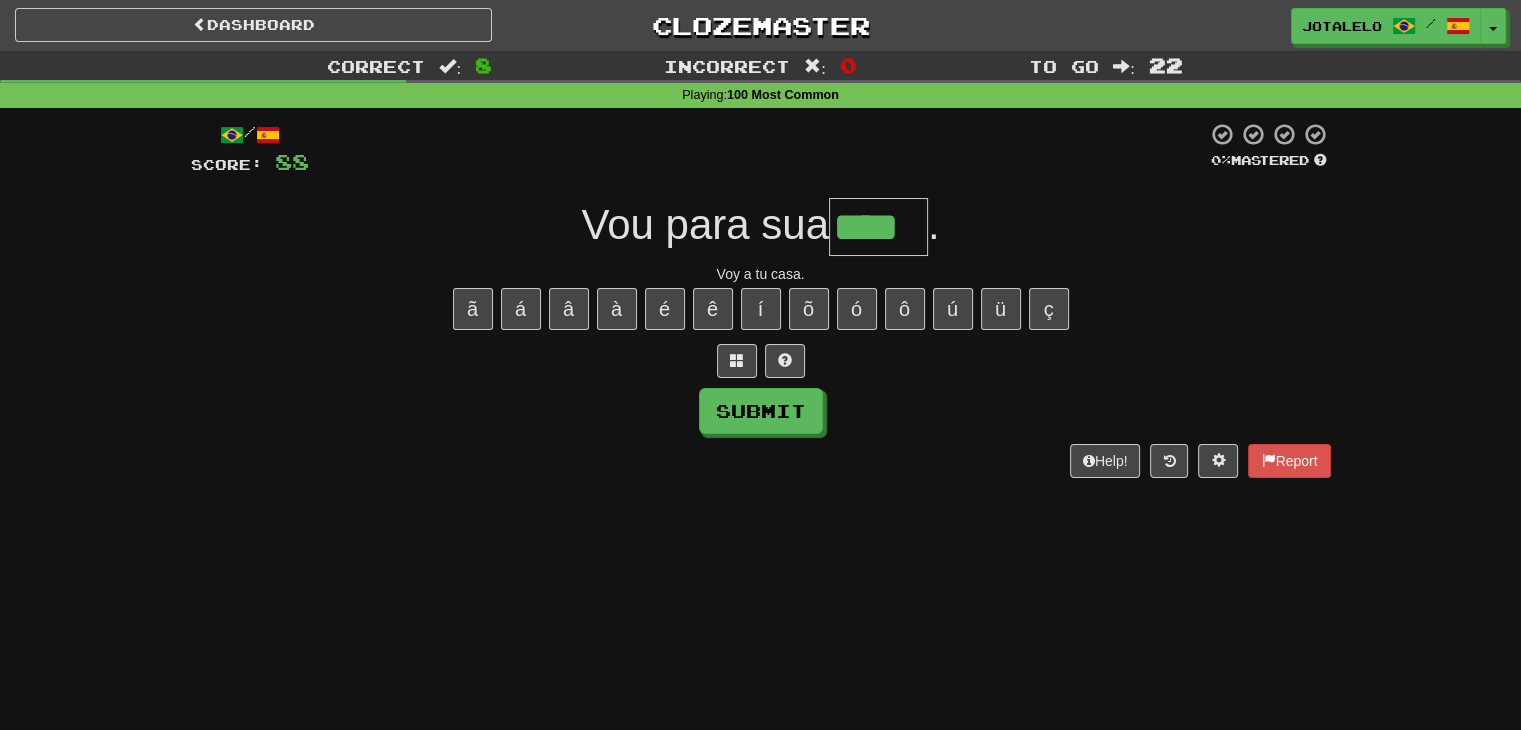 type on "****" 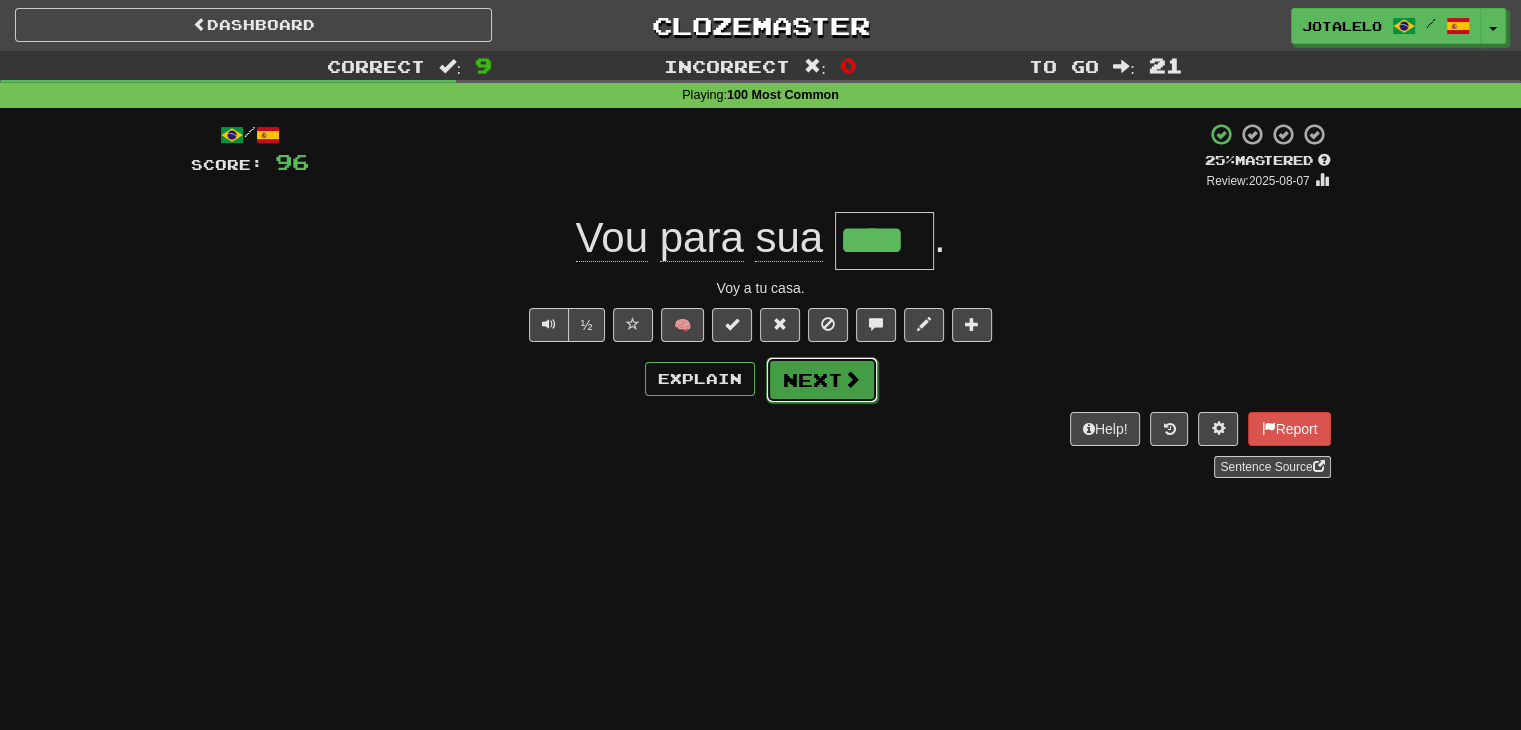 click on "Next" at bounding box center [822, 380] 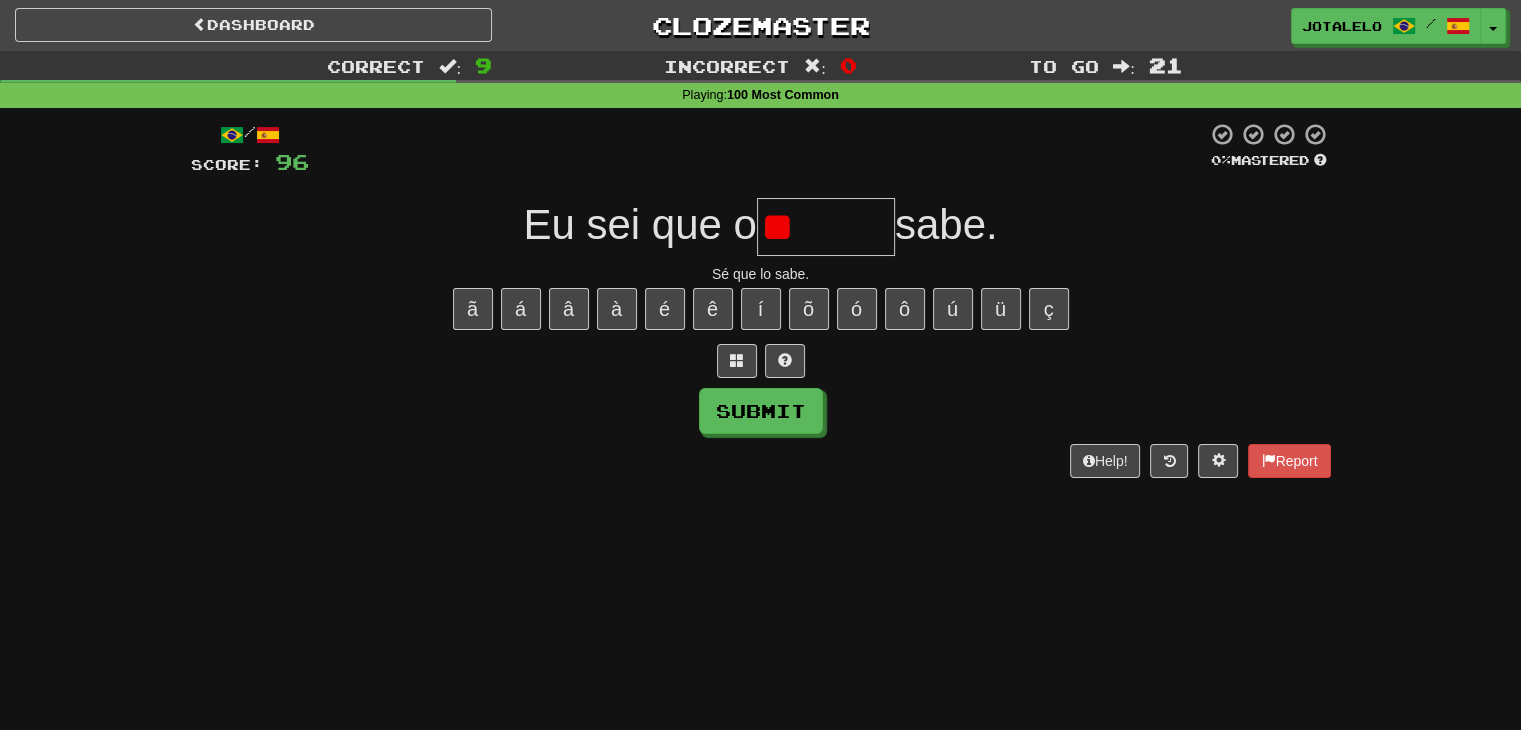 type on "*" 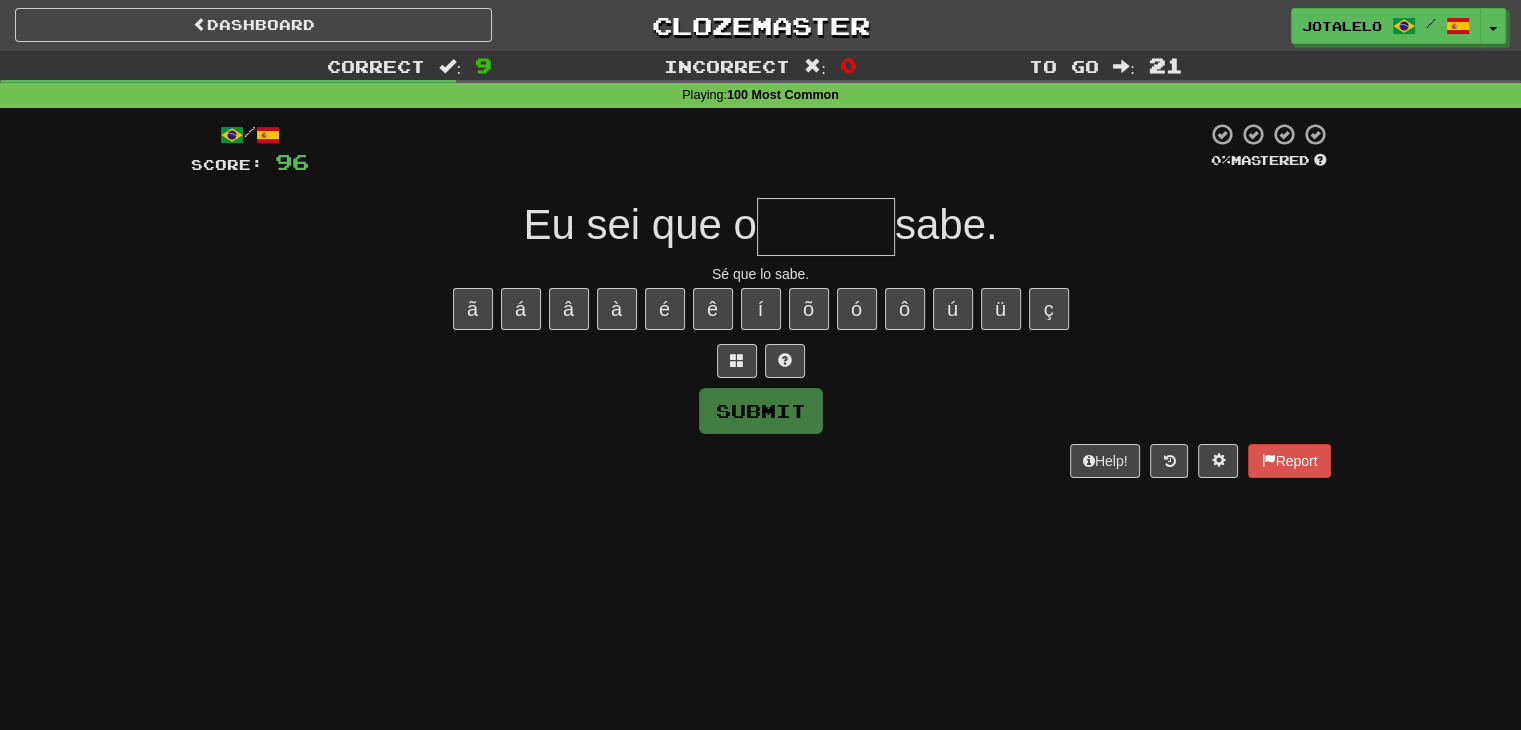 type on "*" 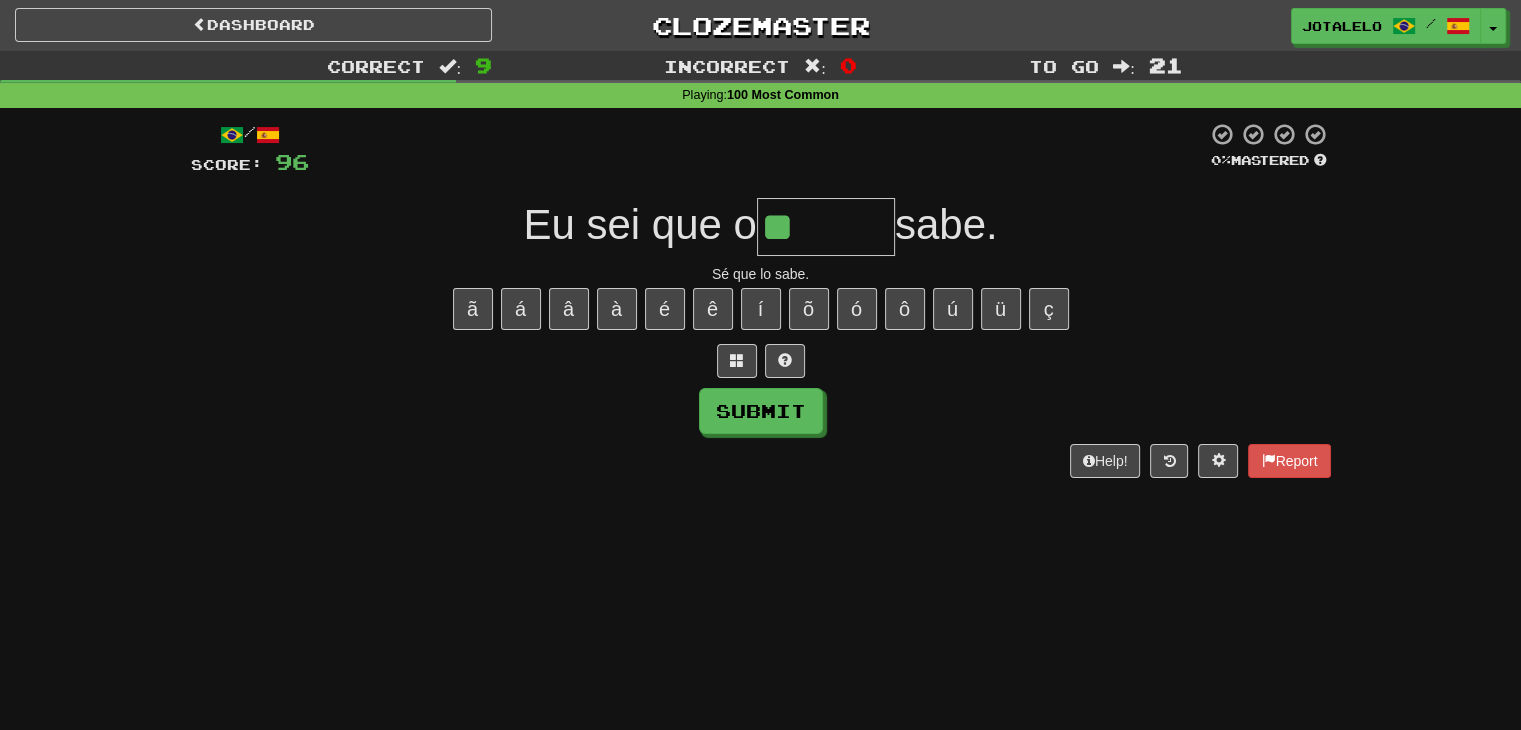 click at bounding box center [761, 361] 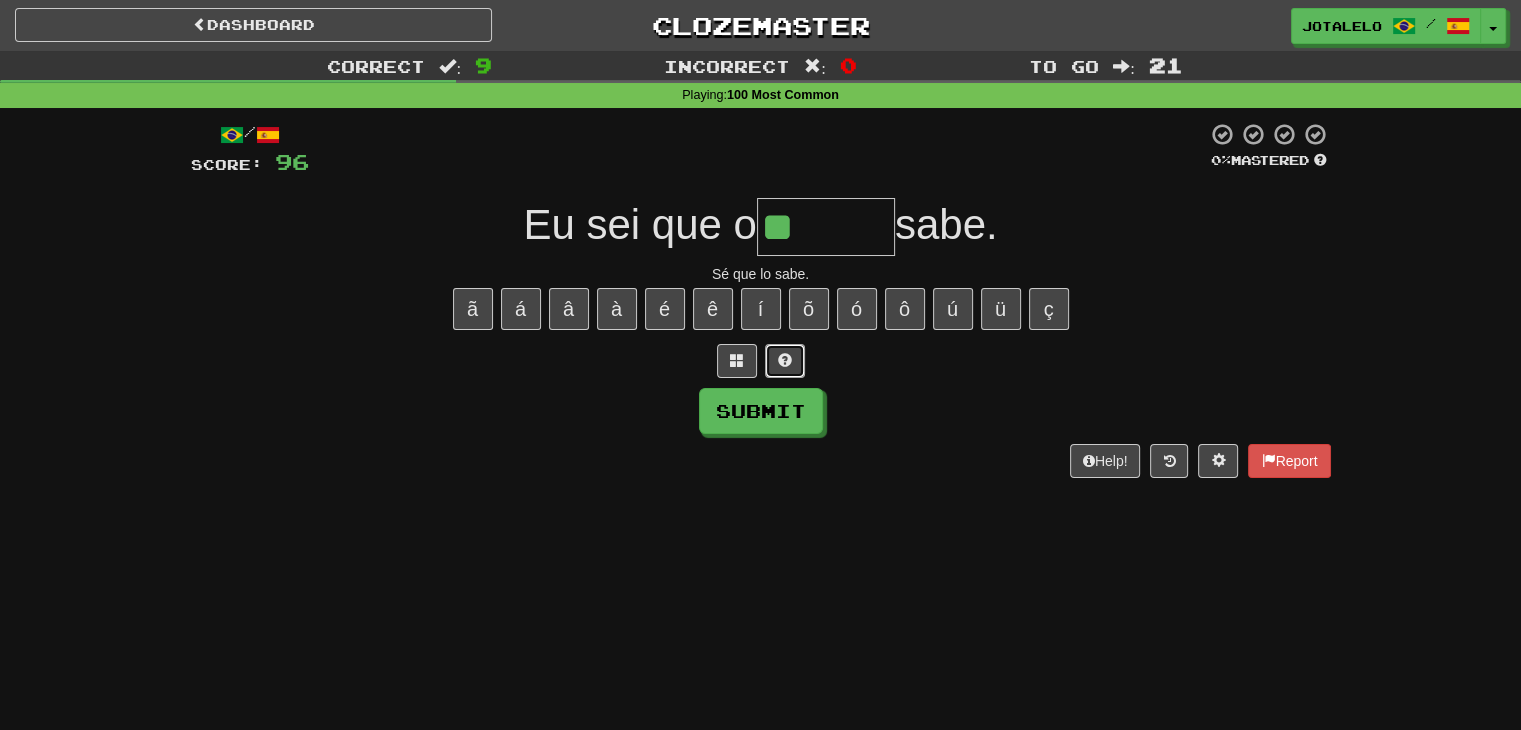 click at bounding box center (785, 361) 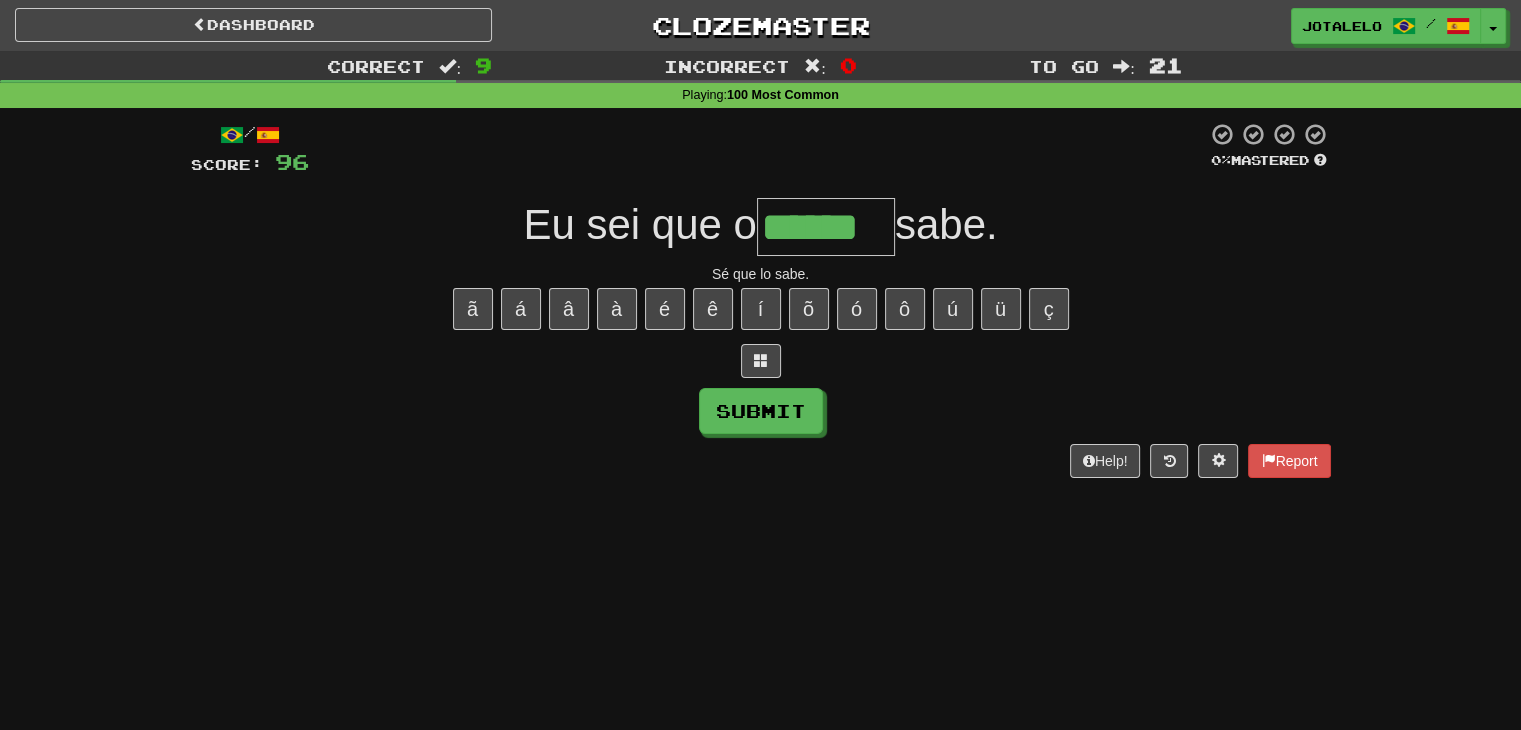type on "******" 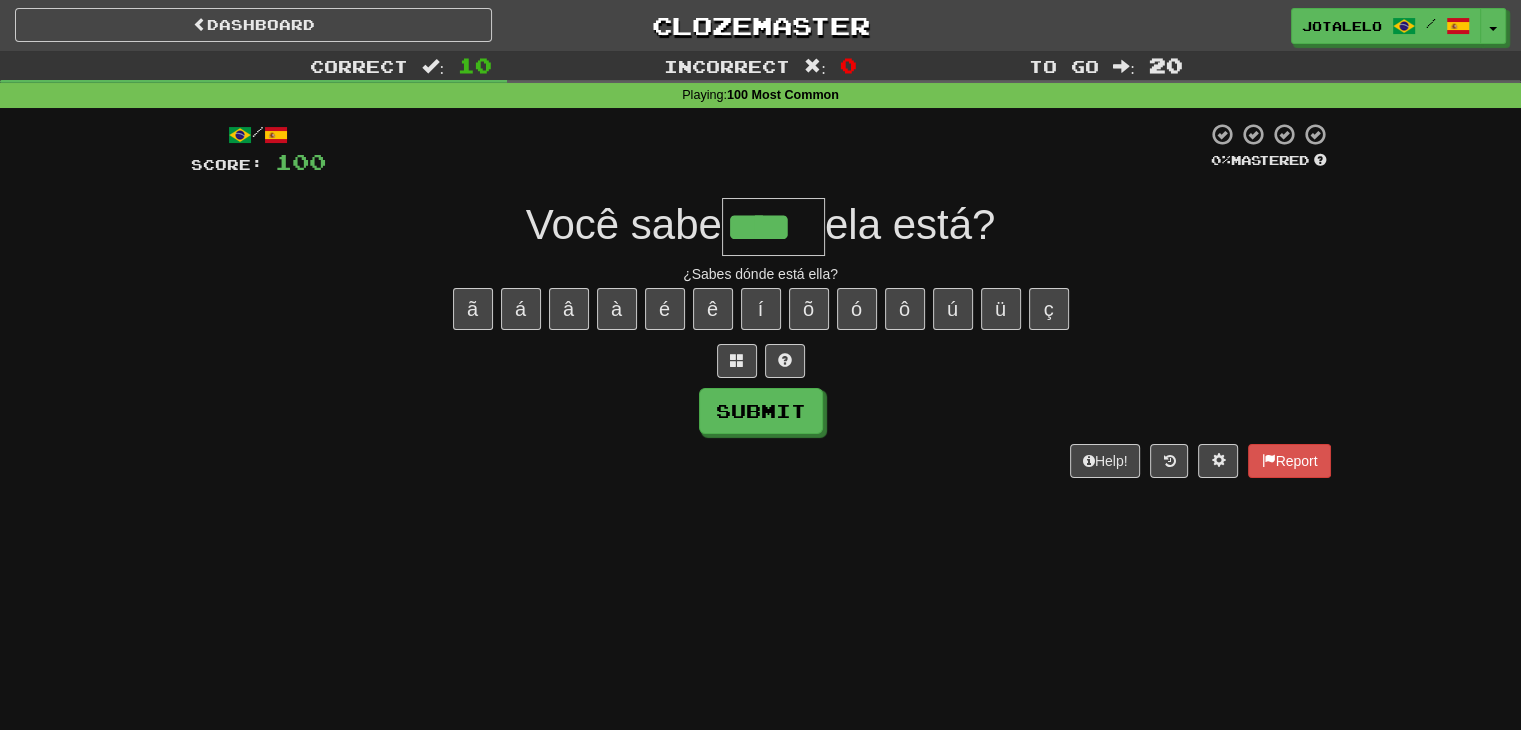 type on "****" 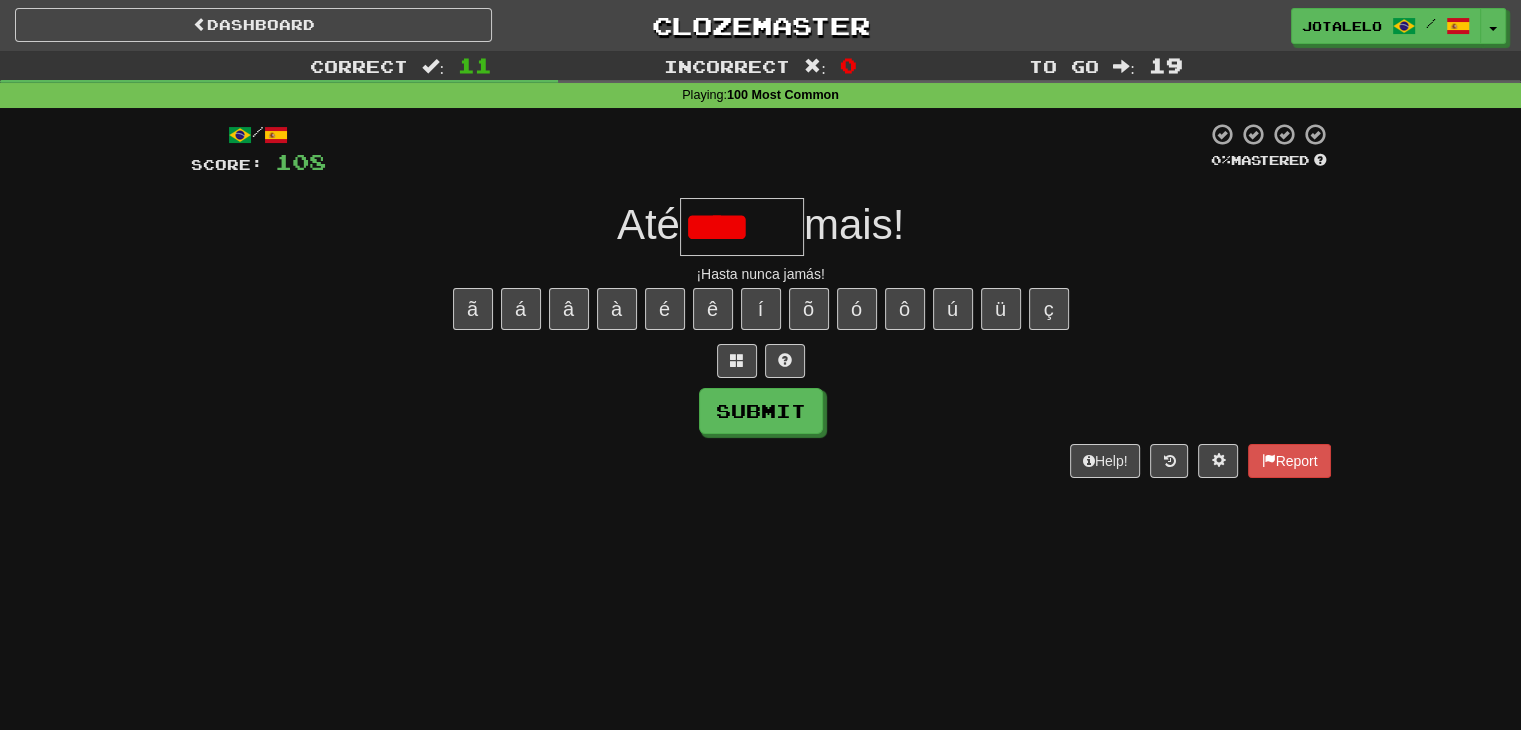 scroll, scrollTop: 0, scrollLeft: 0, axis: both 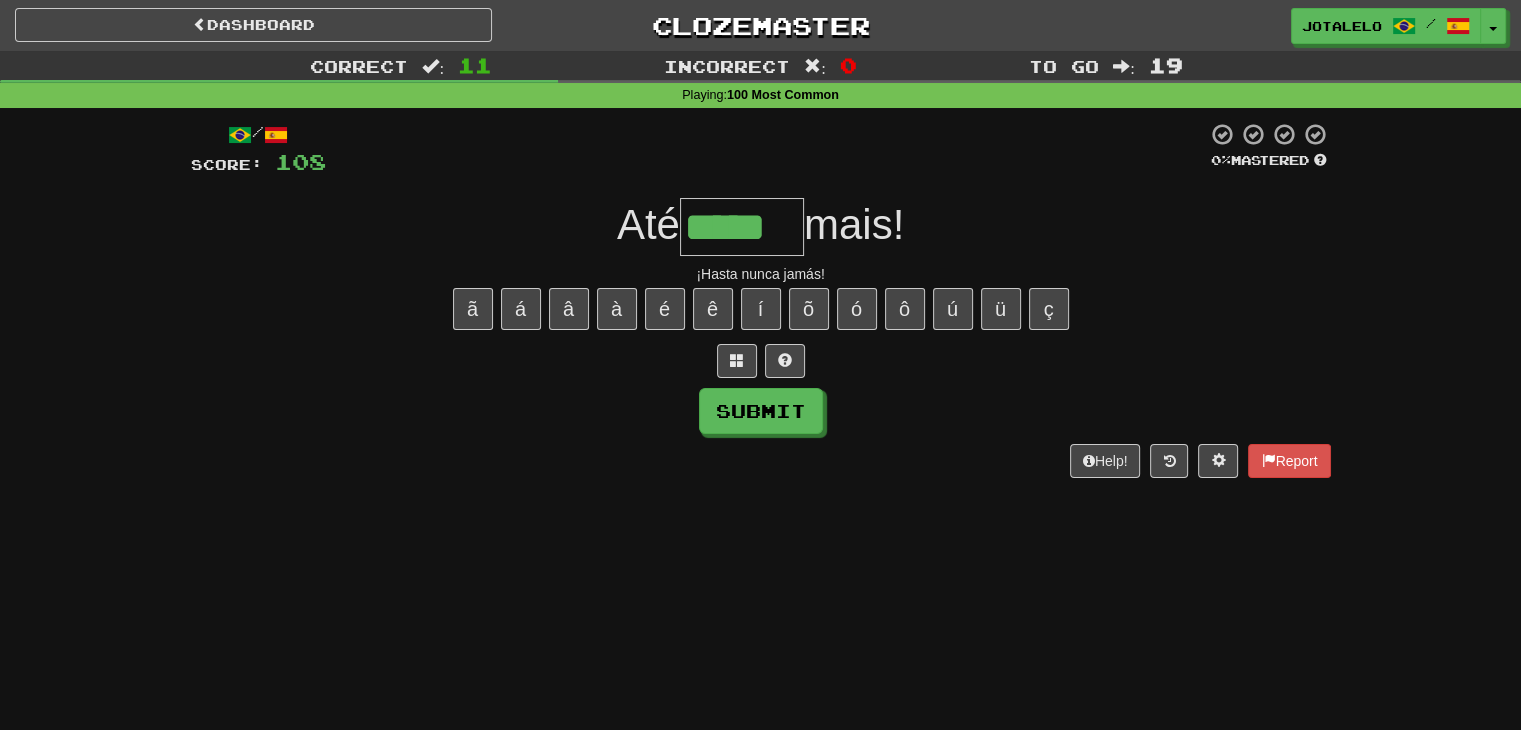 type on "*****" 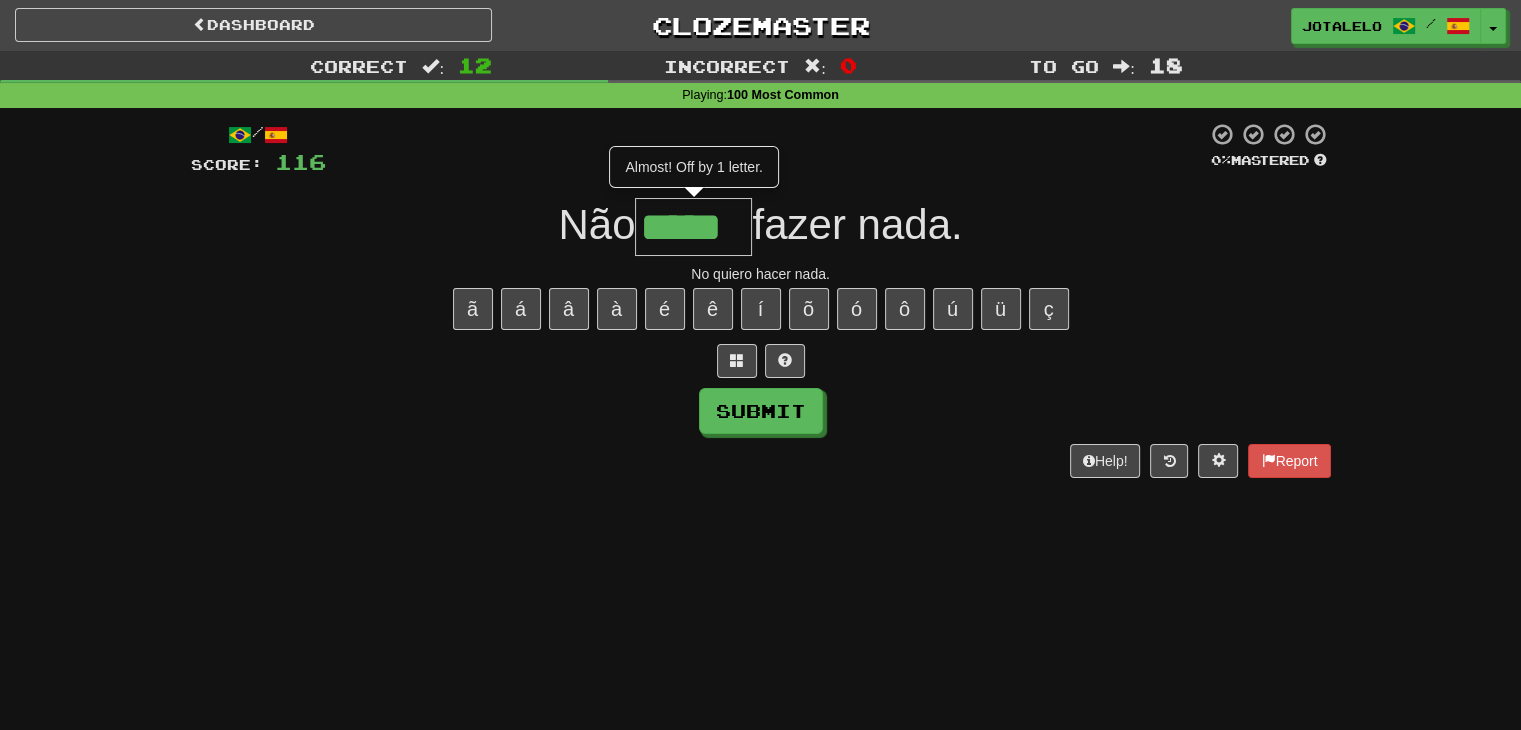 type on "*****" 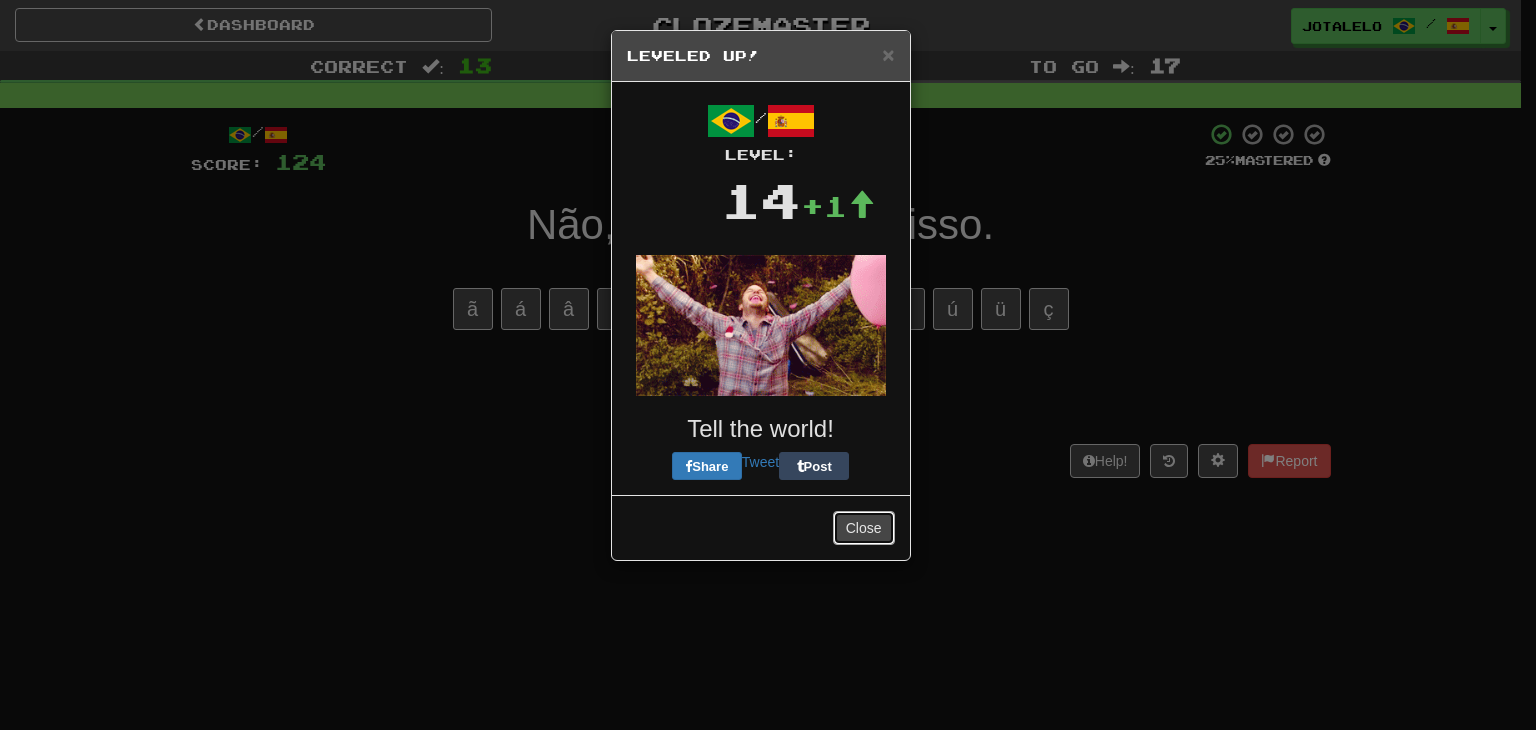 click on "Close" at bounding box center [864, 528] 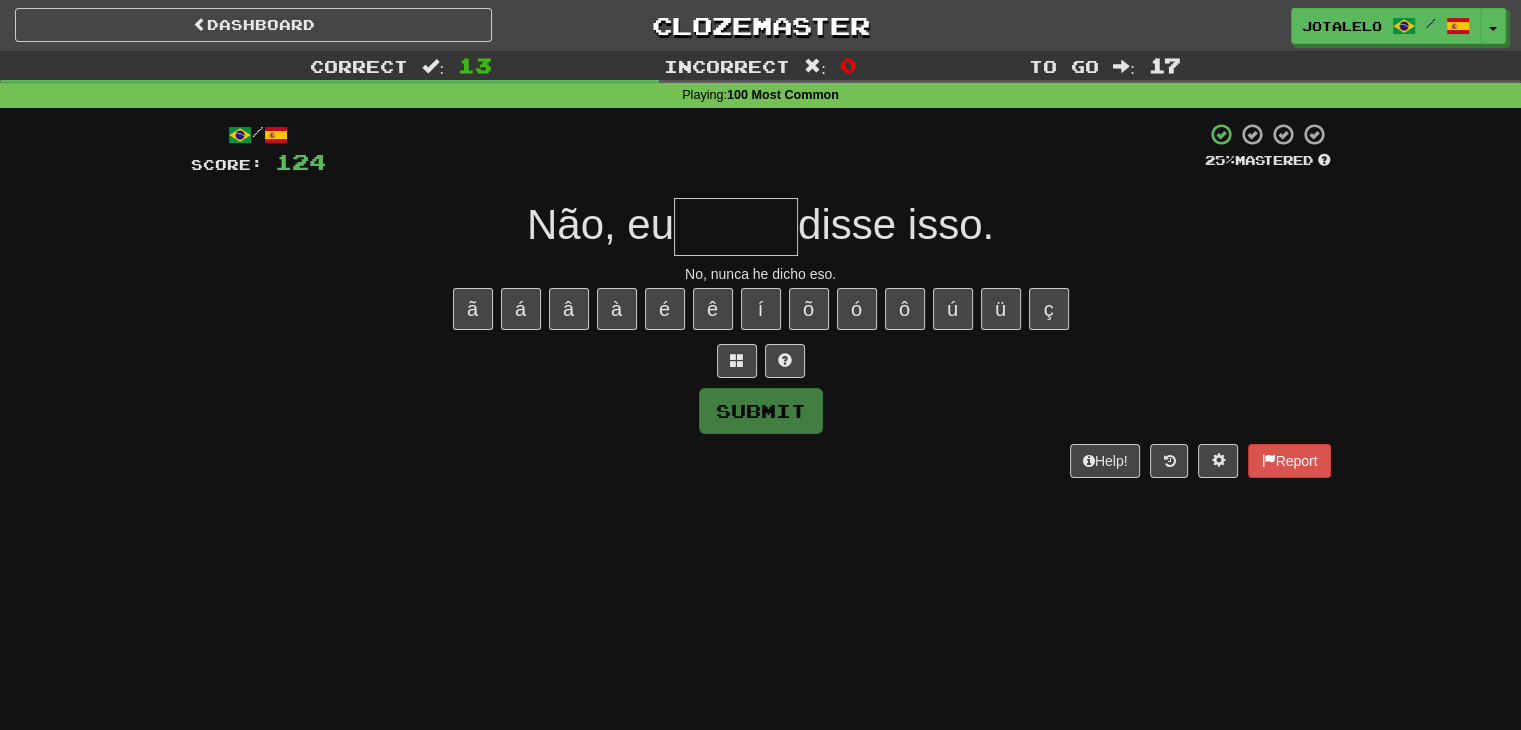 click on "/  Score:   124 25 %  Mastered Não, eu   disse isso. No, nunca he dicho eso. ã á â à é ê í õ ó ô ú ü ç Submit  Help!  Report" at bounding box center (761, 300) 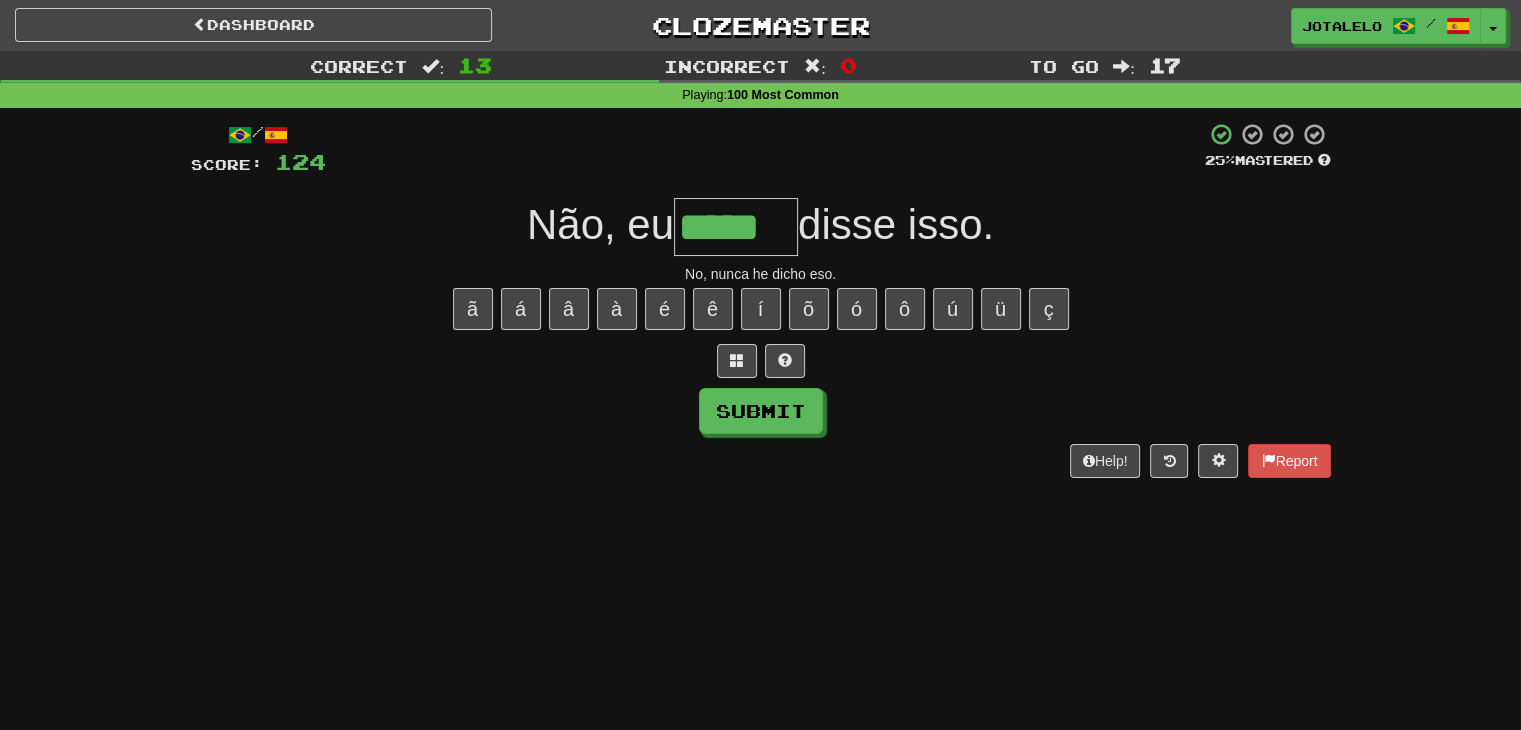 type on "*****" 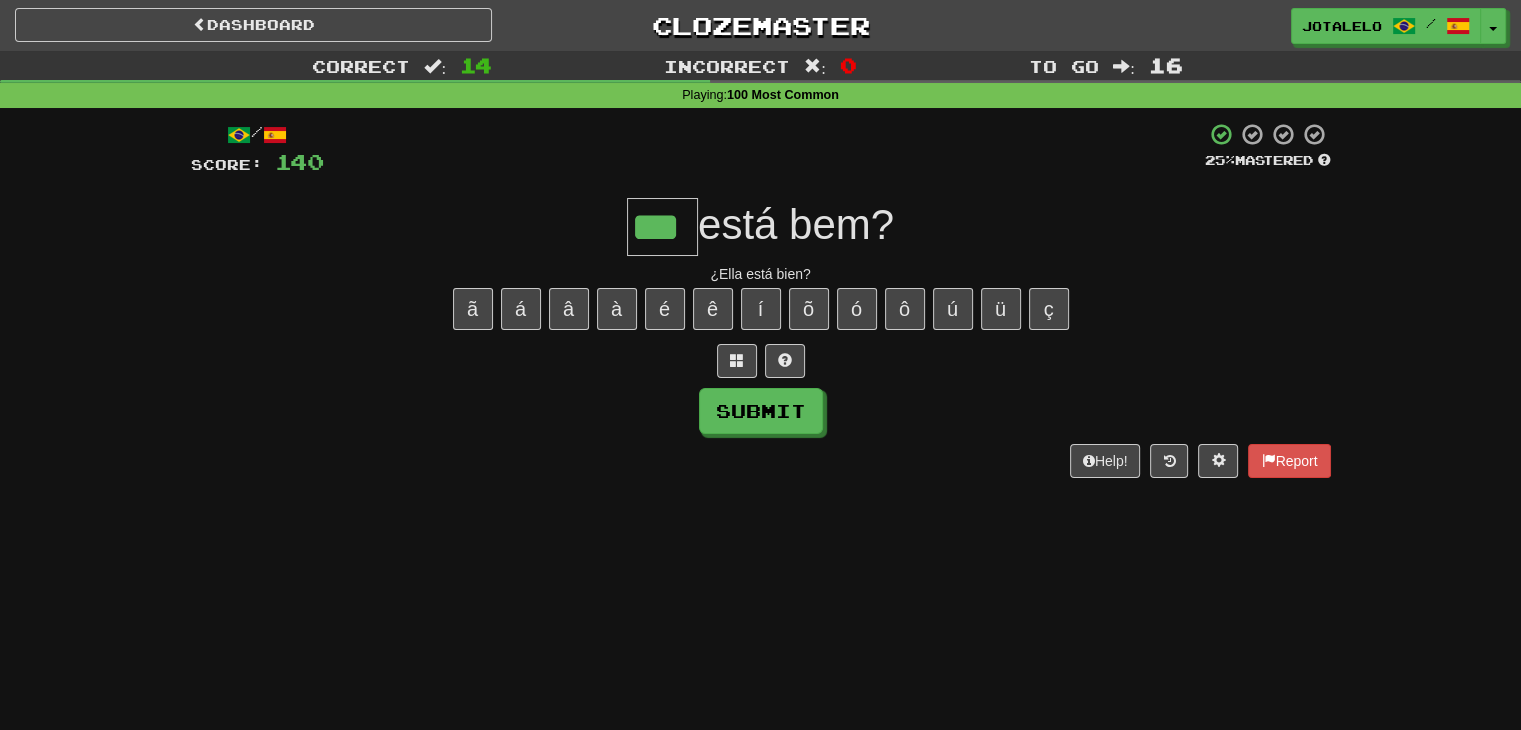 type on "***" 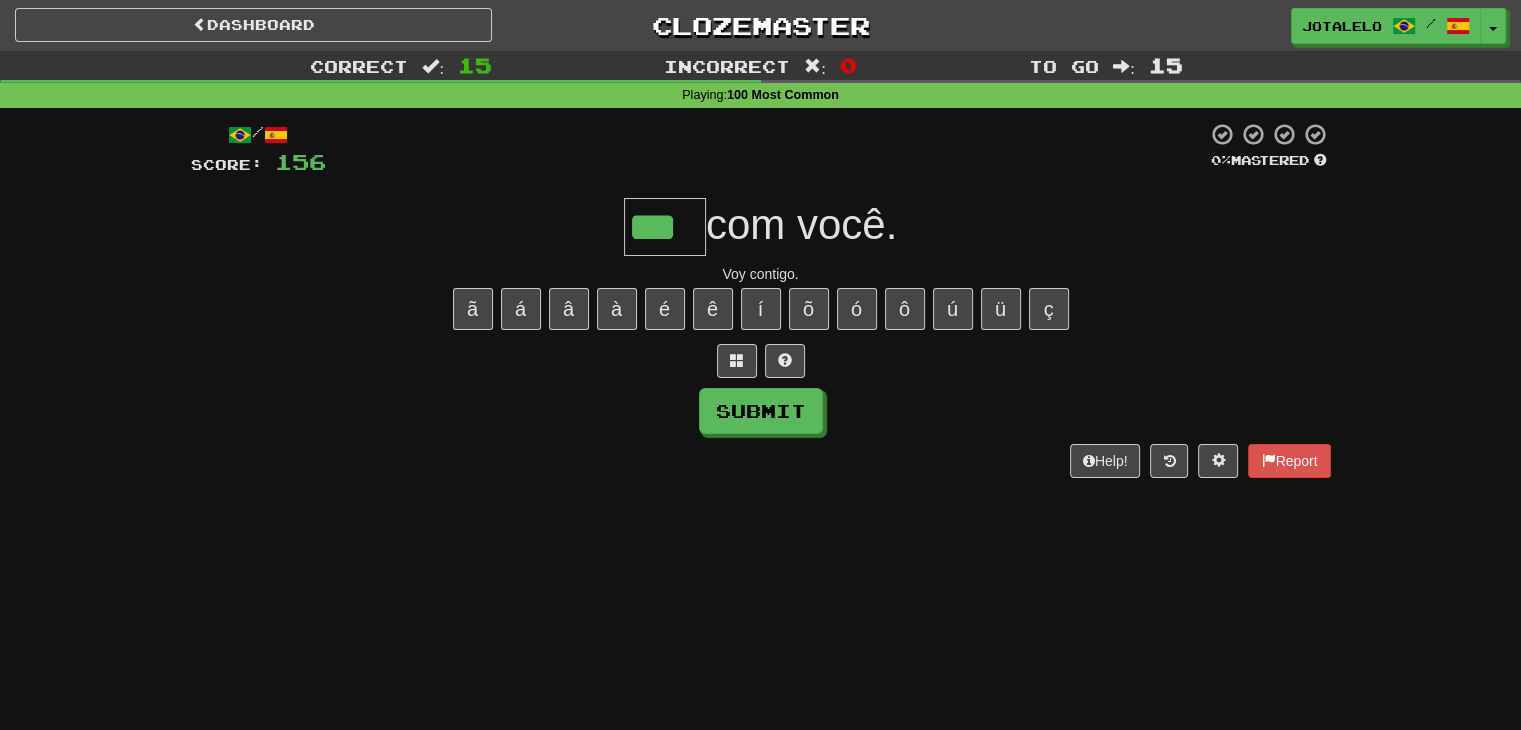 type on "***" 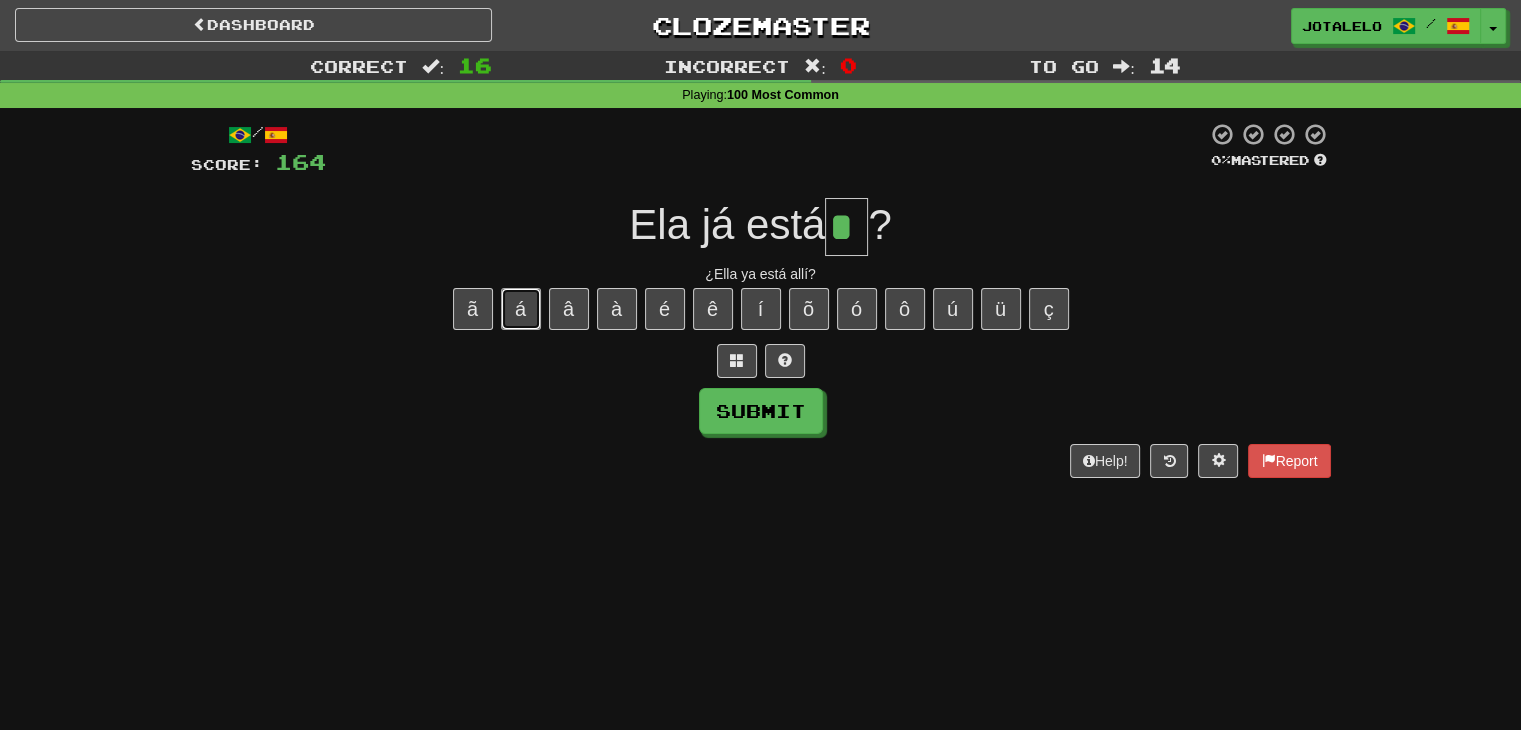 click on "á" at bounding box center [521, 309] 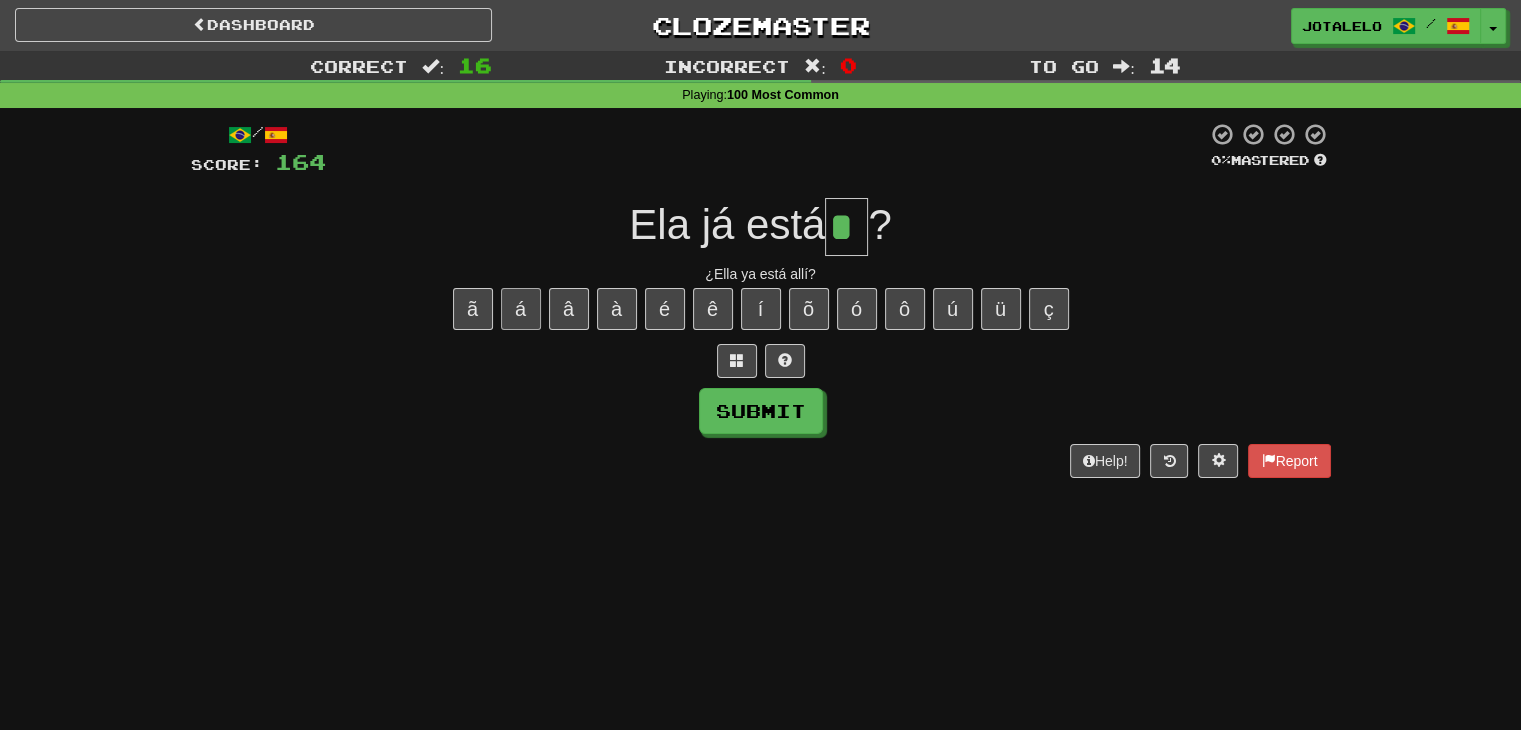 type on "**" 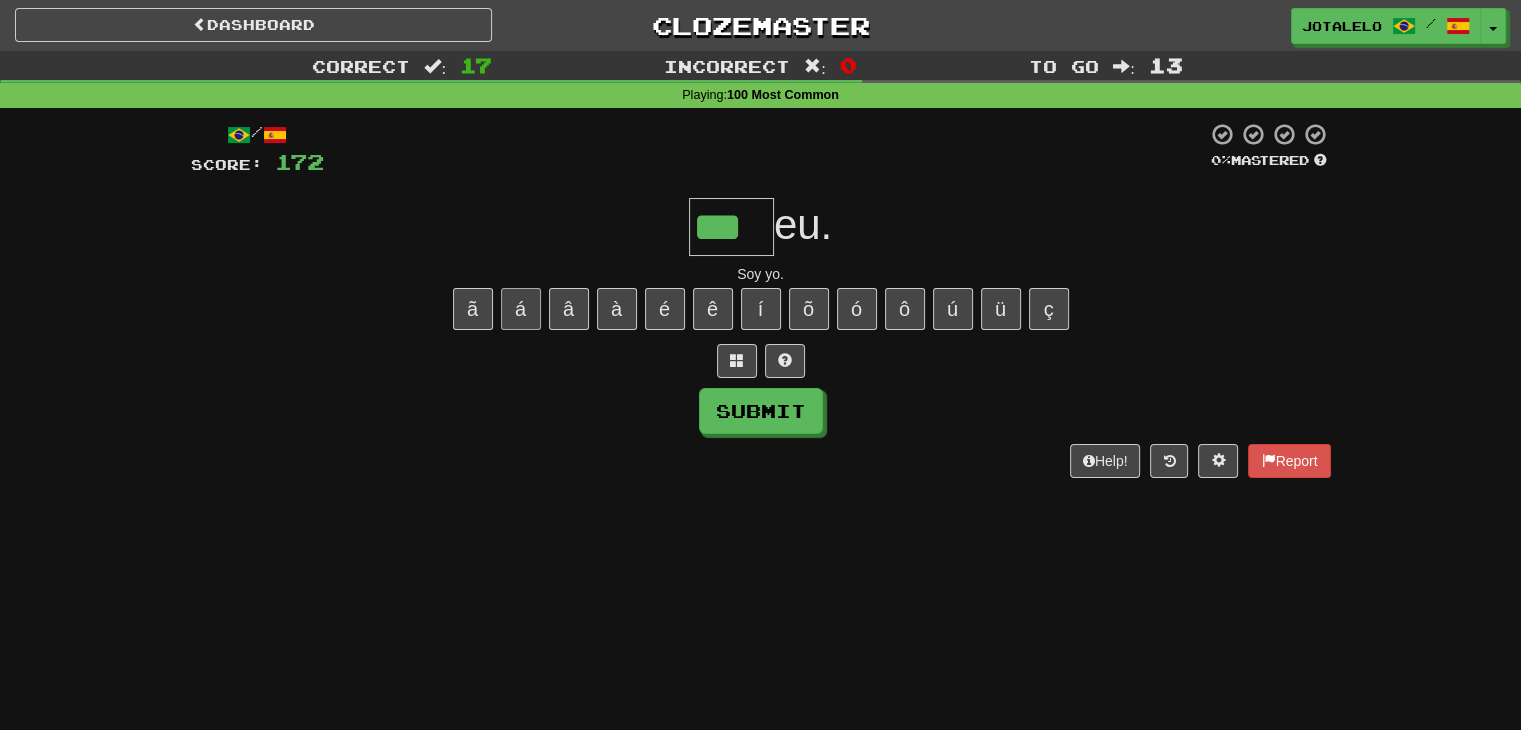 type on "***" 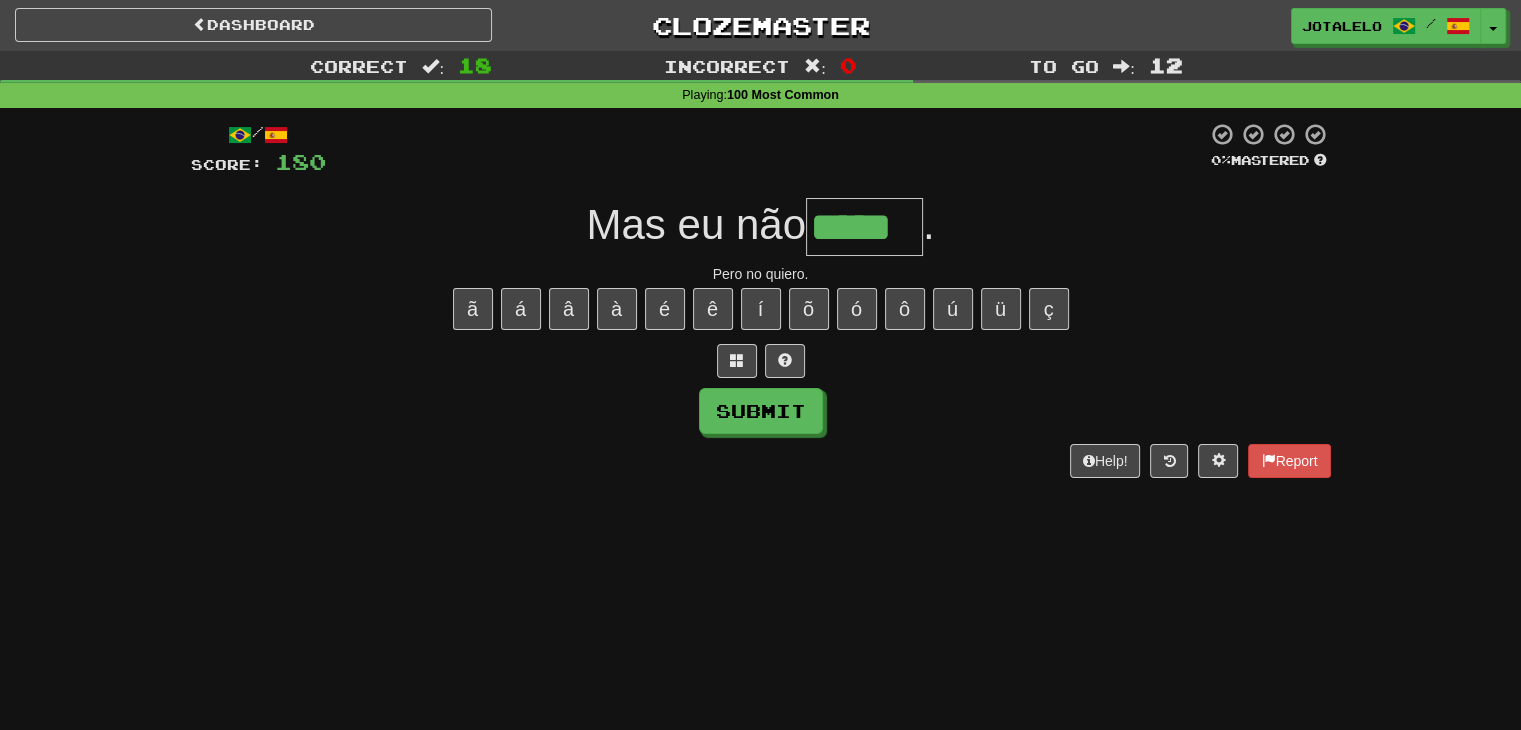 type on "*****" 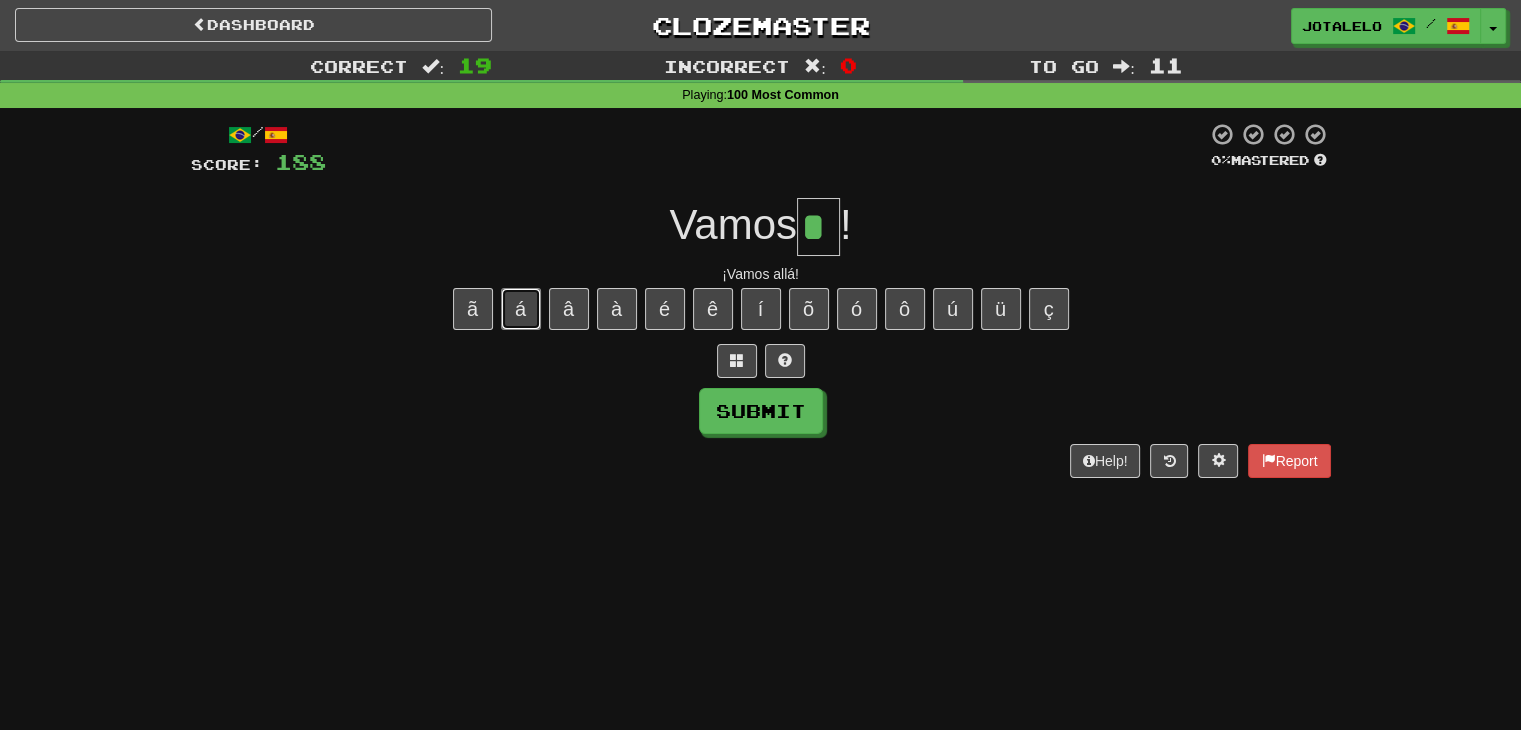 click on "á" at bounding box center [521, 309] 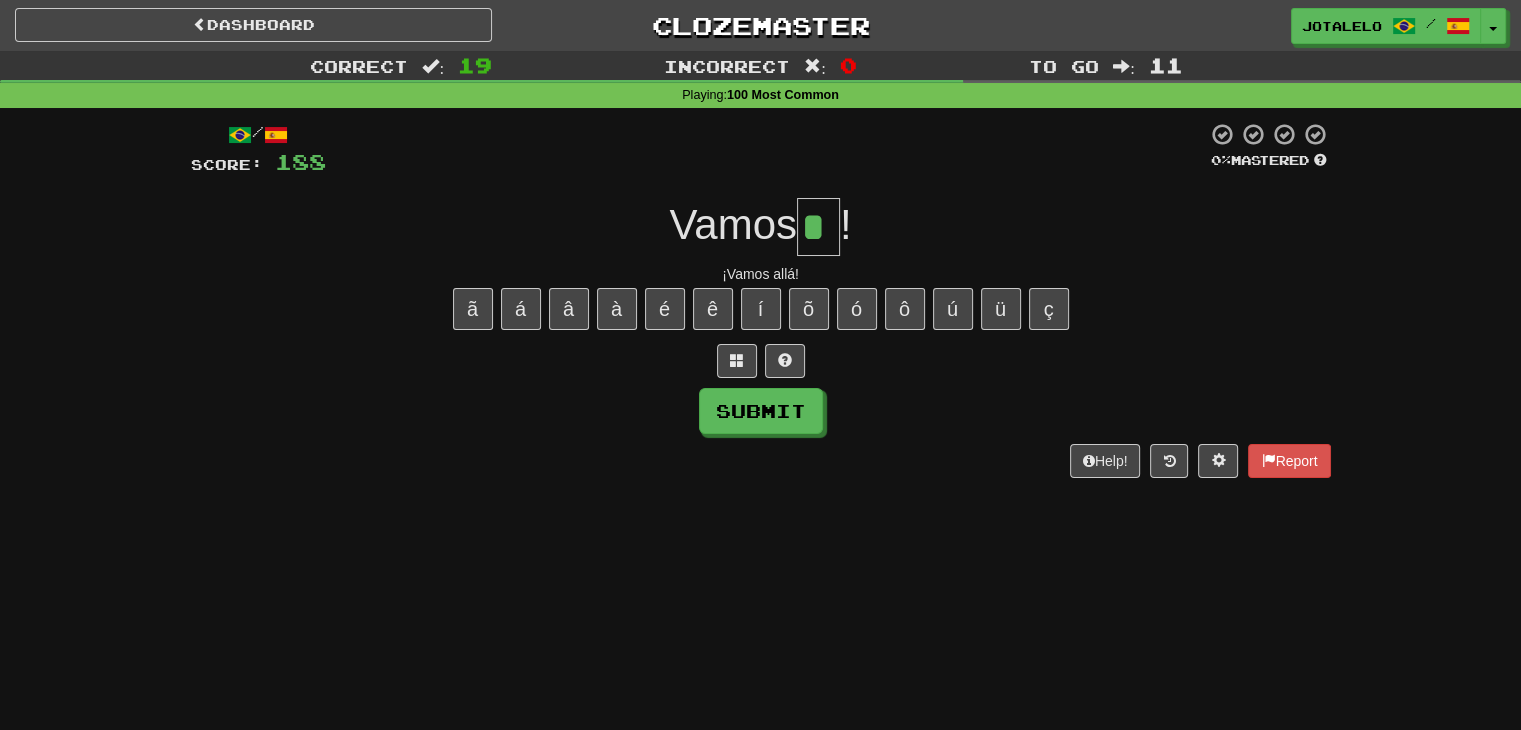 type on "**" 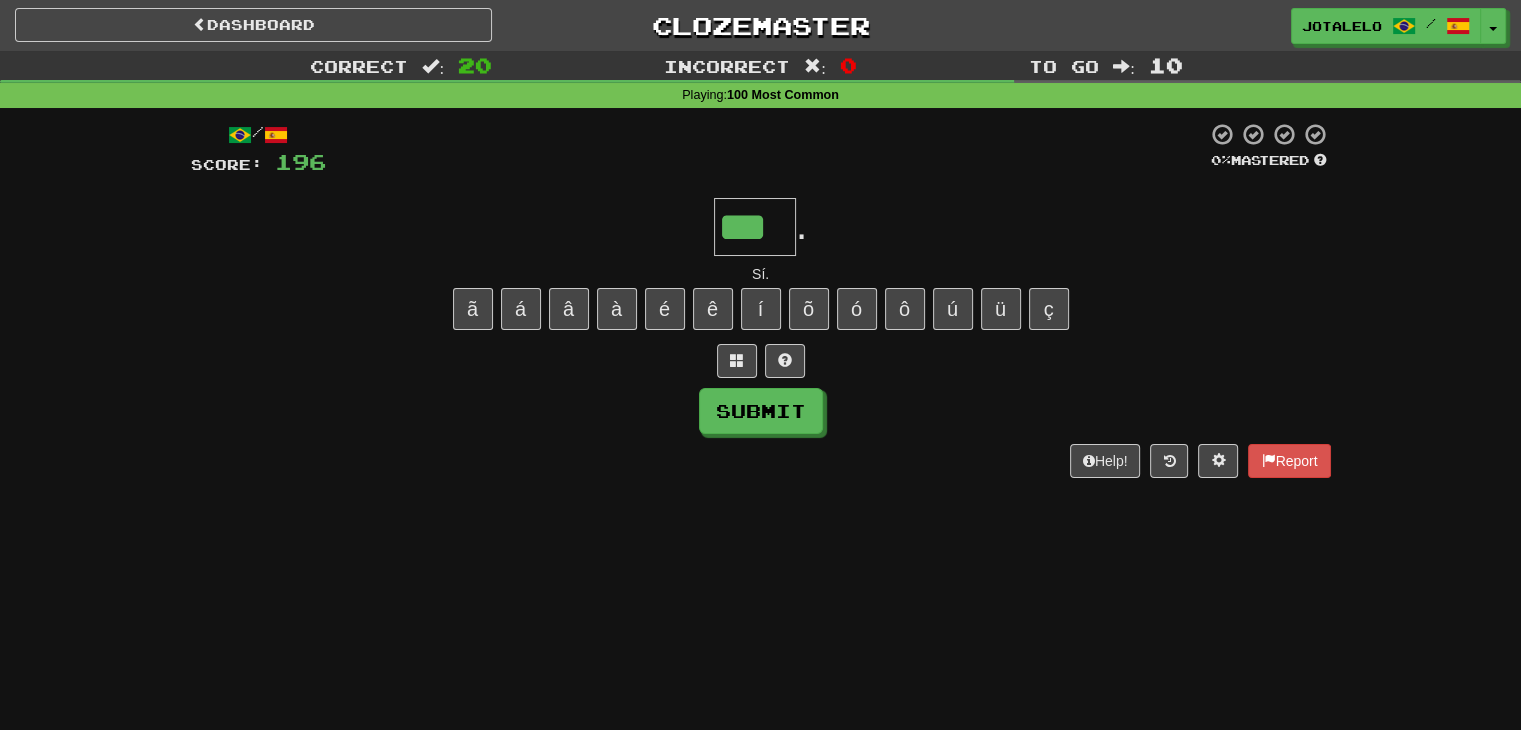 type on "***" 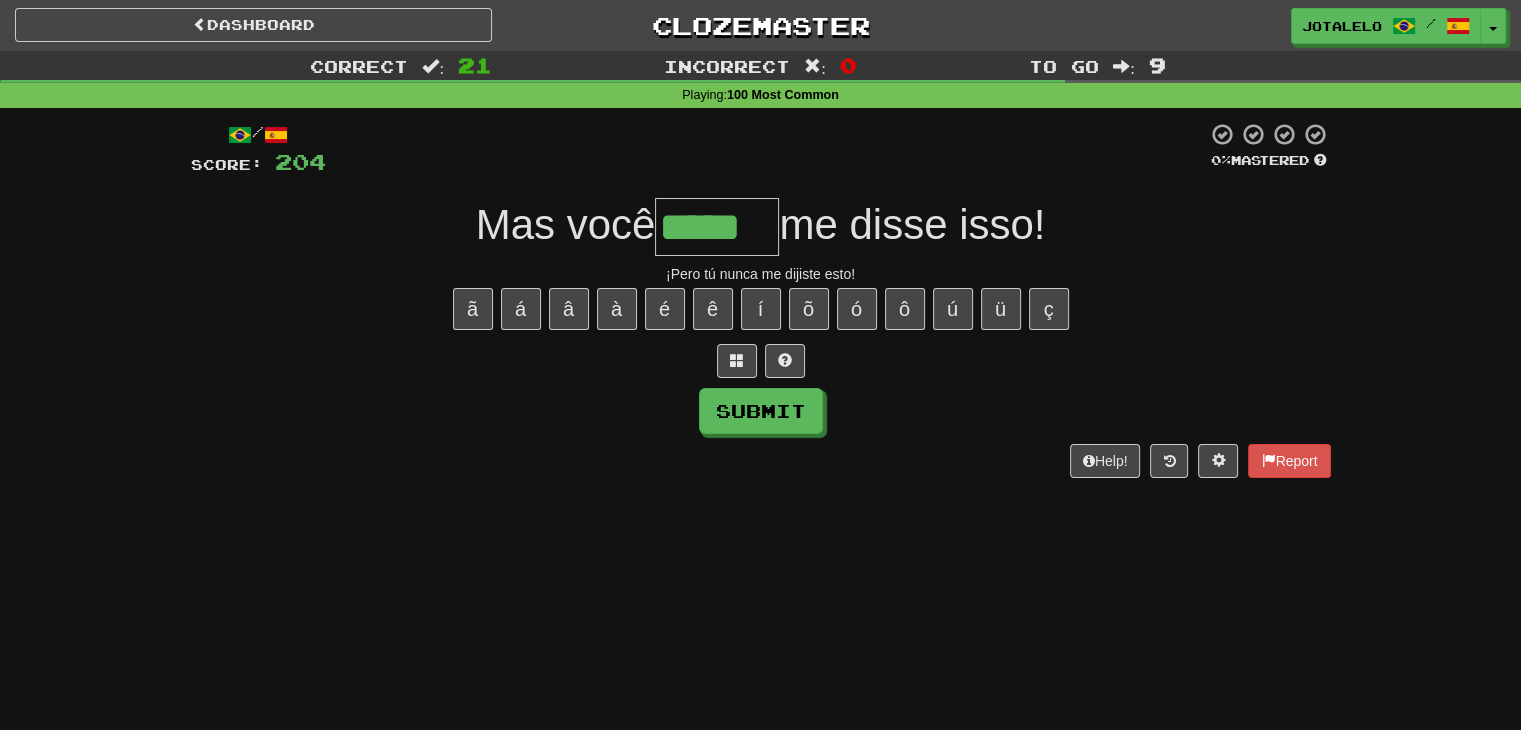 type on "*****" 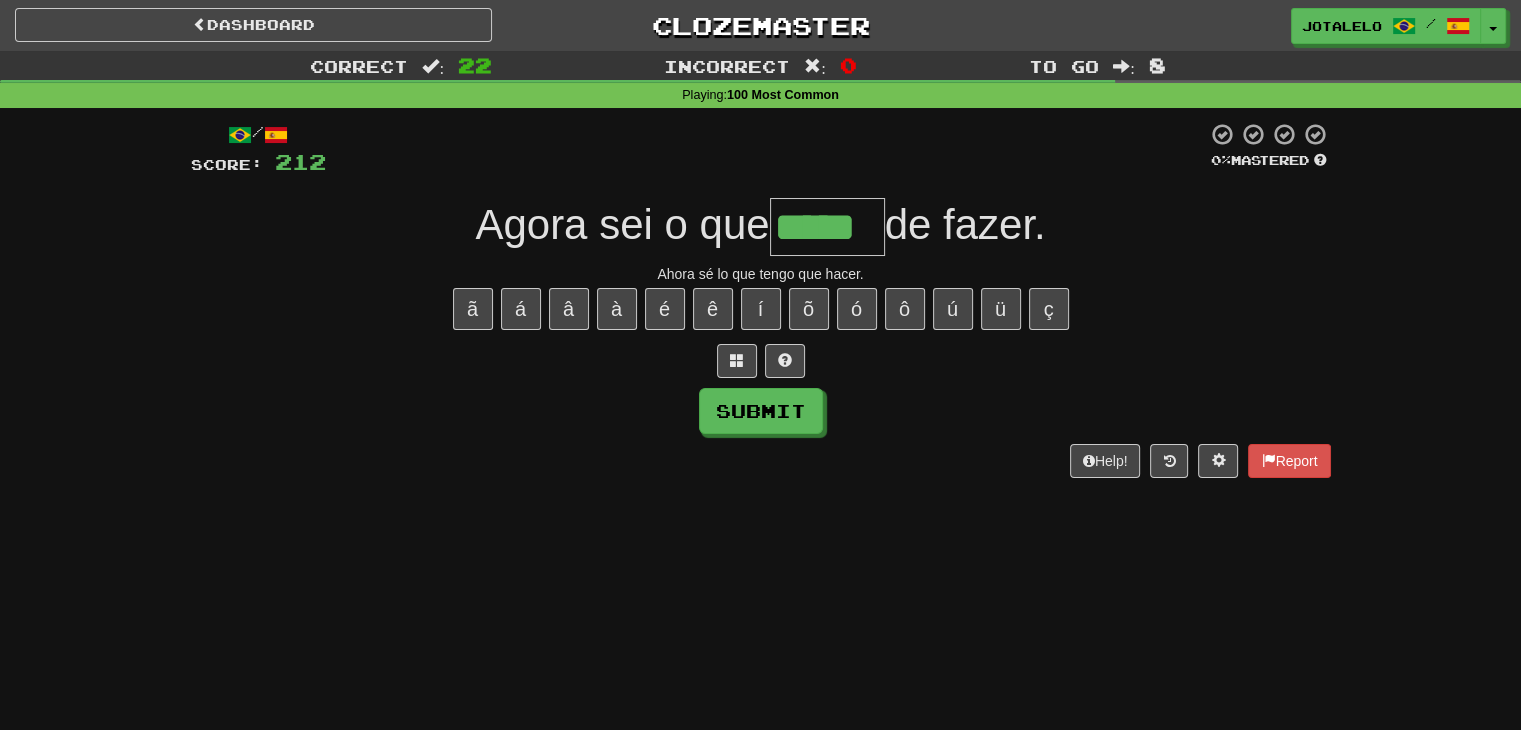 type on "*****" 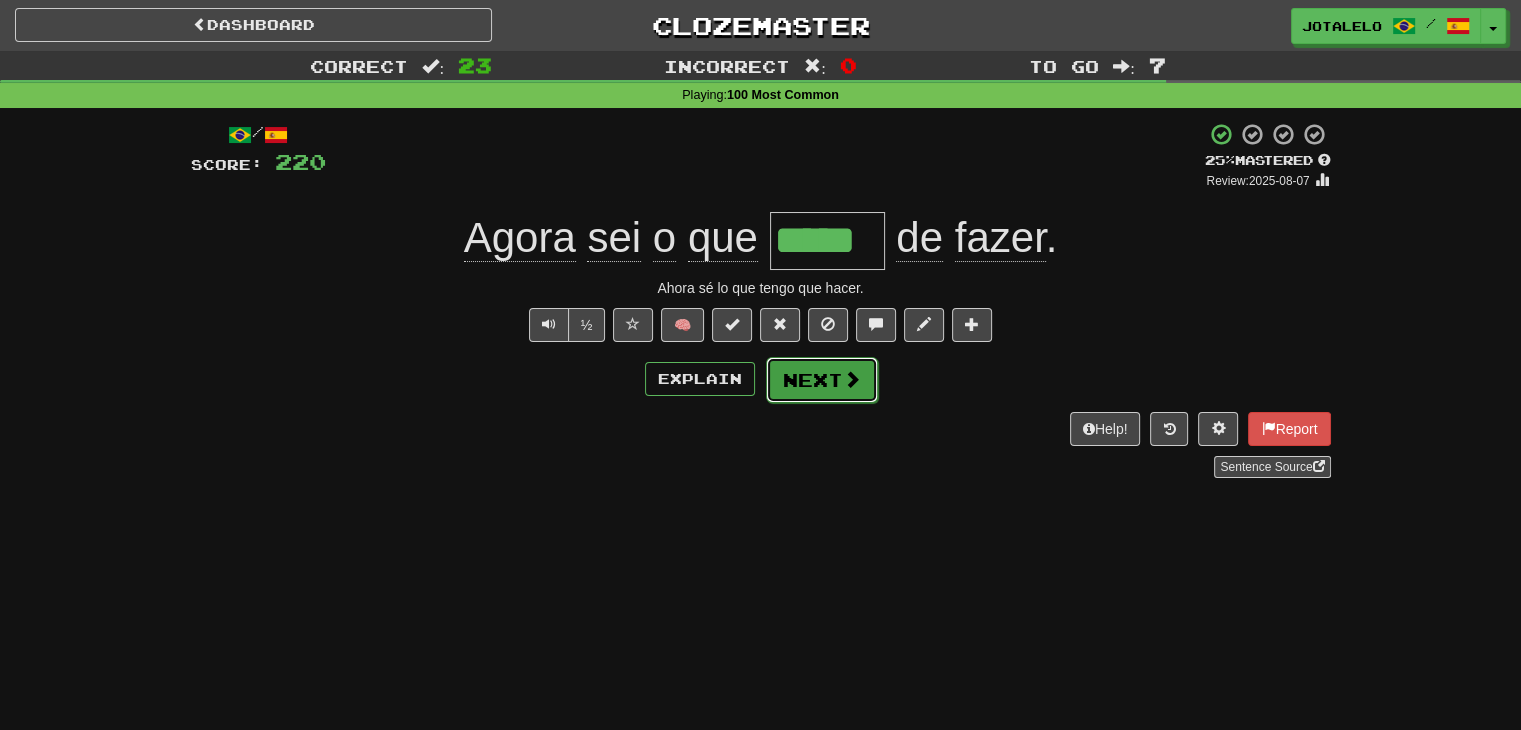 click at bounding box center (852, 379) 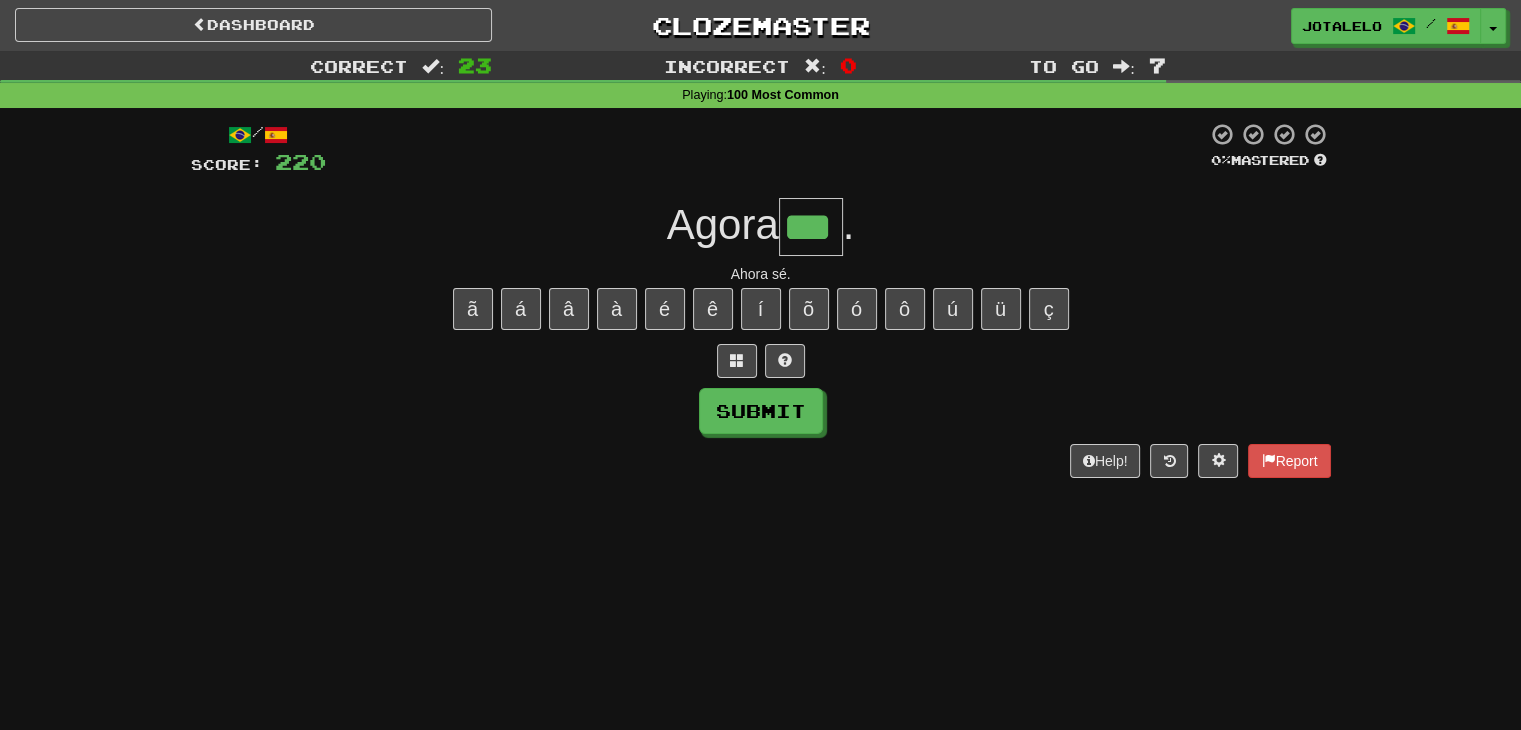type on "***" 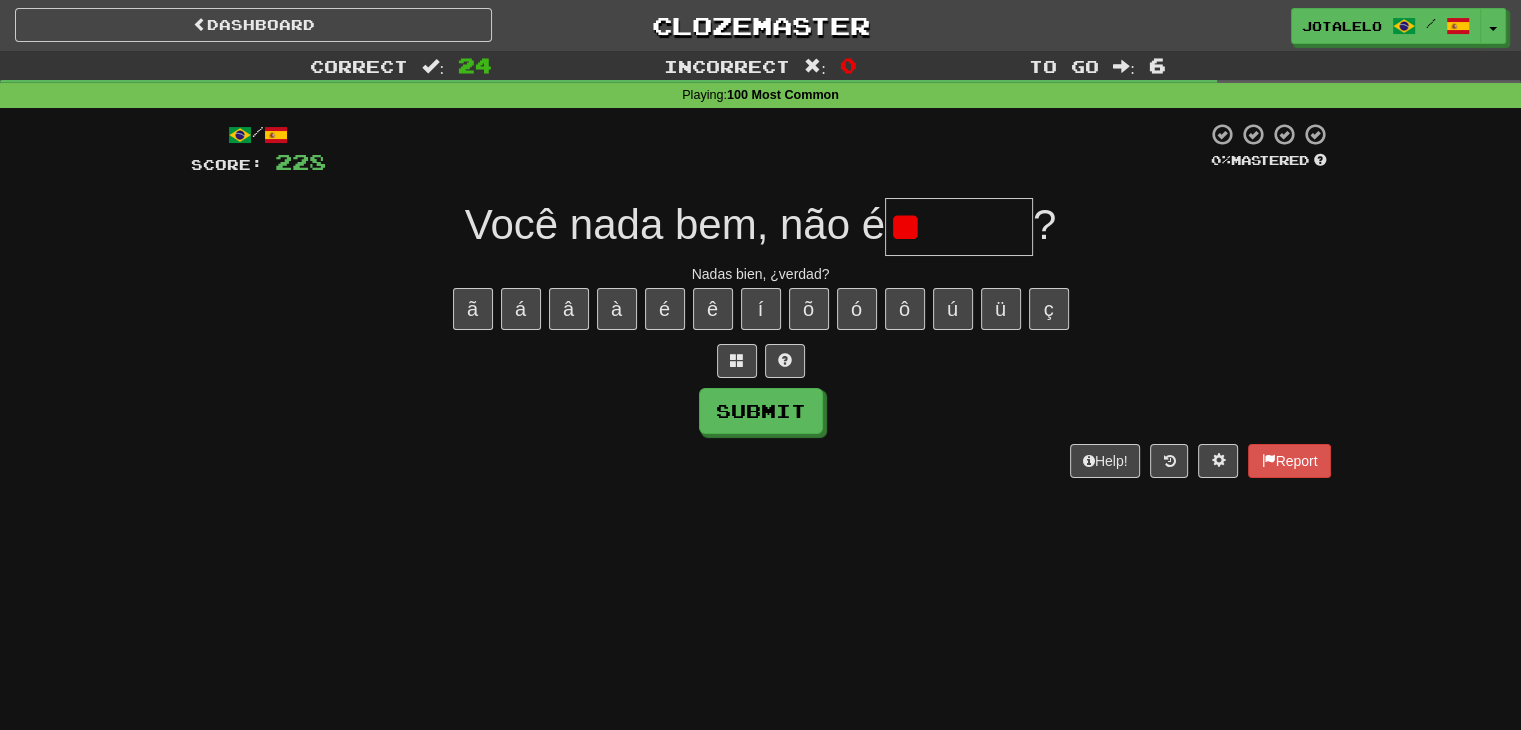type on "*" 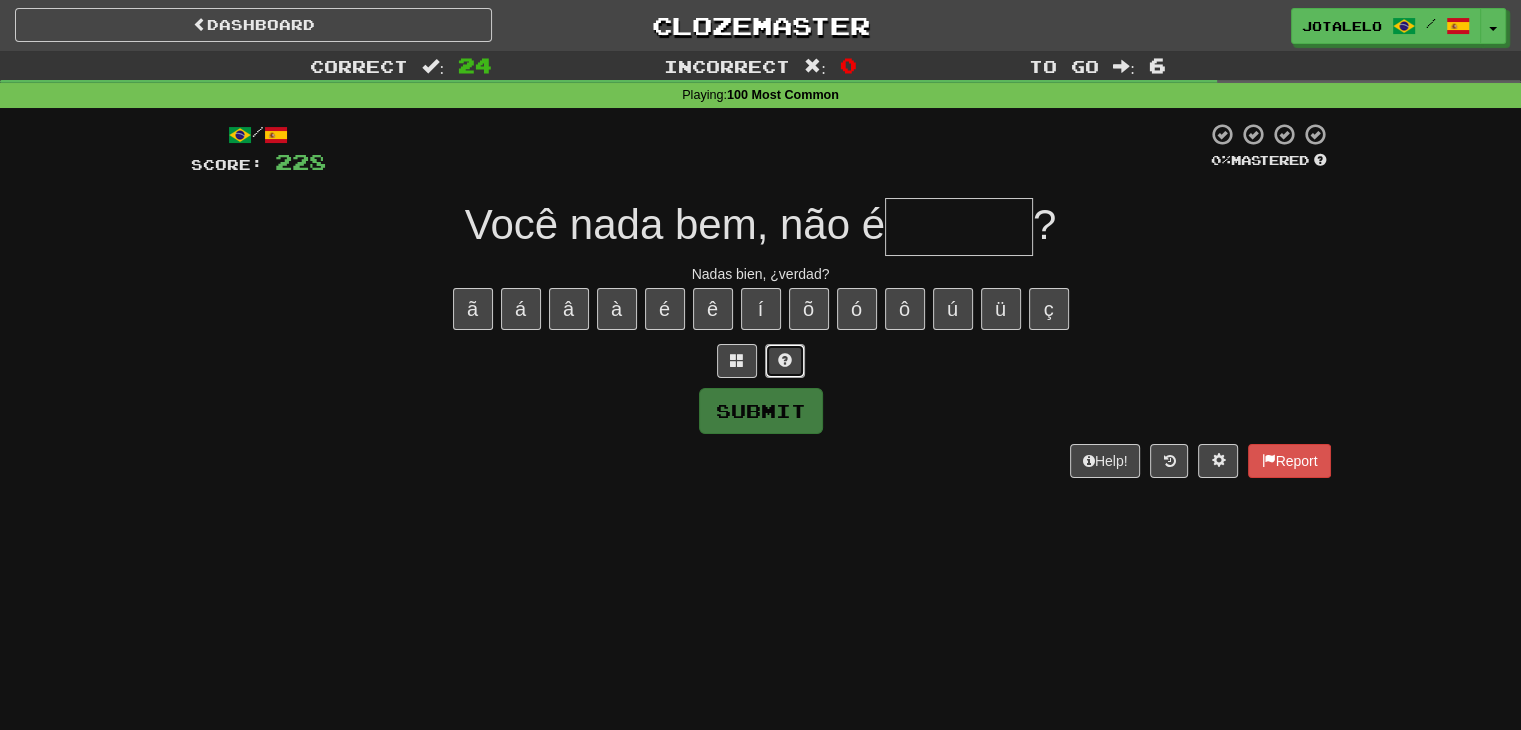 click at bounding box center [785, 361] 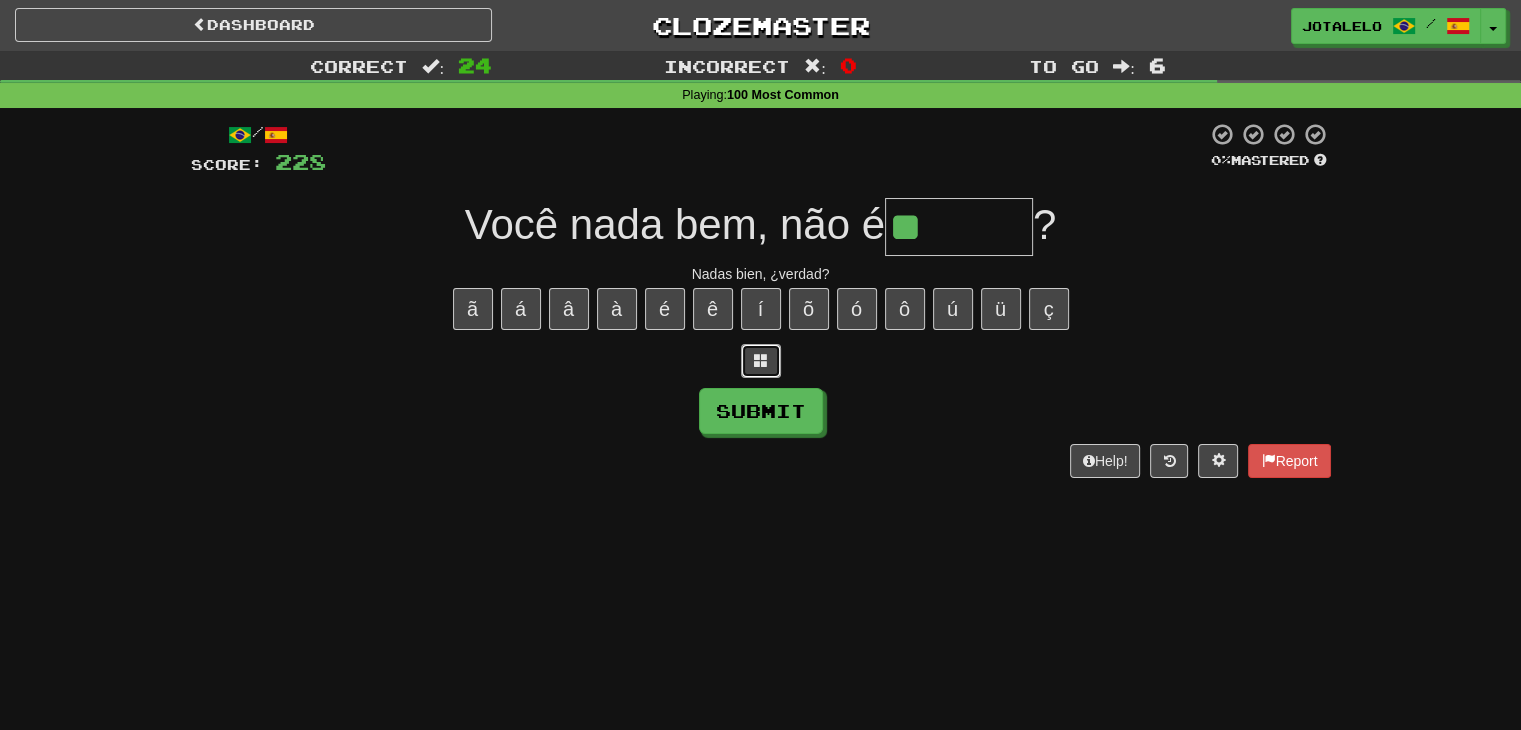 click at bounding box center (761, 361) 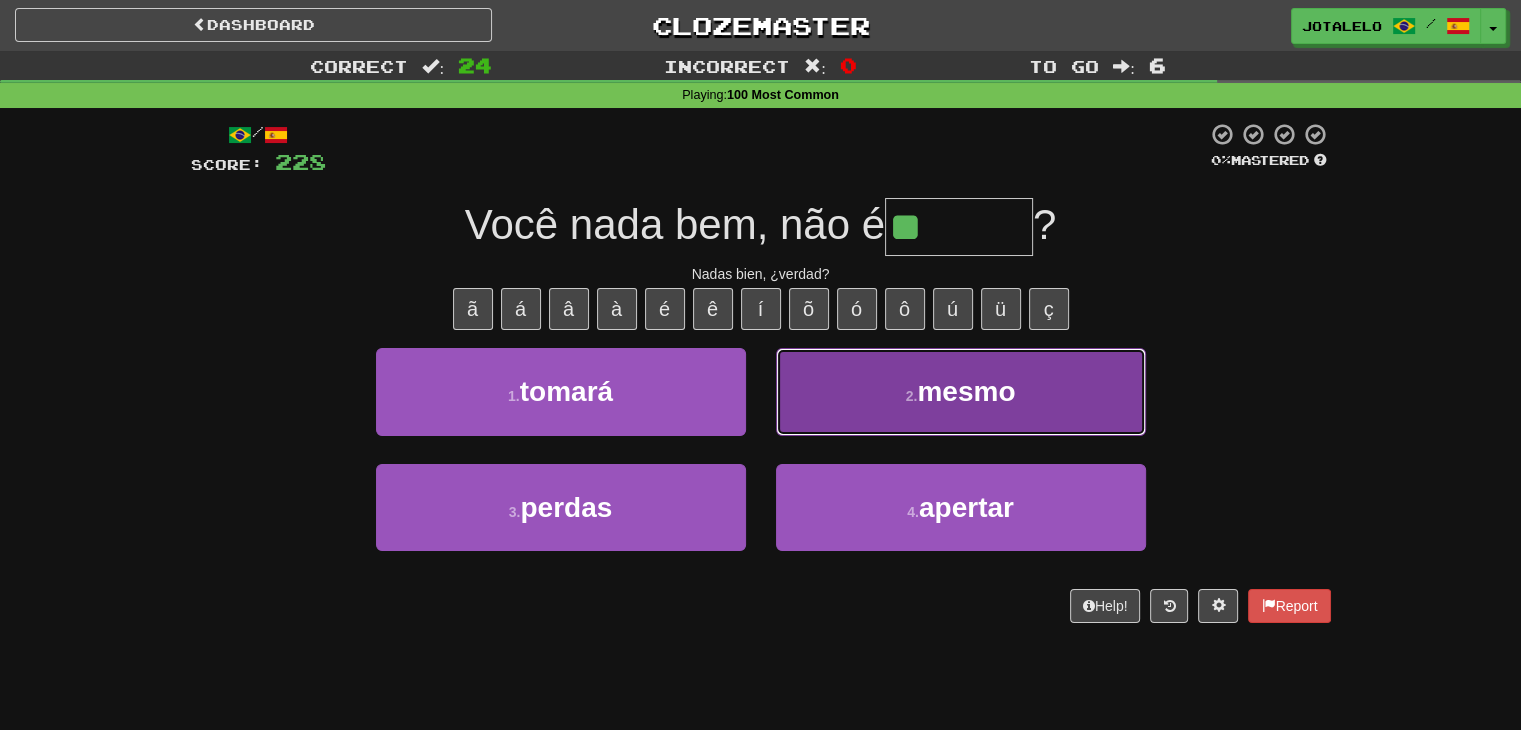 click on "2 .  mesmo" at bounding box center [961, 391] 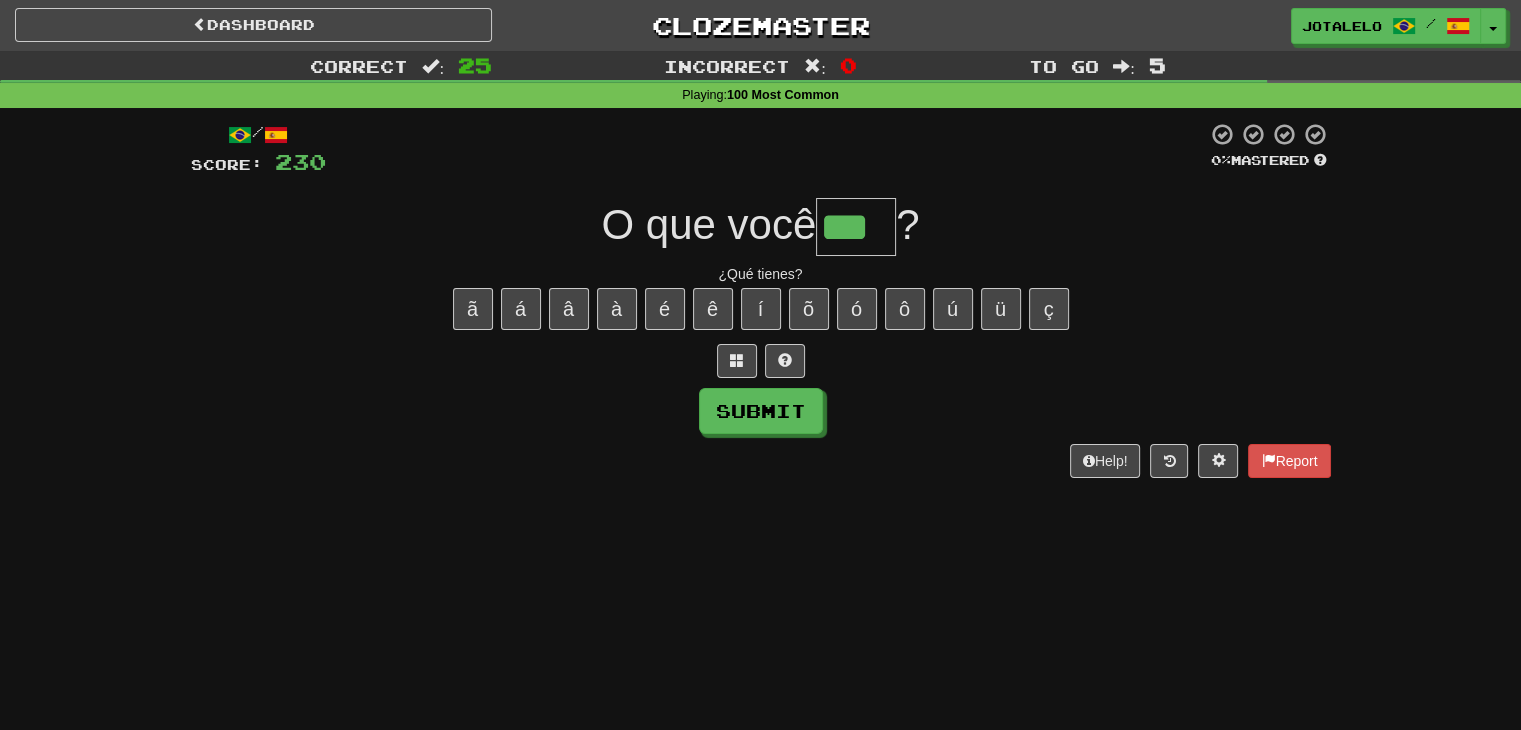 type on "***" 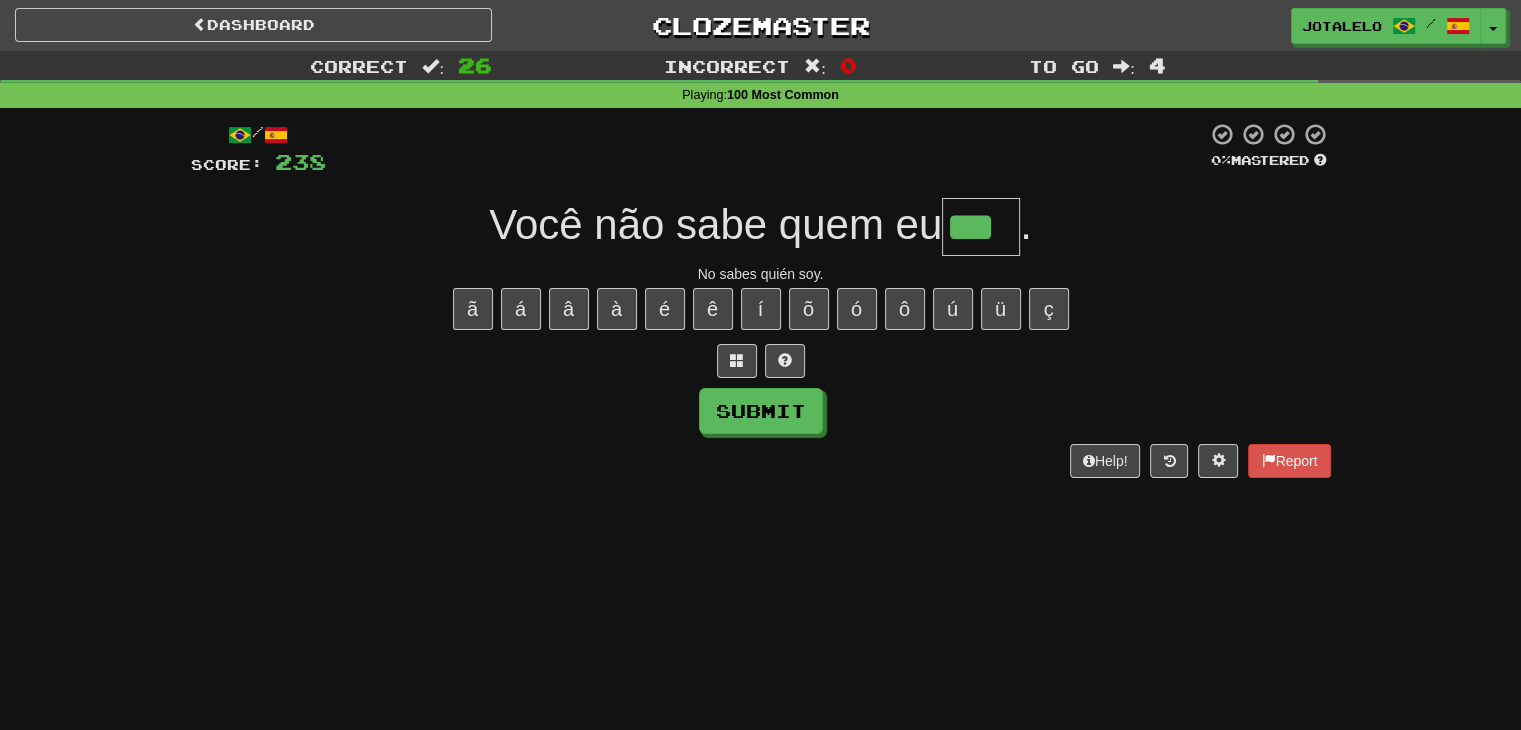 type on "***" 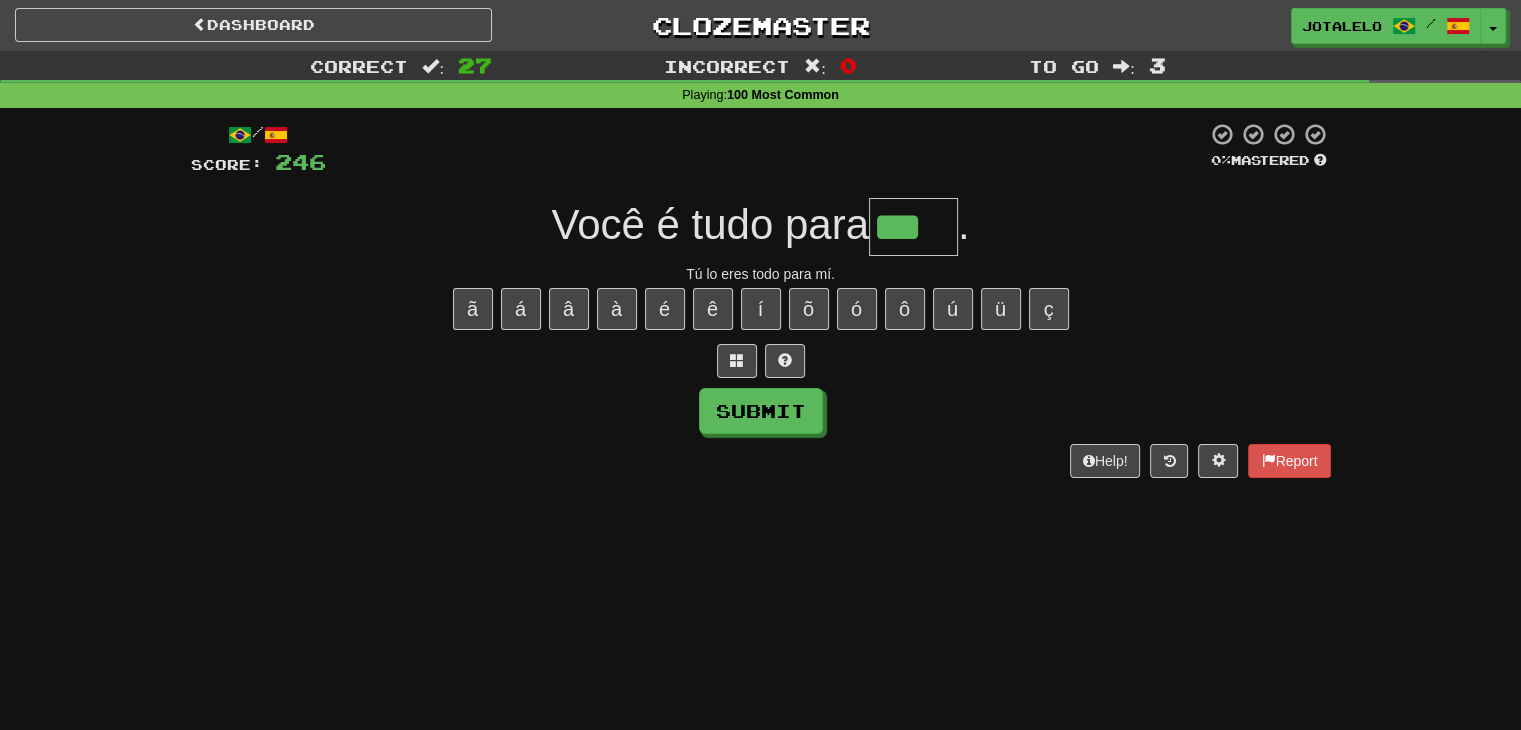 type on "***" 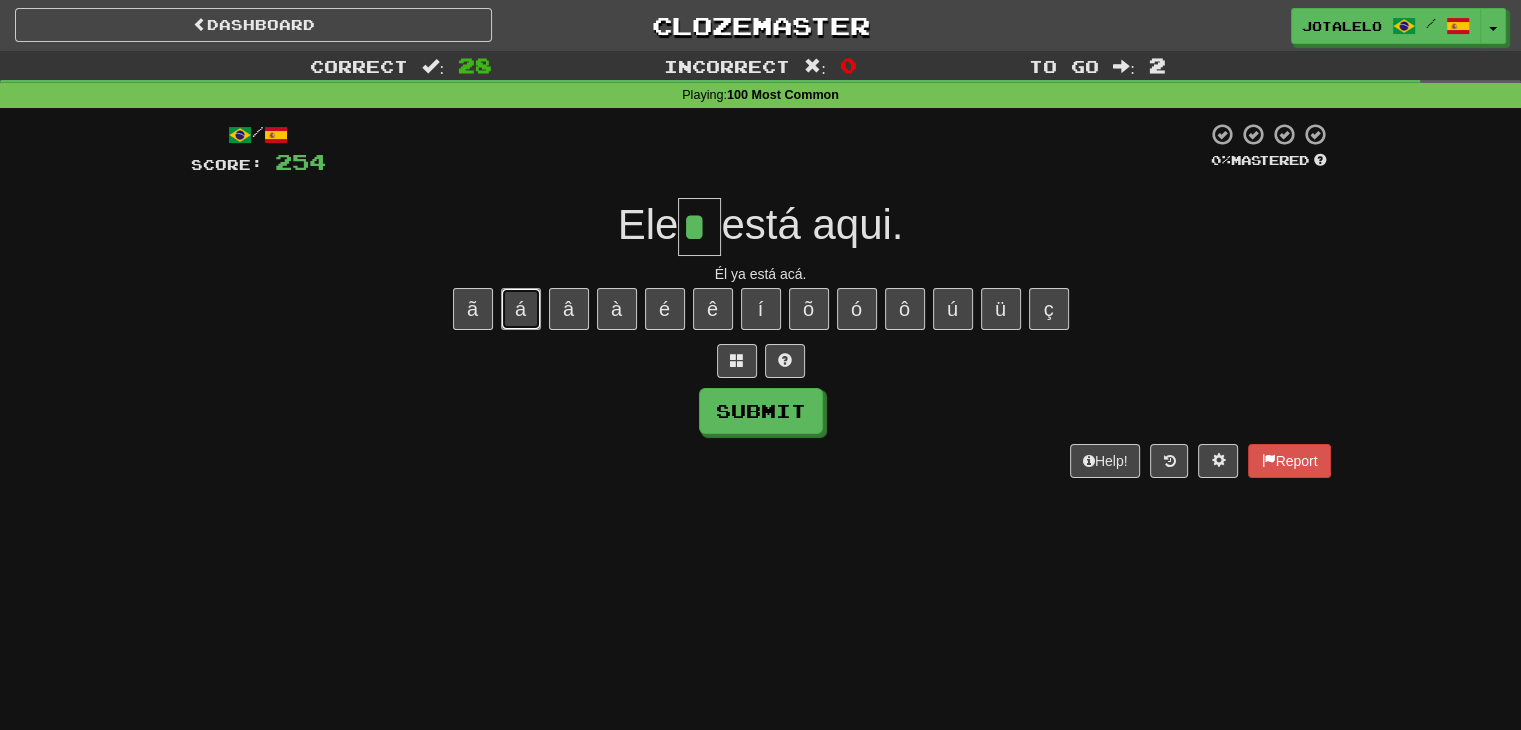 click on "á" at bounding box center [521, 309] 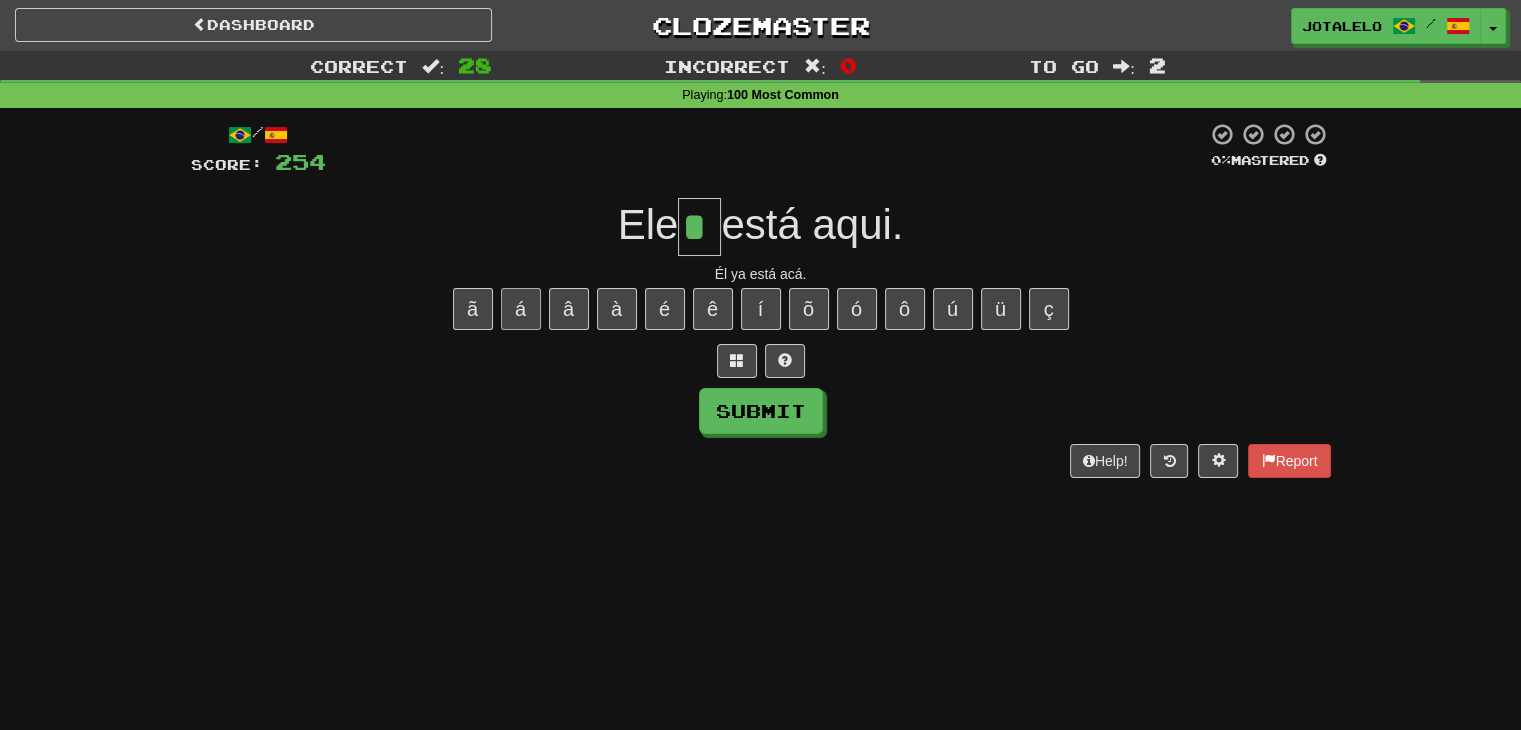 type on "**" 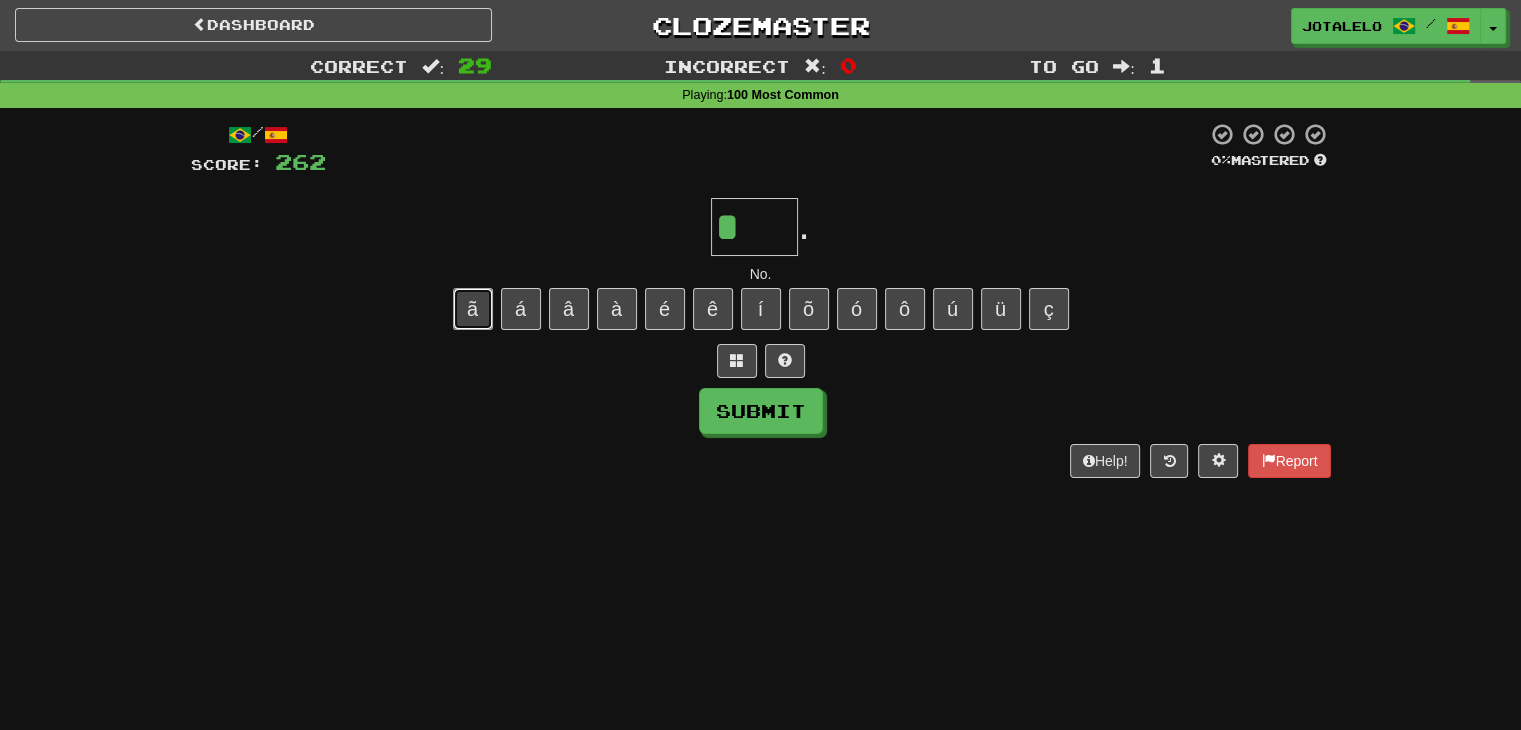 click on "ã" at bounding box center (473, 309) 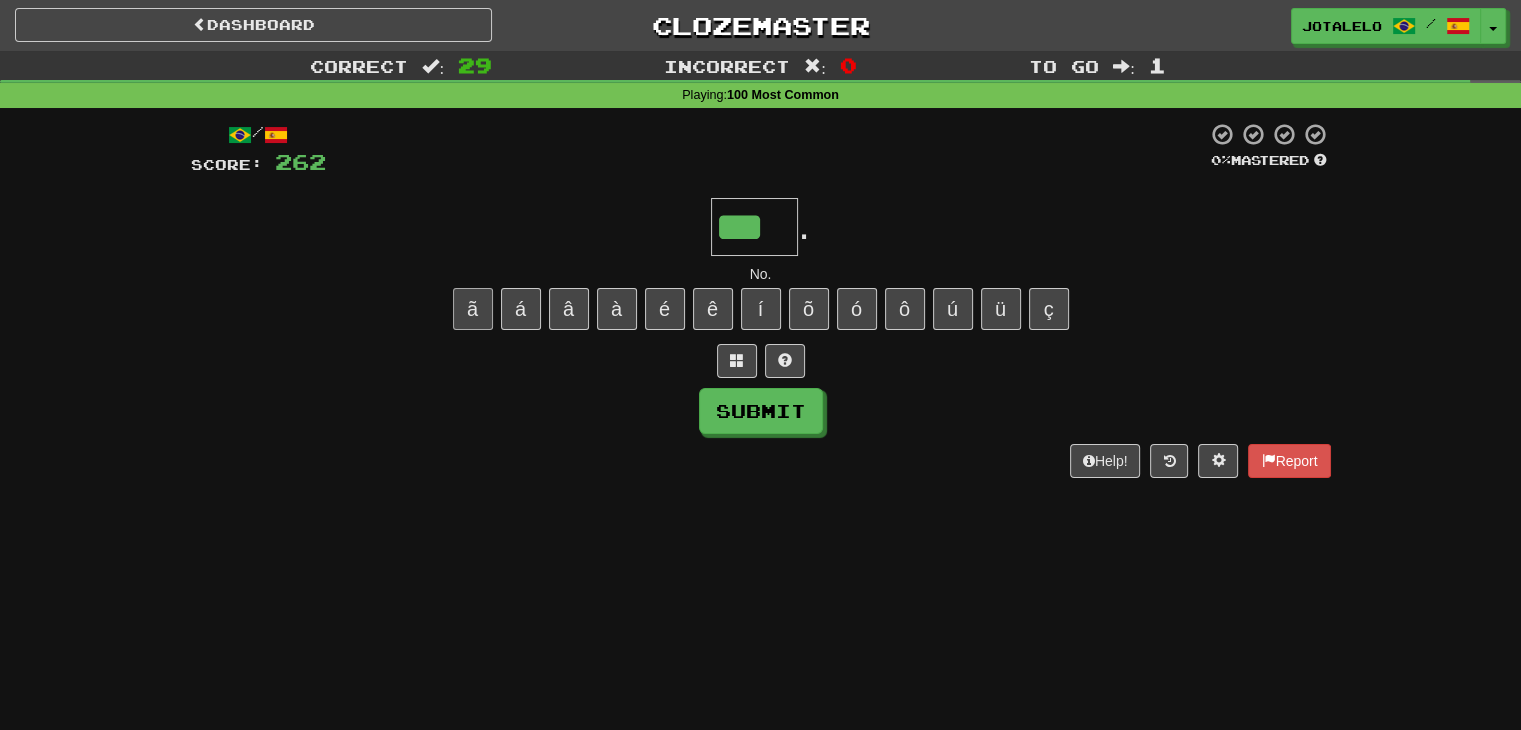 type on "***" 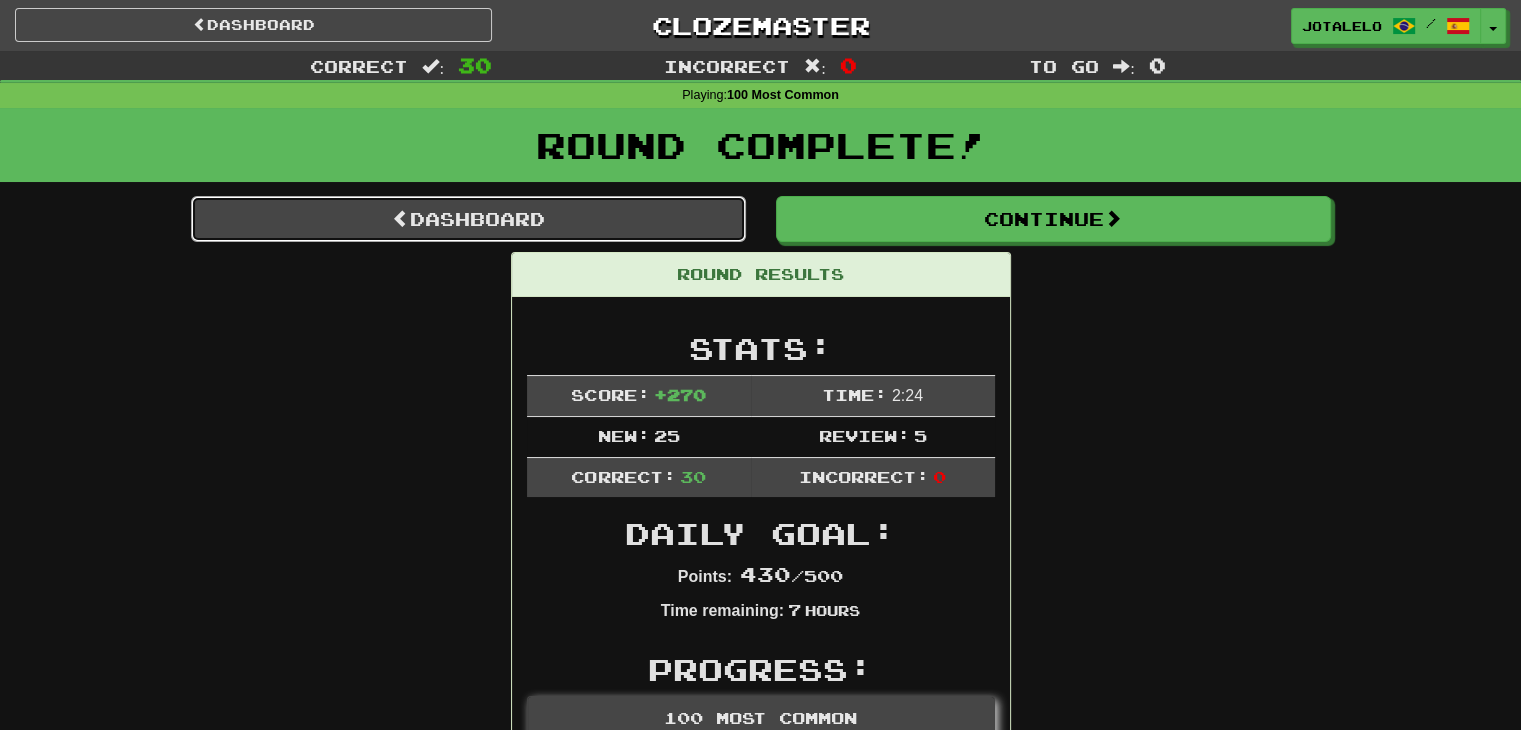 click on "Dashboard" at bounding box center (468, 219) 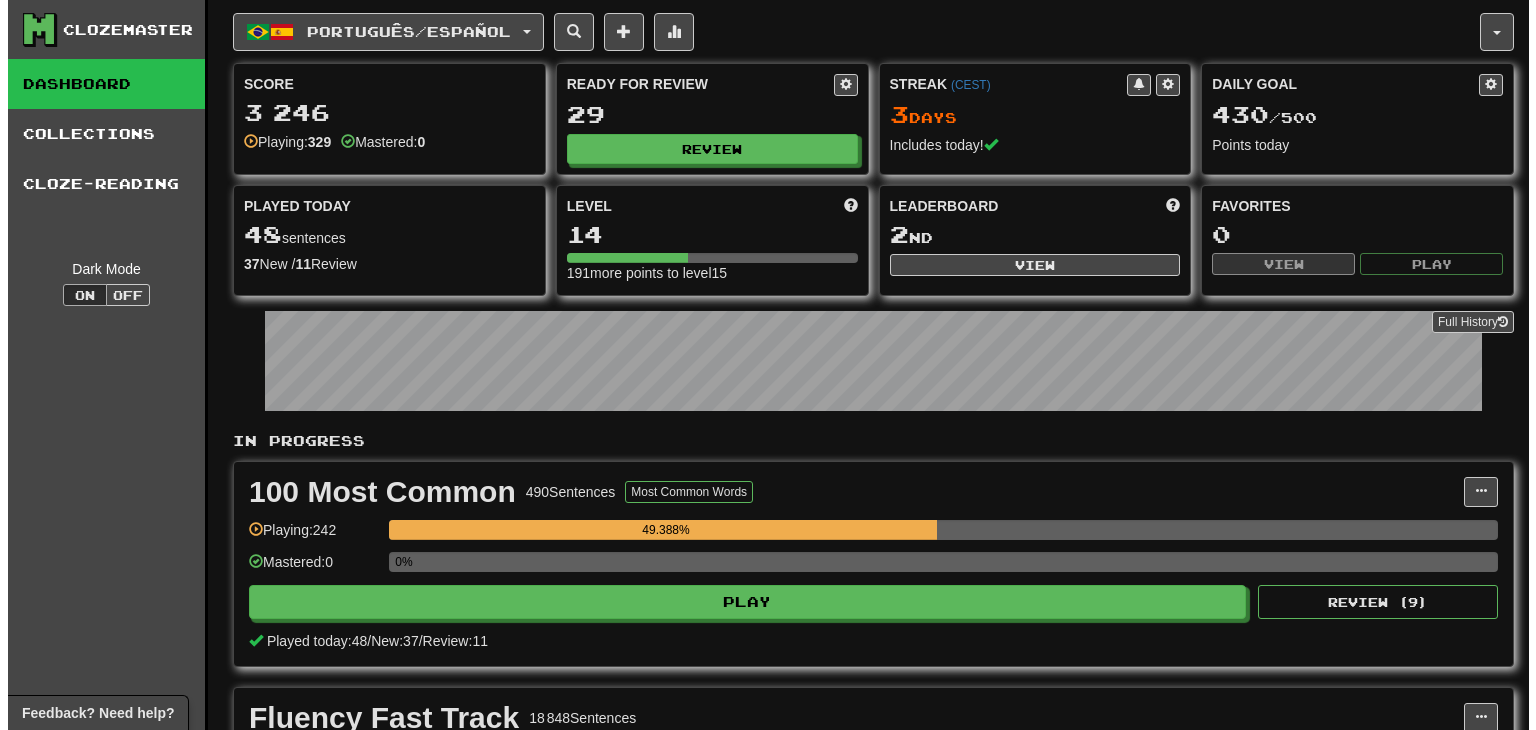 scroll, scrollTop: 0, scrollLeft: 0, axis: both 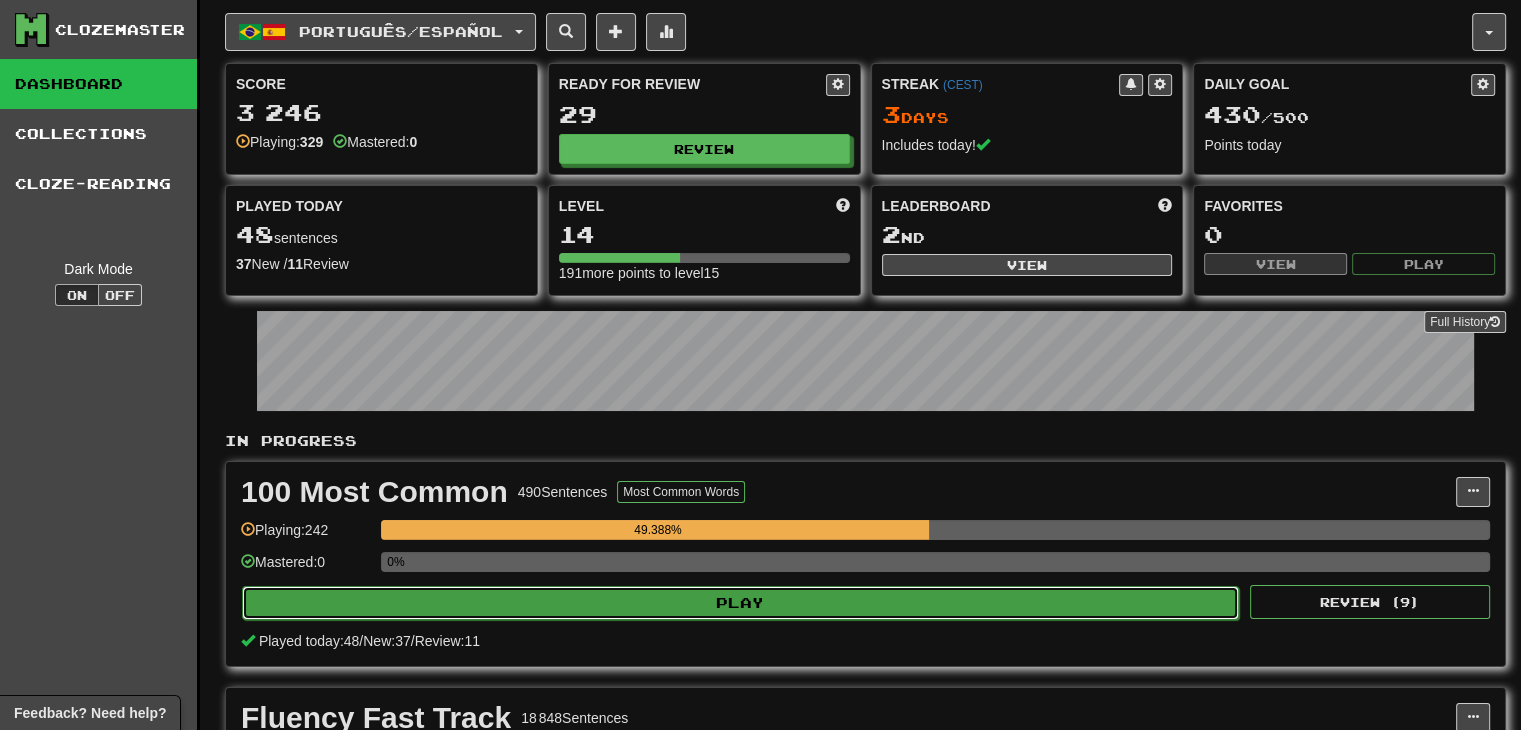 click on "Play" at bounding box center [740, 603] 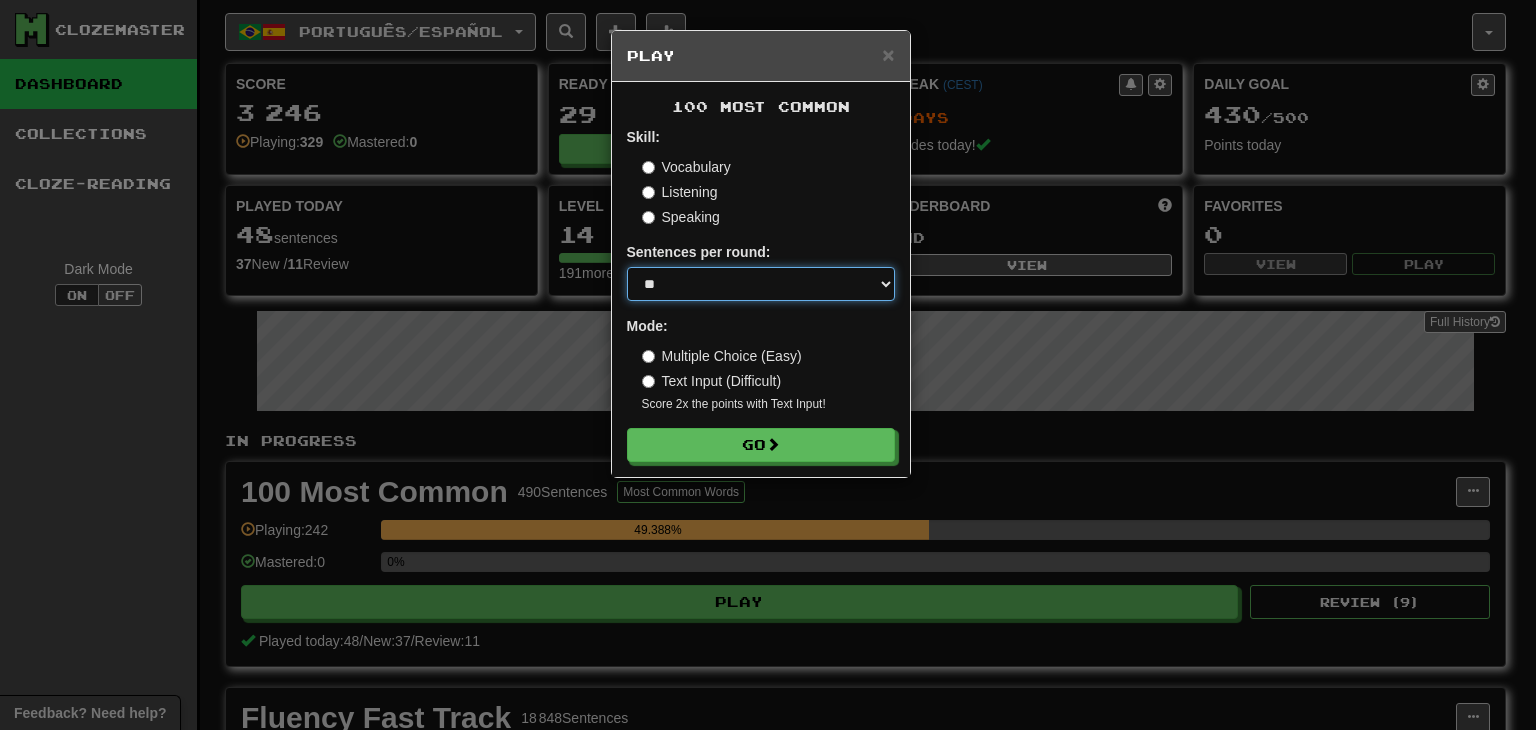 click on "* ** ** ** ** ** *** ********" at bounding box center [761, 284] 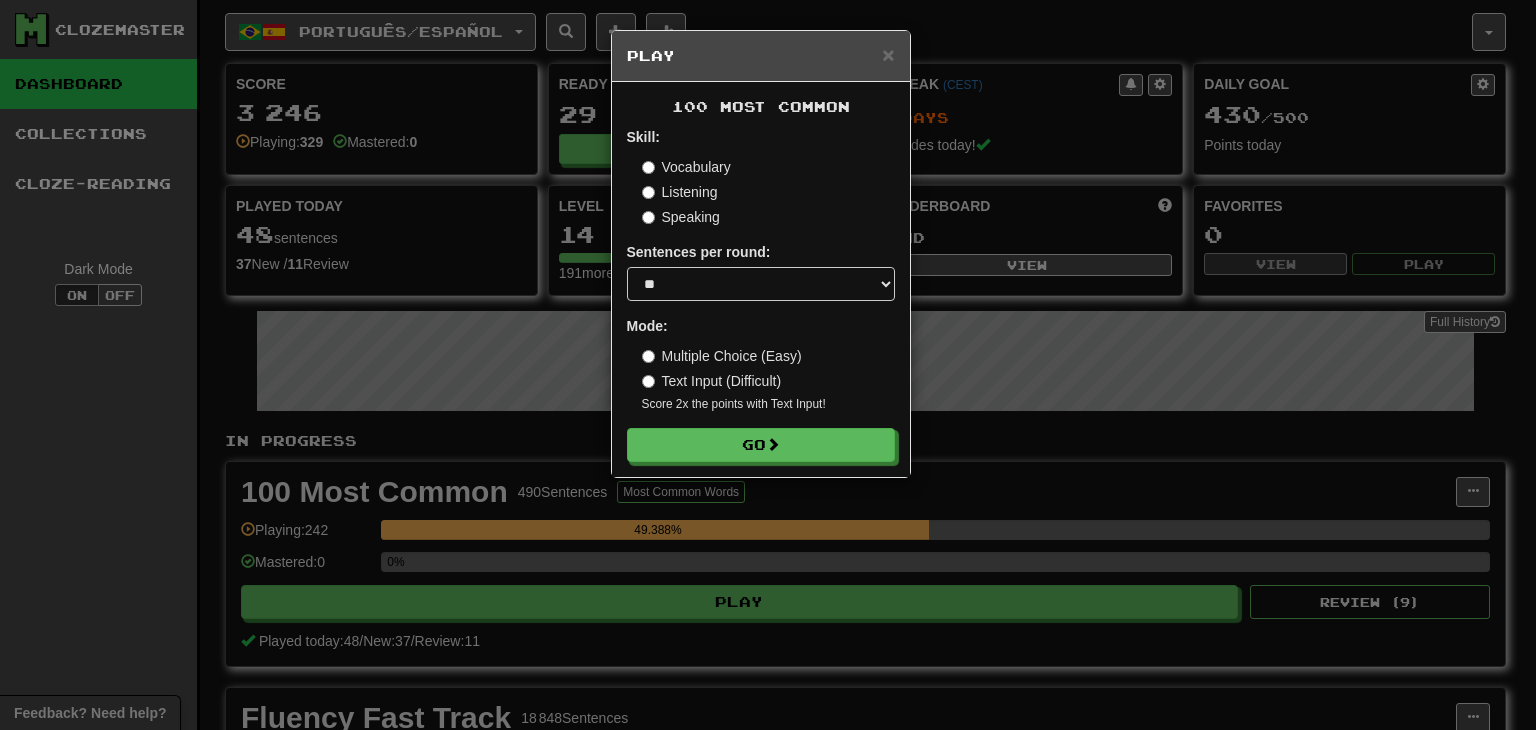 click on "Skill: Vocabulary Listening Speaking Sentences per round: * ** ** ** ** ** *** ******** Mode: Multiple Choice (Easy) Text Input (Difficult) Score 2x the points with Text Input ! Go" at bounding box center (761, 294) 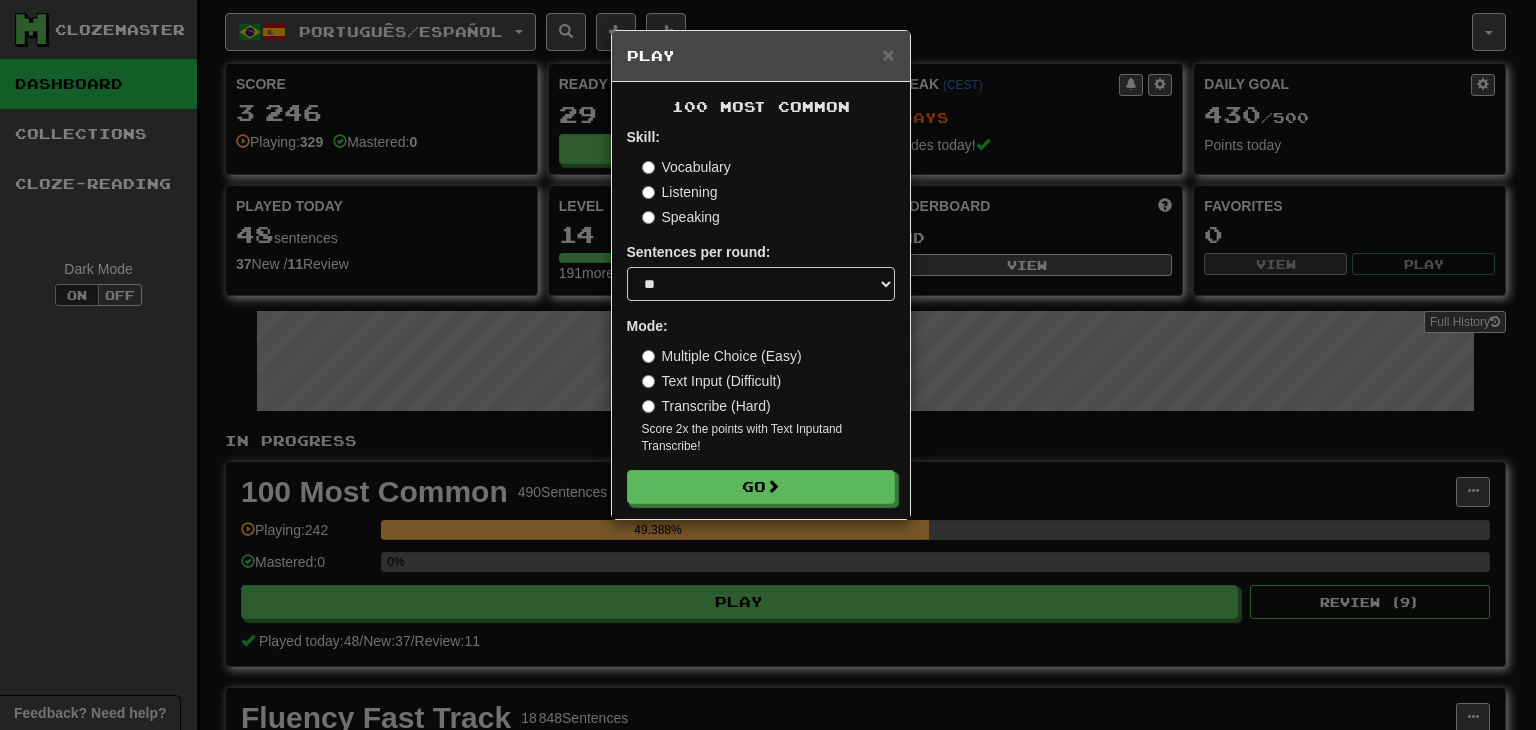 click on "Transcribe (Hard)" at bounding box center [706, 406] 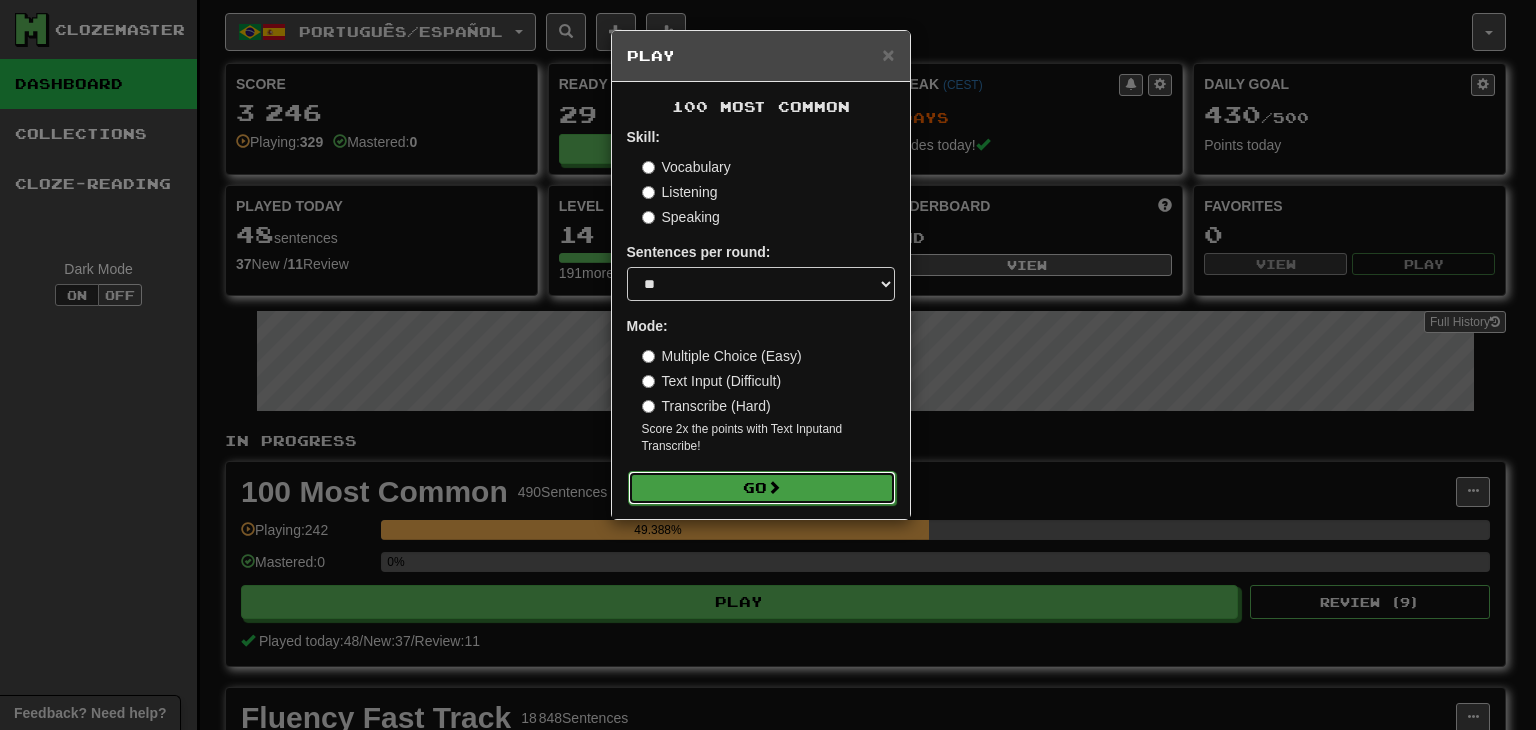 click on "Go" at bounding box center (762, 488) 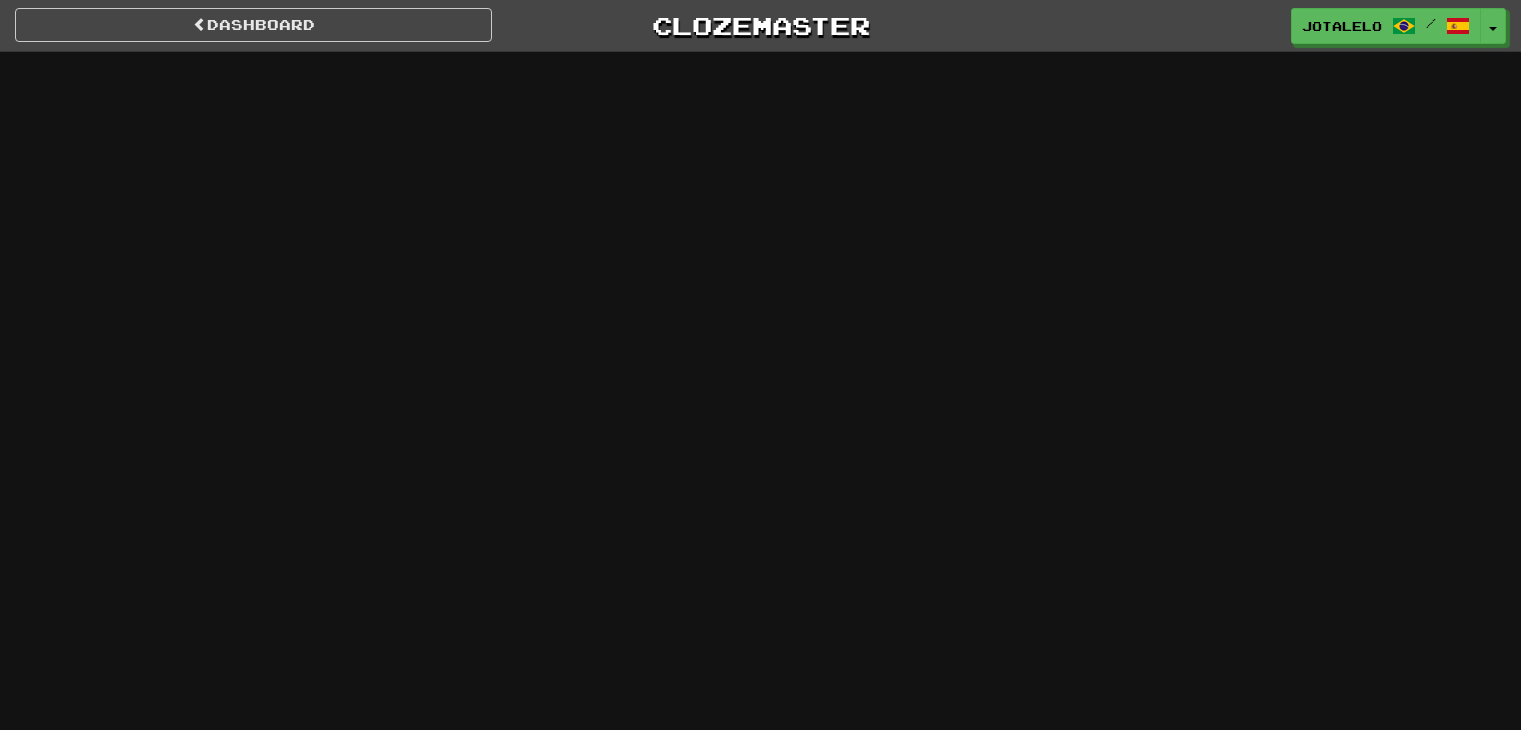 scroll, scrollTop: 0, scrollLeft: 0, axis: both 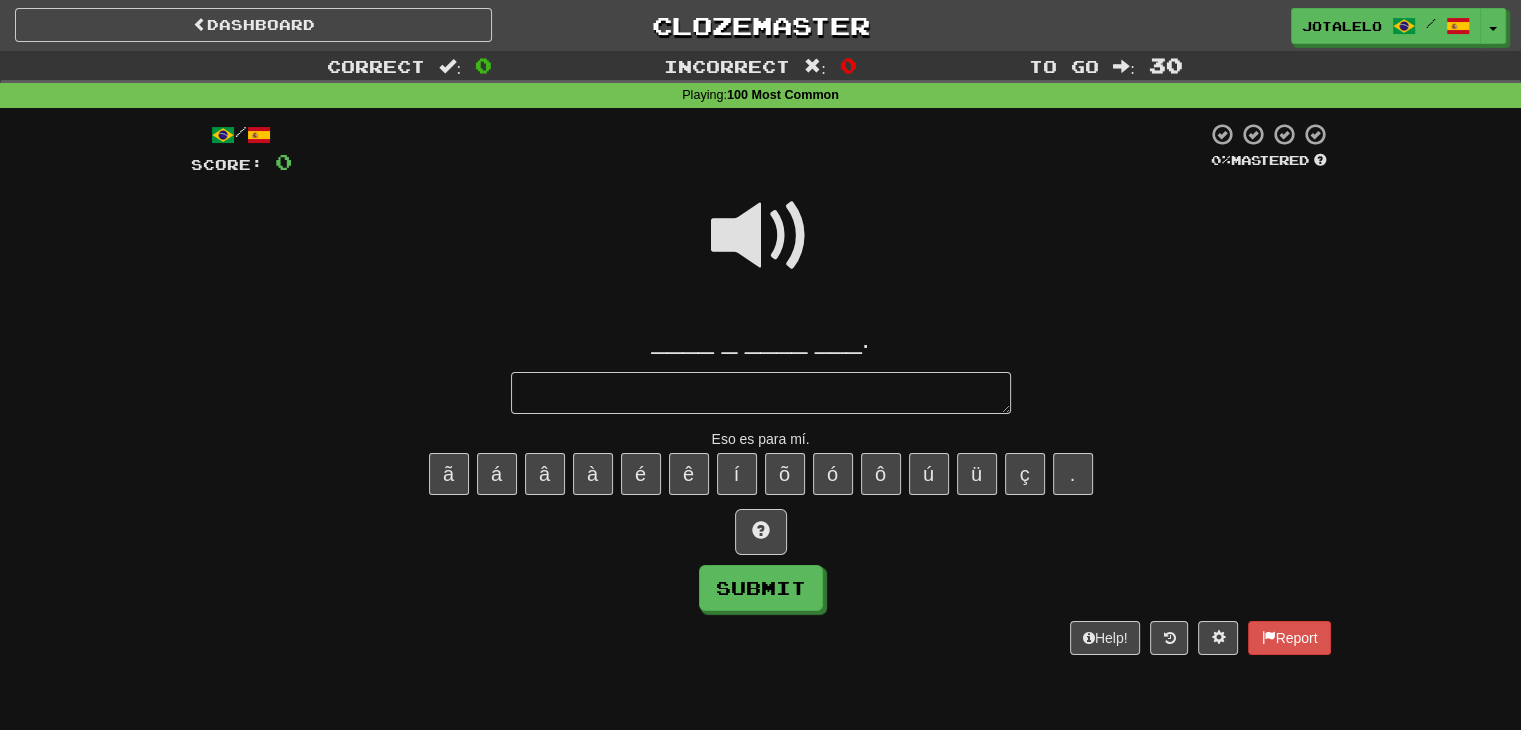 type on "*" 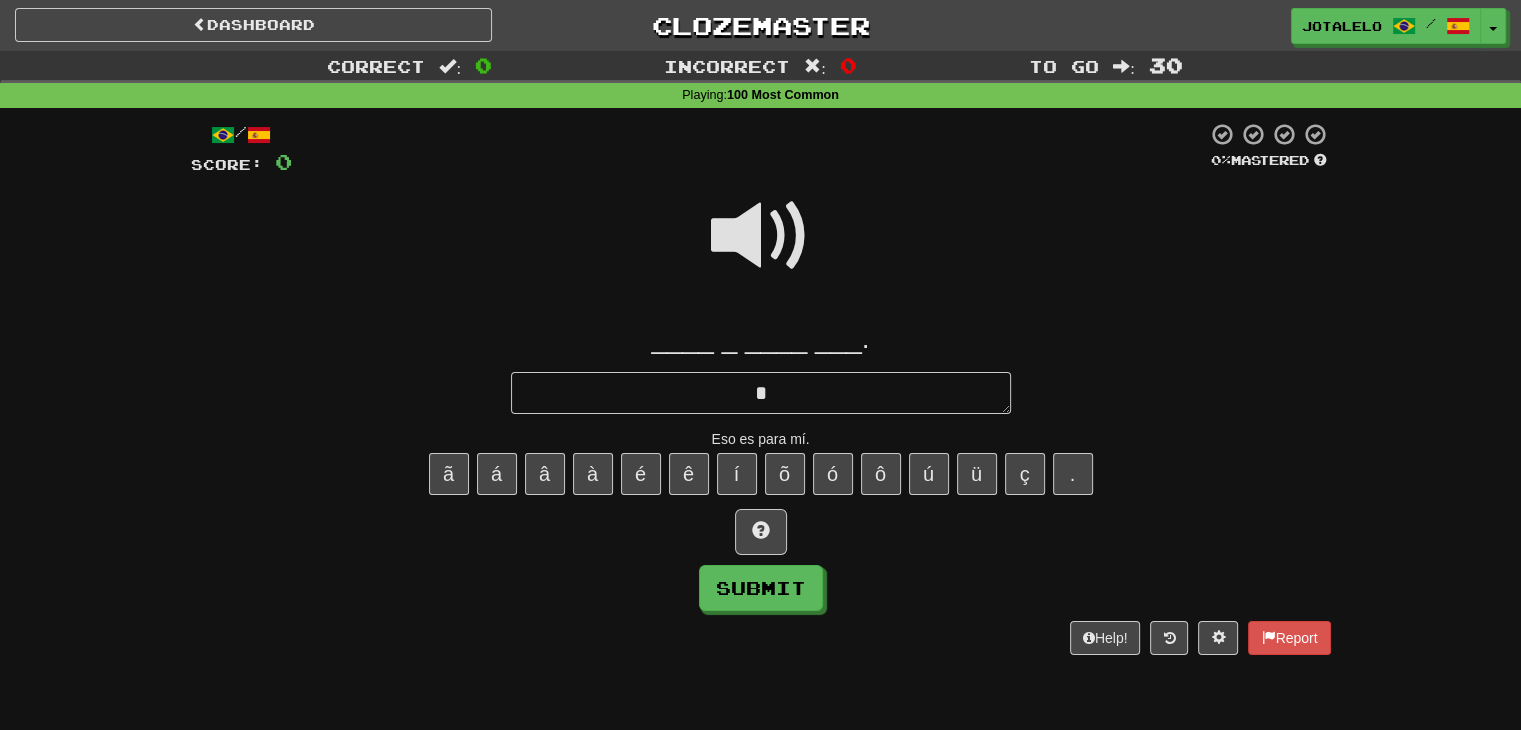 type on "*" 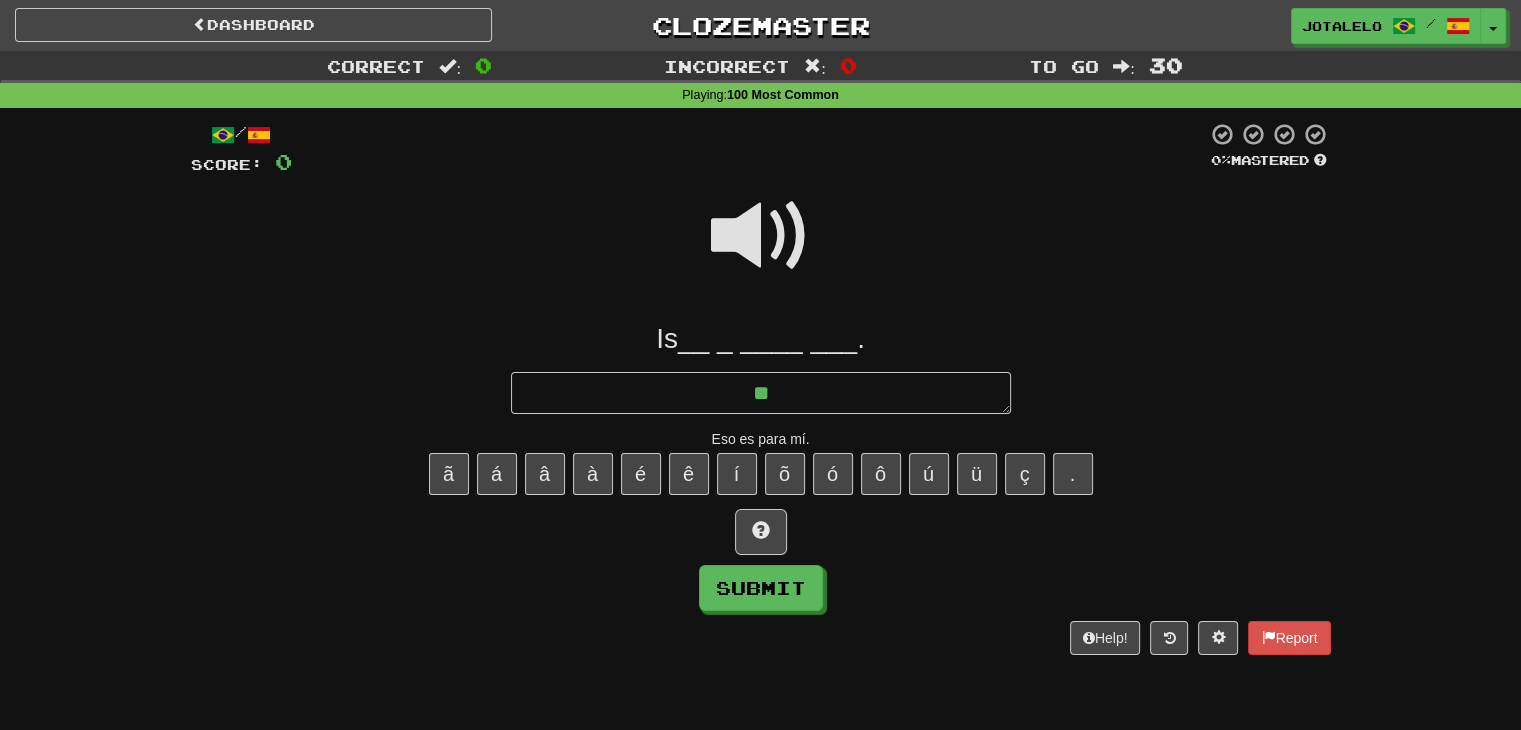 type on "*" 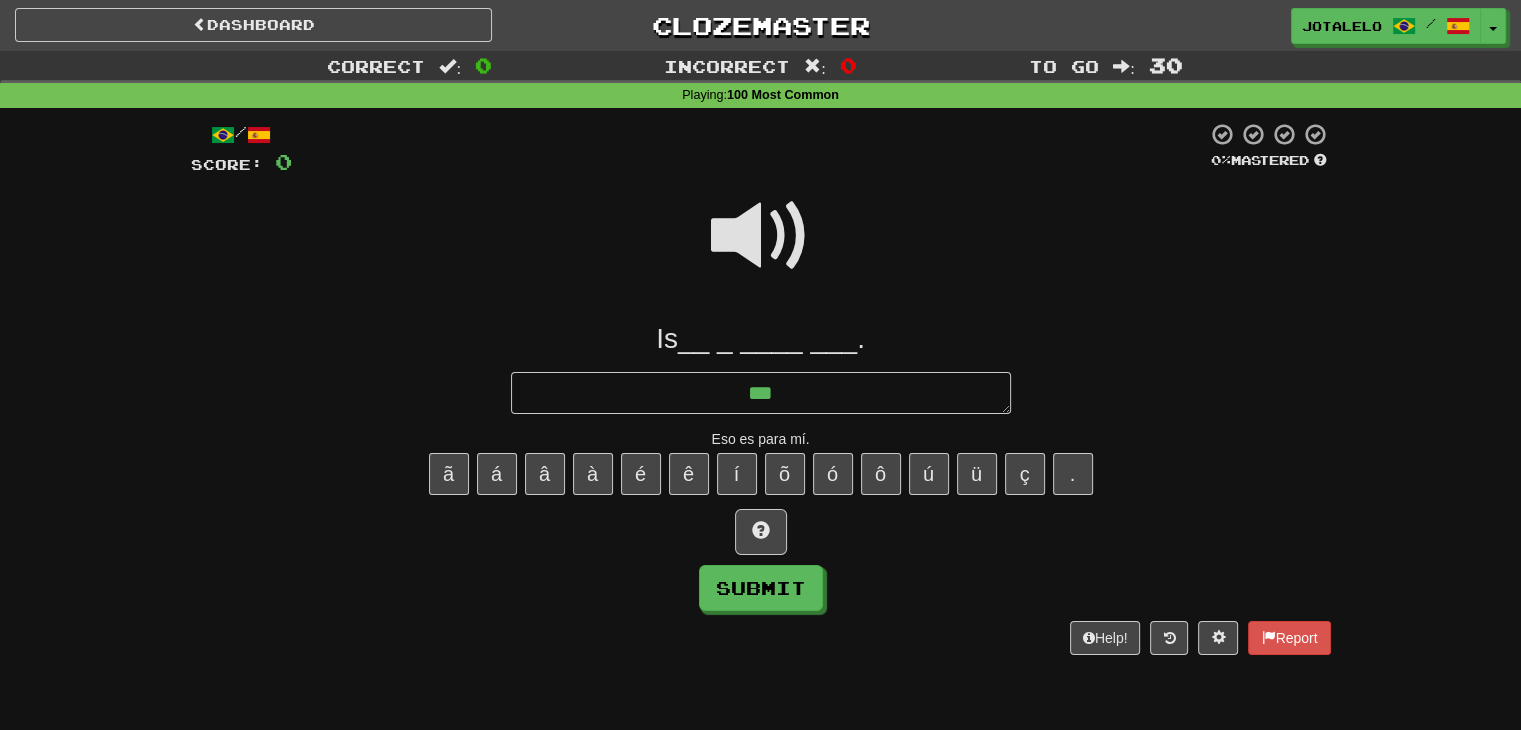 type on "*" 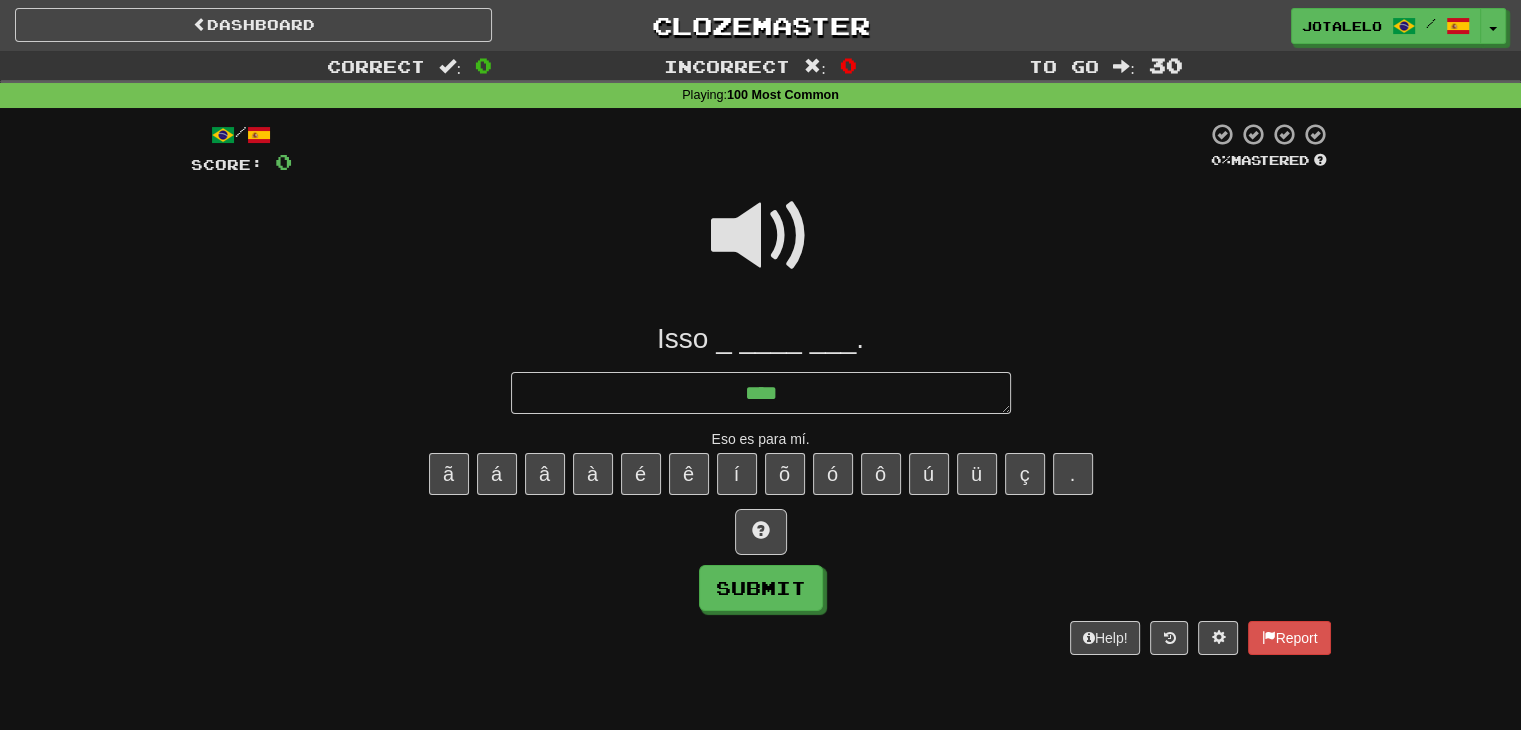 type on "*" 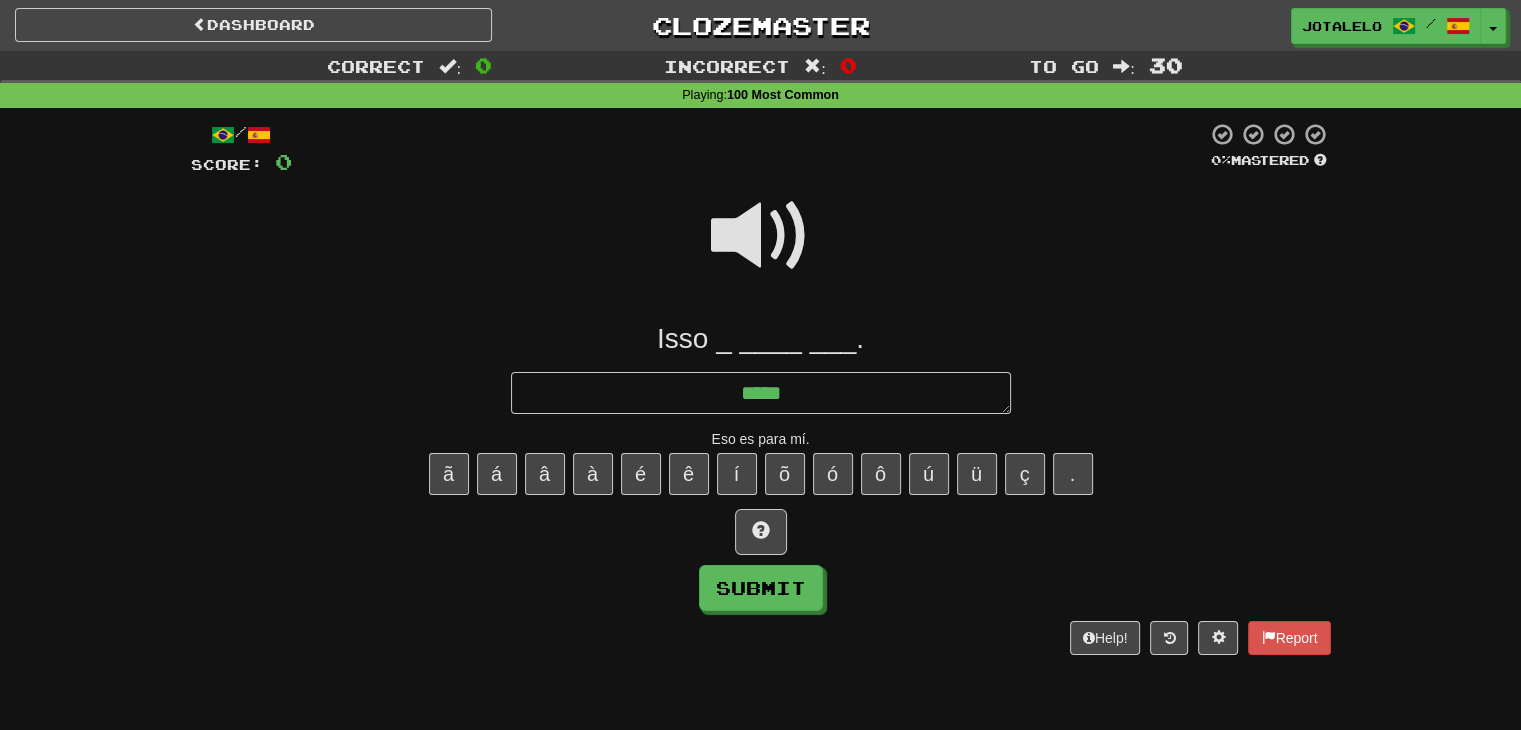 type on "*" 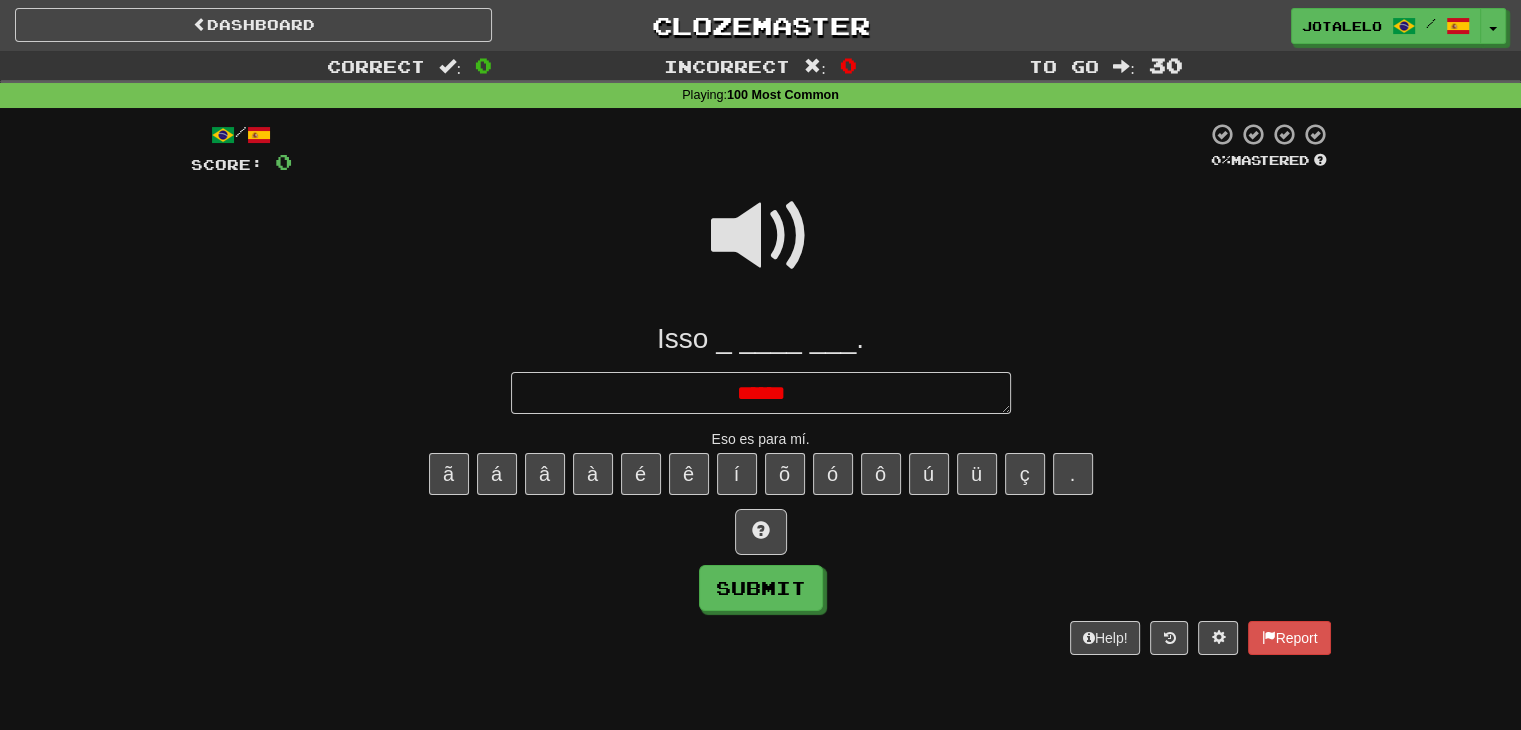 type on "*" 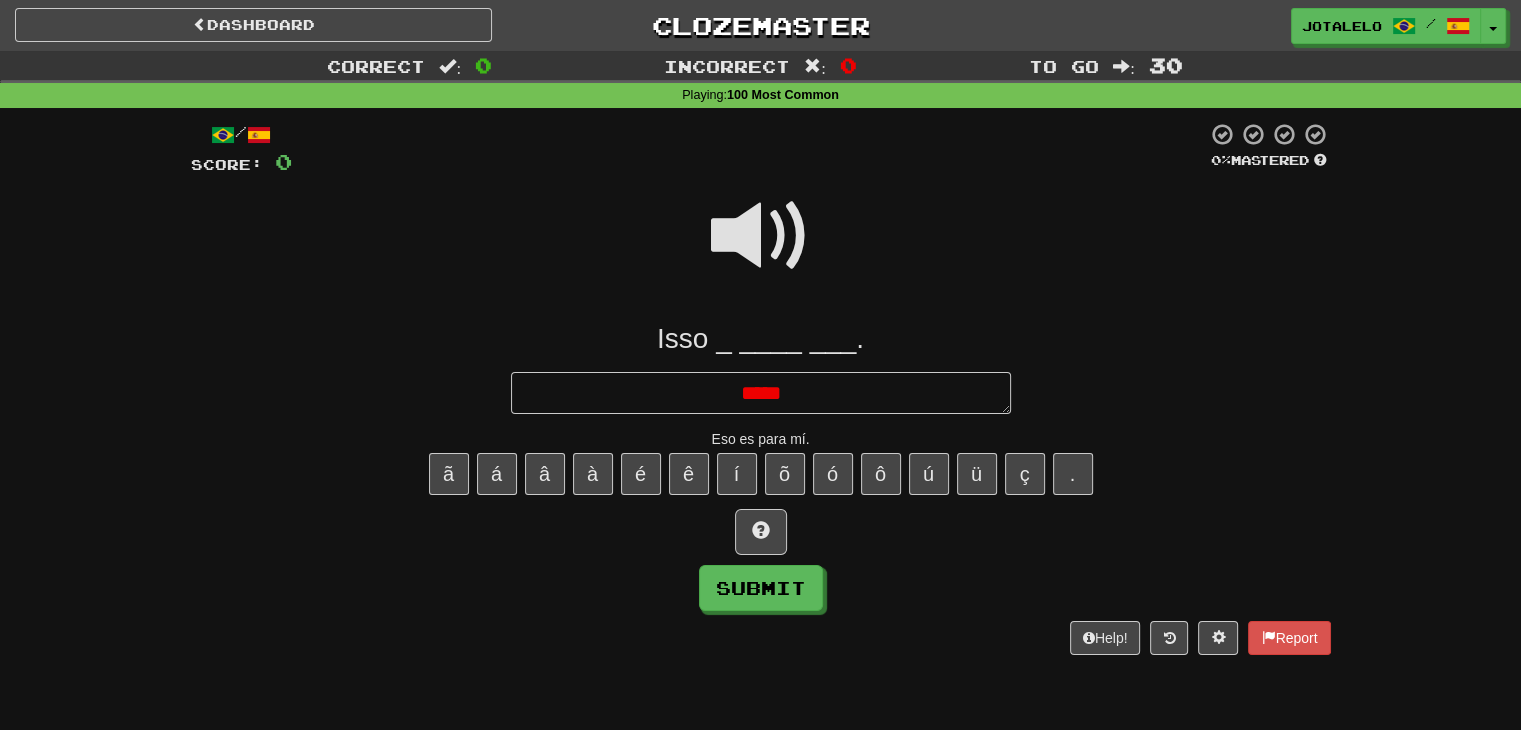type on "*" 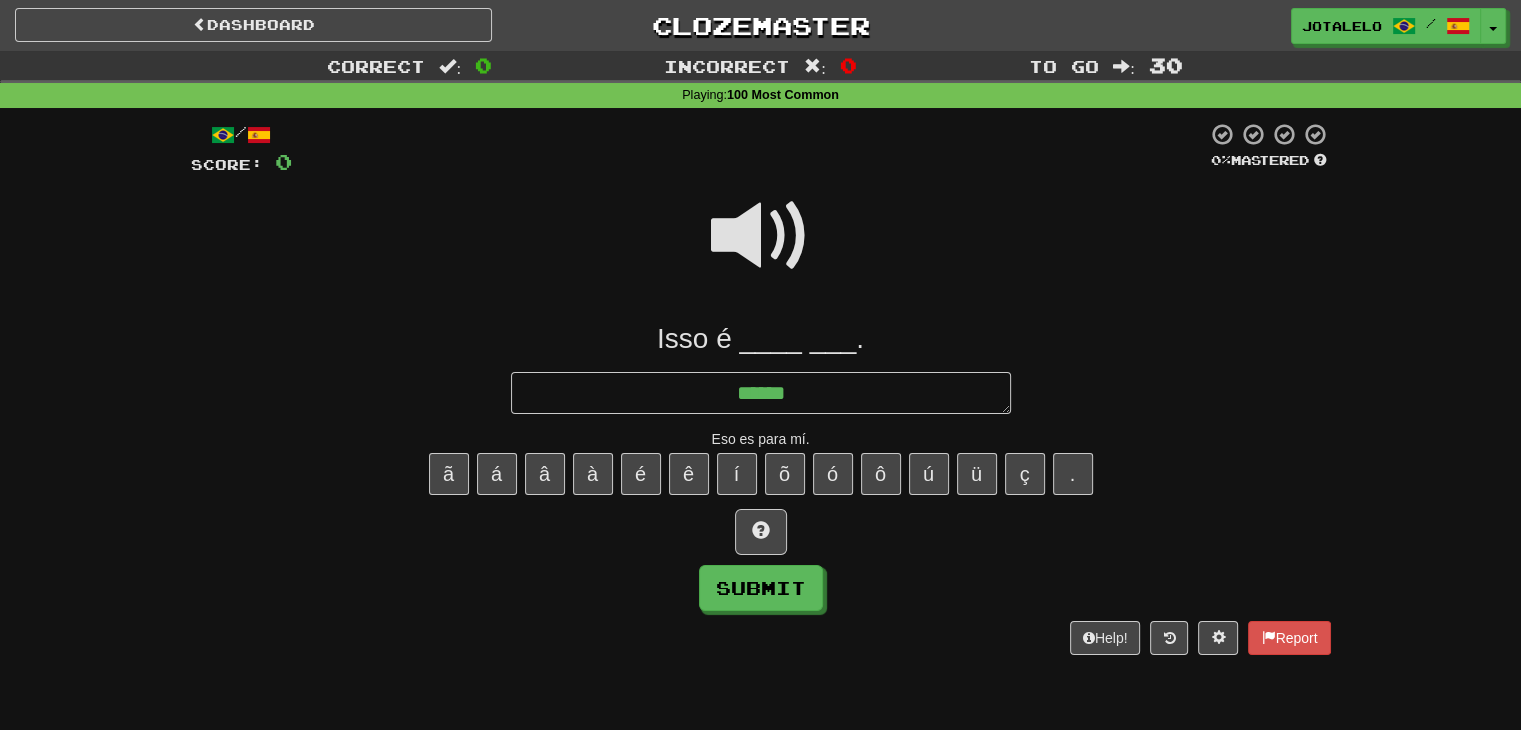 type on "*" 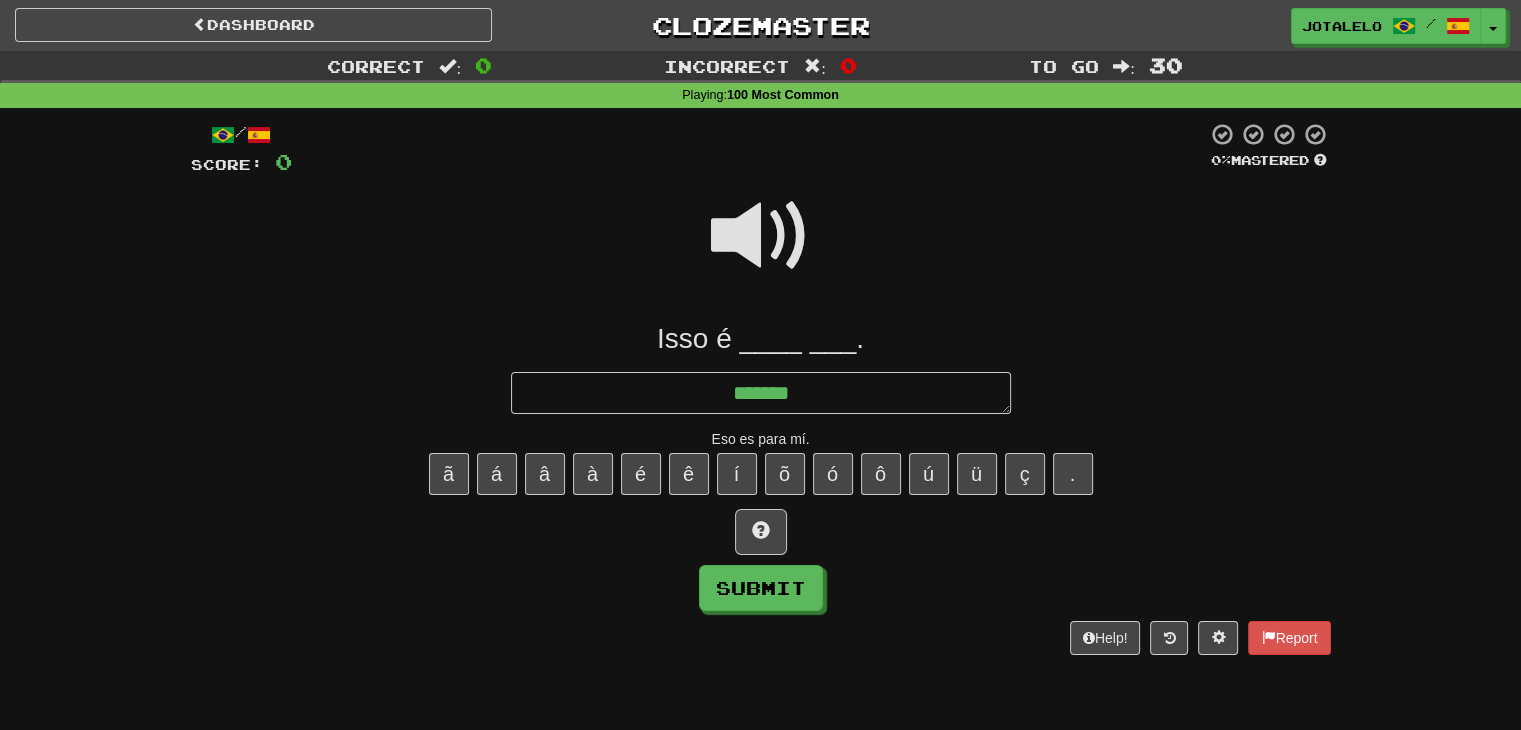 type on "*" 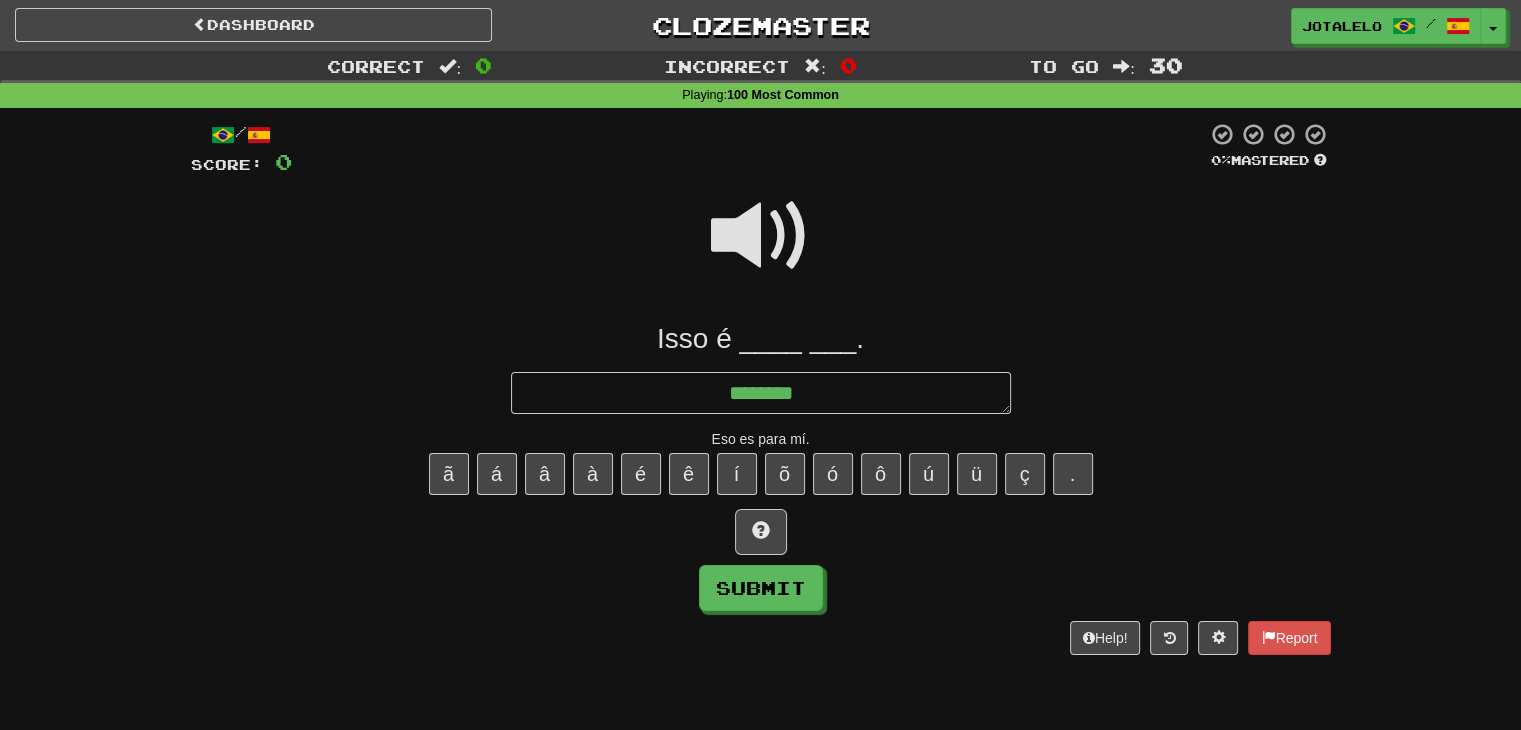 type on "*" 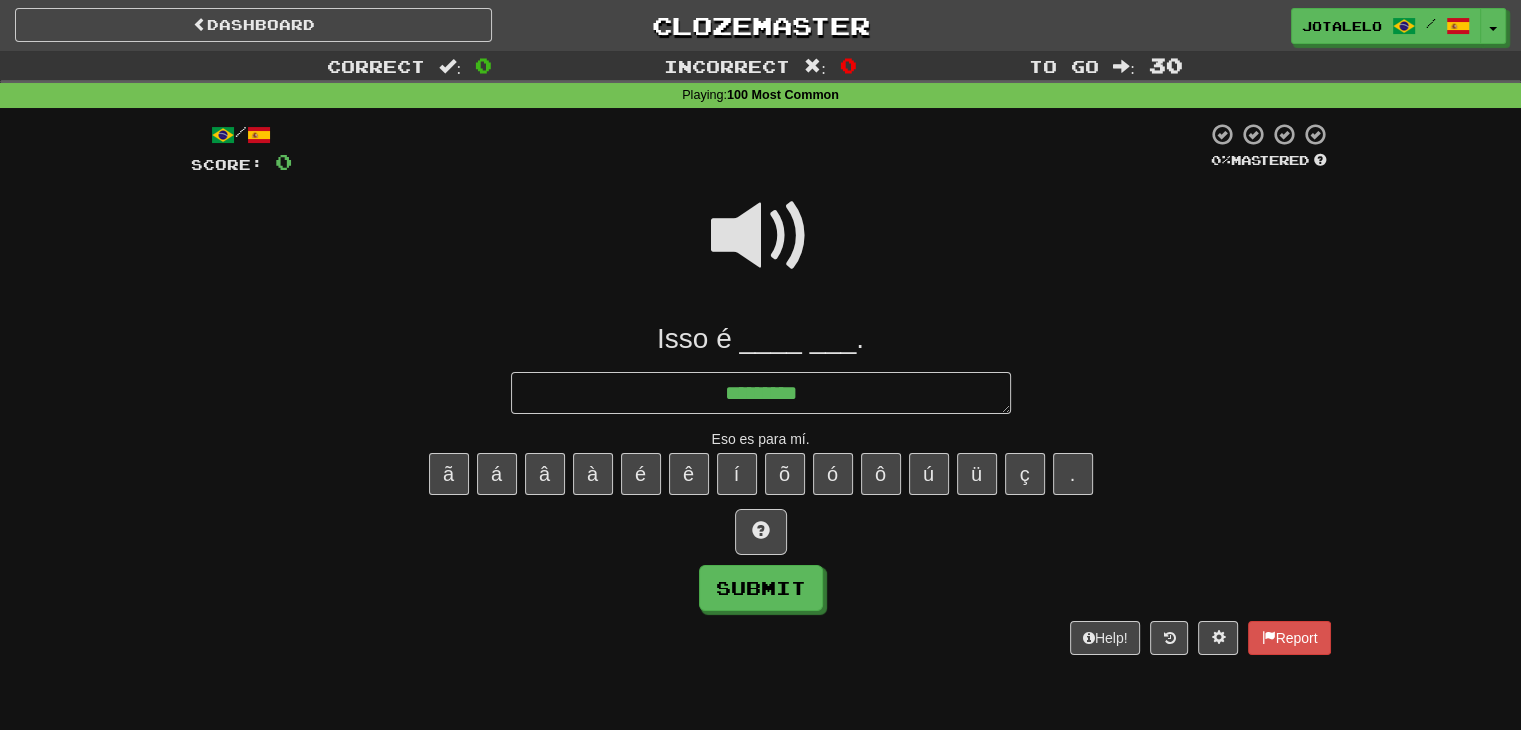 type on "*" 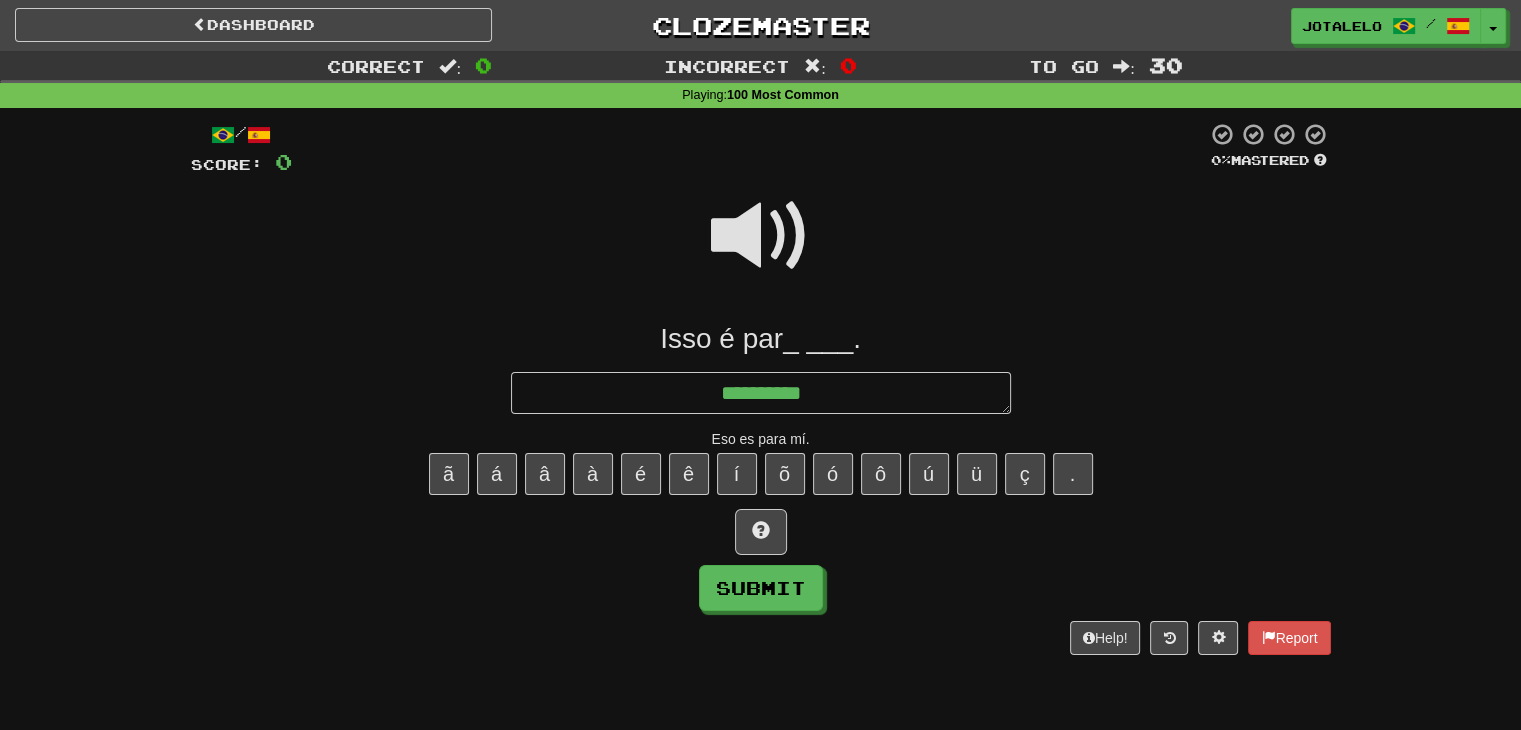 type on "*" 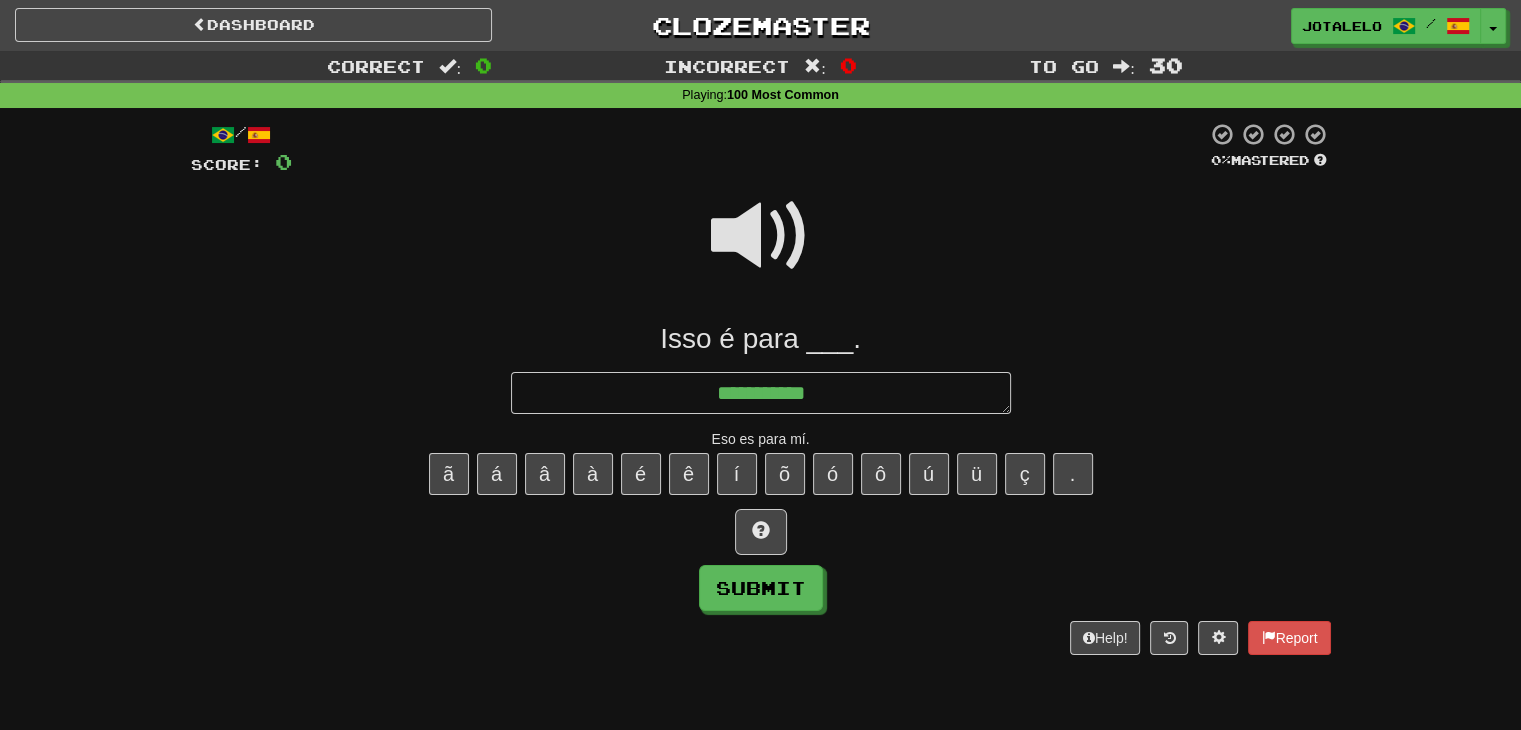 type on "*" 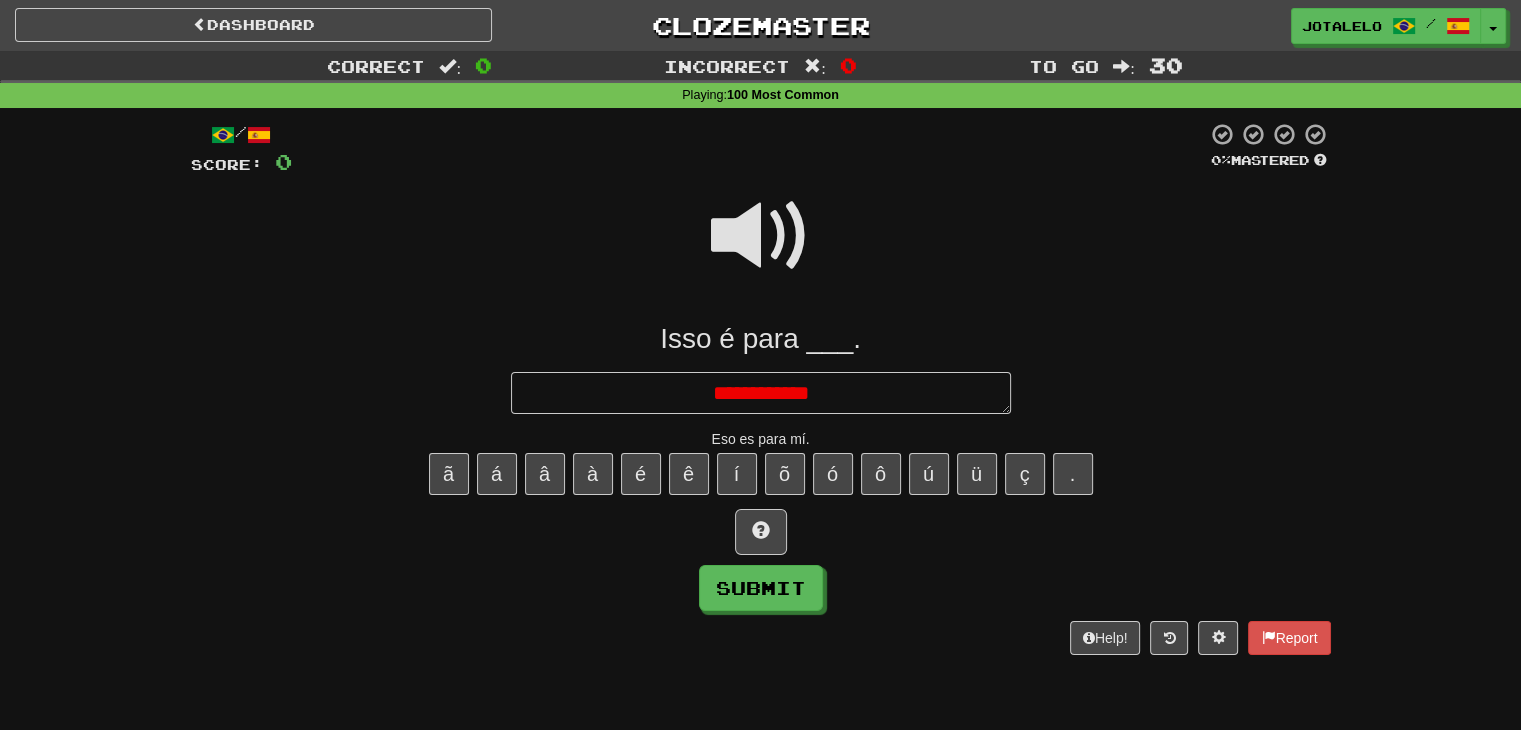 type on "*" 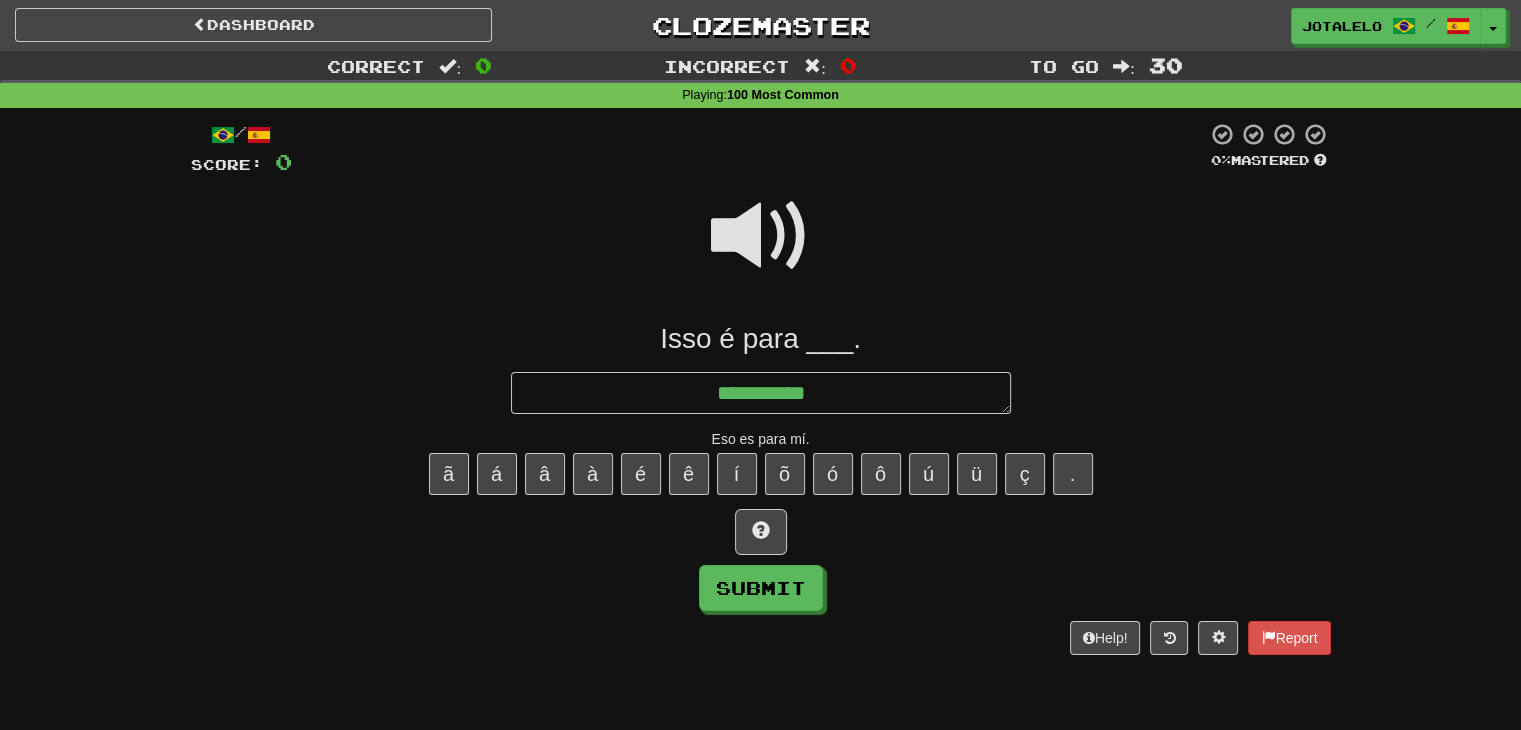 type on "*" 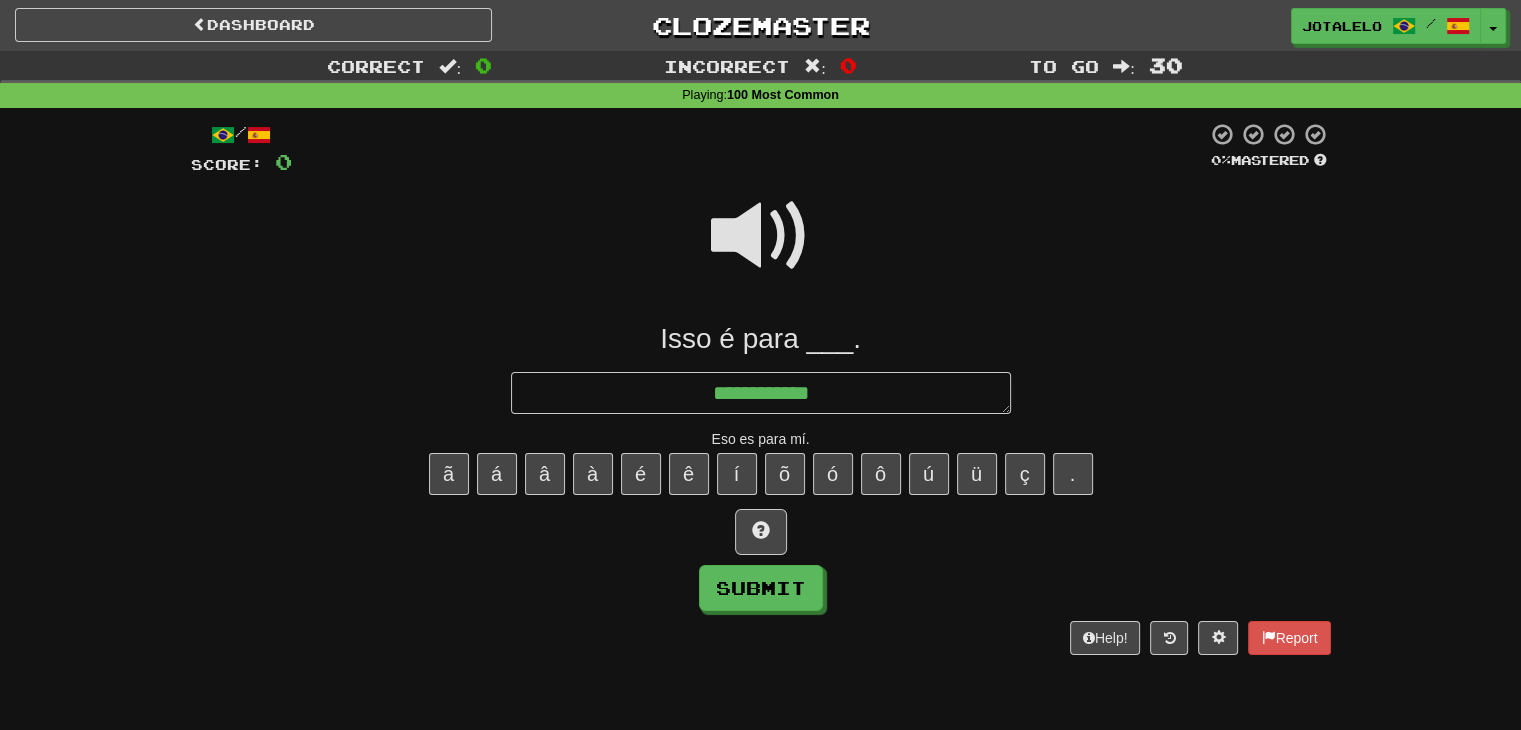 type on "*" 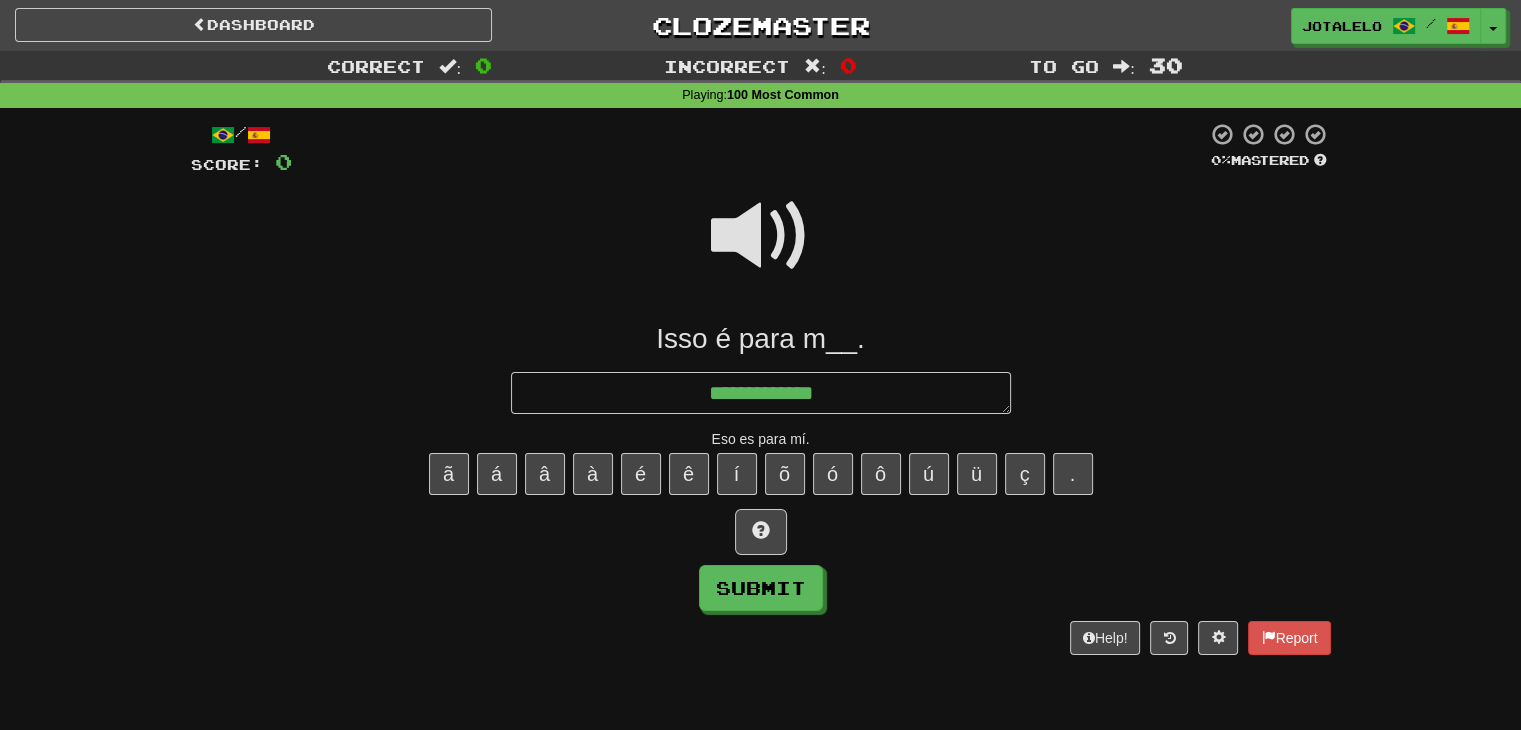 type on "*" 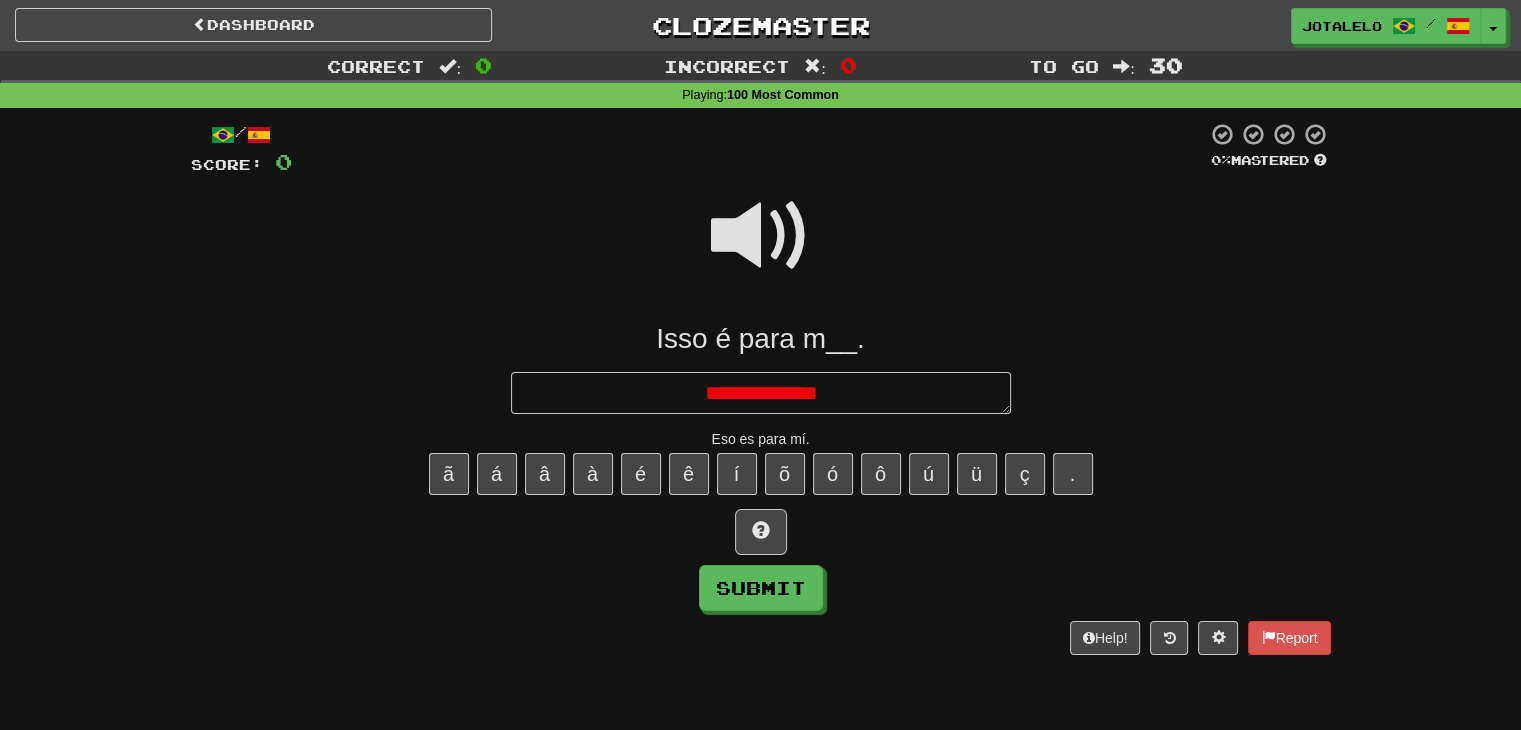 type on "*" 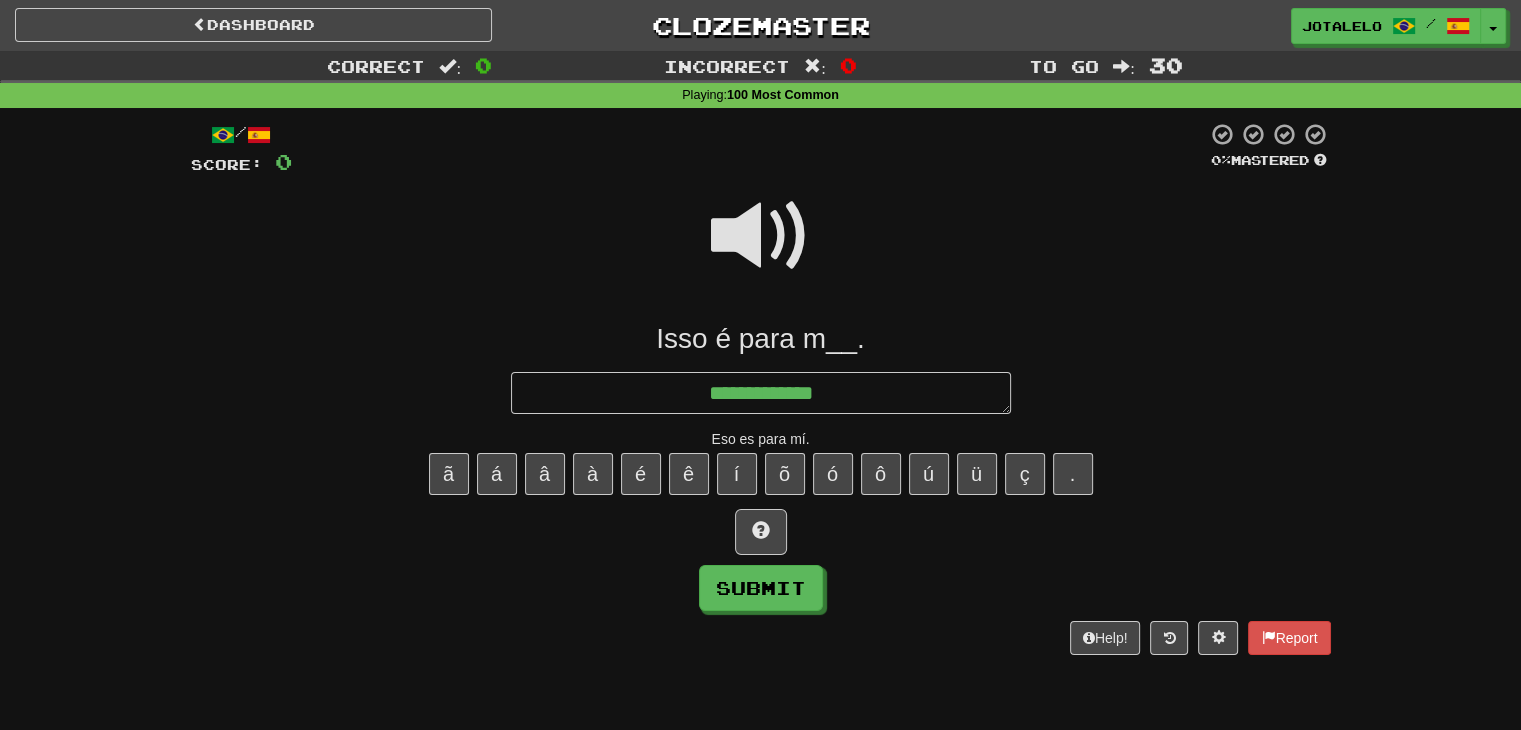 type on "*" 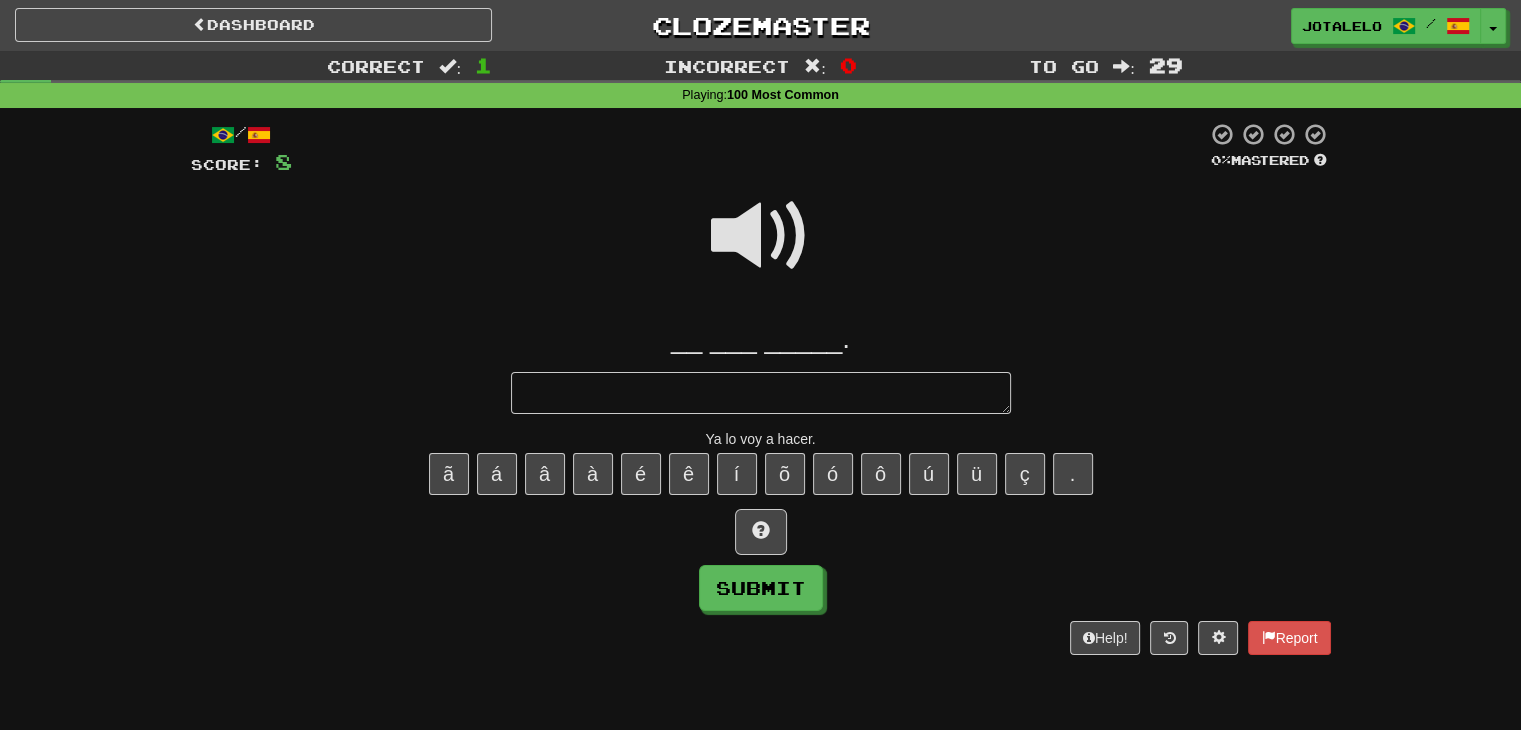 type on "*" 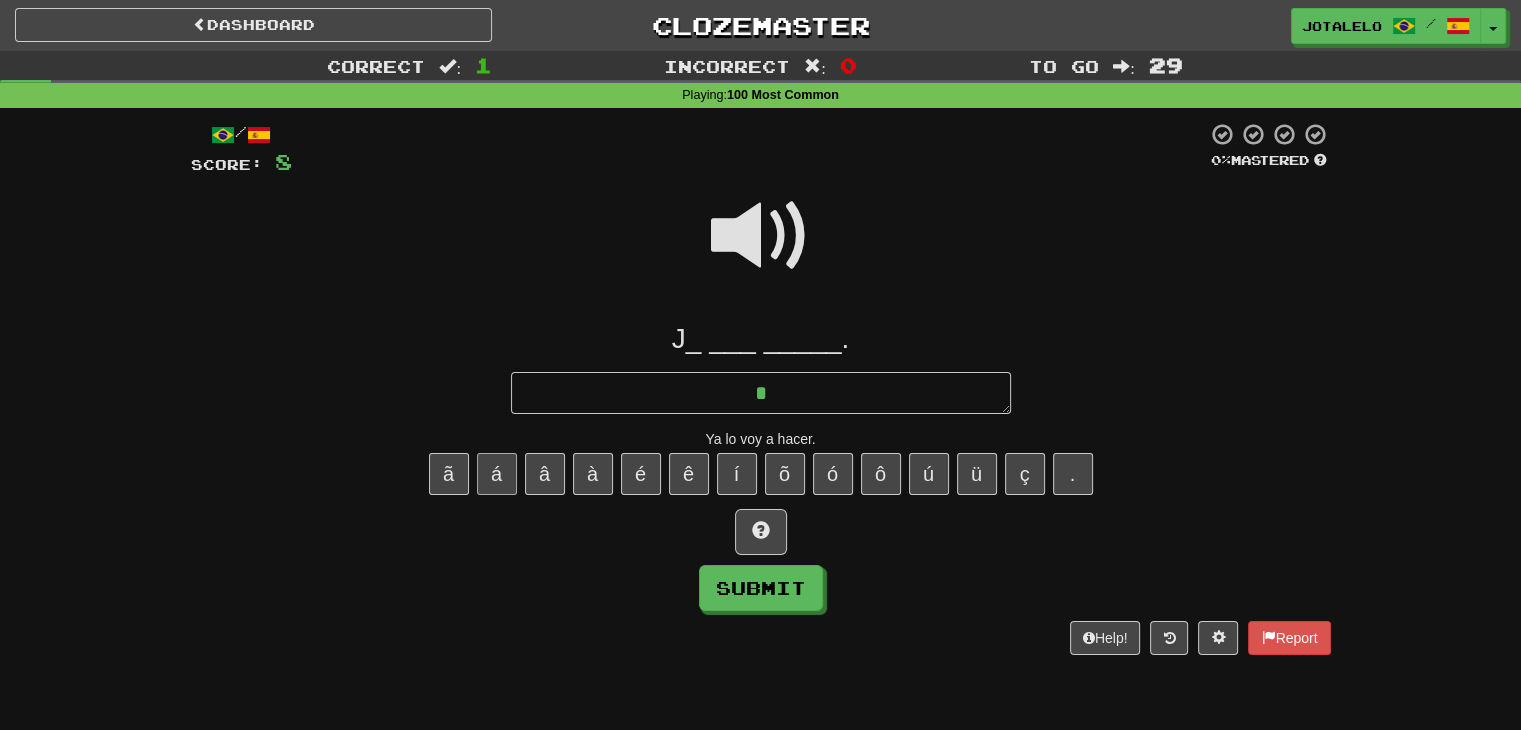 type on "*" 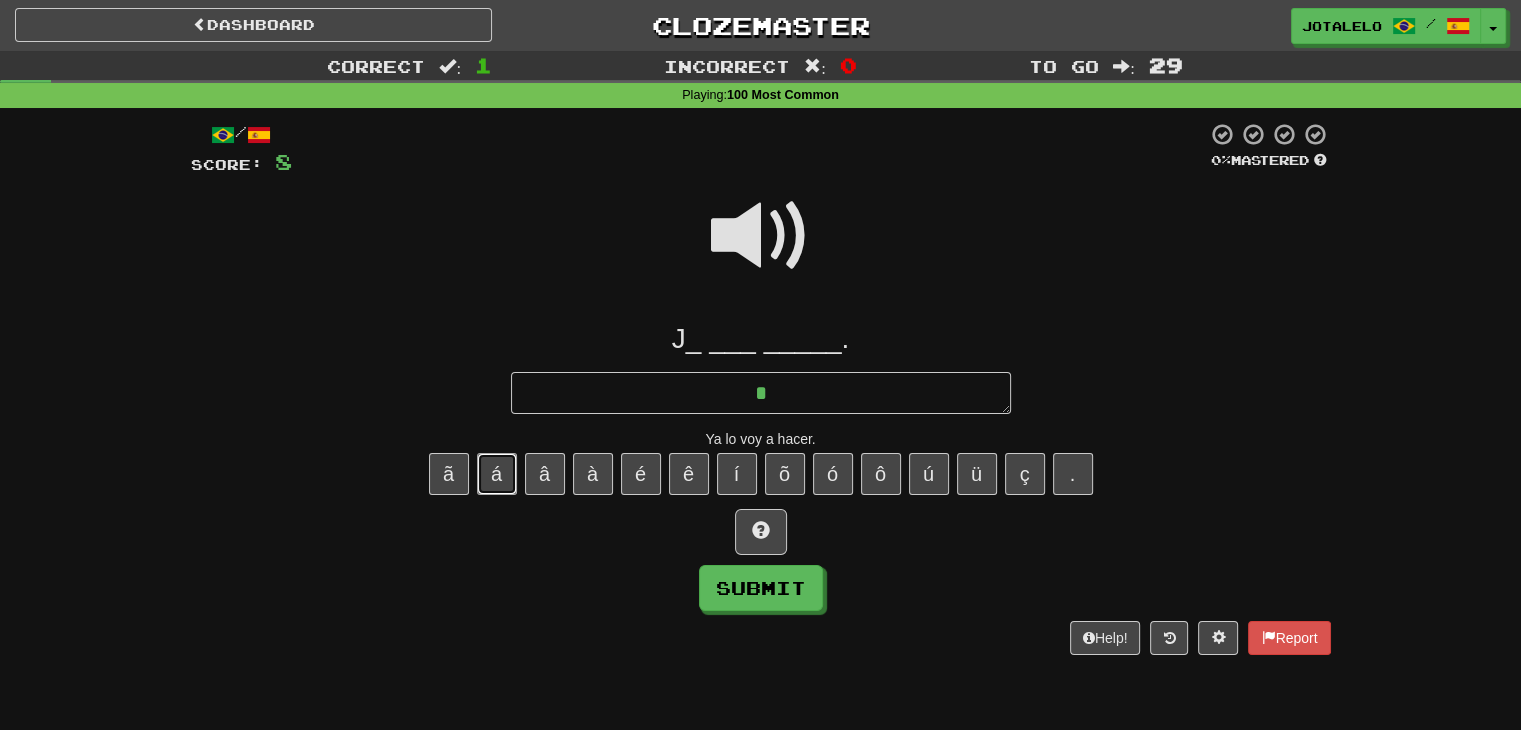 click on "á" at bounding box center (497, 474) 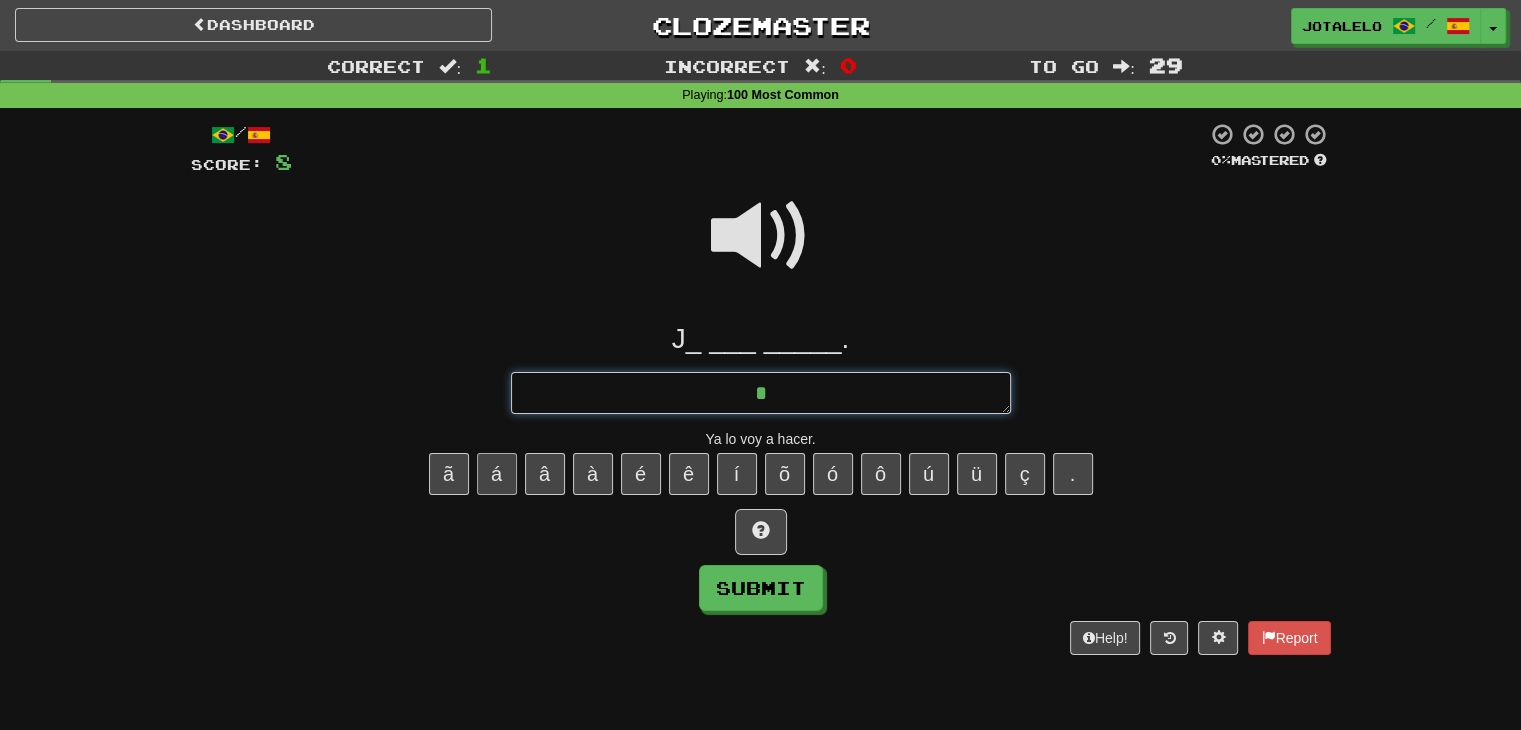 type on "*" 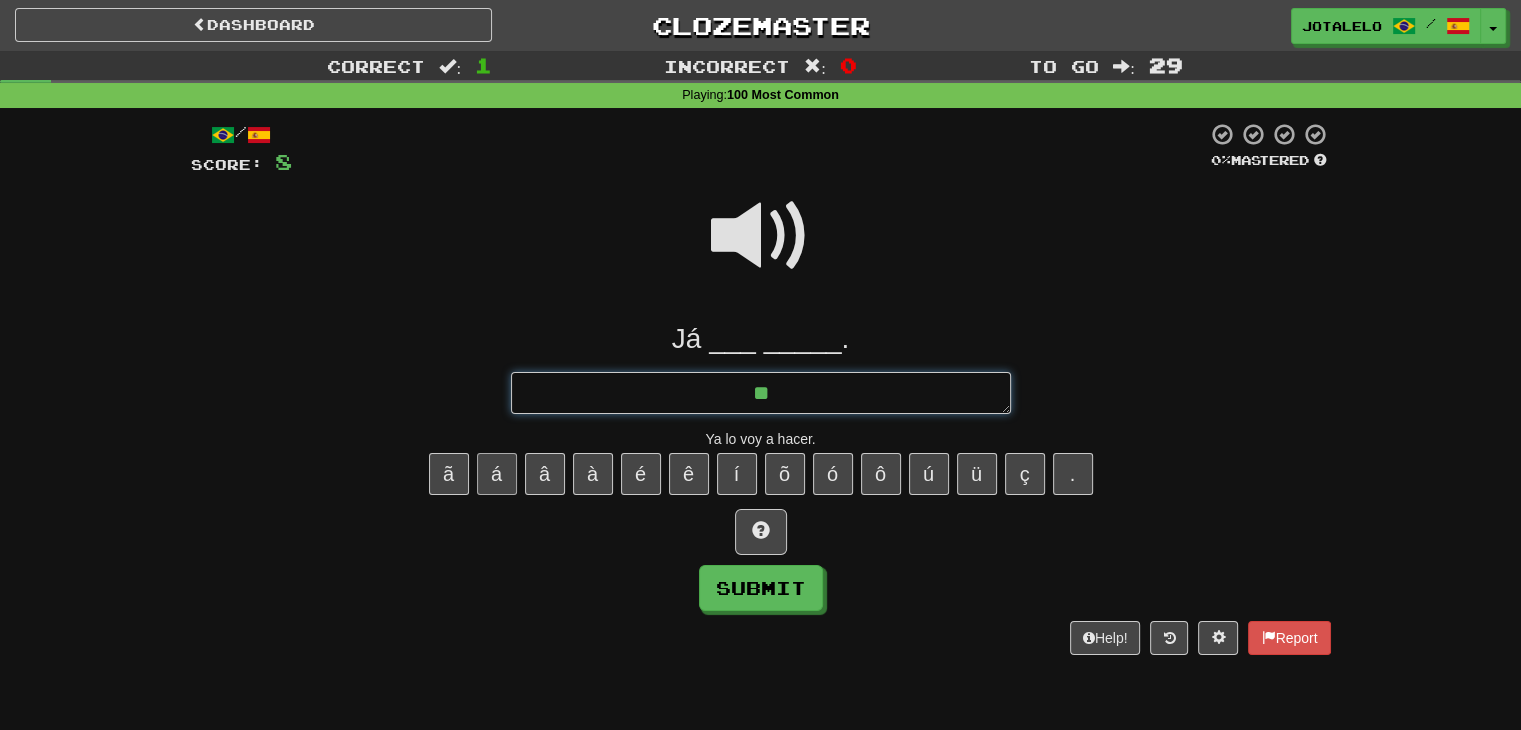 type on "*" 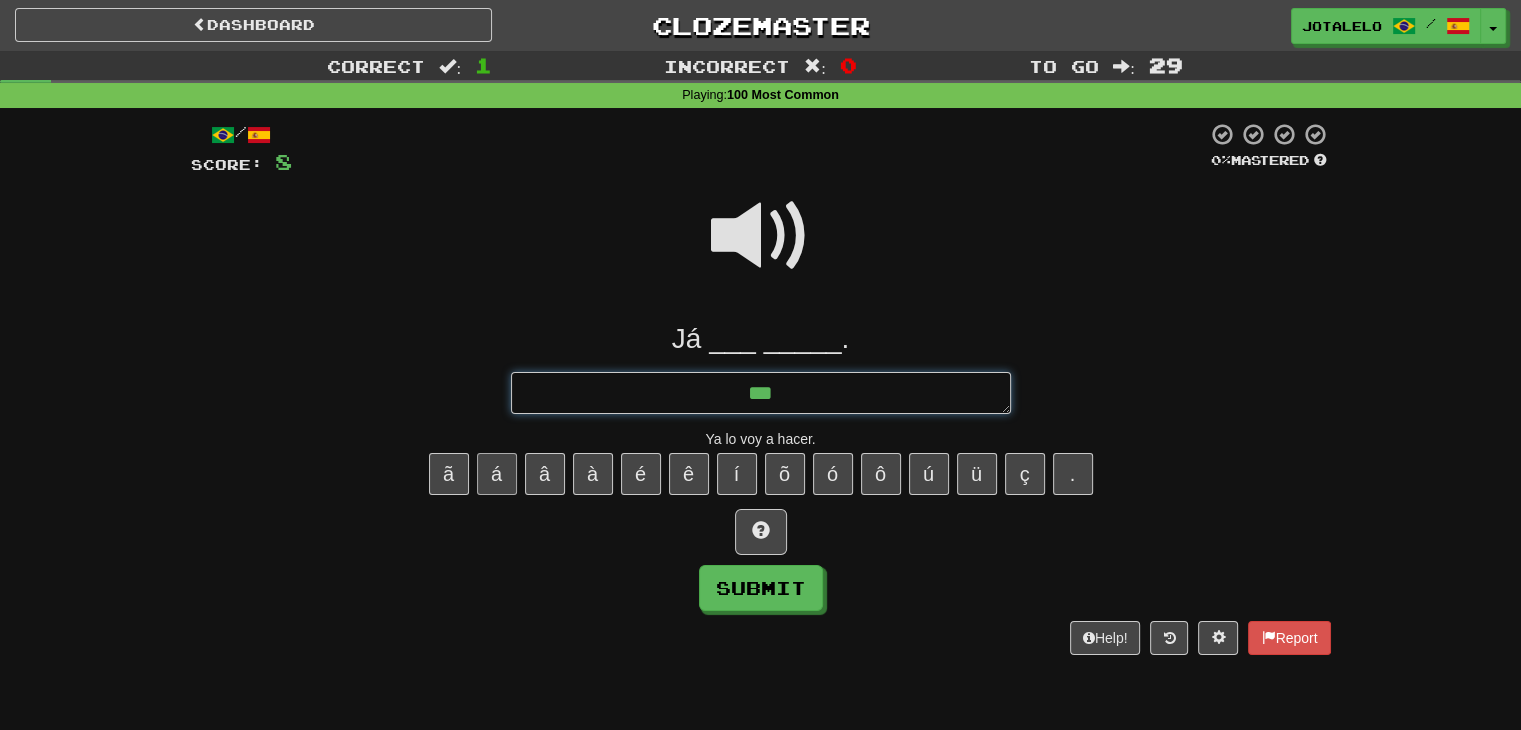 type on "*" 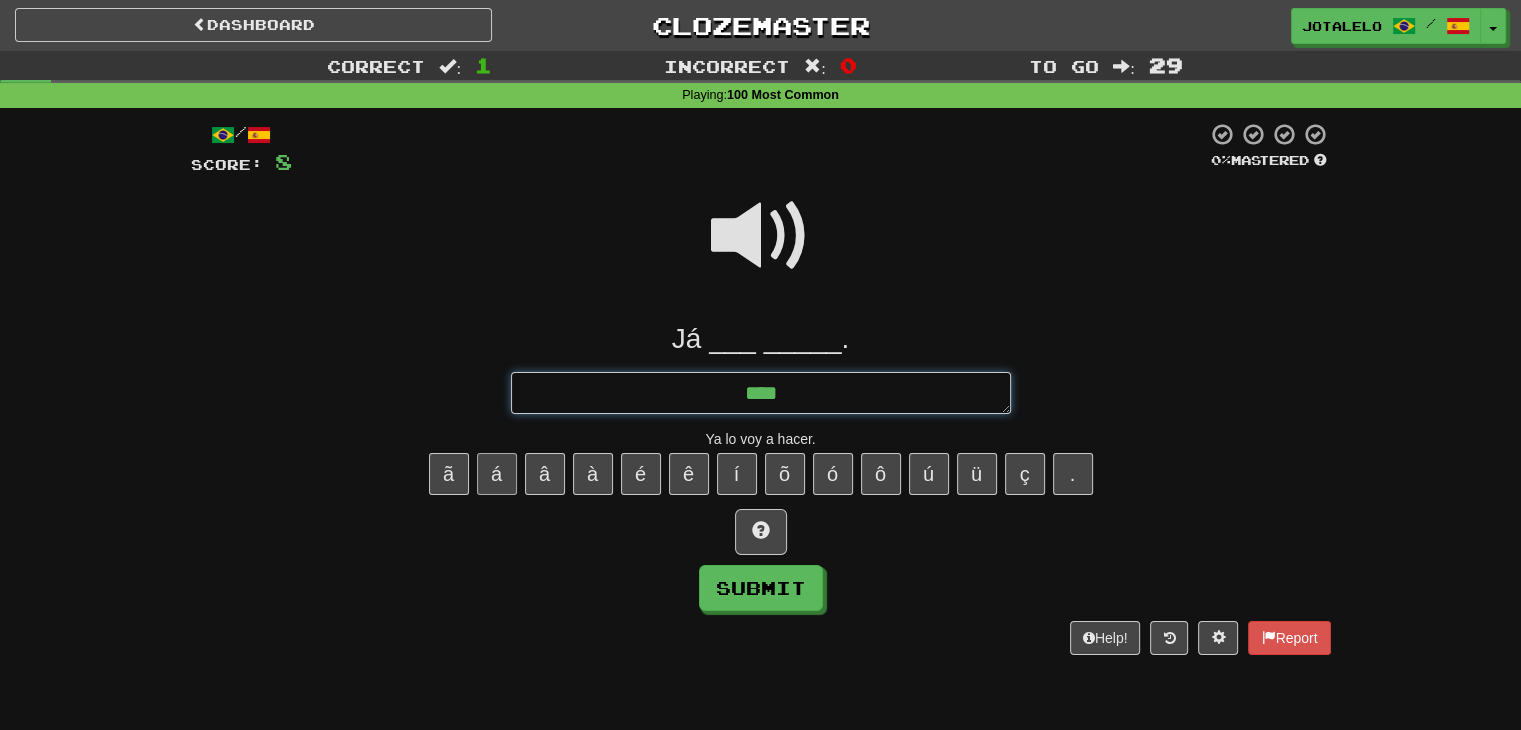 type on "*" 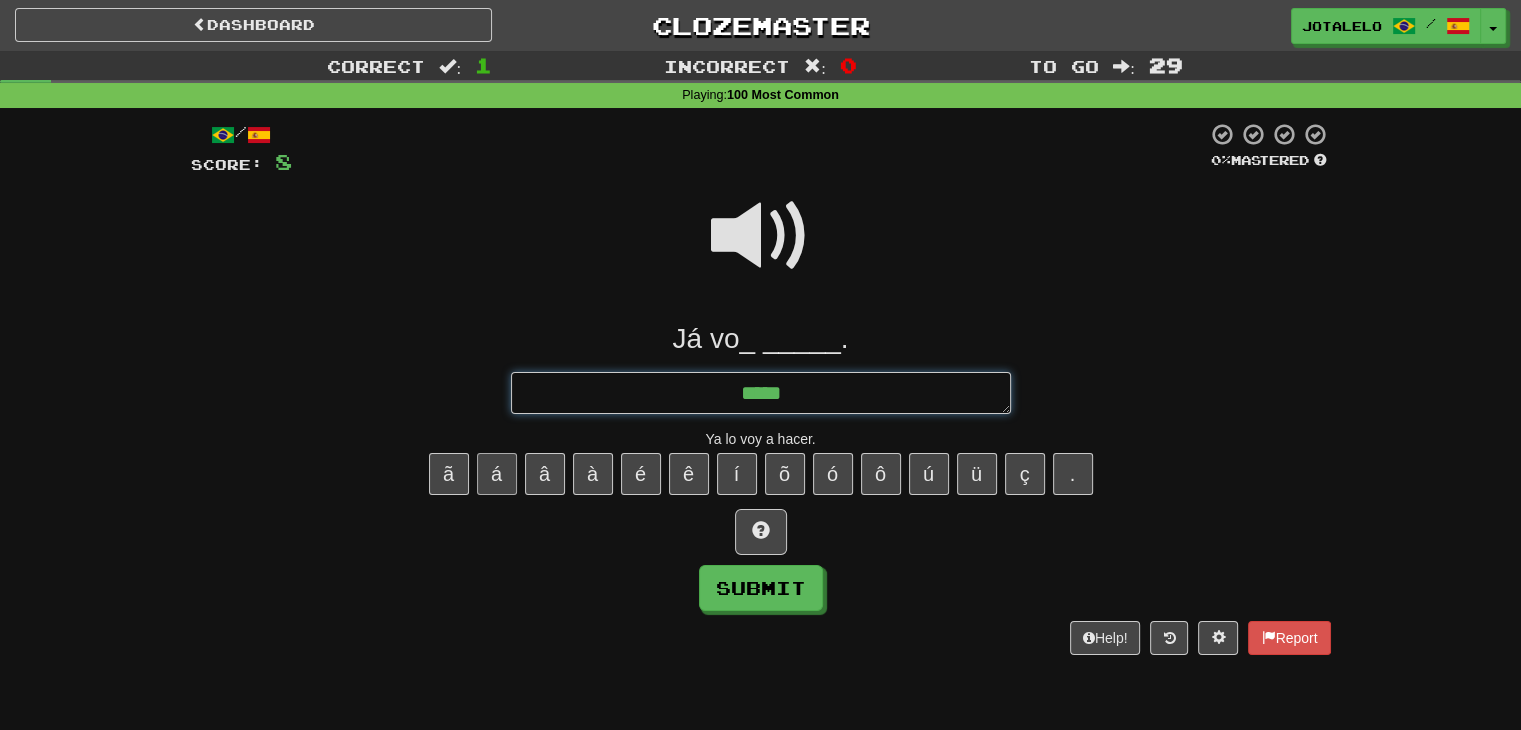 type on "*" 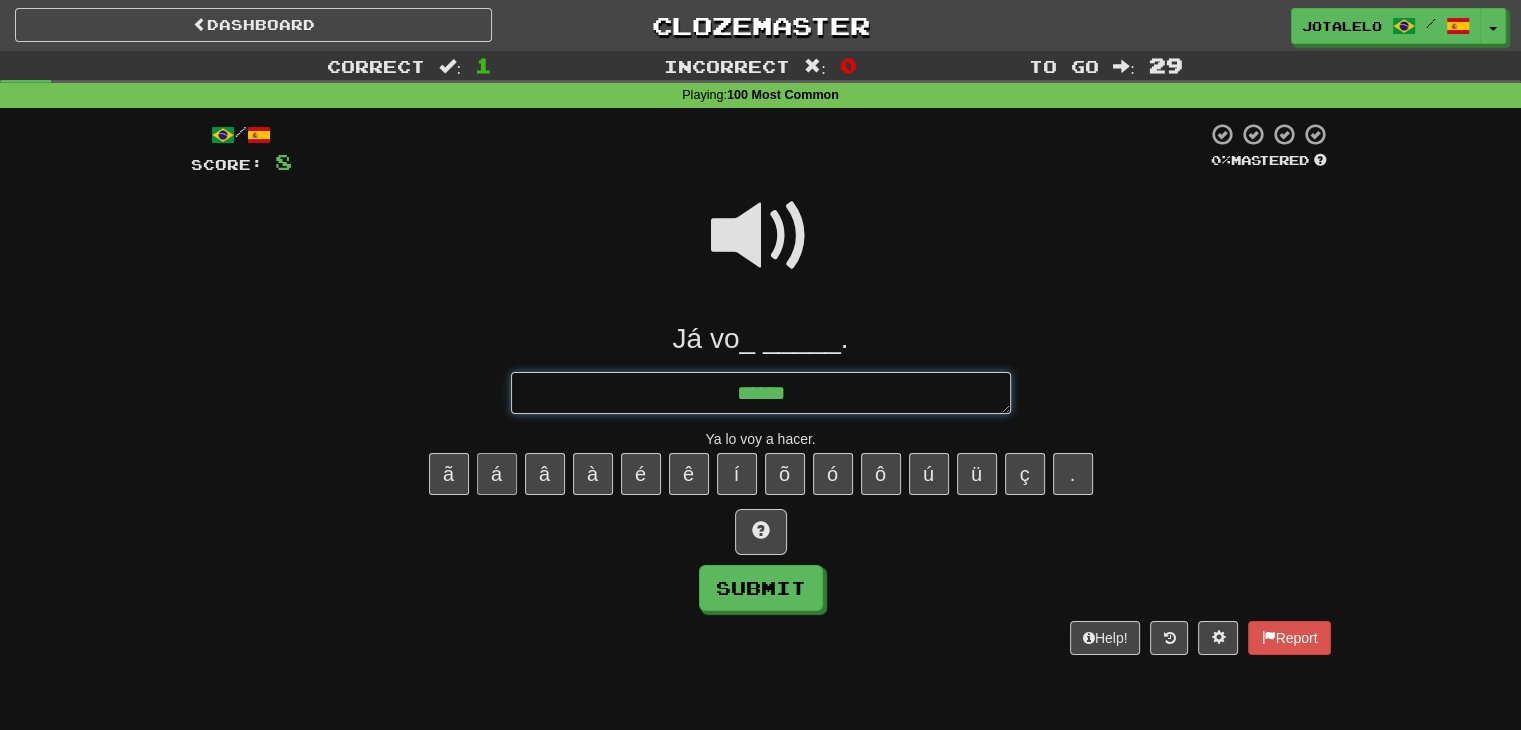 type on "*" 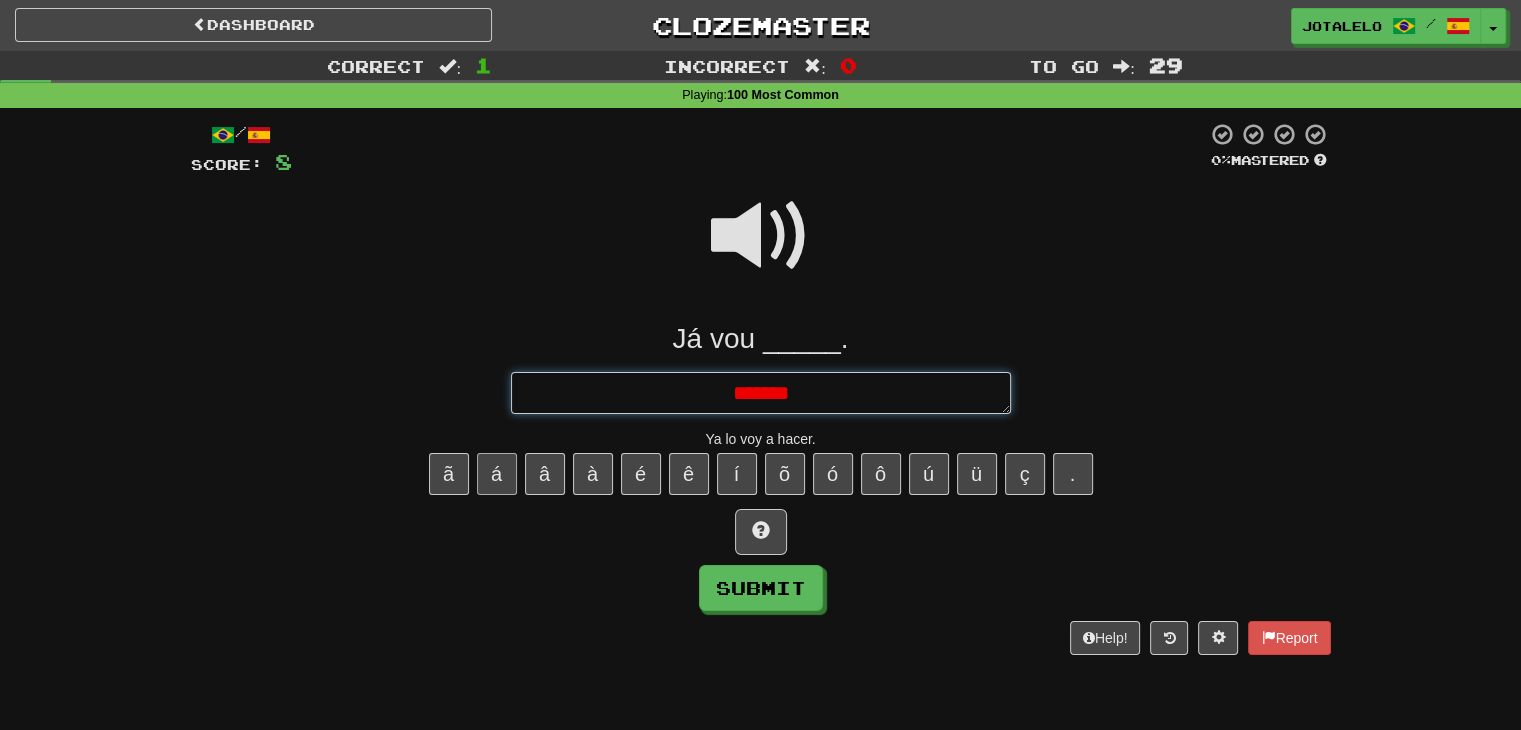 type on "*" 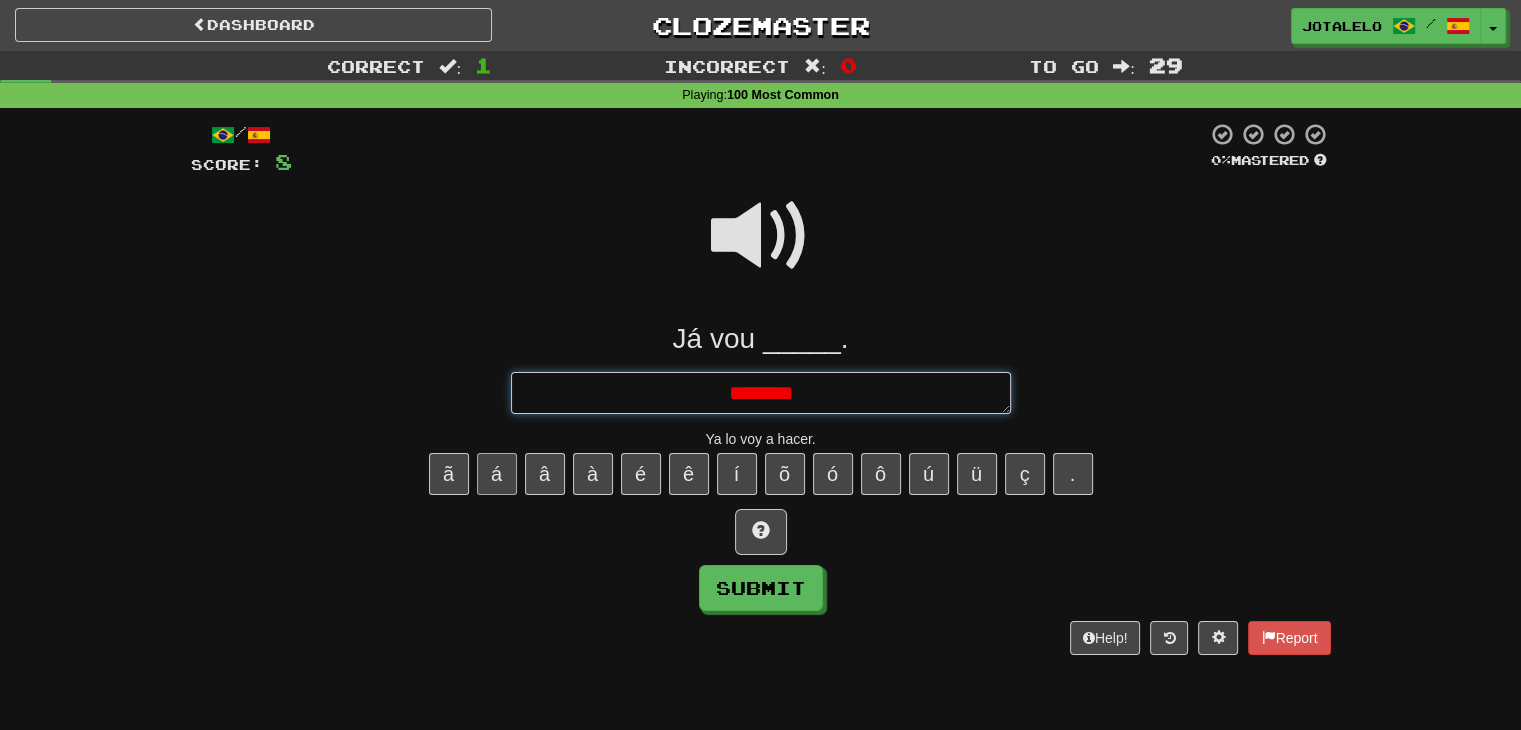 type on "*" 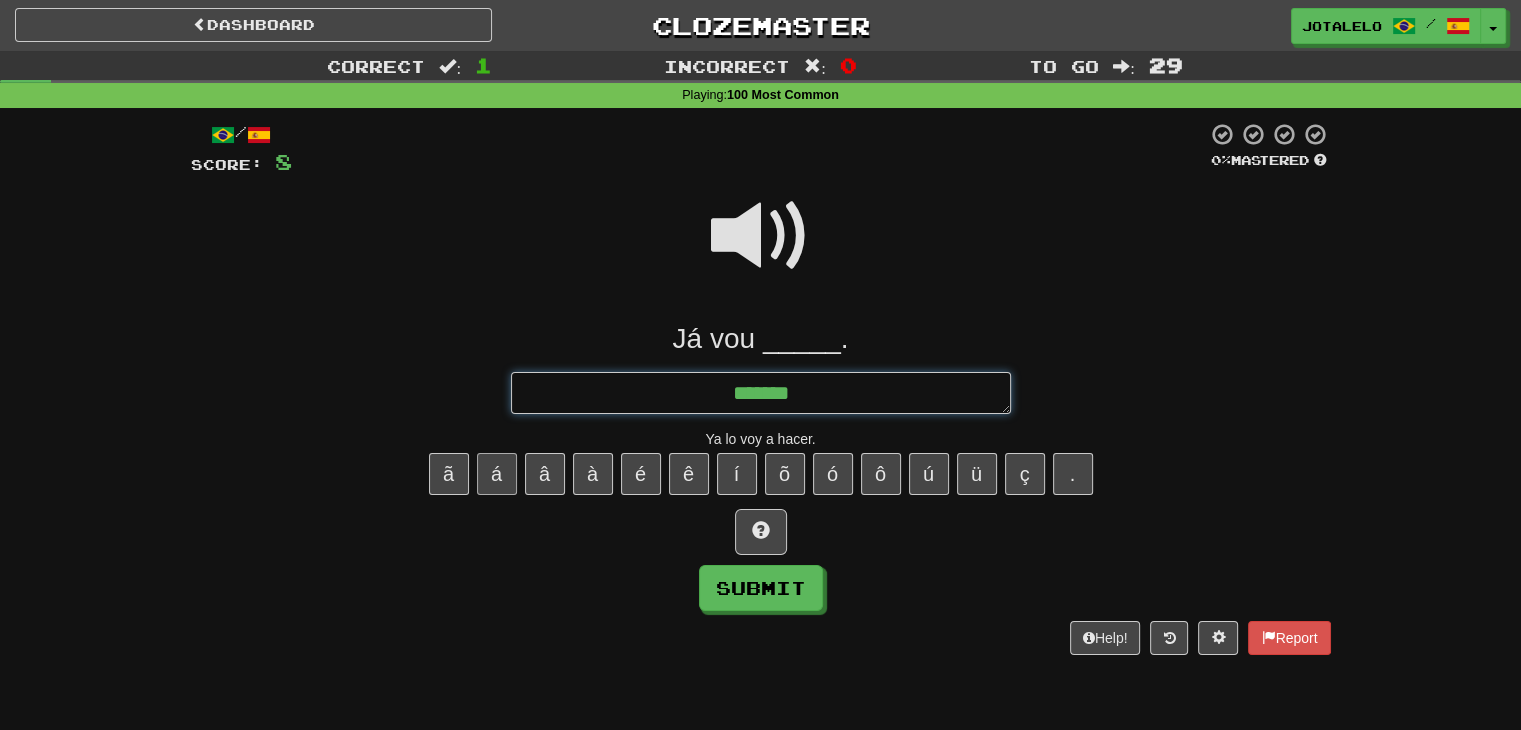 type on "*" 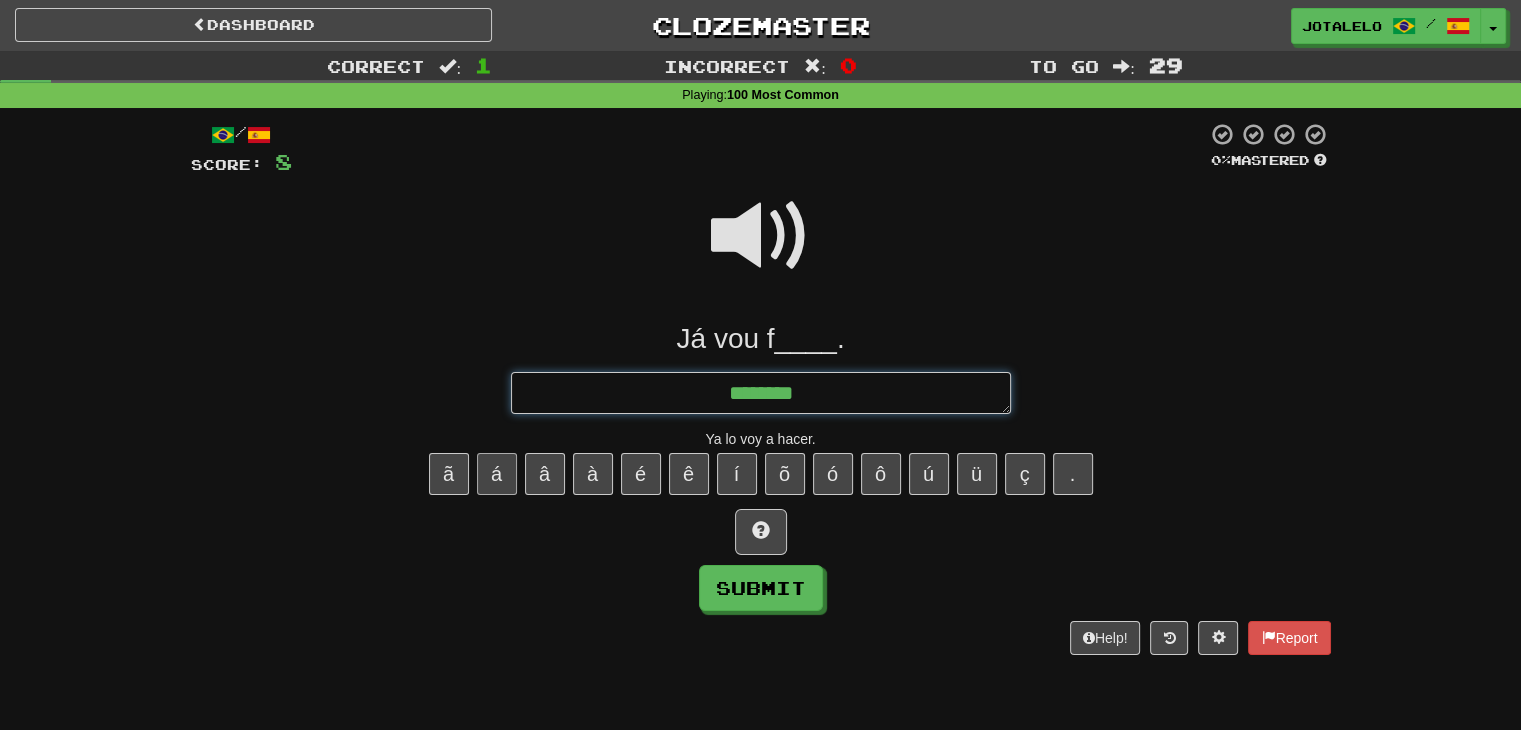 type on "*" 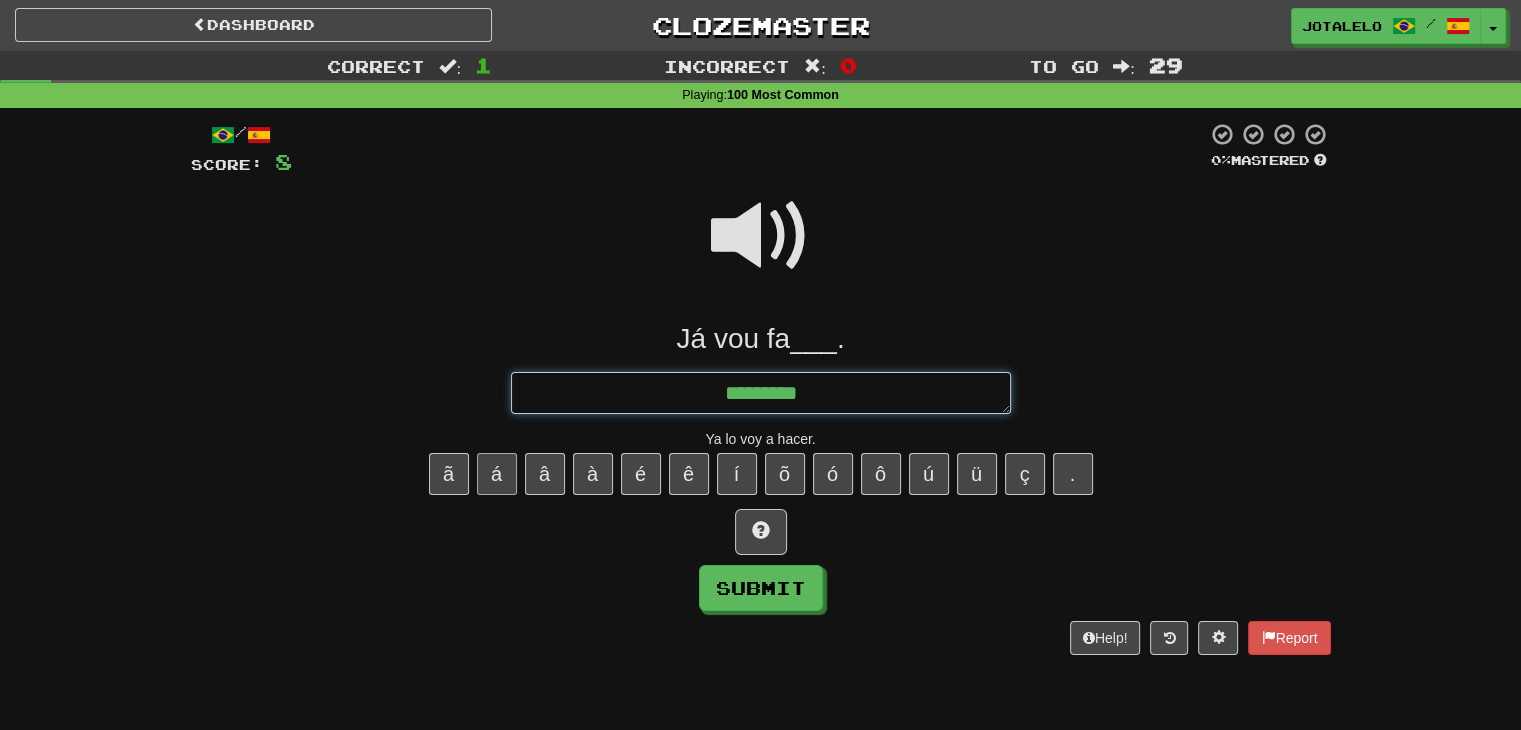 type on "*" 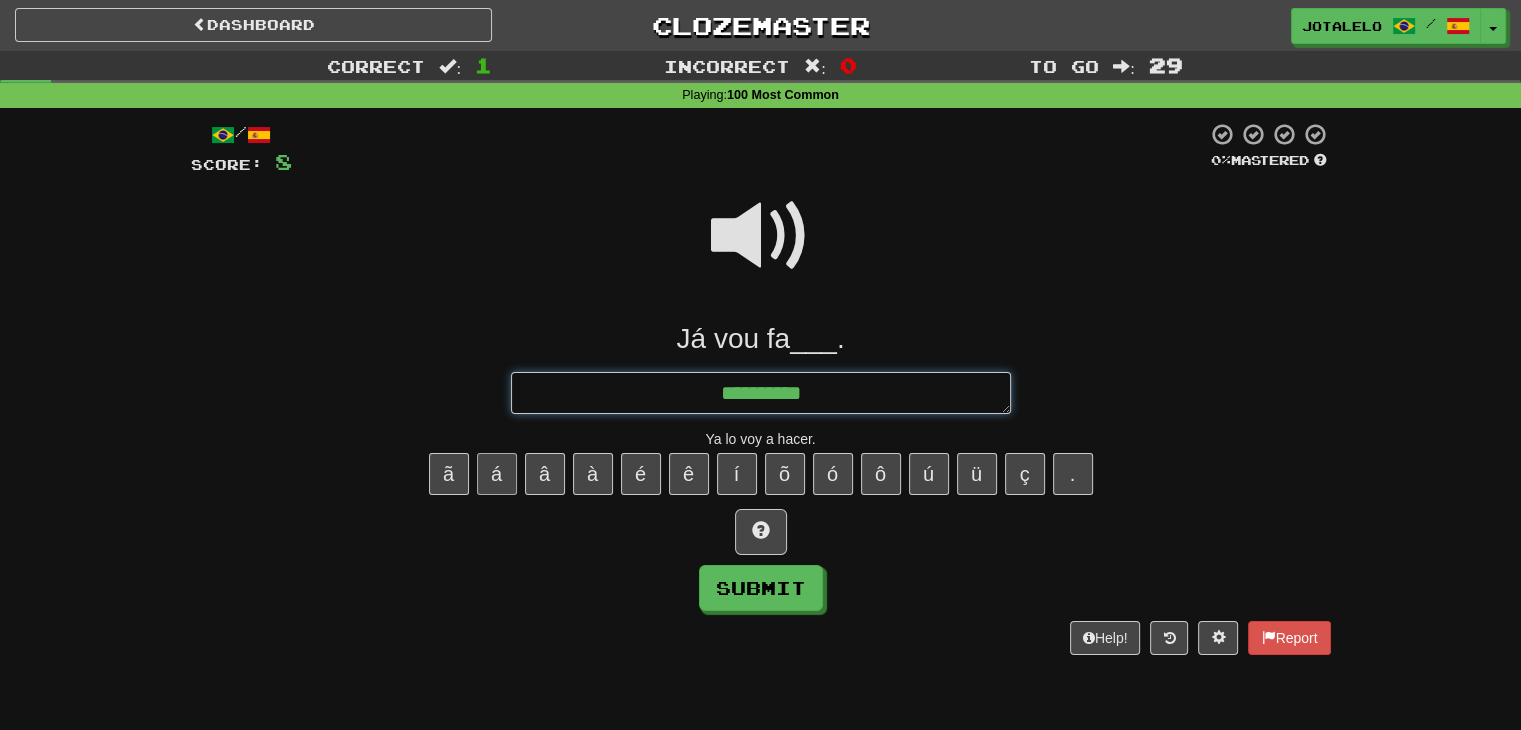 type on "*" 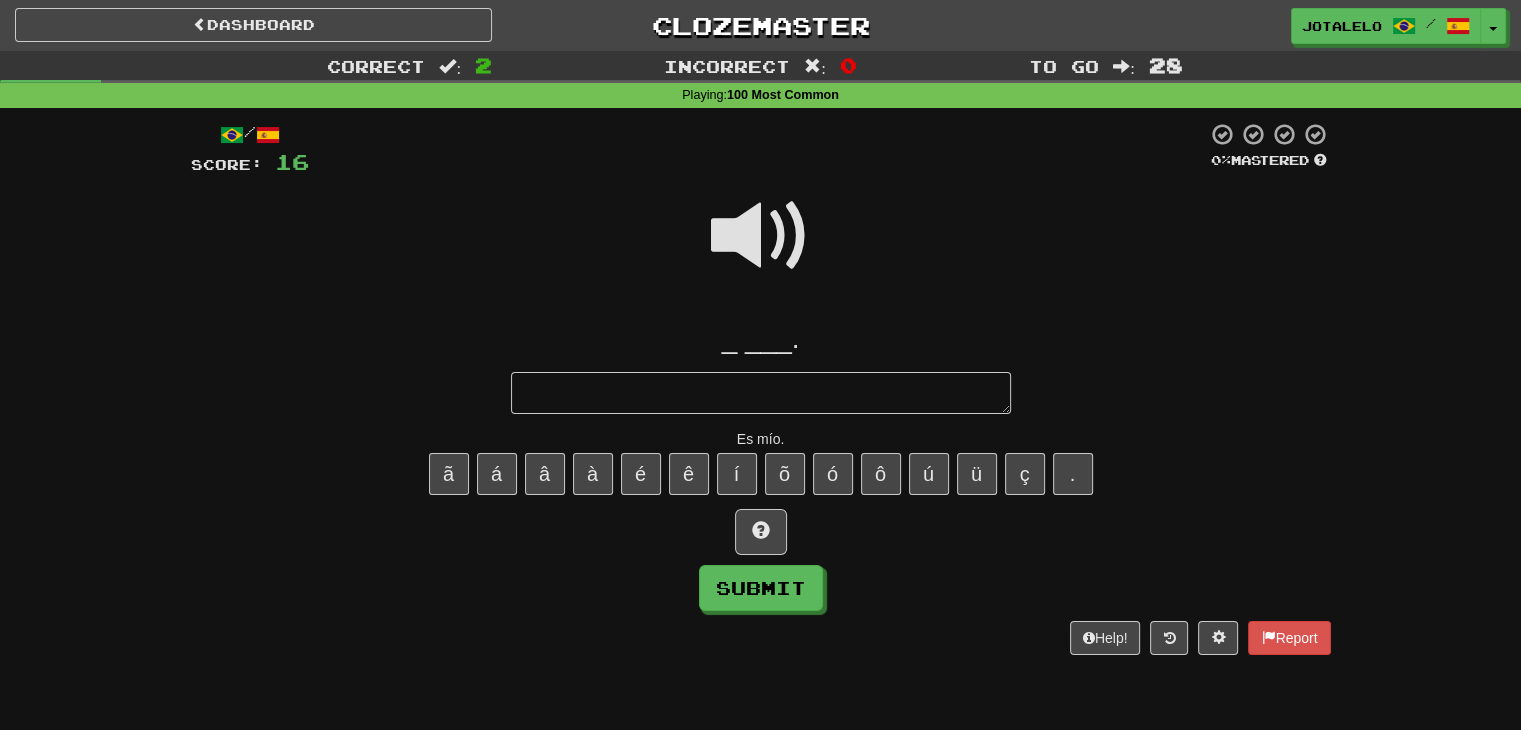 type on "*" 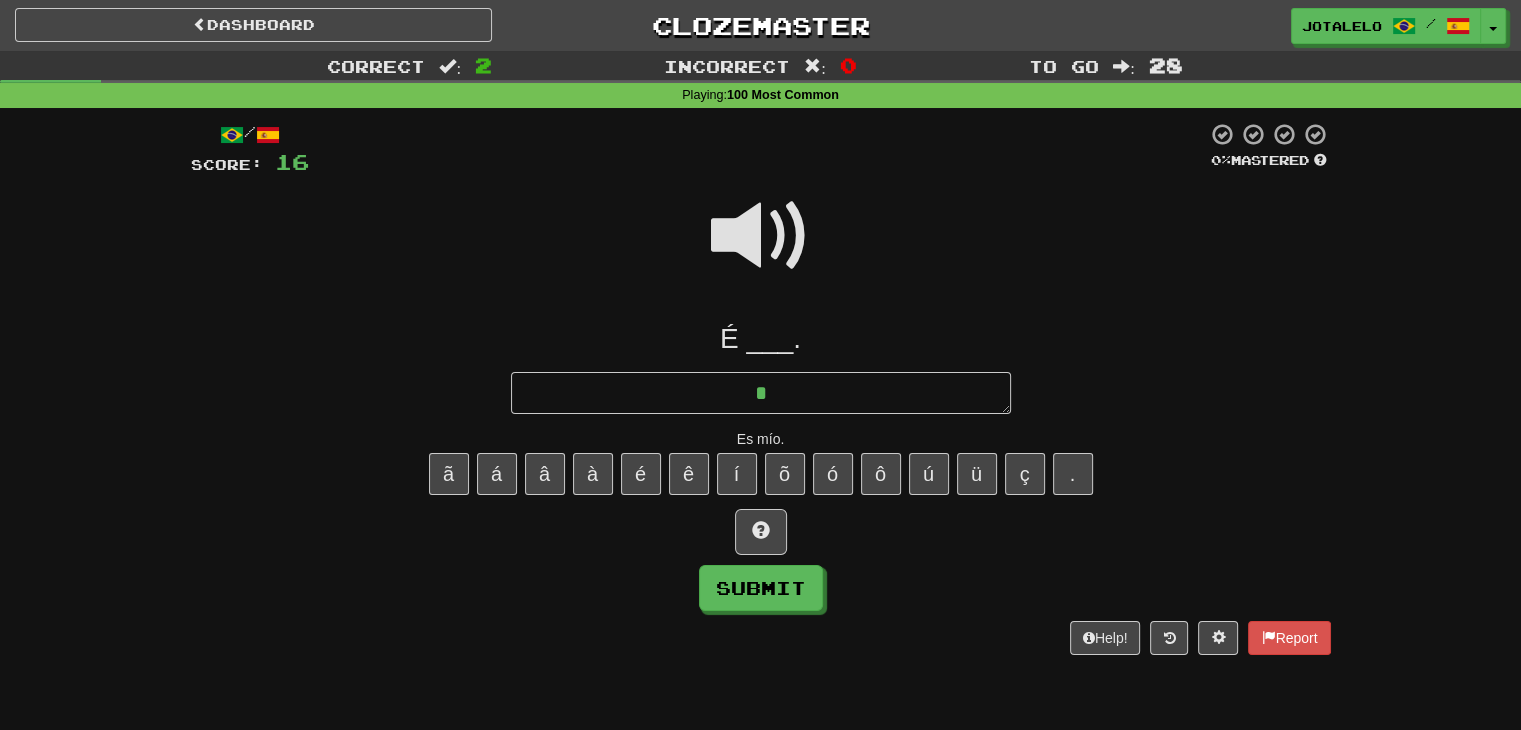 type on "*" 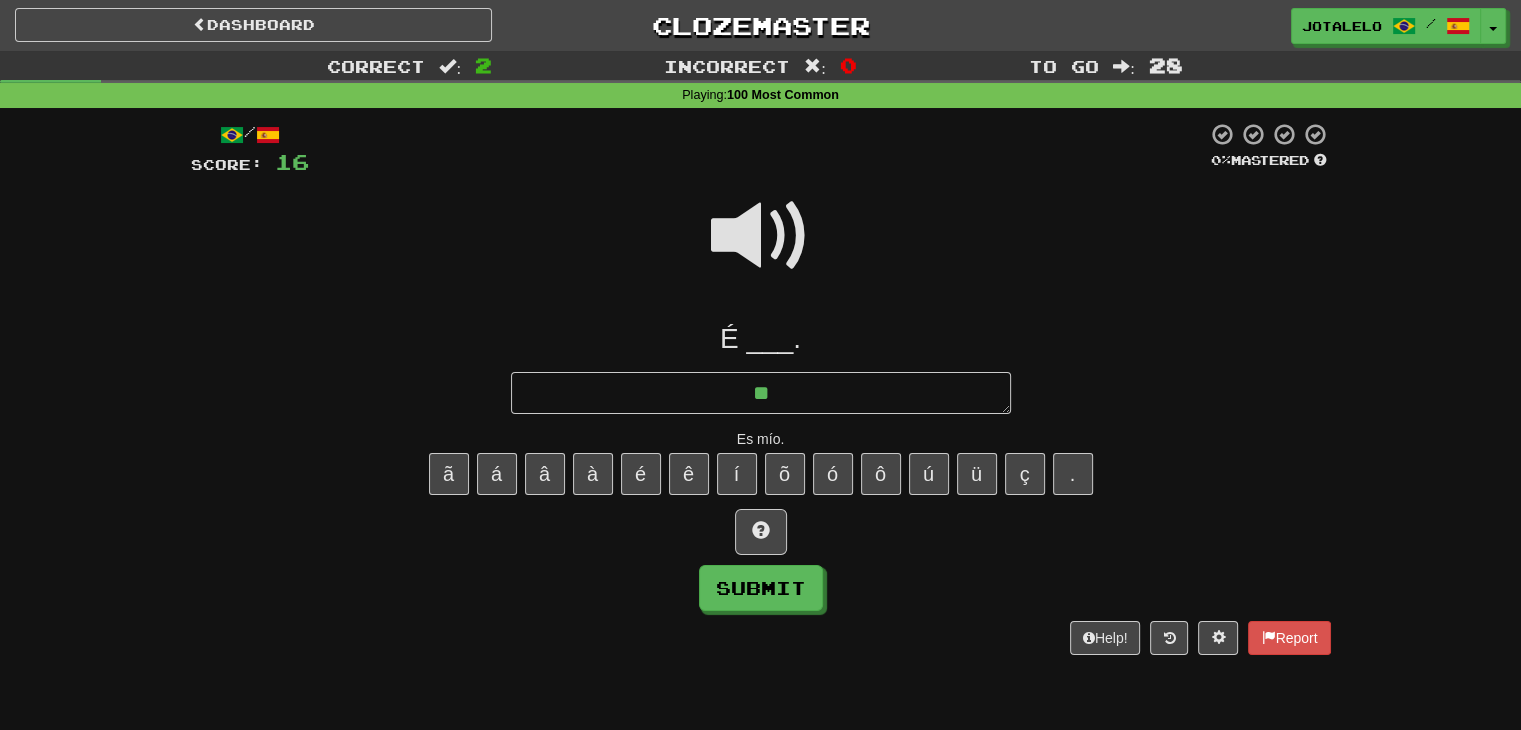 type on "*" 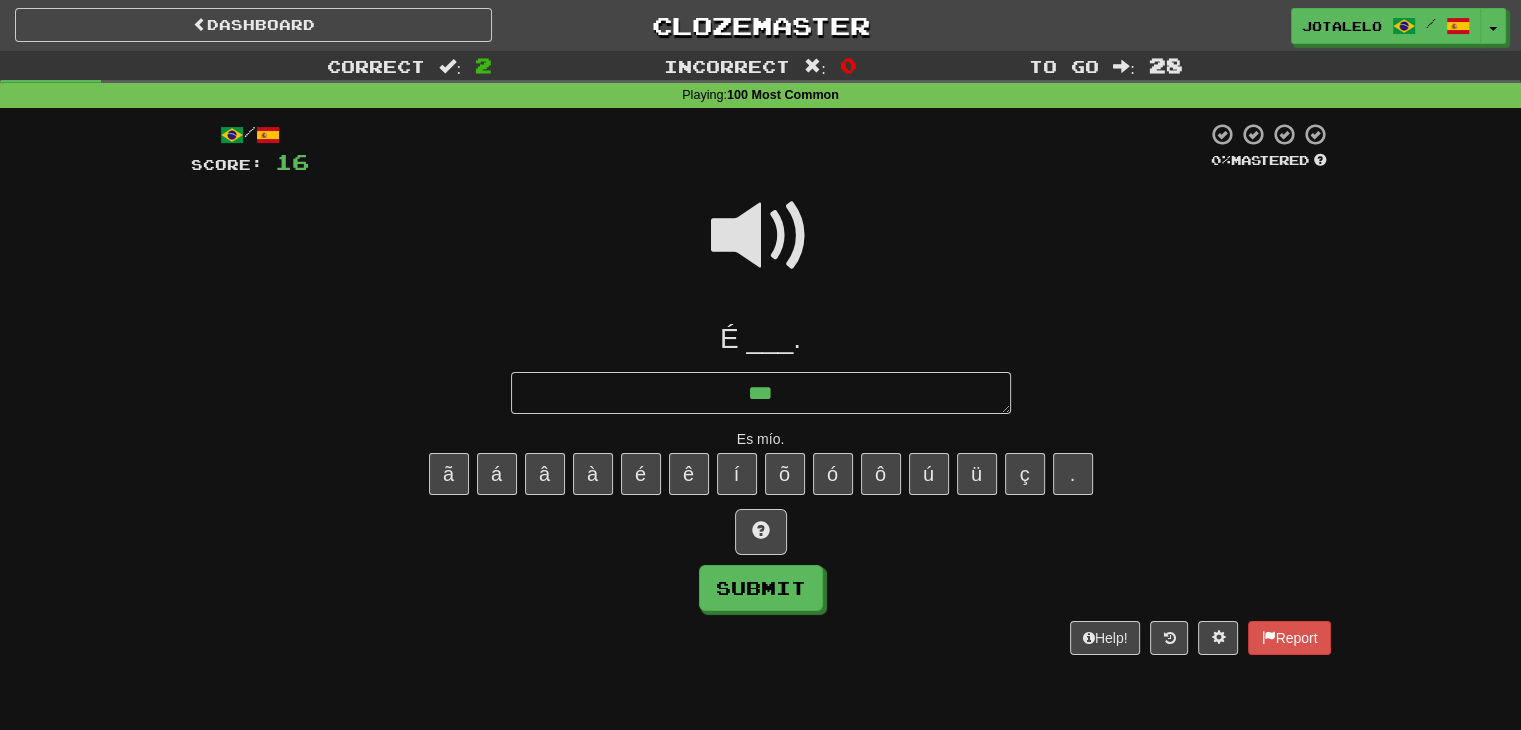 type on "*" 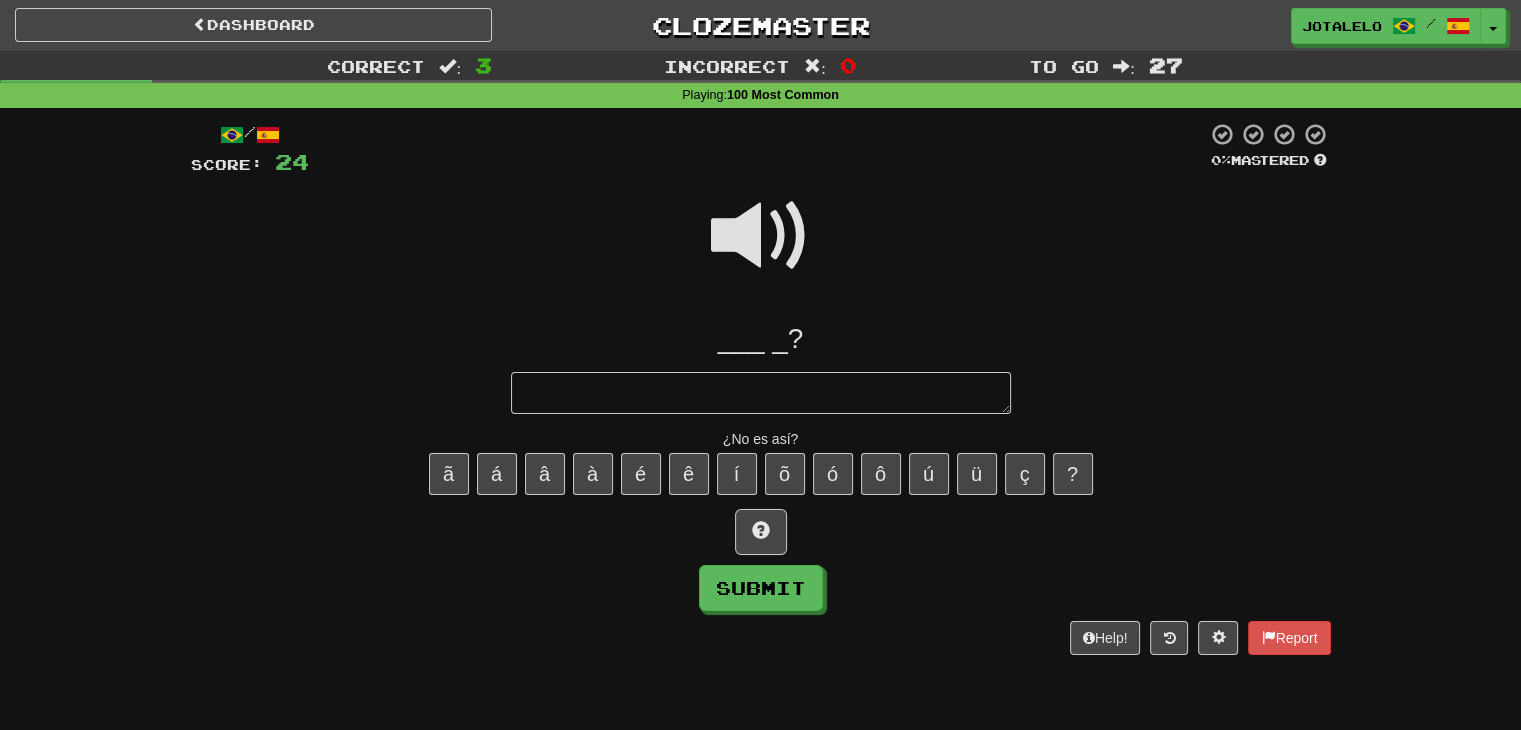 type on "*" 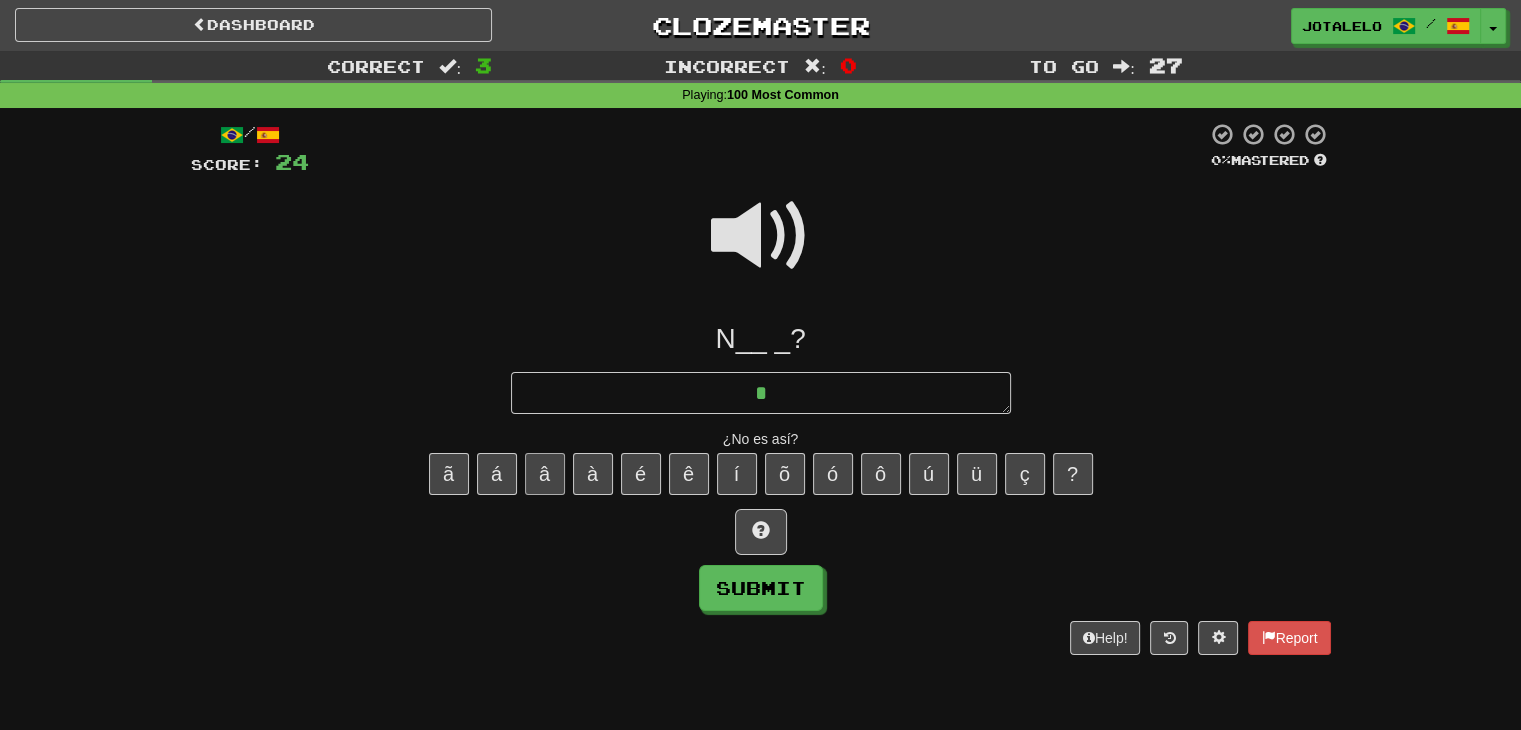type on "*" 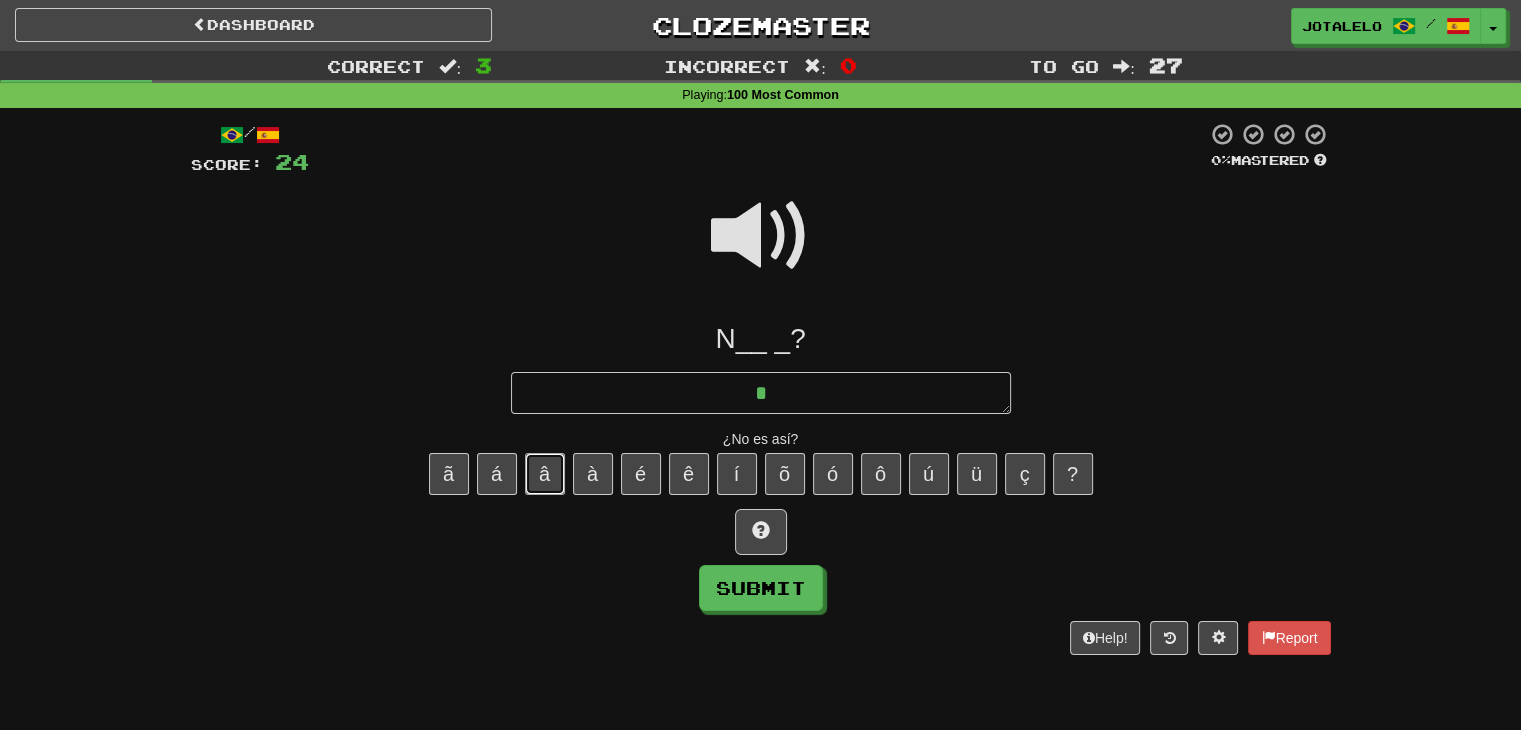 click on "â" at bounding box center [545, 474] 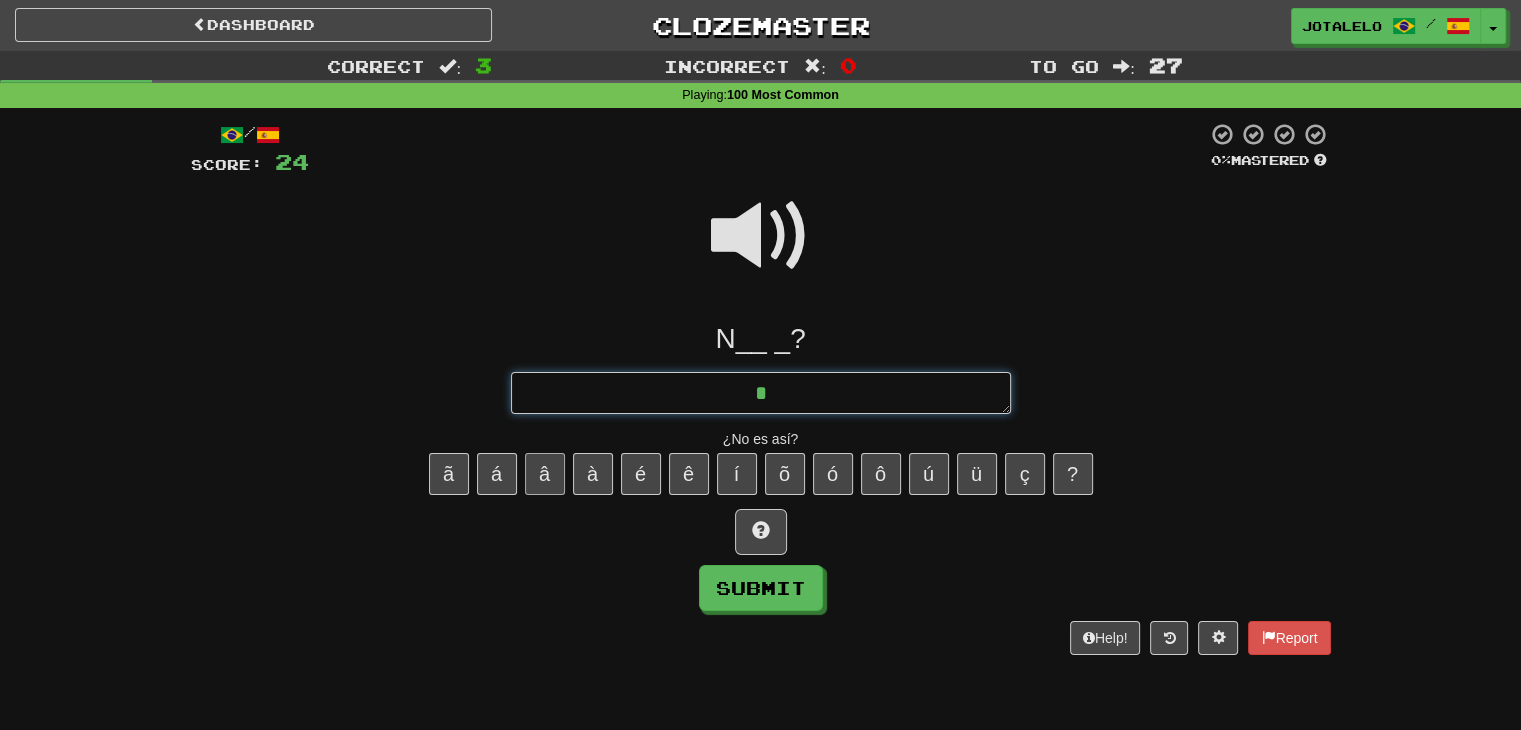 type on "*" 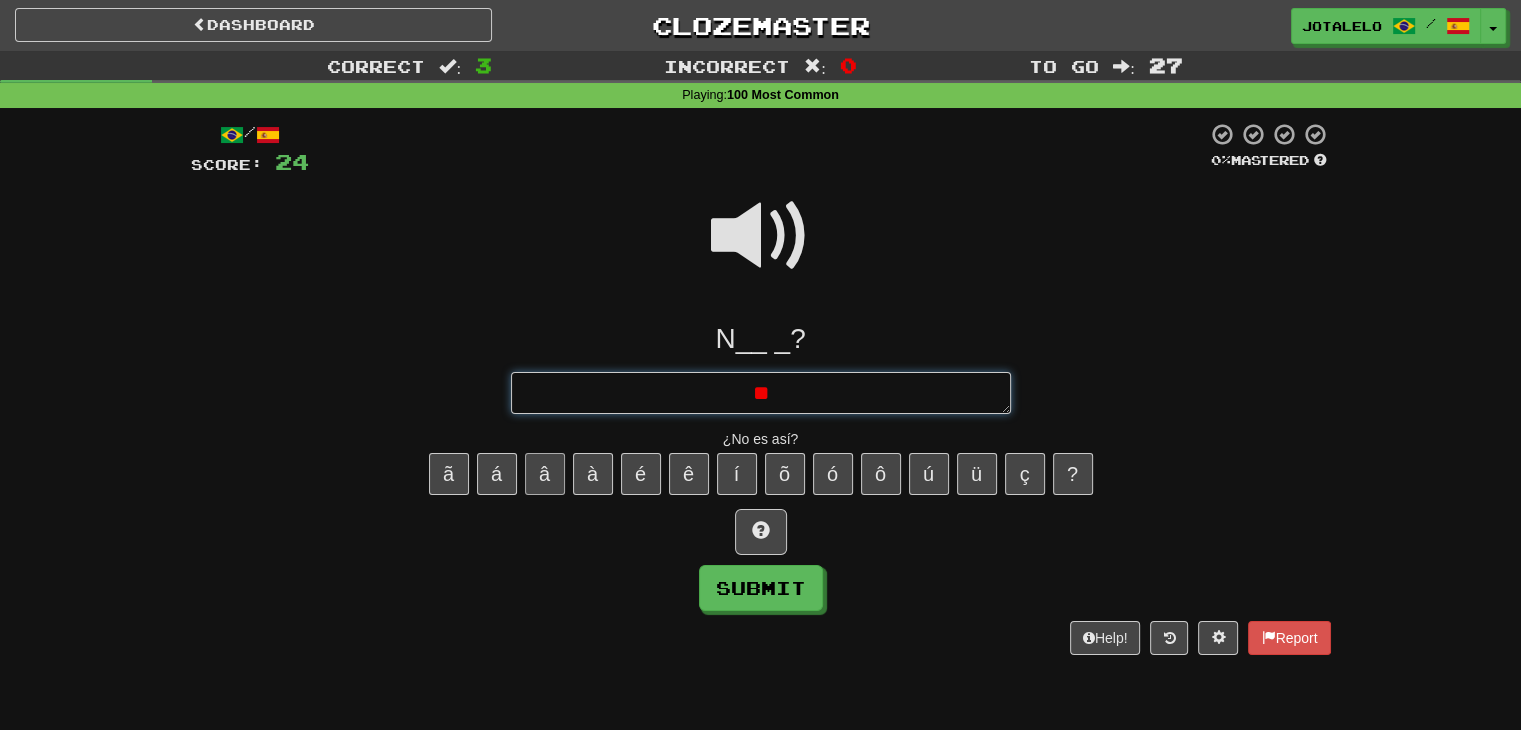 type on "*" 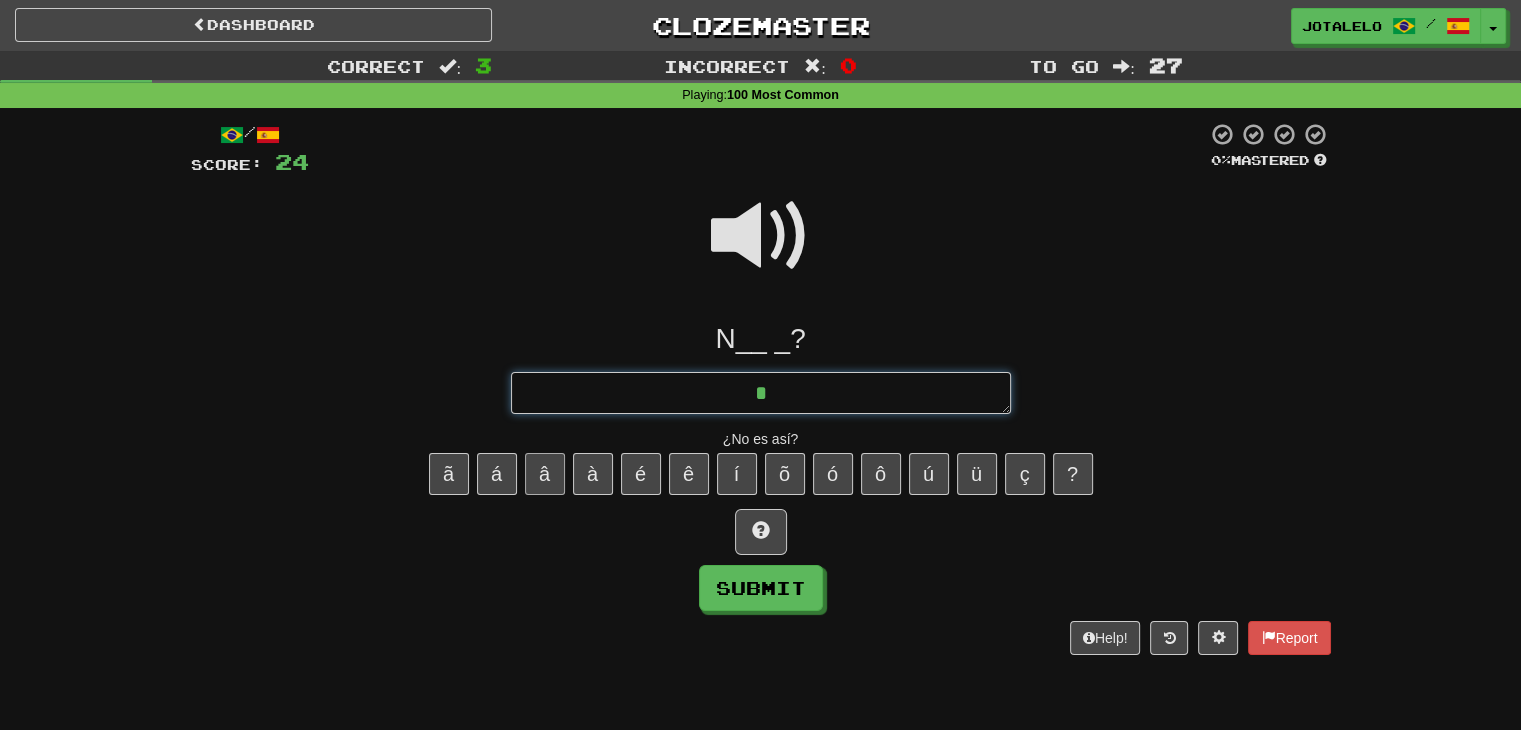 type on "*" 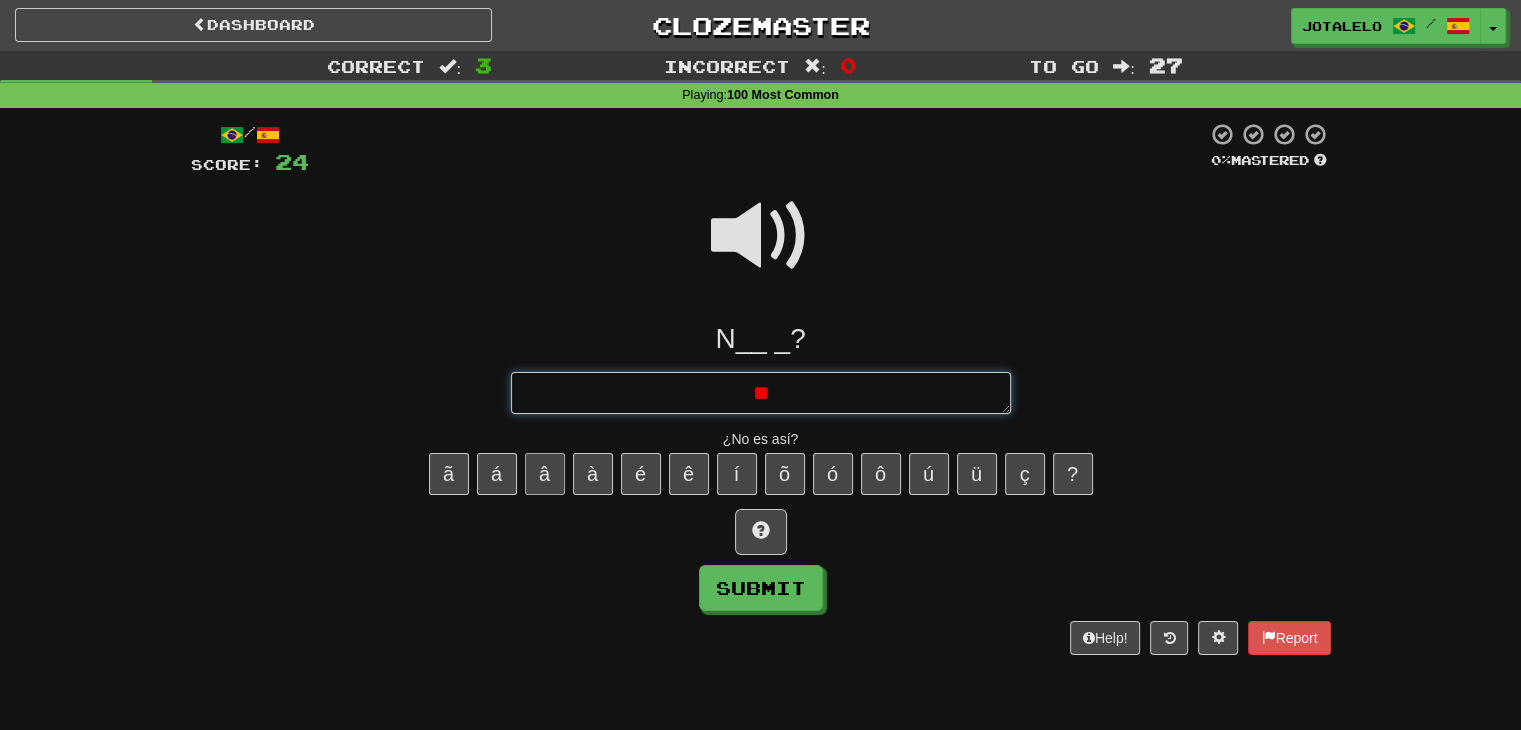 type on "*" 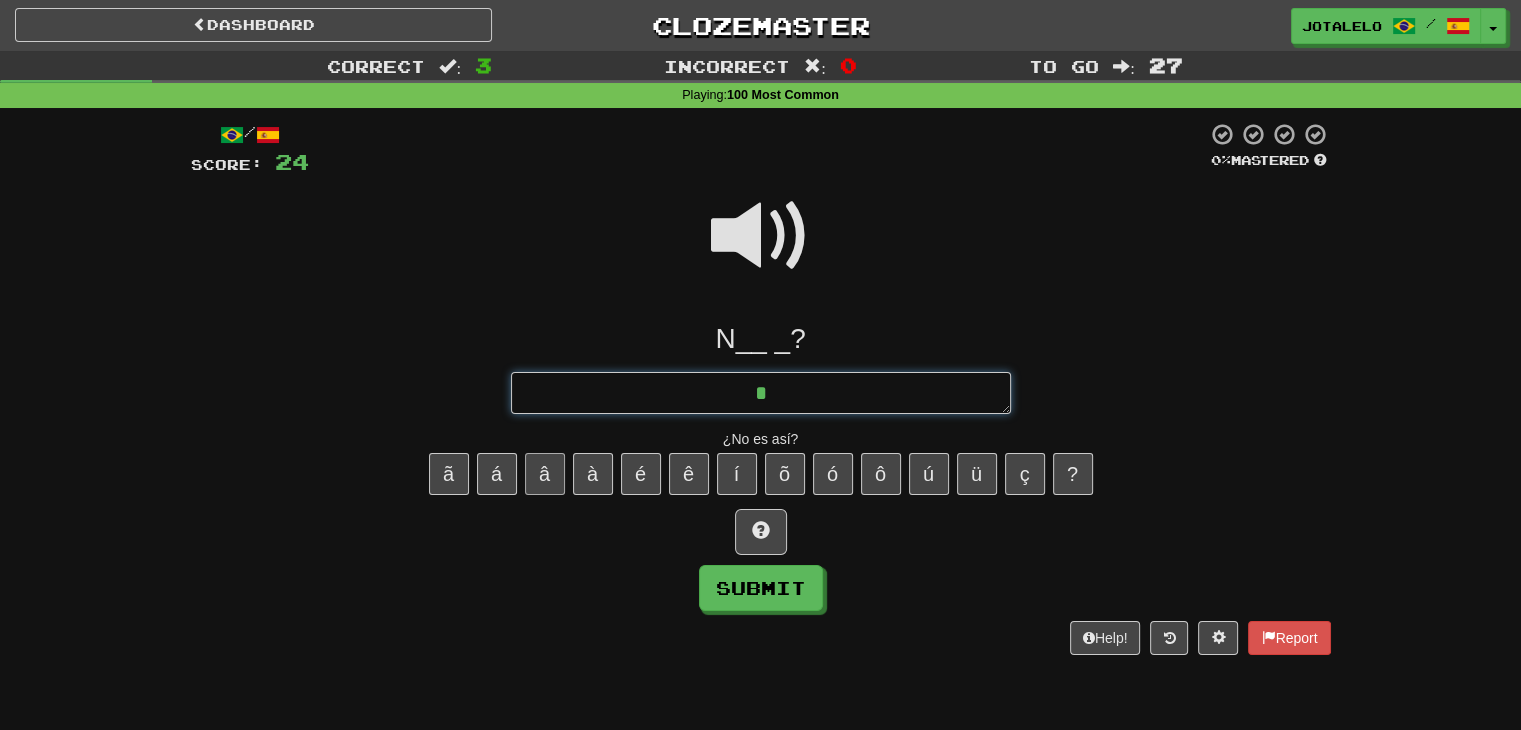 type on "*" 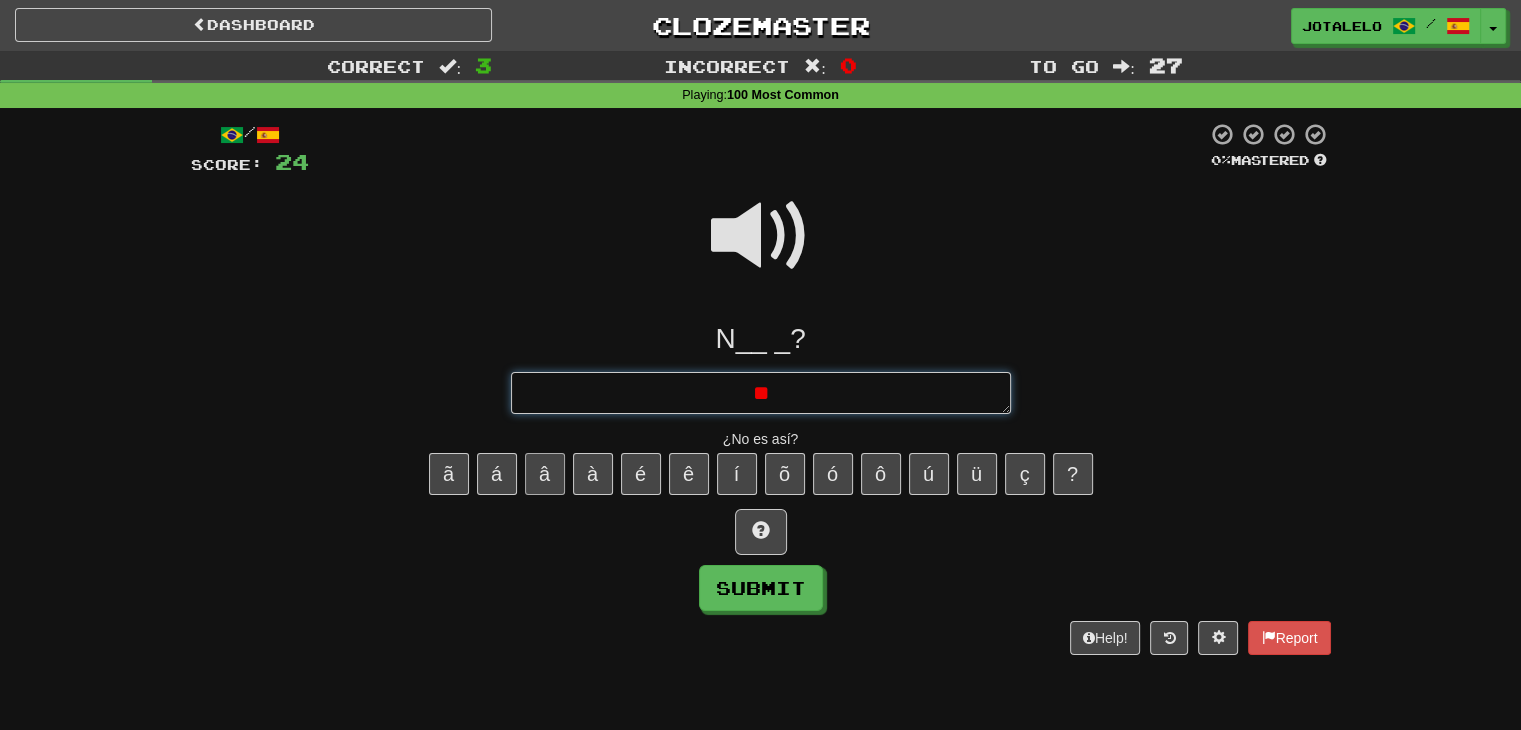 type on "*" 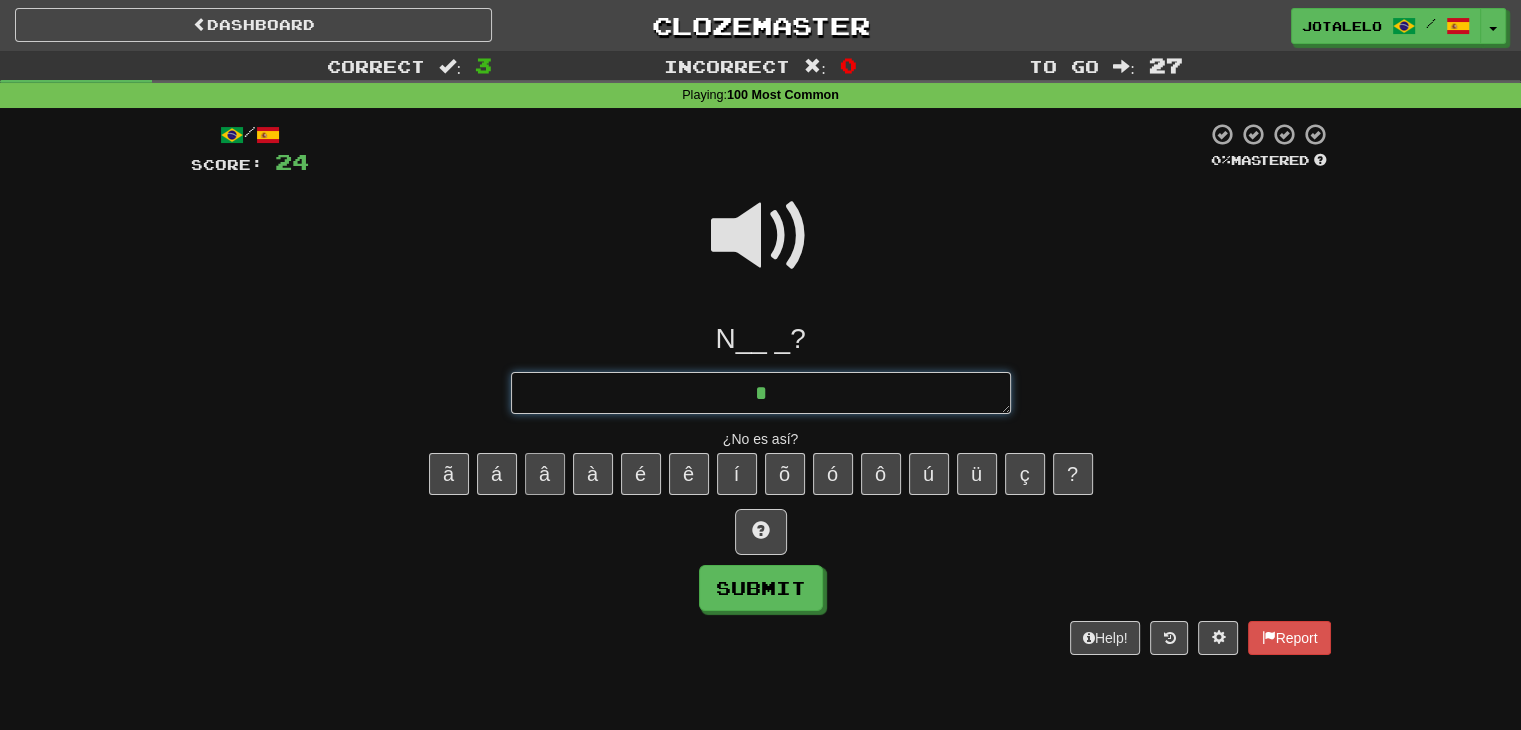 type on "*" 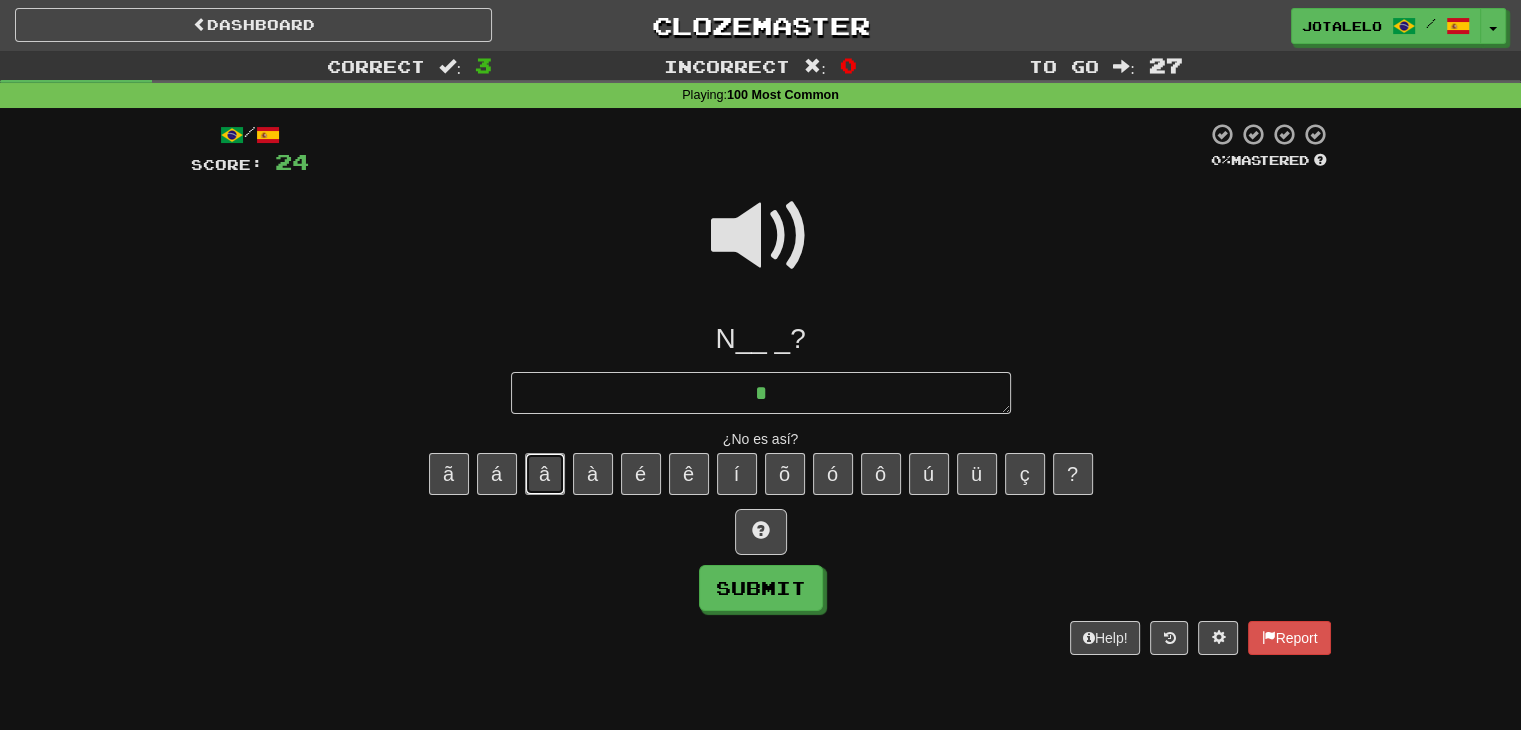 click on "â" at bounding box center (545, 474) 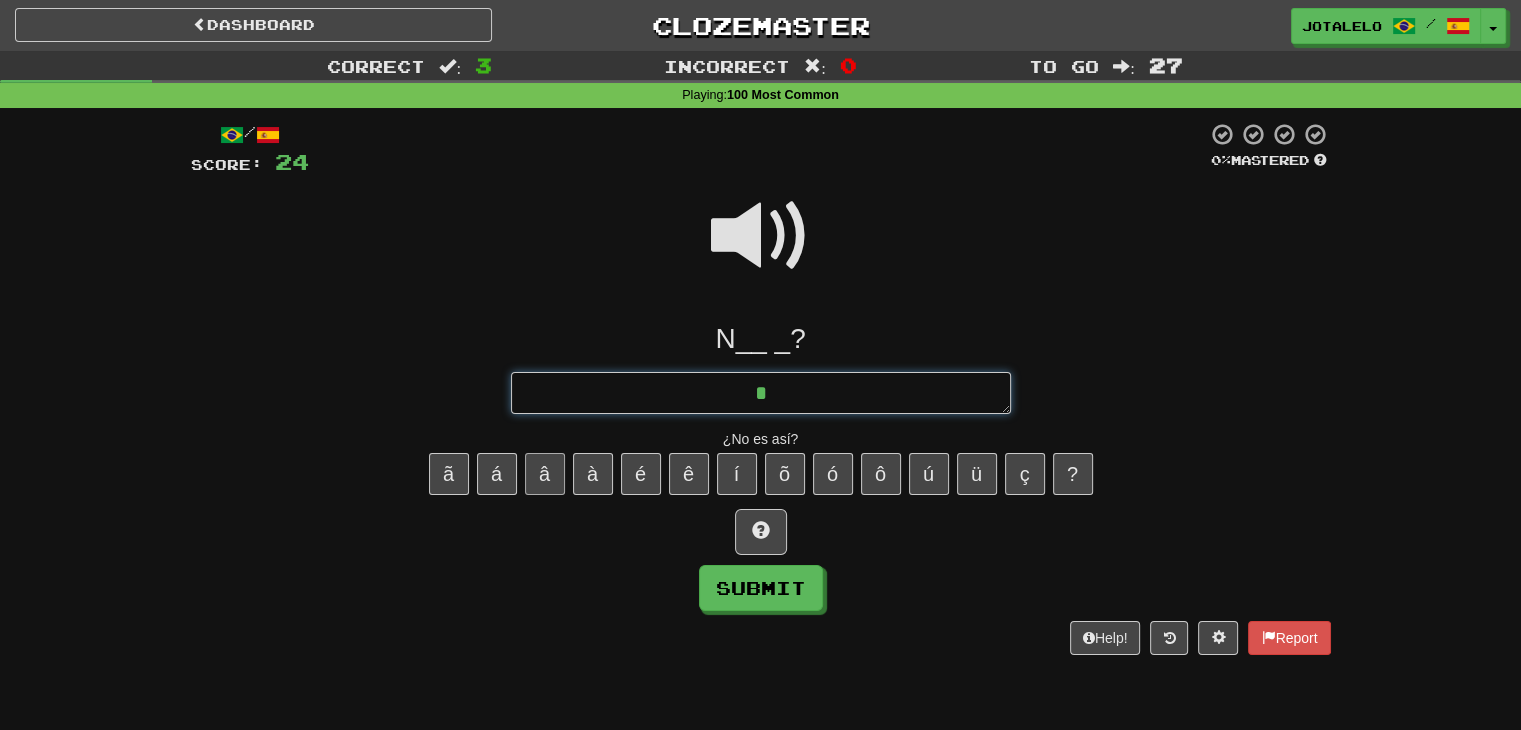 type on "*" 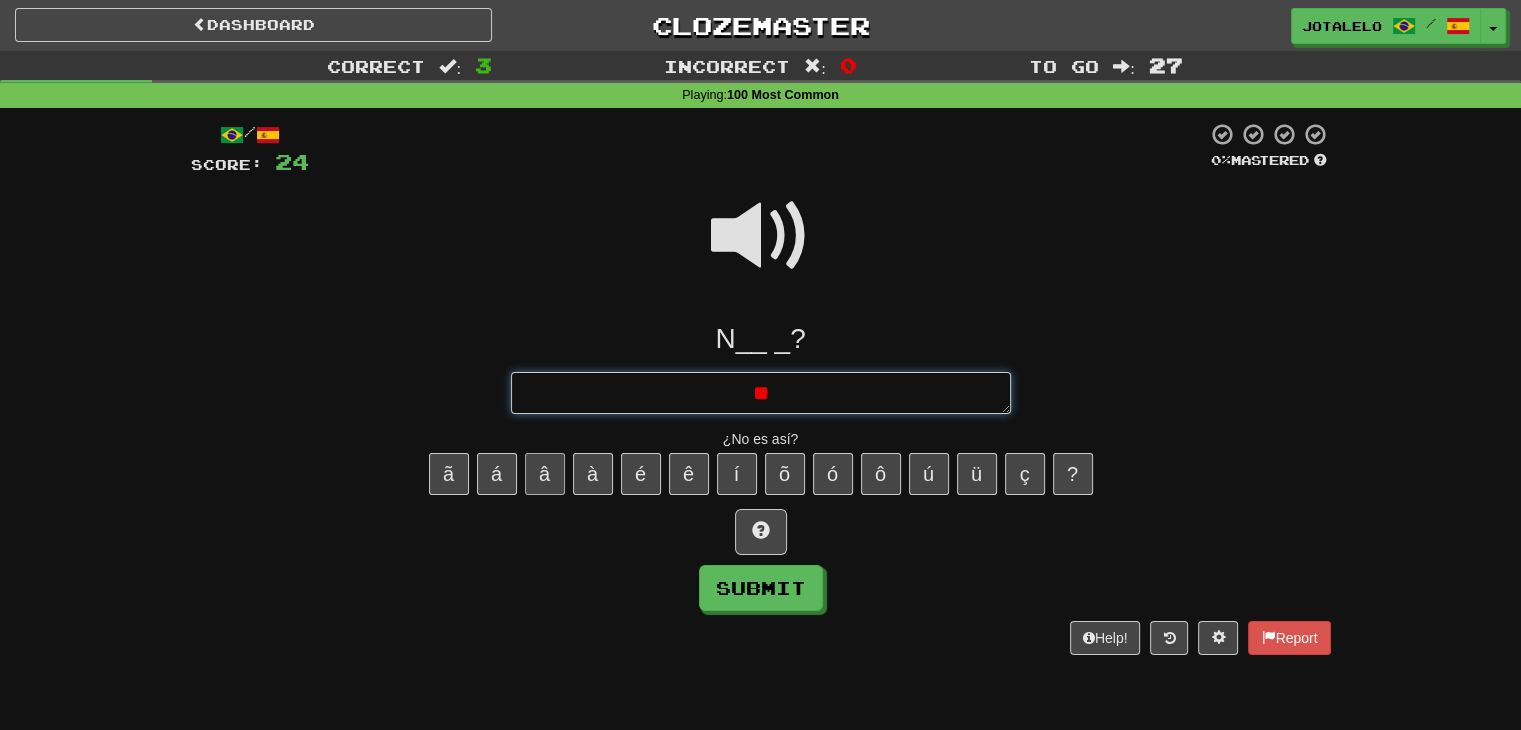 type on "*" 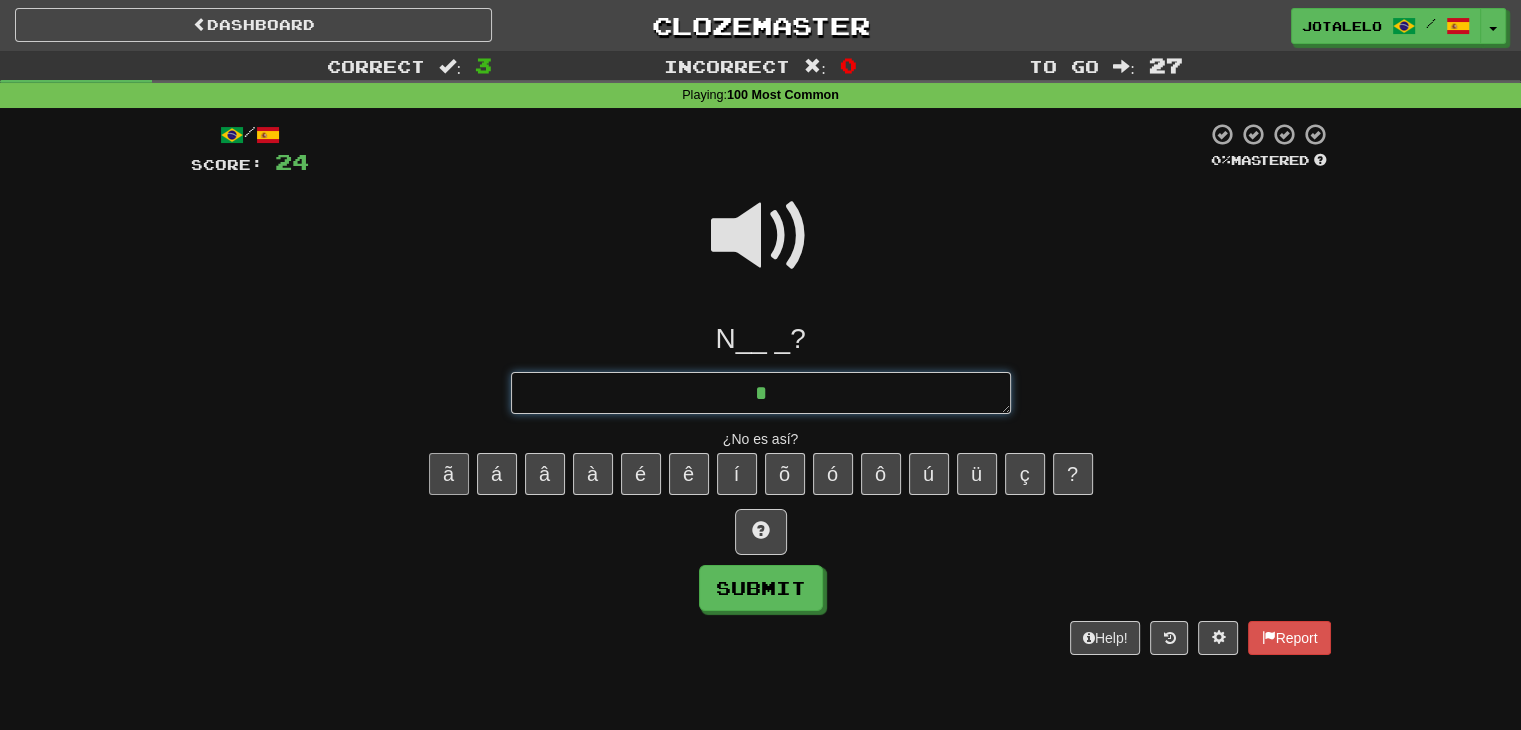 type on "*" 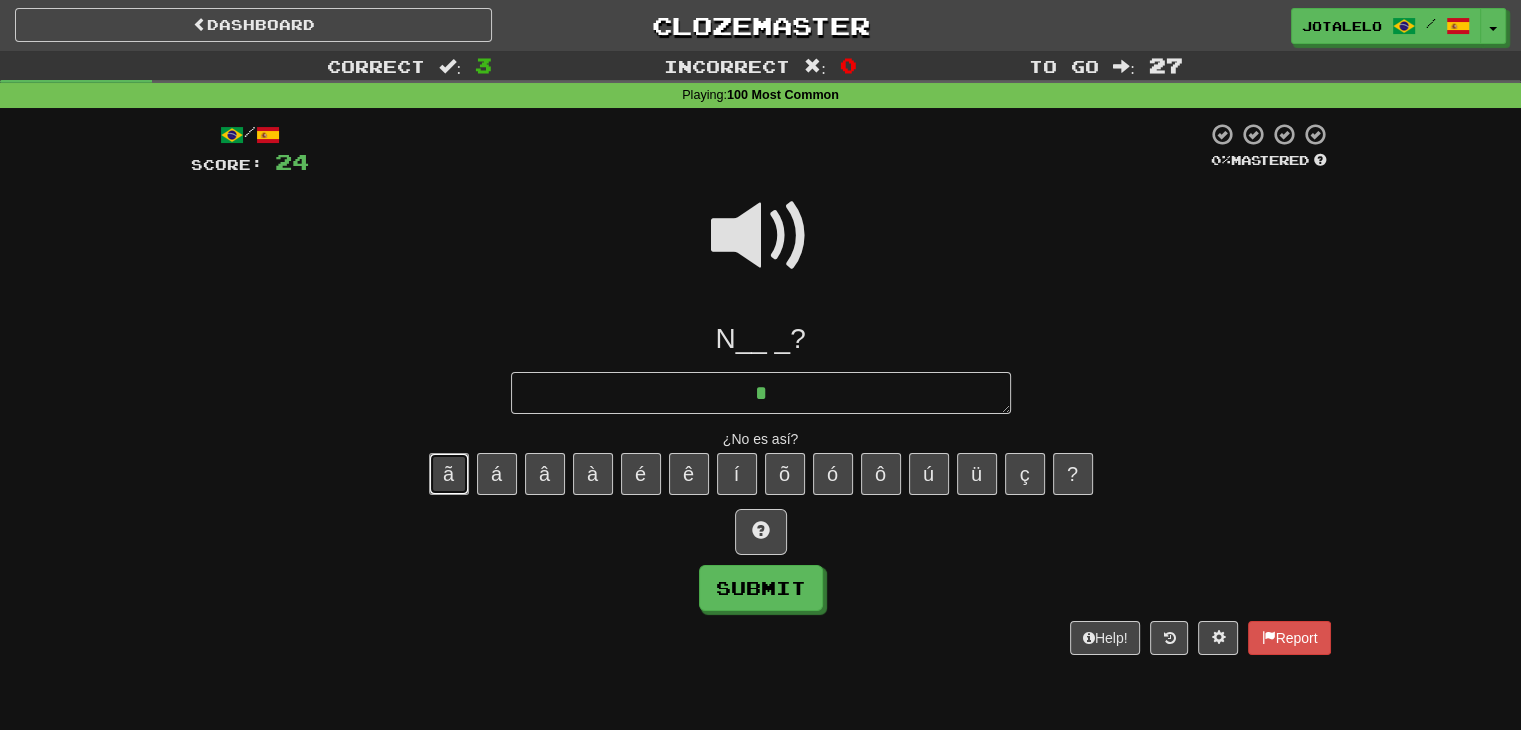 click on "ã" at bounding box center [449, 474] 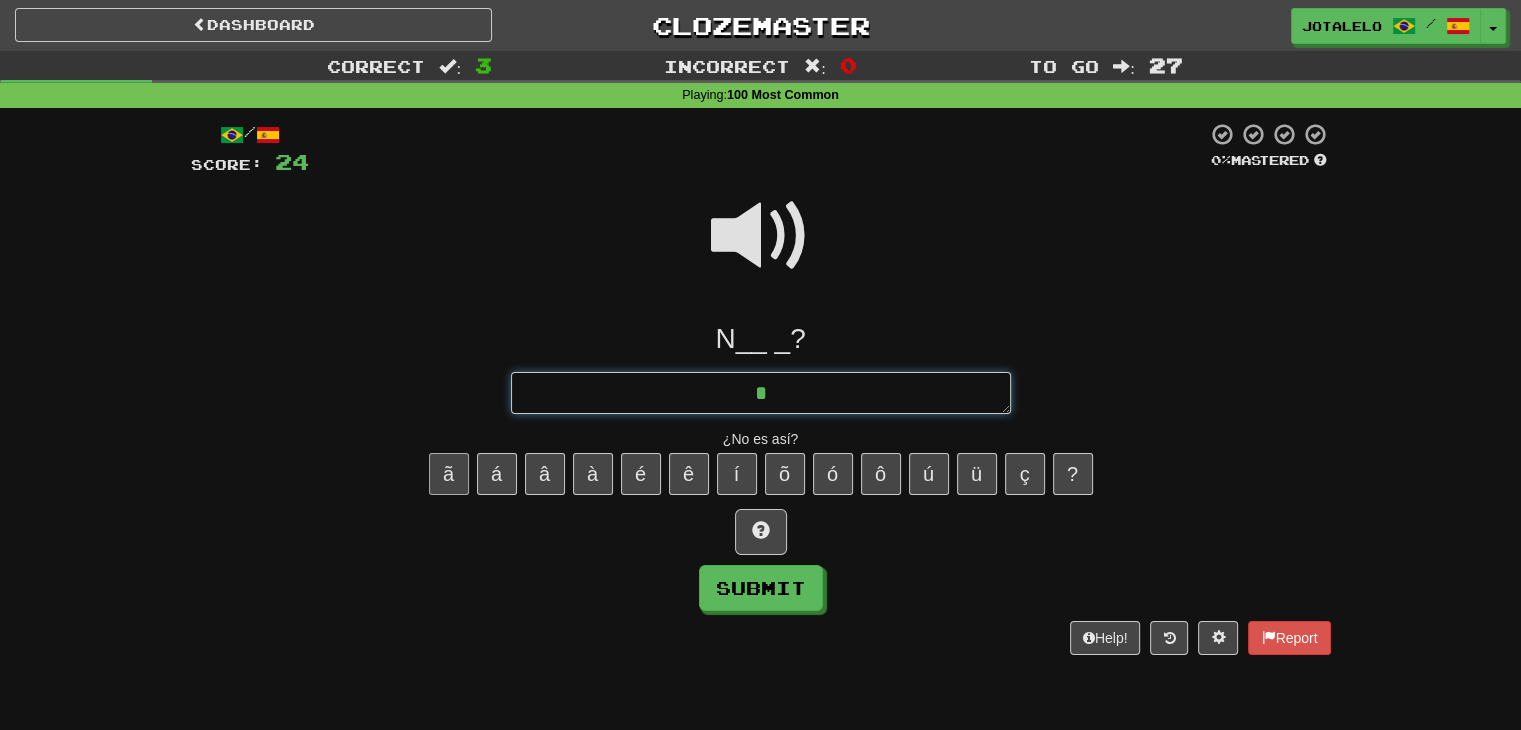 type on "*" 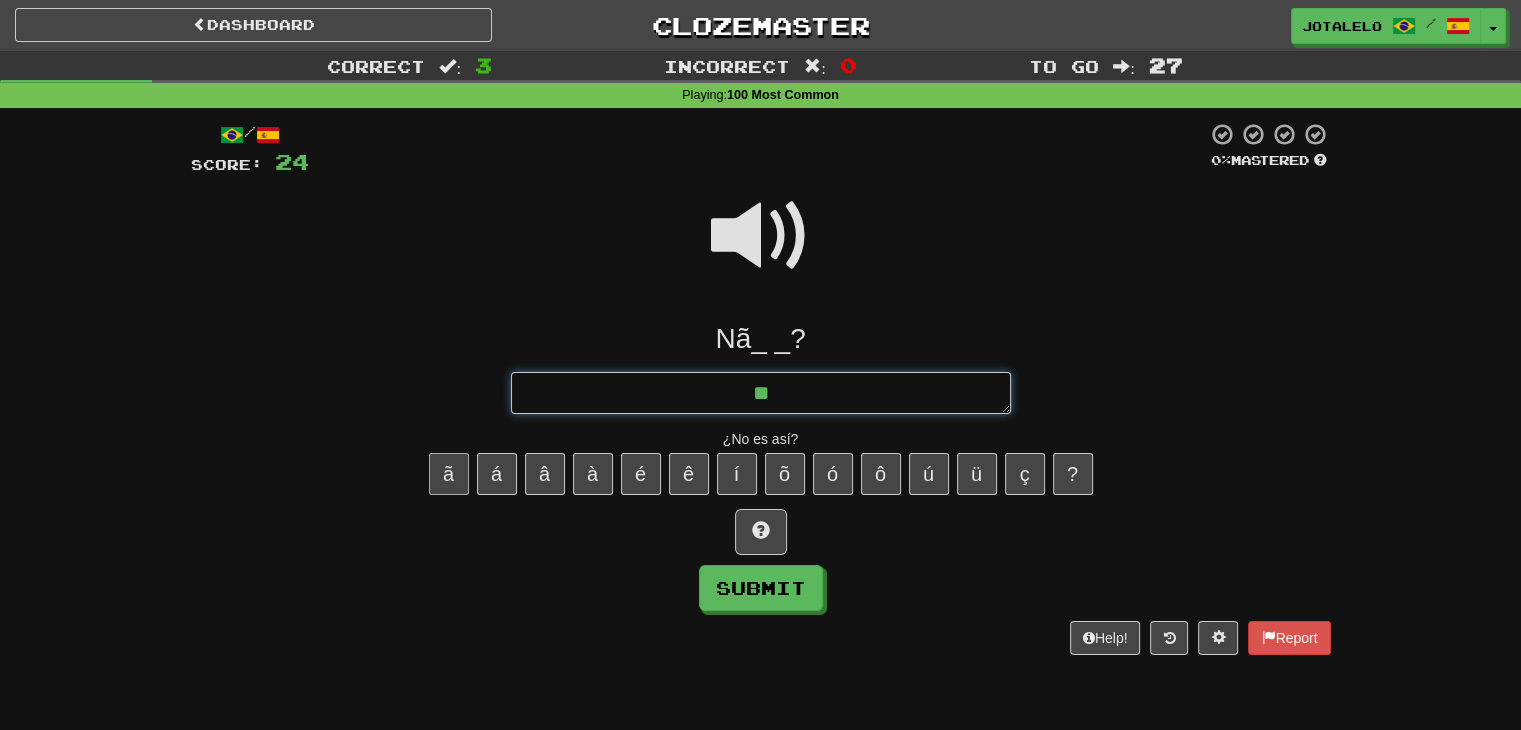 type on "*" 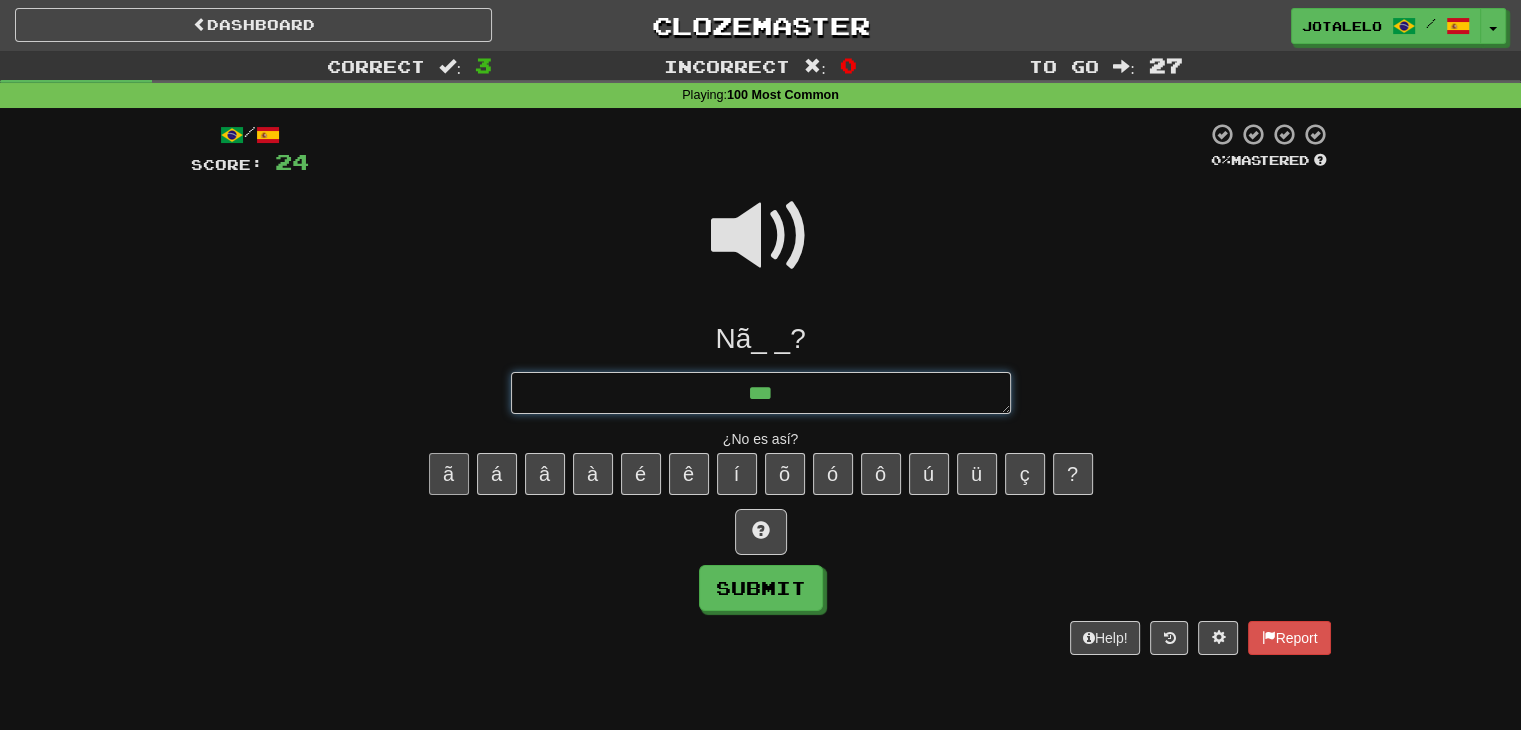 type on "*" 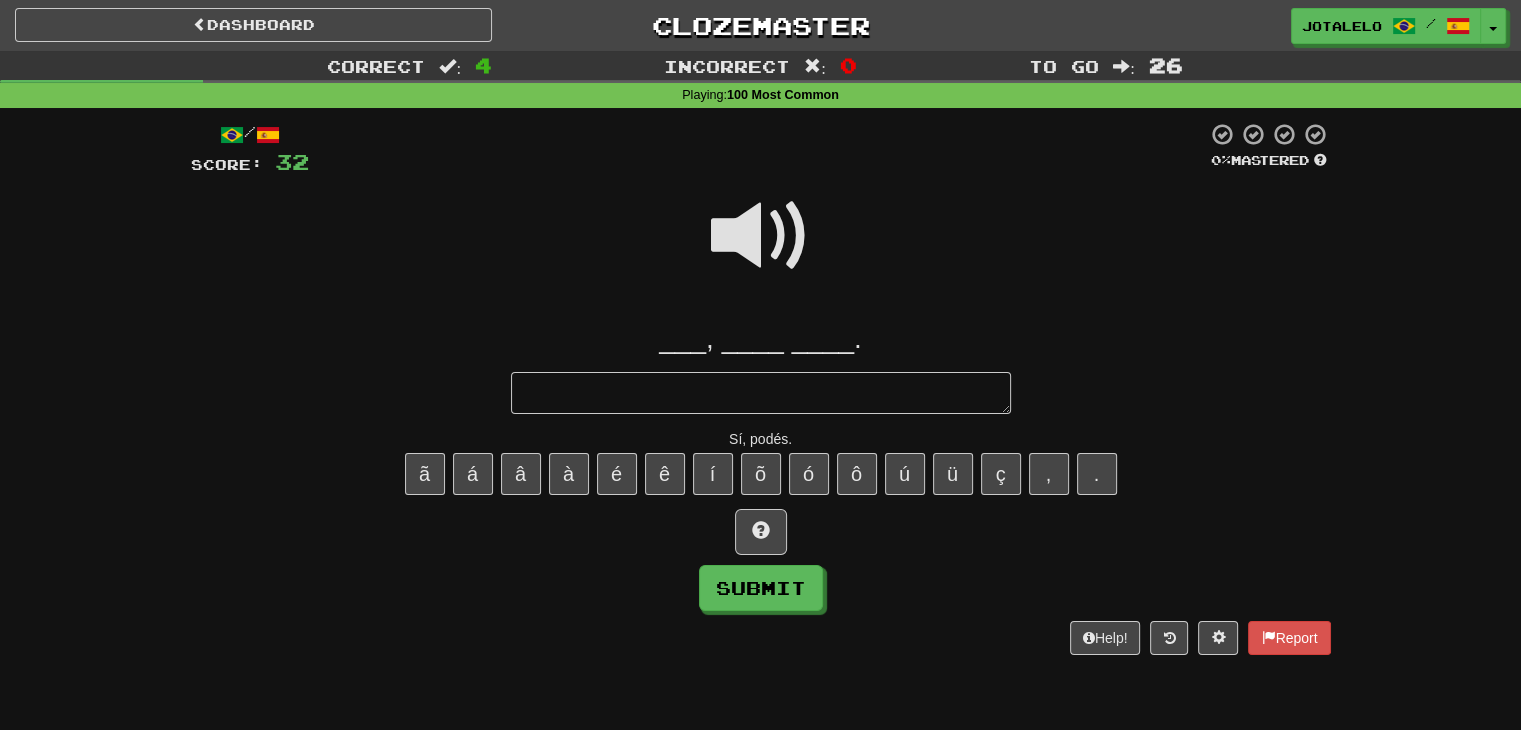type on "*" 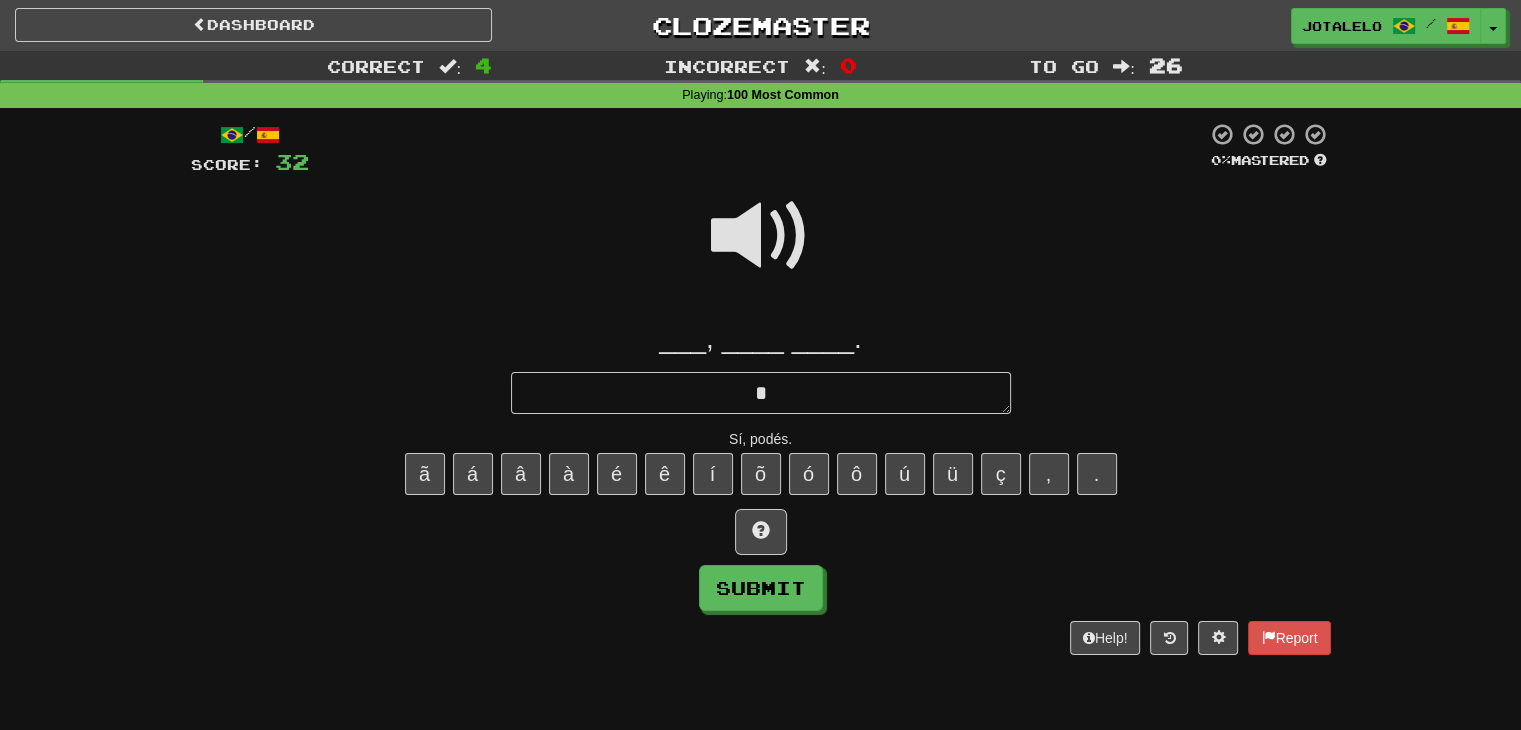 type on "**" 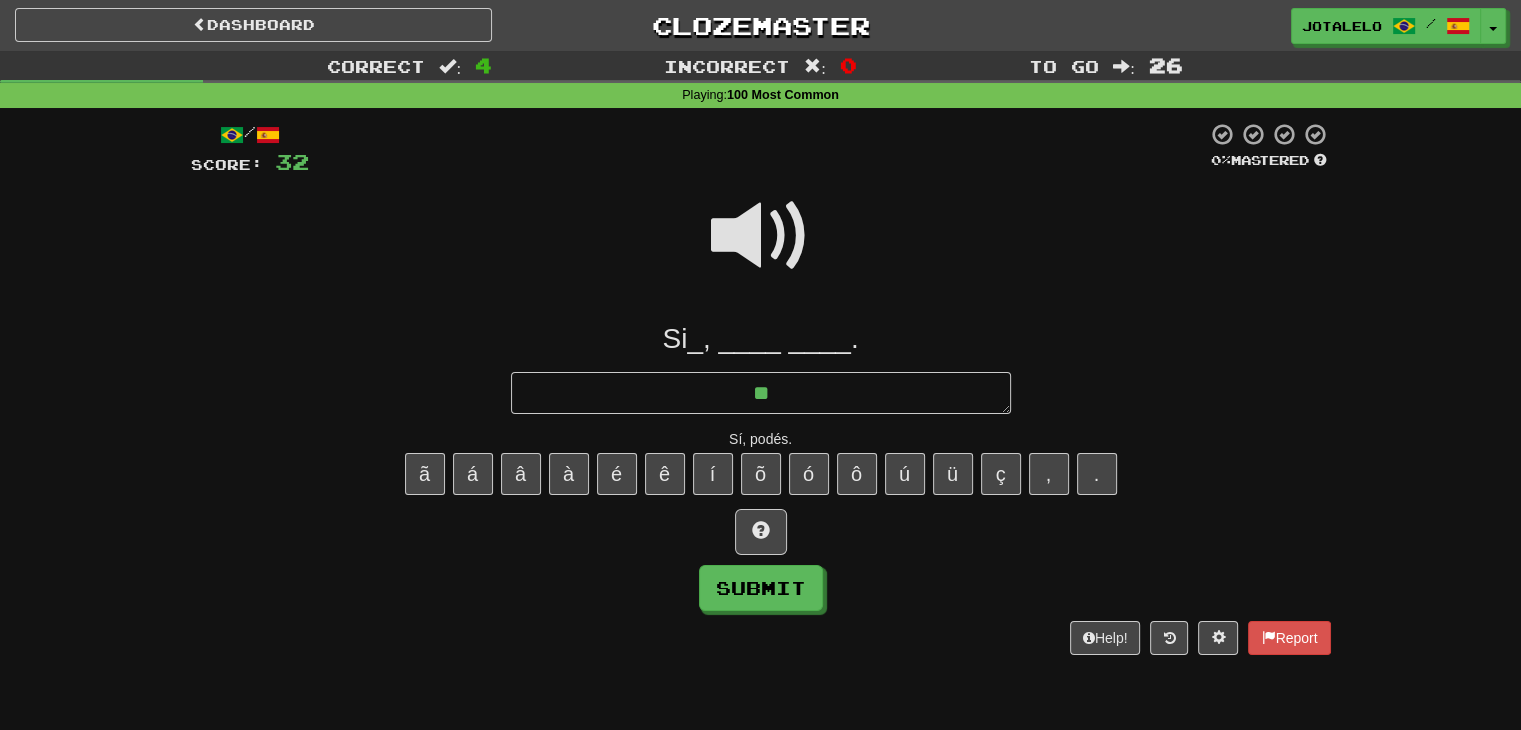 type on "*" 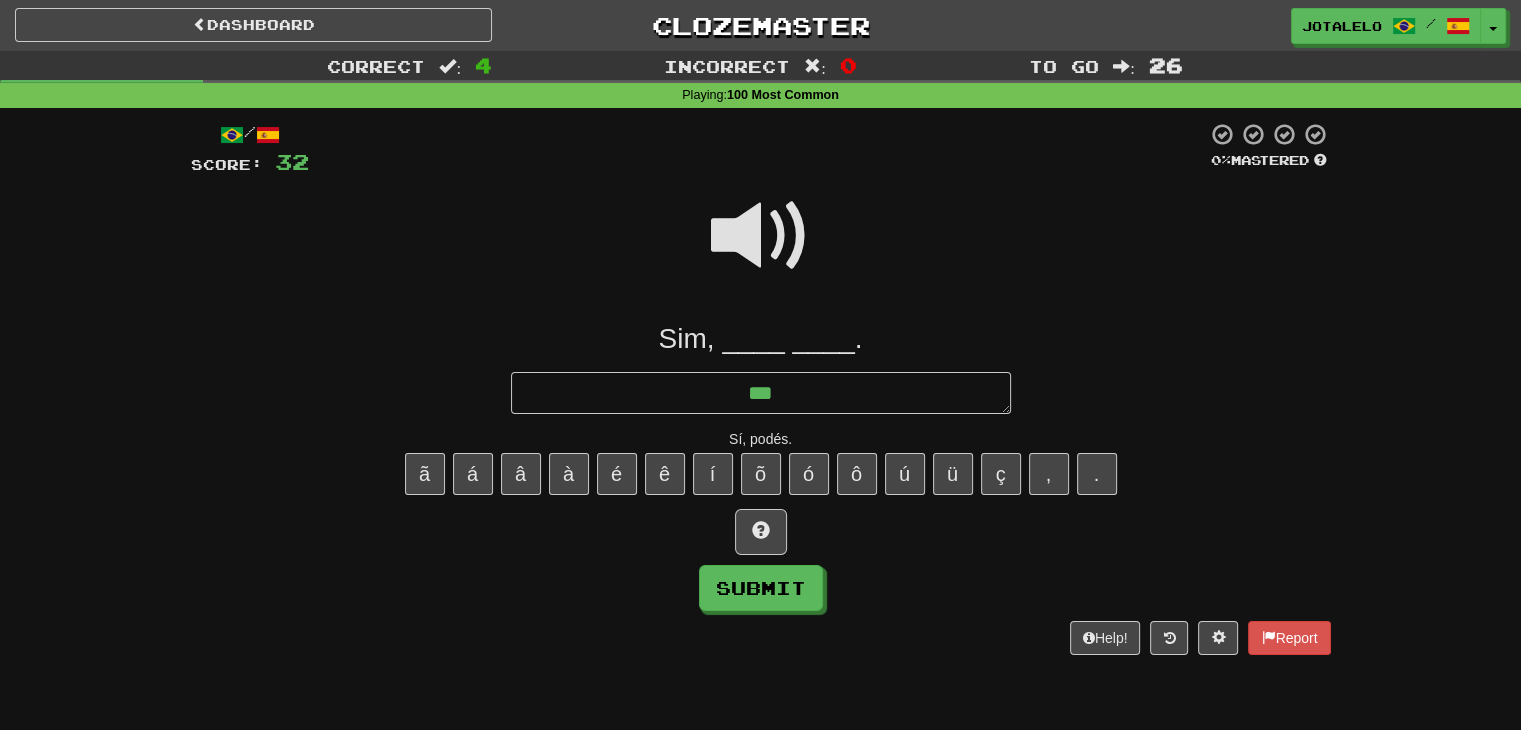 type on "*" 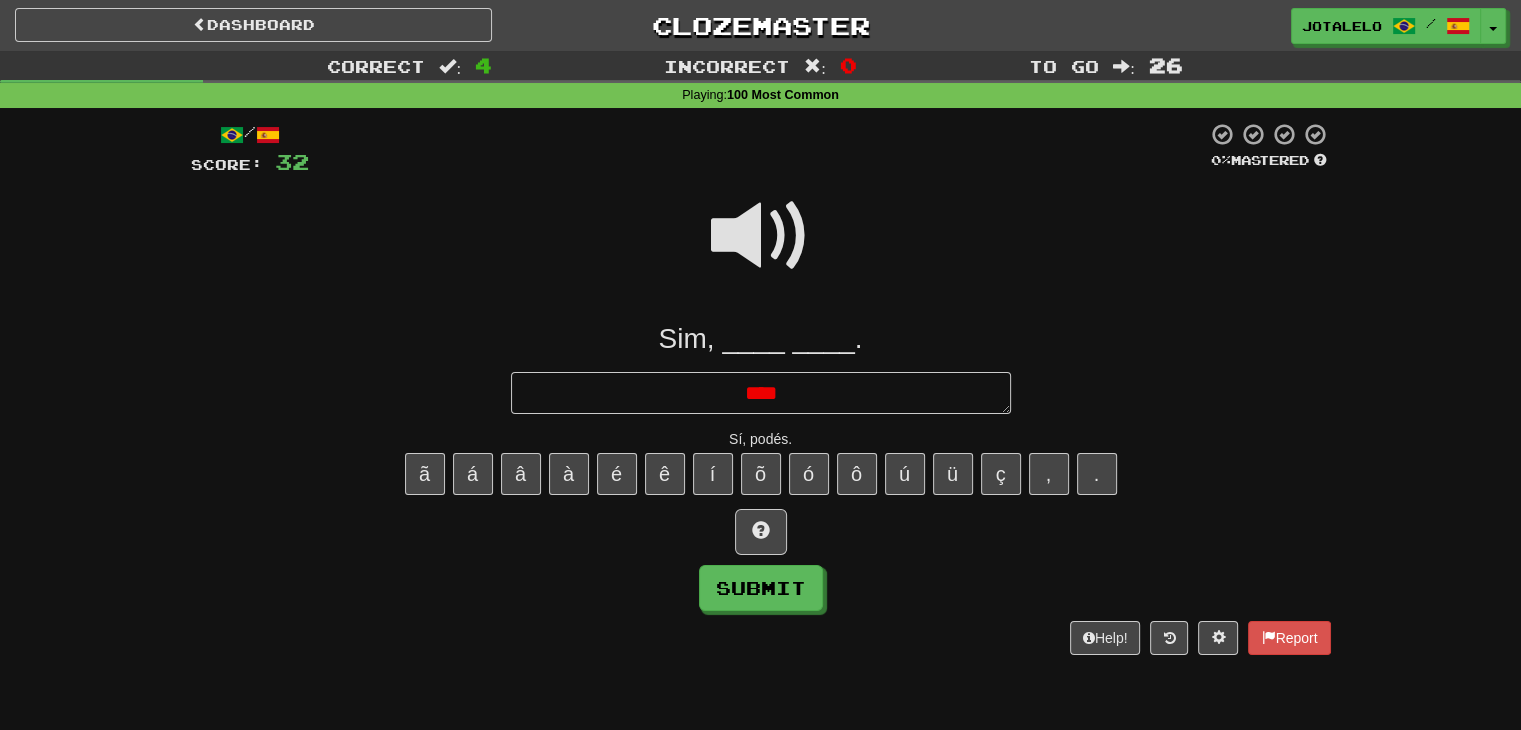 type on "*" 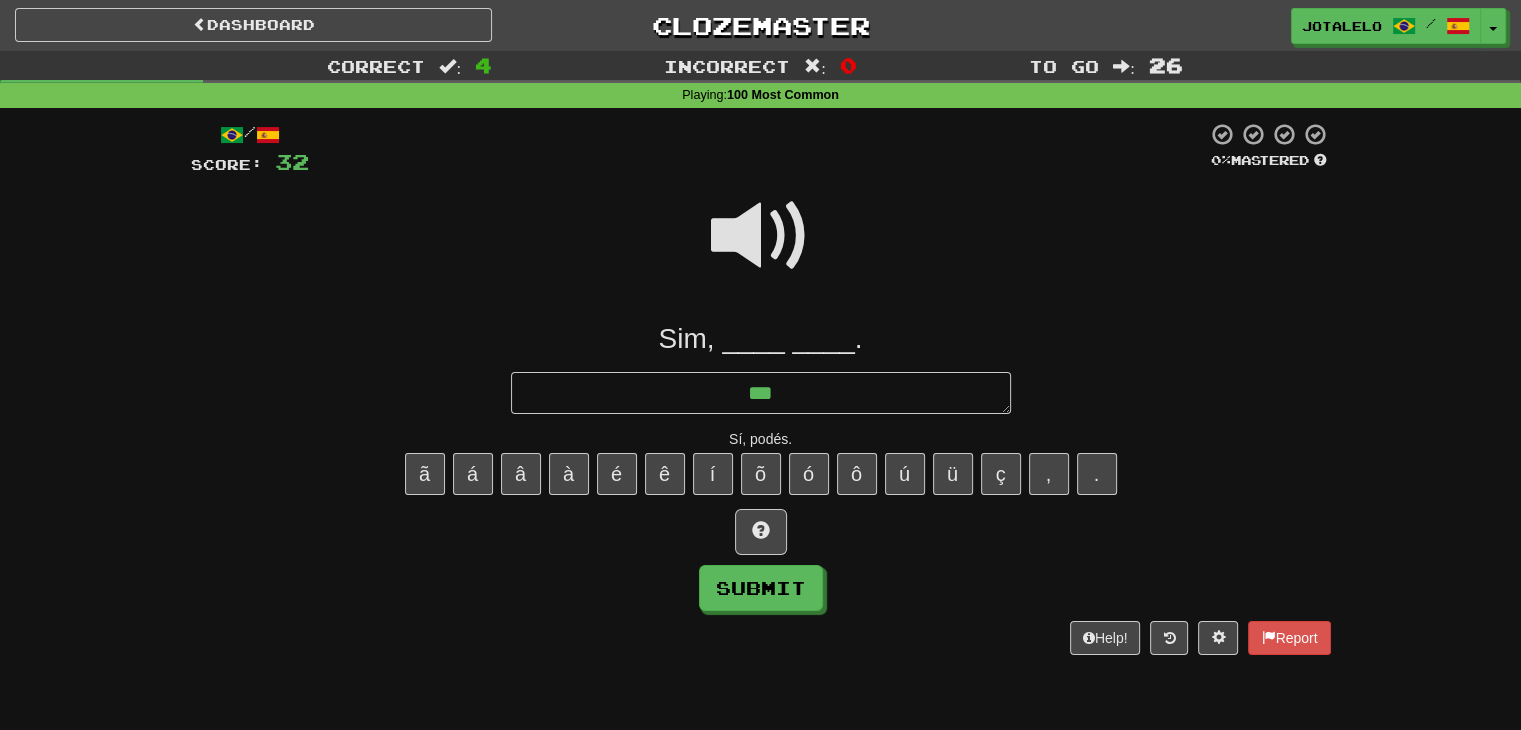 type on "*" 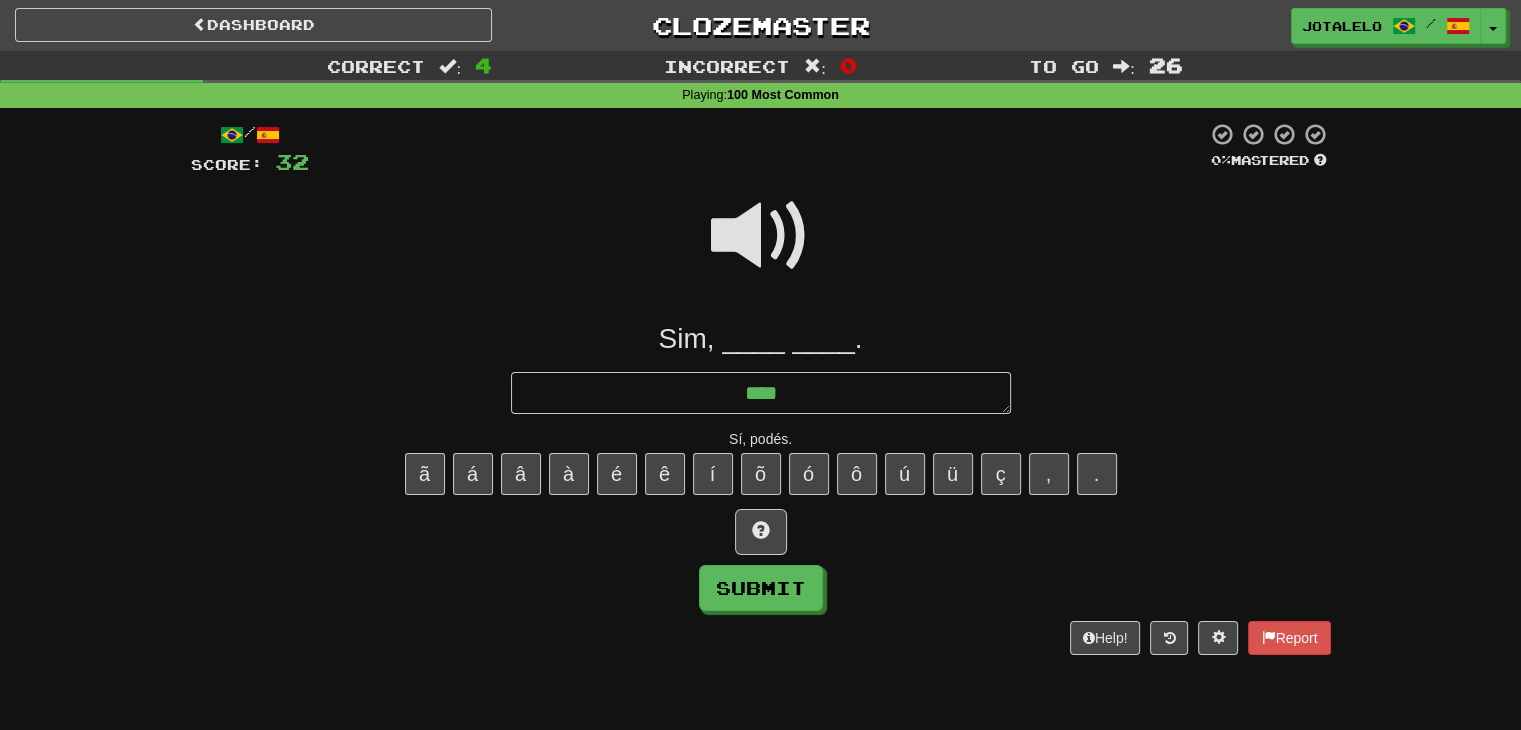 type on "*" 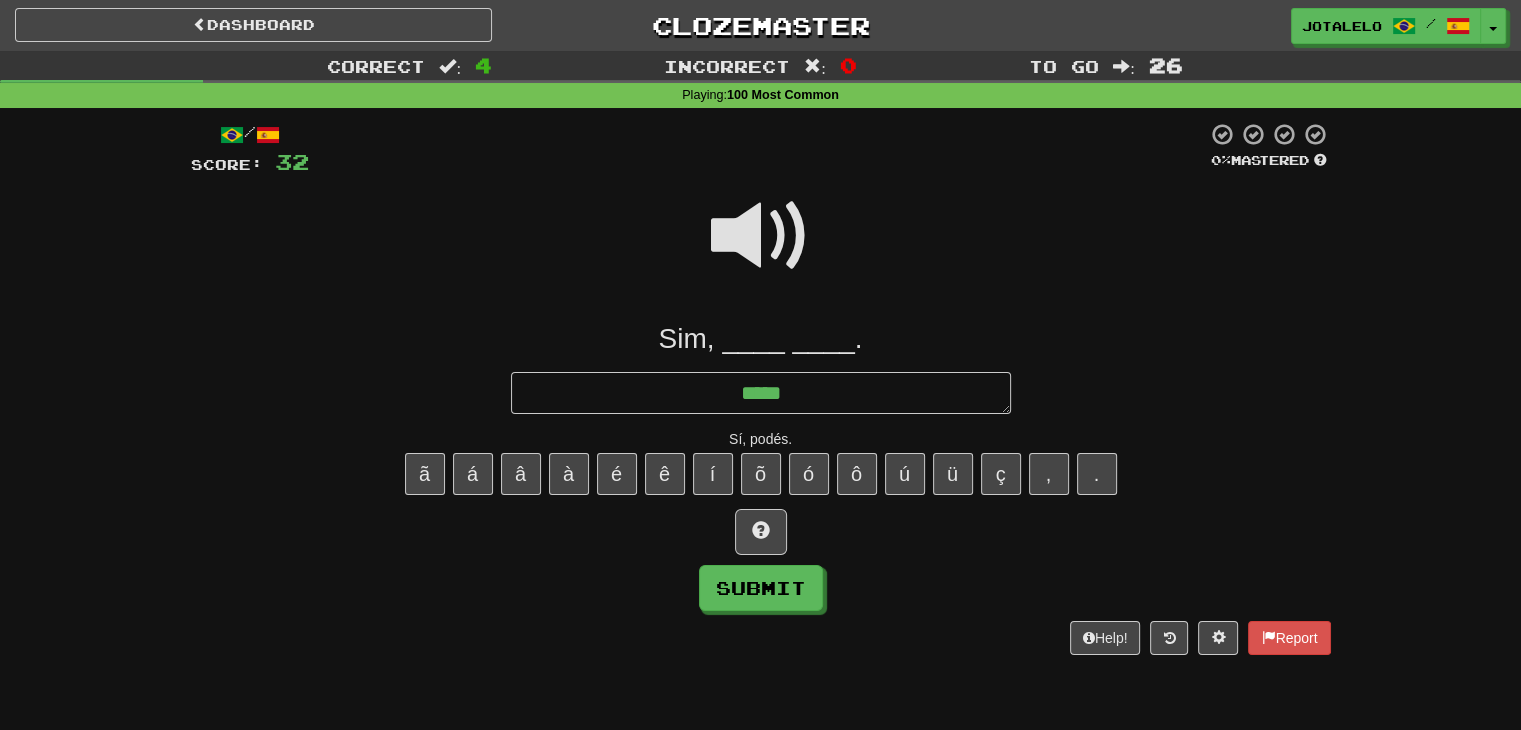 type on "*" 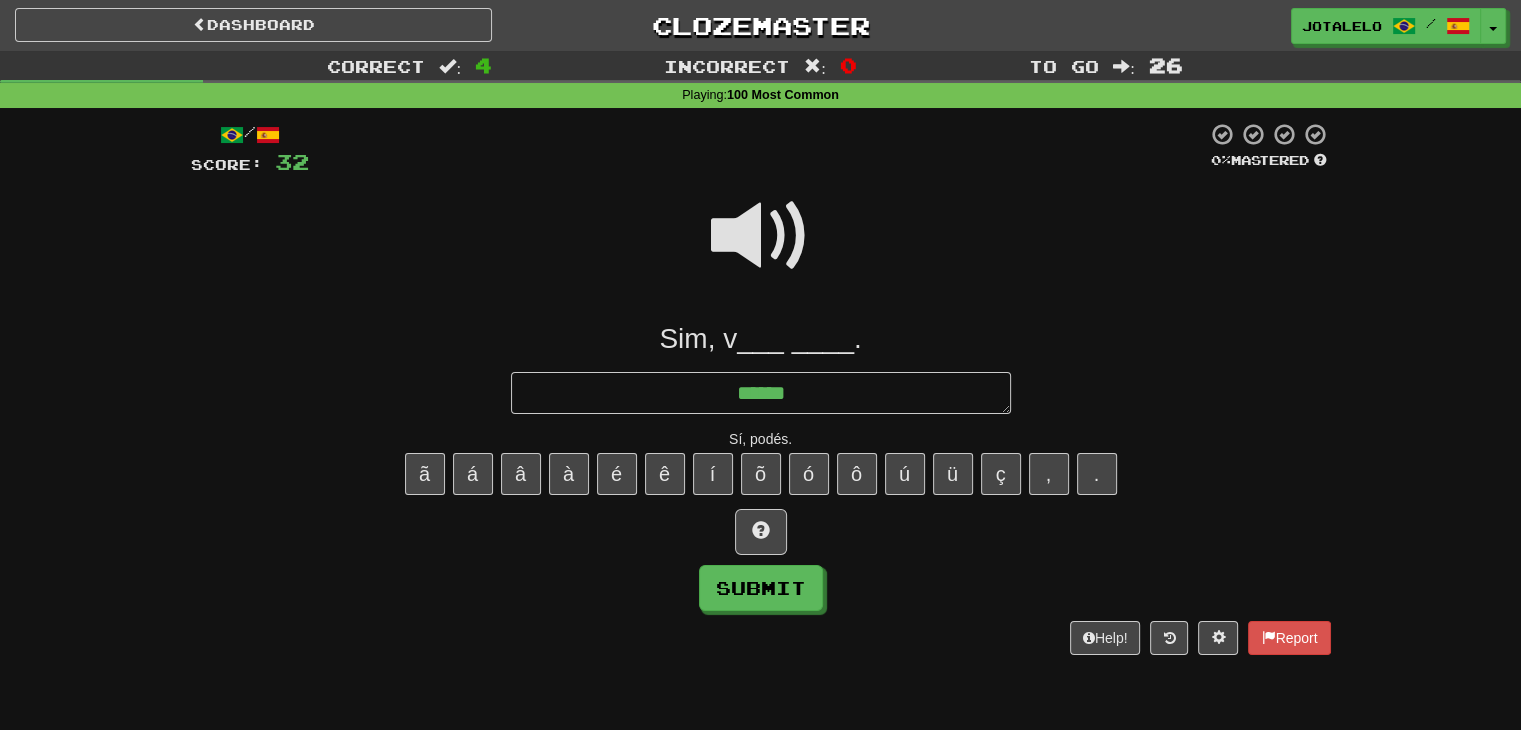 type on "*******" 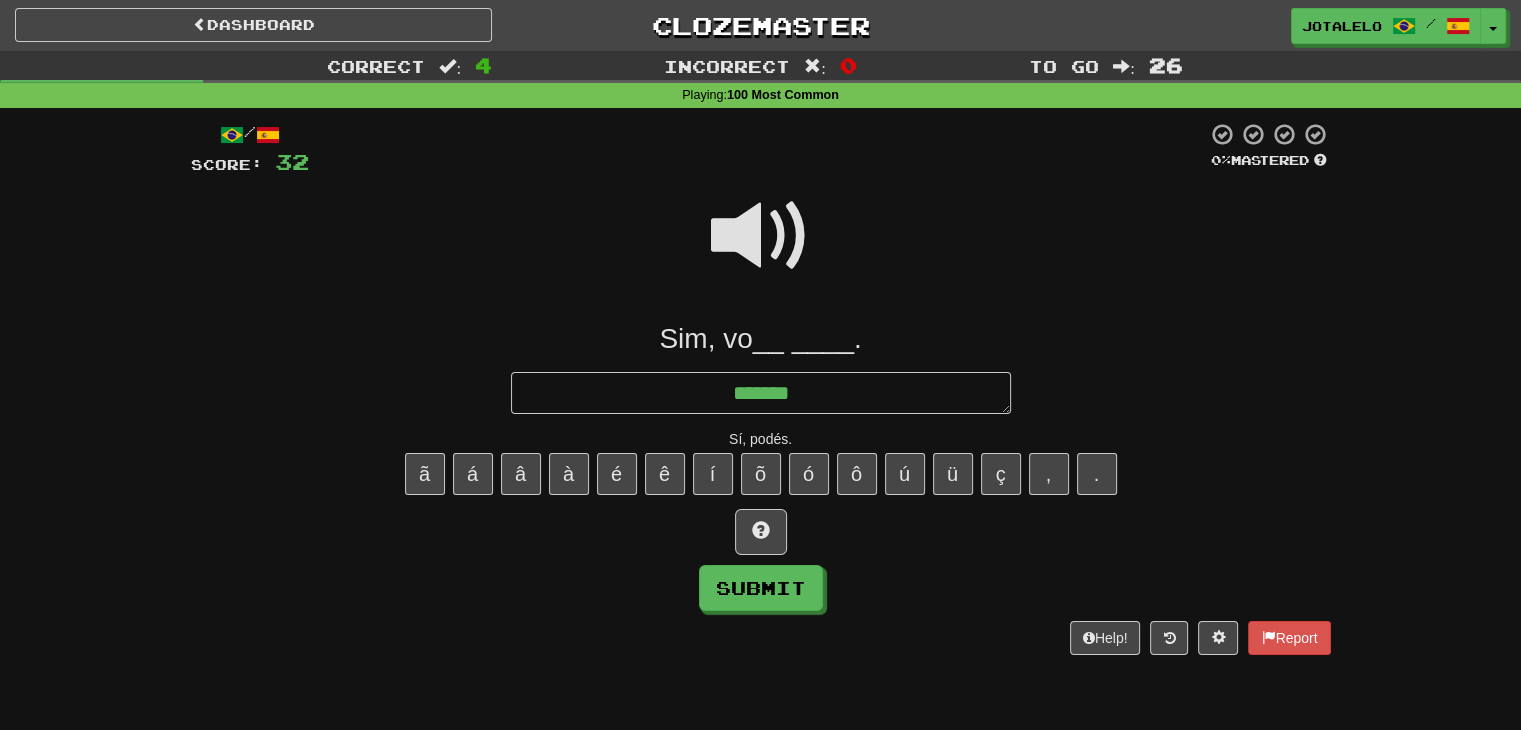 type on "*" 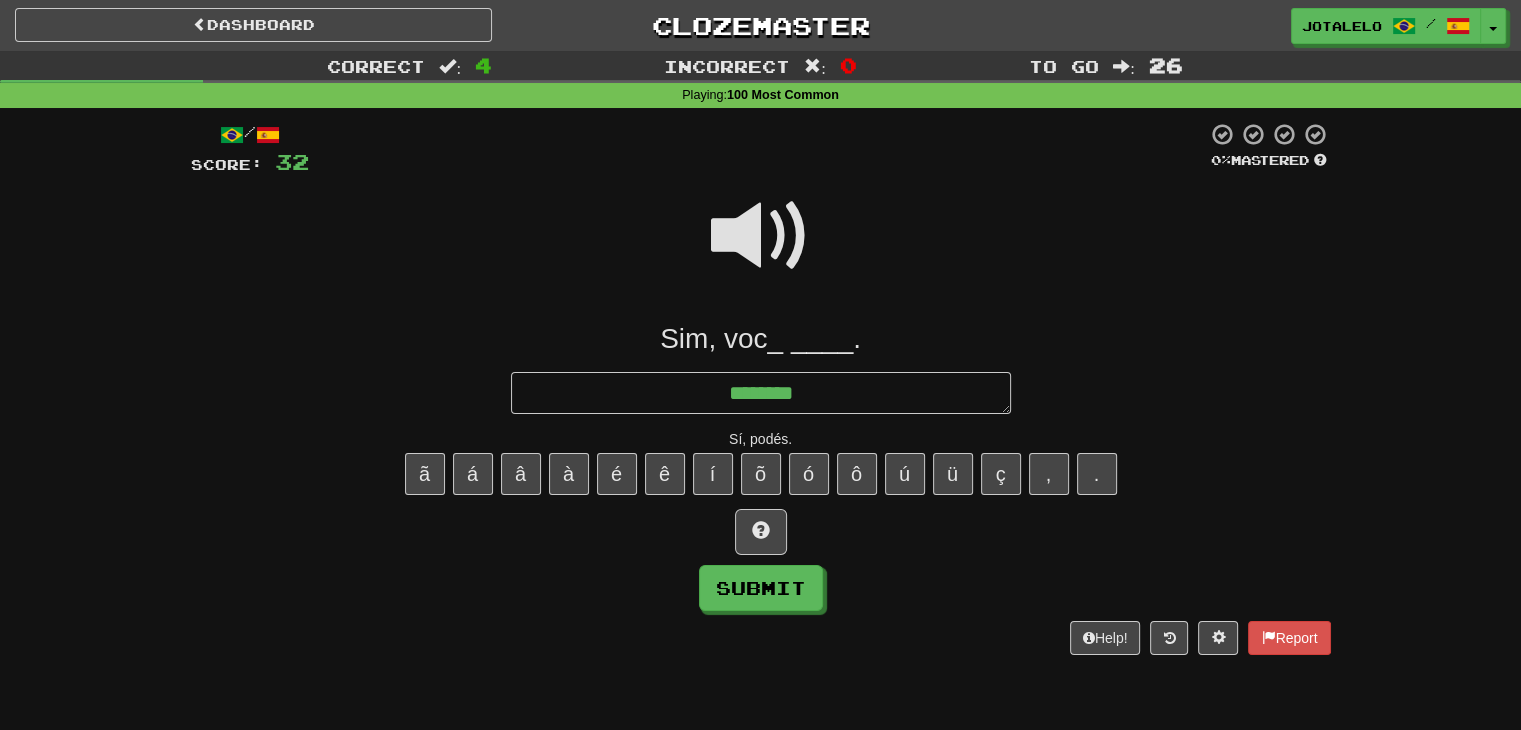 type on "*" 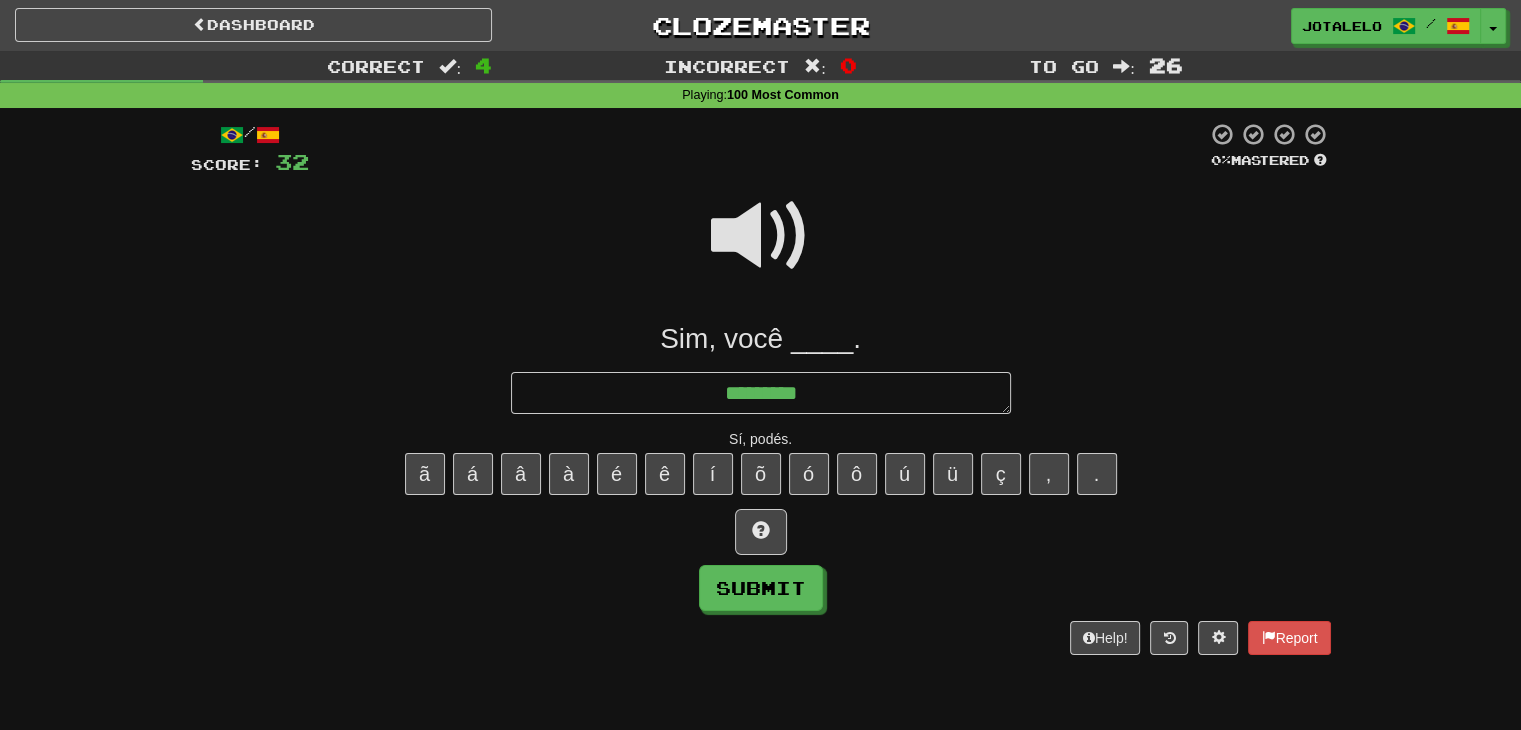 type on "*" 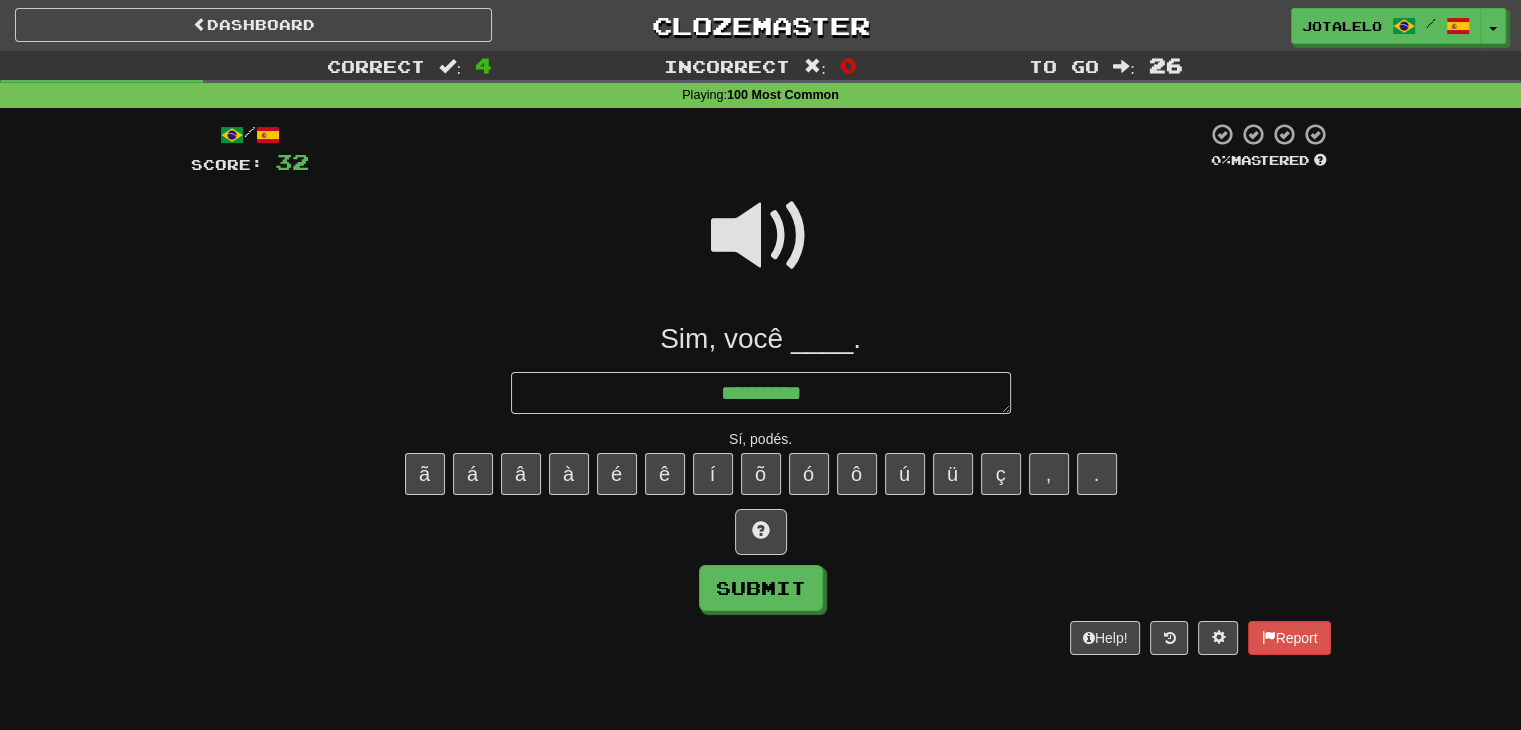 type on "*" 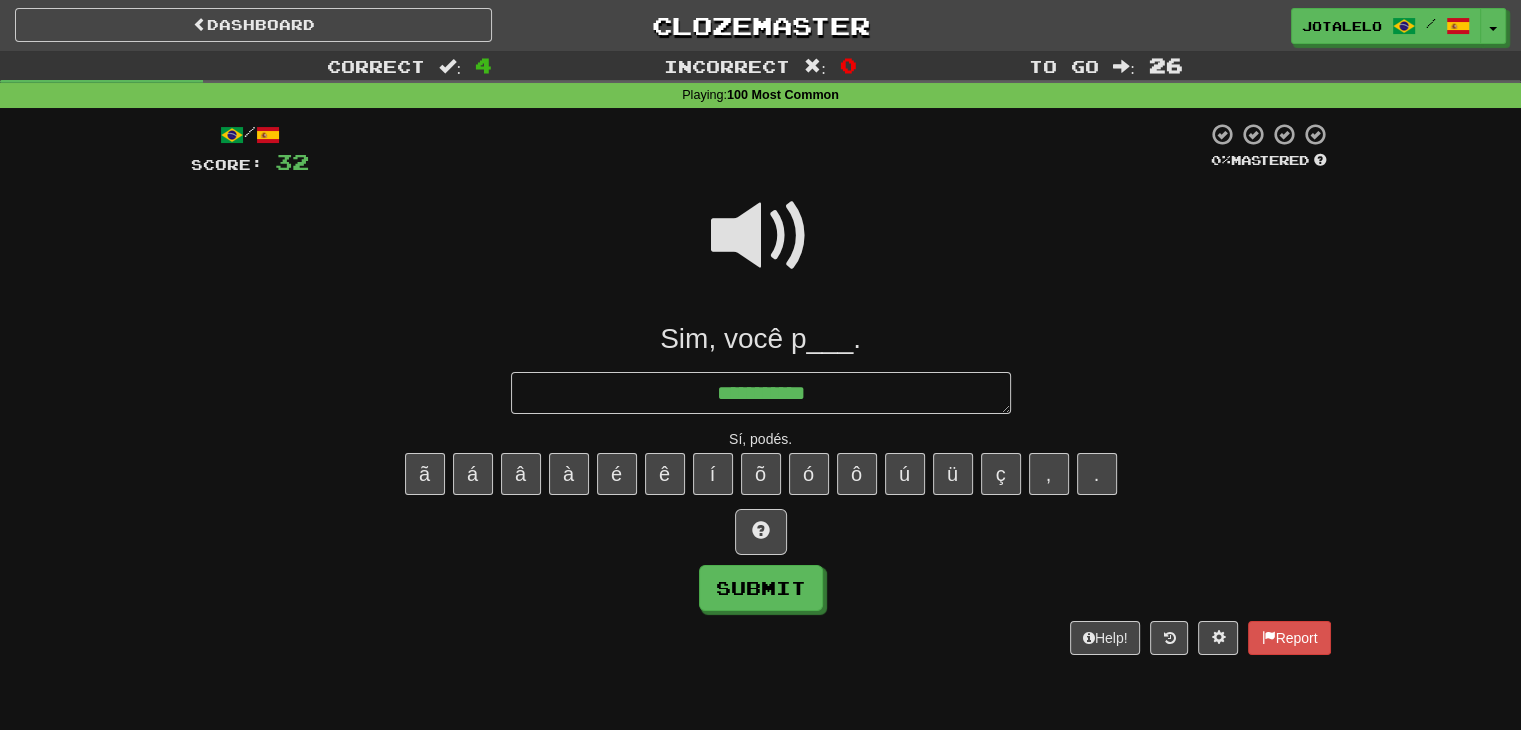 type on "*" 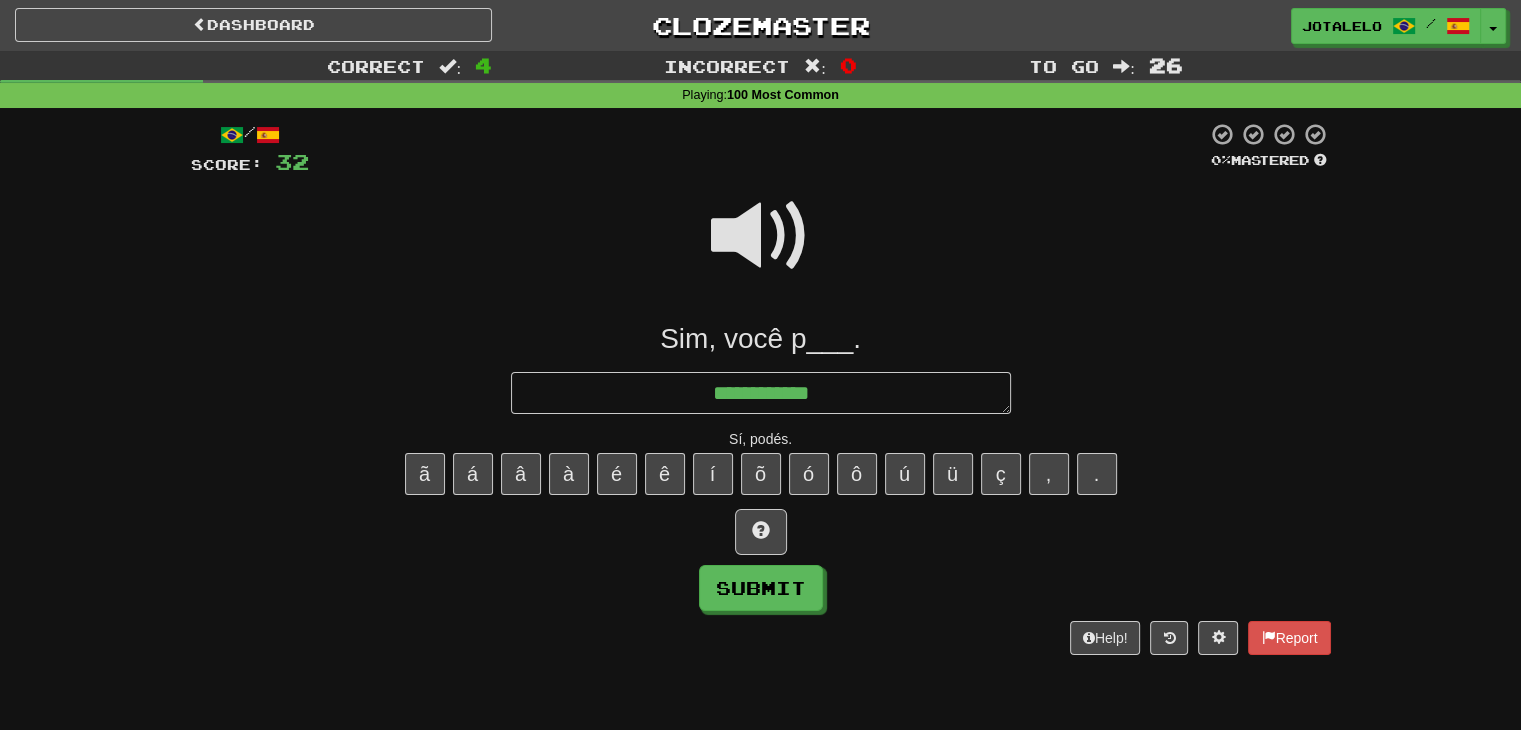 type on "*" 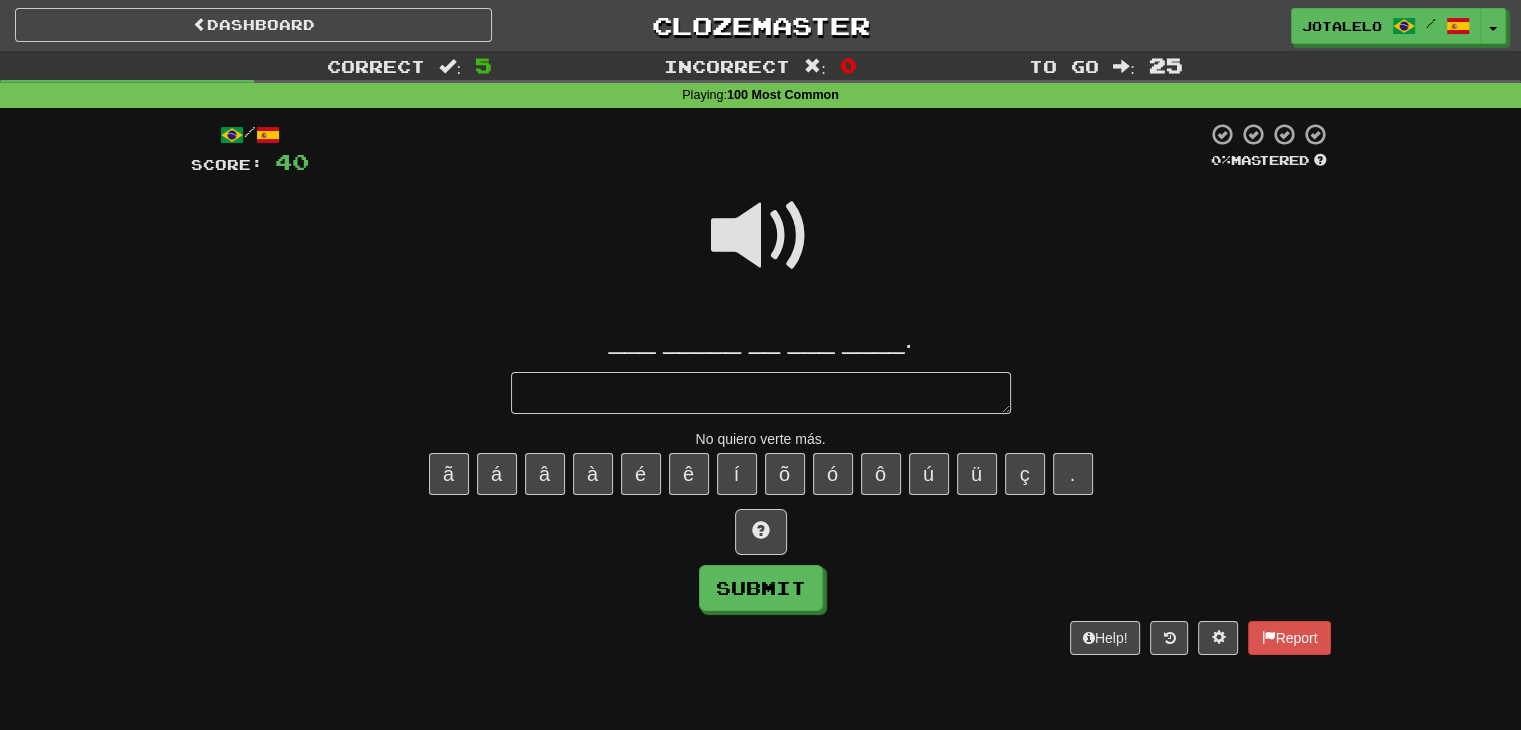 type on "*" 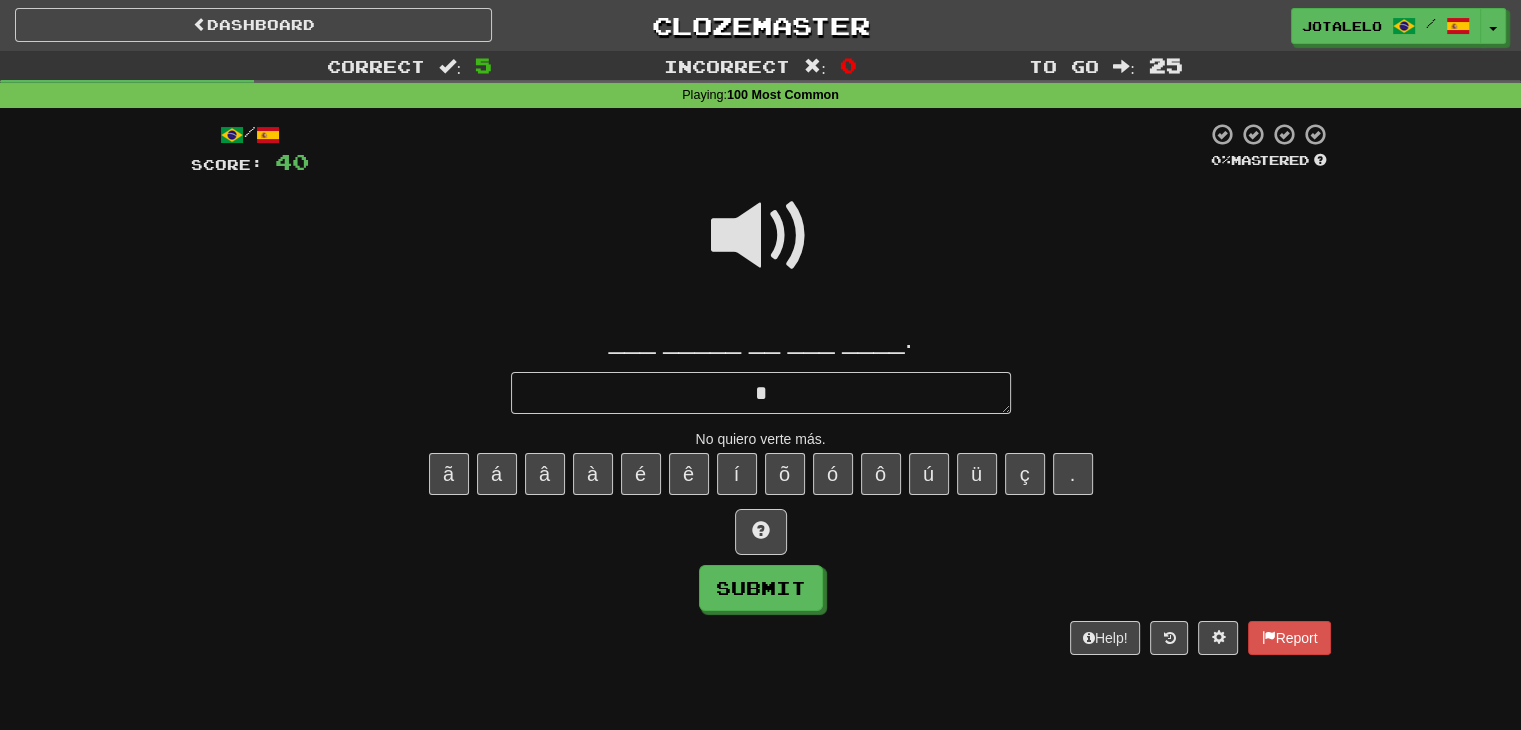 type on "*" 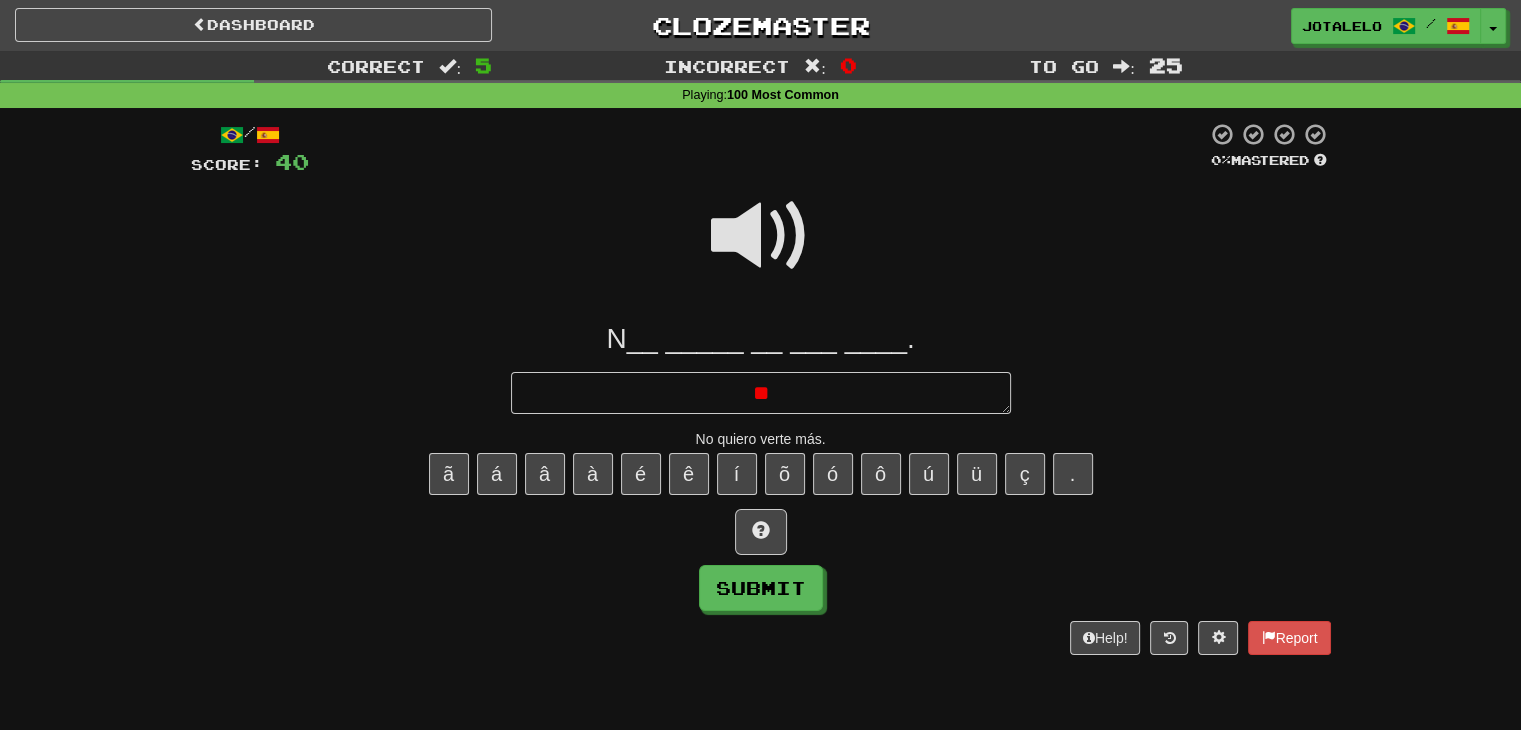 type on "*" 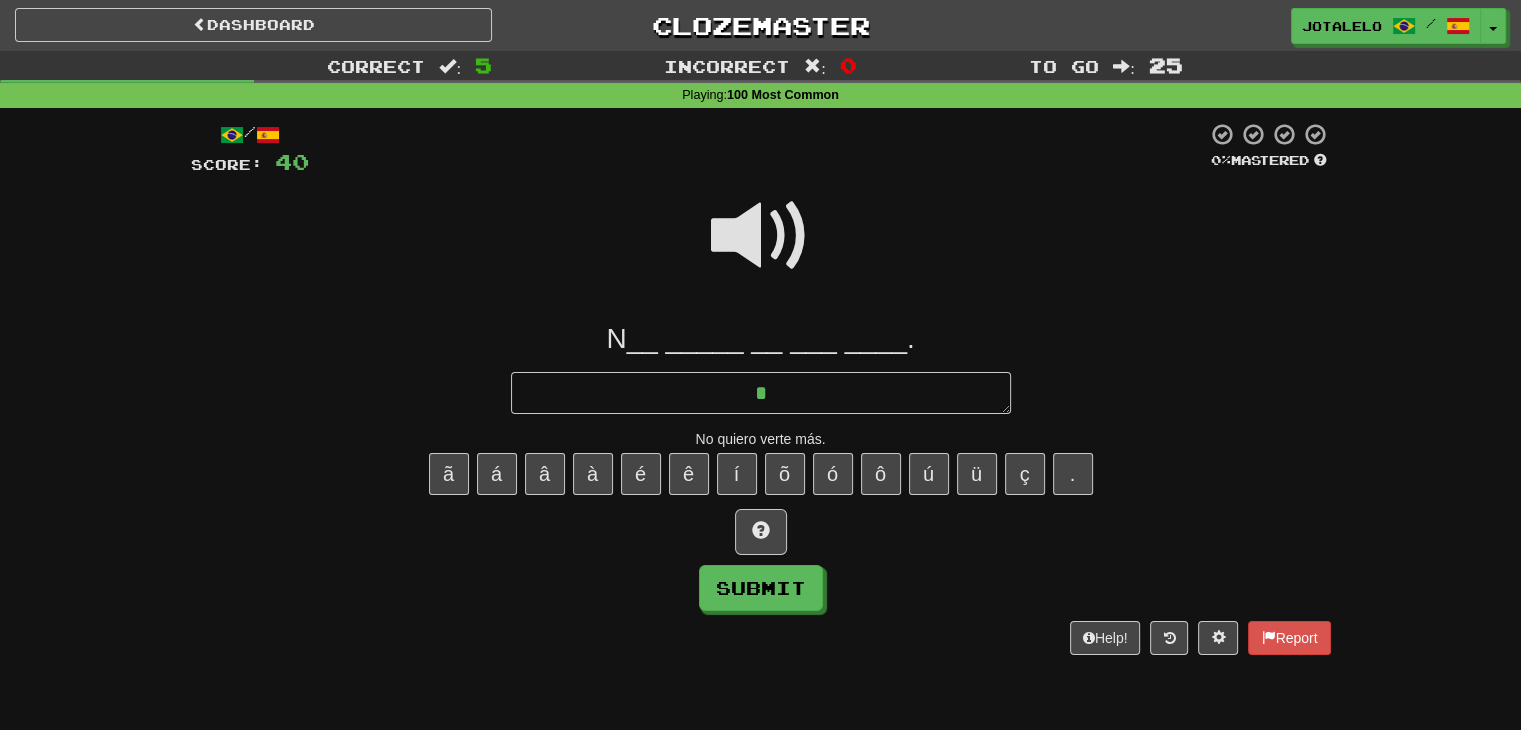 type on "*" 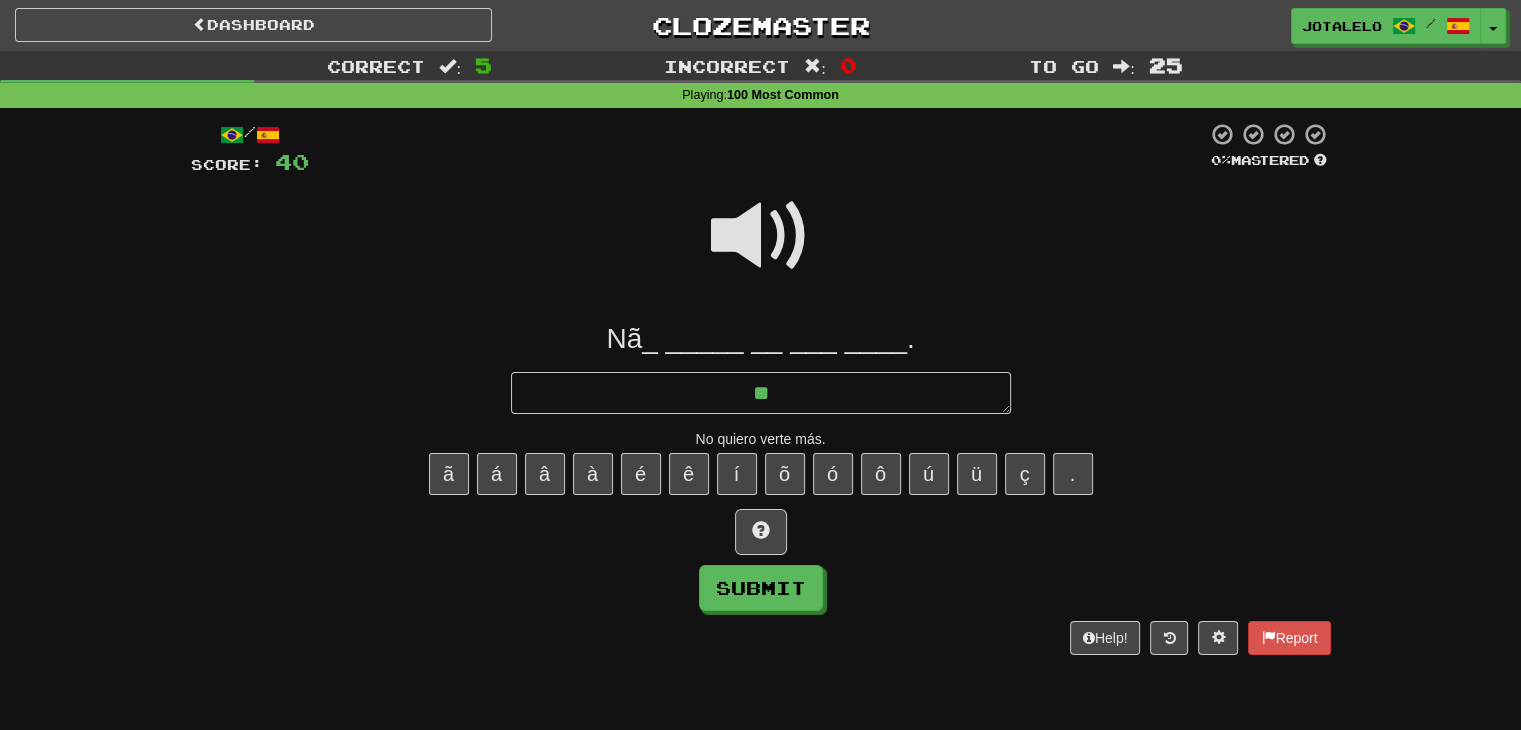type on "*" 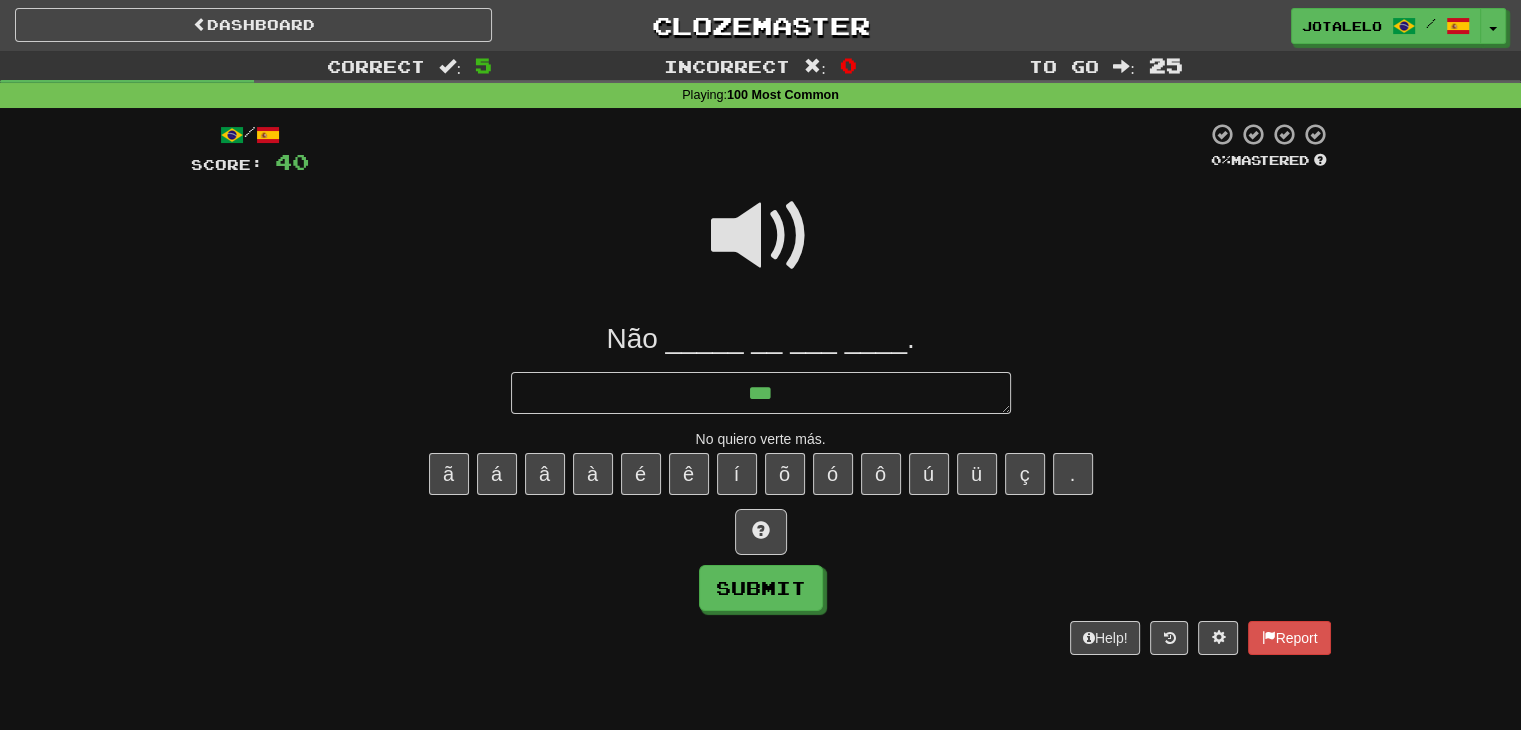 type on "*" 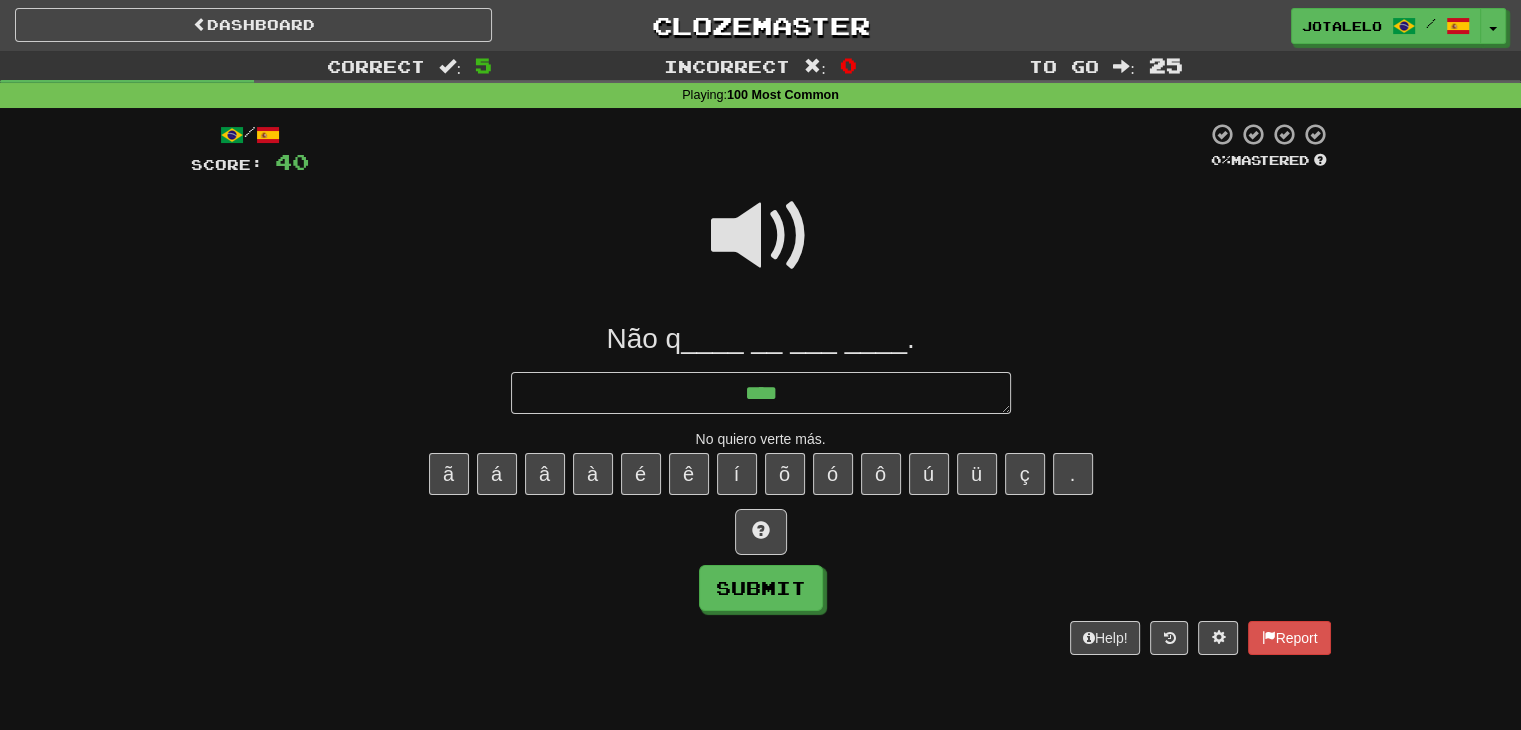 type on "*" 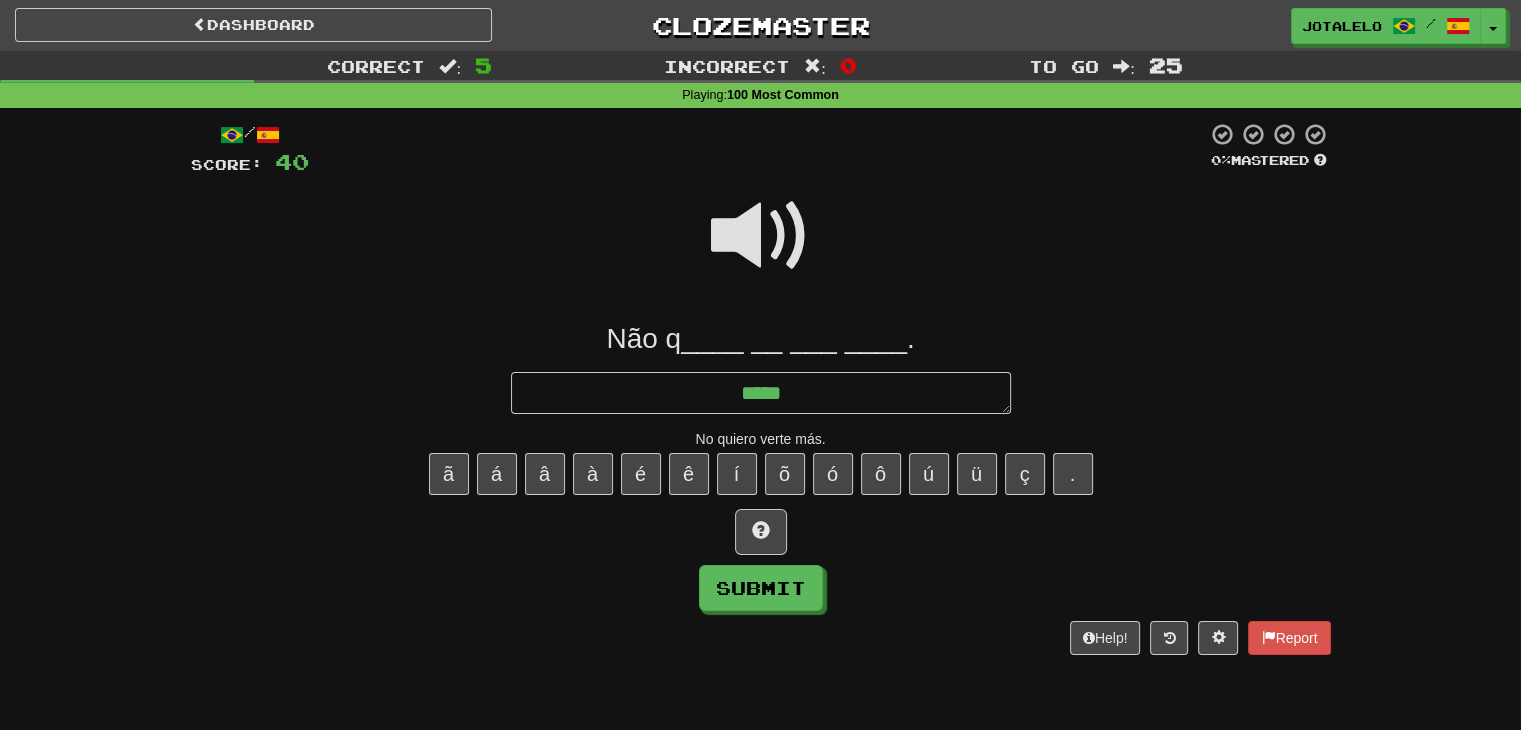 type on "*" 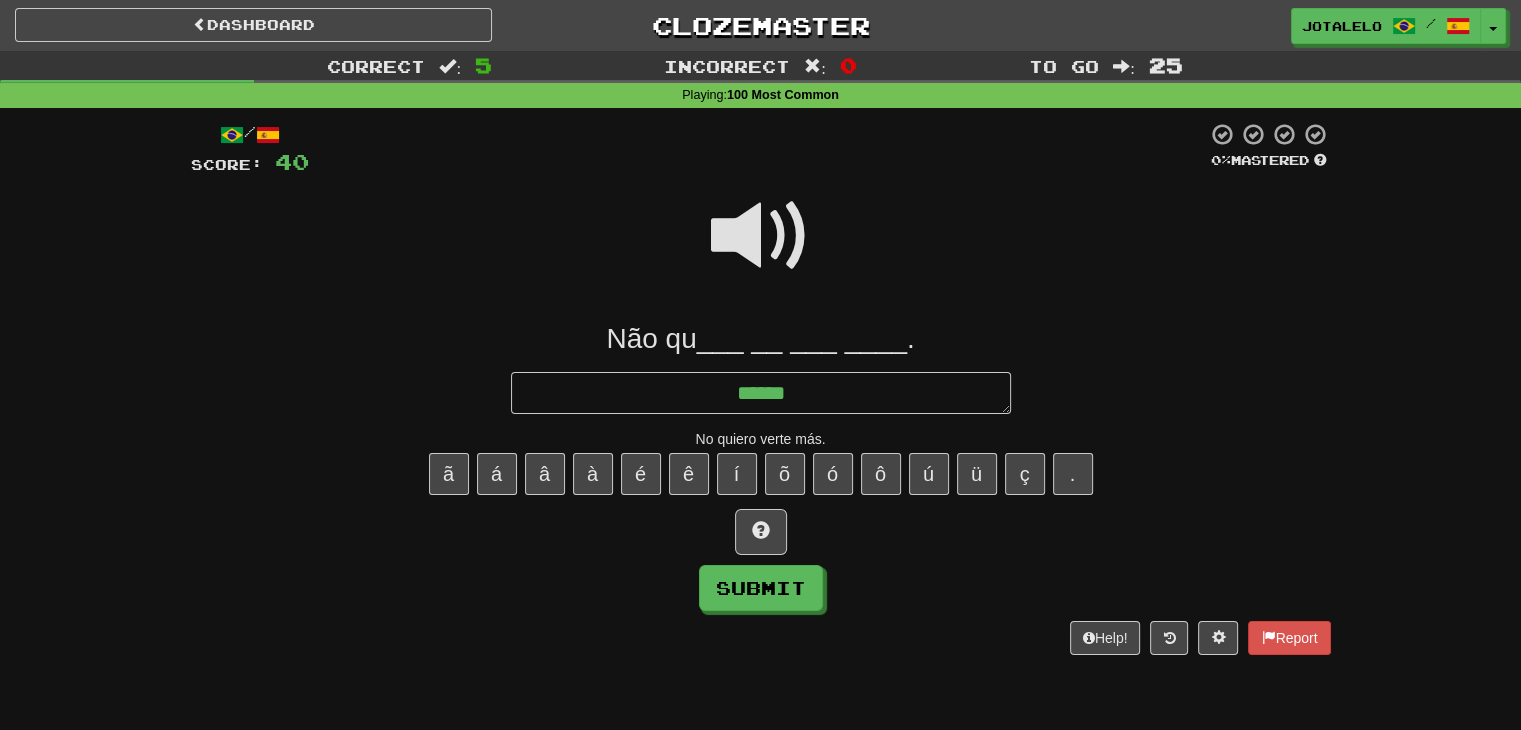 type on "*" 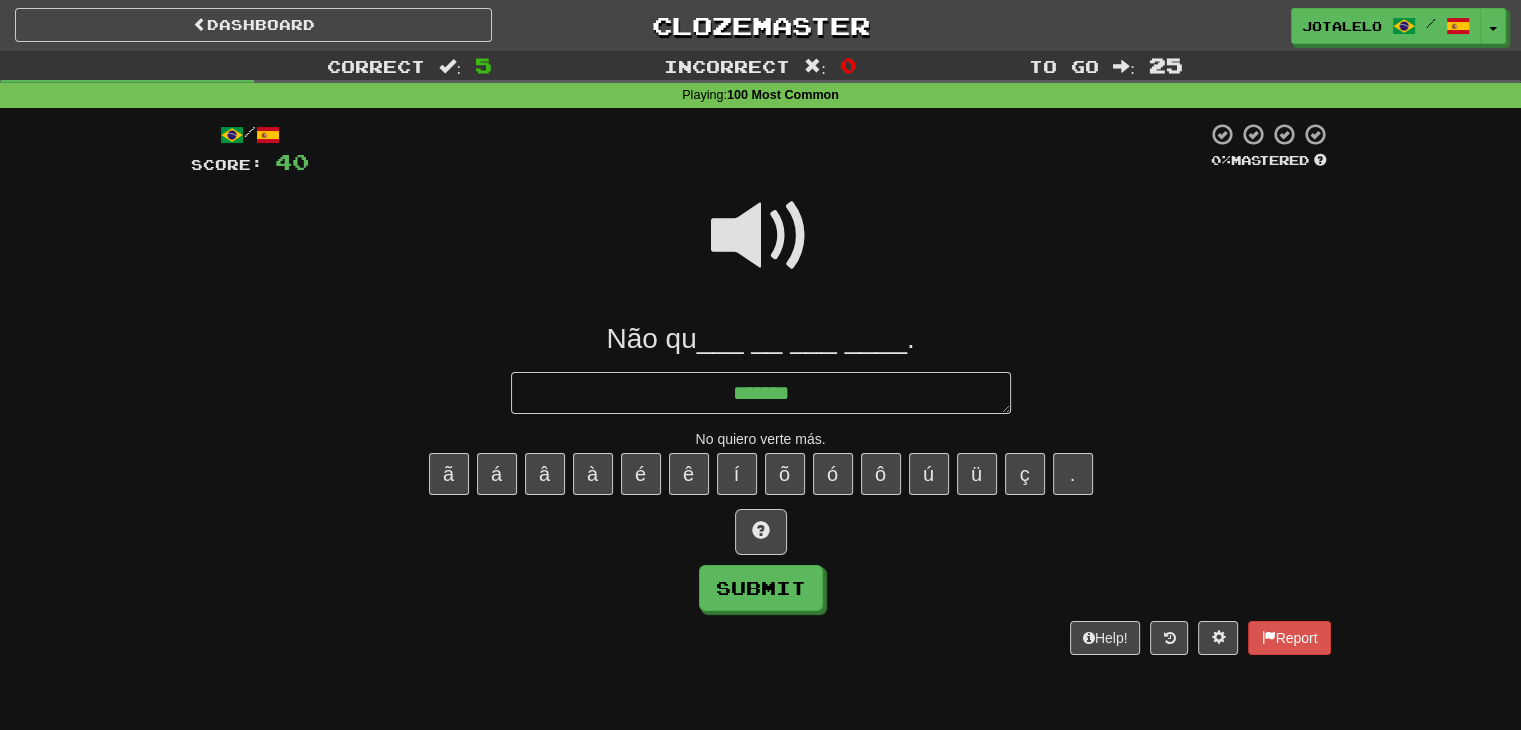 type on "*" 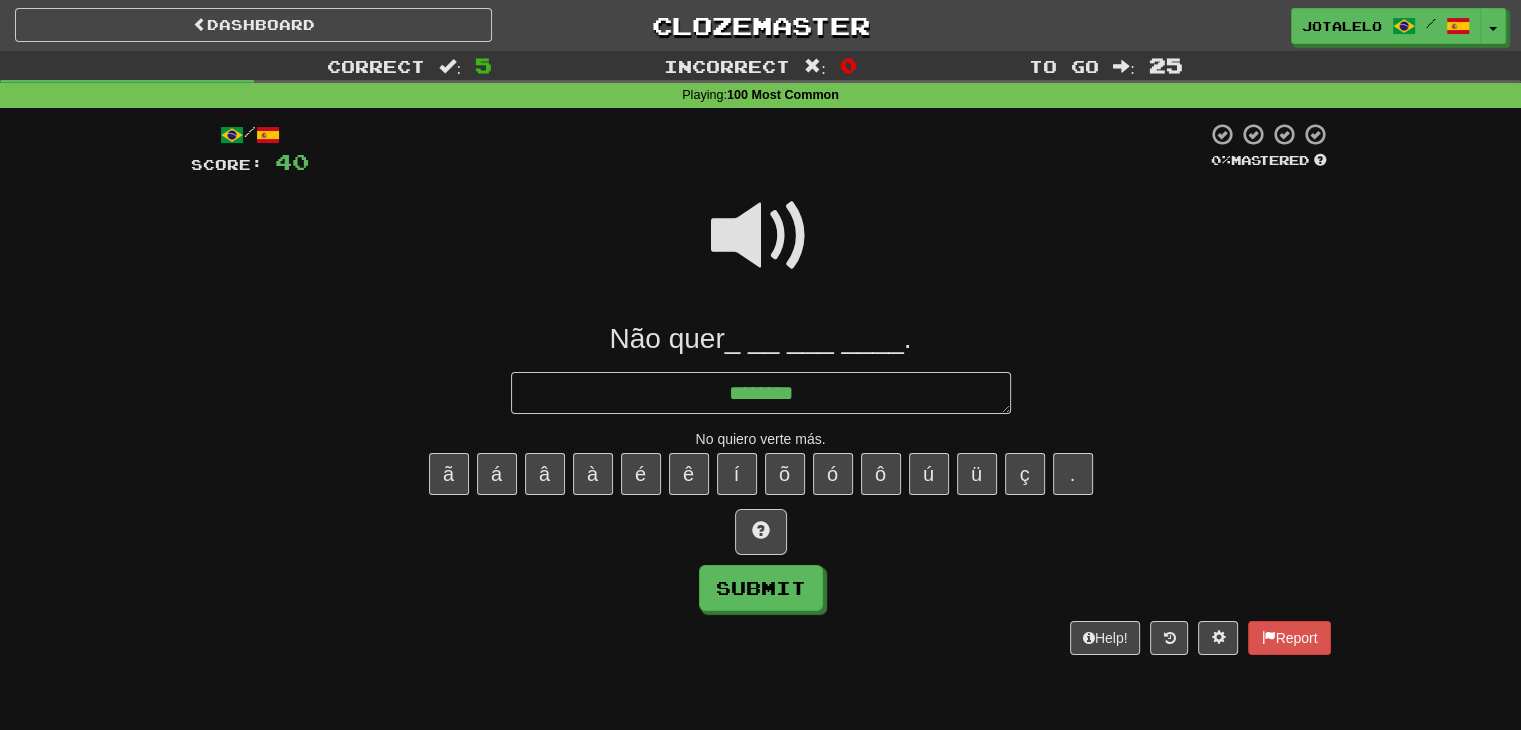 type on "*" 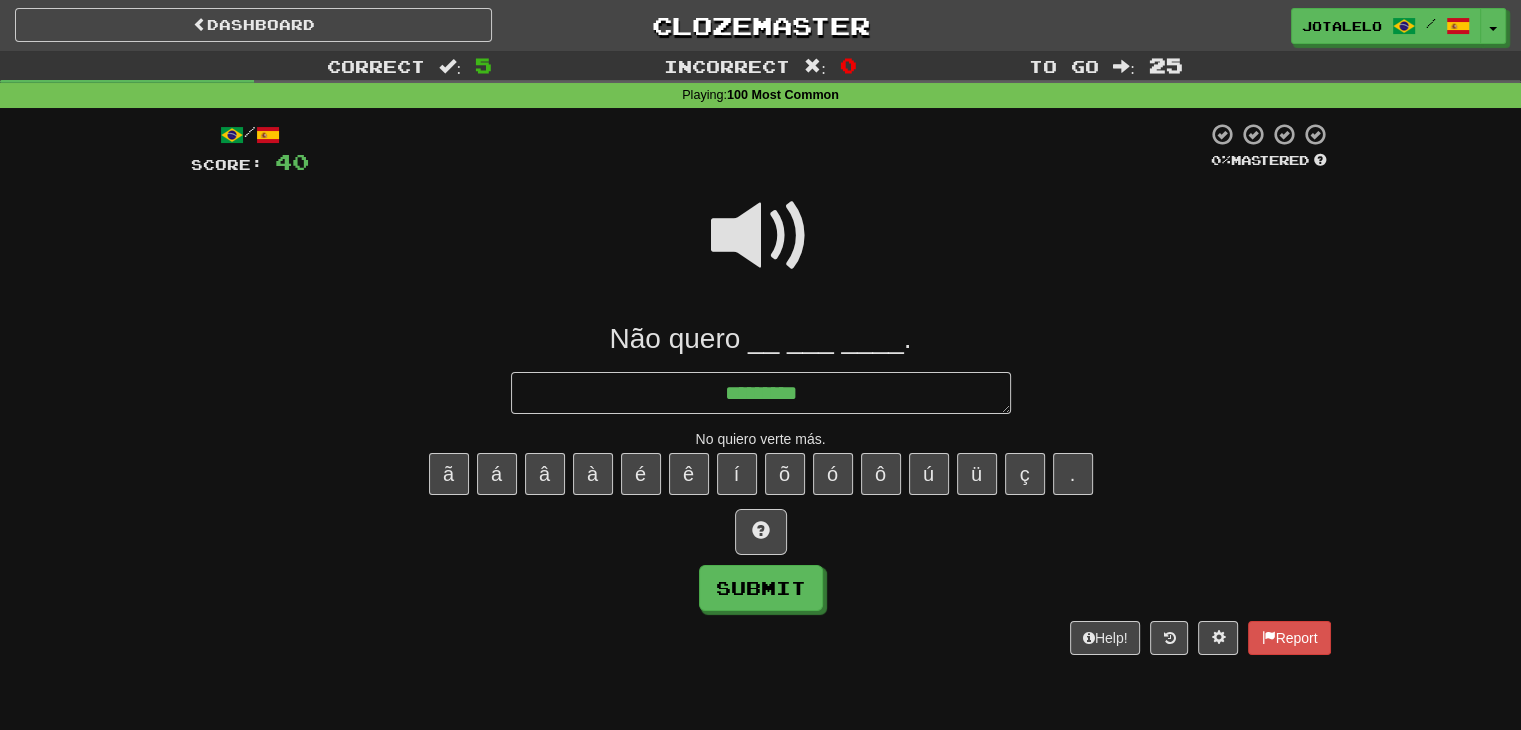 type on "*" 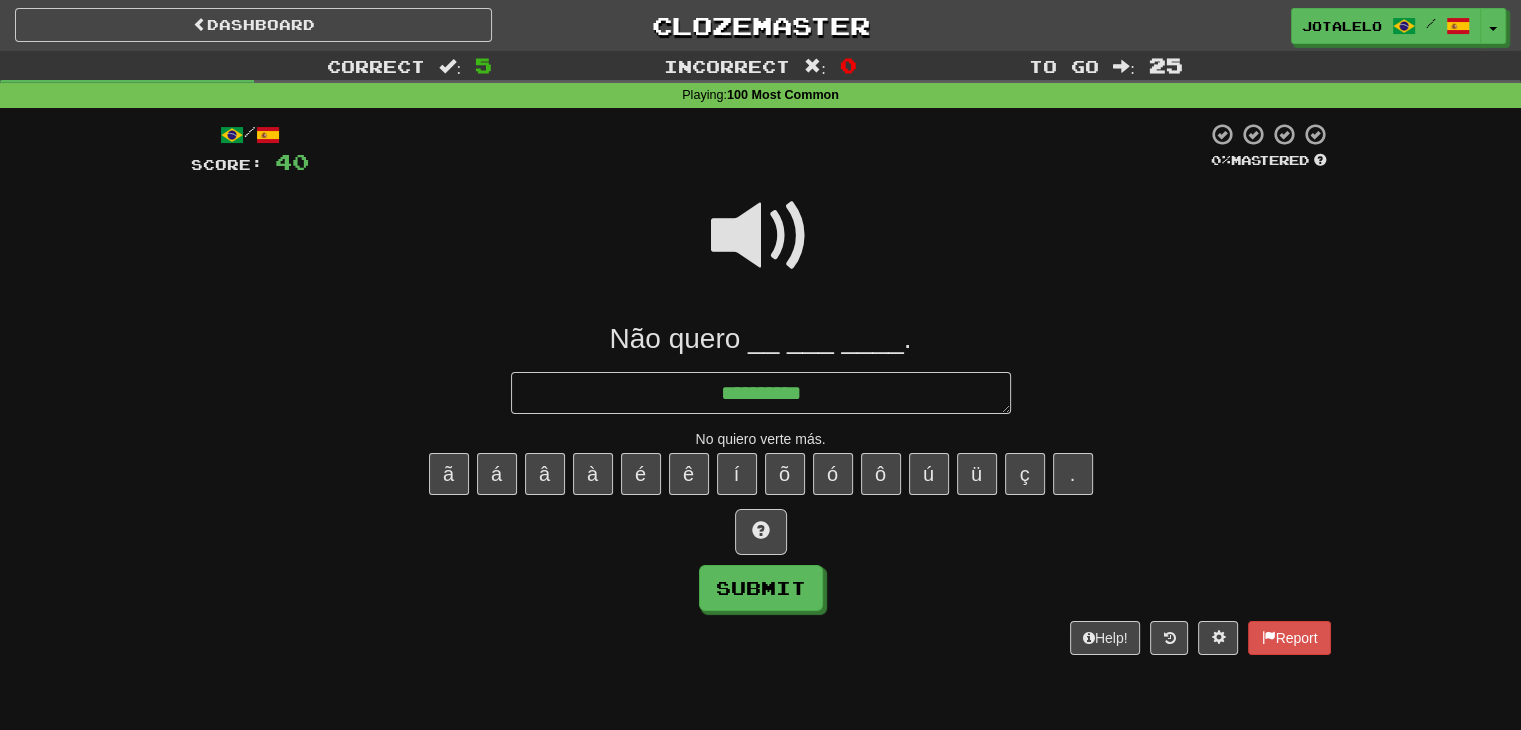 type on "*" 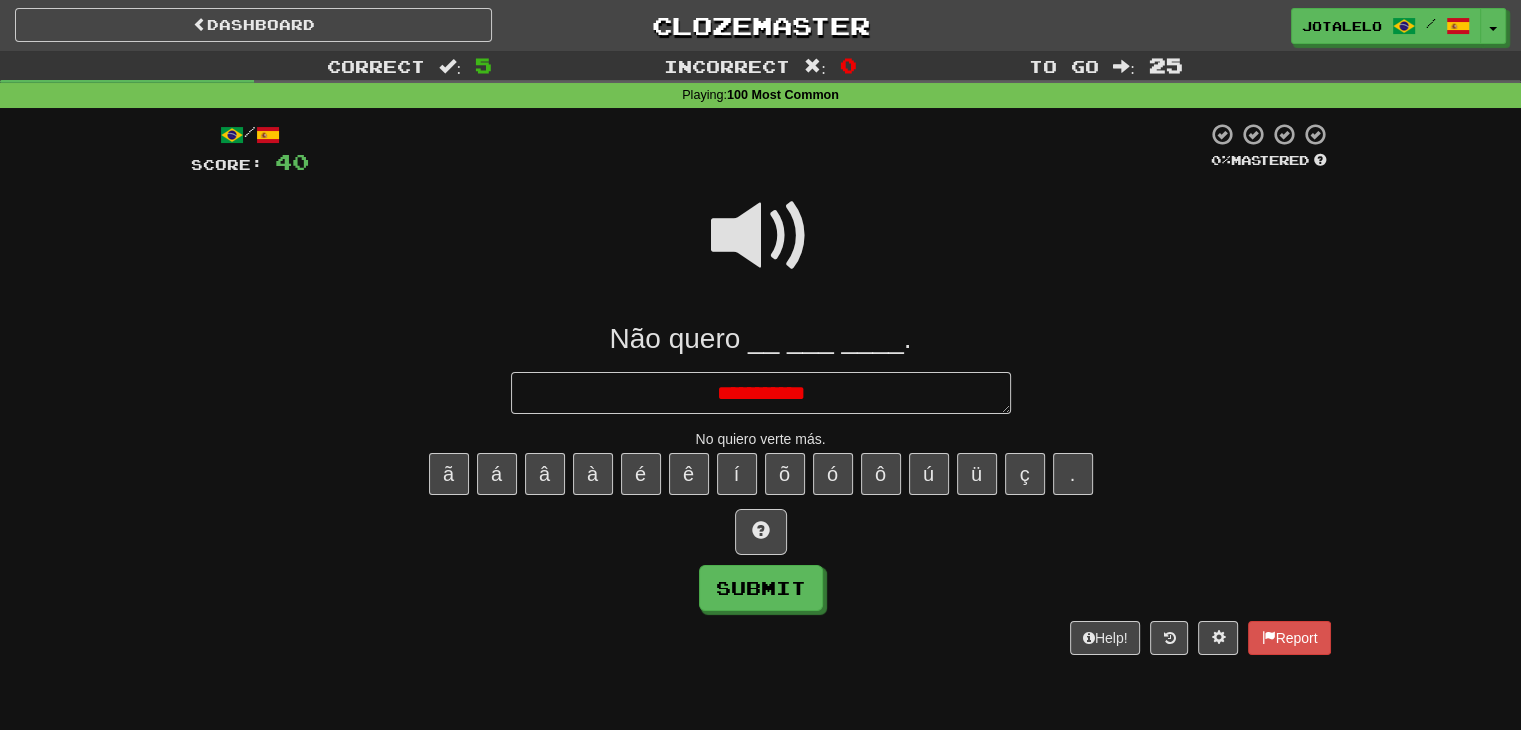 type on "*" 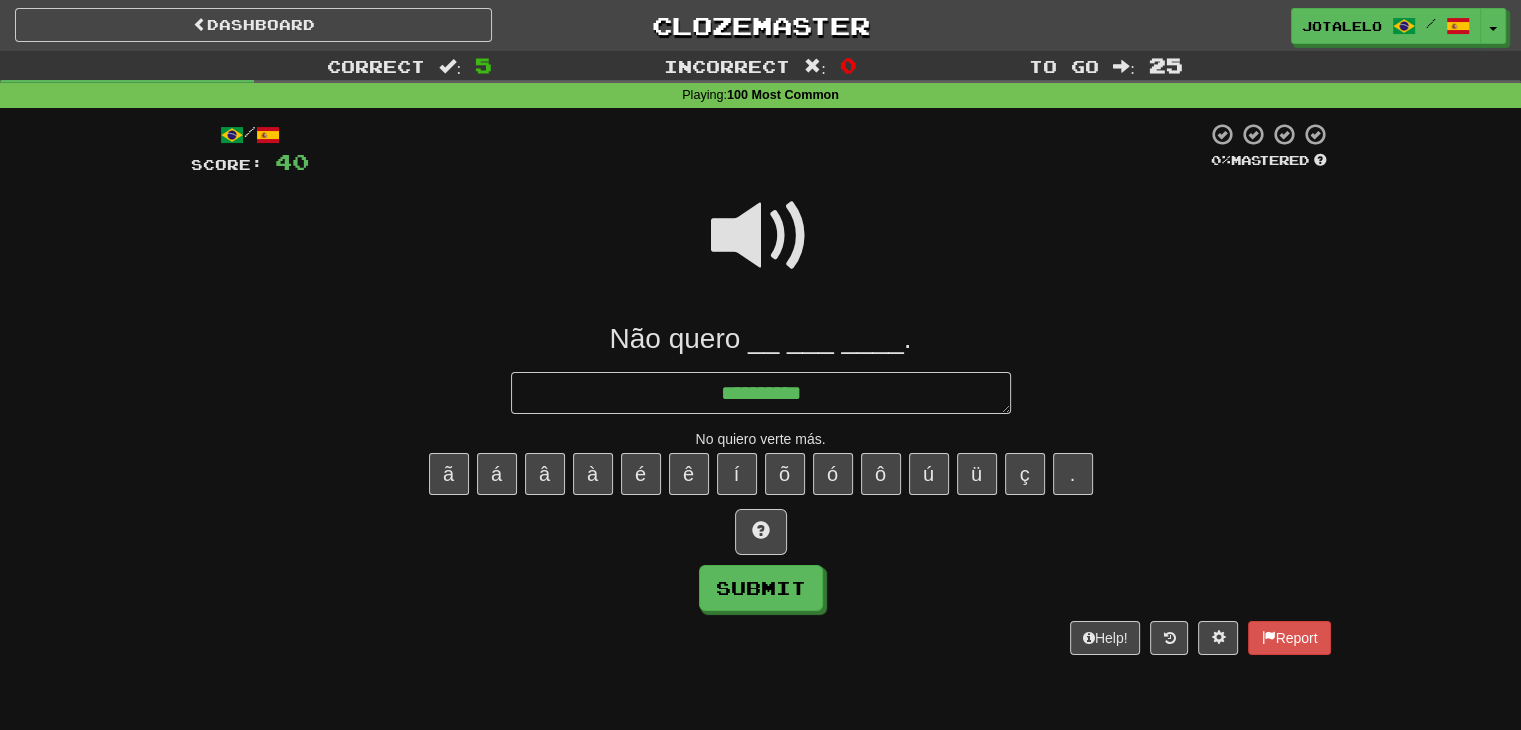 type on "*********" 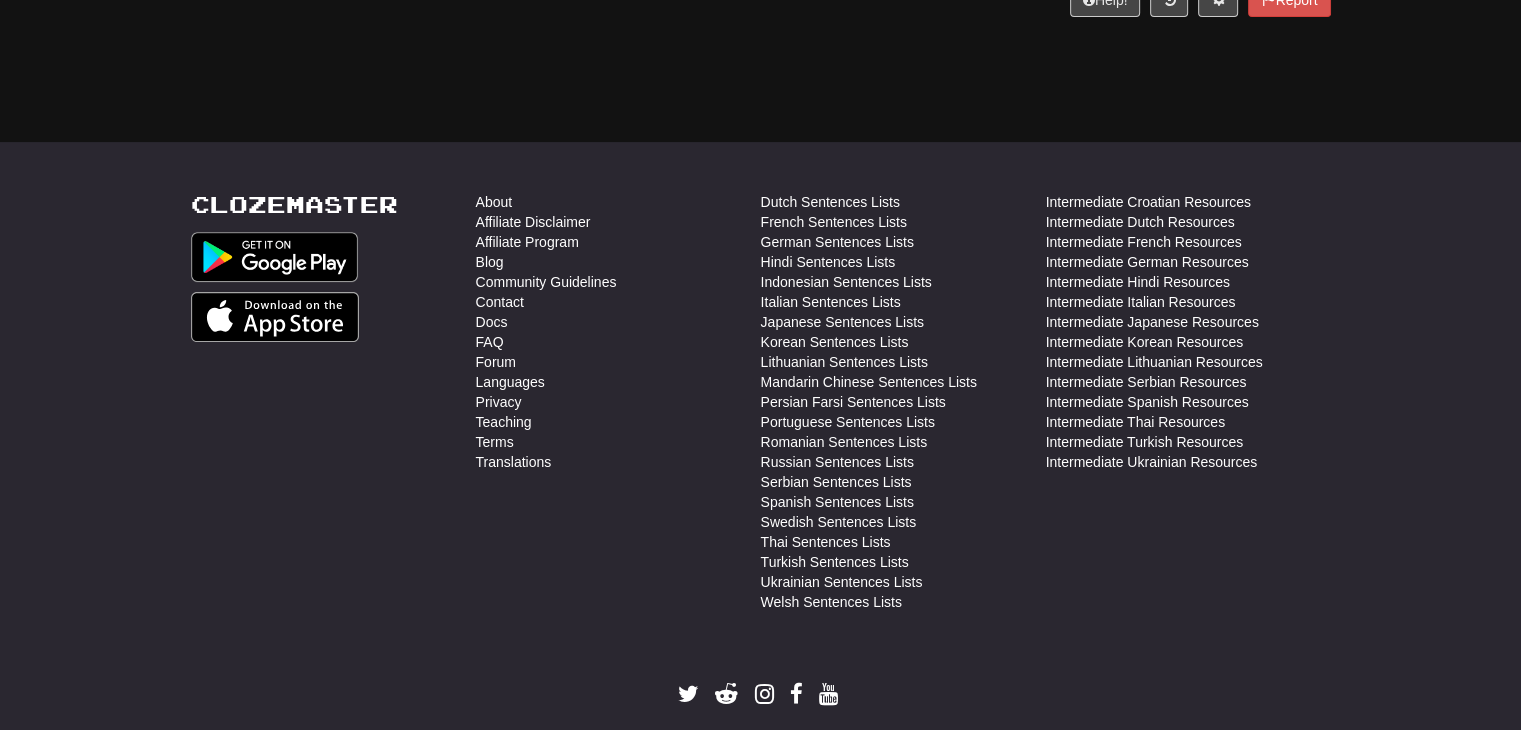 scroll, scrollTop: 0, scrollLeft: 0, axis: both 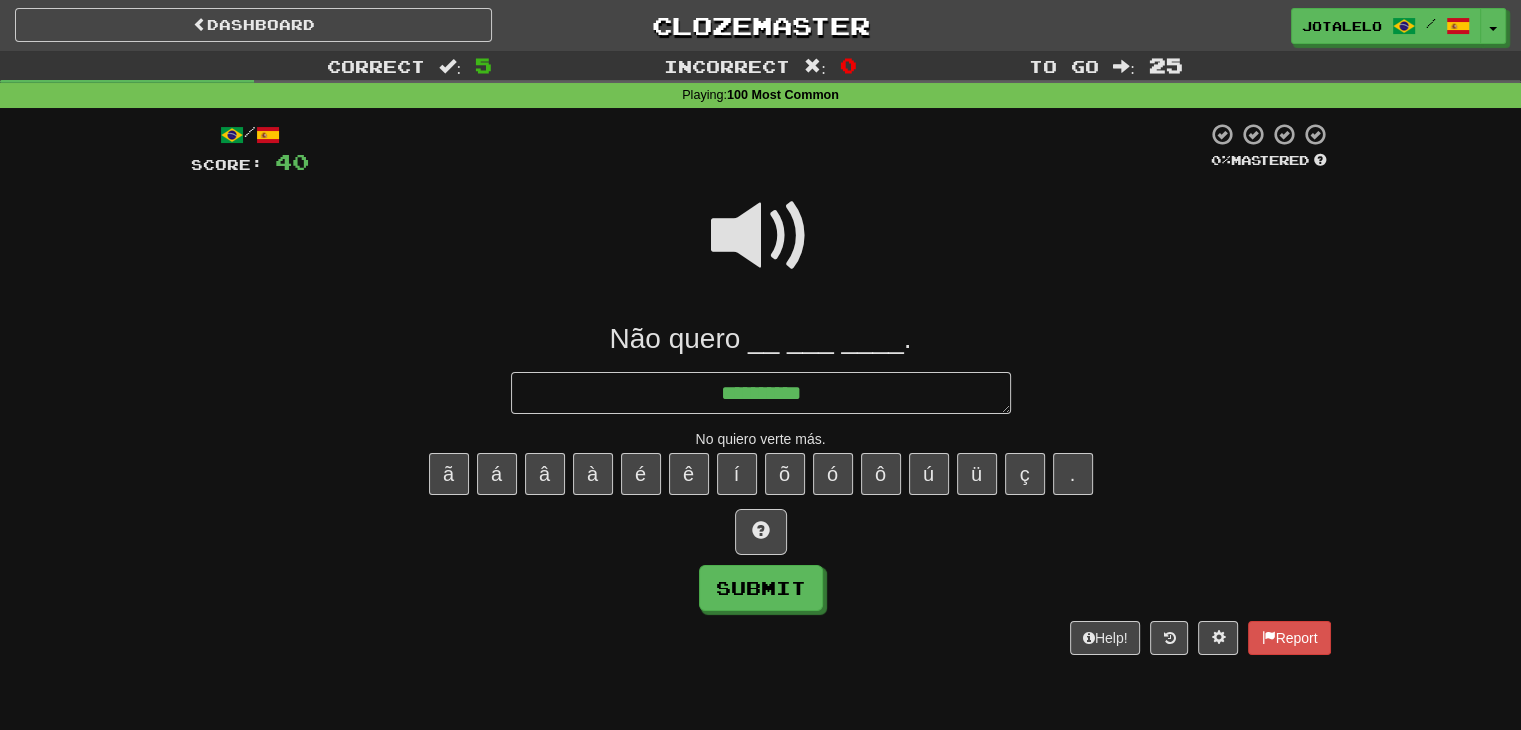 click on "Não quero __ ___ ____." at bounding box center [761, 339] 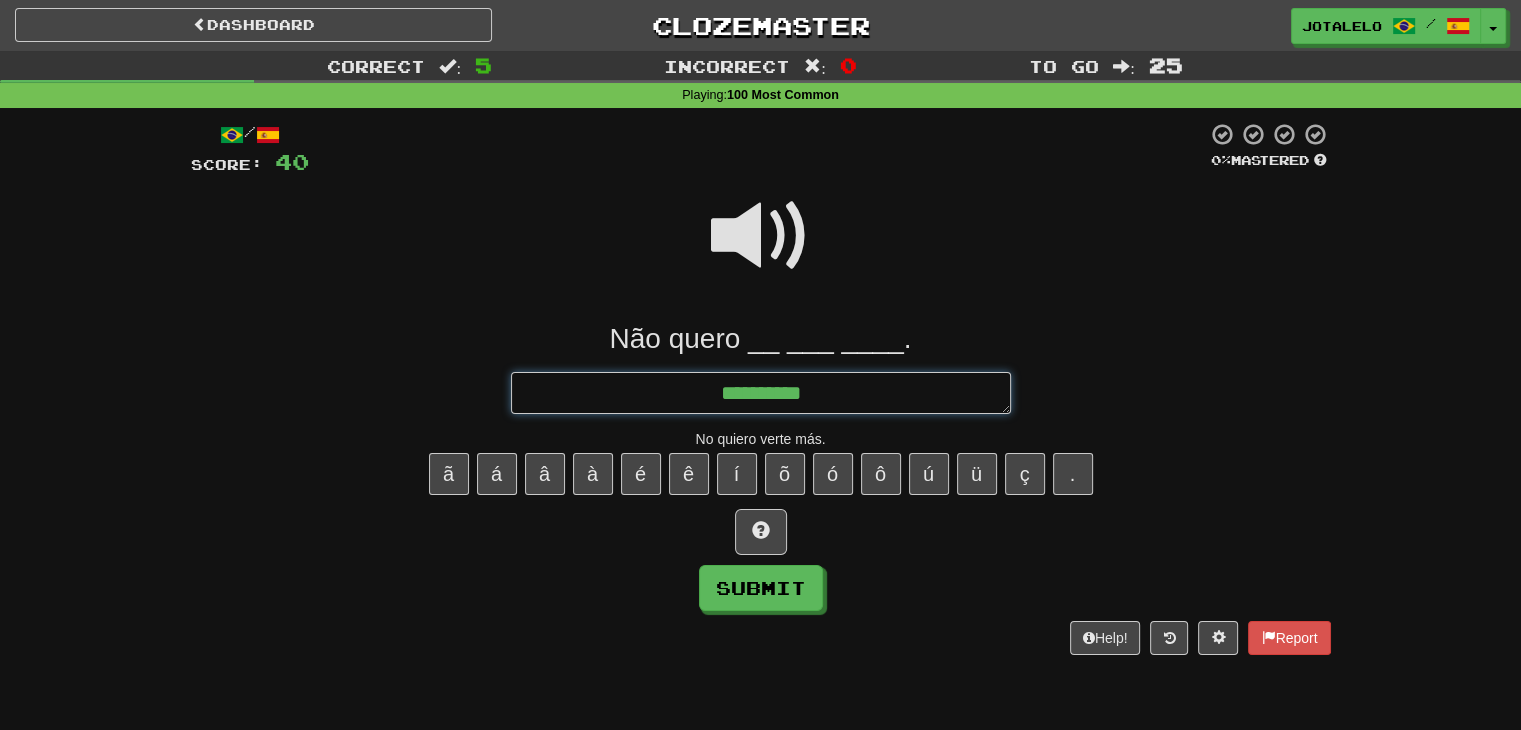 click on "*********" at bounding box center (761, 393) 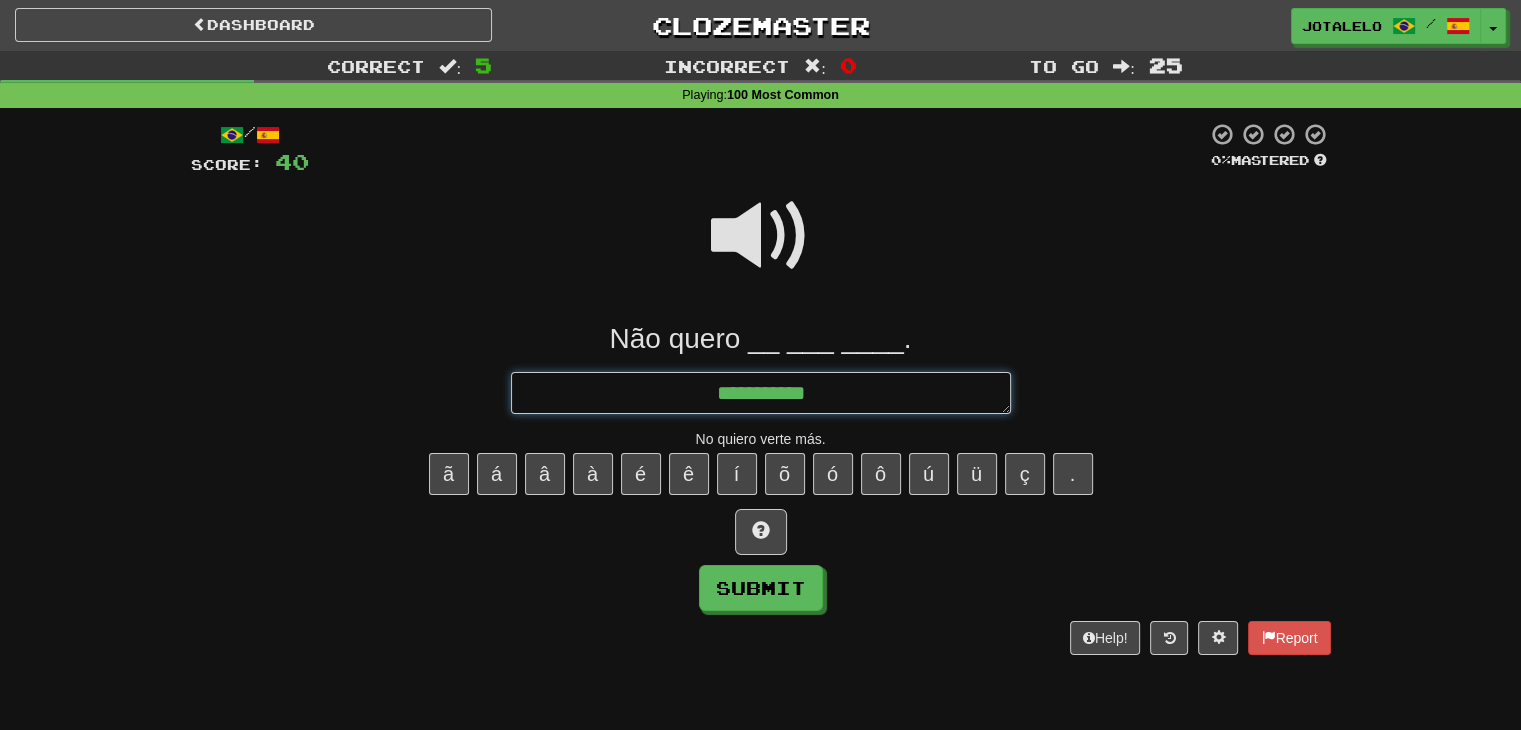 type on "*" 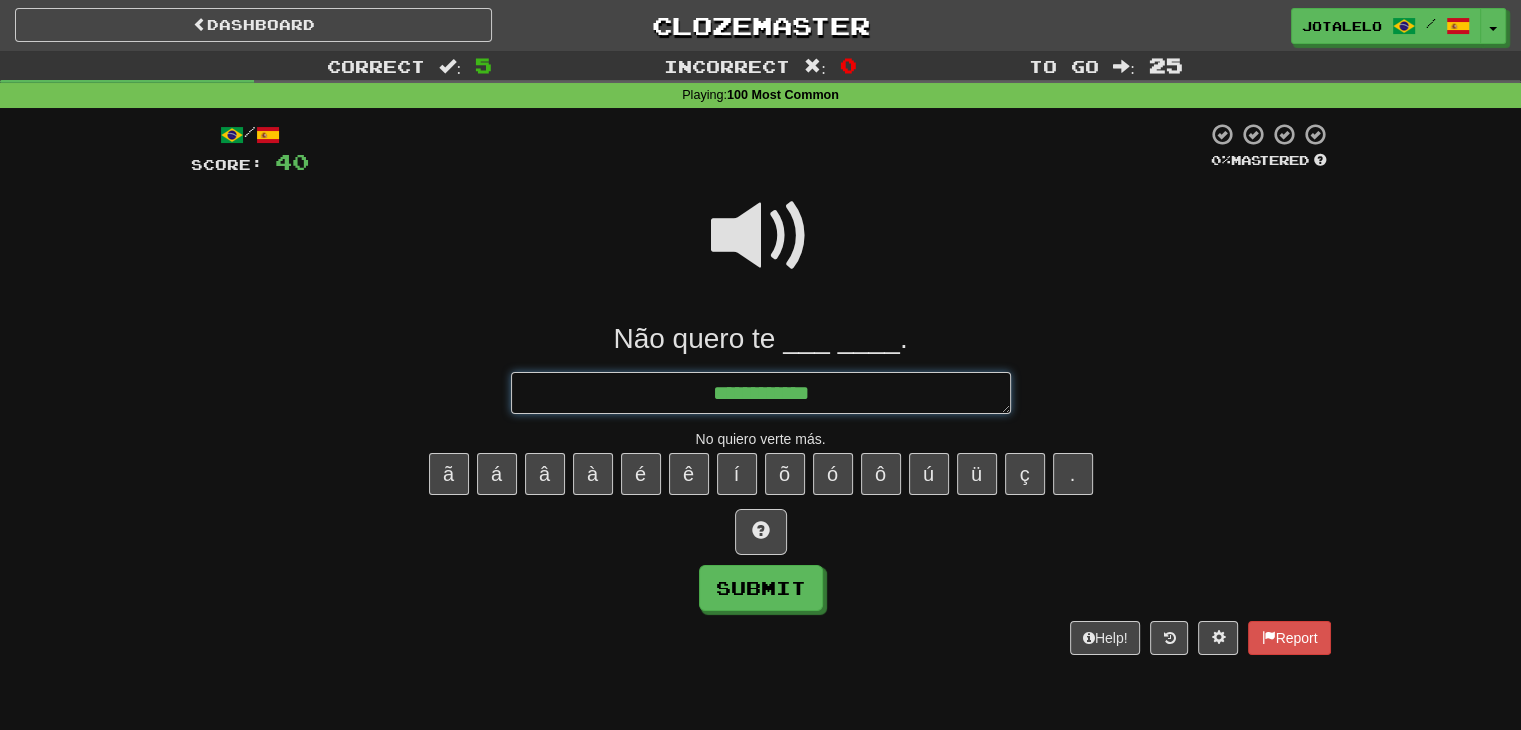 type on "*" 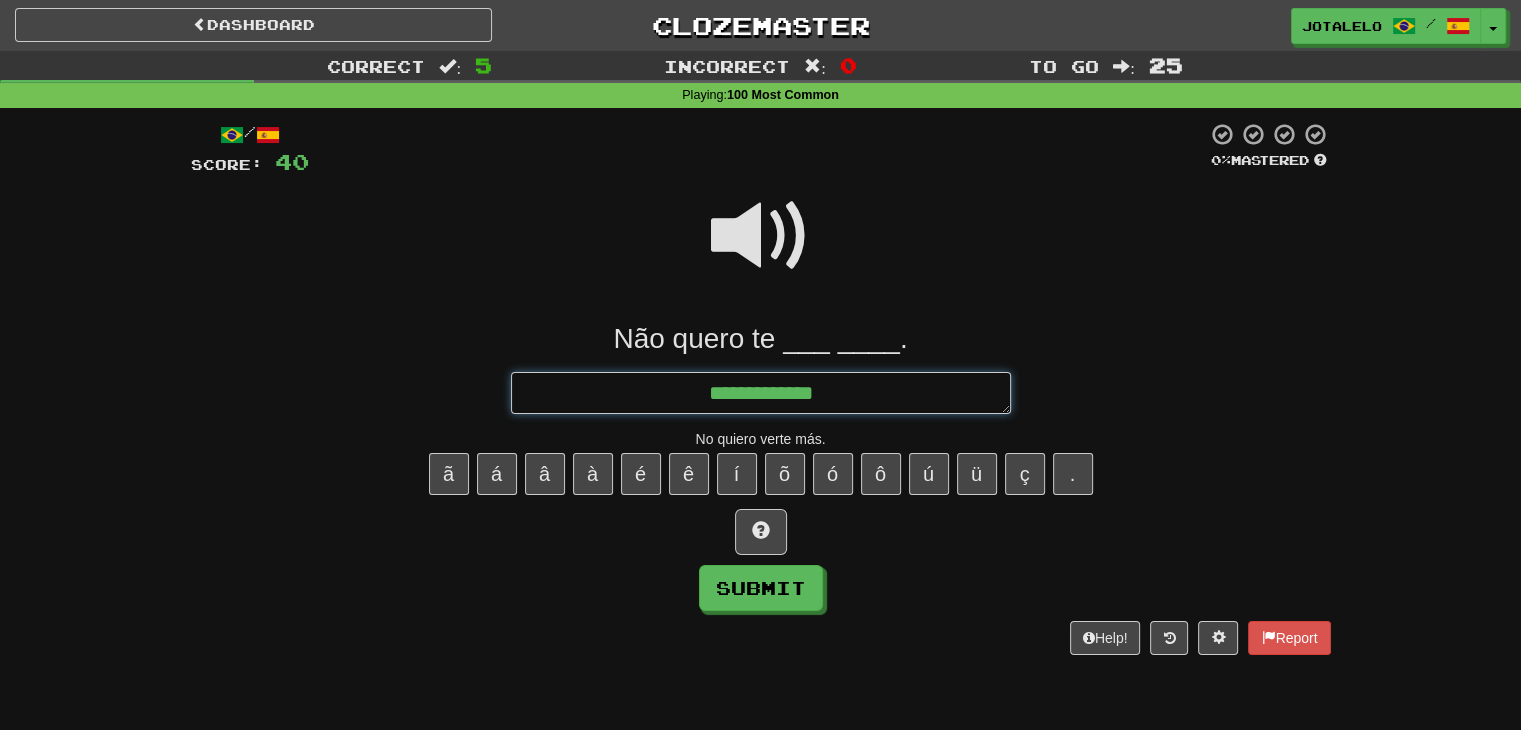type on "*" 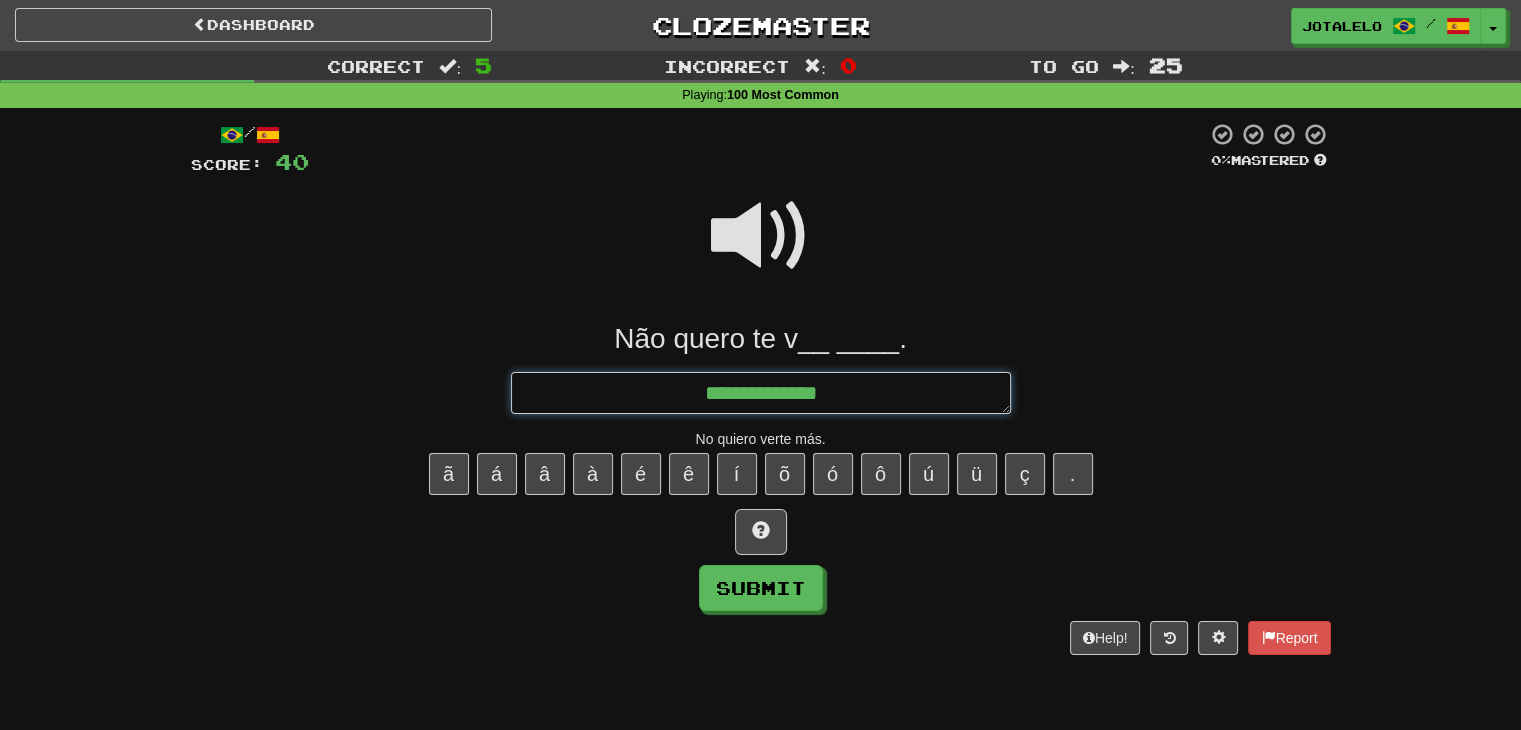 type on "*" 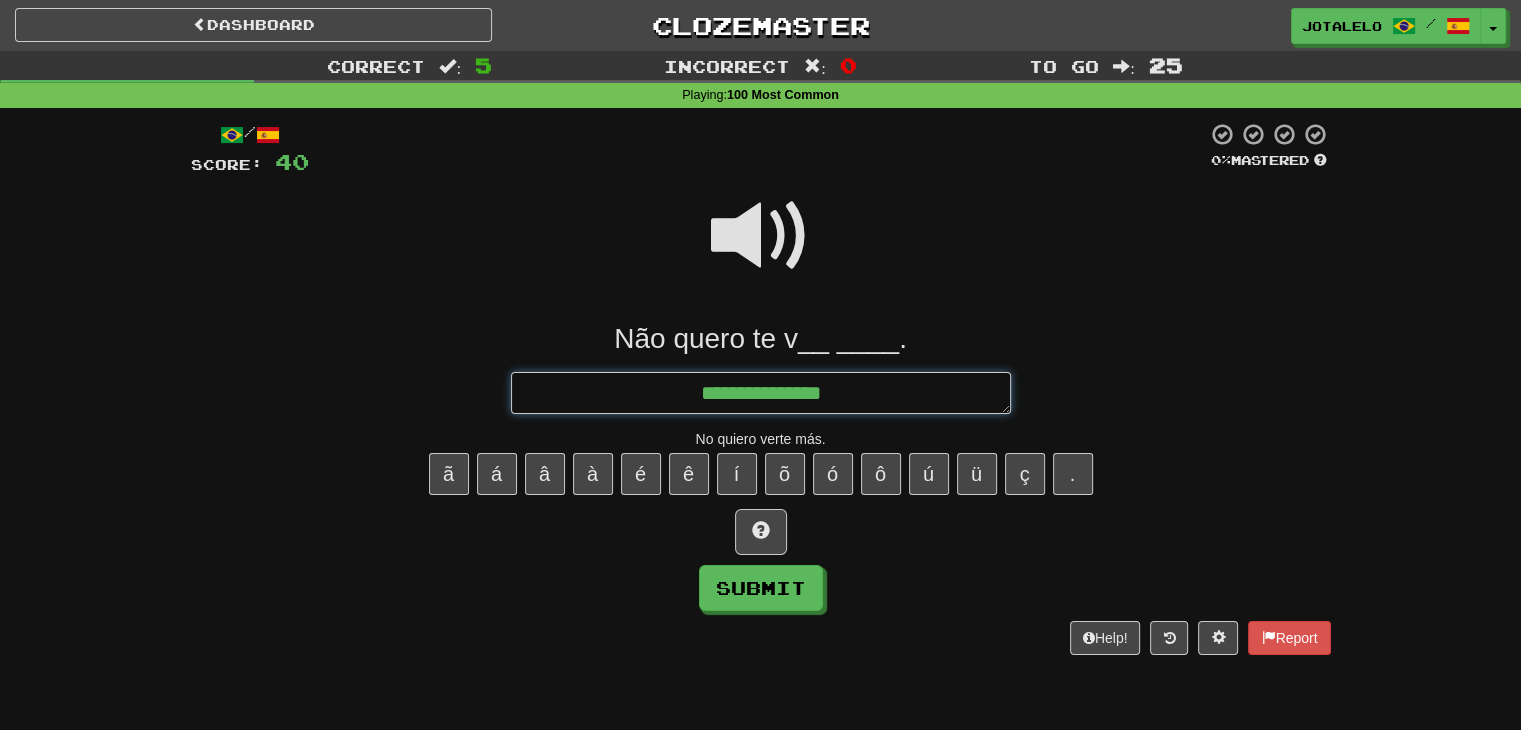 type on "*" 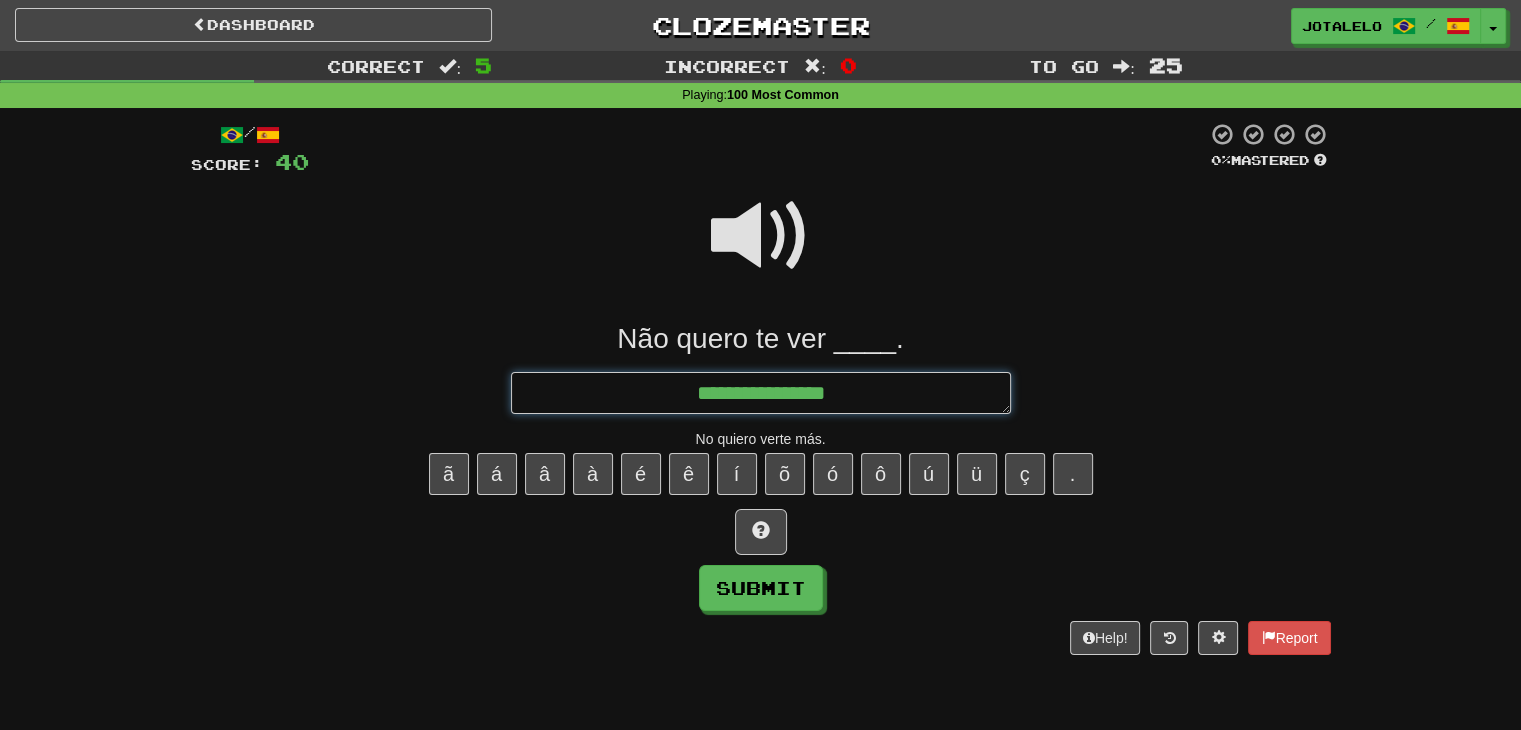 type on "*" 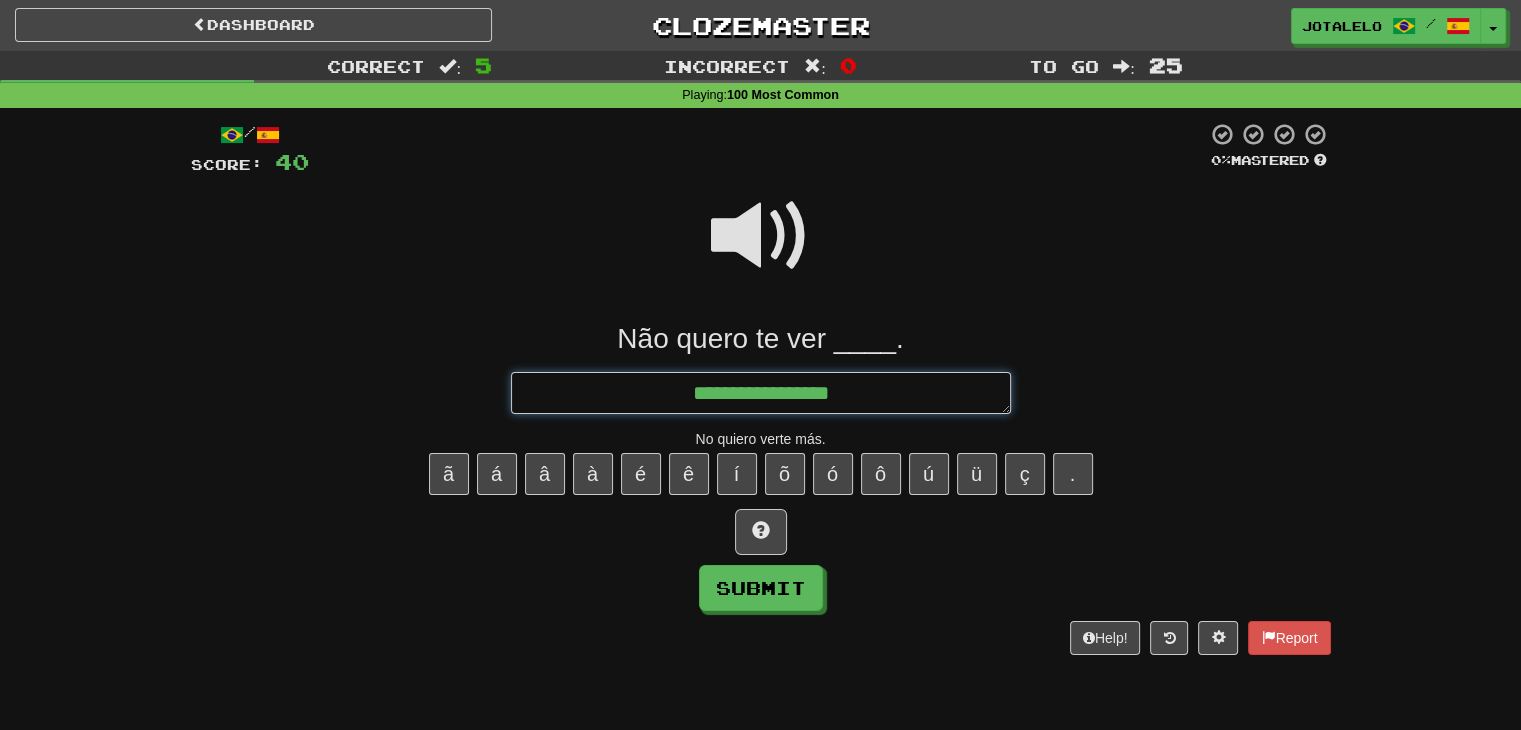 type on "*" 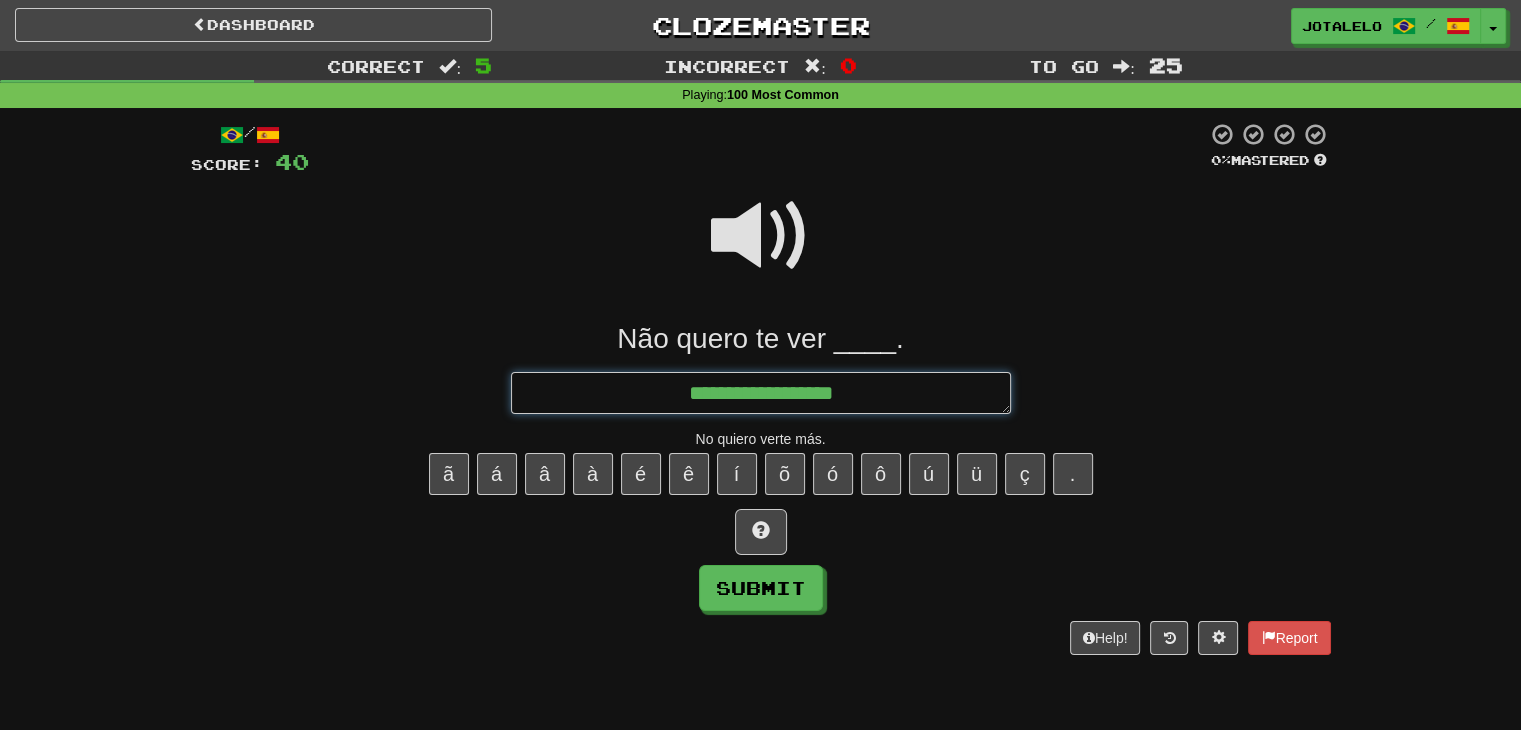 type on "**********" 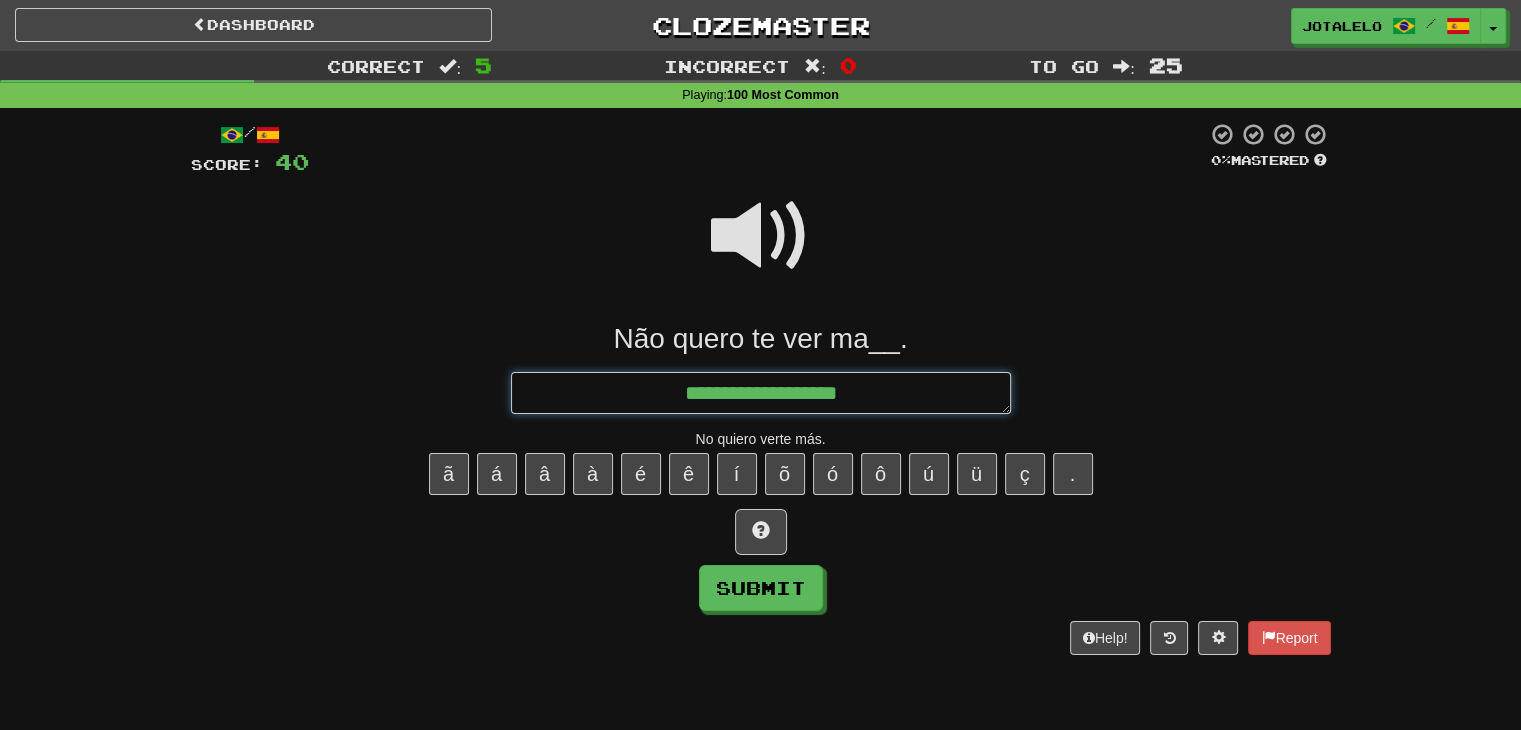 type on "*" 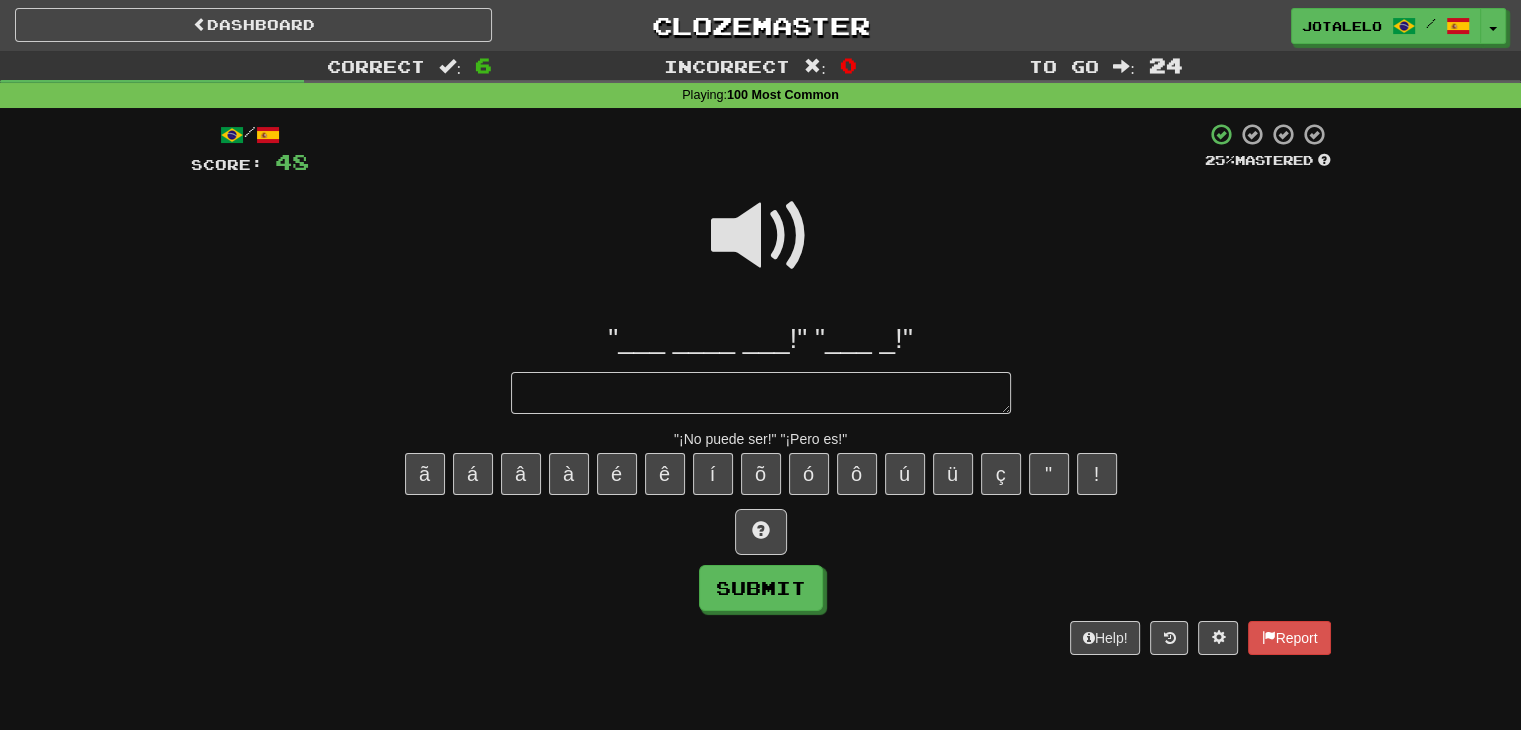 type on "*" 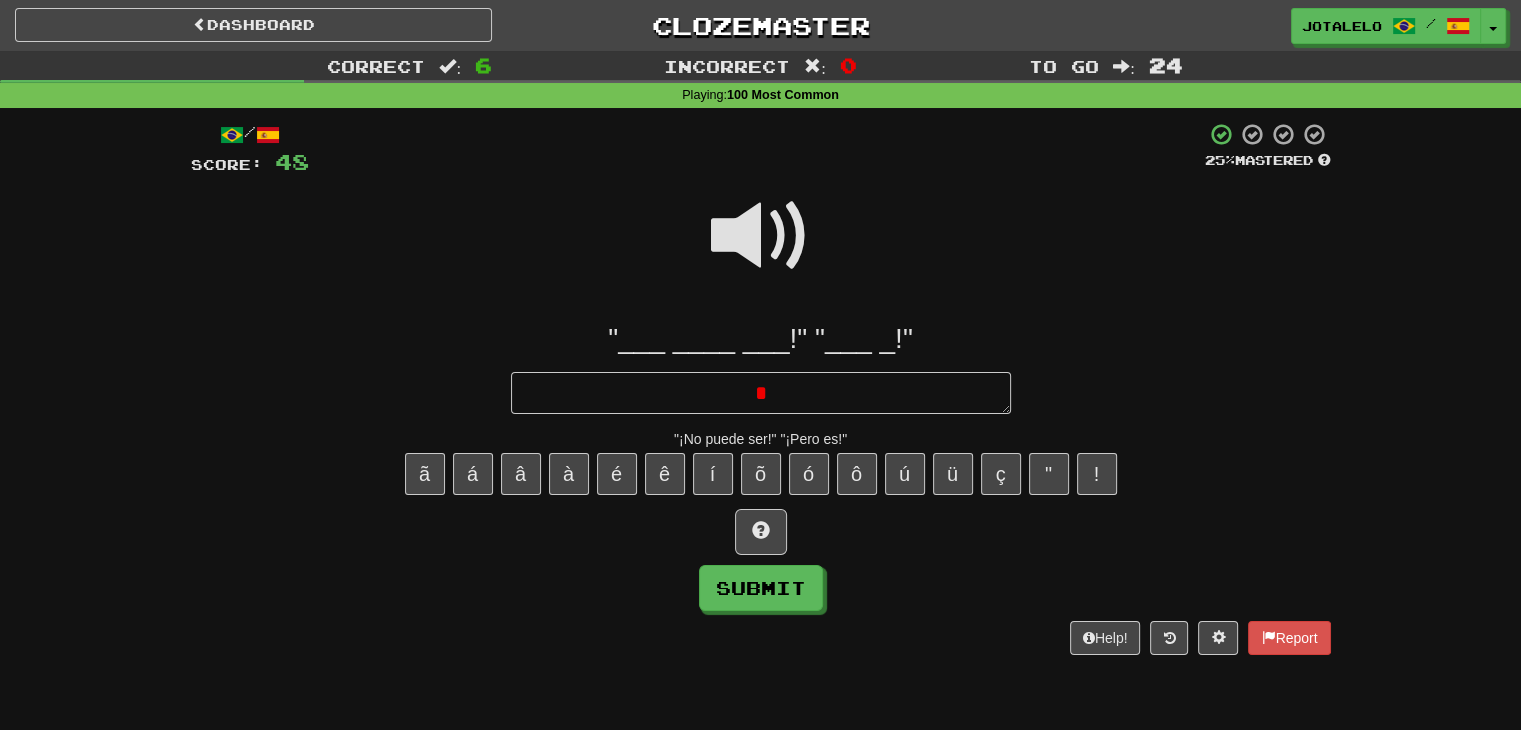 type on "*" 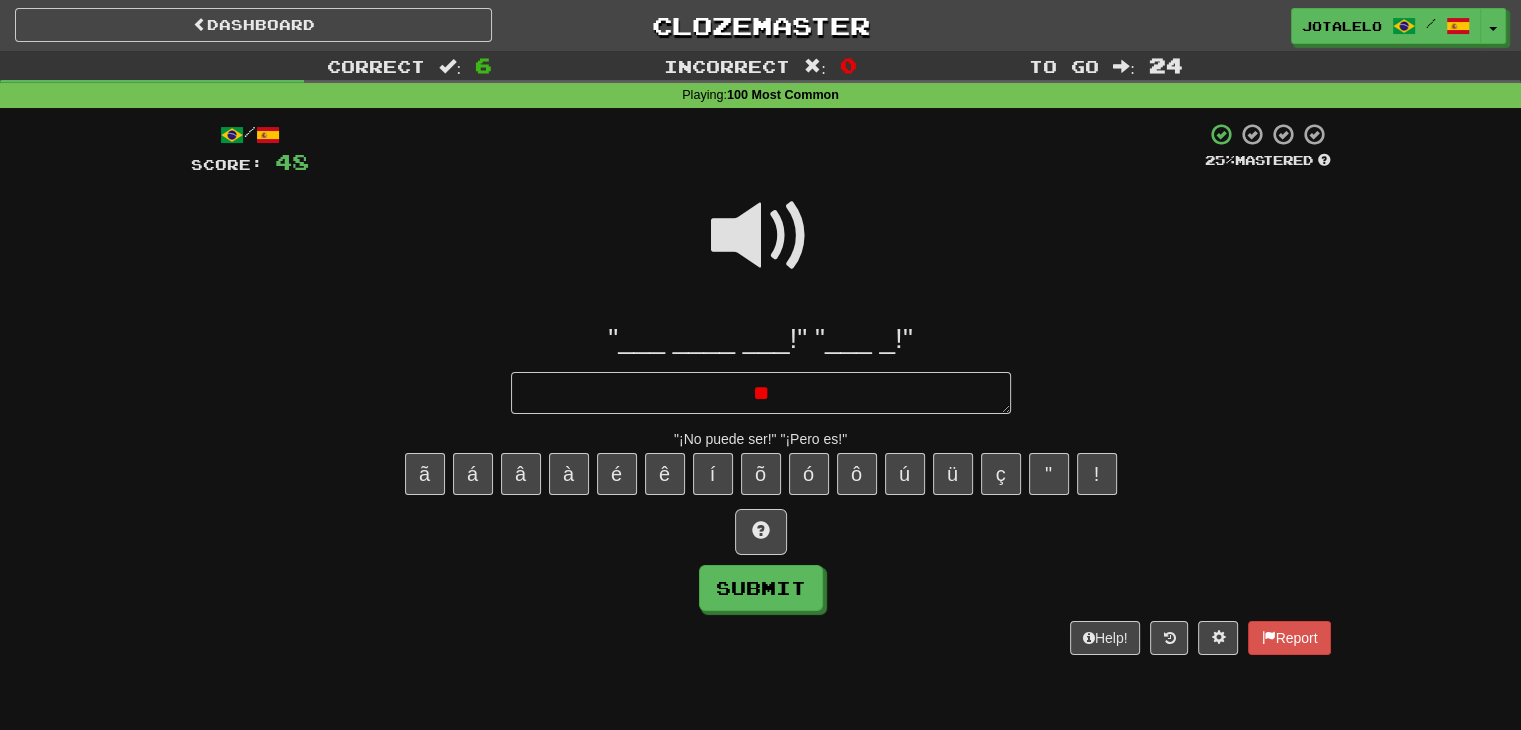 type on "*" 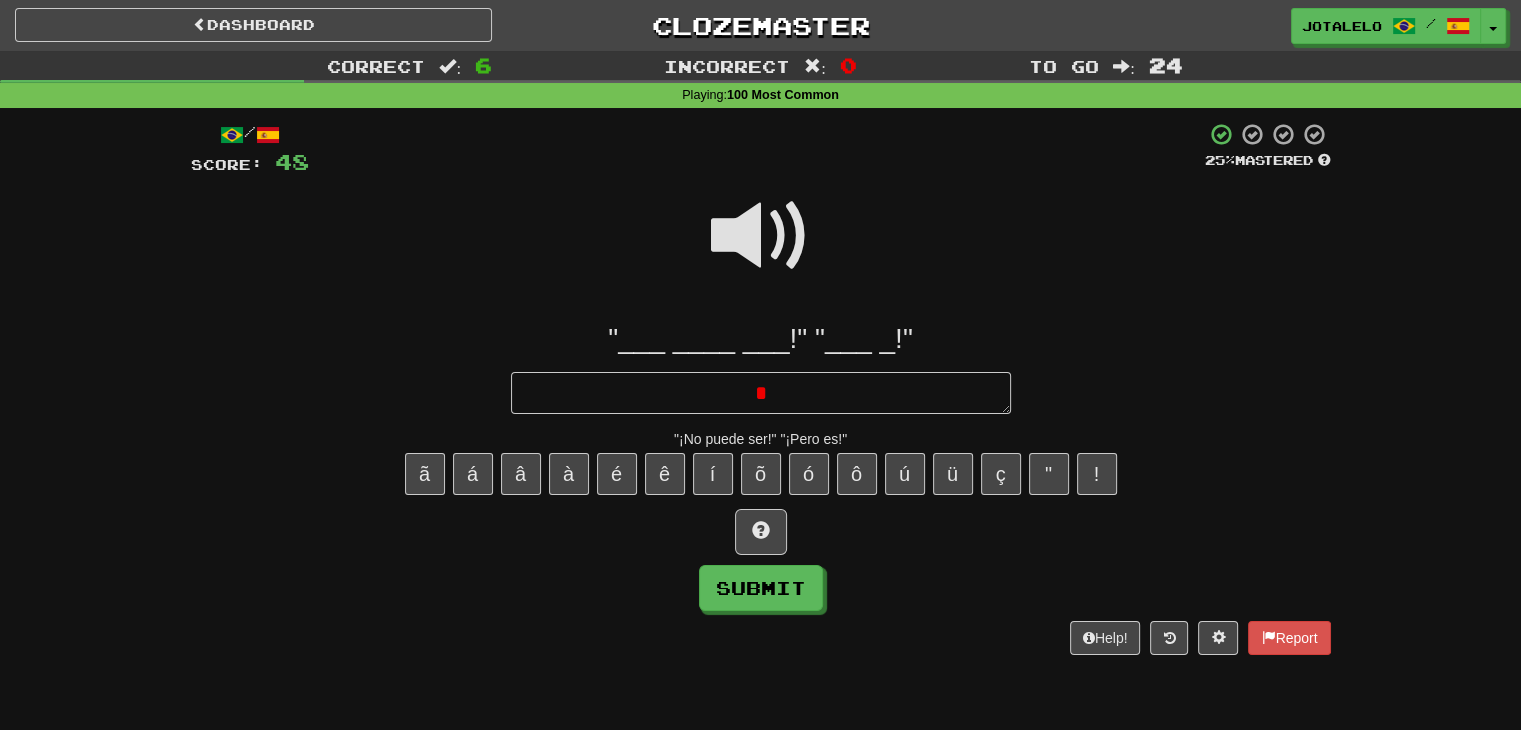 type 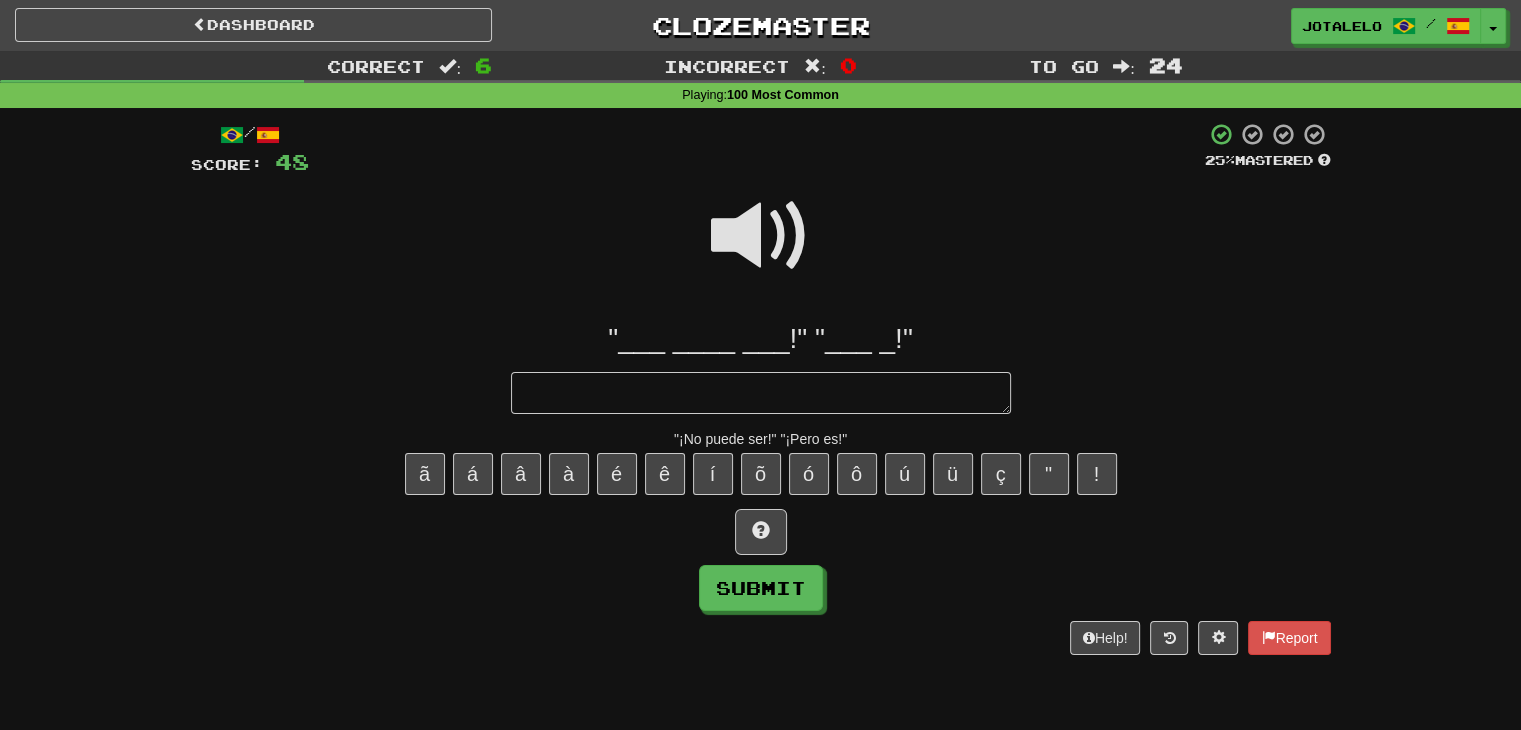 type on "*" 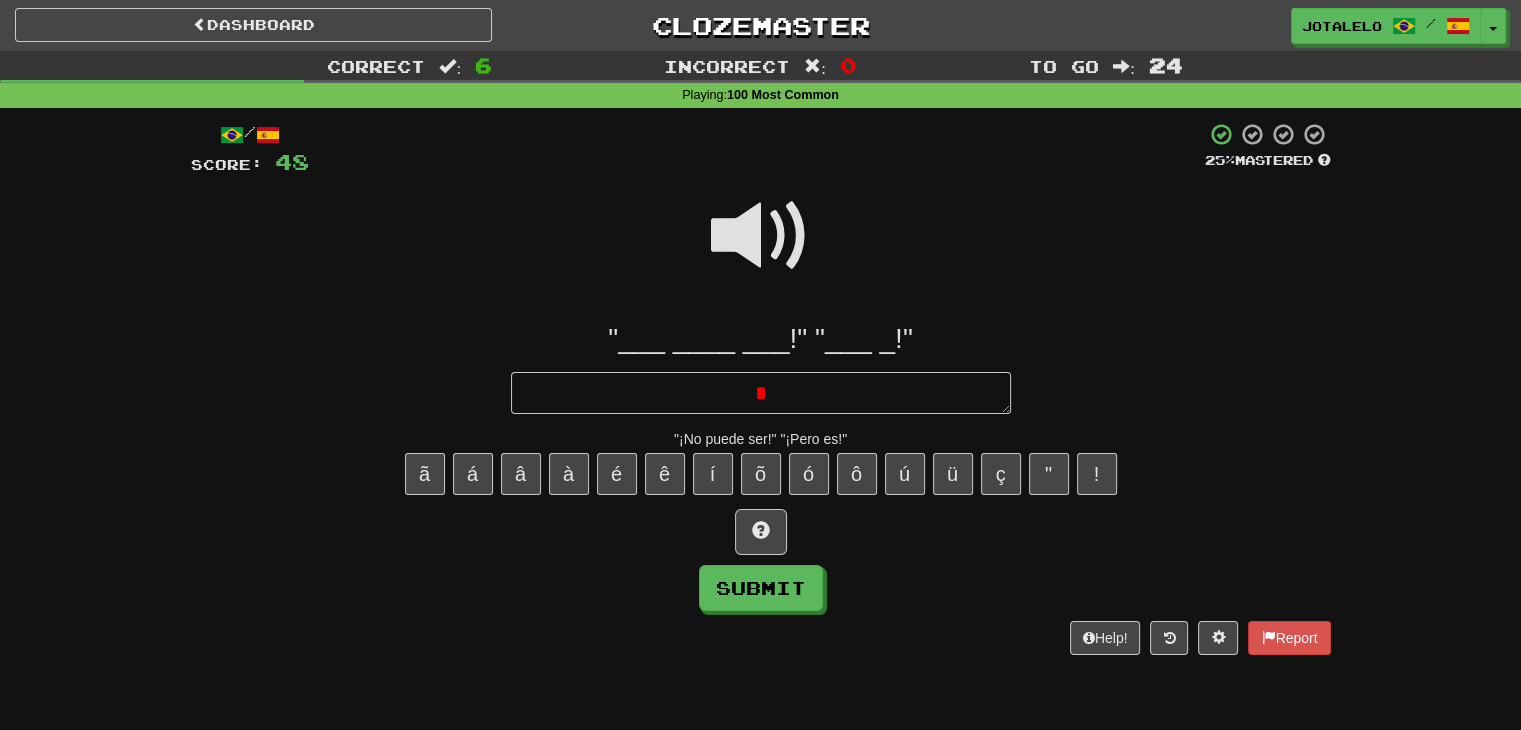 type 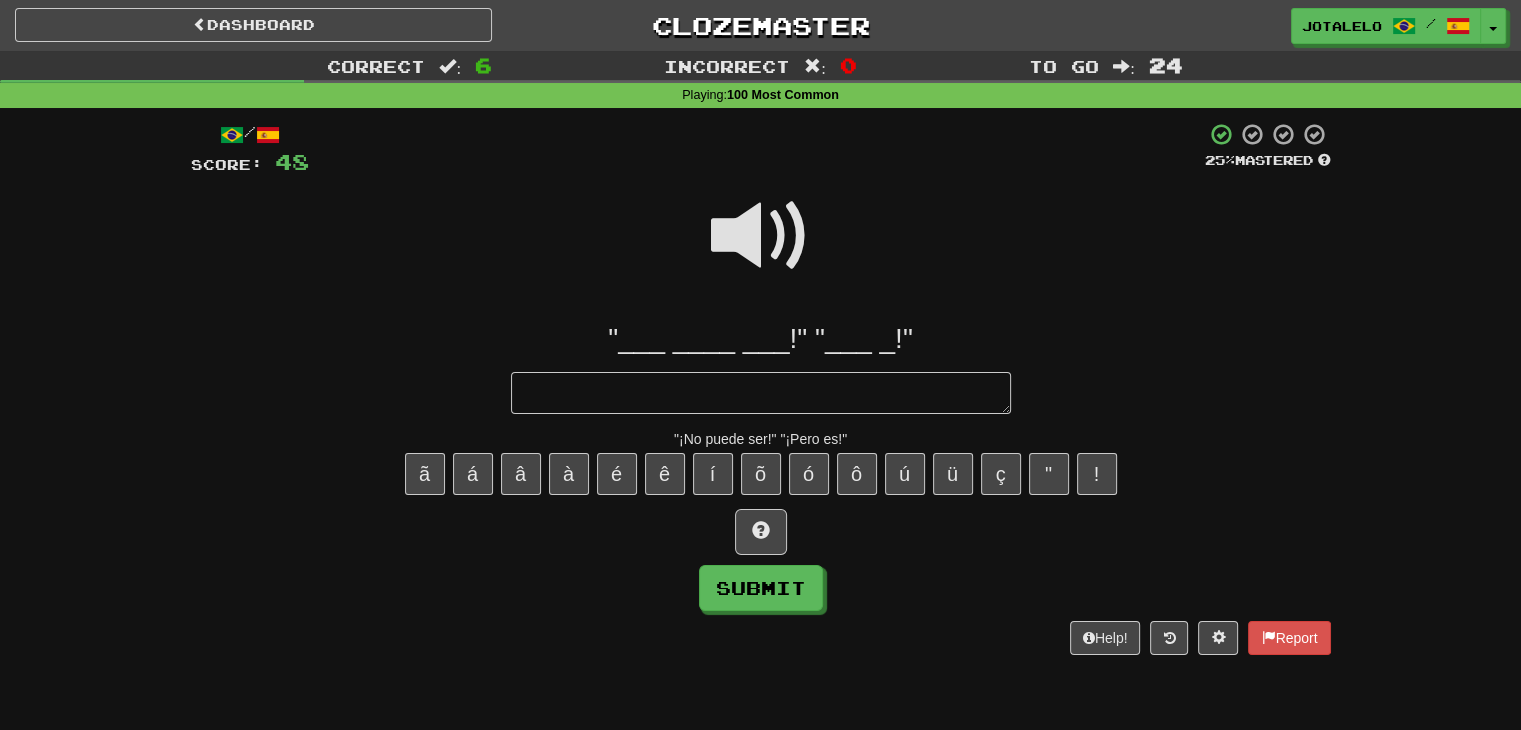click at bounding box center [761, 236] 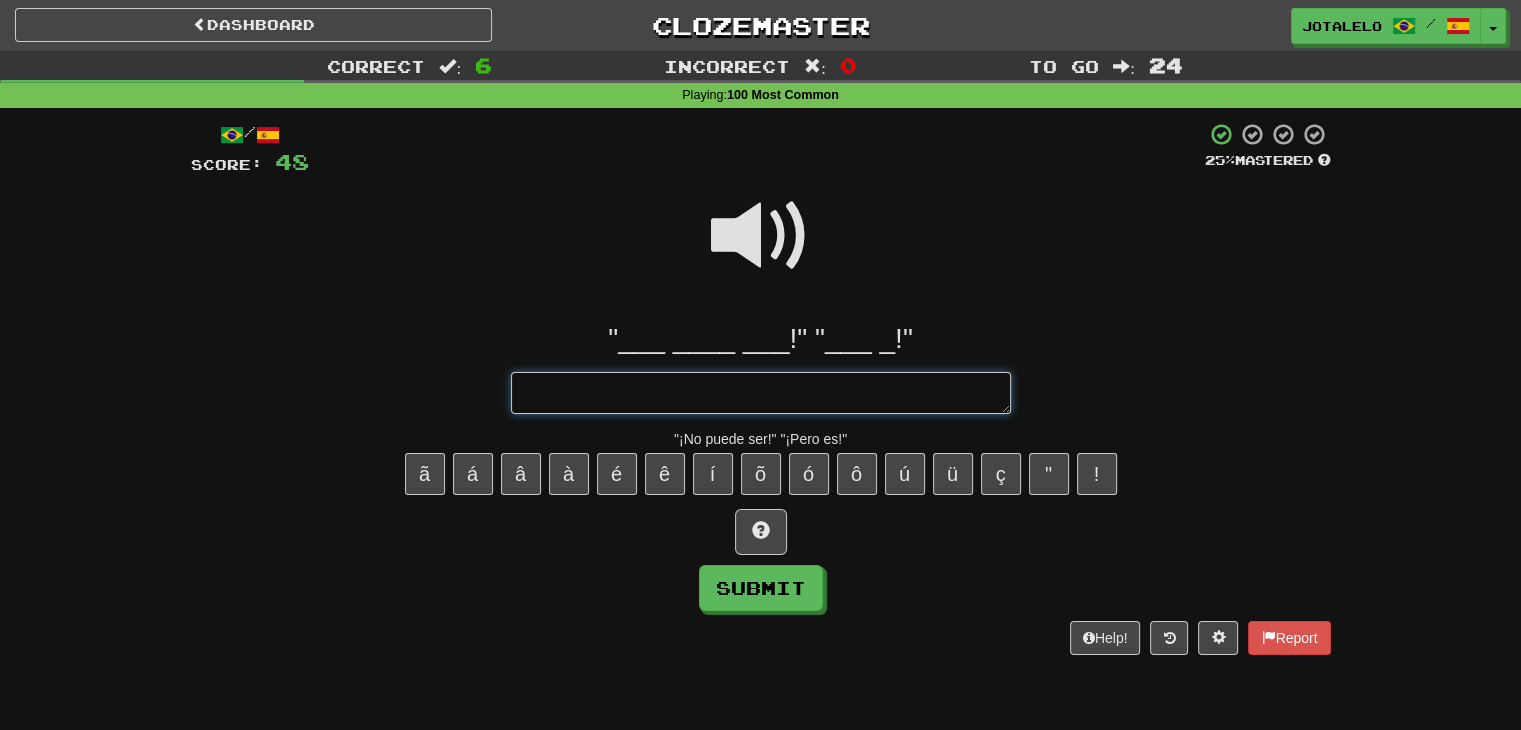 click at bounding box center [761, 393] 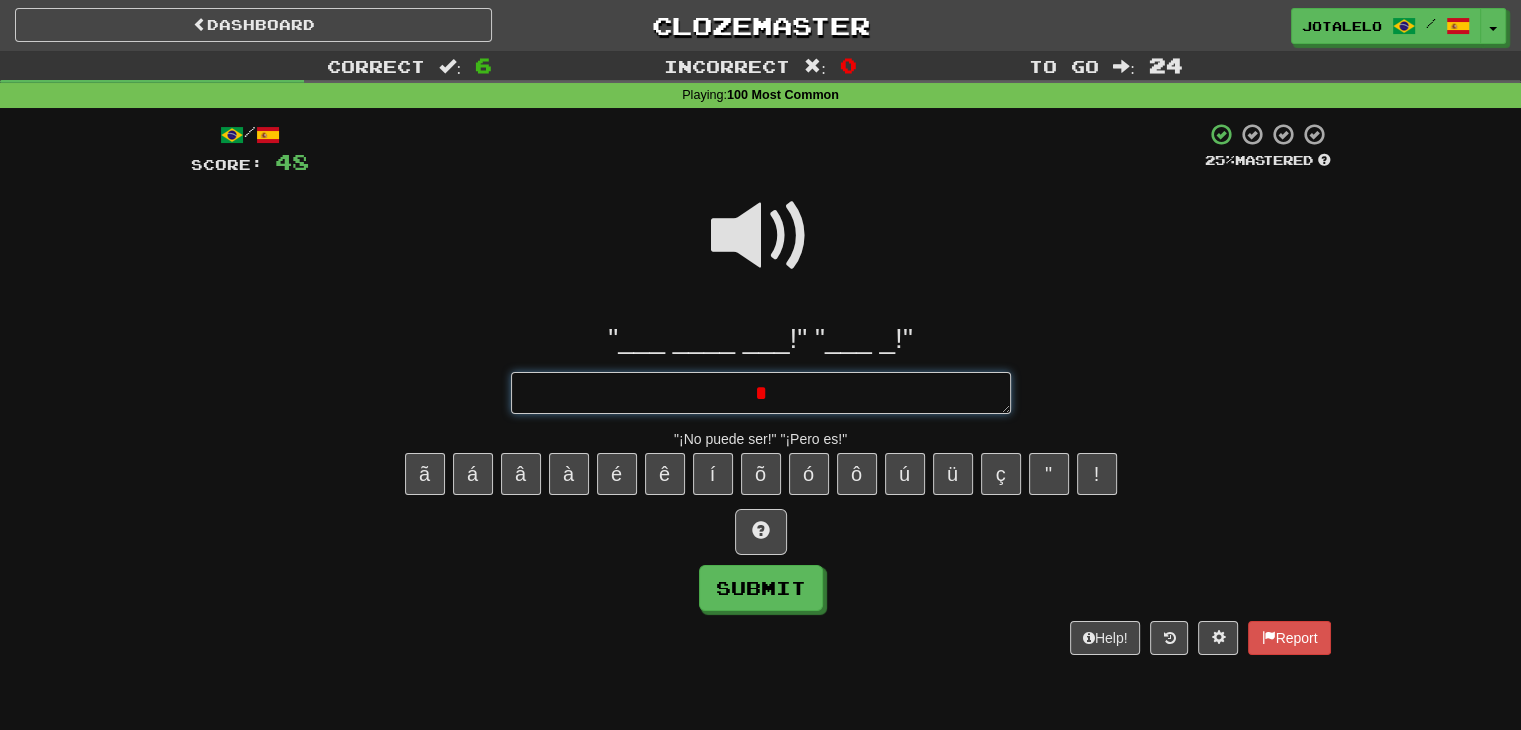 type 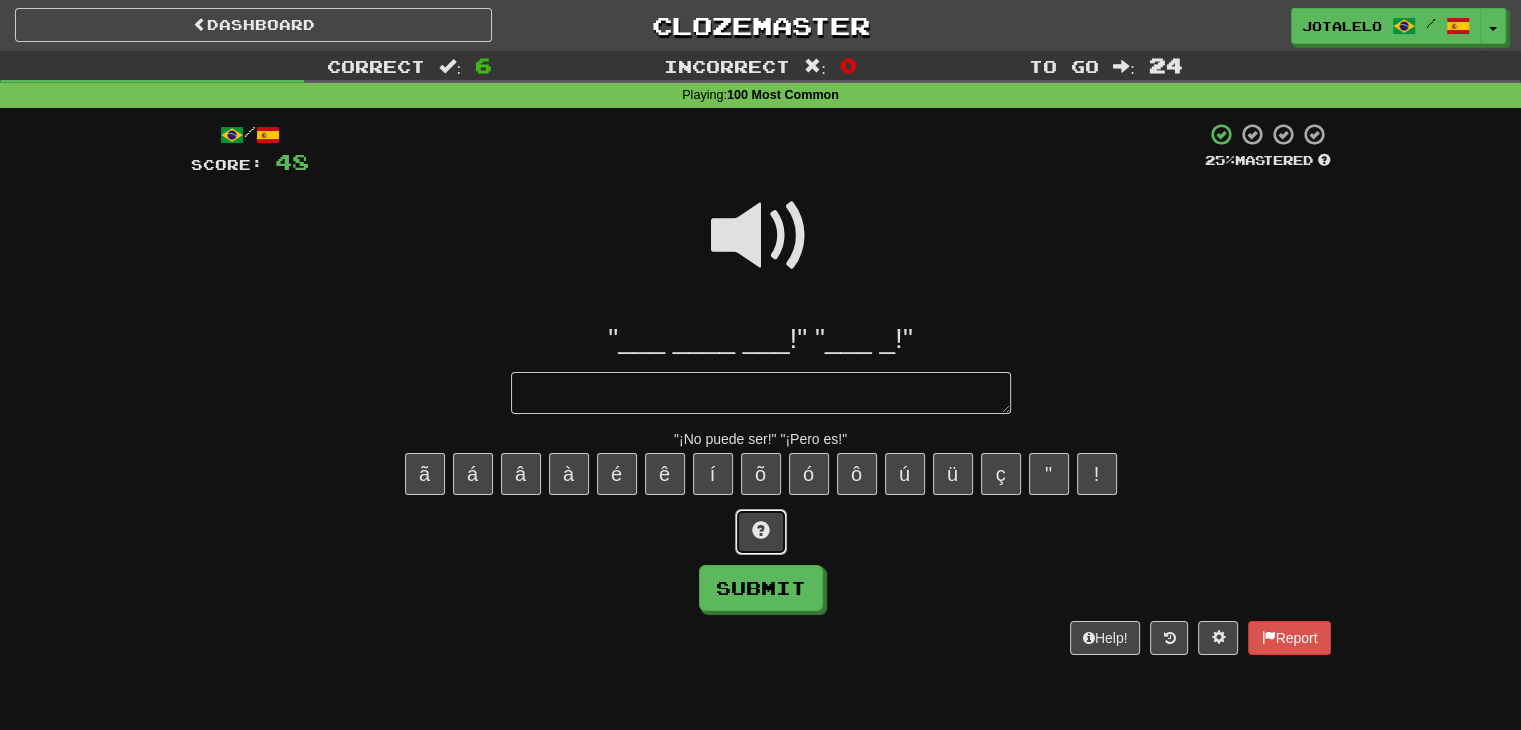 click at bounding box center (761, 532) 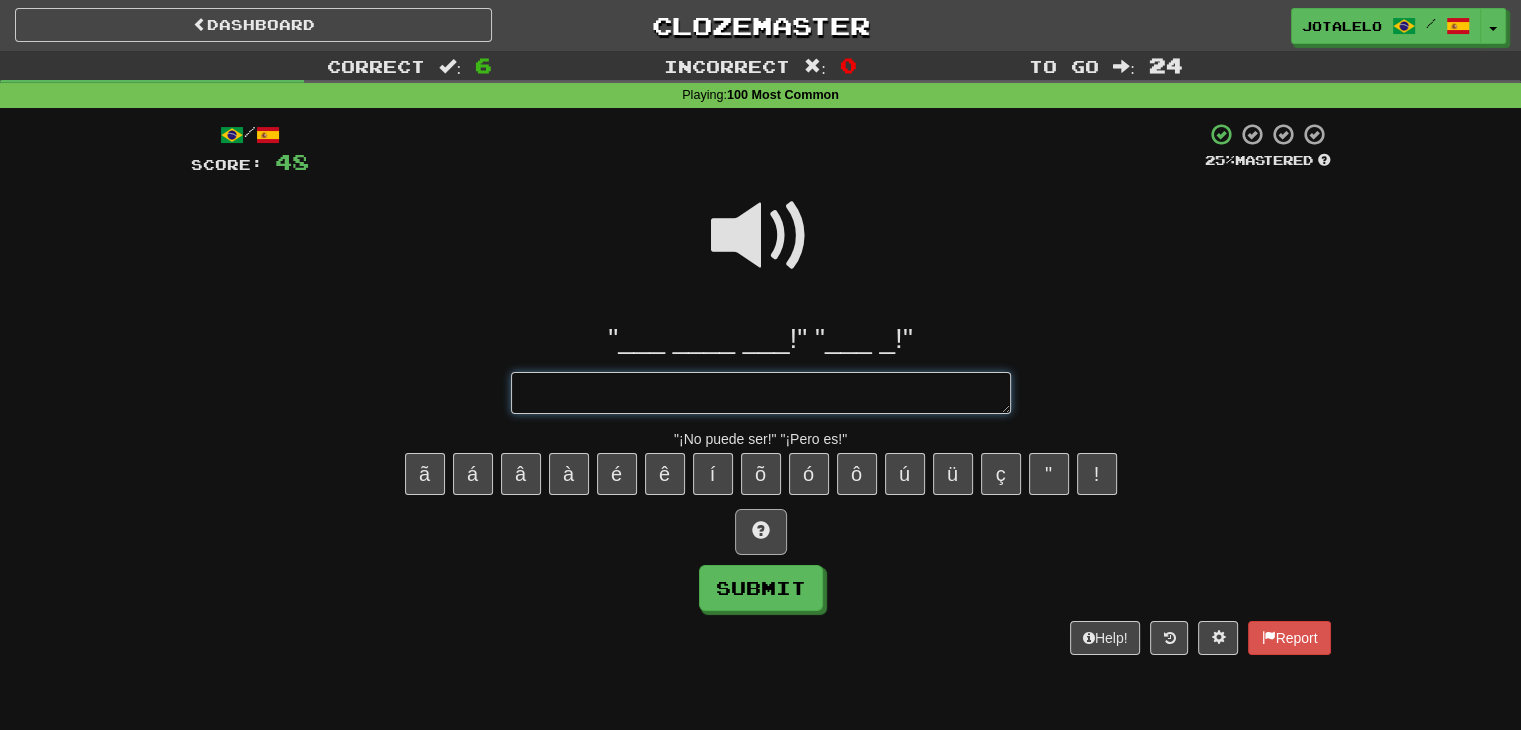 type on "*" 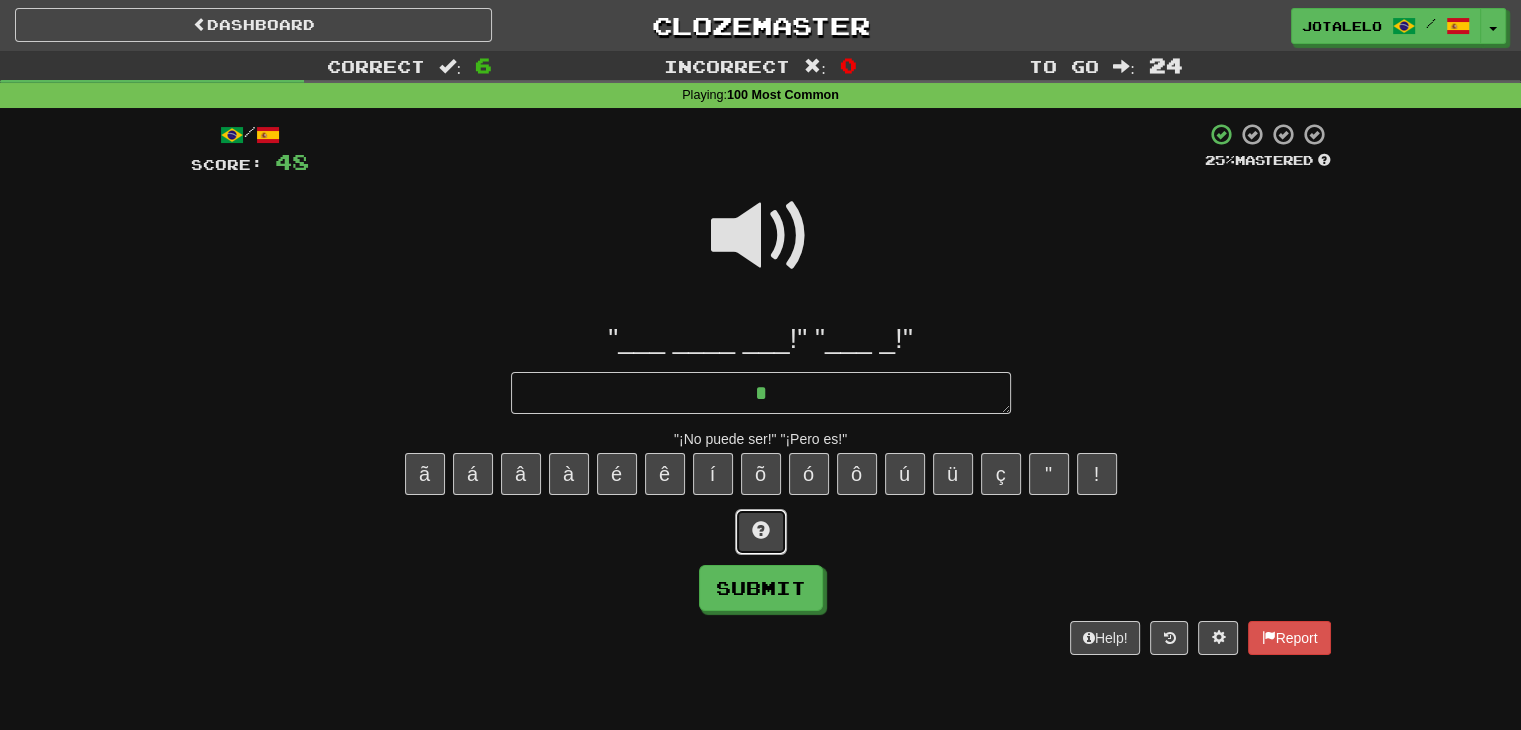 click at bounding box center [761, 532] 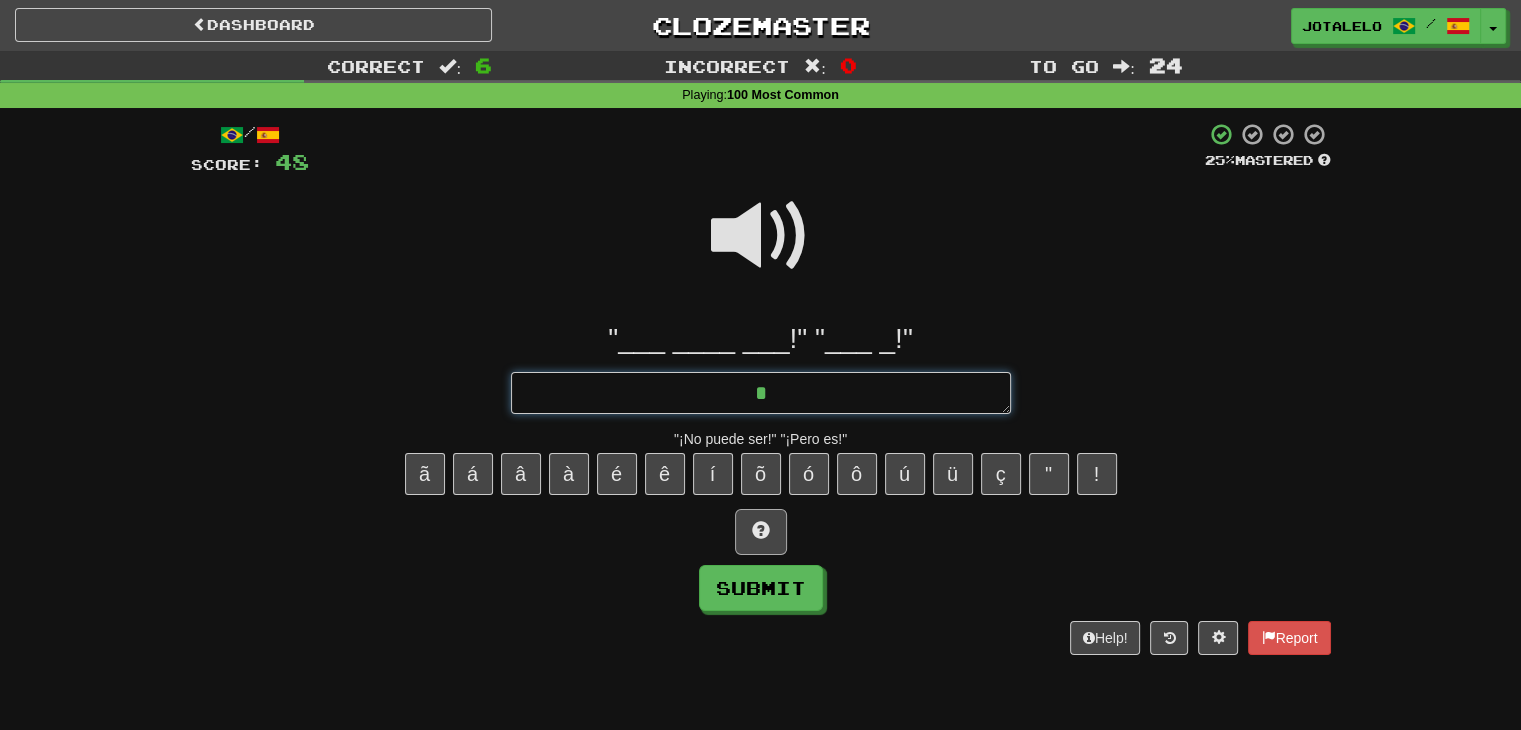 type on "*" 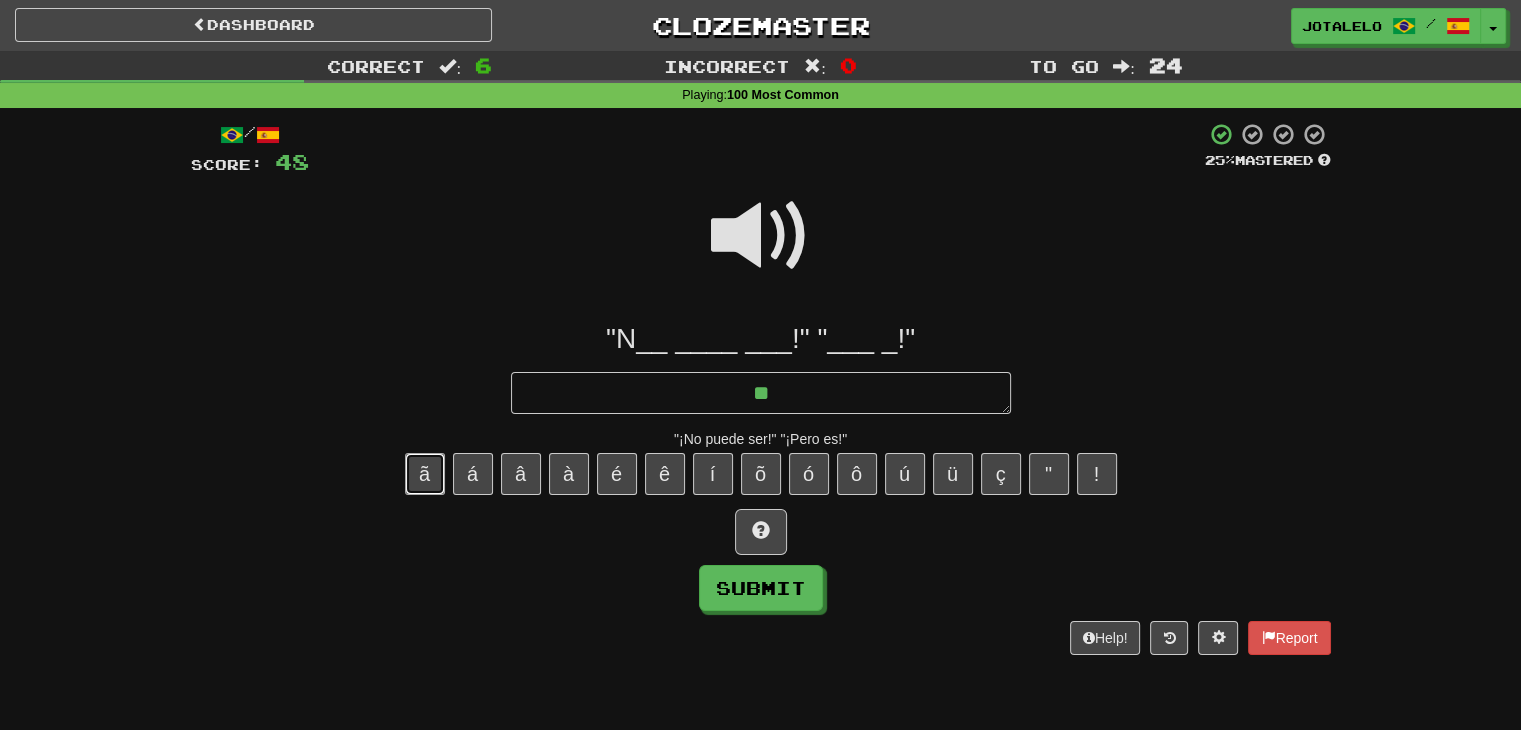 click on "ã" at bounding box center (425, 474) 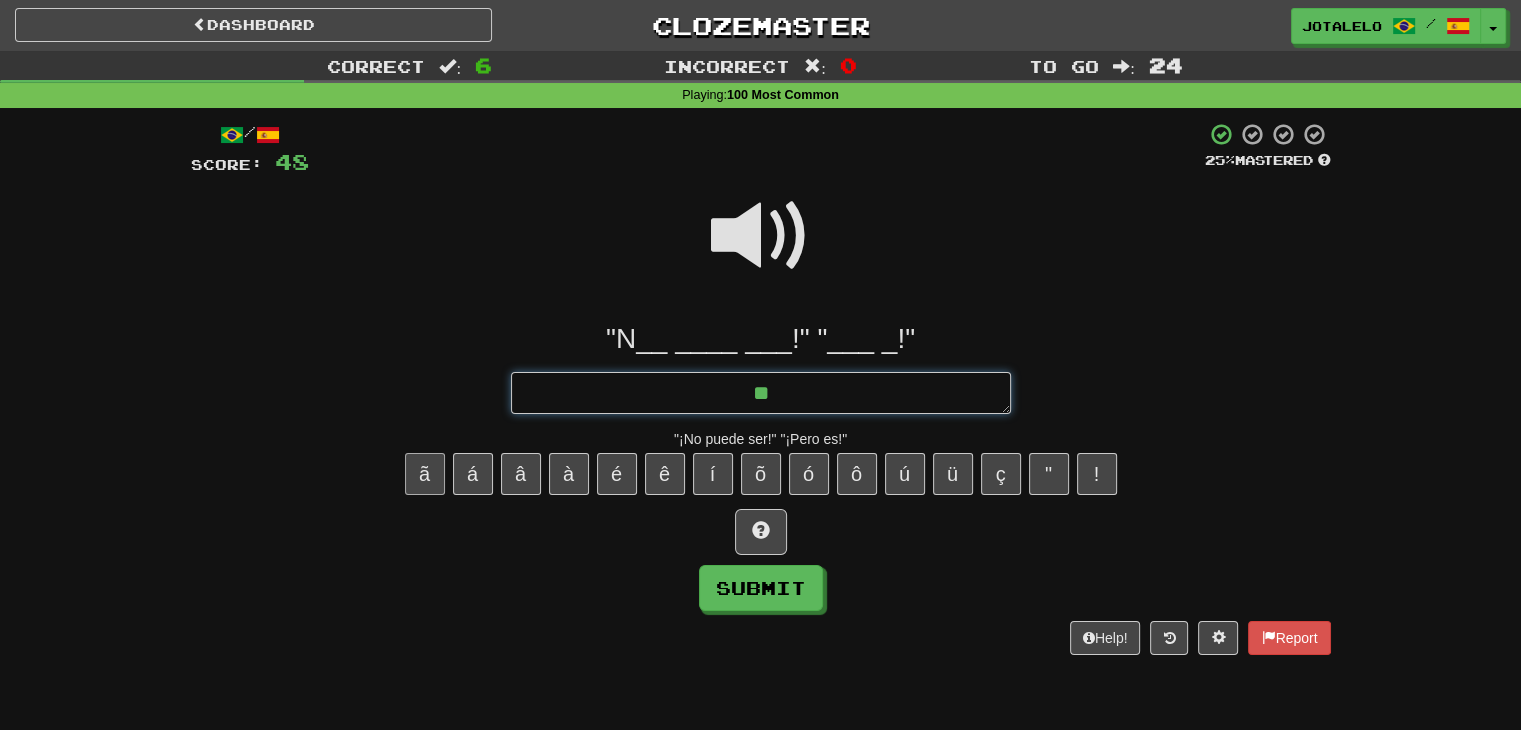 type on "*" 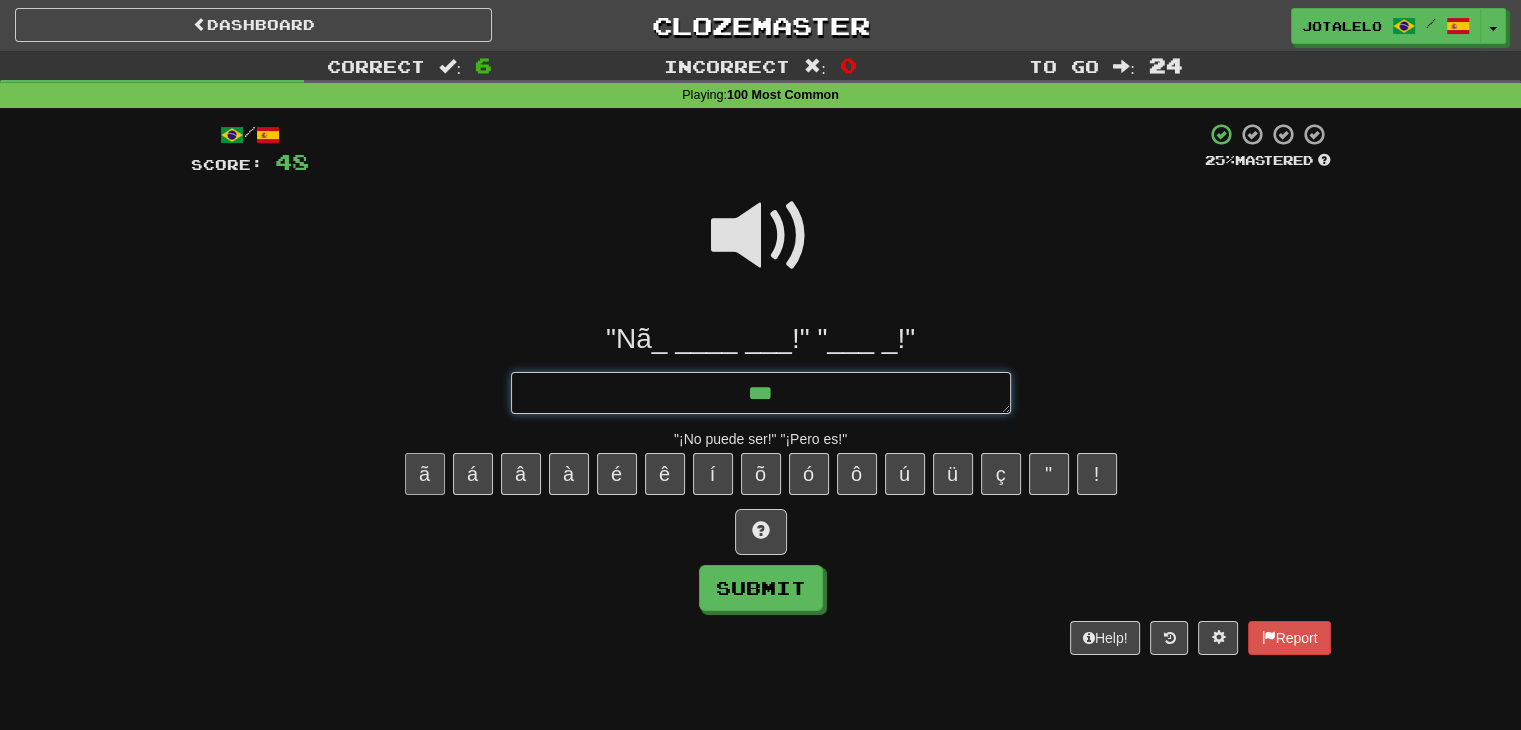 type on "*" 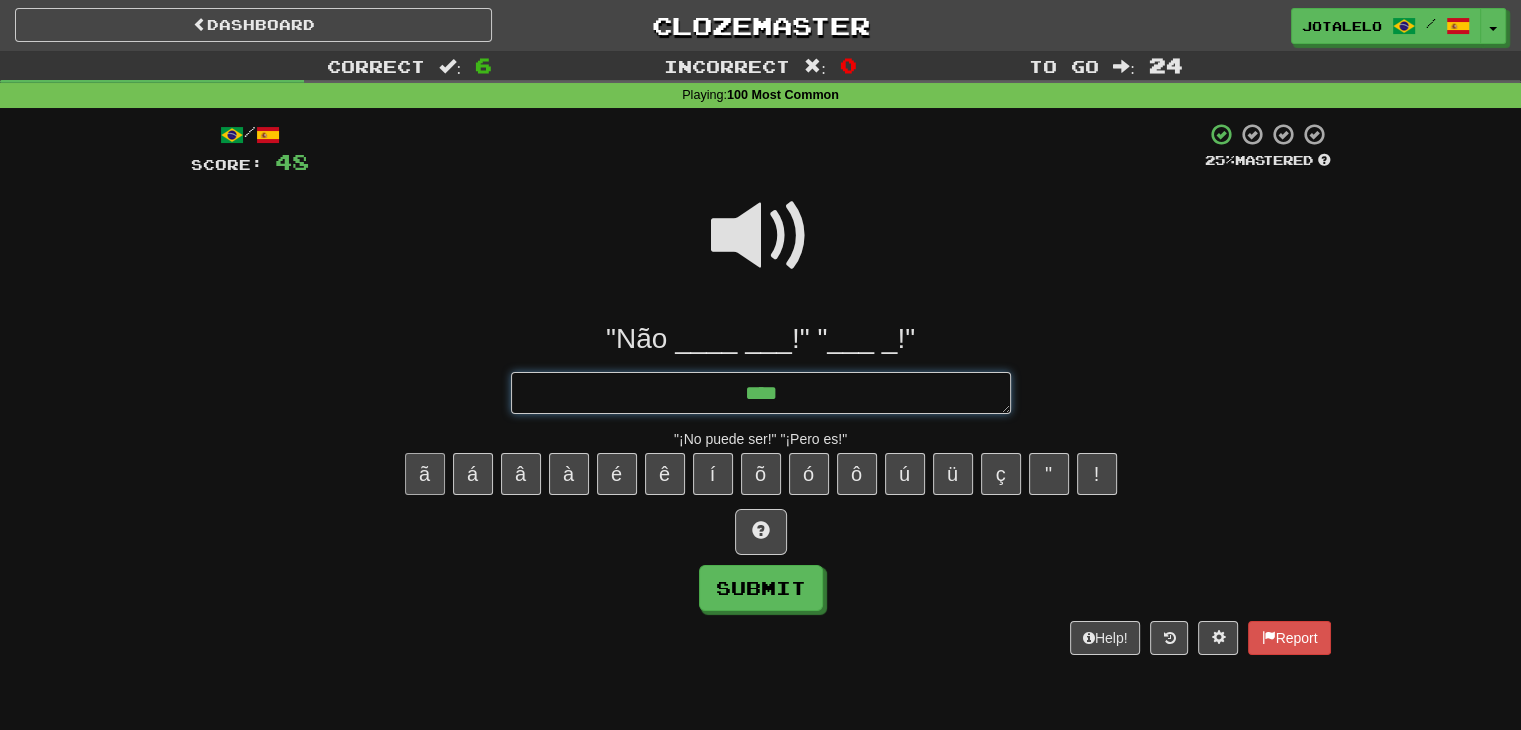 type on "*" 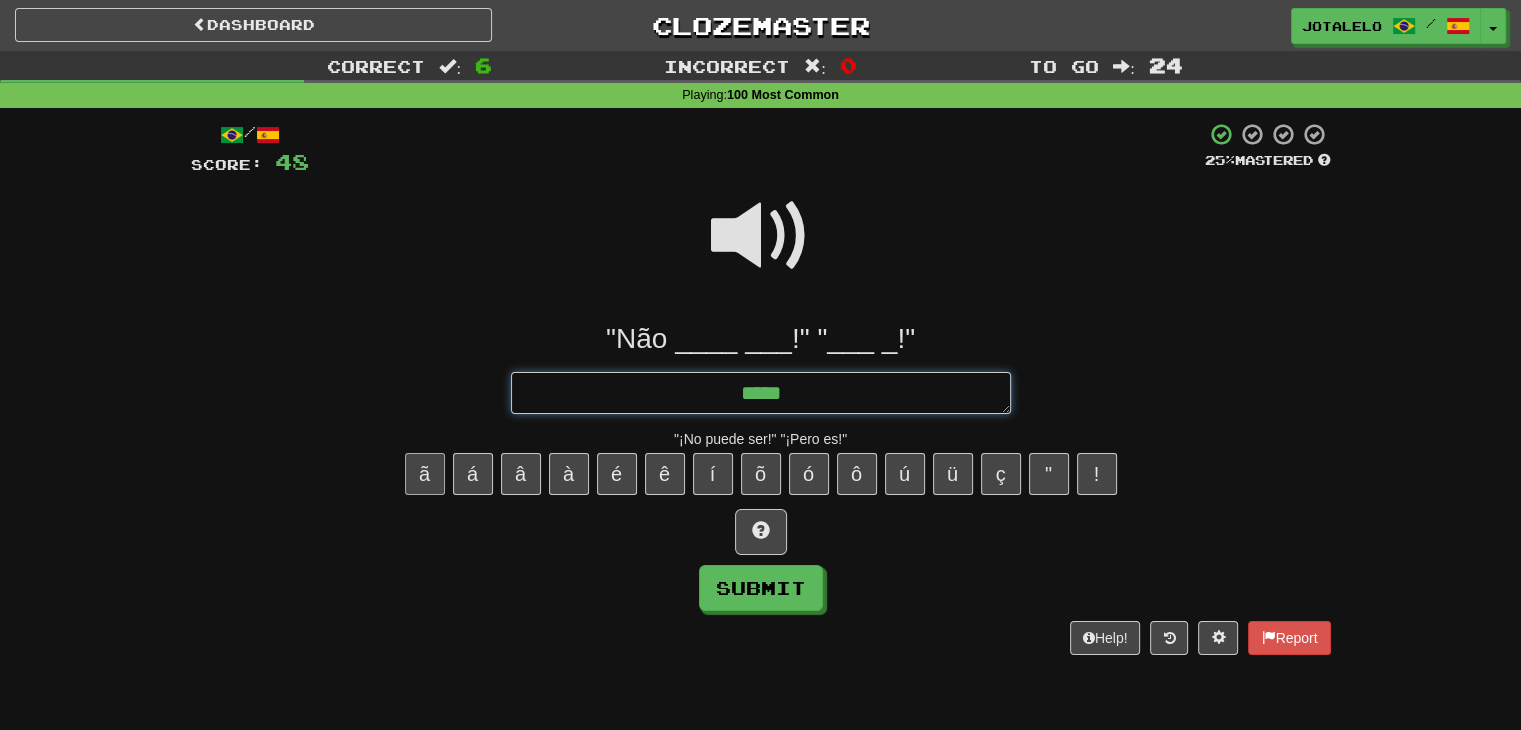 type on "*" 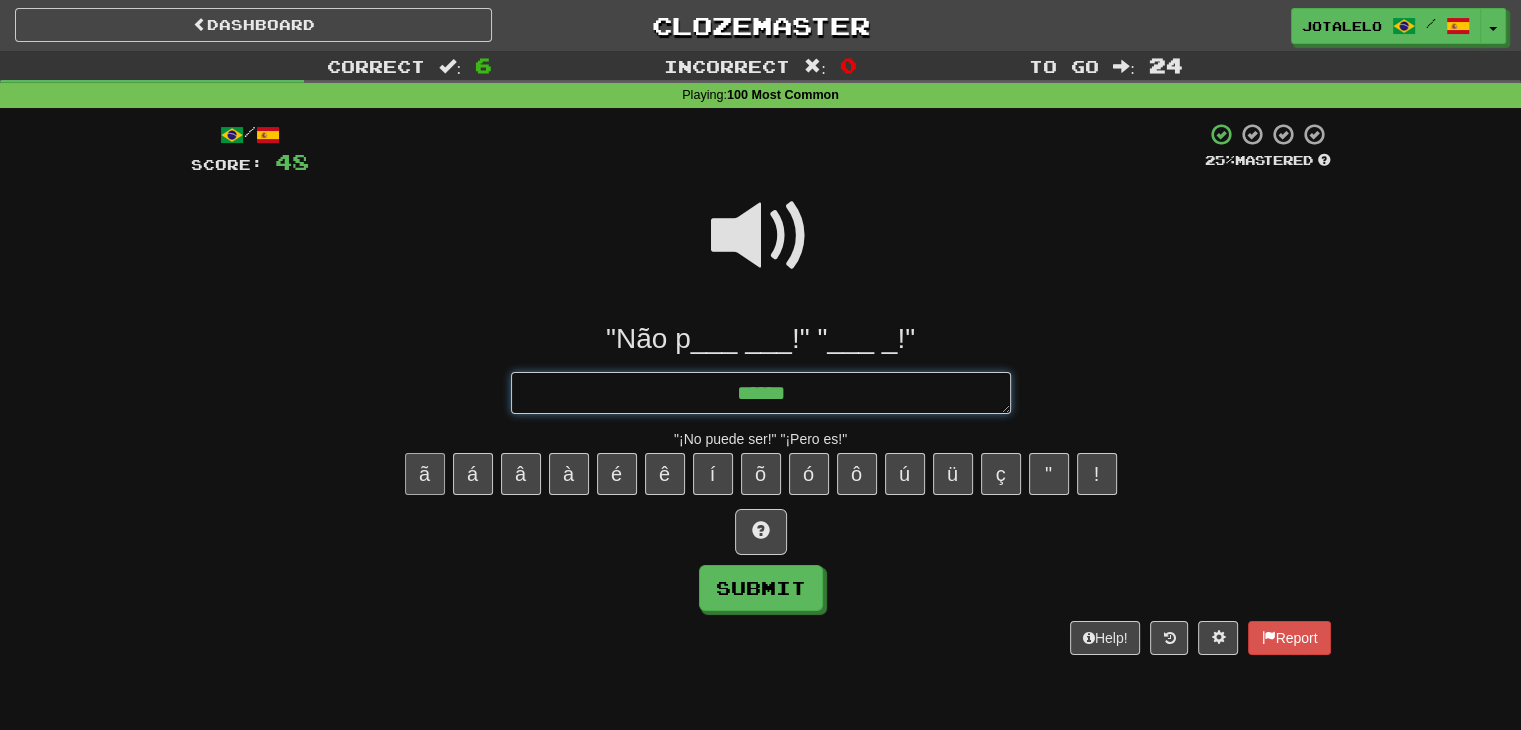 type on "*" 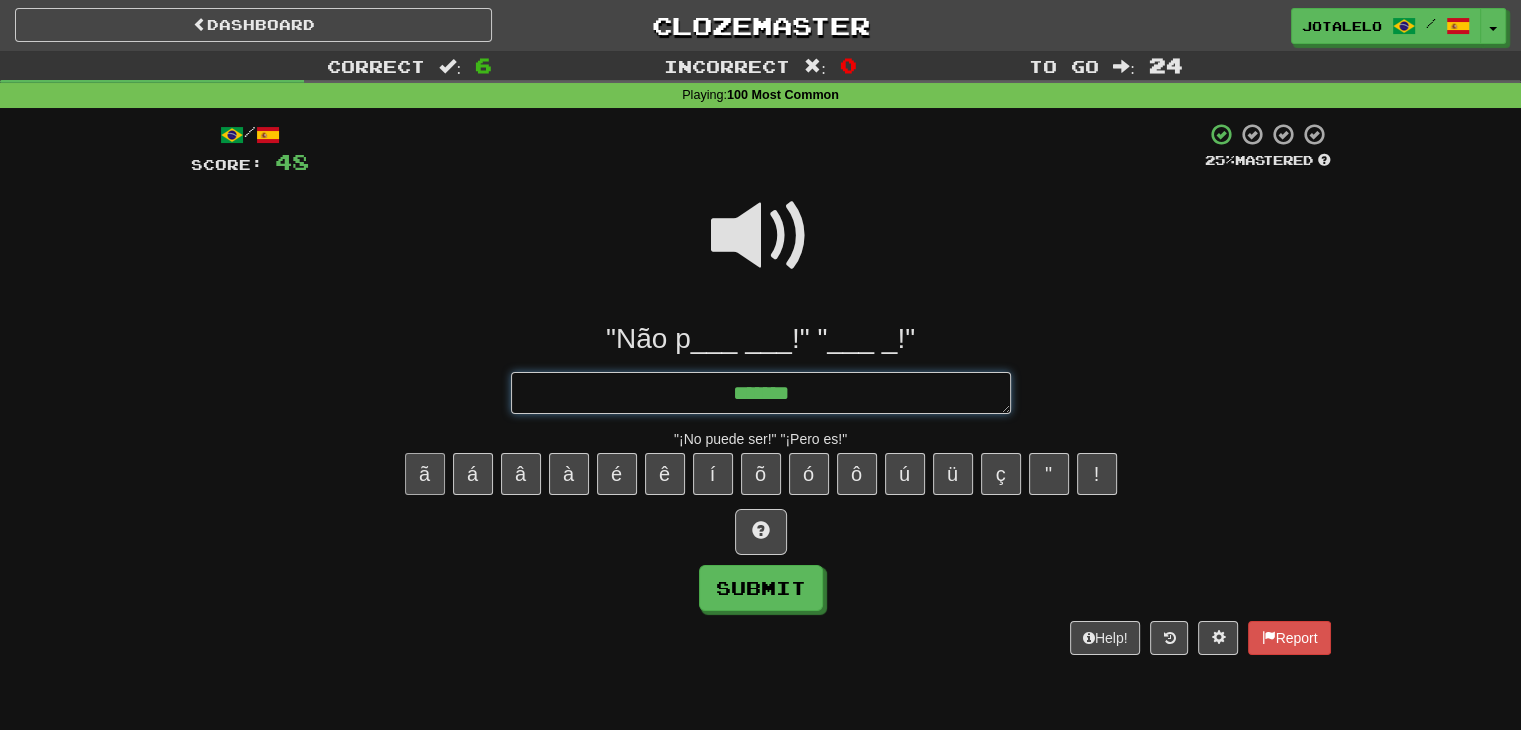 type on "*" 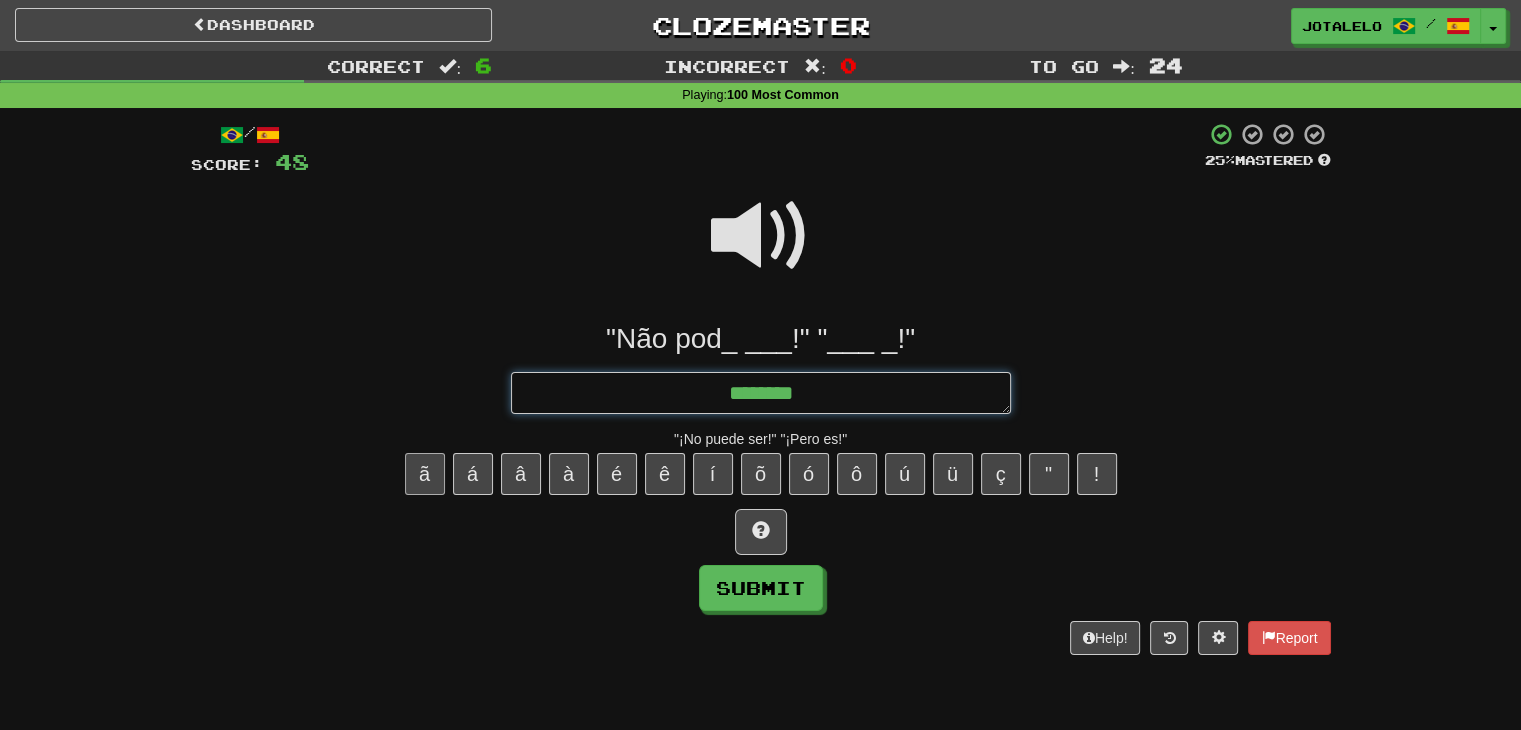 type on "*" 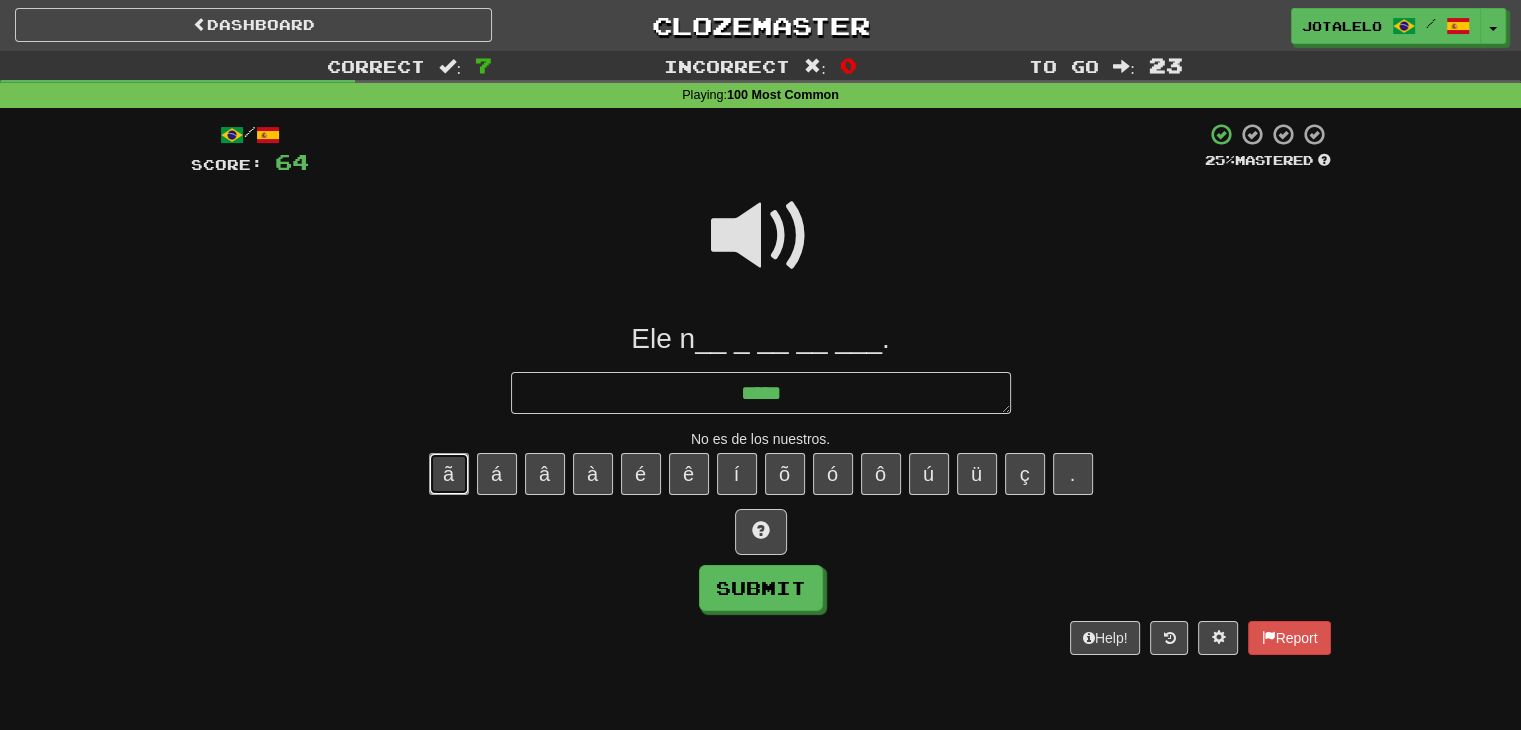 click on "ã" at bounding box center [449, 474] 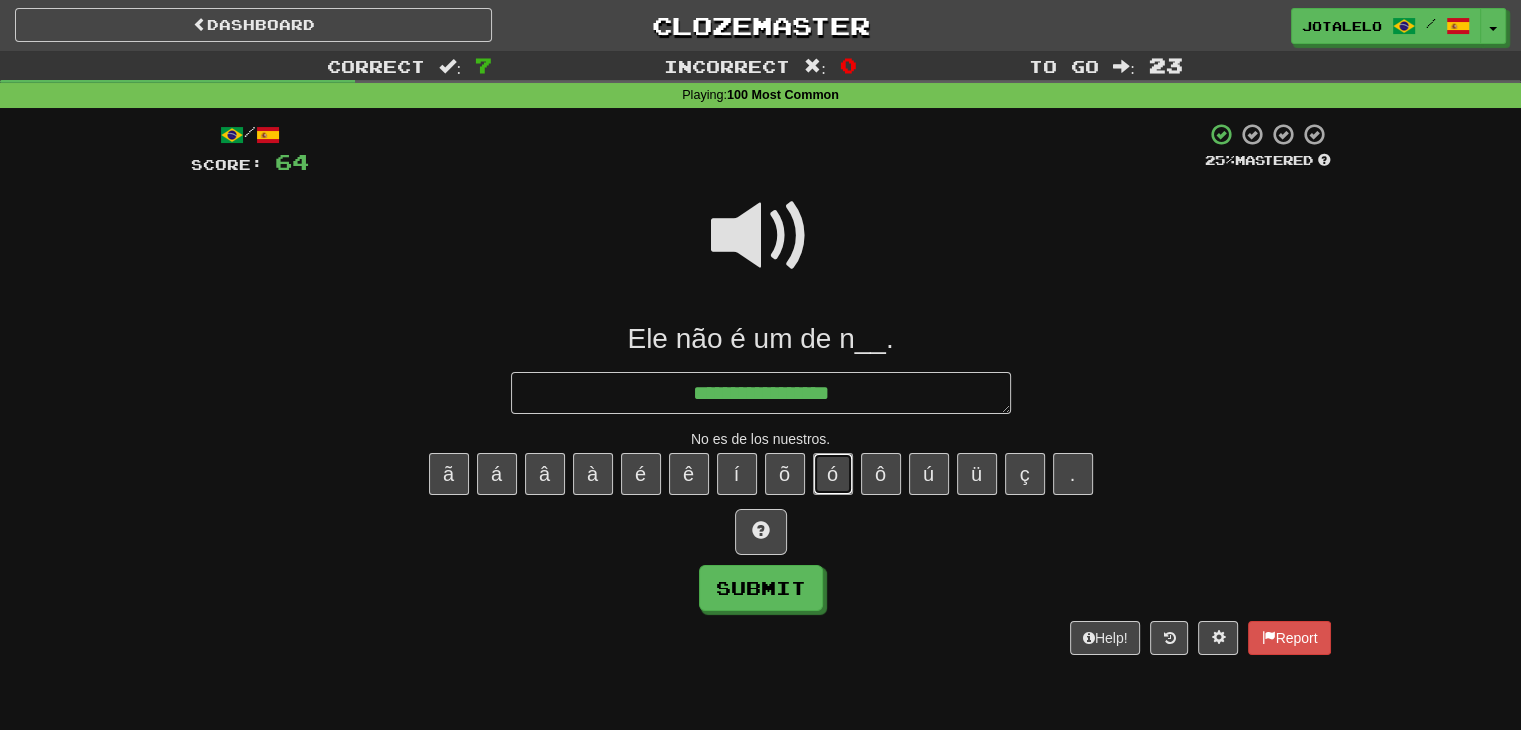 click on "ó" at bounding box center (833, 474) 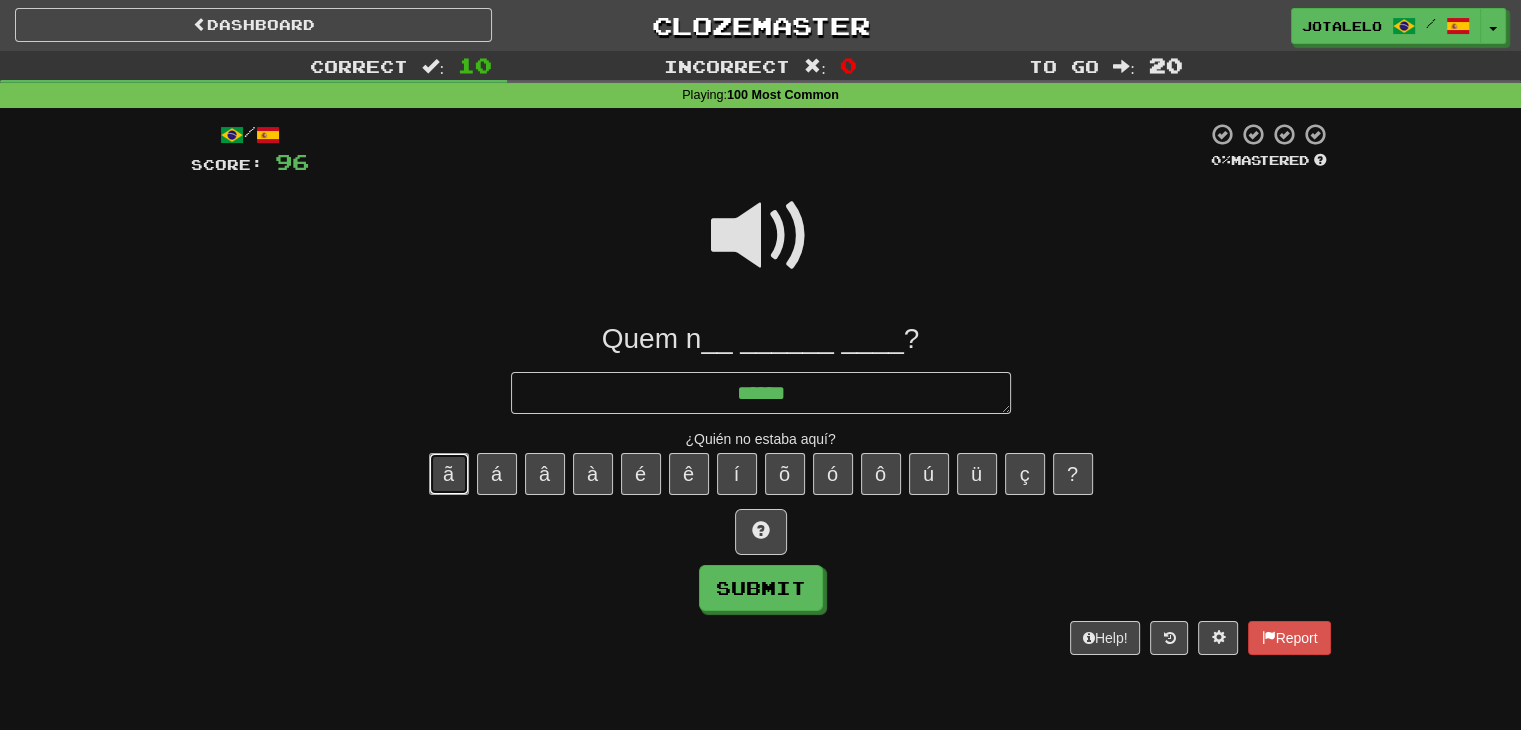 click on "ã" at bounding box center [449, 474] 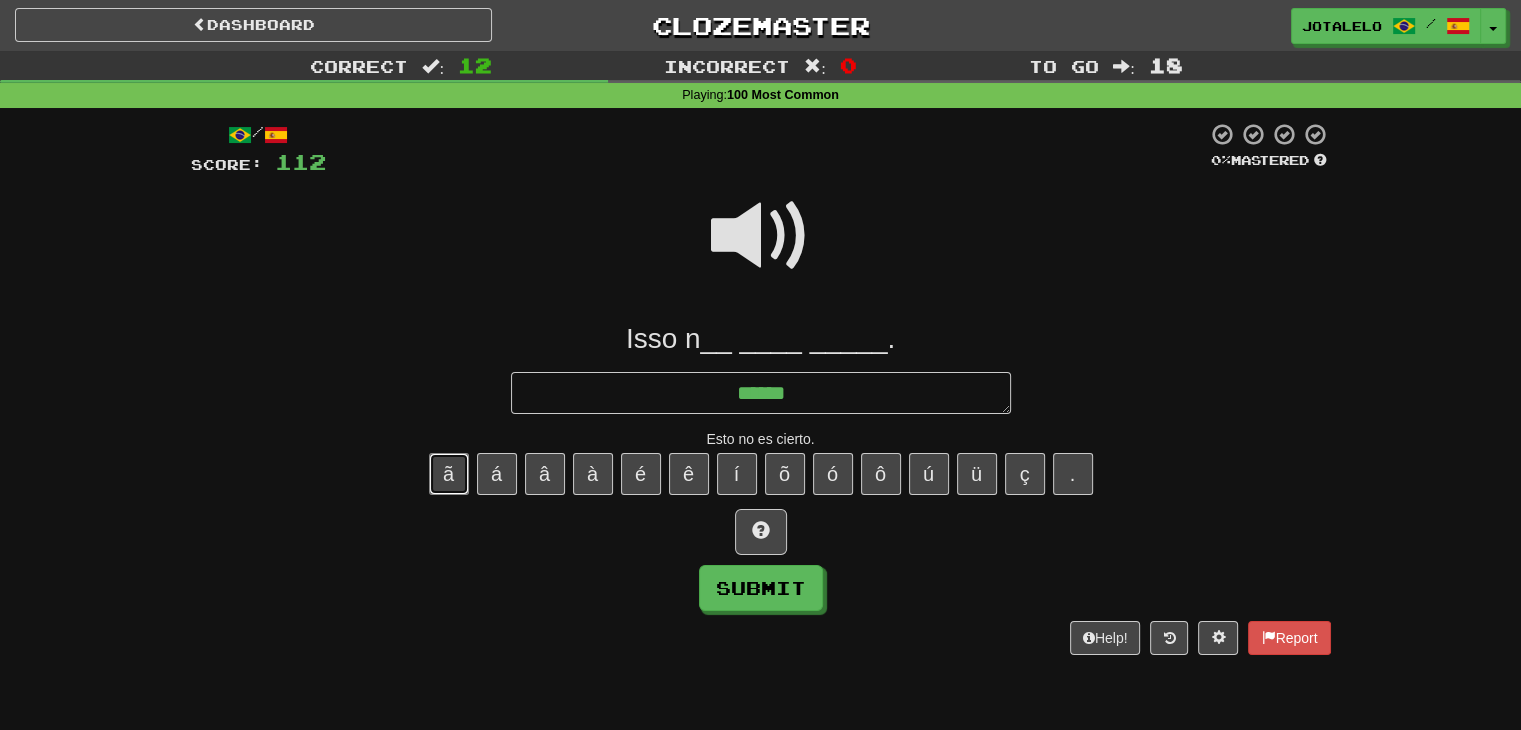 click on "ã" at bounding box center [449, 474] 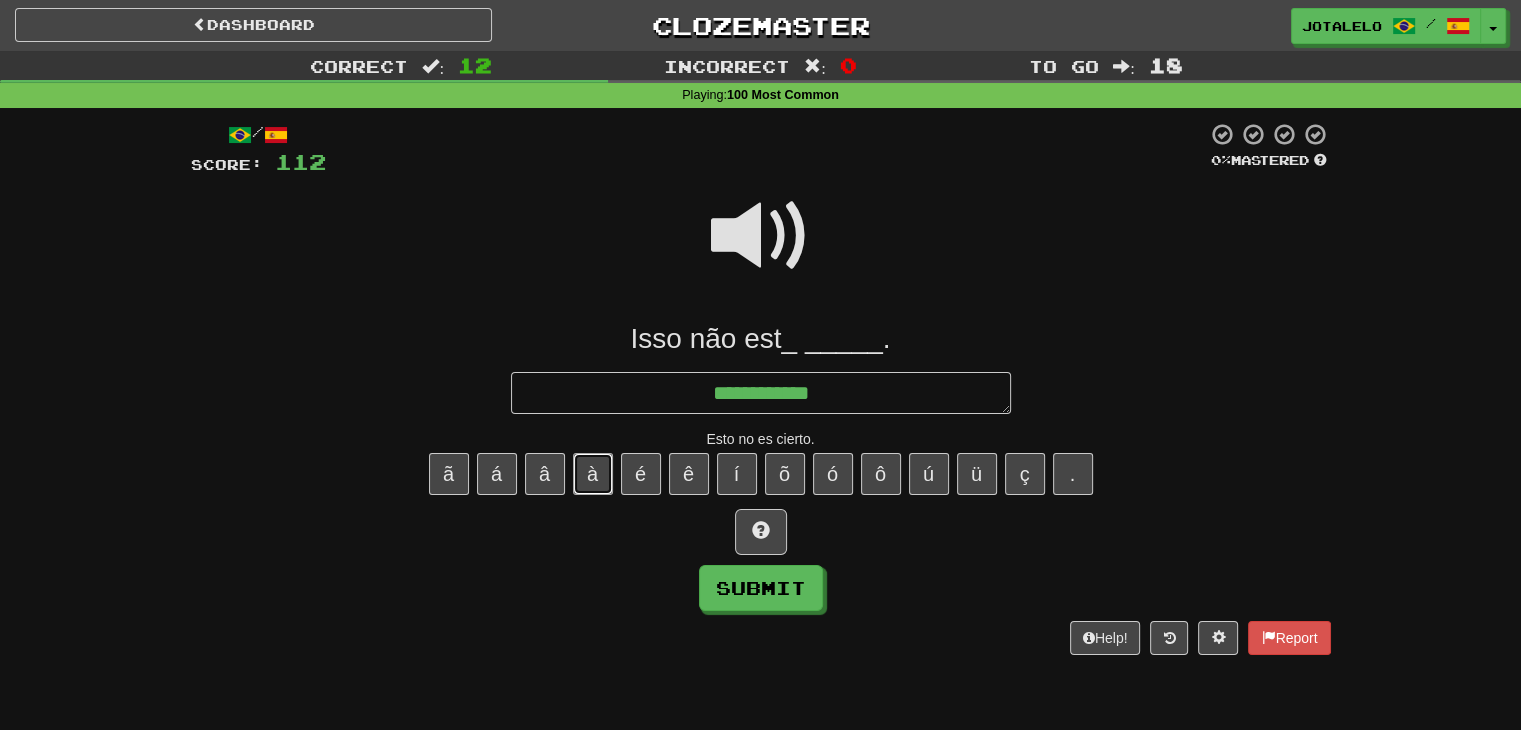 click on "à" at bounding box center (593, 474) 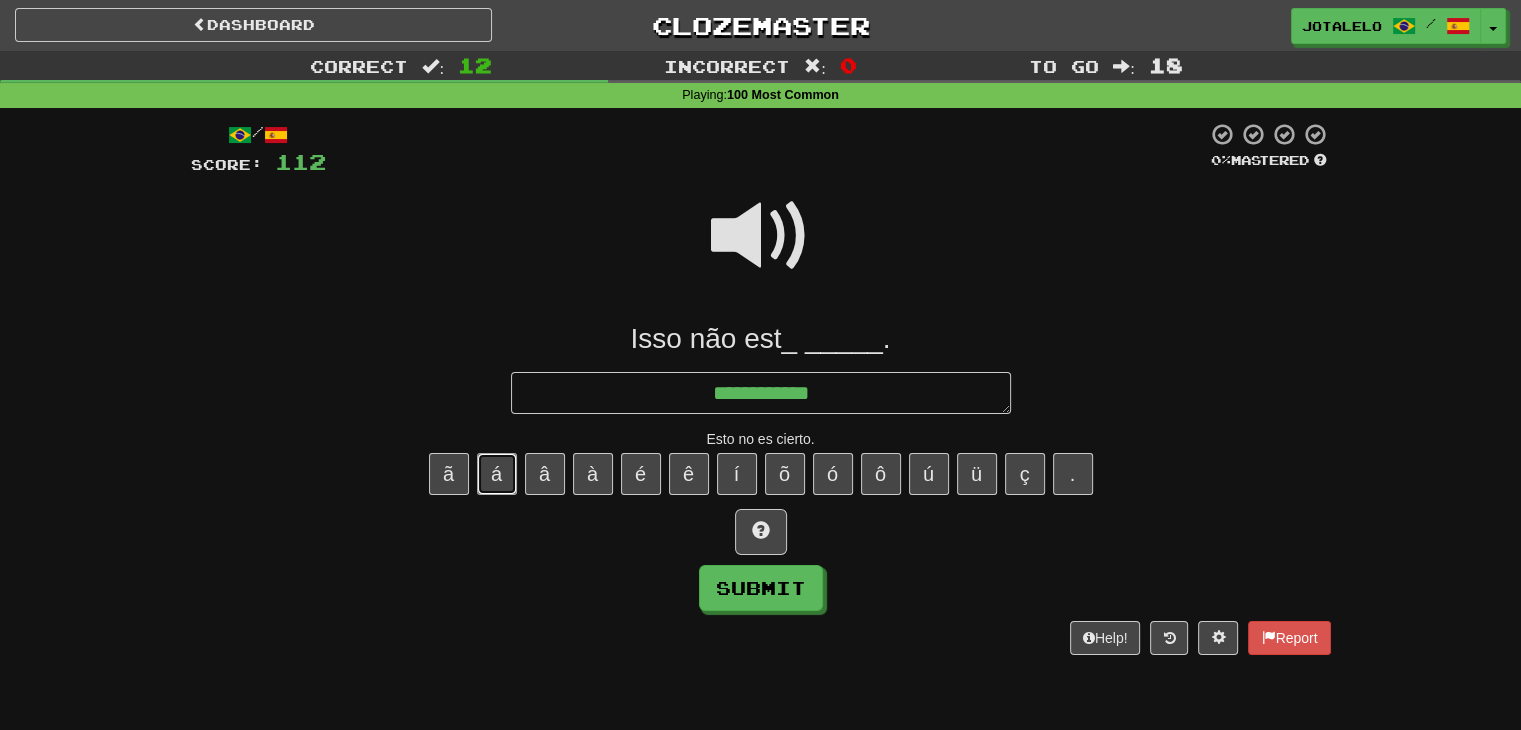 click on "á" at bounding box center [497, 474] 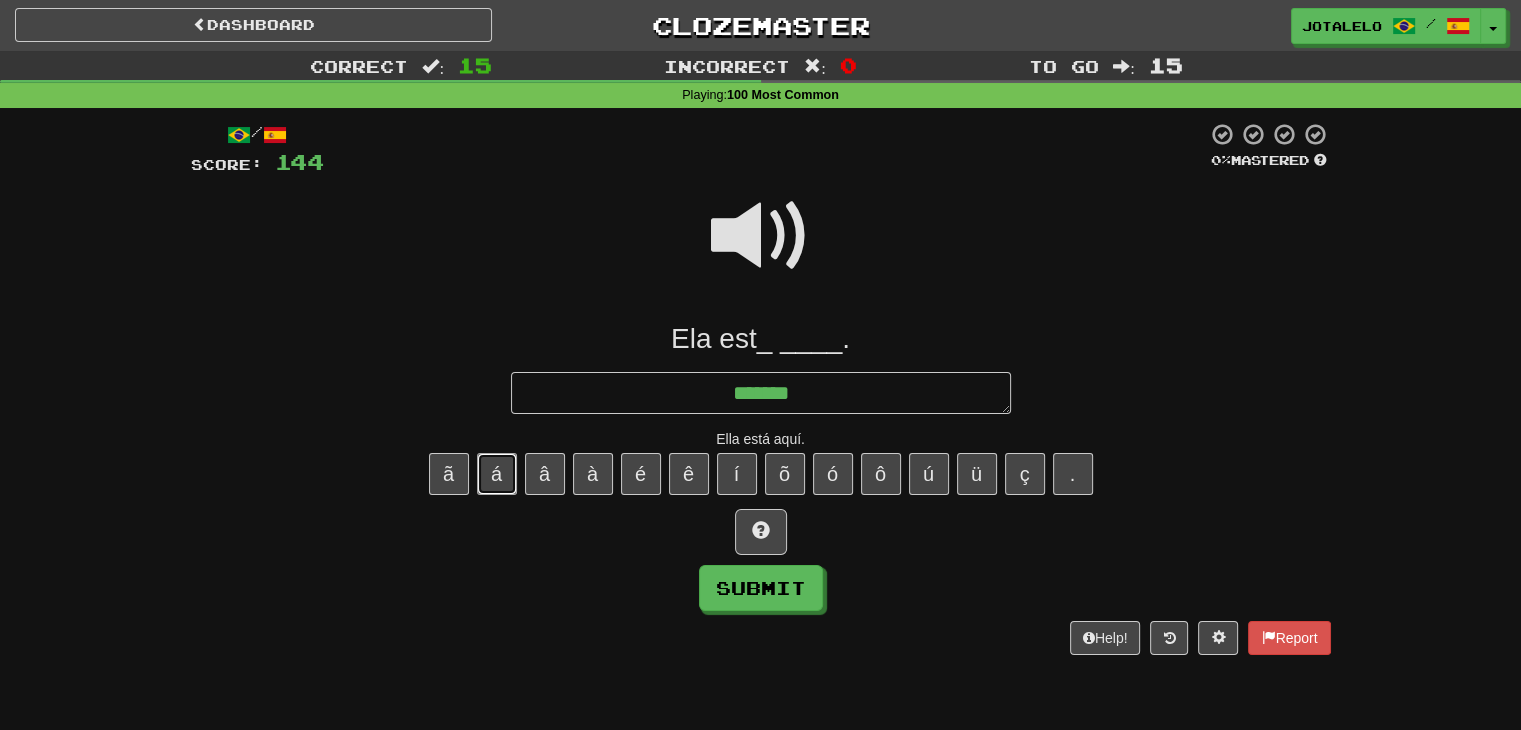 click on "á" at bounding box center (497, 474) 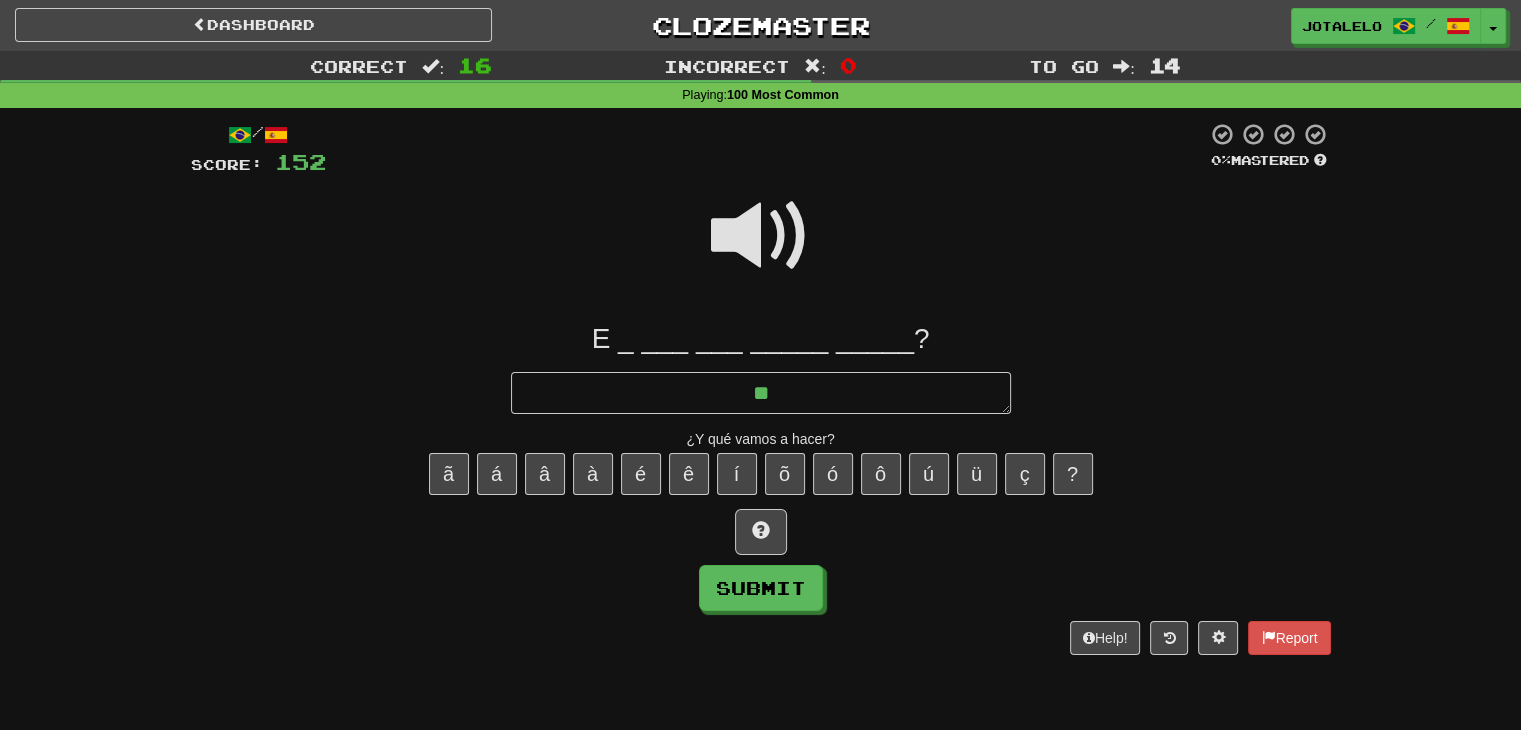click at bounding box center [761, 236] 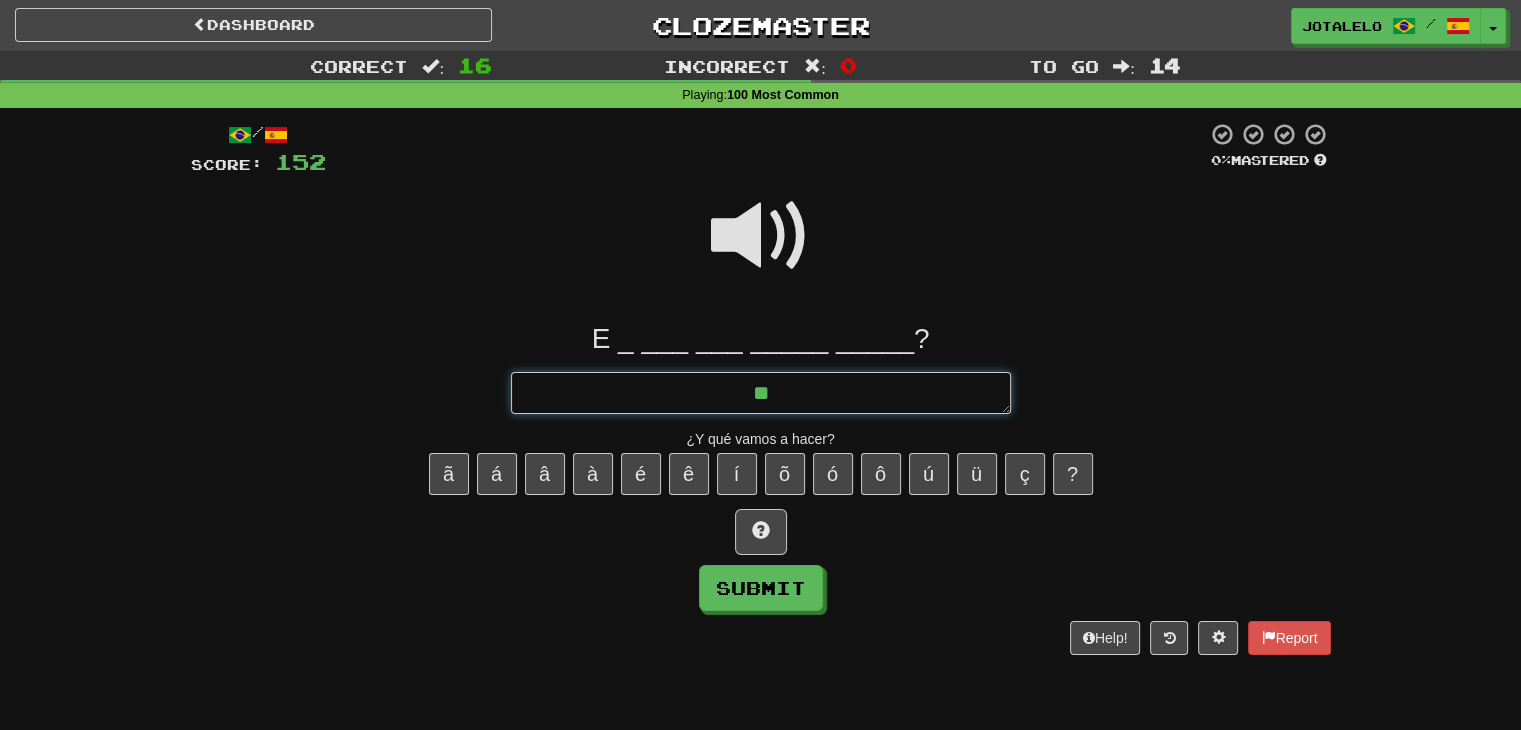 click on "*" at bounding box center (761, 393) 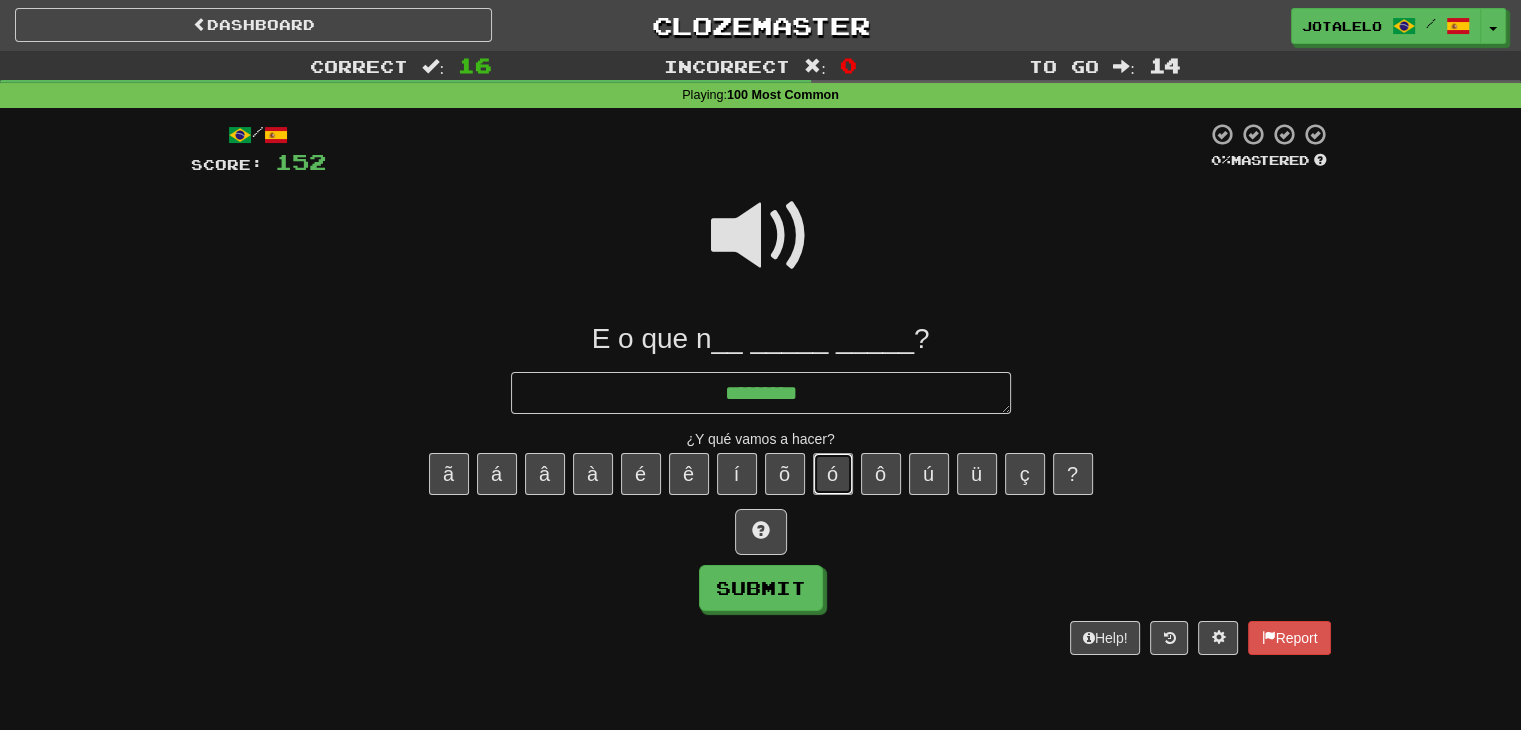 click on "ó" at bounding box center (833, 474) 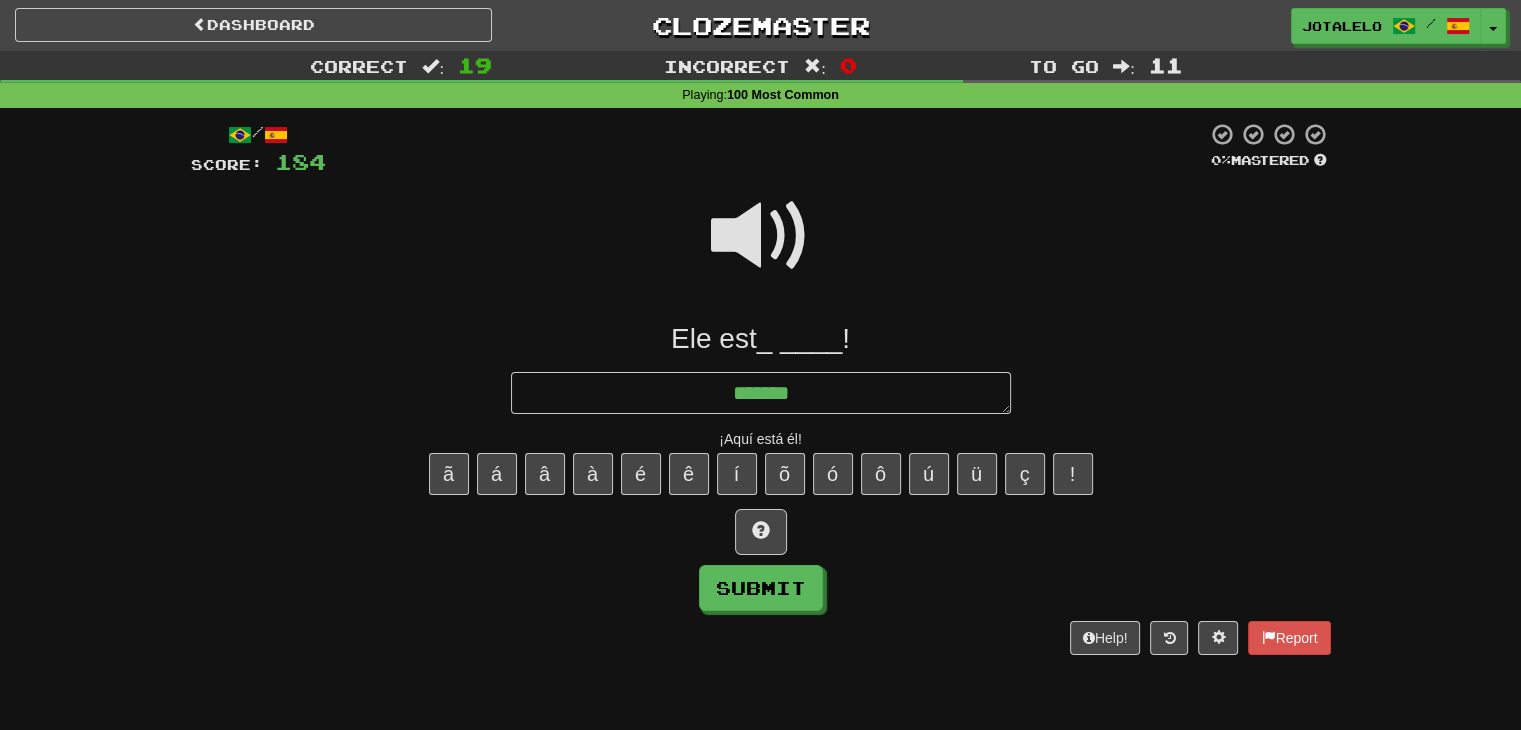 click on "ã á â à é ê í õ ó ô ú ü ç !" at bounding box center [761, 474] 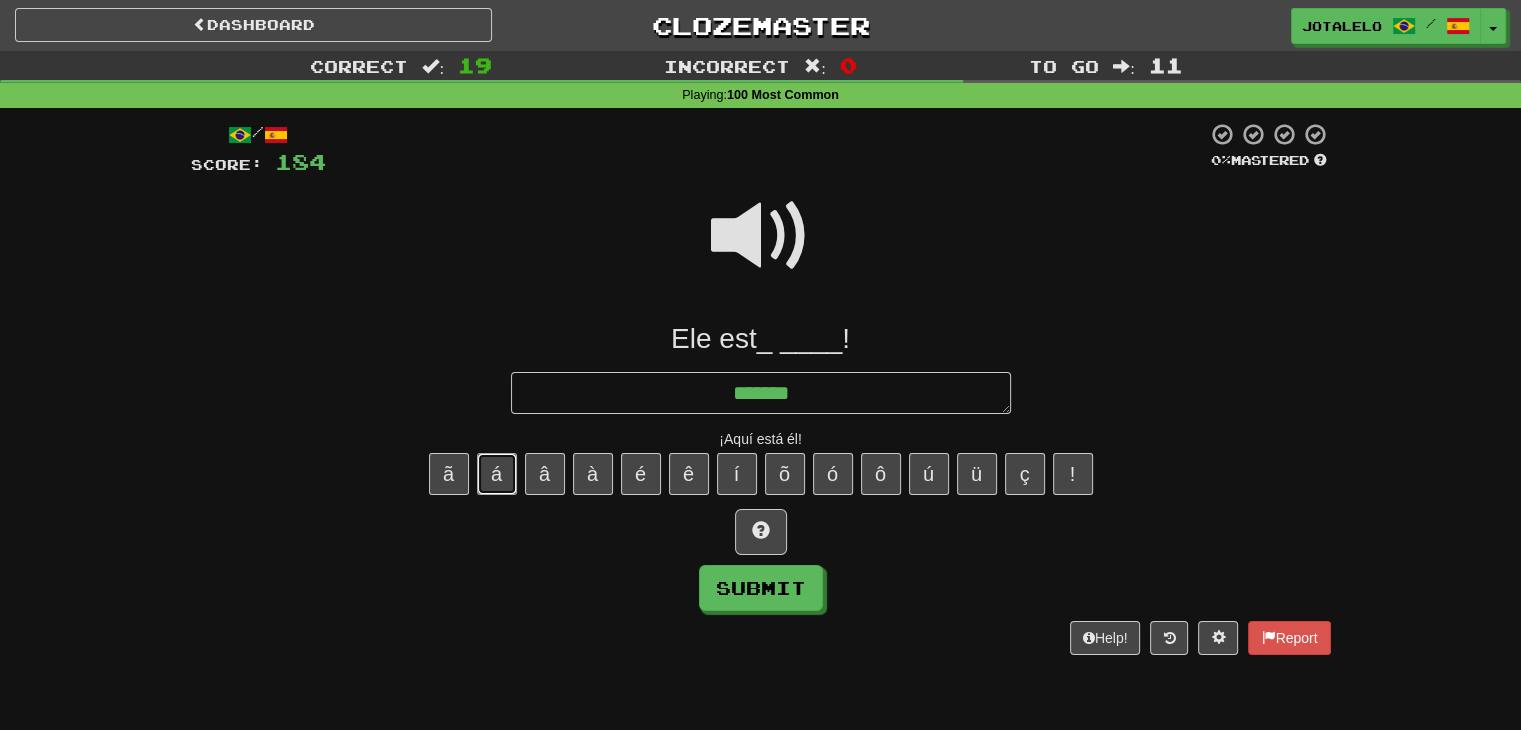 click on "á" at bounding box center [497, 474] 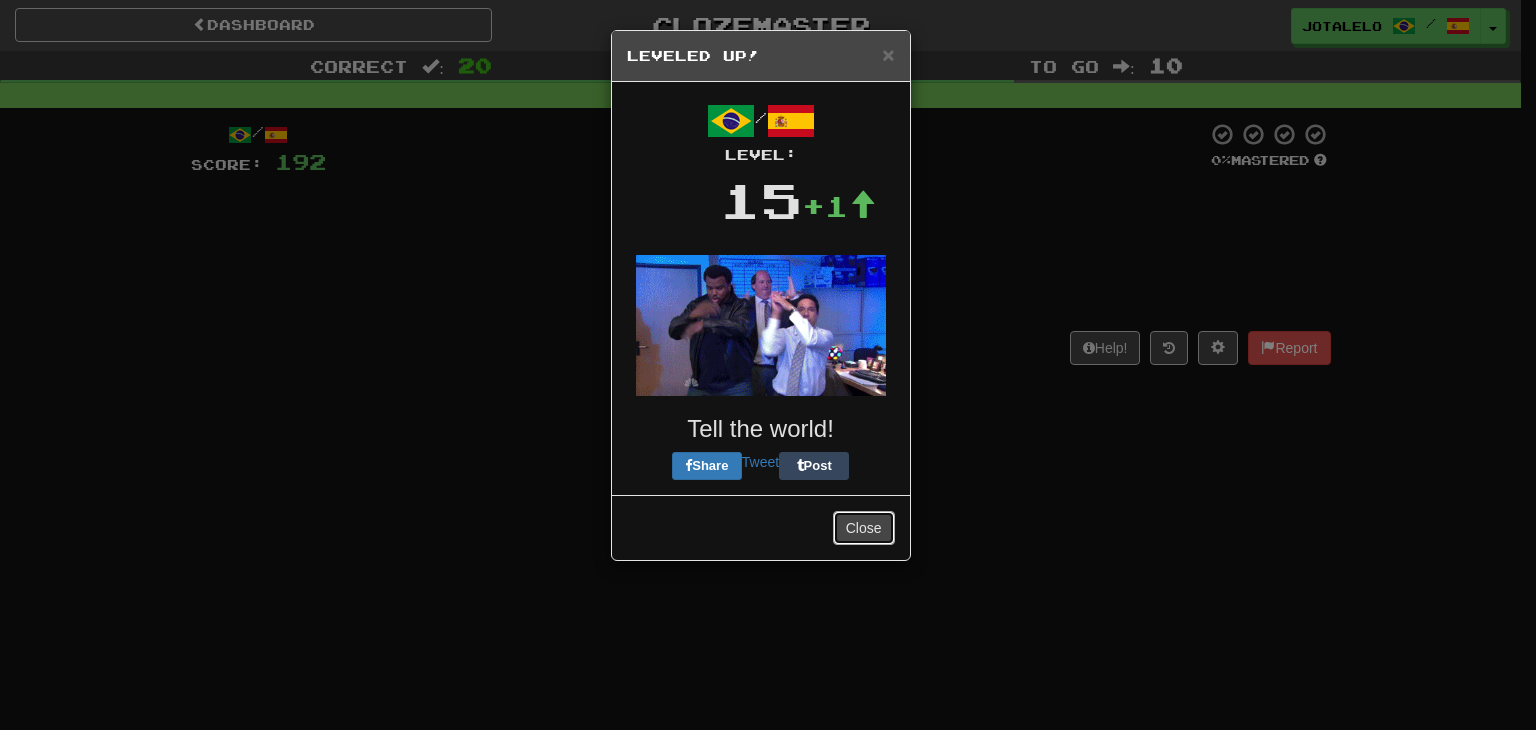 click on "Close" at bounding box center [864, 528] 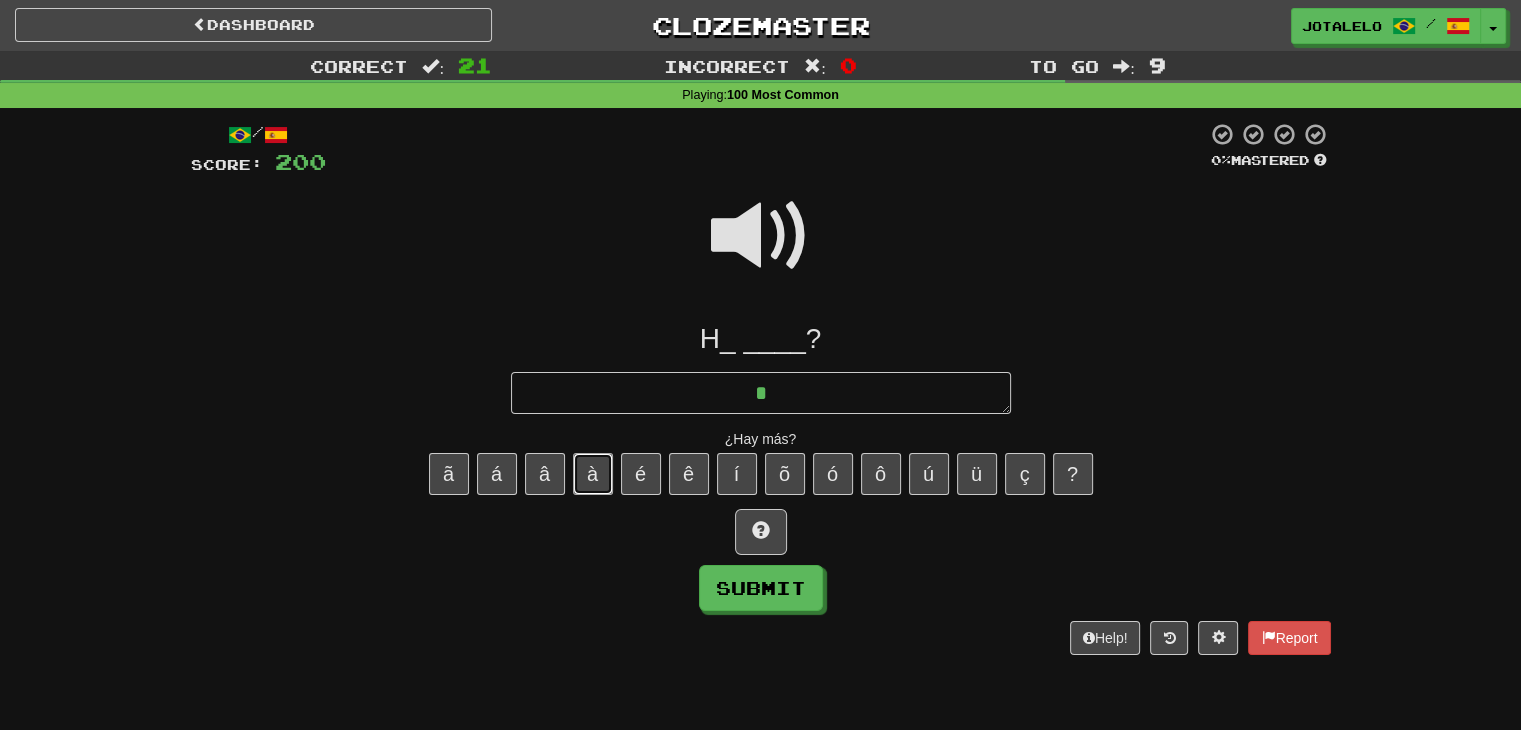 click on "à" at bounding box center [593, 474] 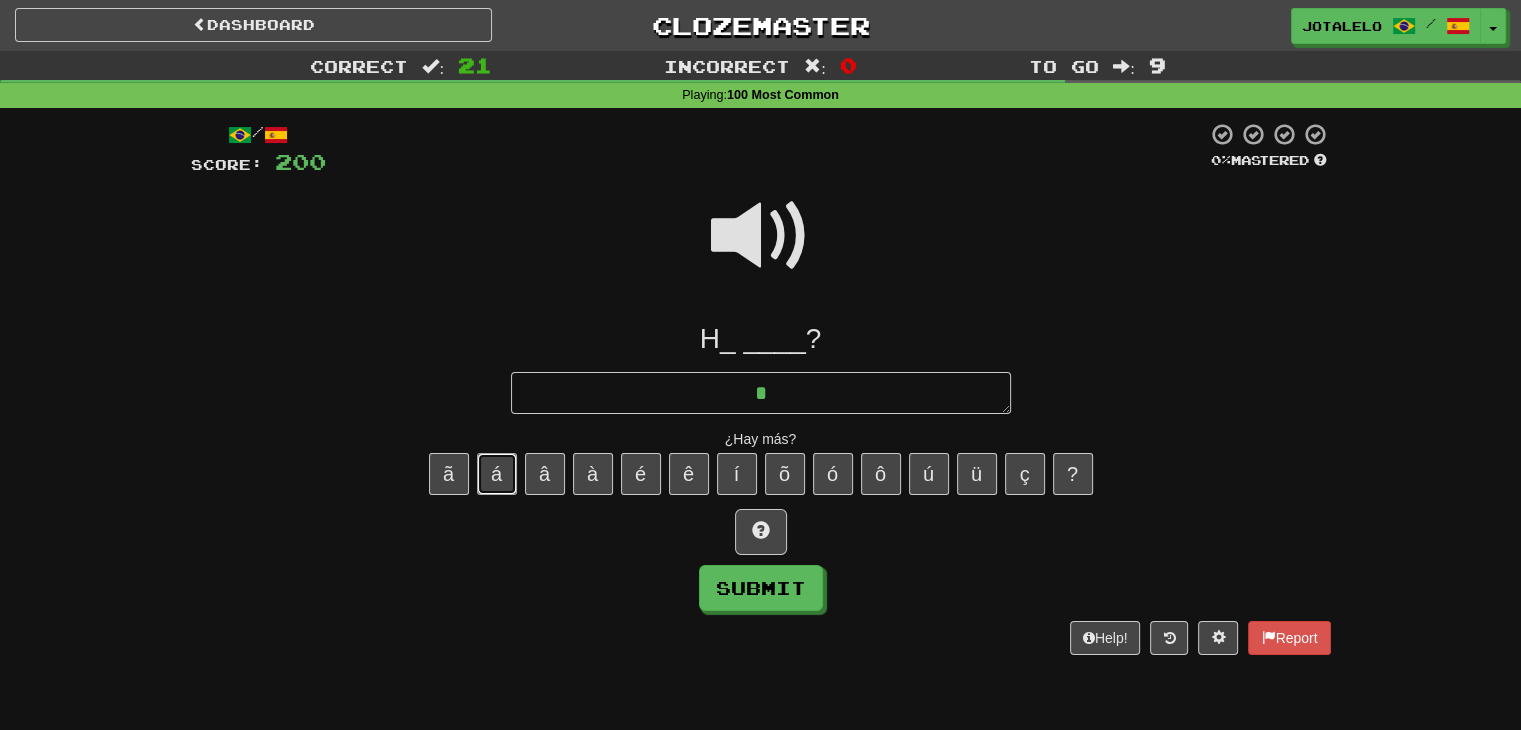 click on "á" at bounding box center (497, 474) 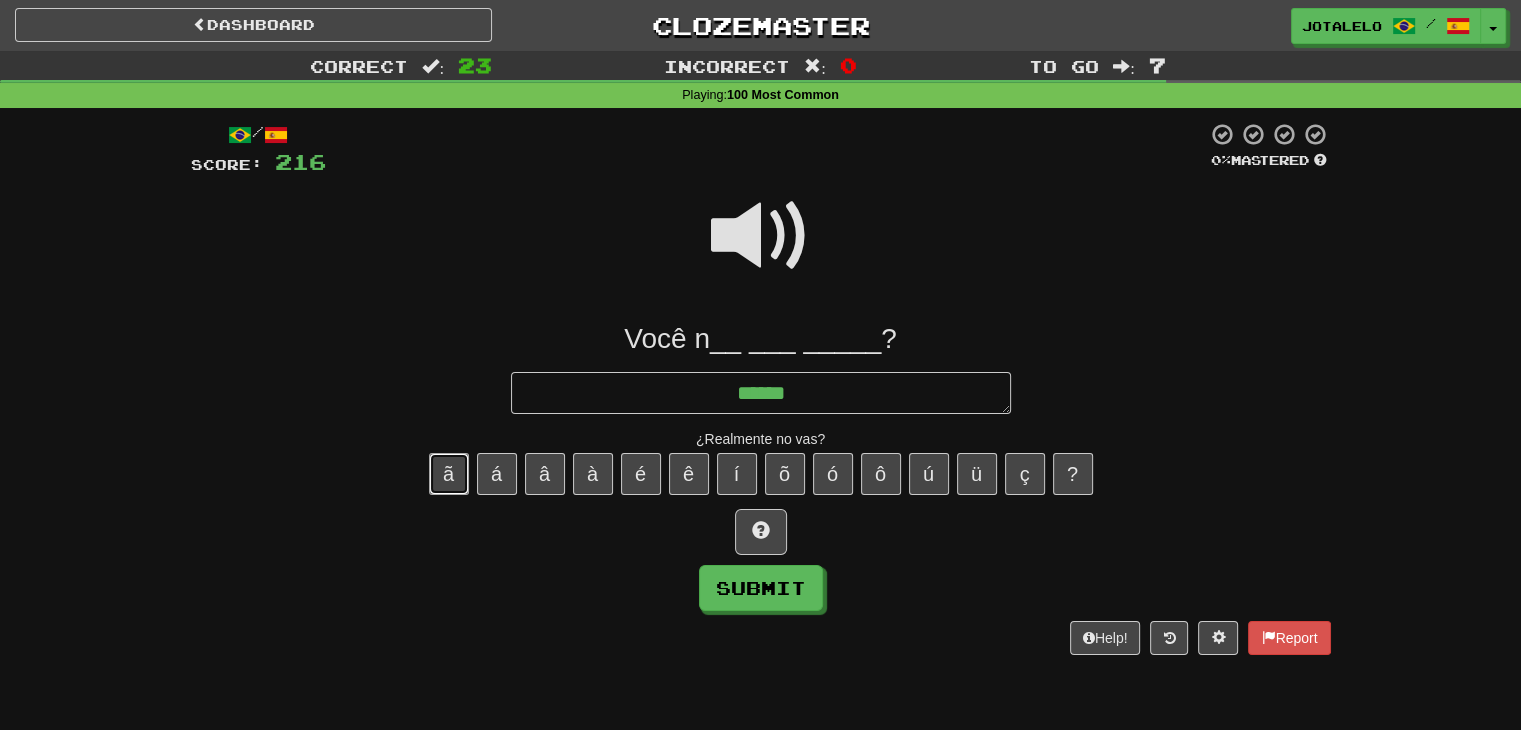 click on "ã" at bounding box center [449, 474] 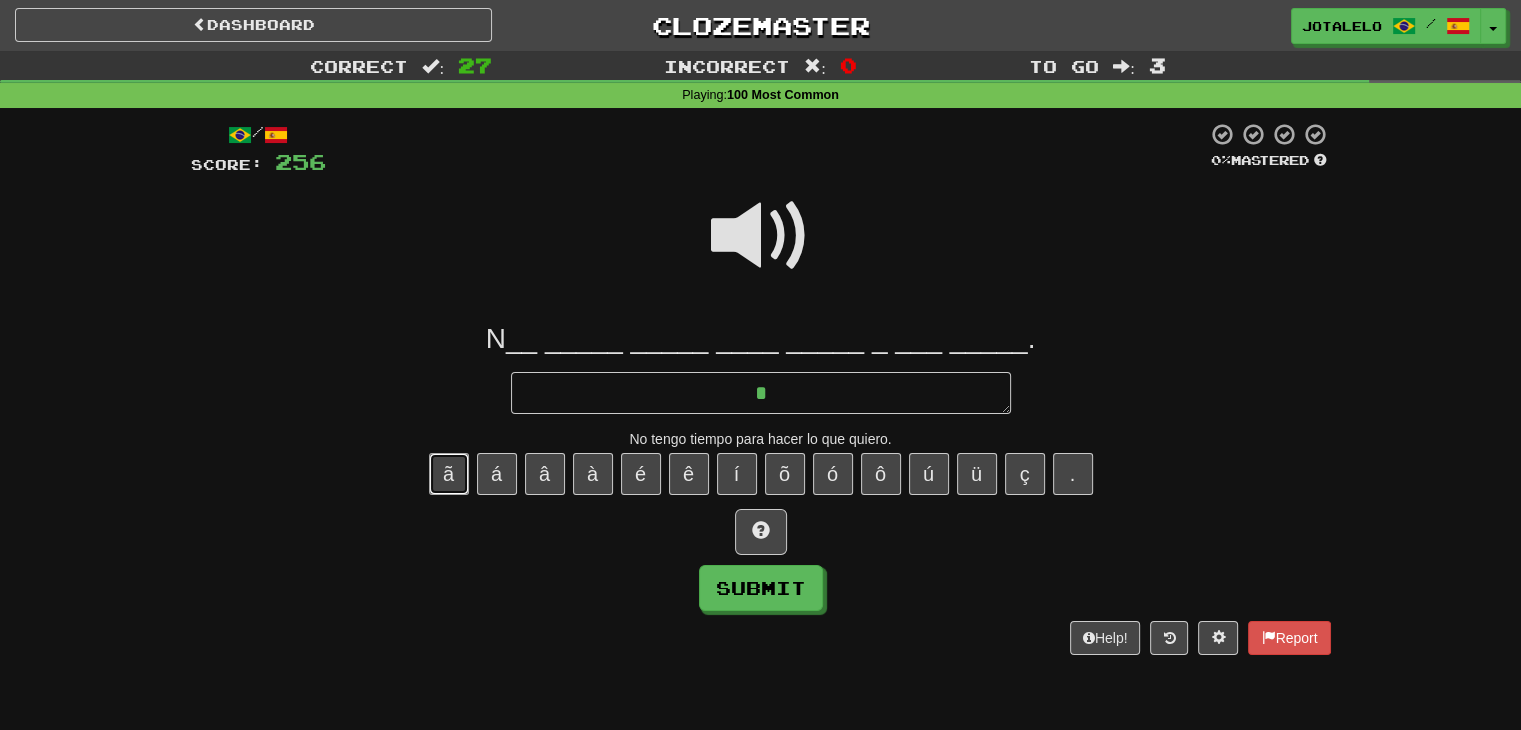 click on "ã" at bounding box center (449, 474) 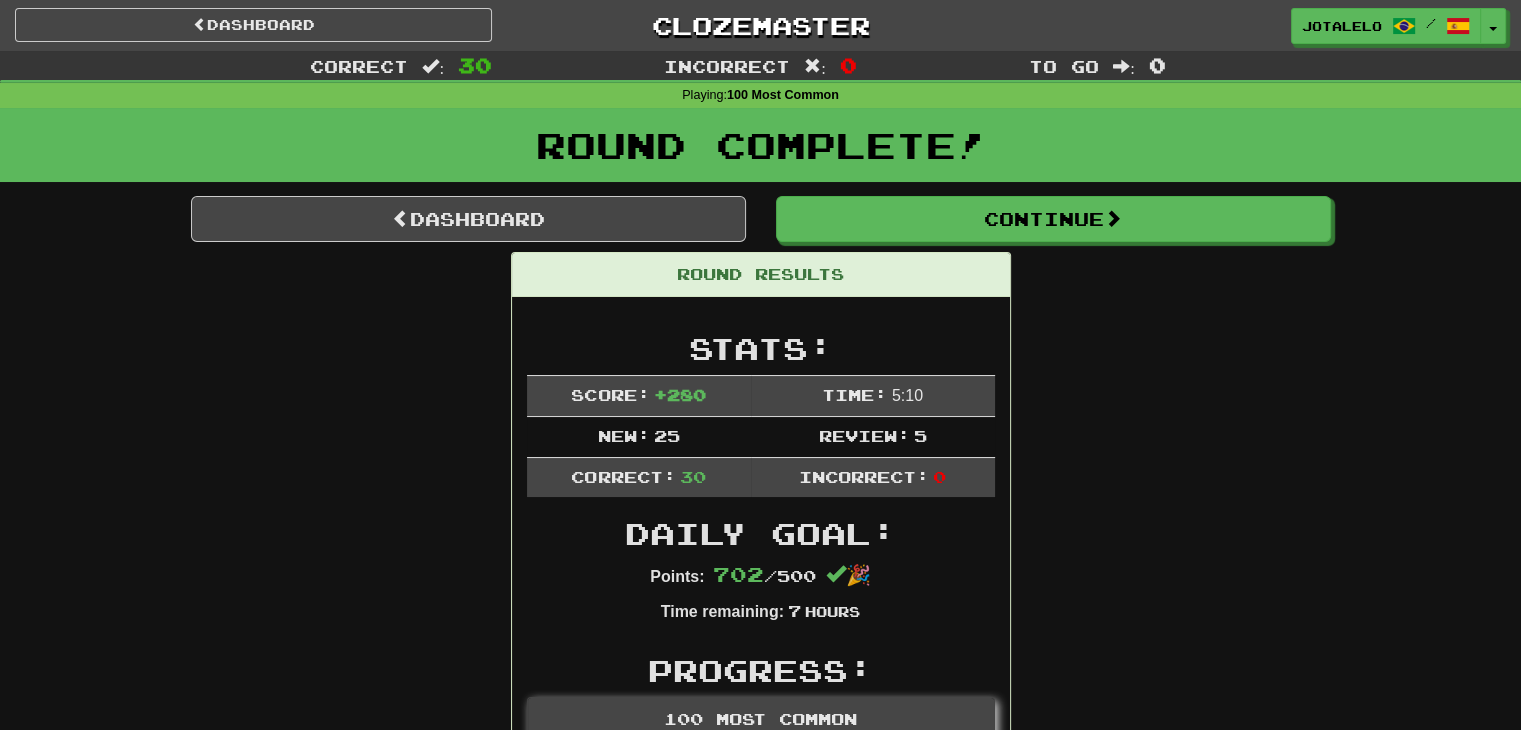 click on "Dashboard Continue  Round Results Stats: Score:   + 280 Time:   5 : 10 New:   25 Review:   5 Correct:   30 Incorrect:   0 Daily Goal: Points:   702  /  500  🎉 Time remaining: 7   Hours Progress: 100 Most Common Playing:  266  /  490 + 24 49.388% 54.286% Mastered:  0  /  490 0% Ready for Review:  4  /  Level:  15 ⬆🎉🙌 261  points to level  16  - keep going! Ranked:  2 nd  this week ( 2 654  points to  1 st ) Sentences:  Report Isso é para  mim . Eso es para mí.  Report Já  vou fazer. Ya lo voy a hacer.  Report É  meu . Es mío.  Report Não  é ? ¿No es así?  Report Sim, você  pode . Sí, podés.  Report Não quero te  ver  mais. No quiero verte más.  Report "Não pode  ser !" "Mas é!" "¡No puede ser!" "¡Pero es!"  Report Ele não é um de  nós . No es de los nuestros.  Report Você pode  ver  isso agora. Ahora puedes verlo.  Report Quero dizer uma  coisa . Quiero decir una cosa.  Report Quem não  estava  aqui? ¿Quién no estaba aquí?  Report Isso é tudo que tenho a  dizer . certo" at bounding box center [761, 2052] 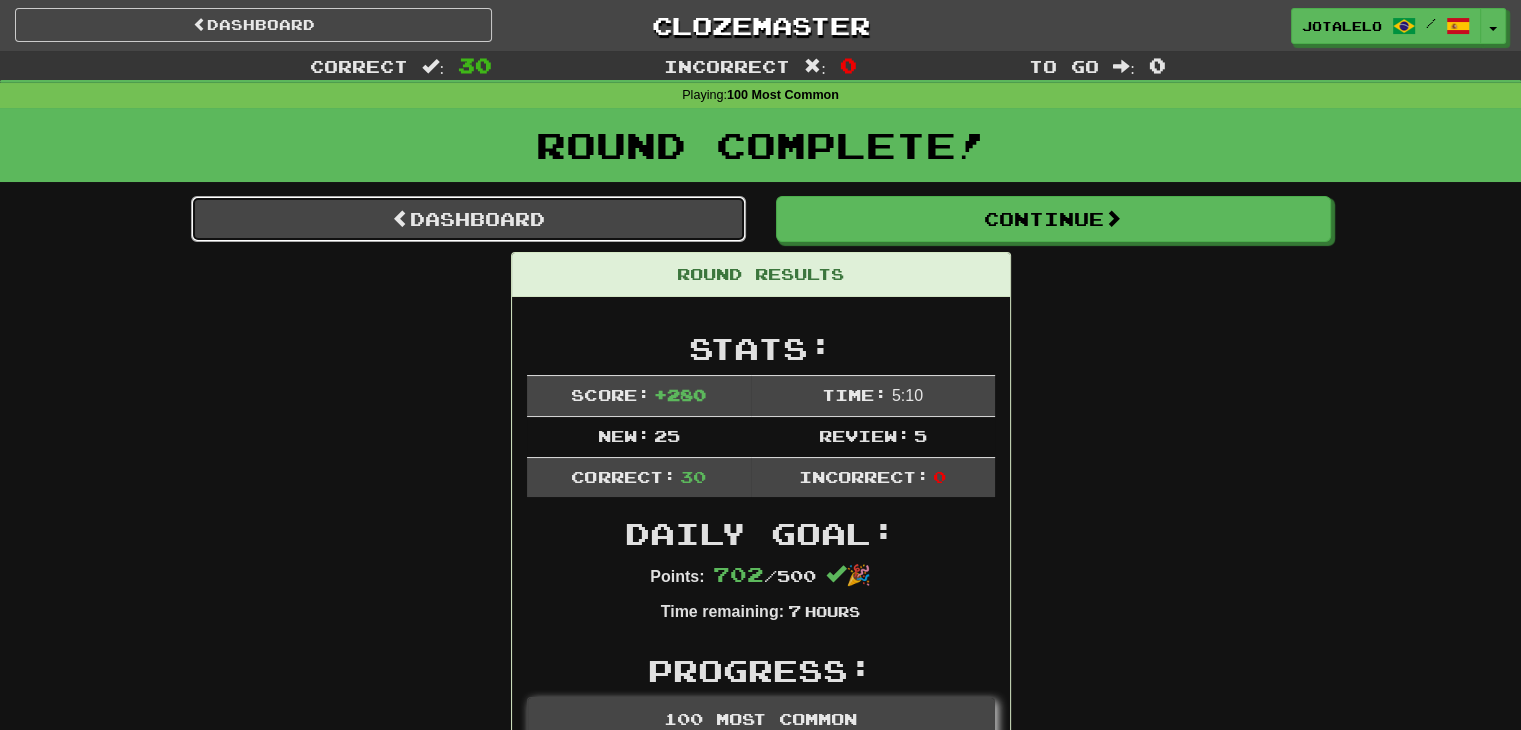 click on "Dashboard" at bounding box center [468, 219] 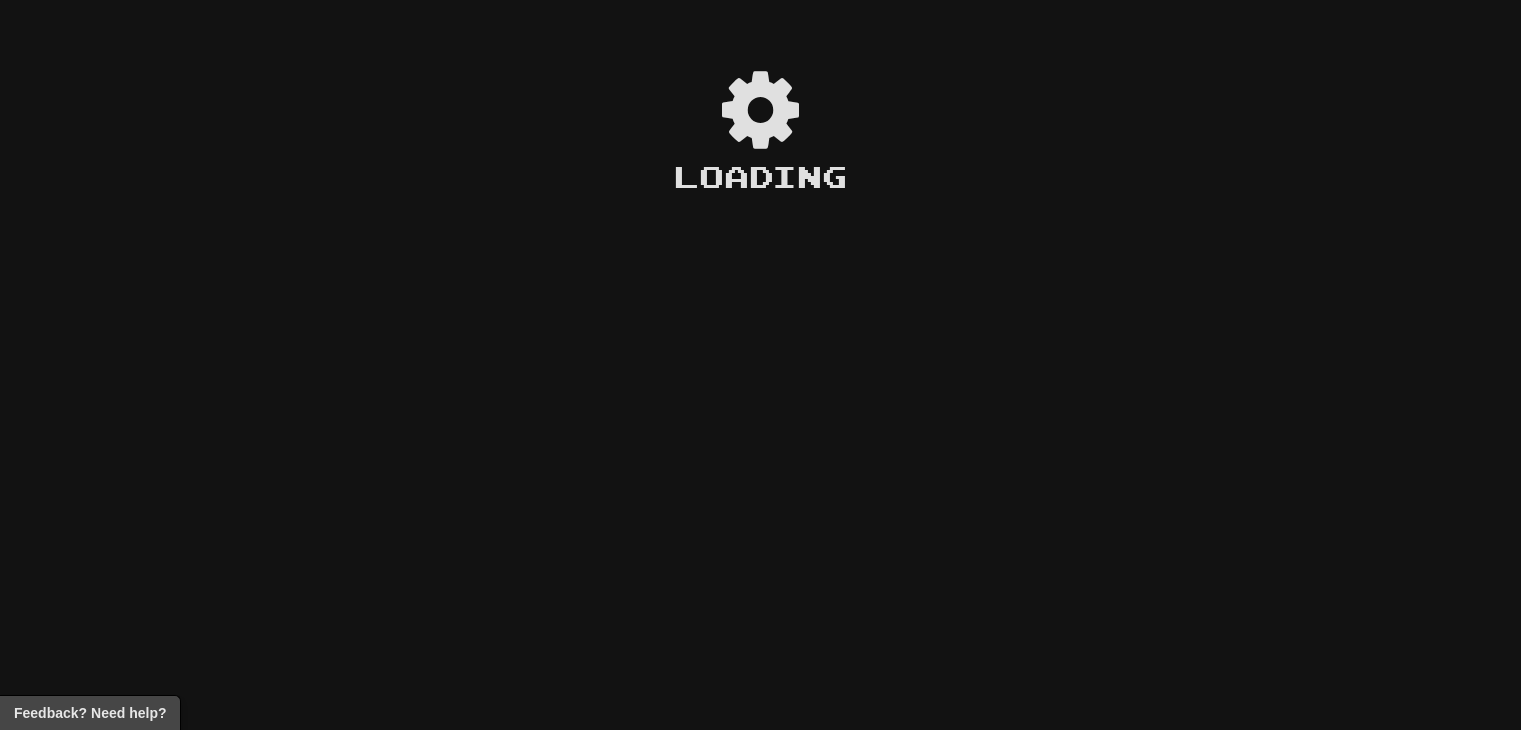 scroll, scrollTop: 0, scrollLeft: 0, axis: both 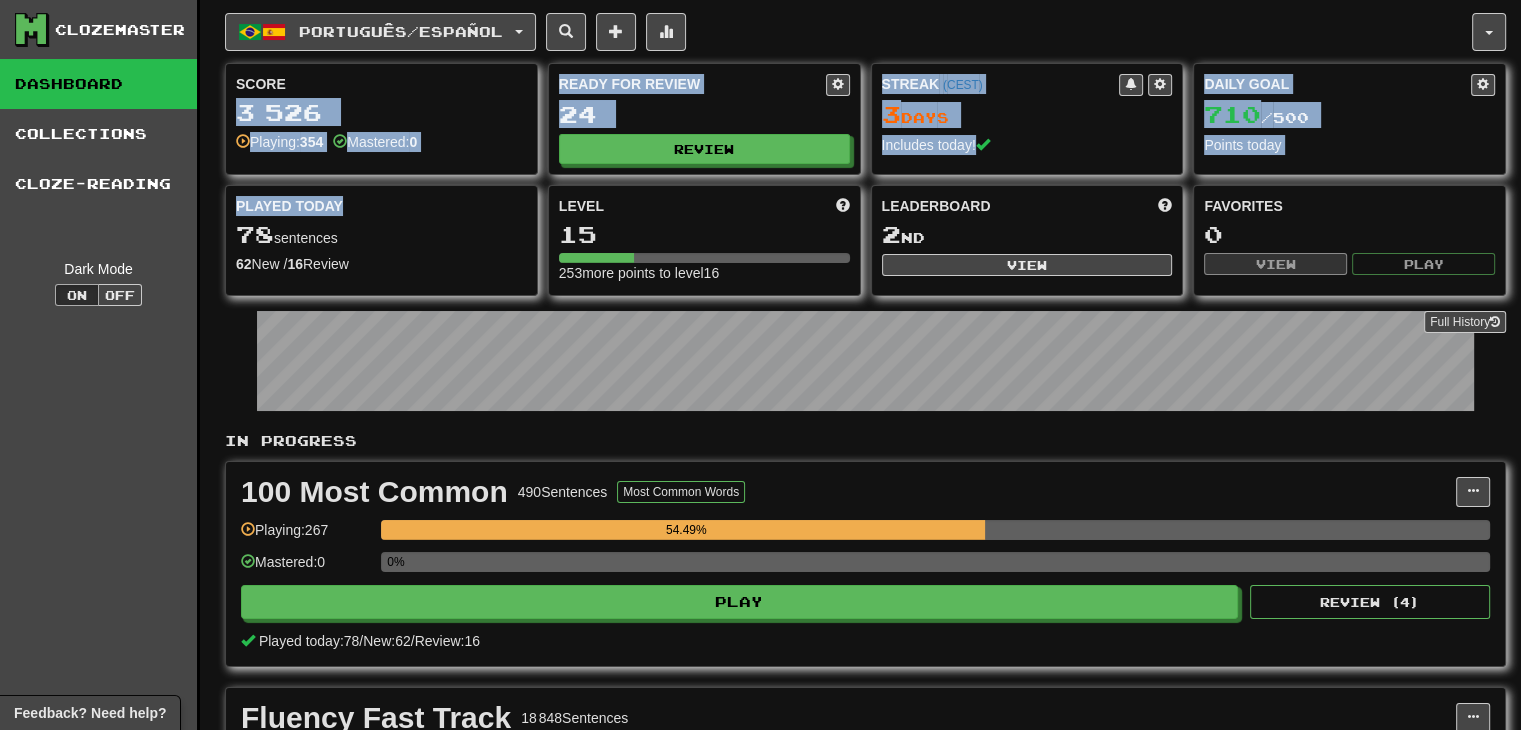 drag, startPoint x: 531, startPoint y: 199, endPoint x: 516, endPoint y: 75, distance: 124.90396 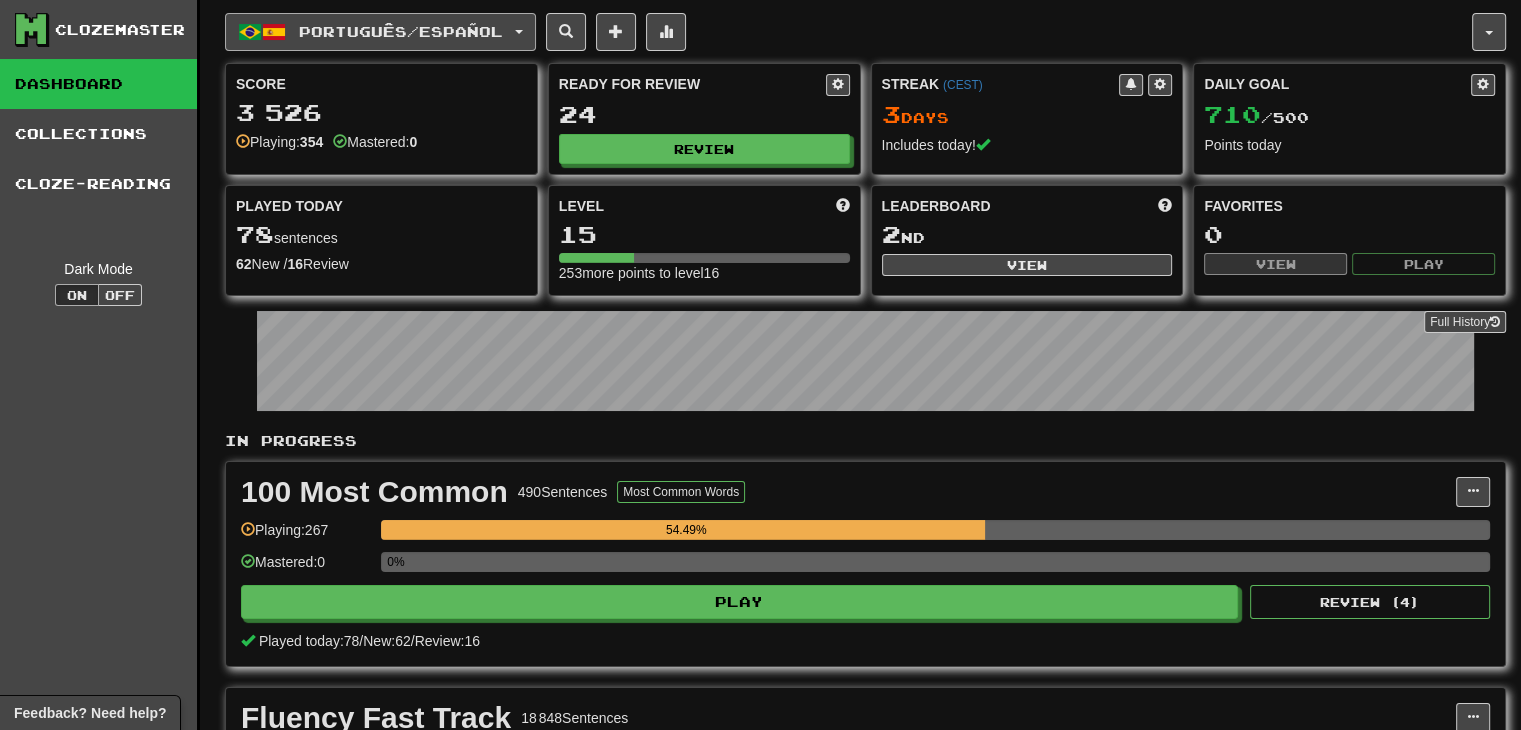 click on "Português  /  Español" at bounding box center (380, 32) 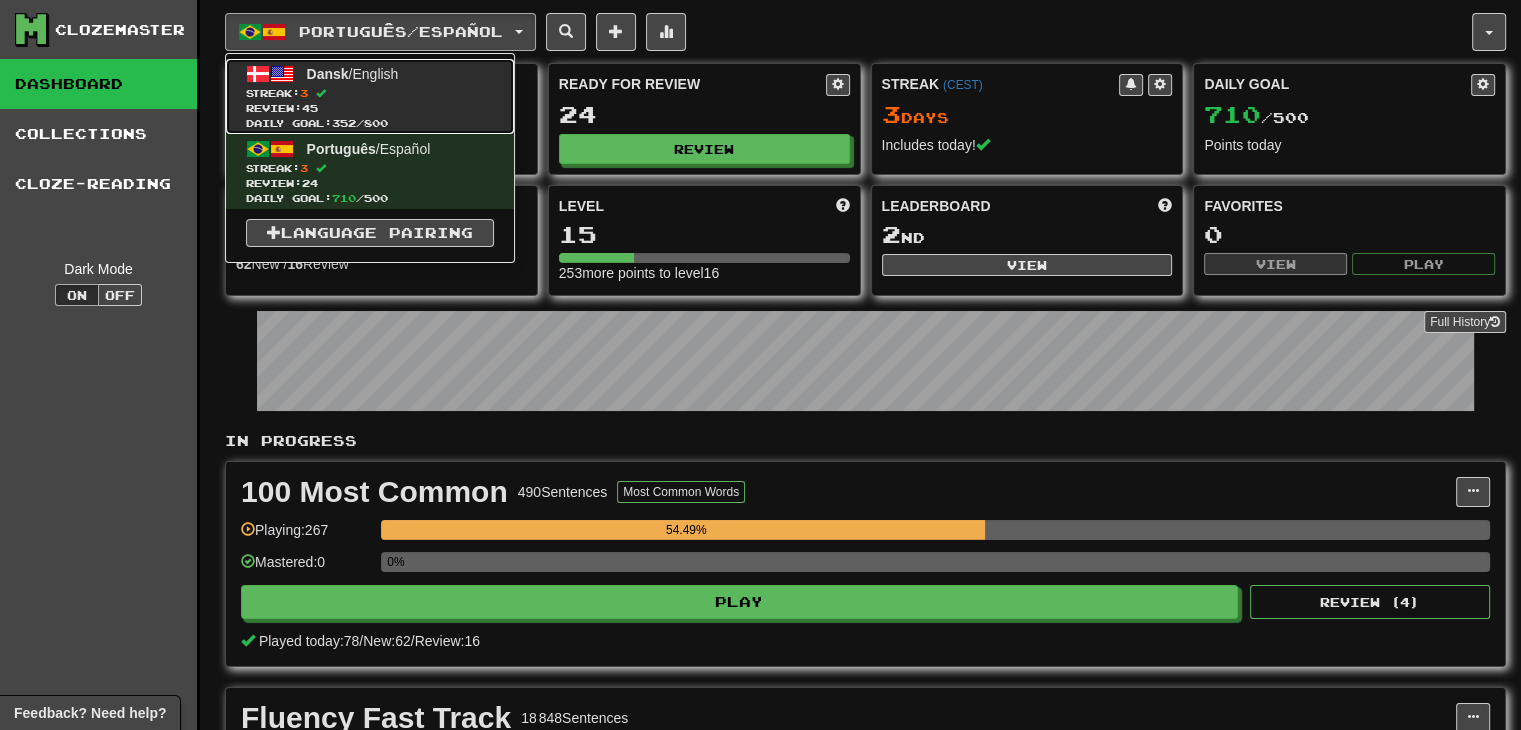 click on "Streak:  3" at bounding box center (370, 93) 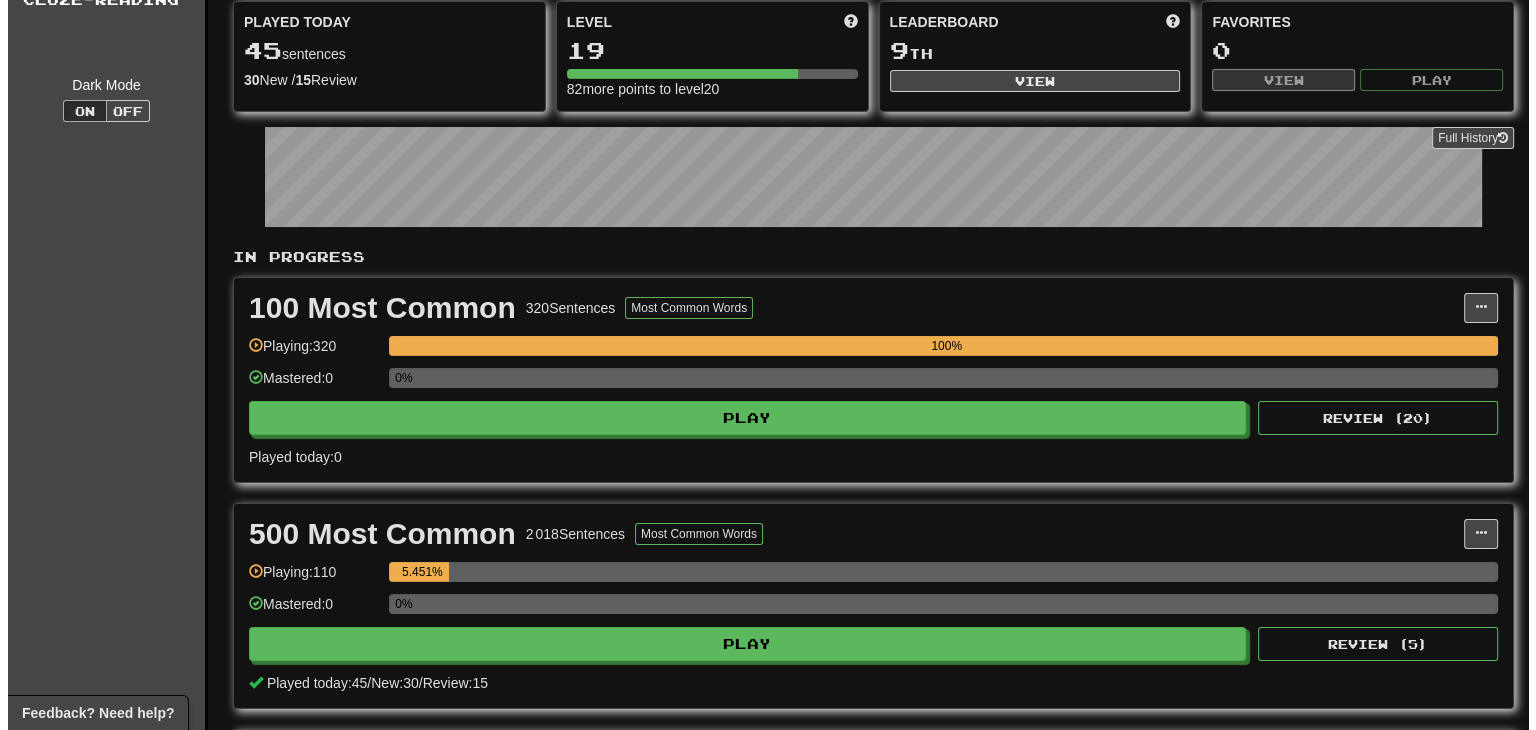 scroll, scrollTop: 188, scrollLeft: 0, axis: vertical 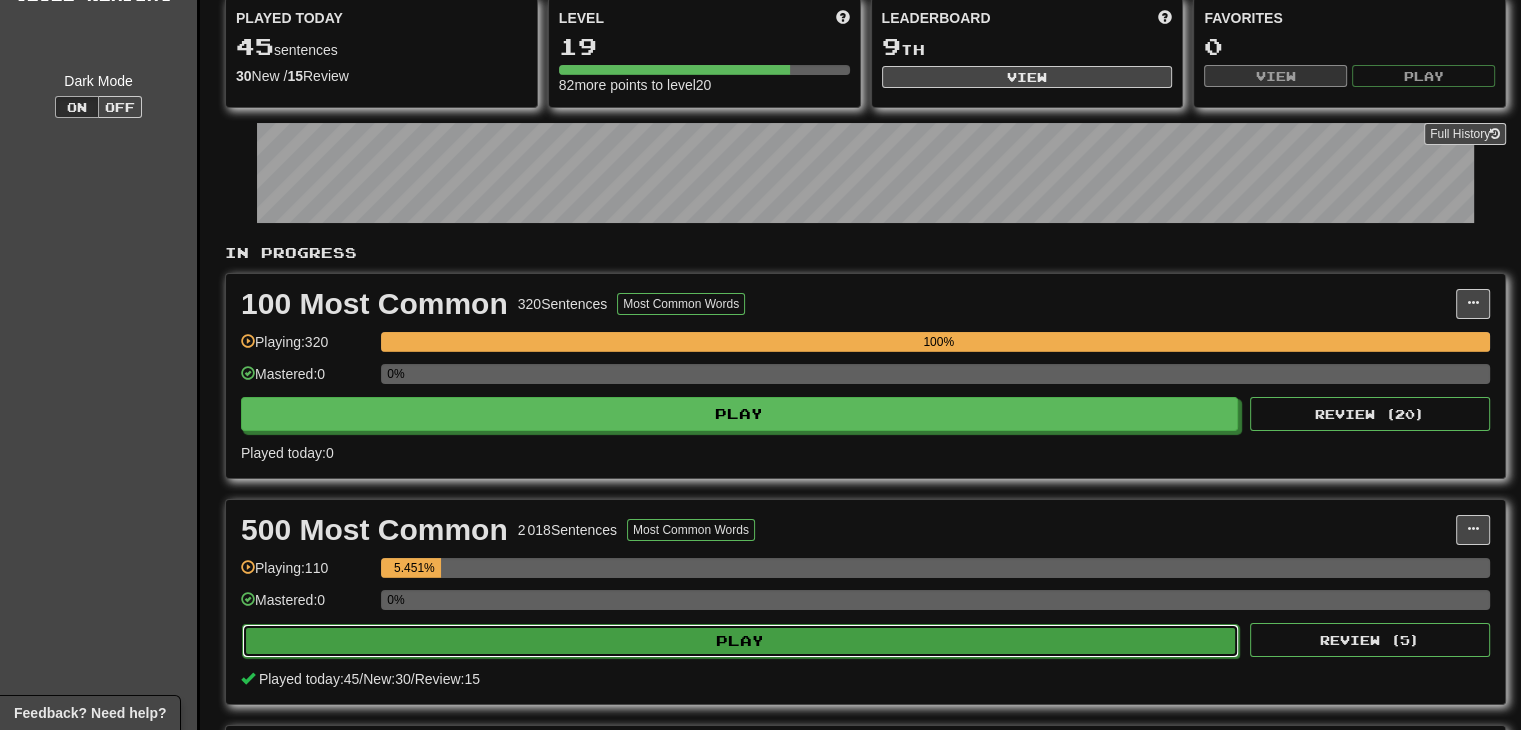 click on "Play" at bounding box center (740, 641) 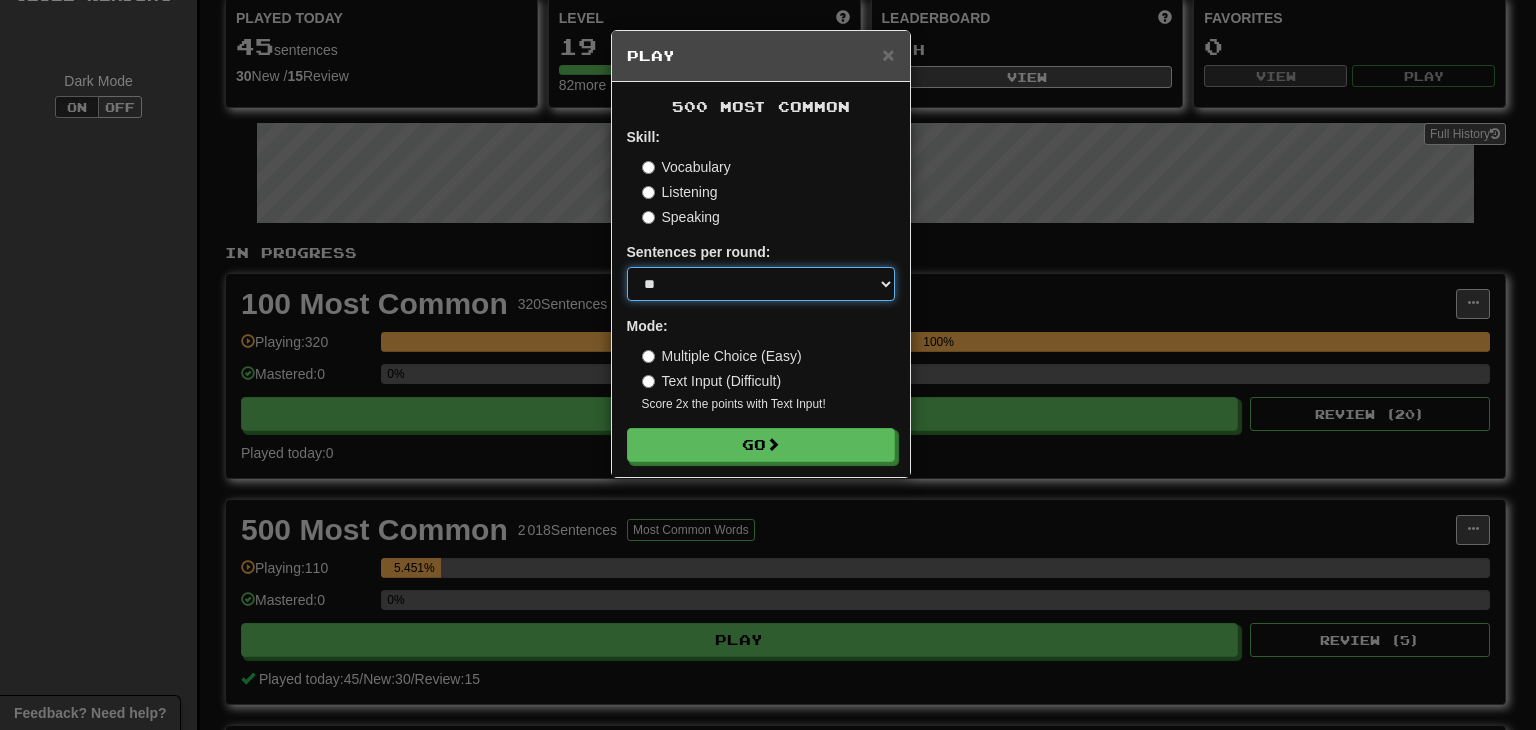 click on "* ** ** ** ** ** *** ********" at bounding box center [761, 284] 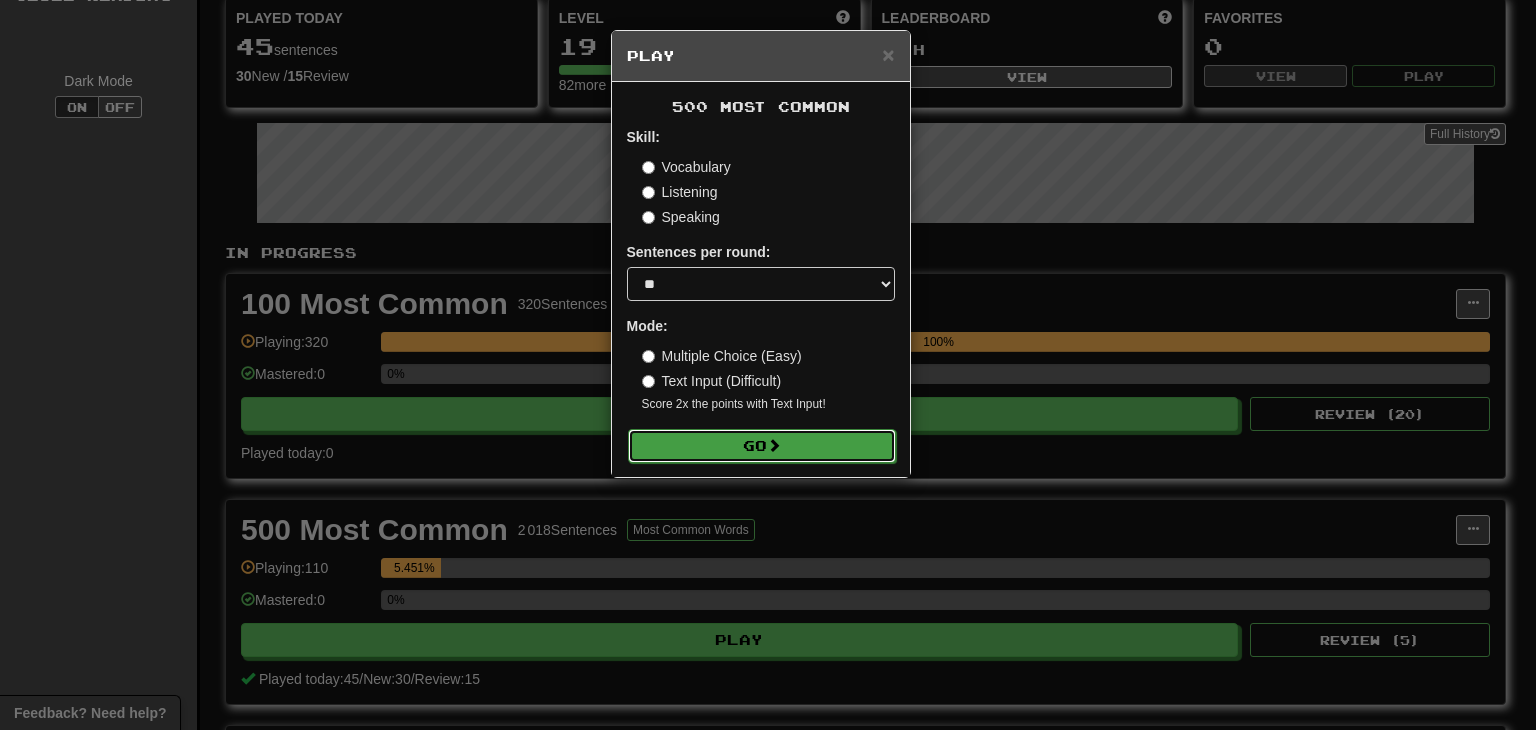 click on "Go" at bounding box center [762, 446] 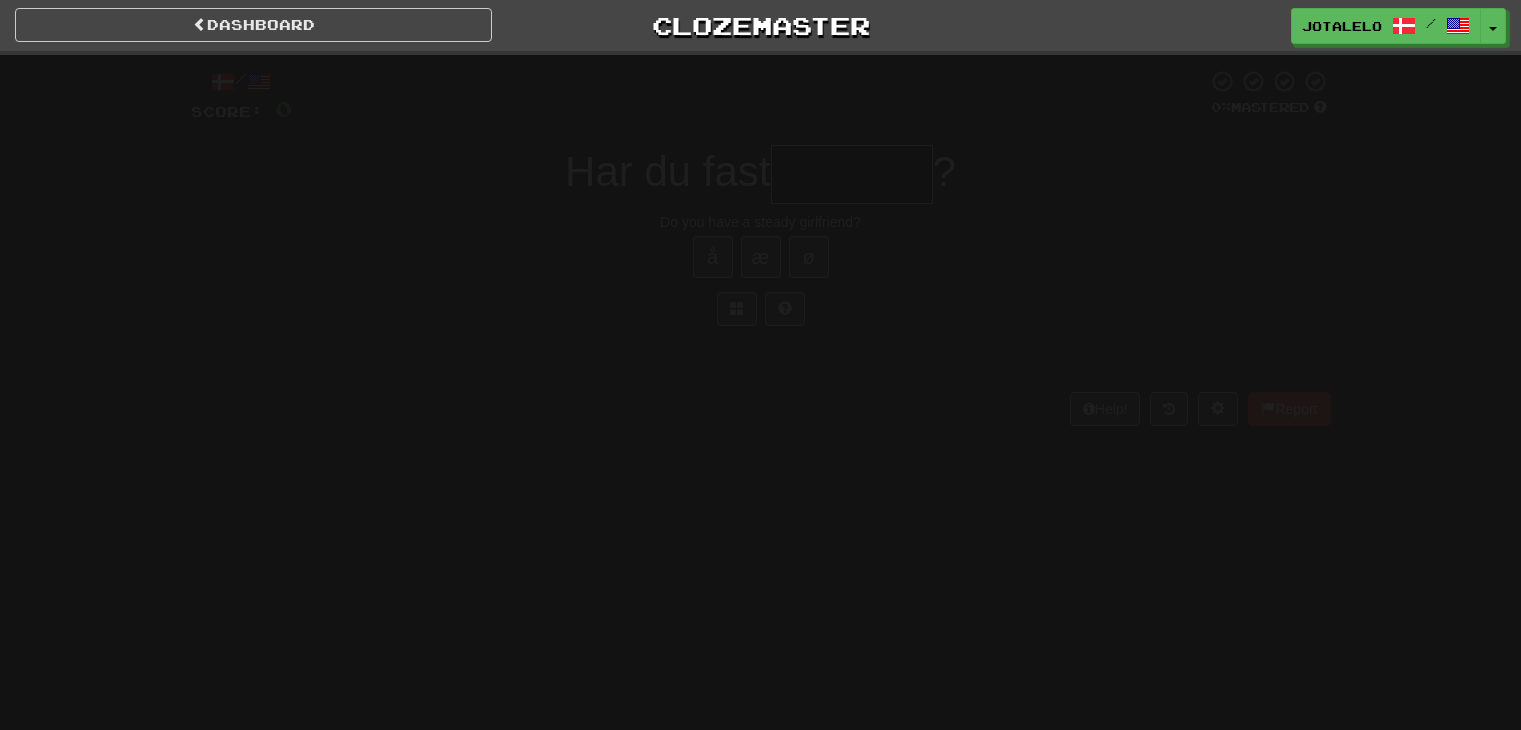 scroll, scrollTop: 0, scrollLeft: 0, axis: both 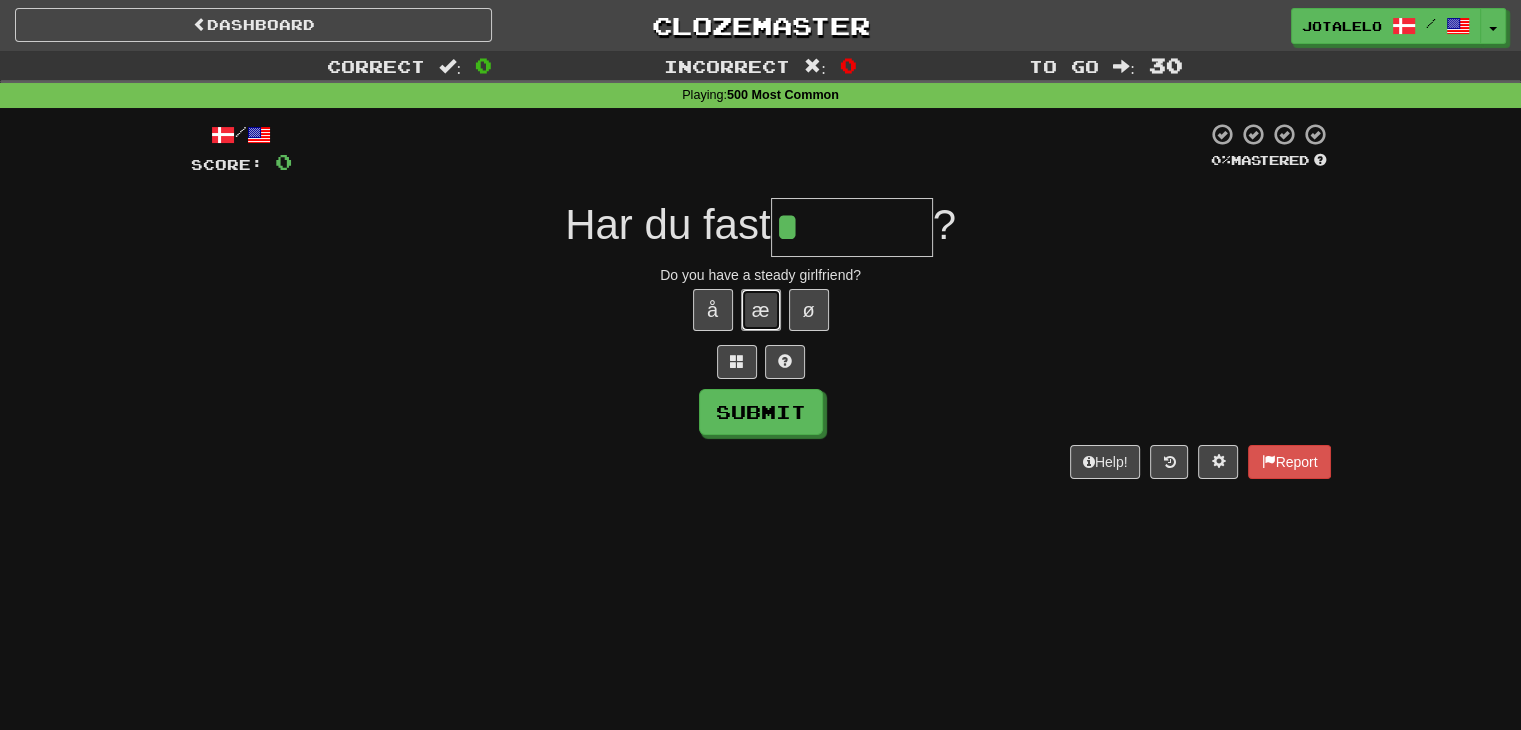 click on "æ" at bounding box center [761, 310] 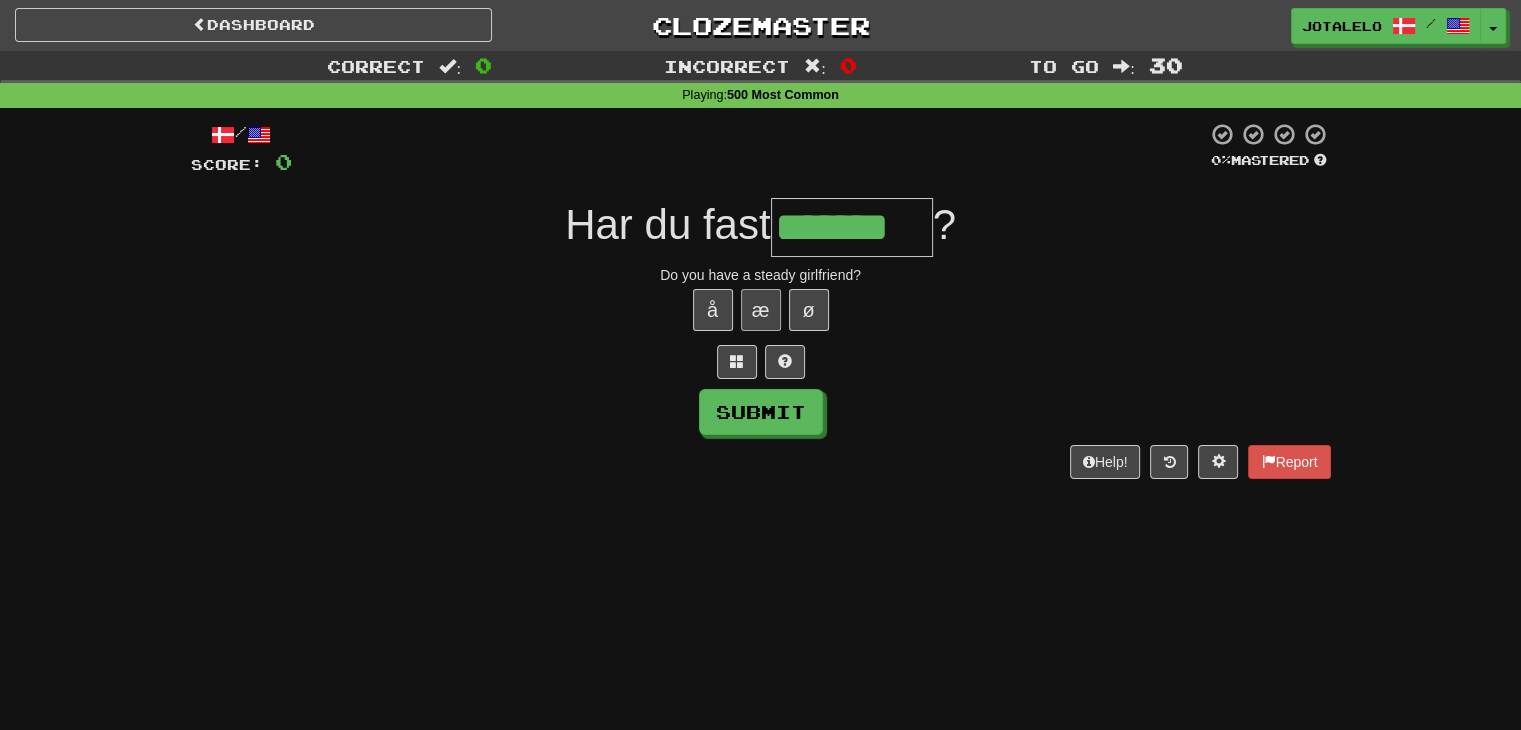 type on "*******" 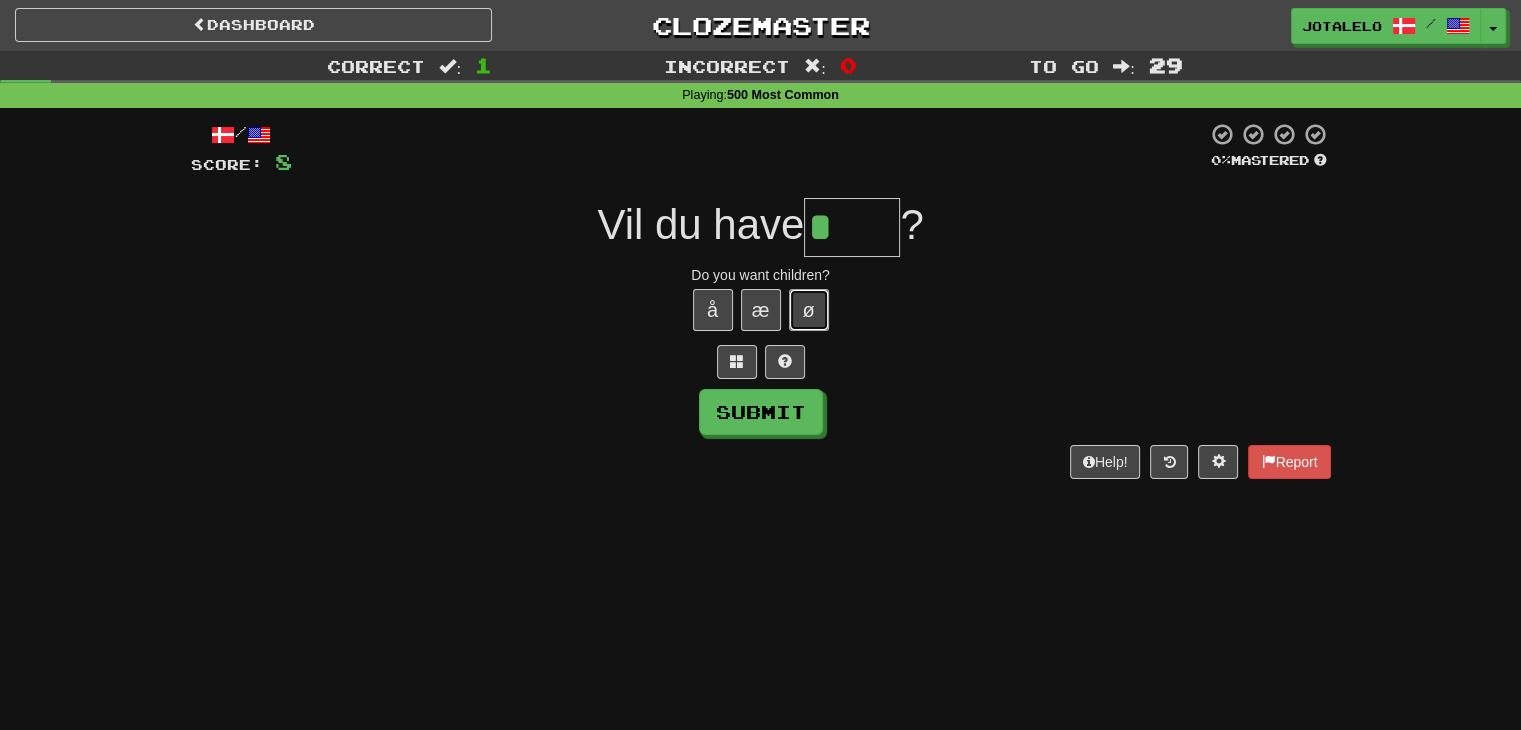 click on "ø" at bounding box center (809, 310) 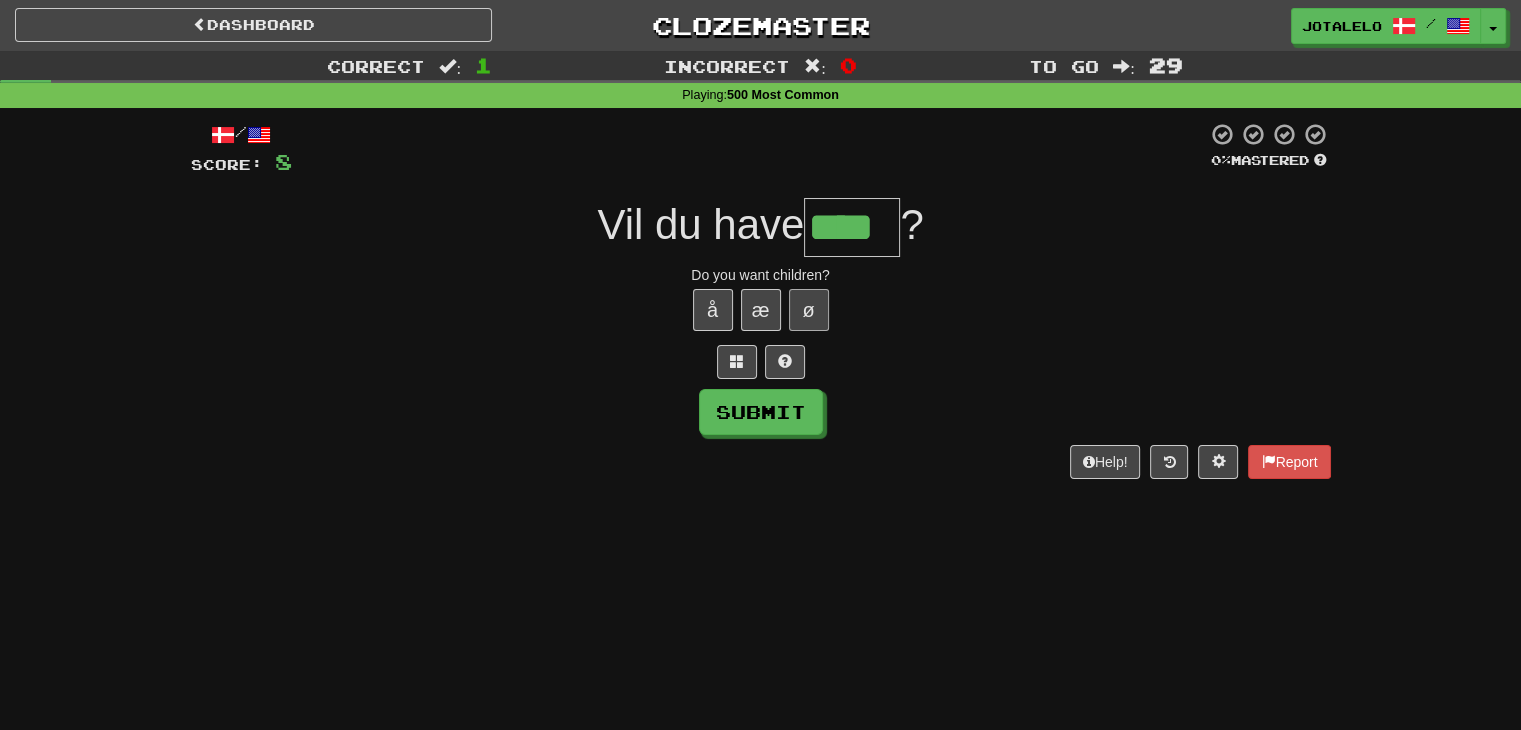 type on "****" 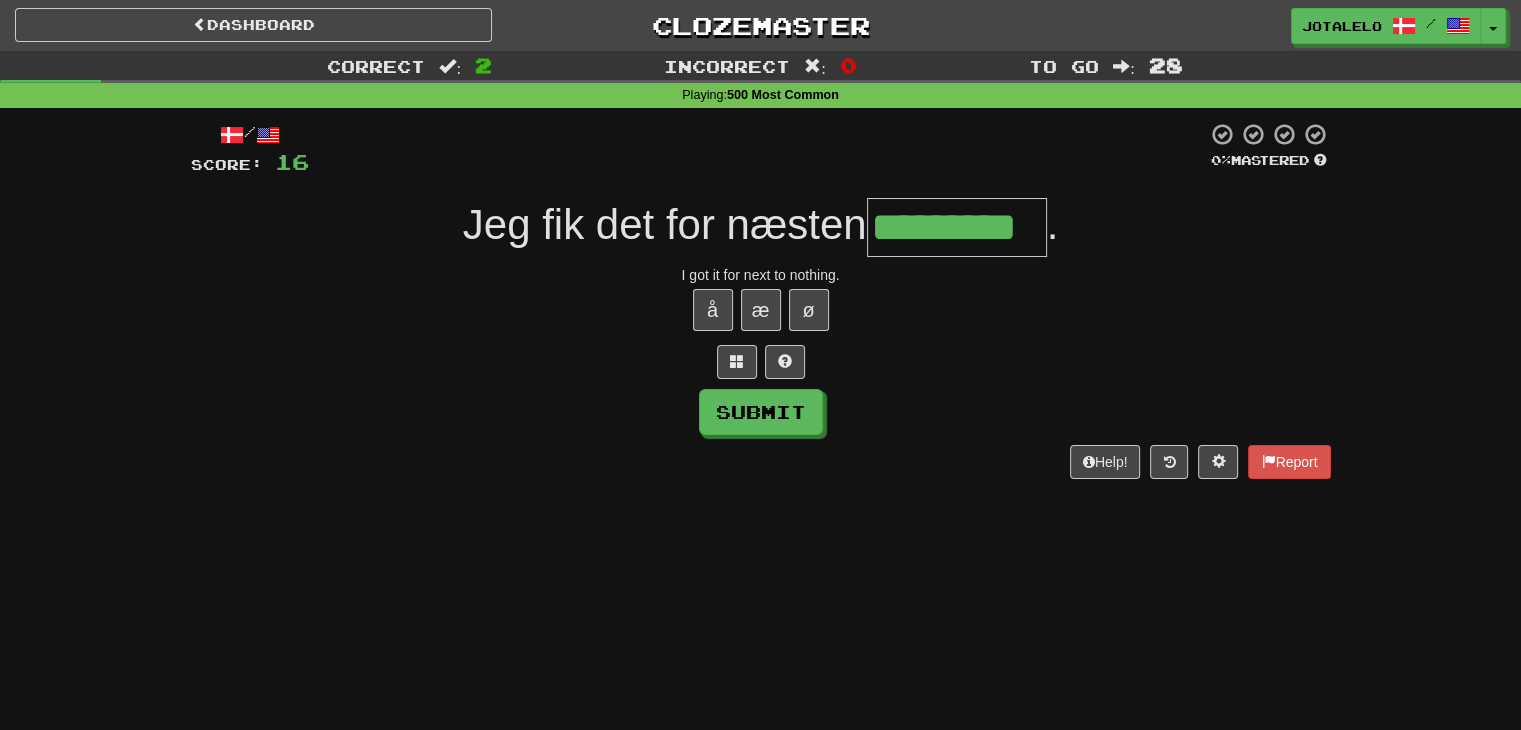 type on "*********" 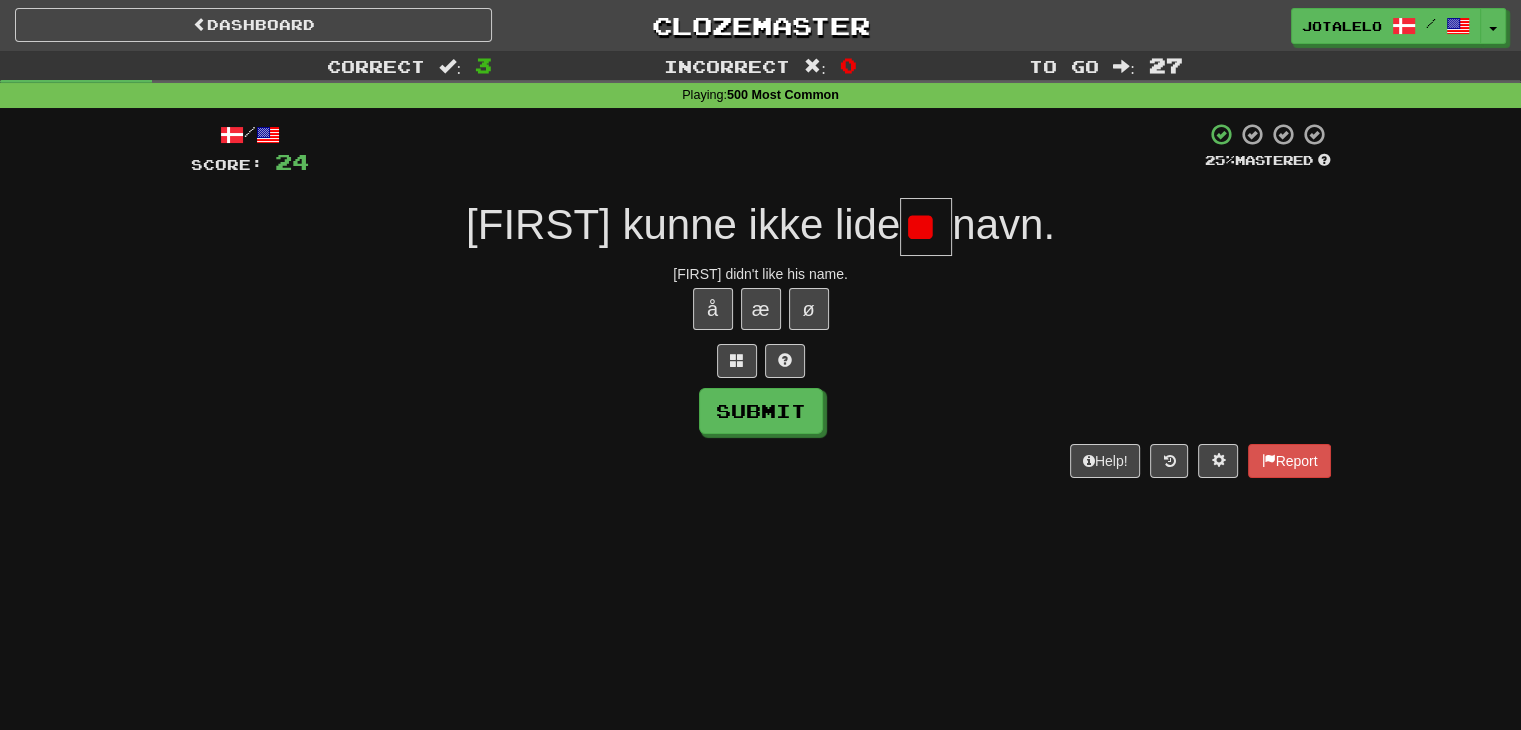 scroll, scrollTop: 0, scrollLeft: 0, axis: both 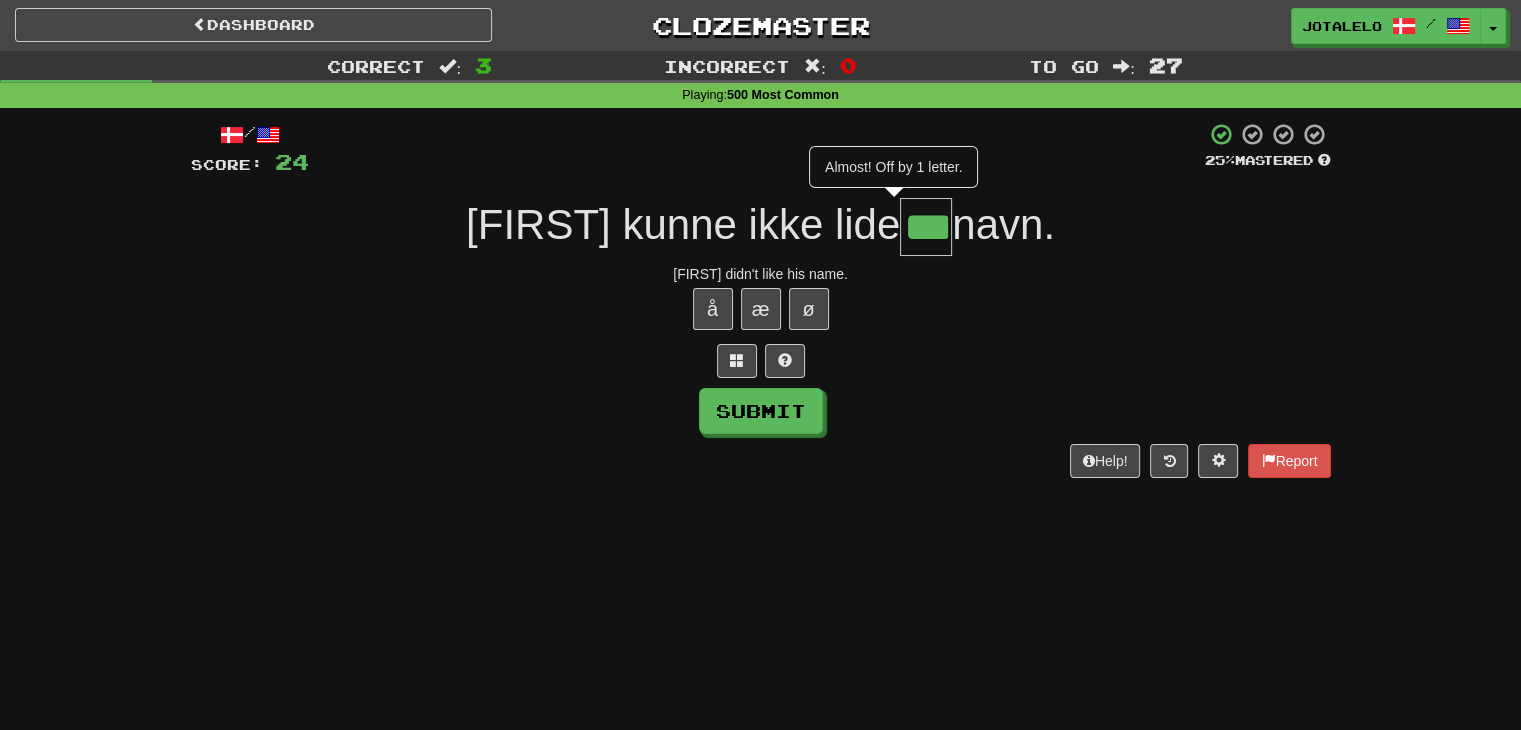 type on "***" 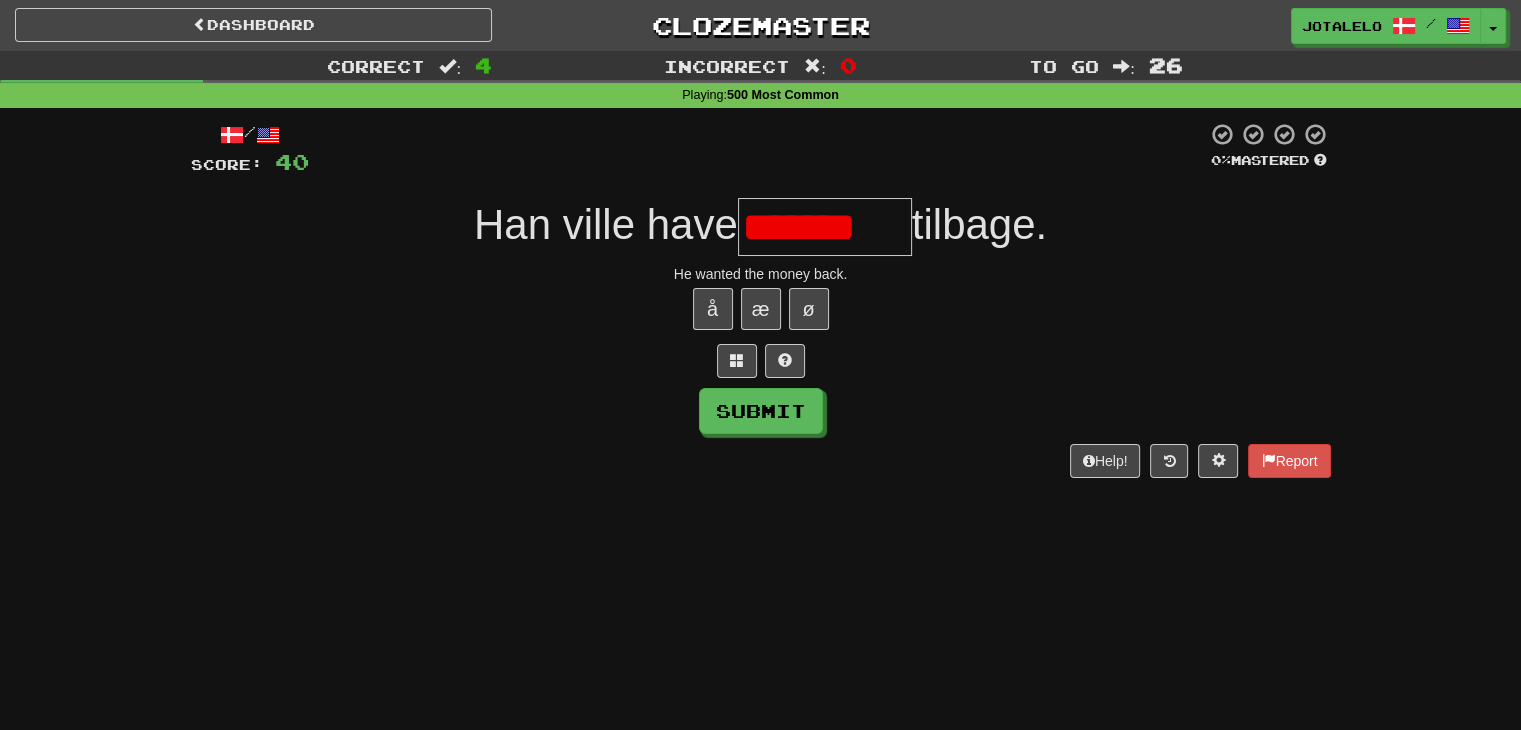 scroll, scrollTop: 0, scrollLeft: 0, axis: both 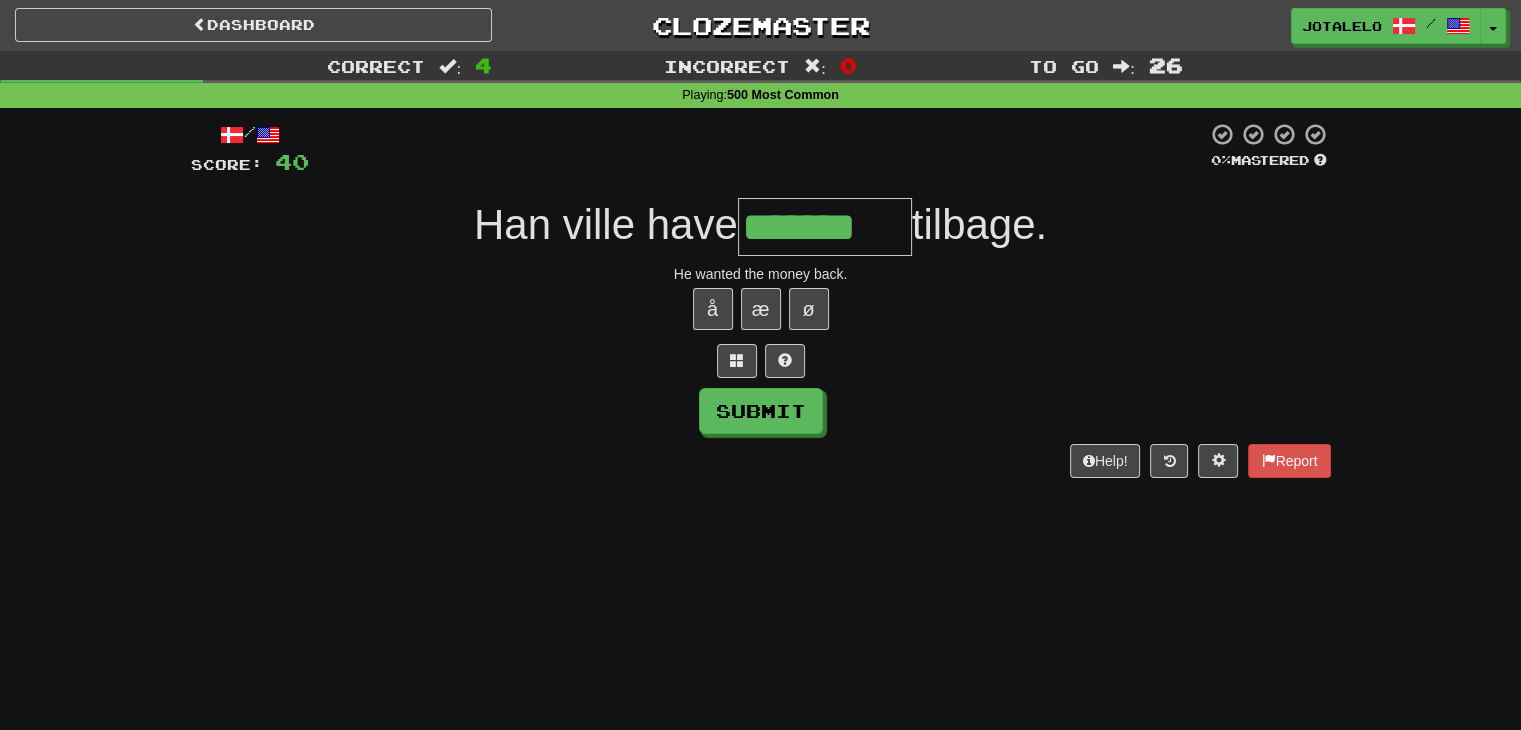 type on "*******" 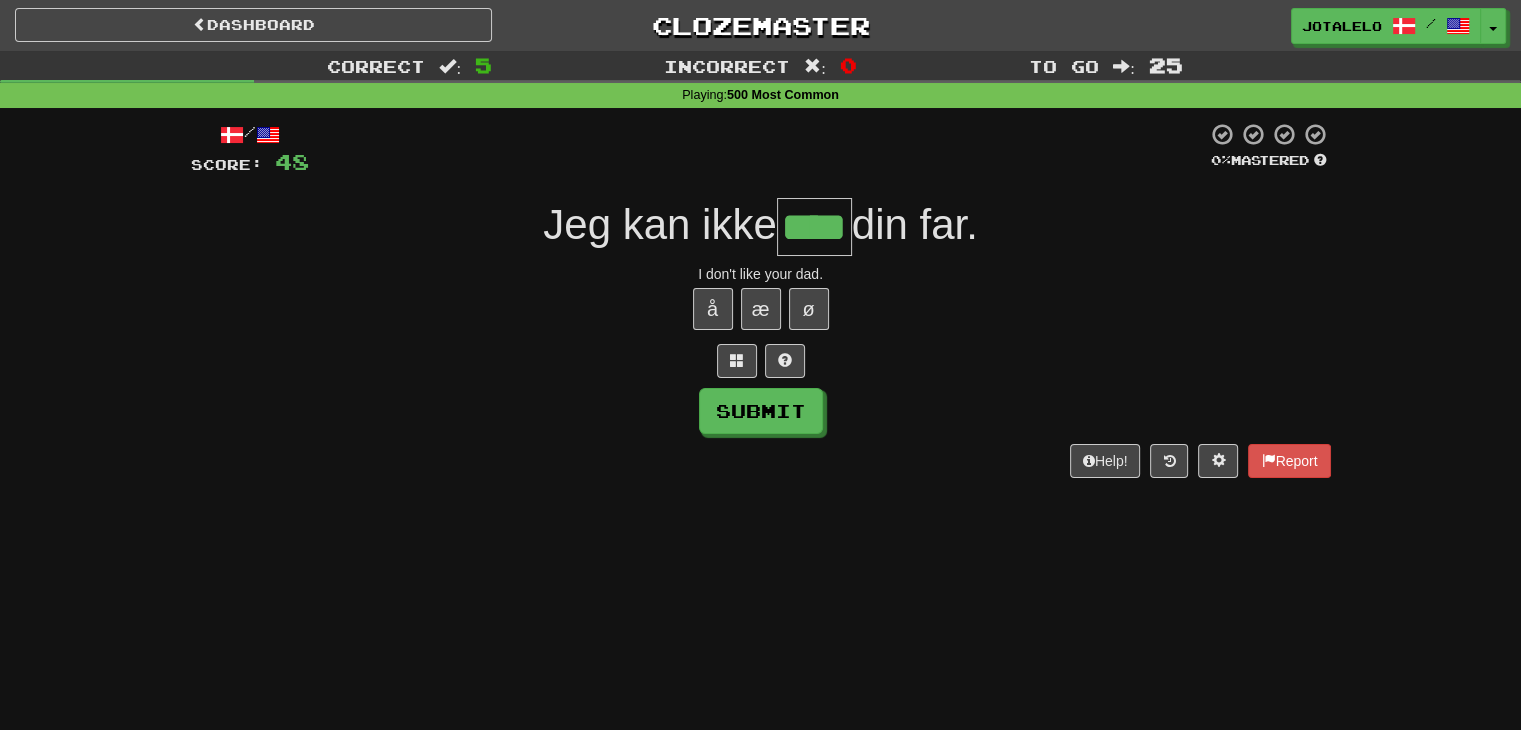 type on "****" 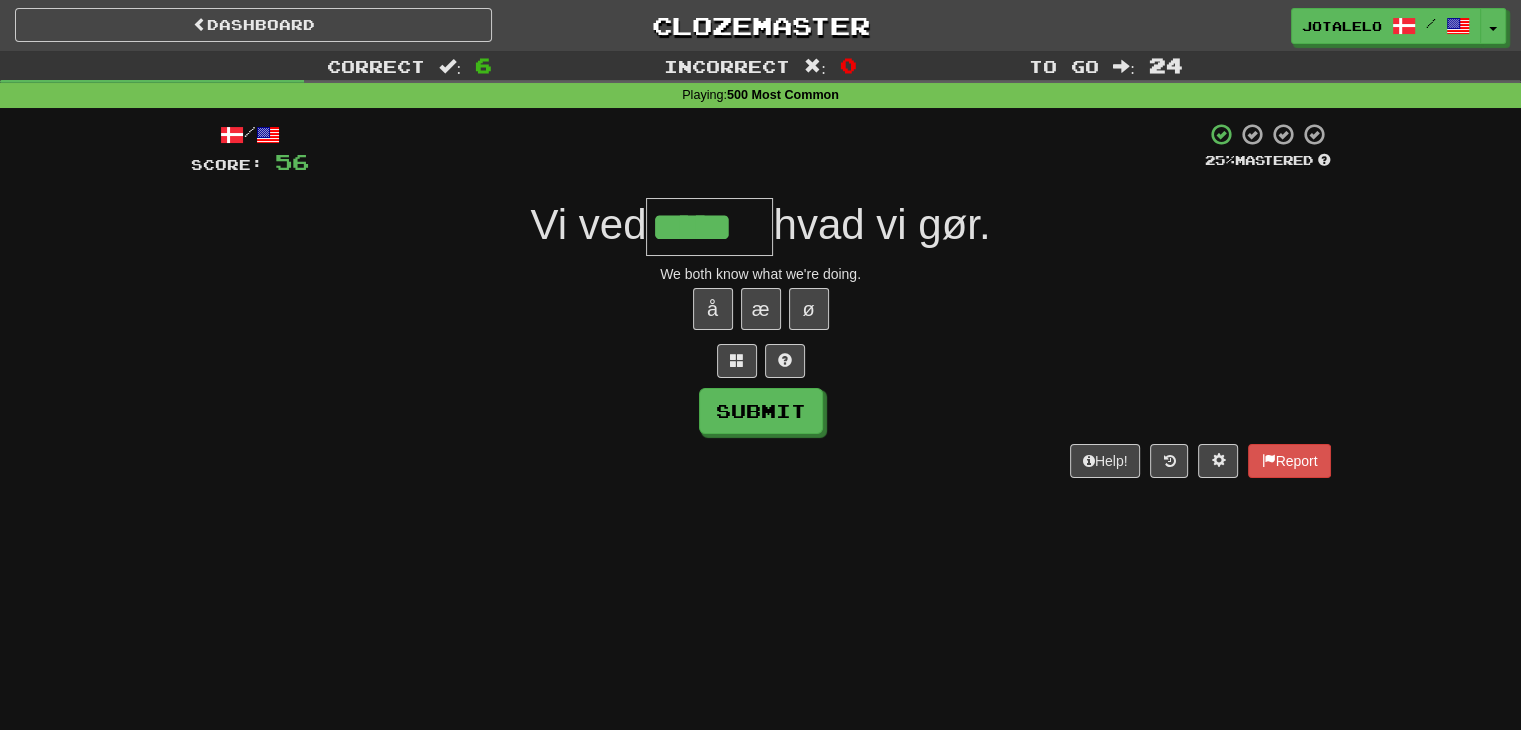 type on "*****" 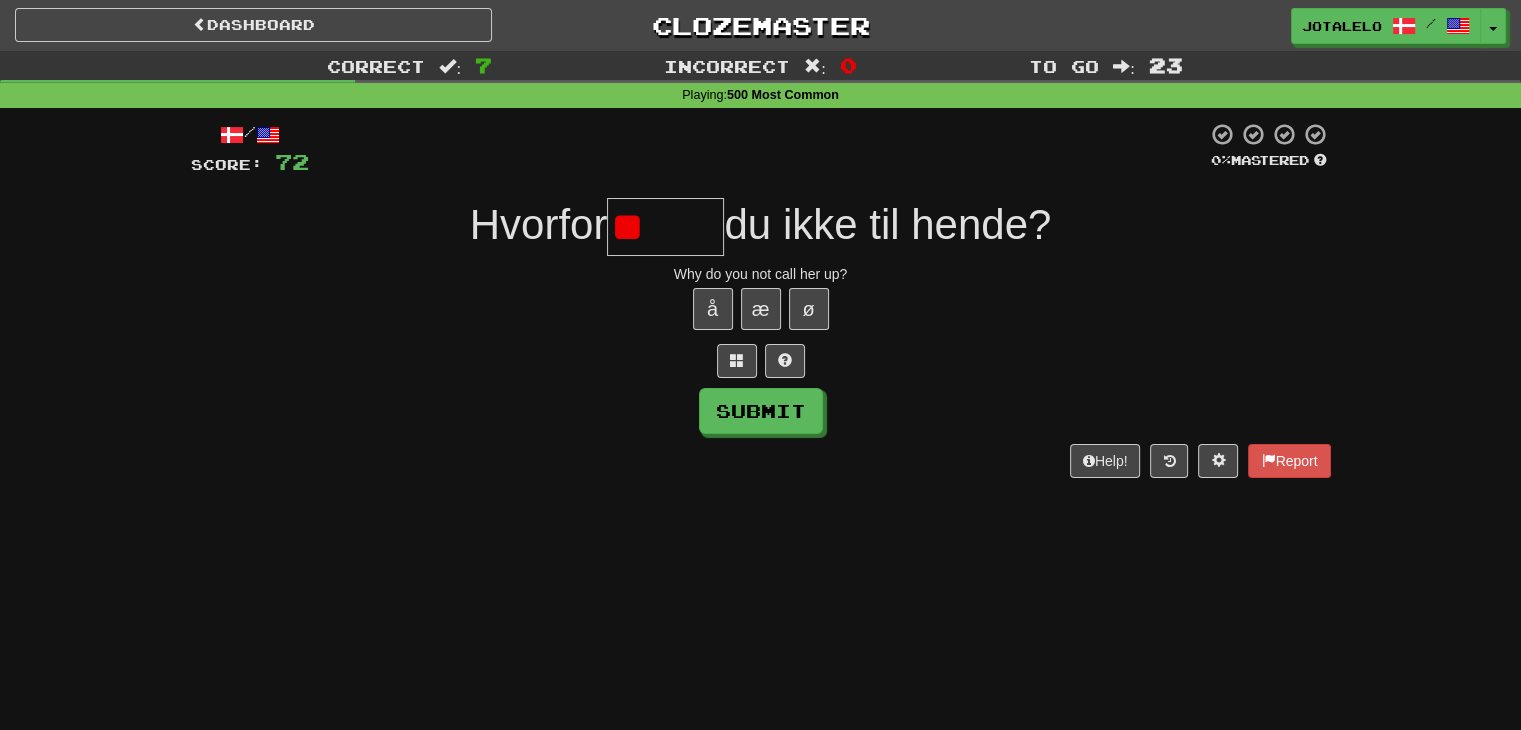 type on "*" 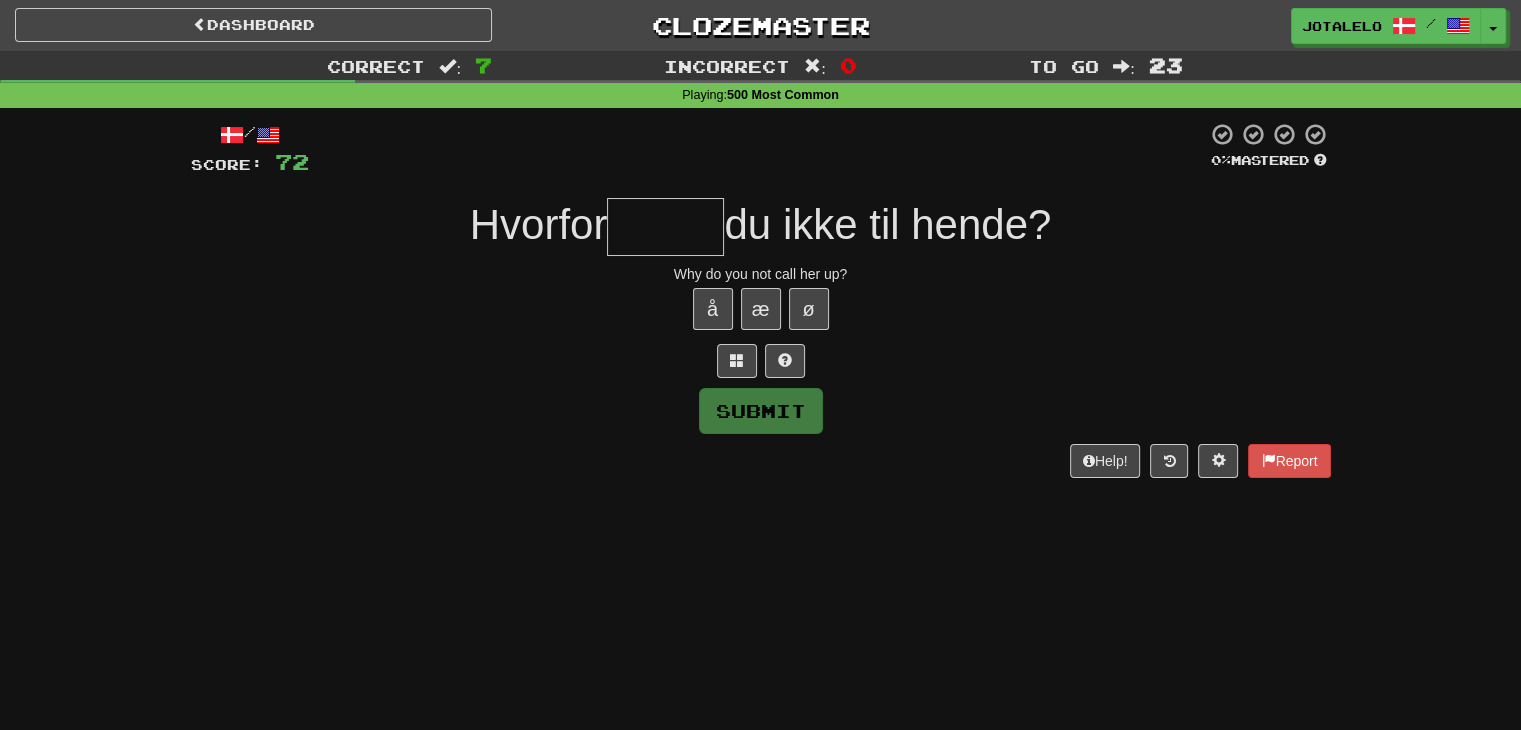 type on "*" 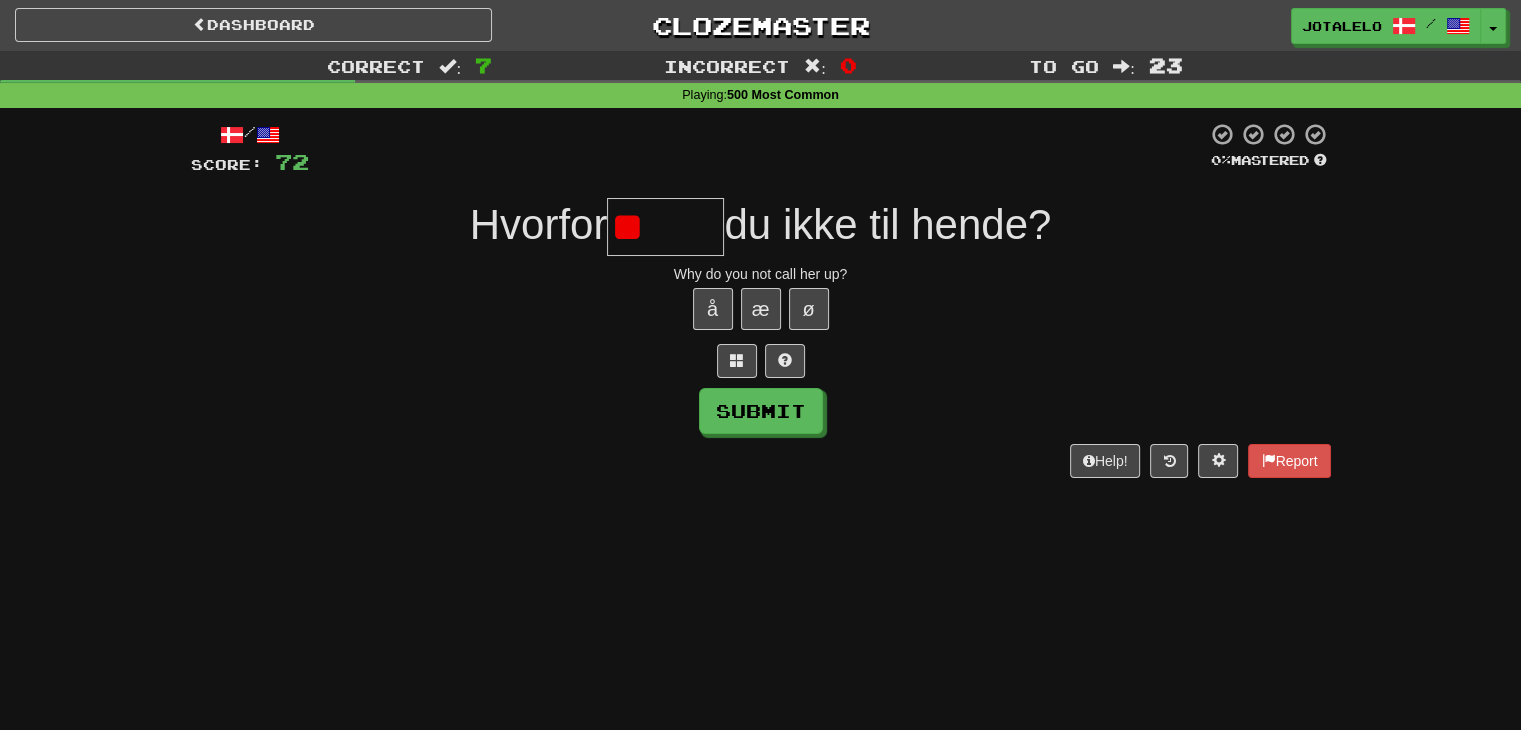 type on "*" 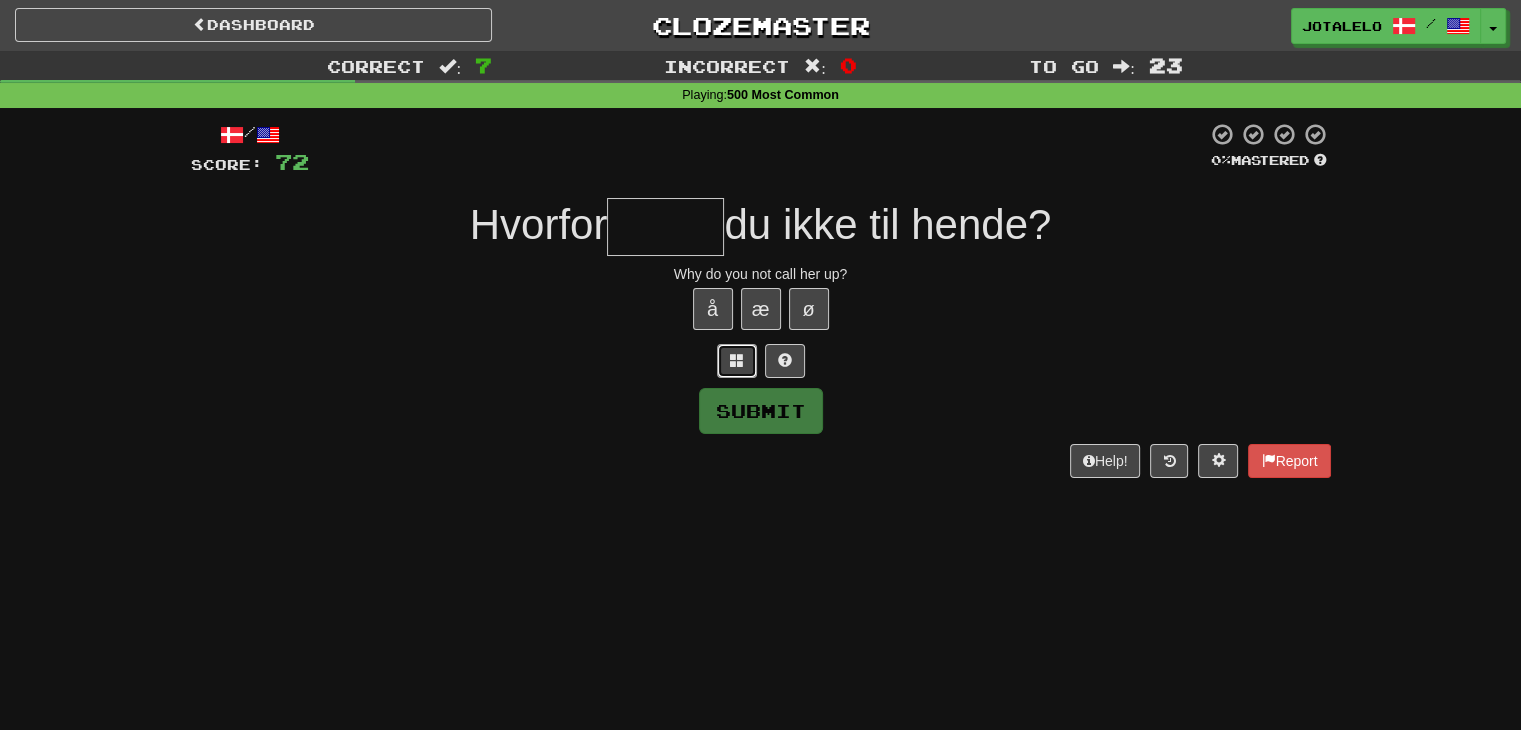 click at bounding box center [737, 361] 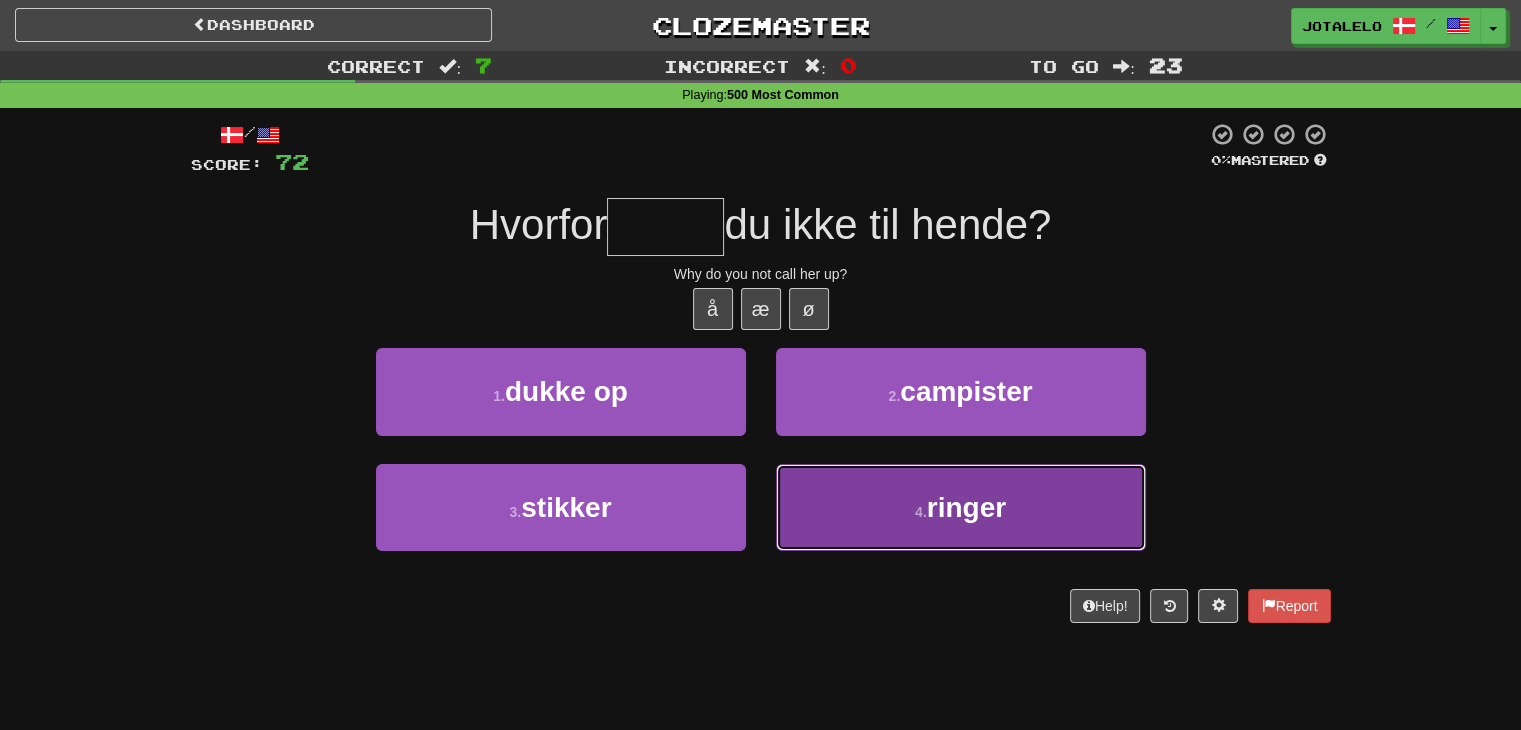 click on "4 .  ringer" at bounding box center [961, 507] 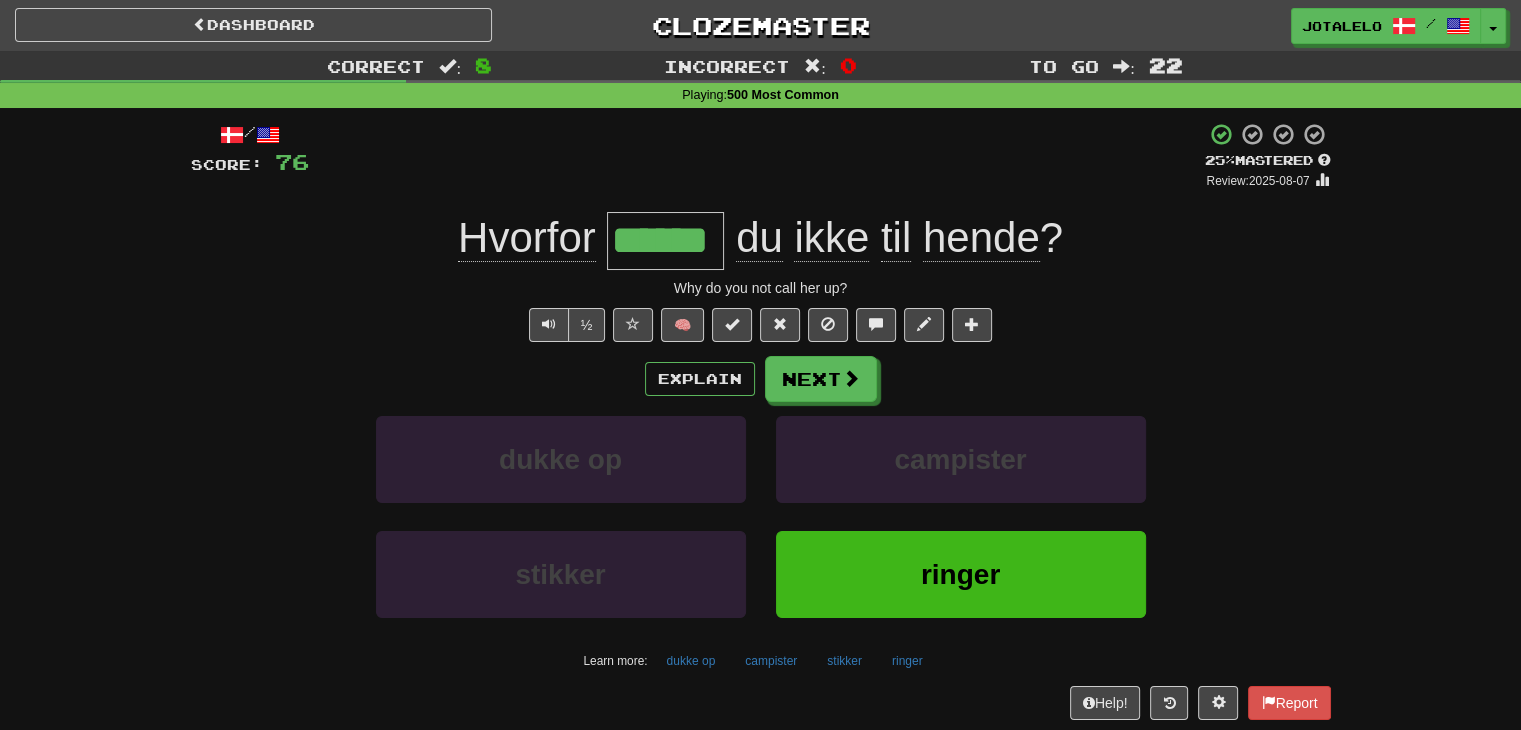 click on "/  Score:   76 + 4 25 %  Mastered Review:  2025-08-07 Hvorfor   ******   du   ikke   til   hende ? Why do you not call her up? ½ 🧠 Explain Next dukke op campister stikker ringer Learn more: dukke op campister stikker ringer  Help!  Report Sentence Source" at bounding box center [761, 437] 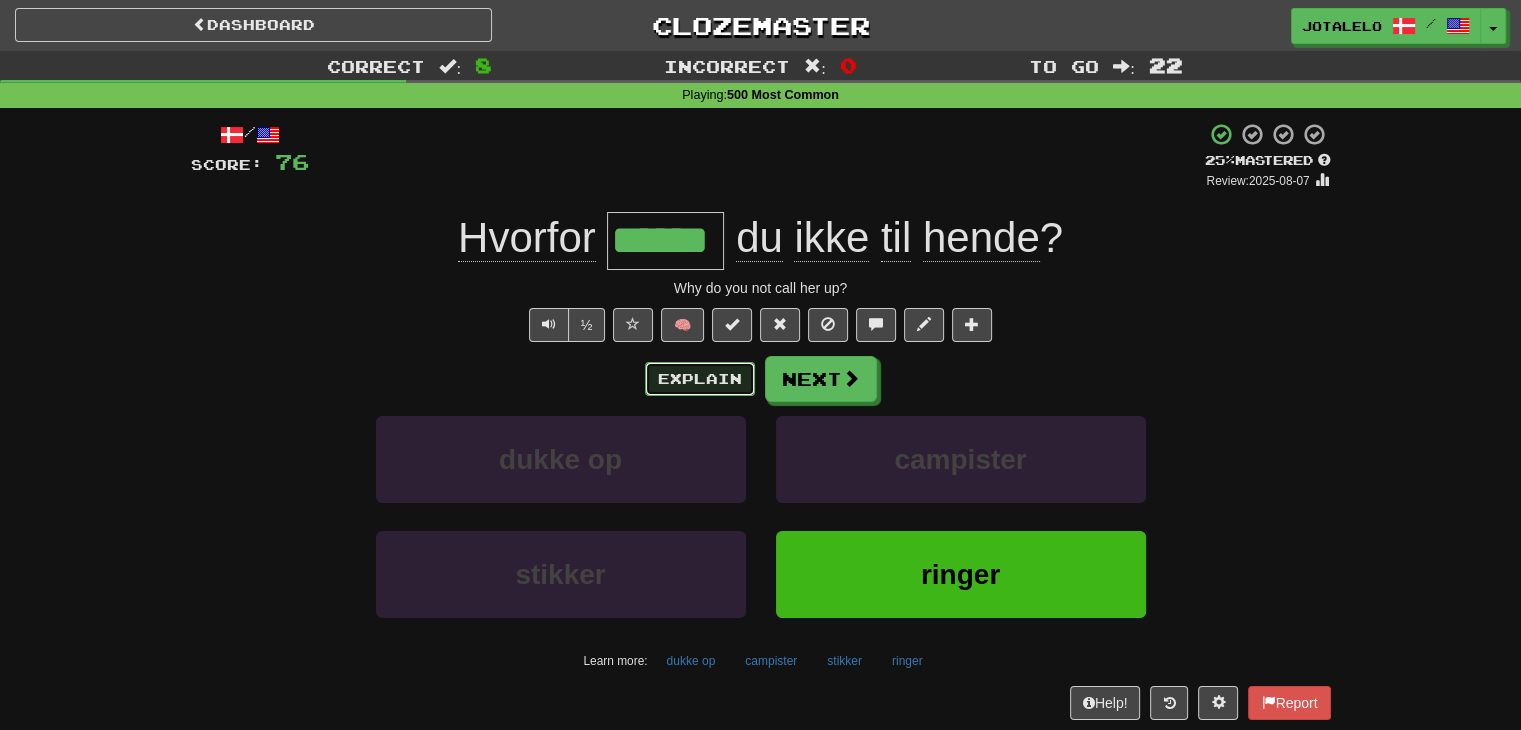 click on "Explain" at bounding box center [700, 379] 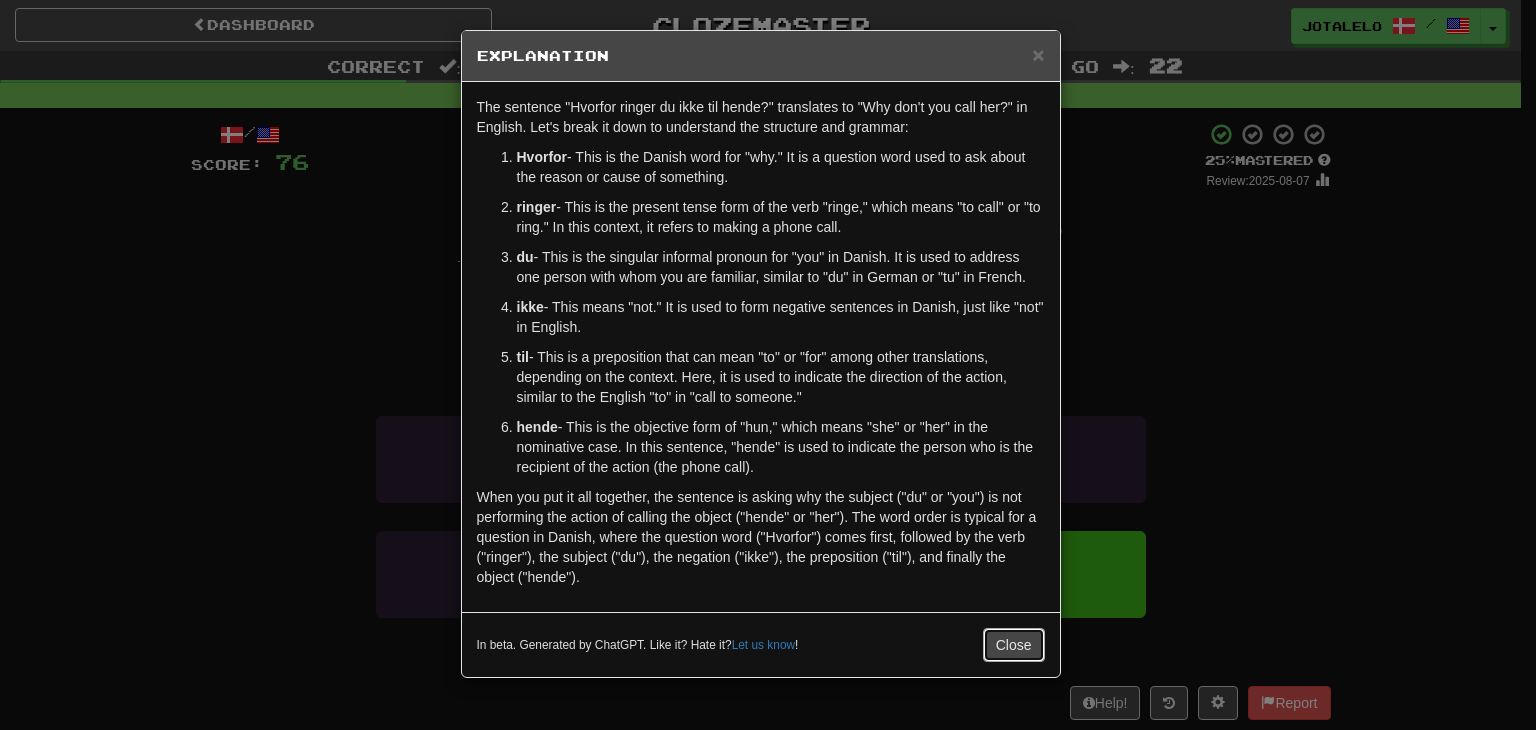 click on "Close" at bounding box center (1014, 645) 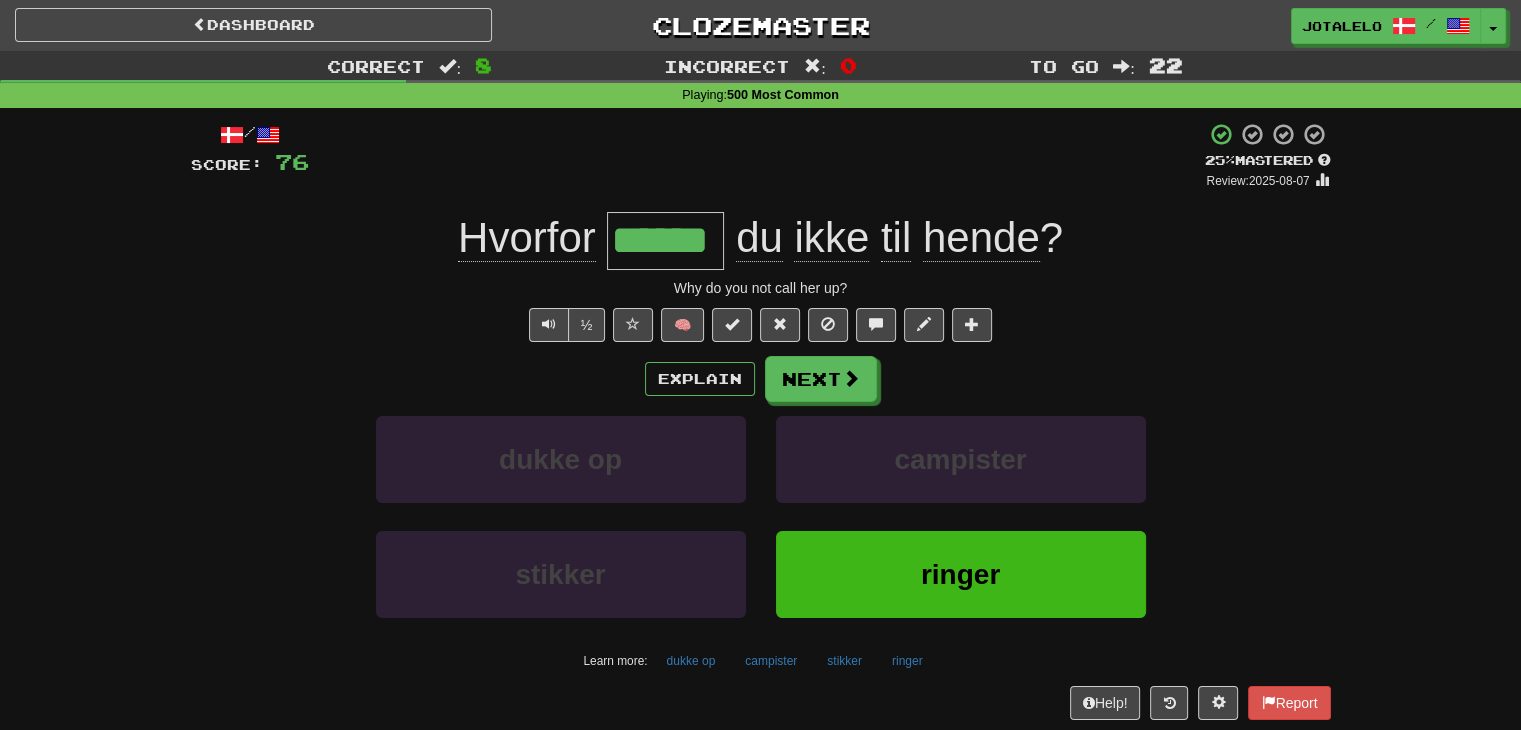 click on "ringer" at bounding box center (961, 588) 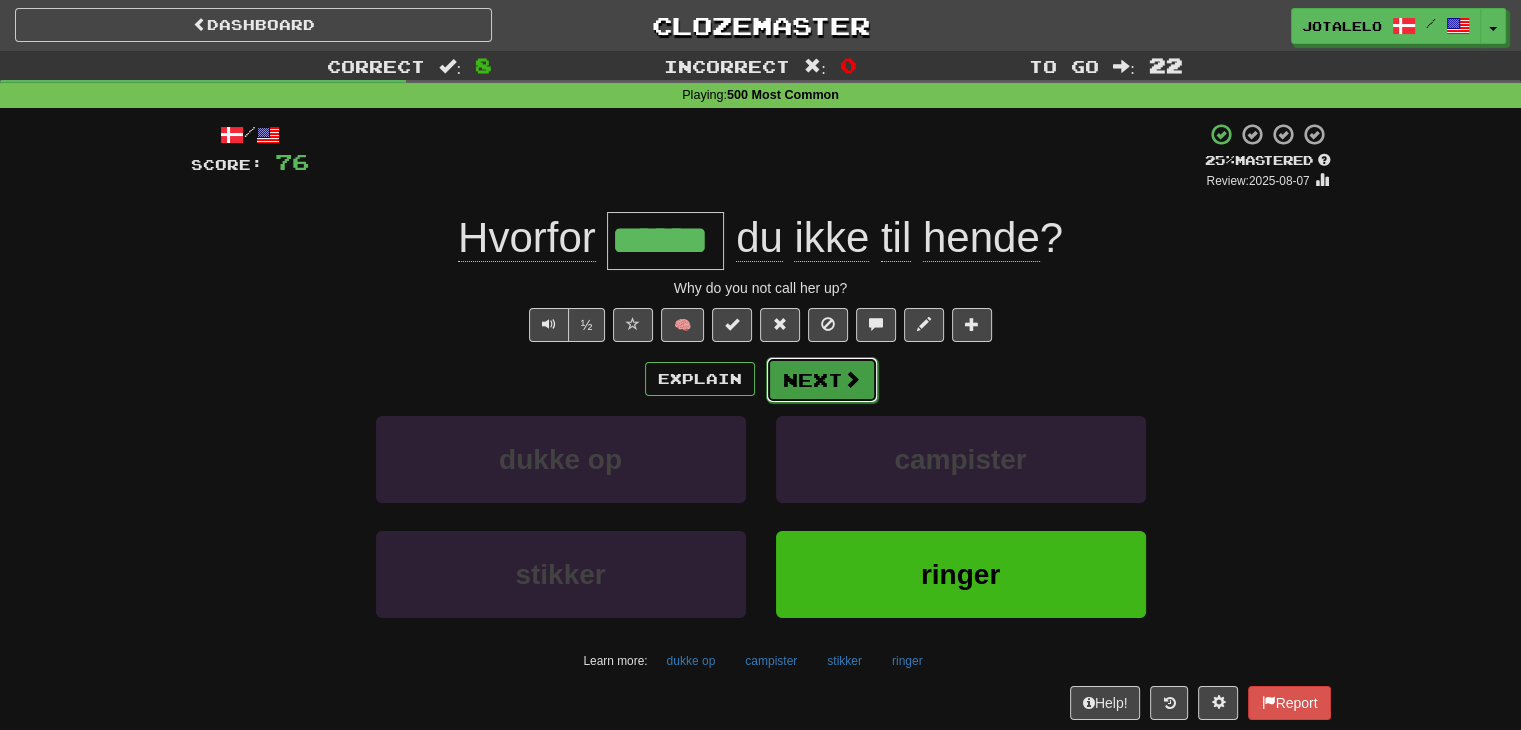 click on "Next" at bounding box center [822, 380] 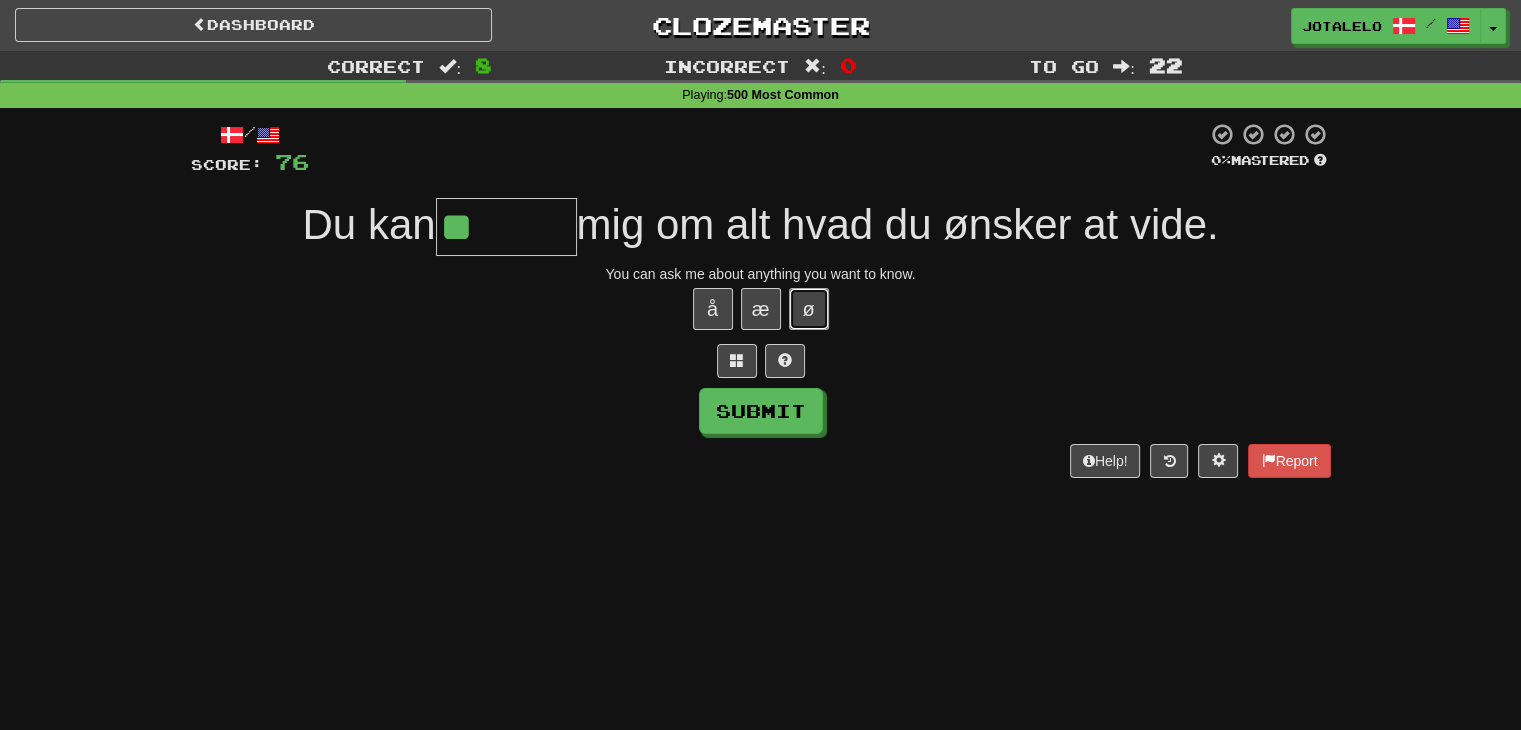 click on "ø" at bounding box center (809, 309) 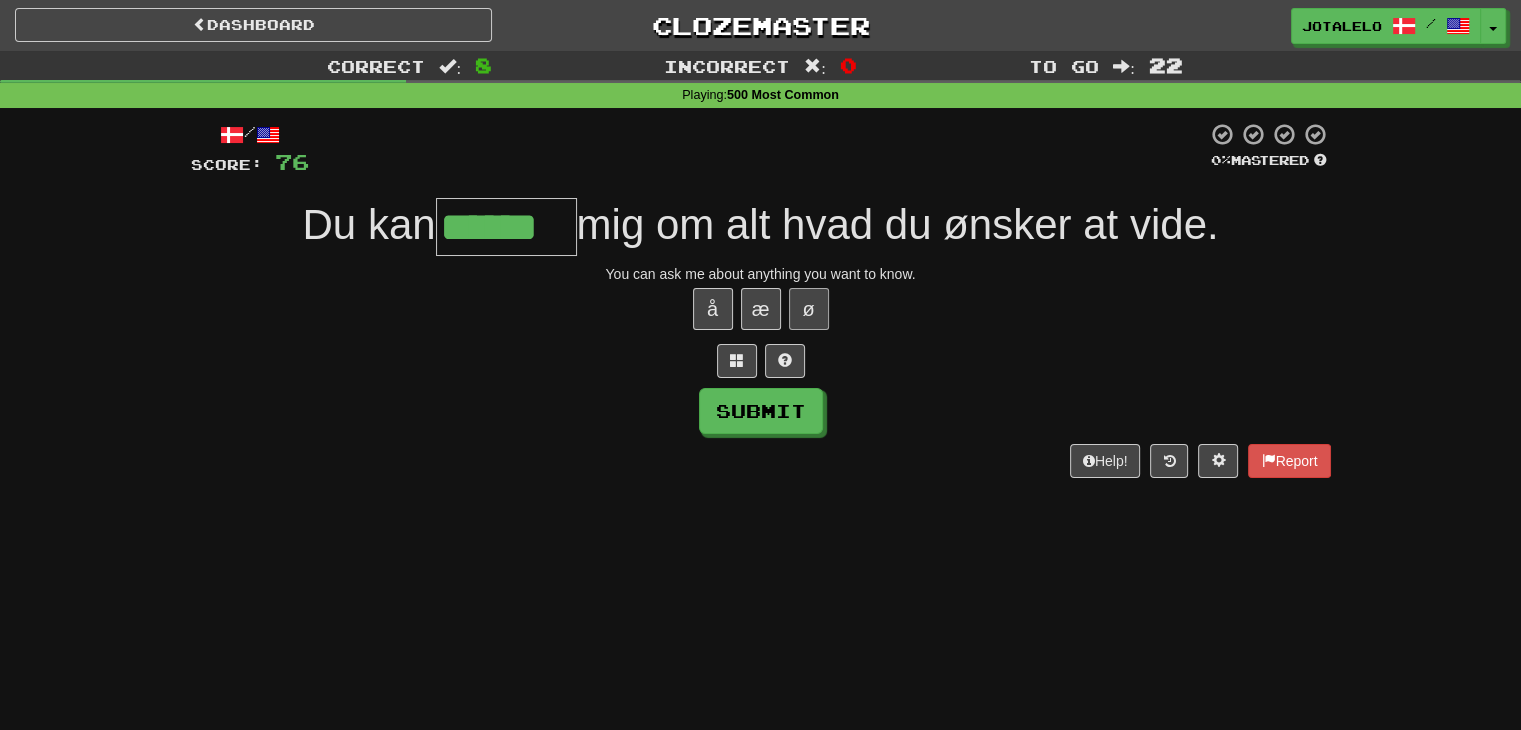type on "******" 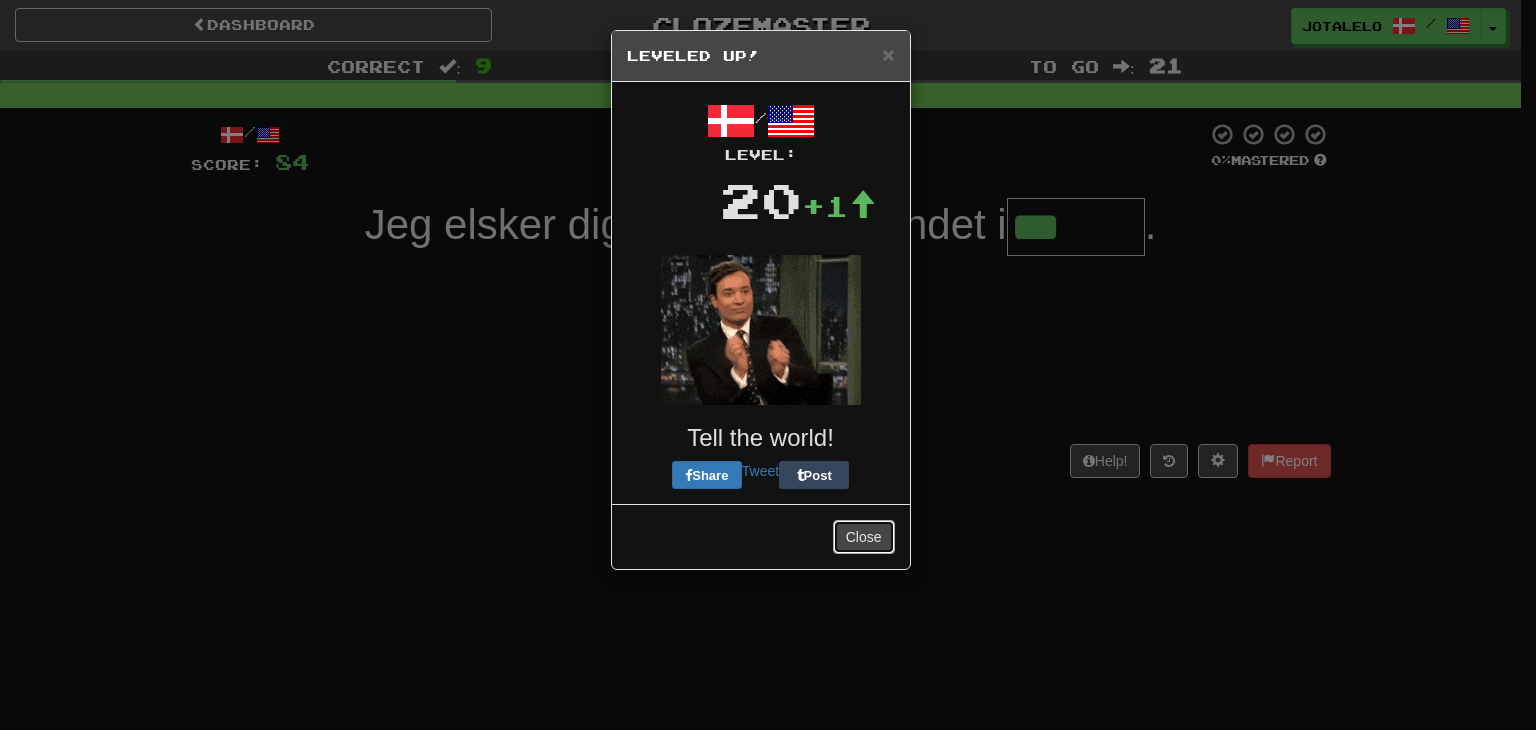 click on "× Leveled Up!  /  Level: 20 +1 Tell the world!  Share Tweet  Post Close" at bounding box center [761, 300] 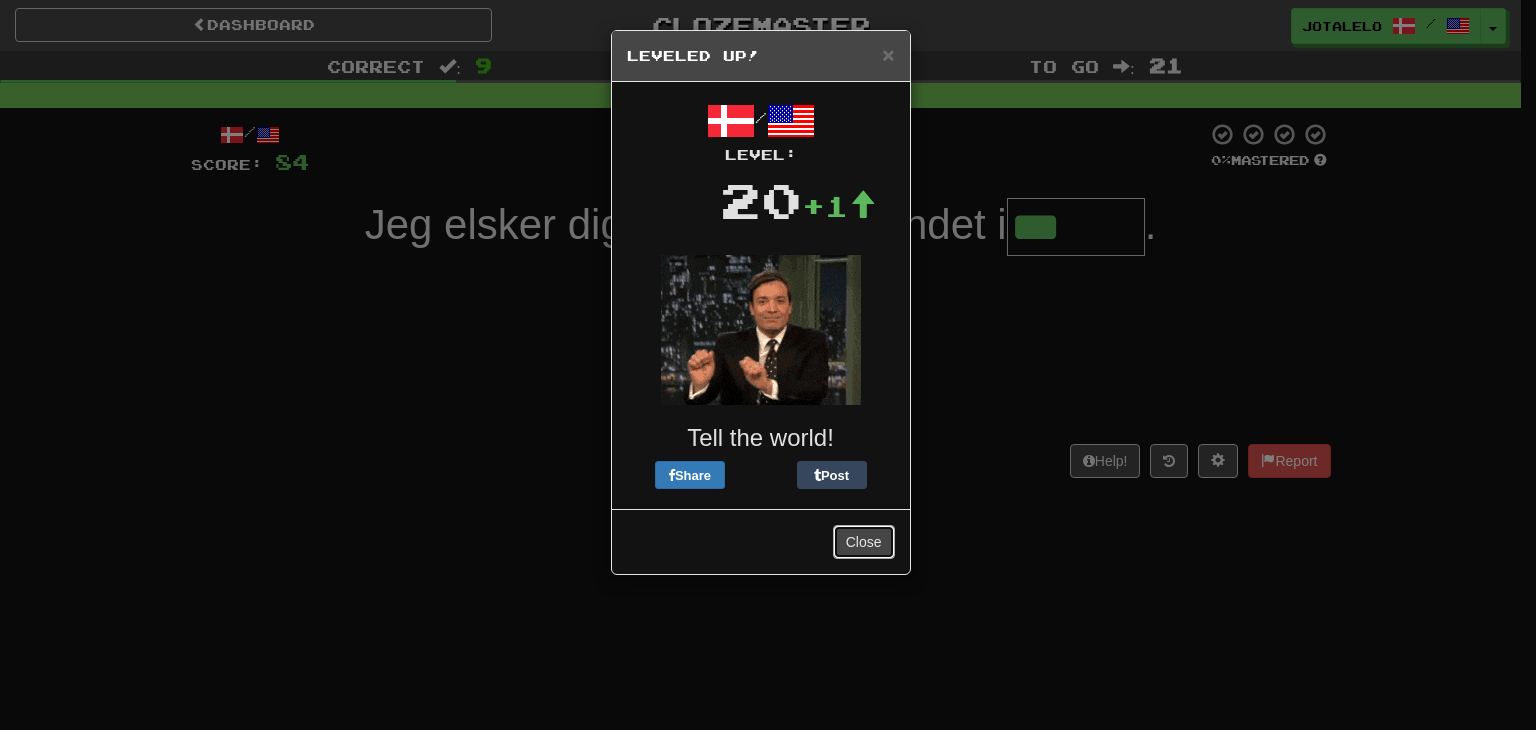 click on "Close" at bounding box center [864, 542] 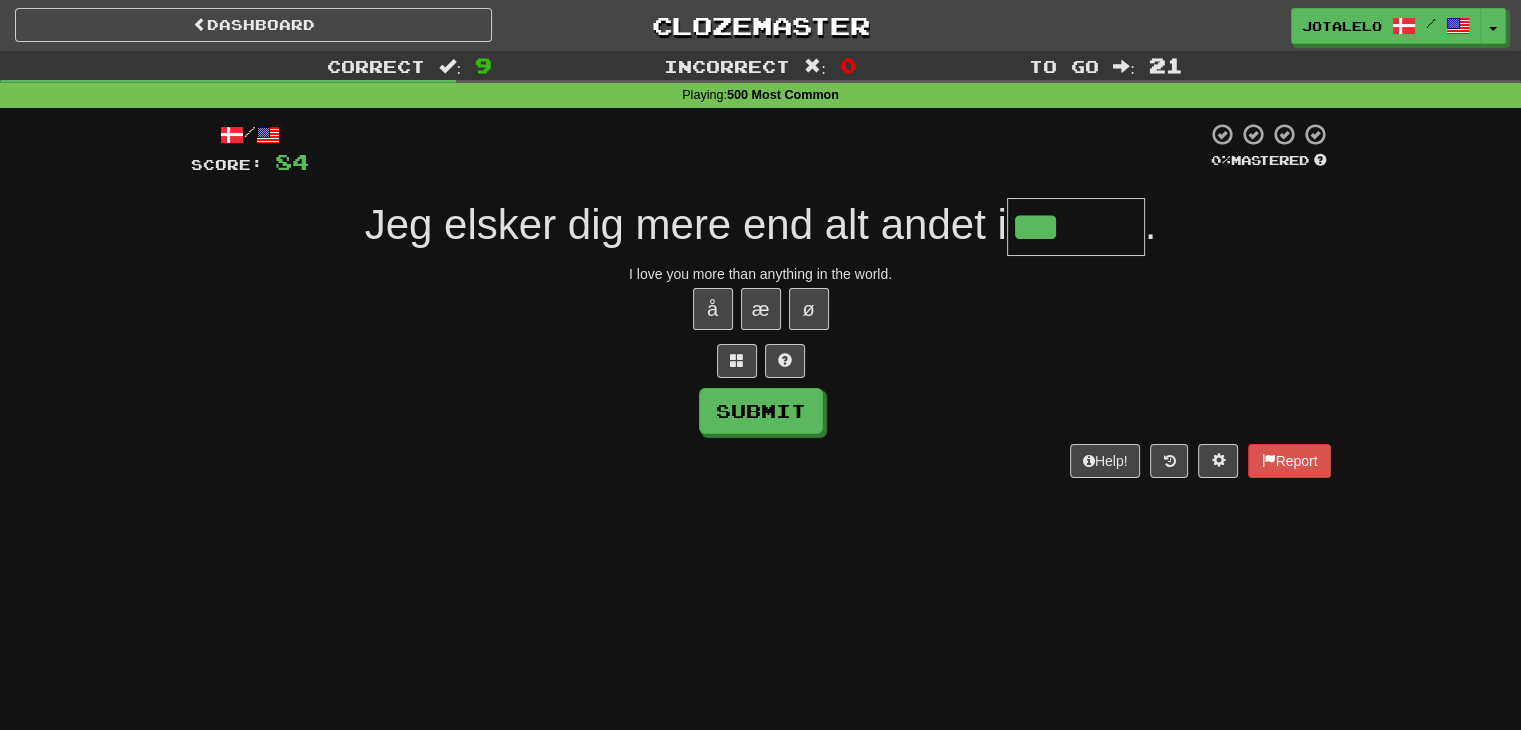 click on "***" at bounding box center [1076, 227] 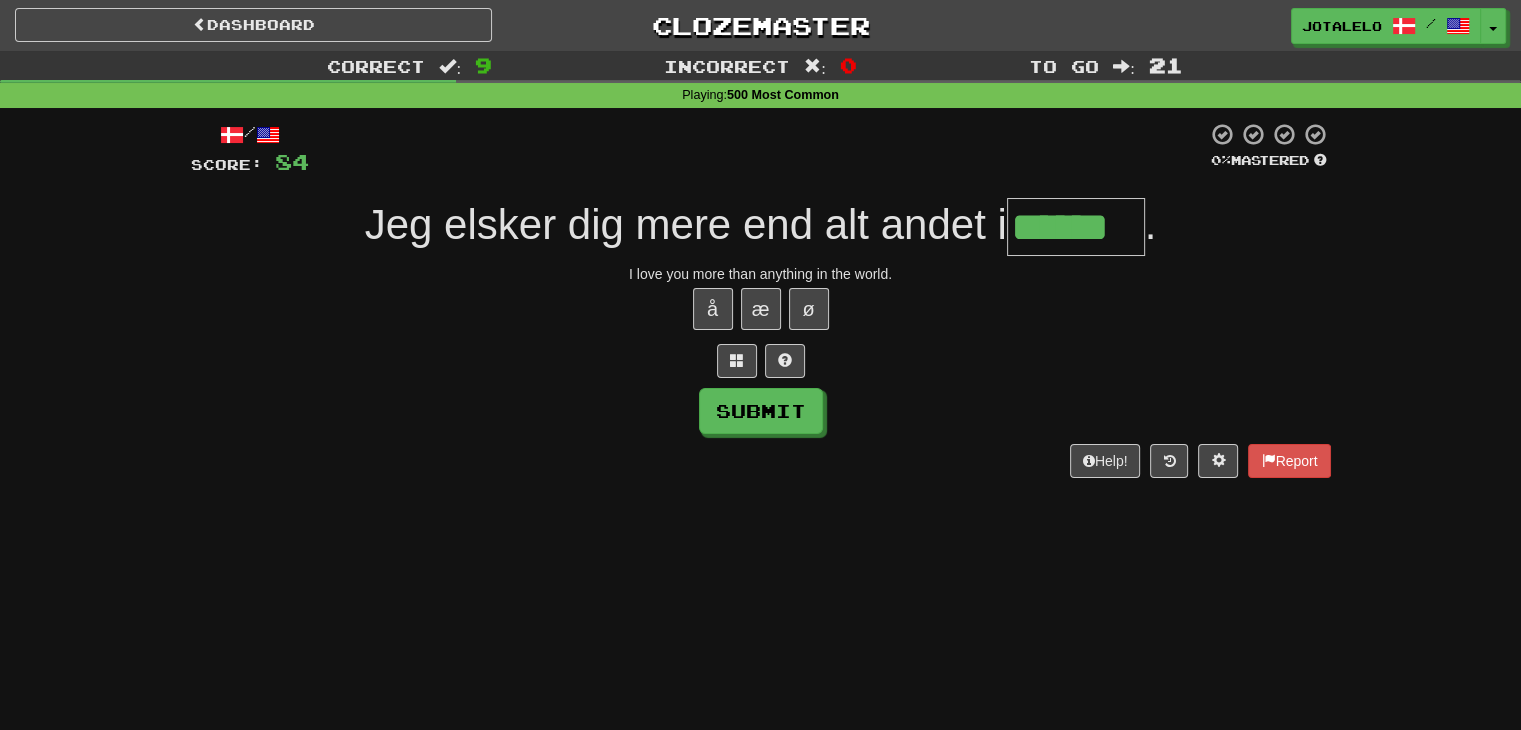 type on "******" 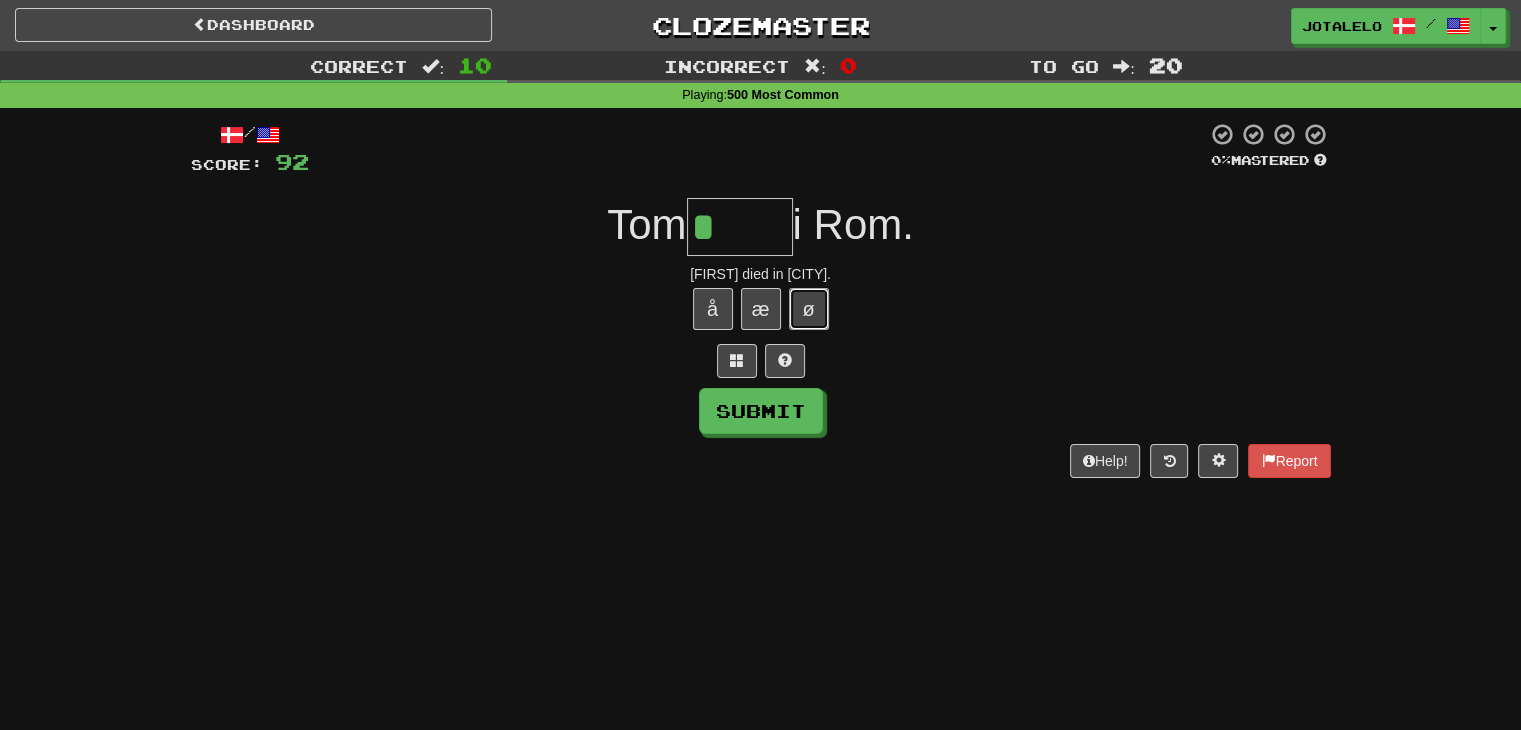 click on "ø" at bounding box center [809, 309] 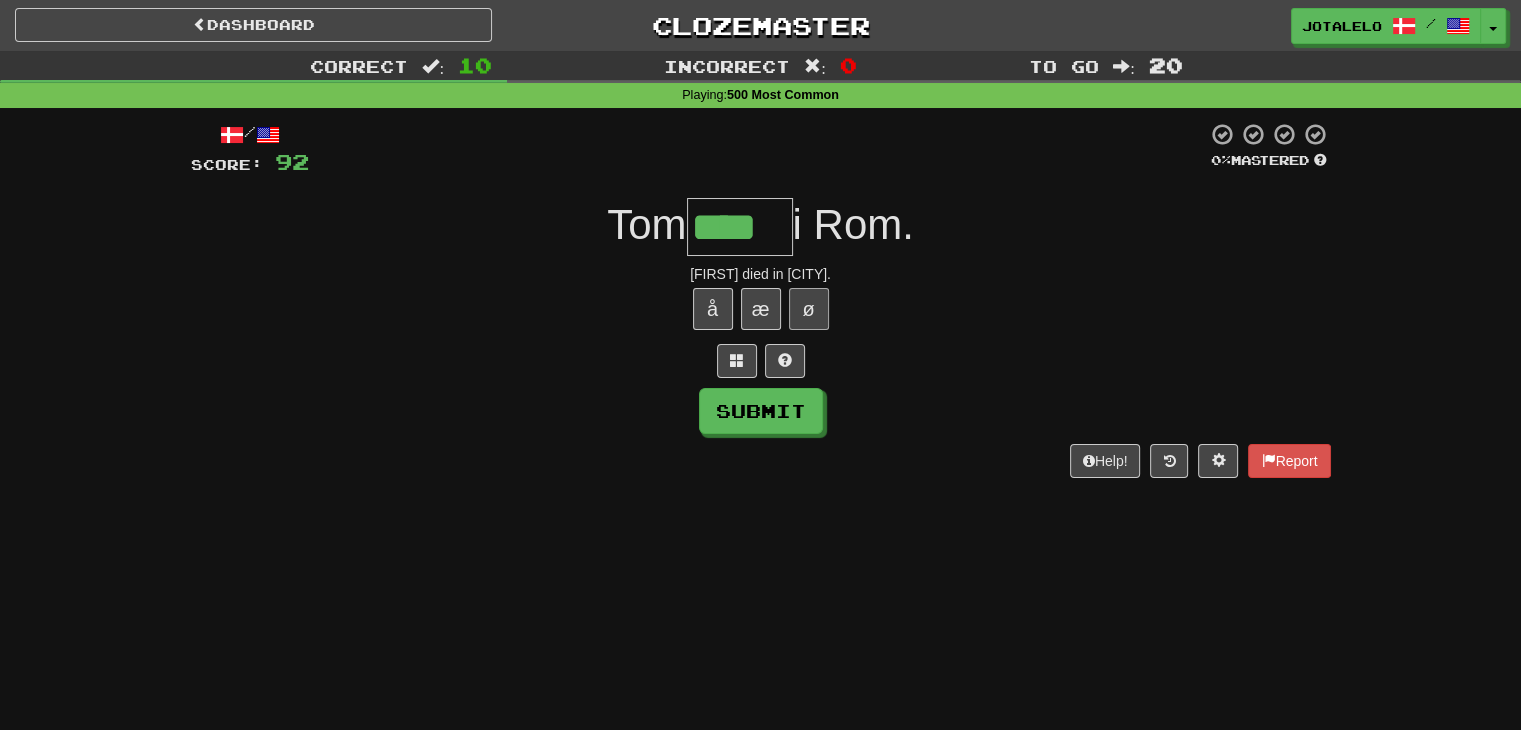 type on "****" 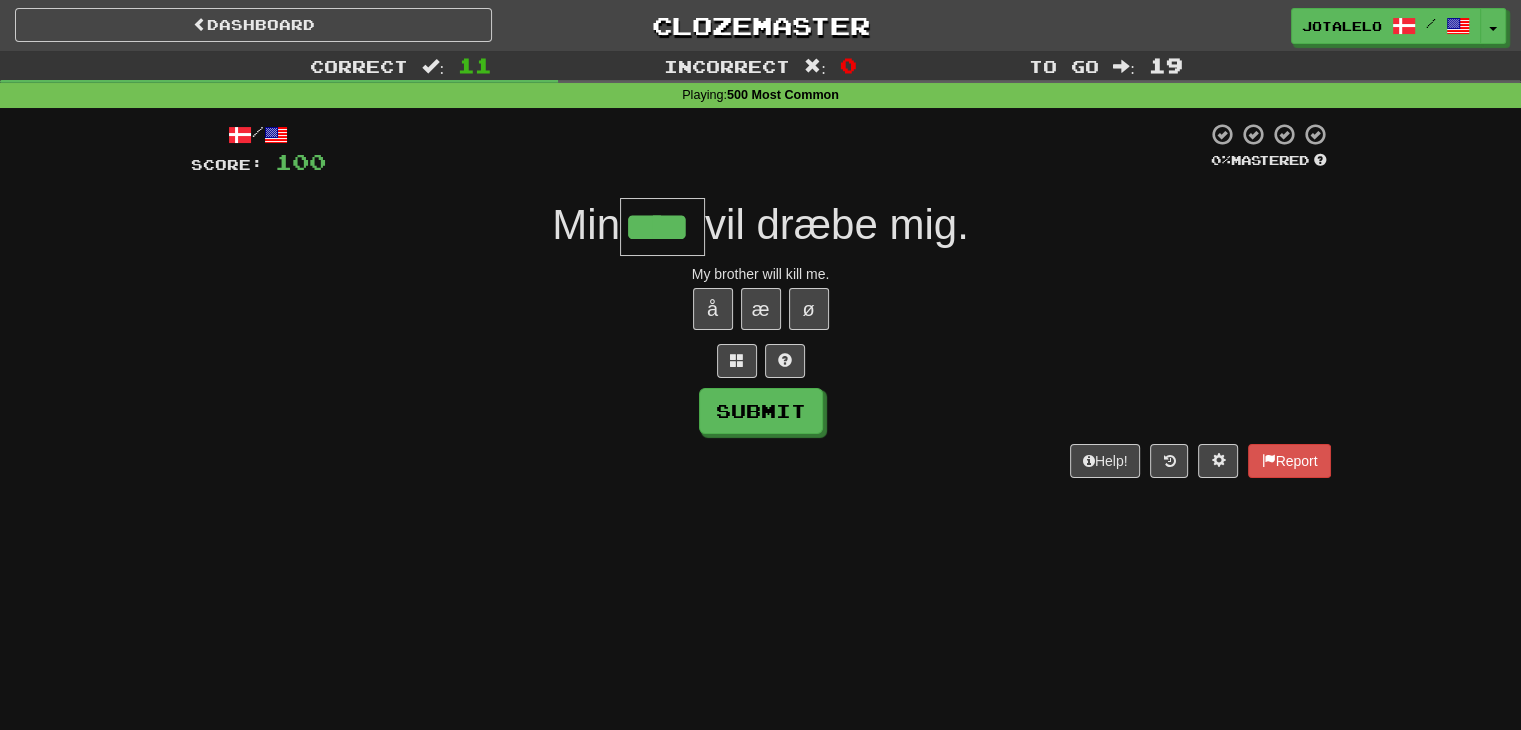 type on "****" 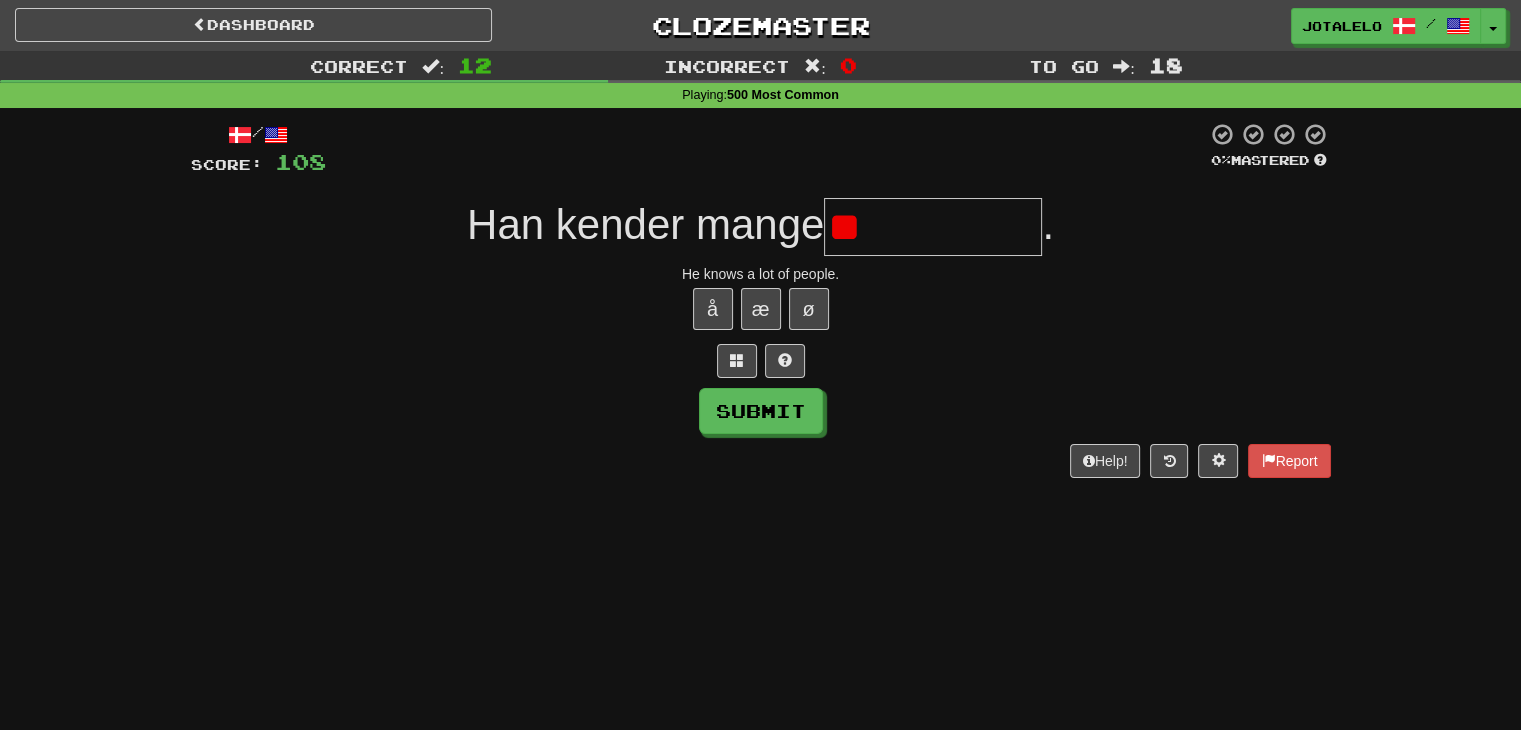 type on "*" 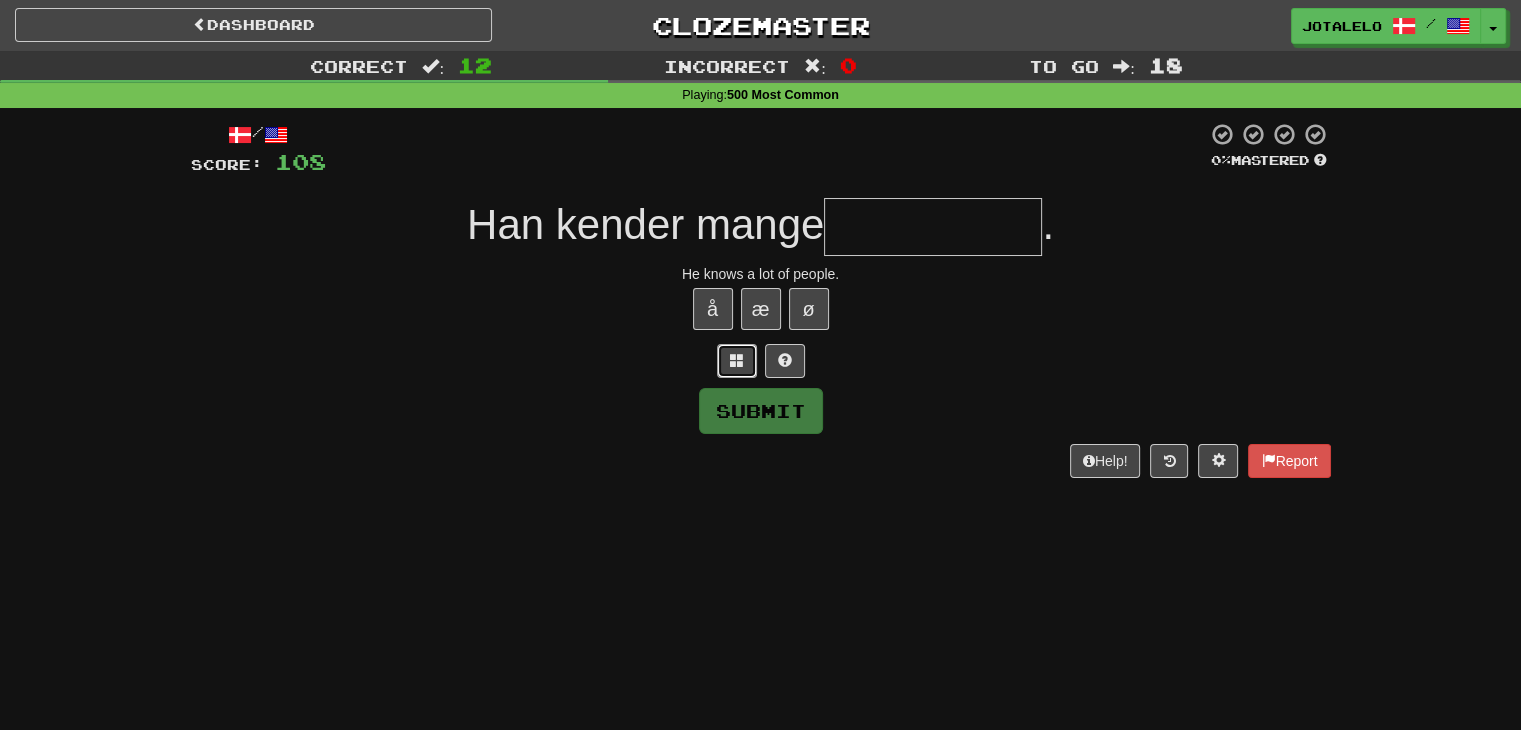 click at bounding box center (737, 361) 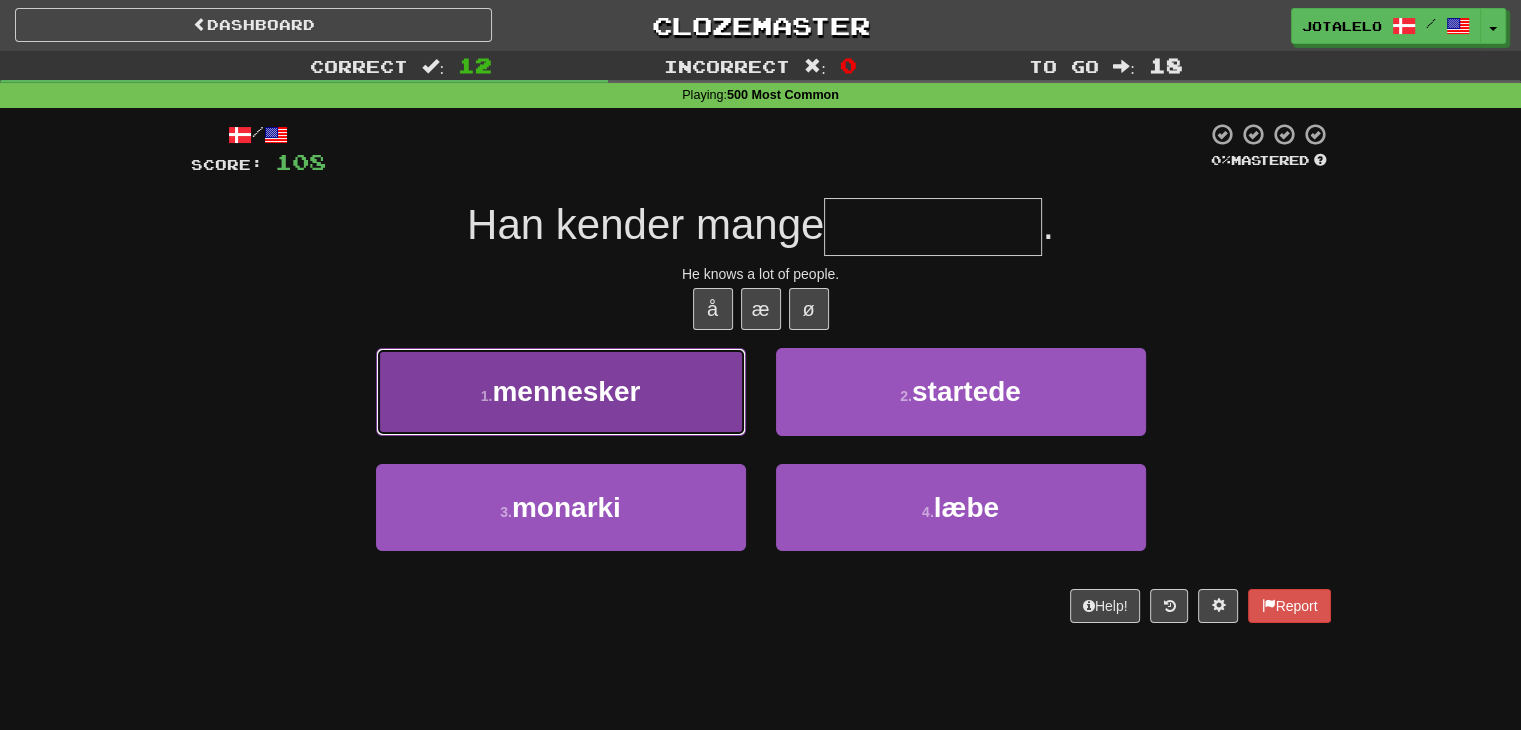 click on "1 .  mennesker" at bounding box center [561, 391] 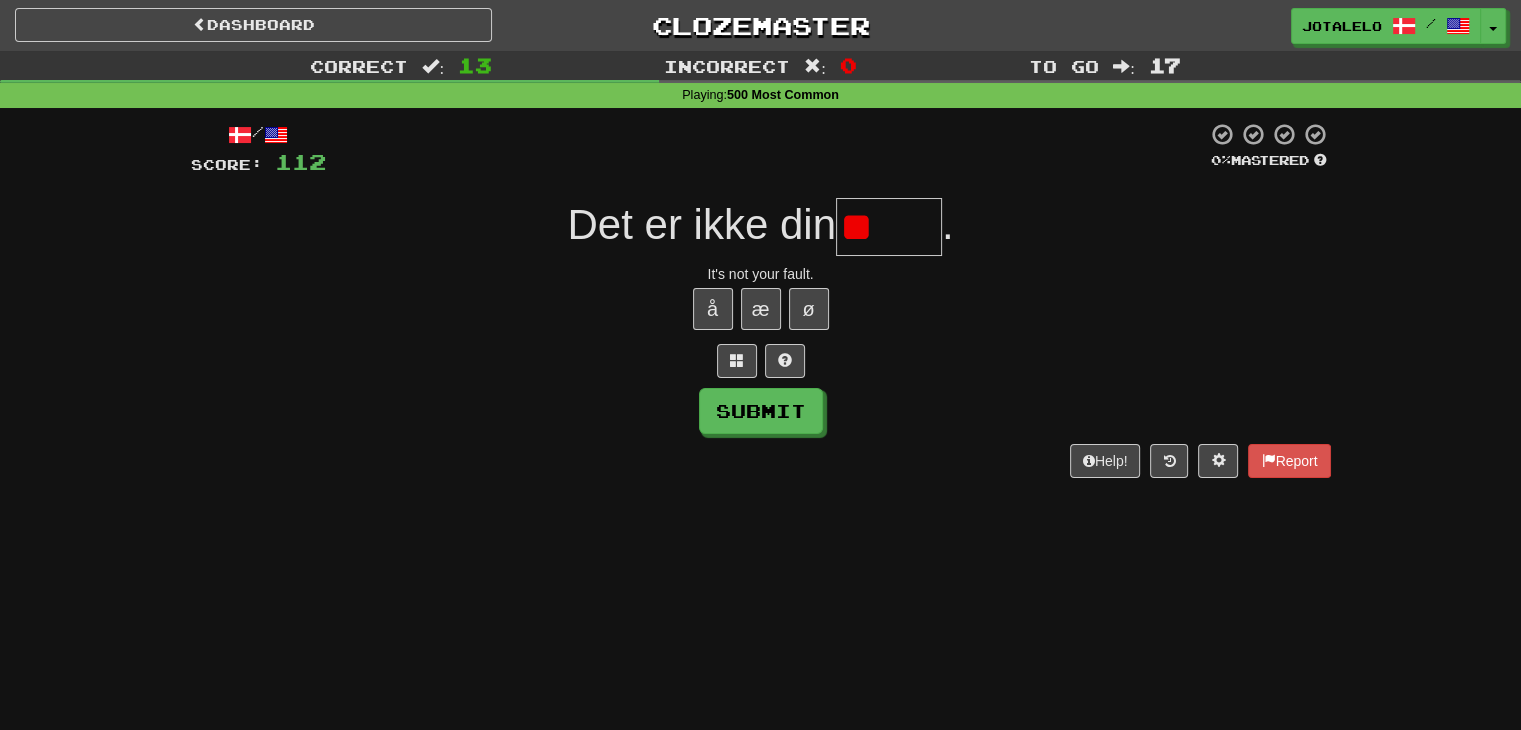 type on "*" 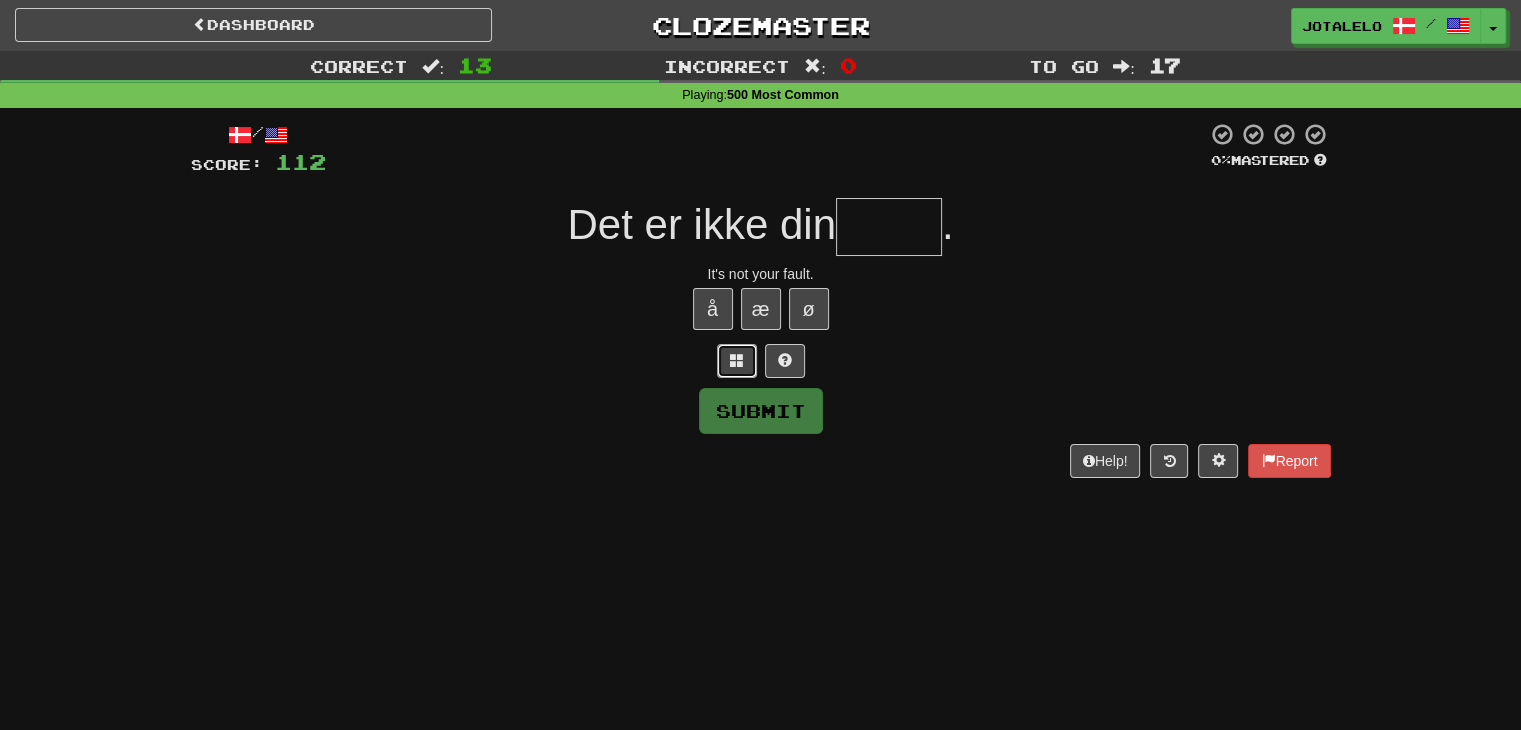 click at bounding box center [737, 361] 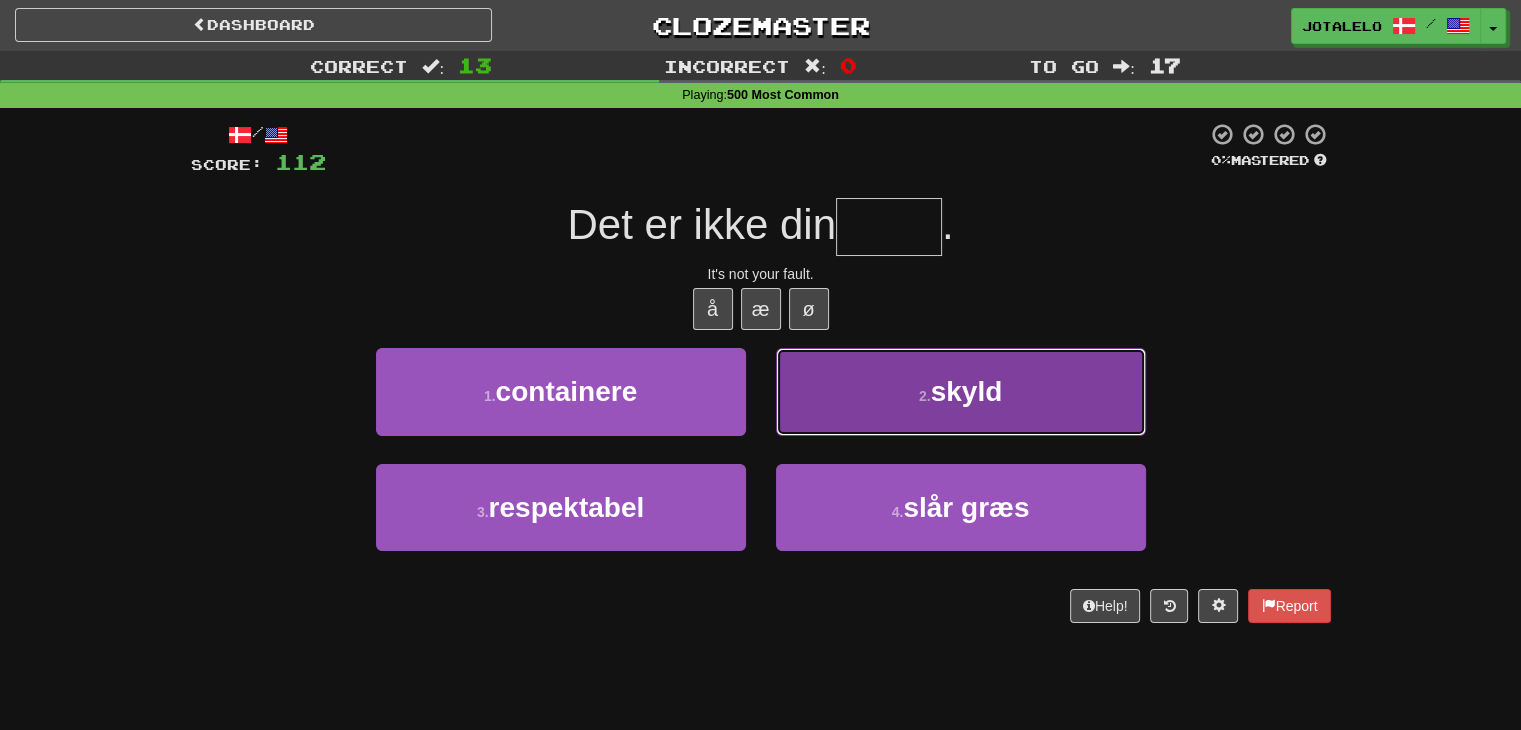 click on "2 .  skyld" at bounding box center (961, 391) 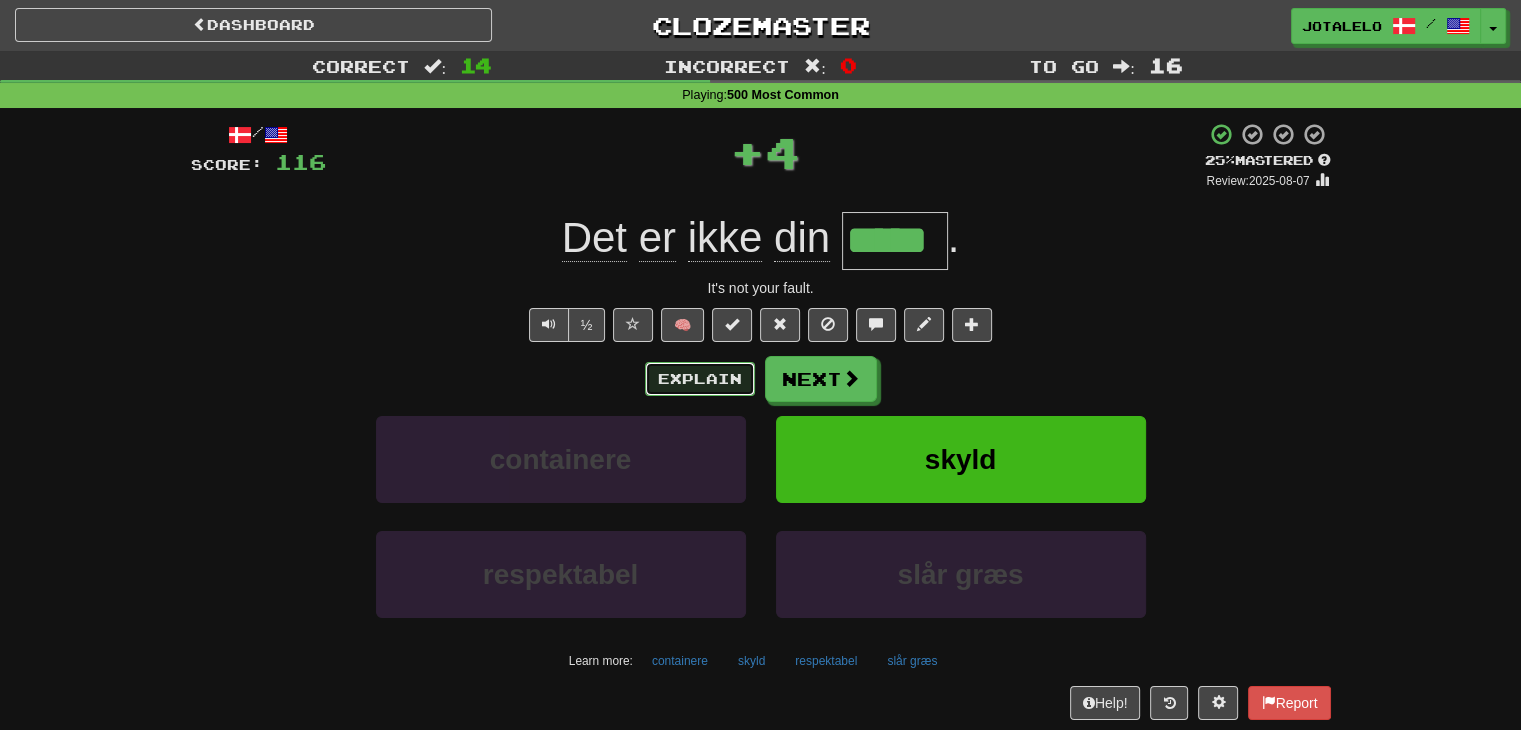 click on "Explain" at bounding box center [700, 379] 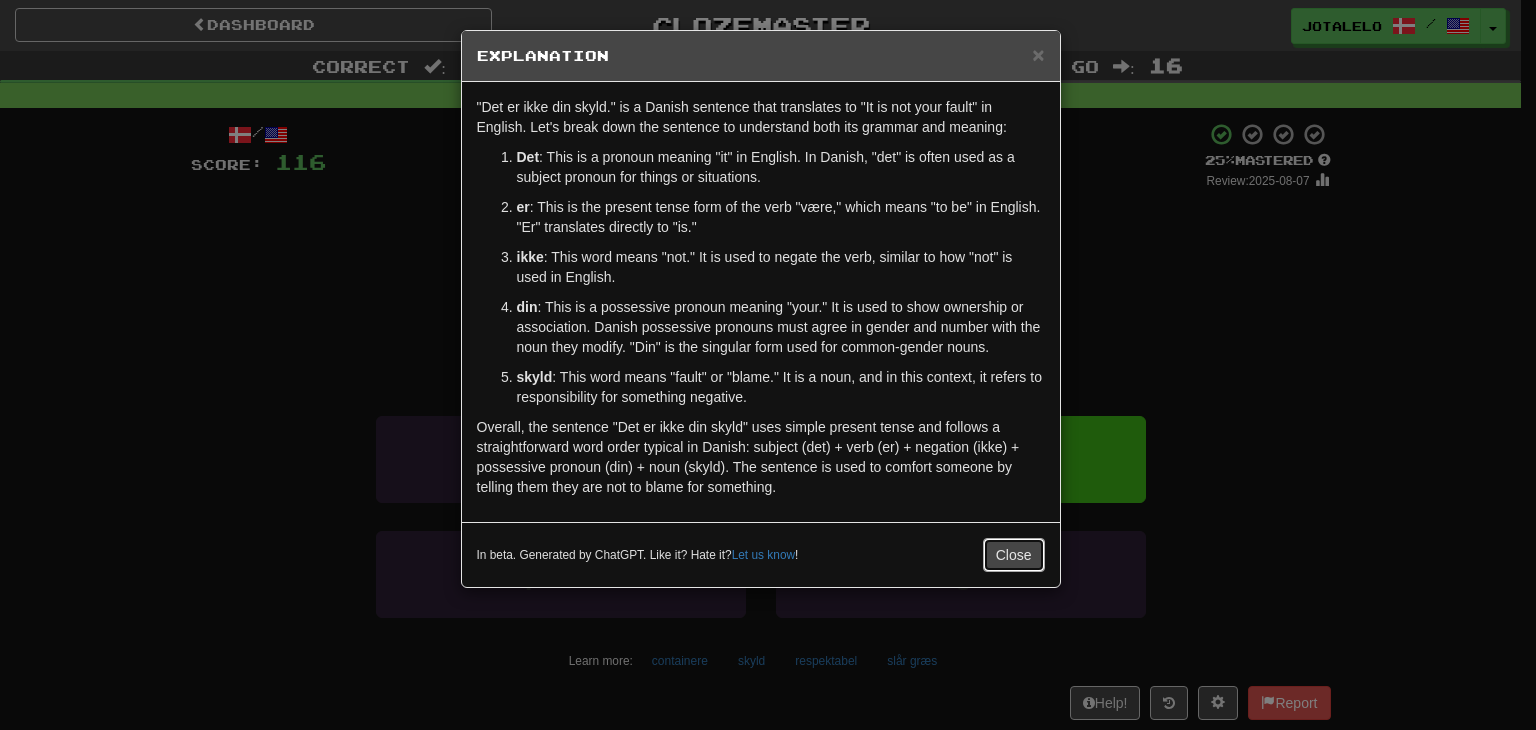 click on "Close" at bounding box center [1014, 555] 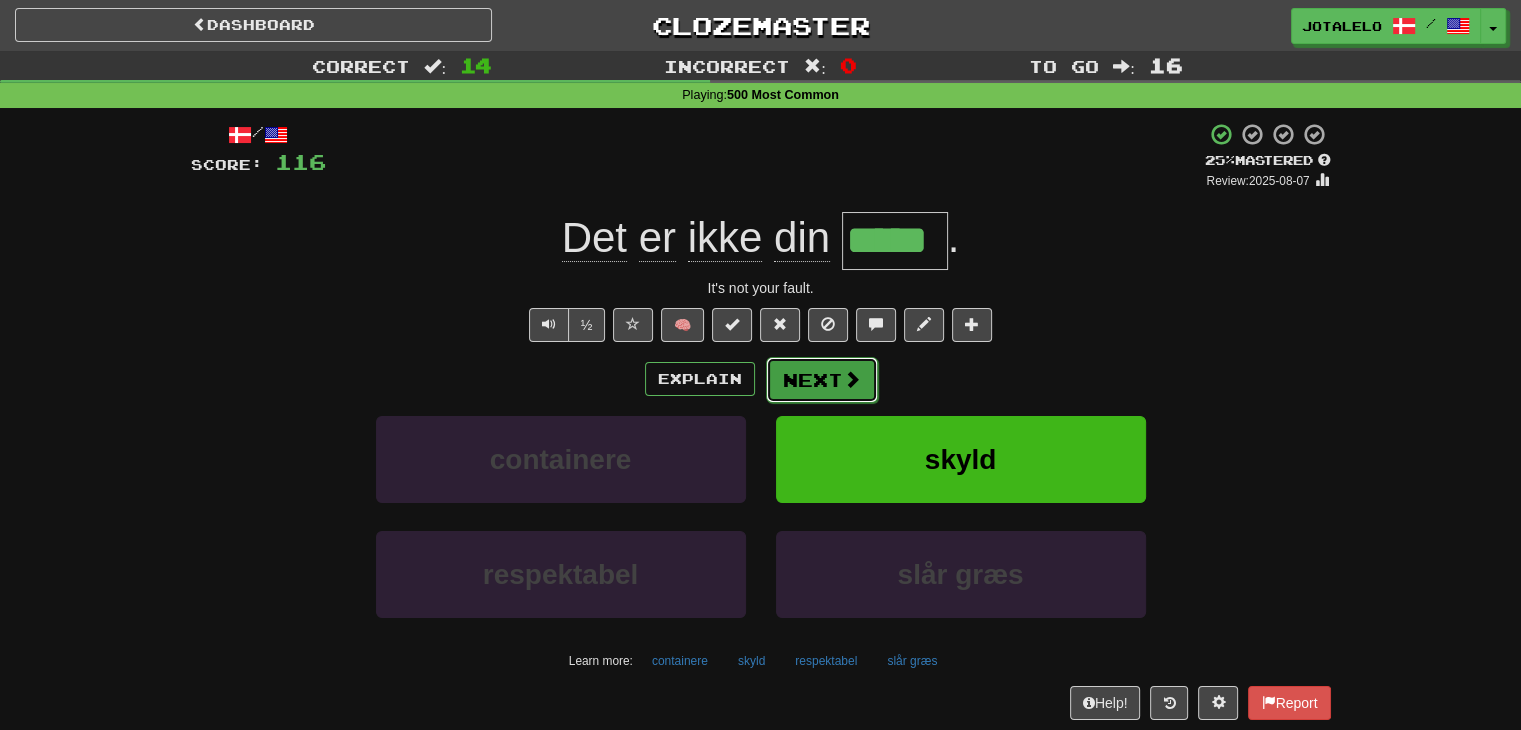 click at bounding box center (852, 379) 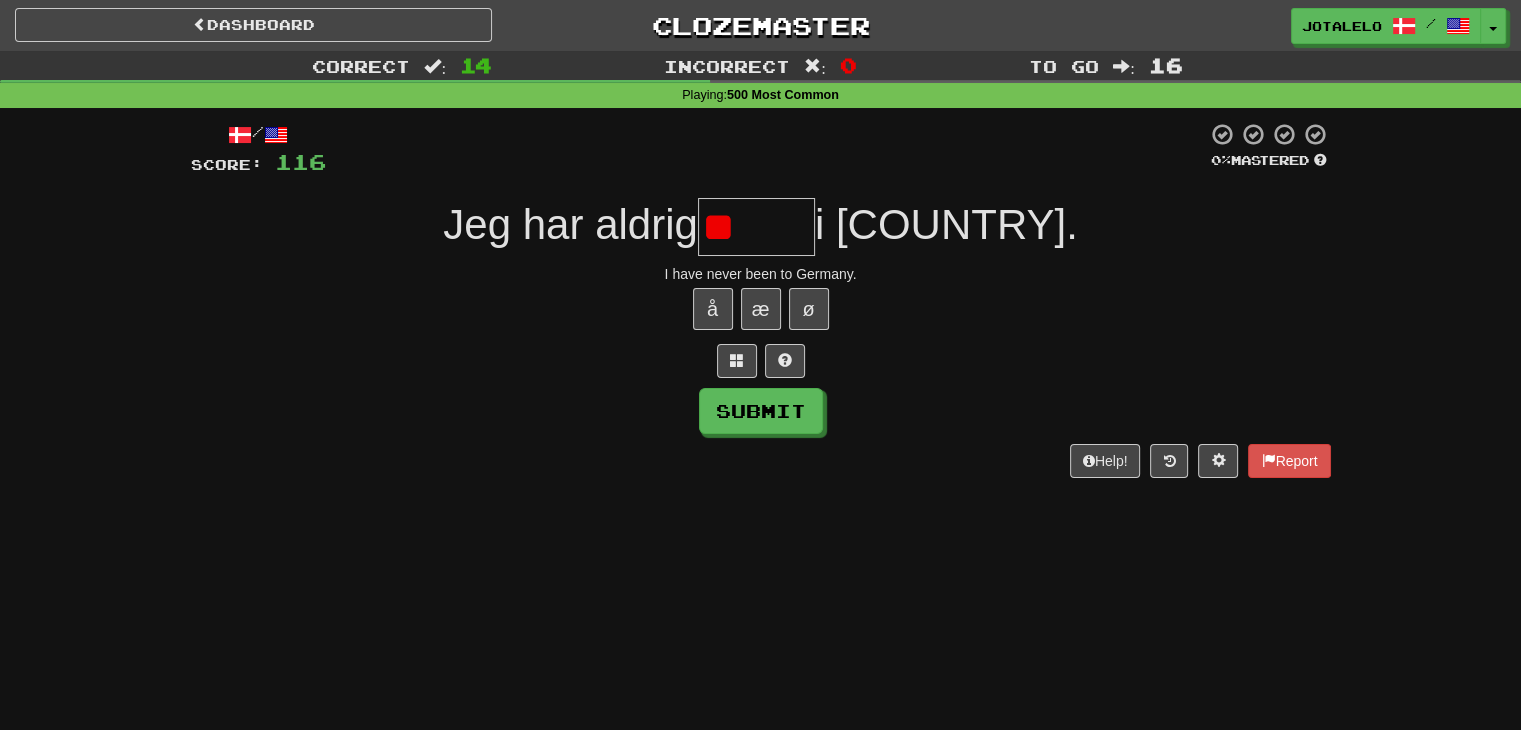 type on "*" 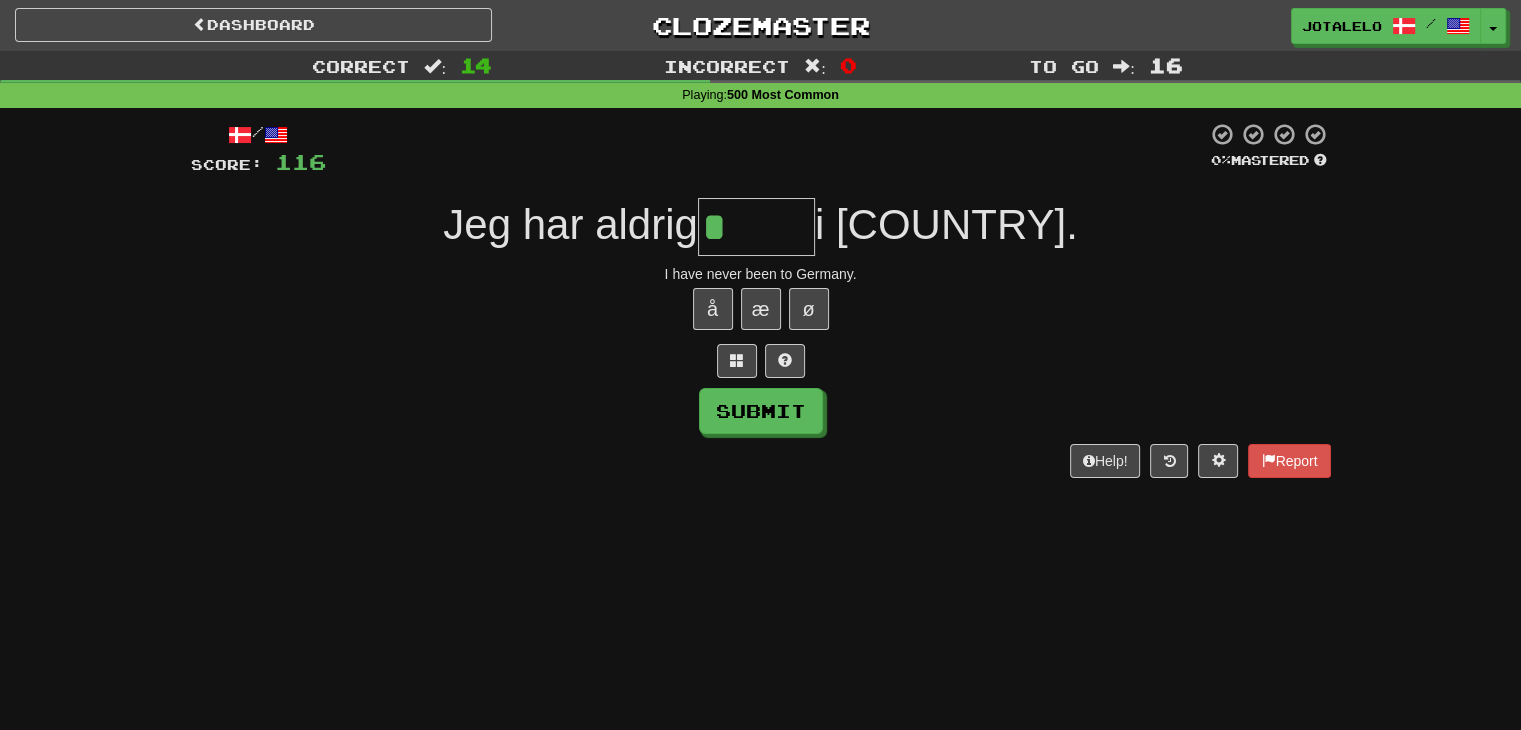 click on "å æ ø" at bounding box center (761, 309) 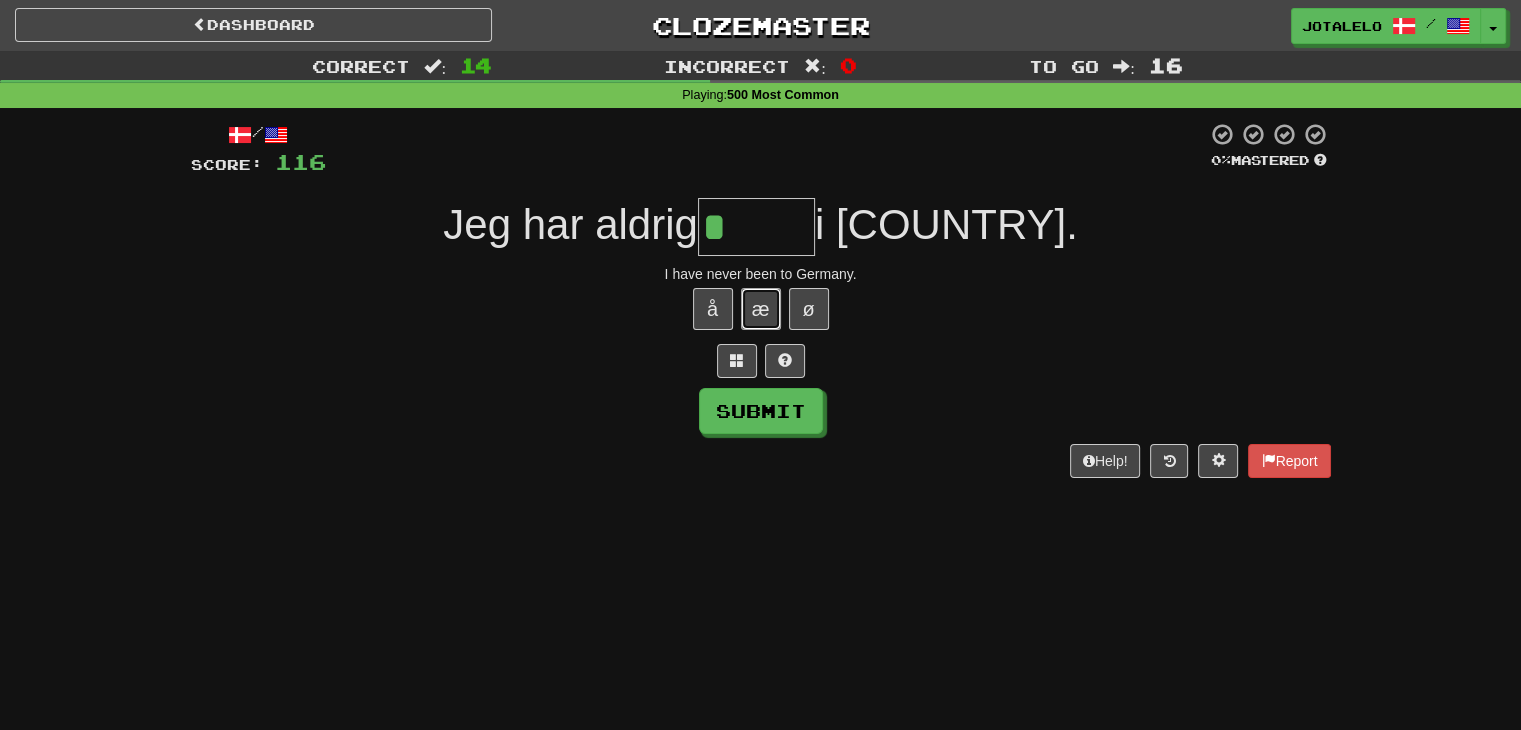 click on "æ" at bounding box center (761, 309) 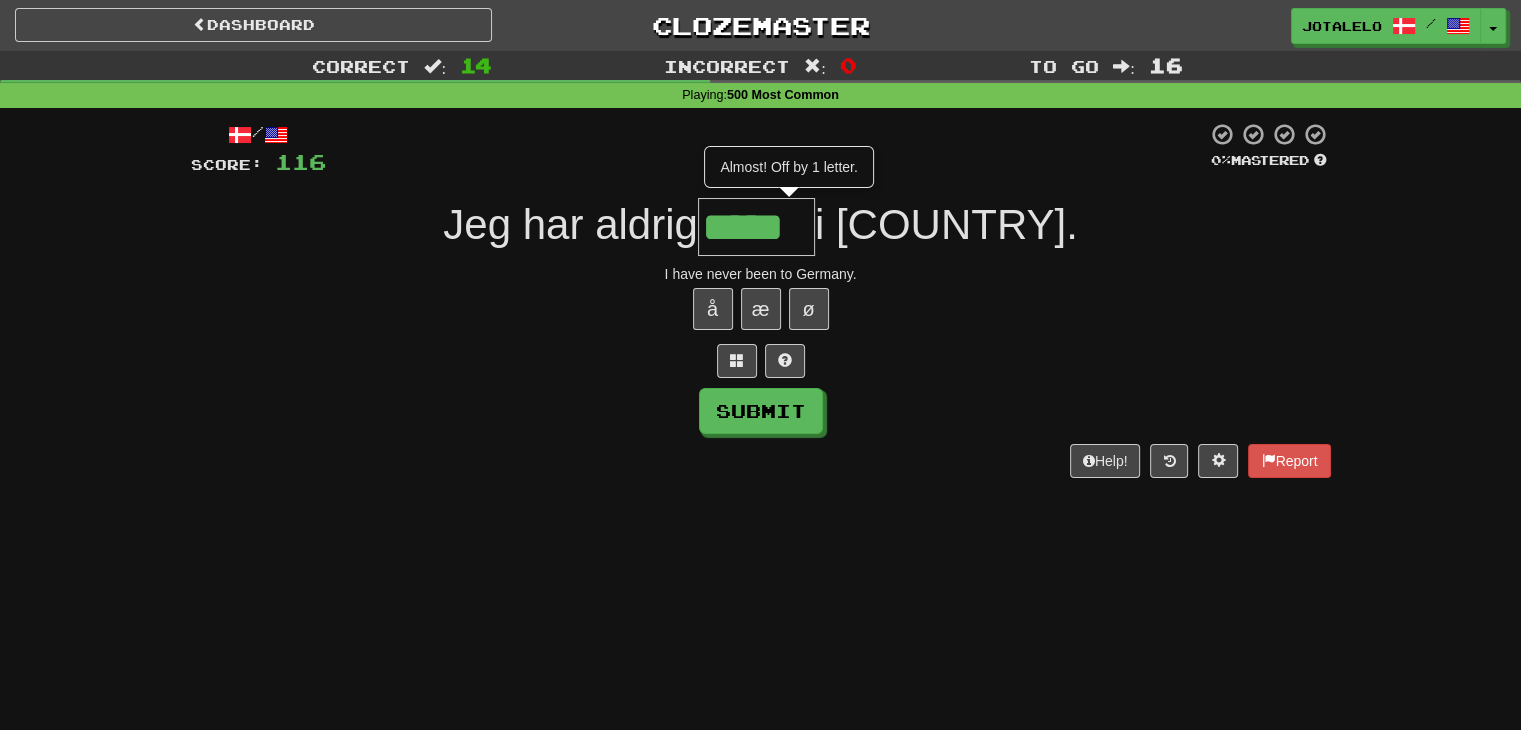 type on "*****" 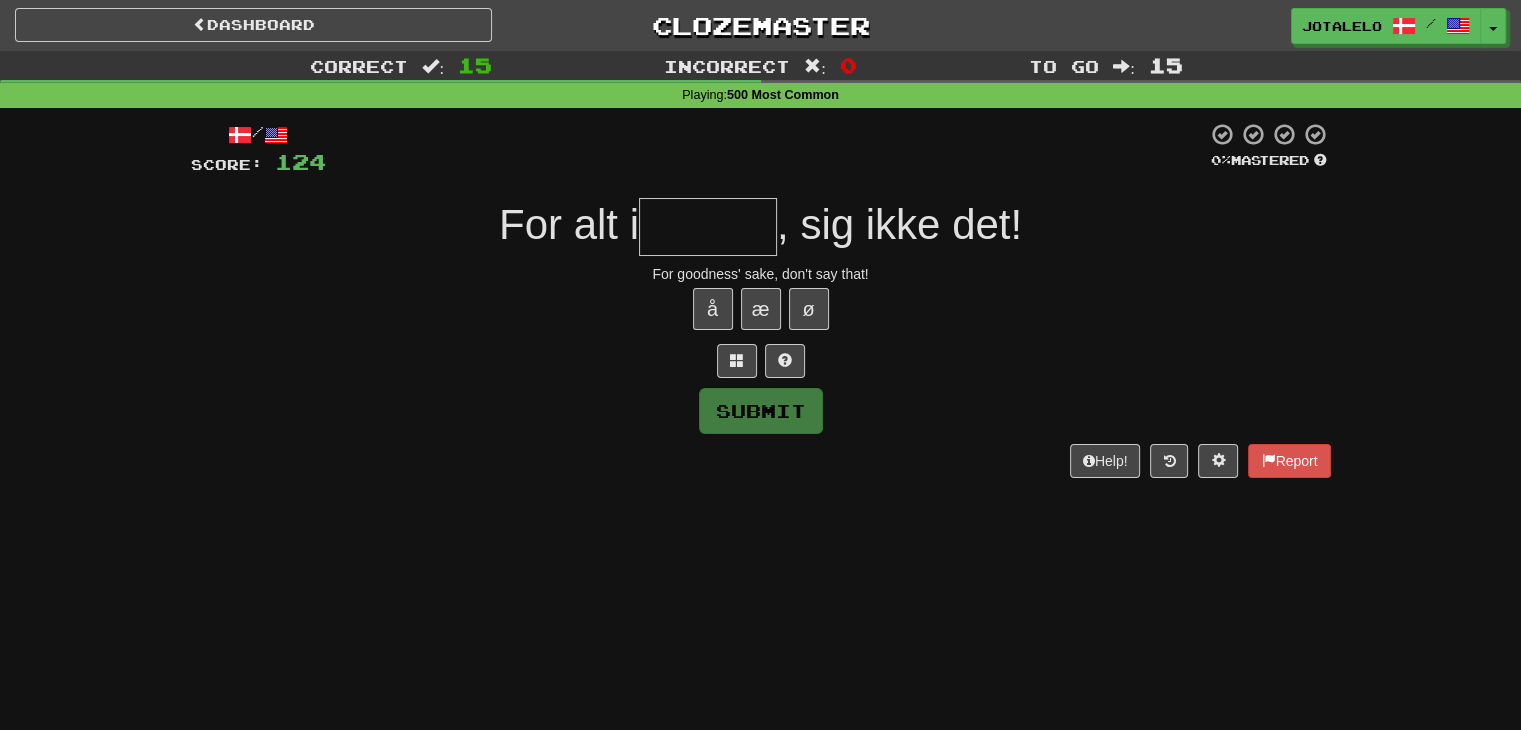 type on "*" 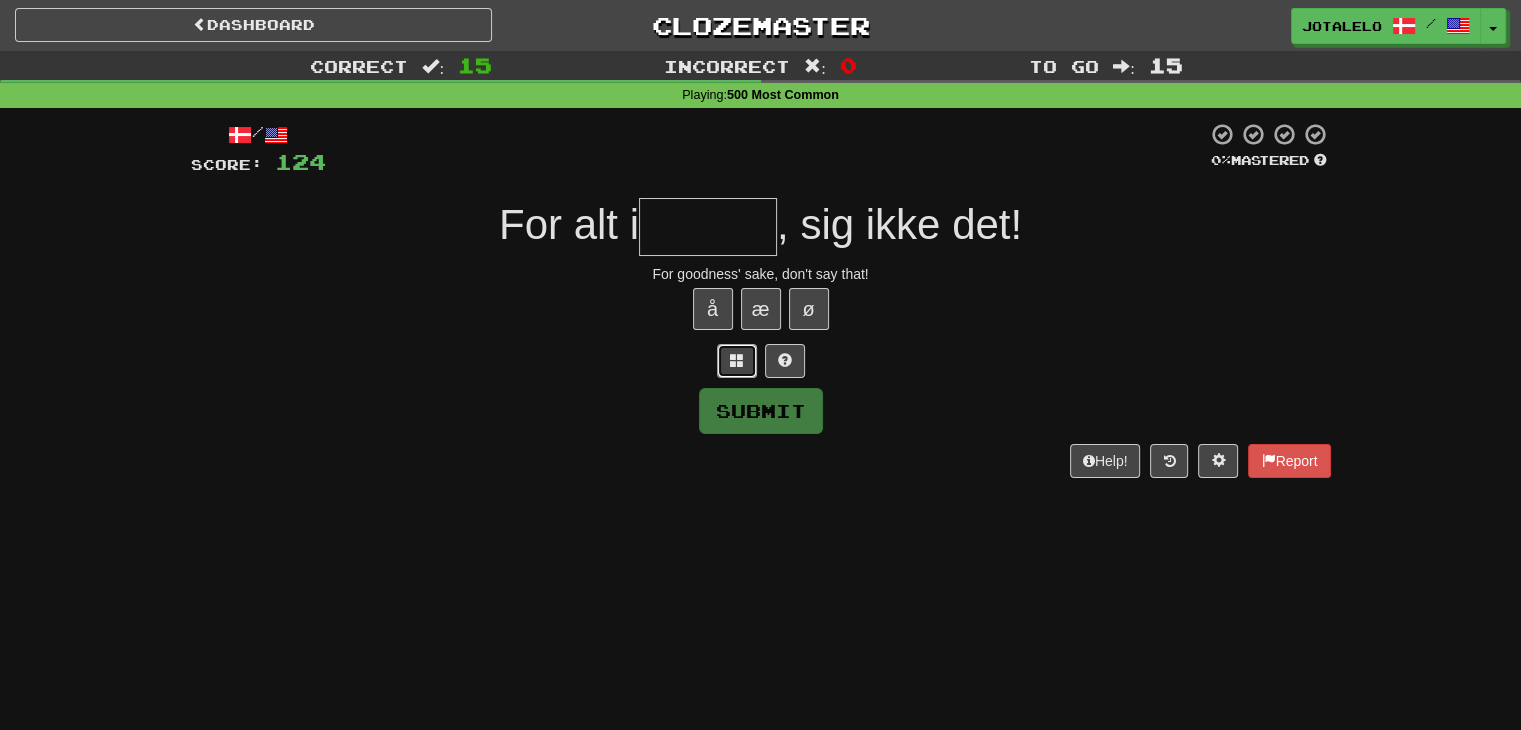 click at bounding box center [737, 361] 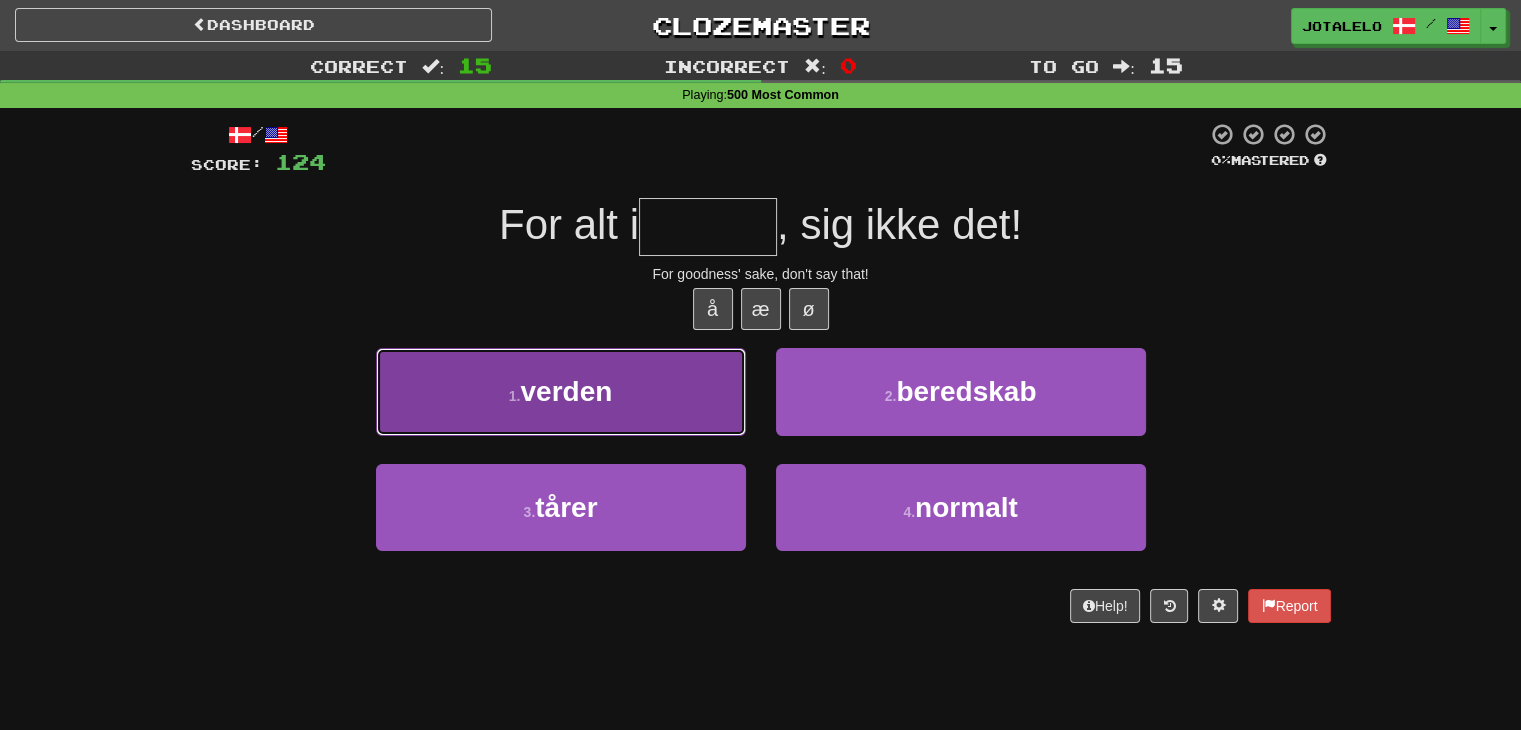 click on "1 .  verden" at bounding box center (561, 391) 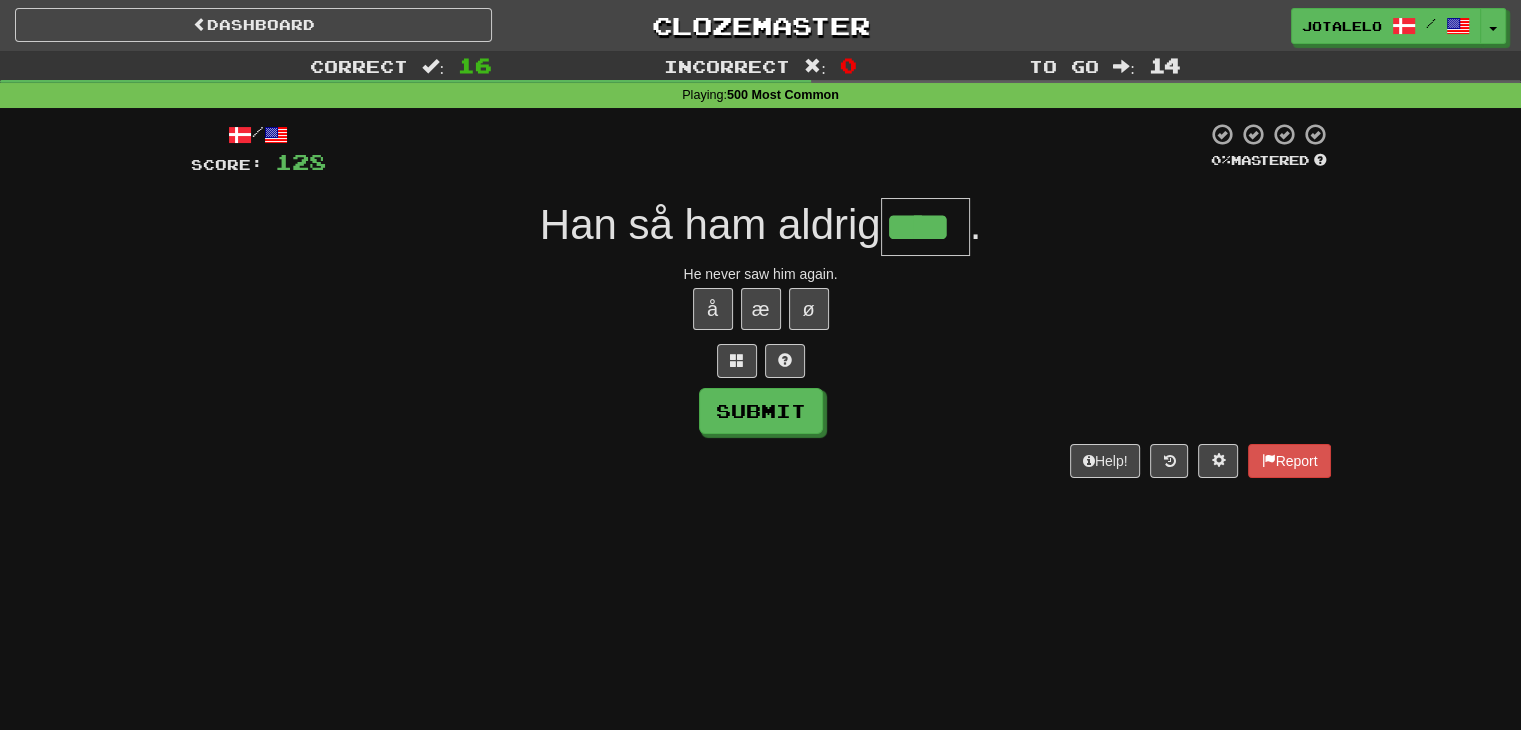 type on "****" 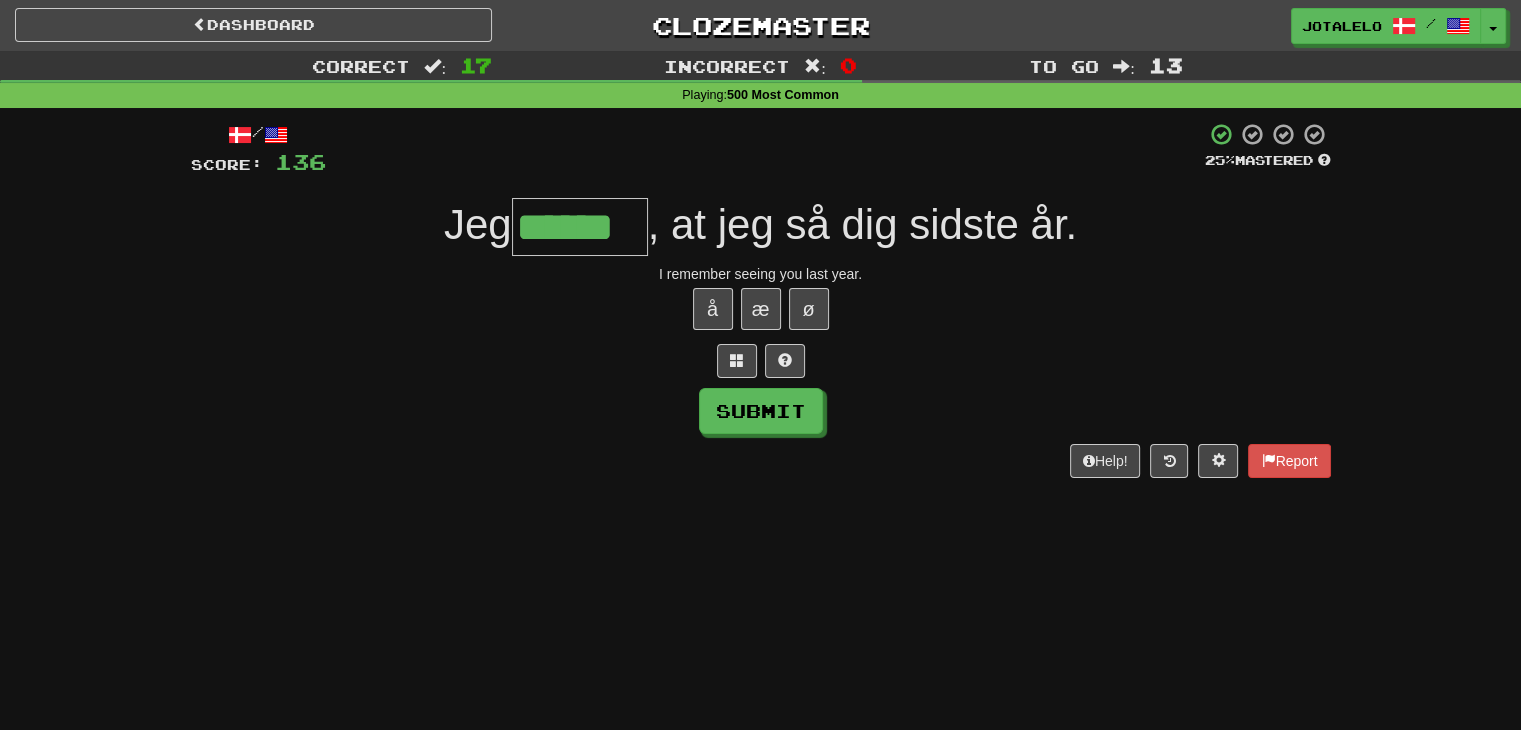 type on "******" 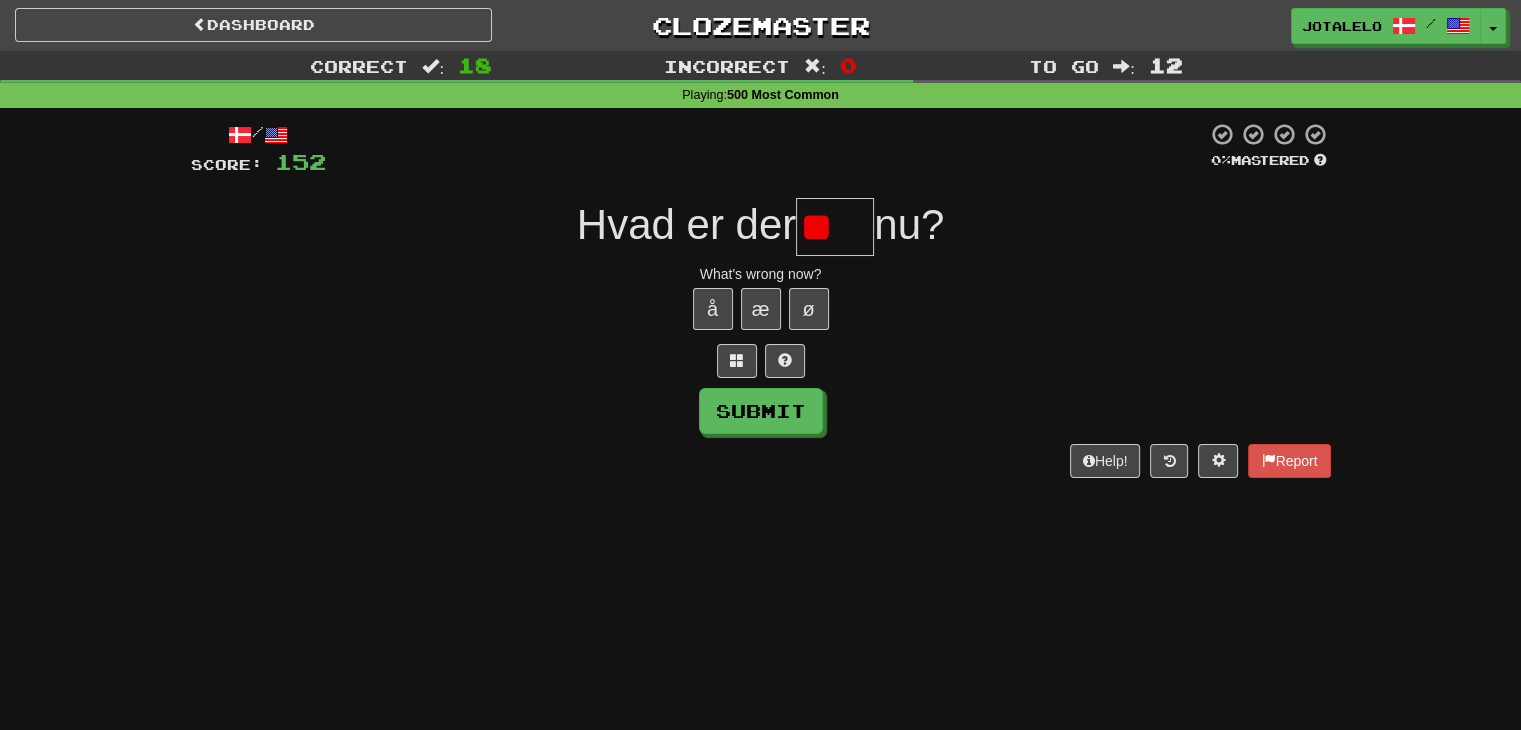 type on "*" 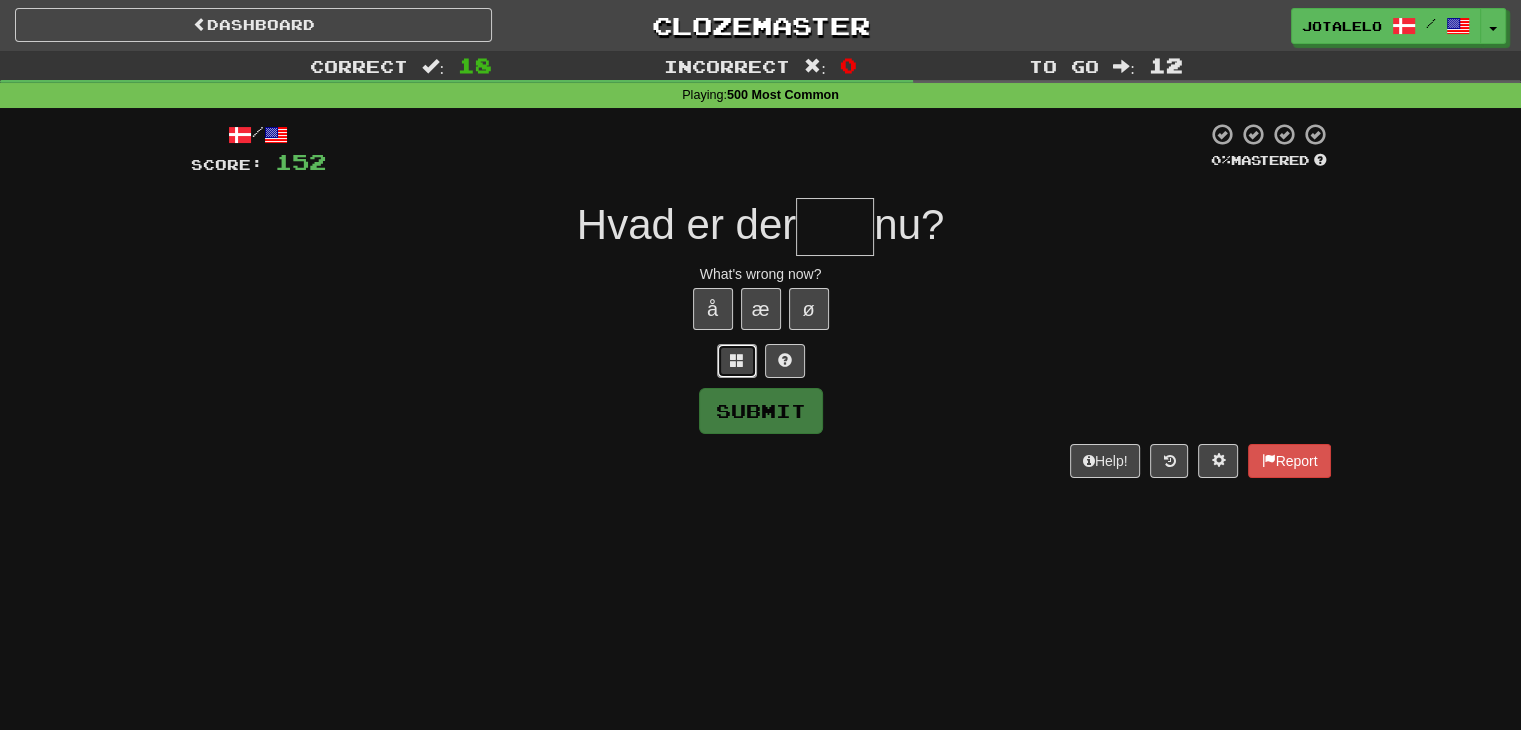 click at bounding box center [737, 361] 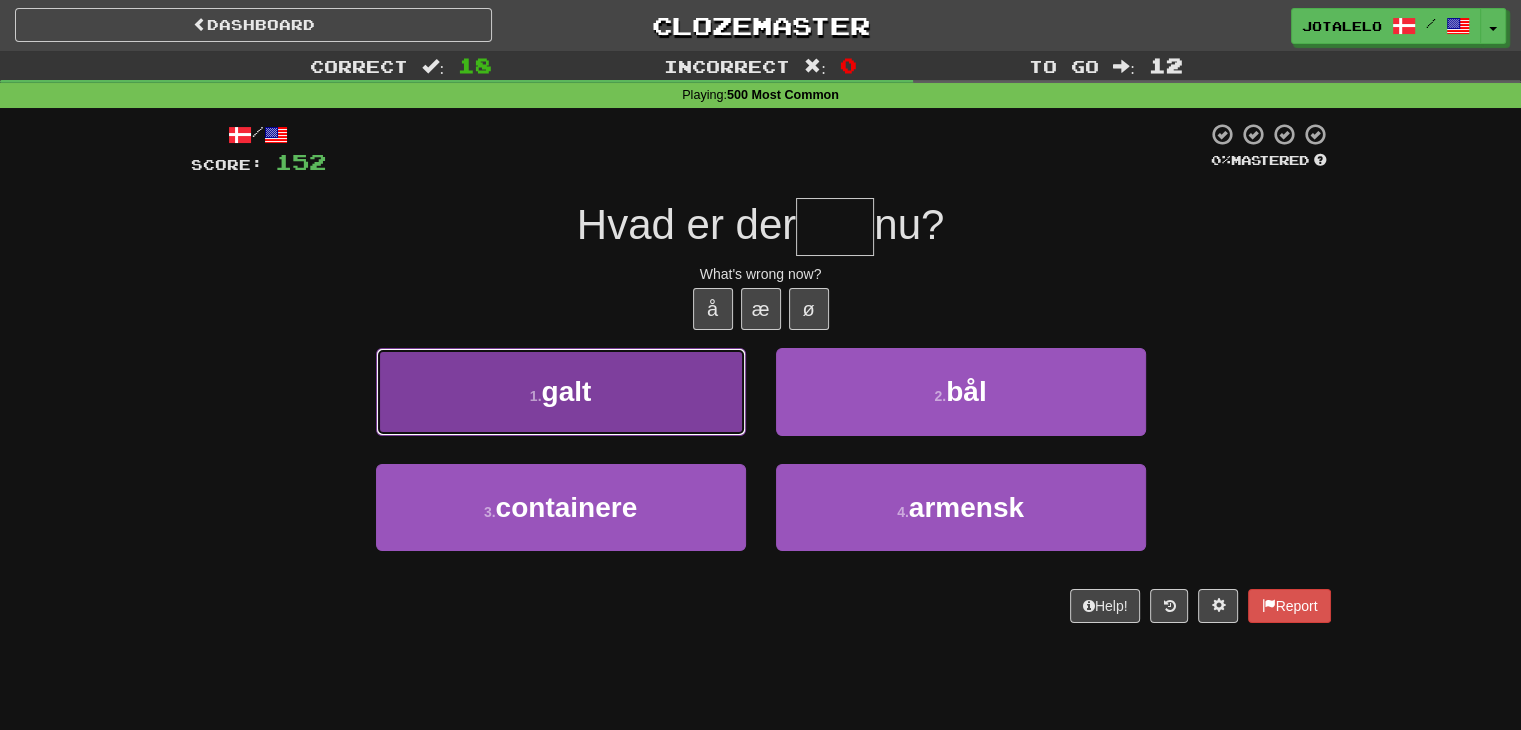 click on "1 .  galt" at bounding box center (561, 391) 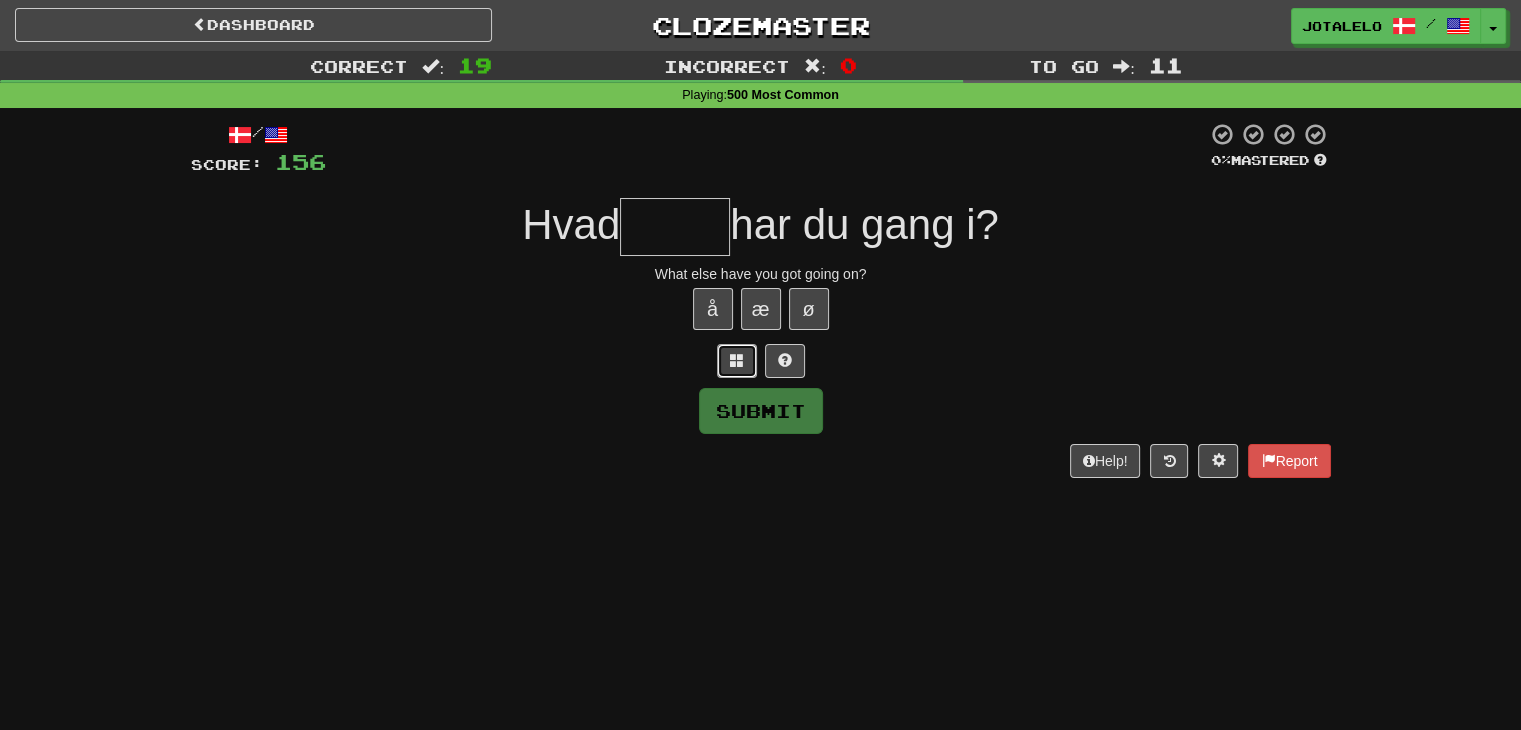 click at bounding box center [737, 361] 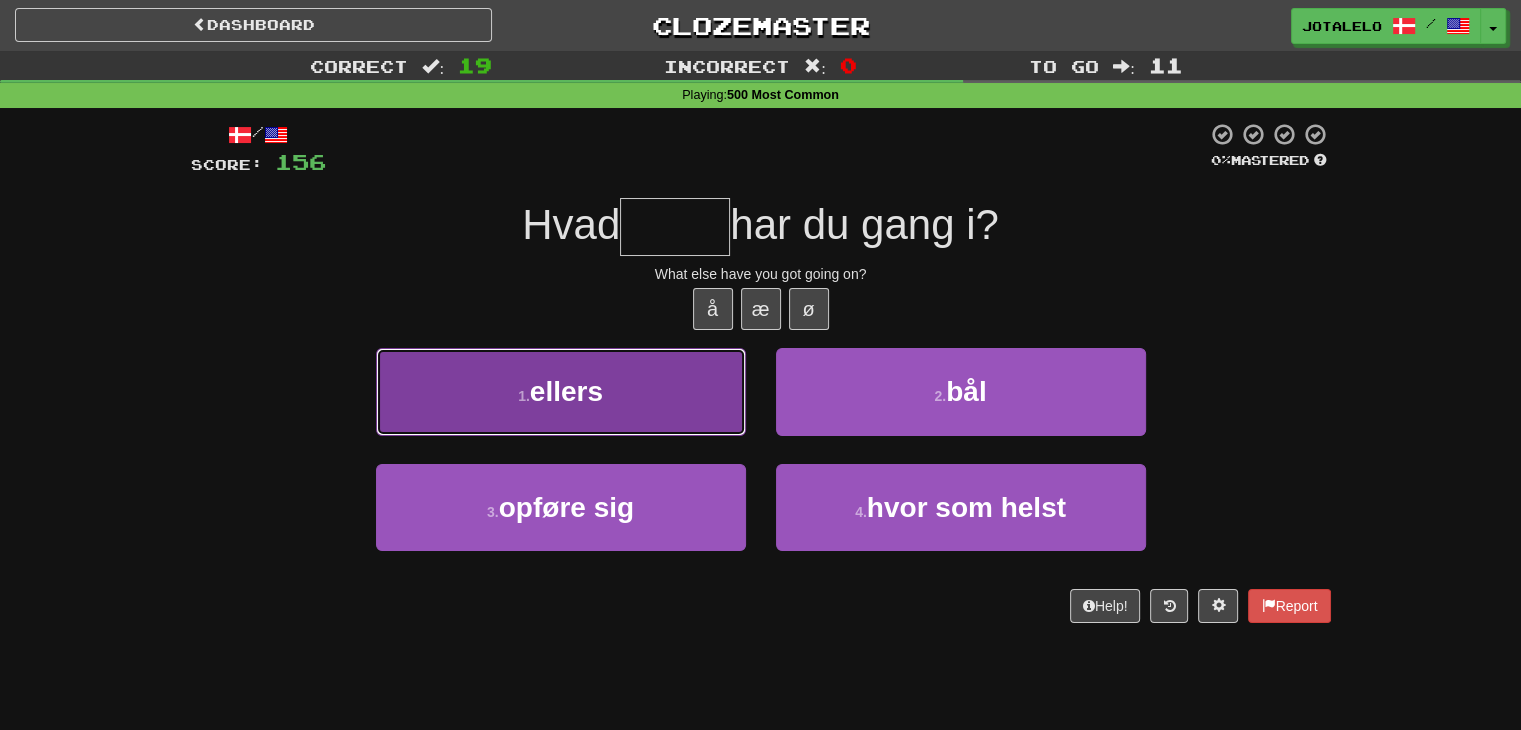 click on "1 .  ellers" at bounding box center (561, 391) 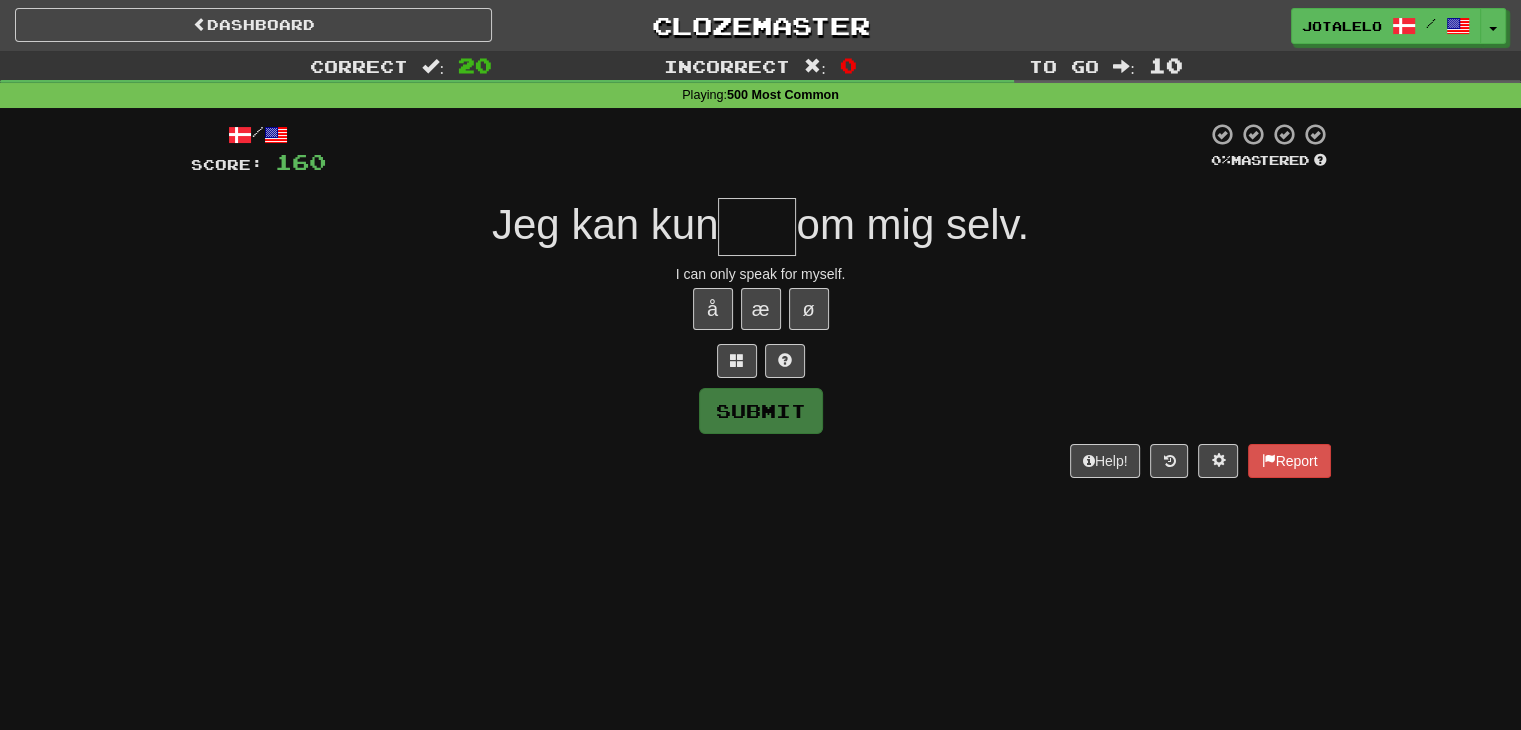 type on "*" 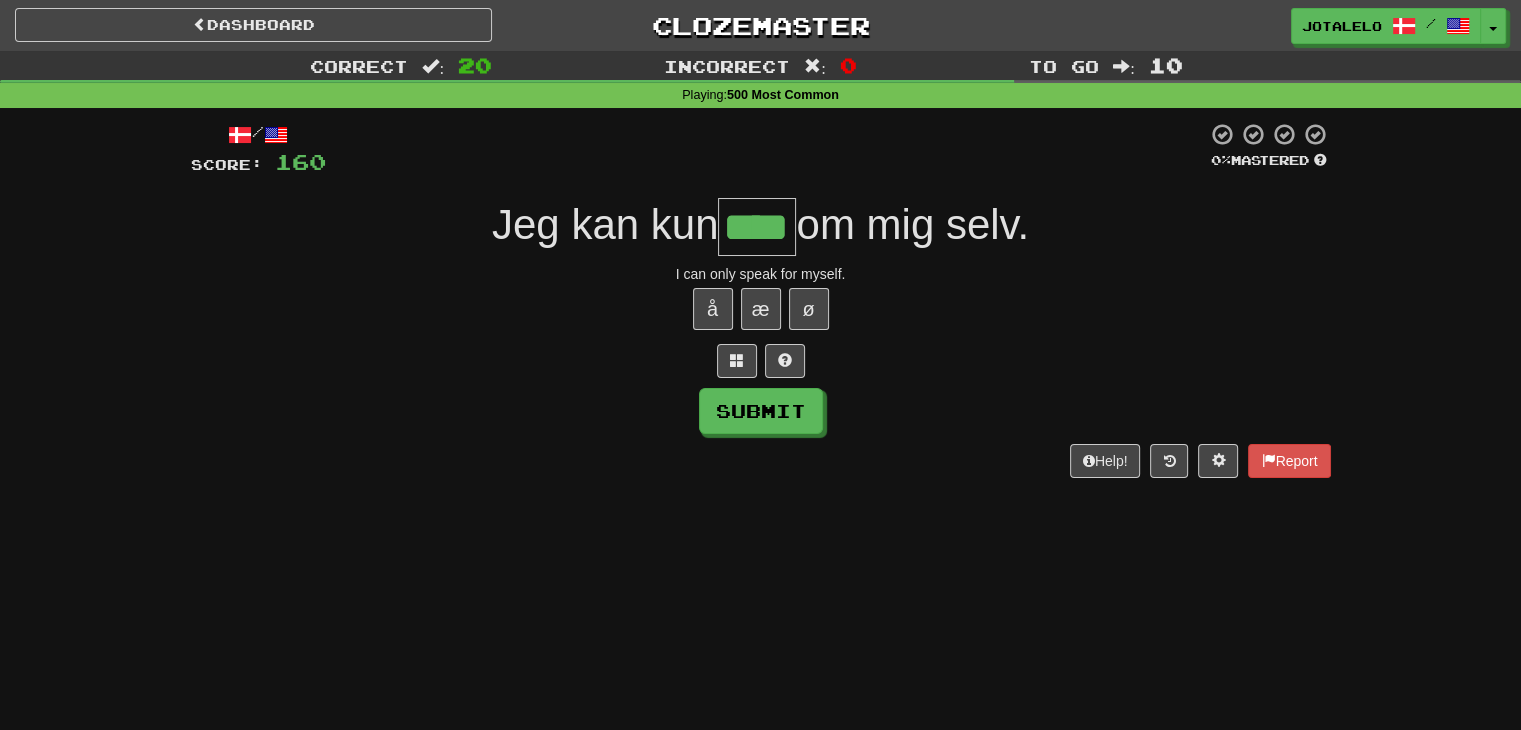 type on "****" 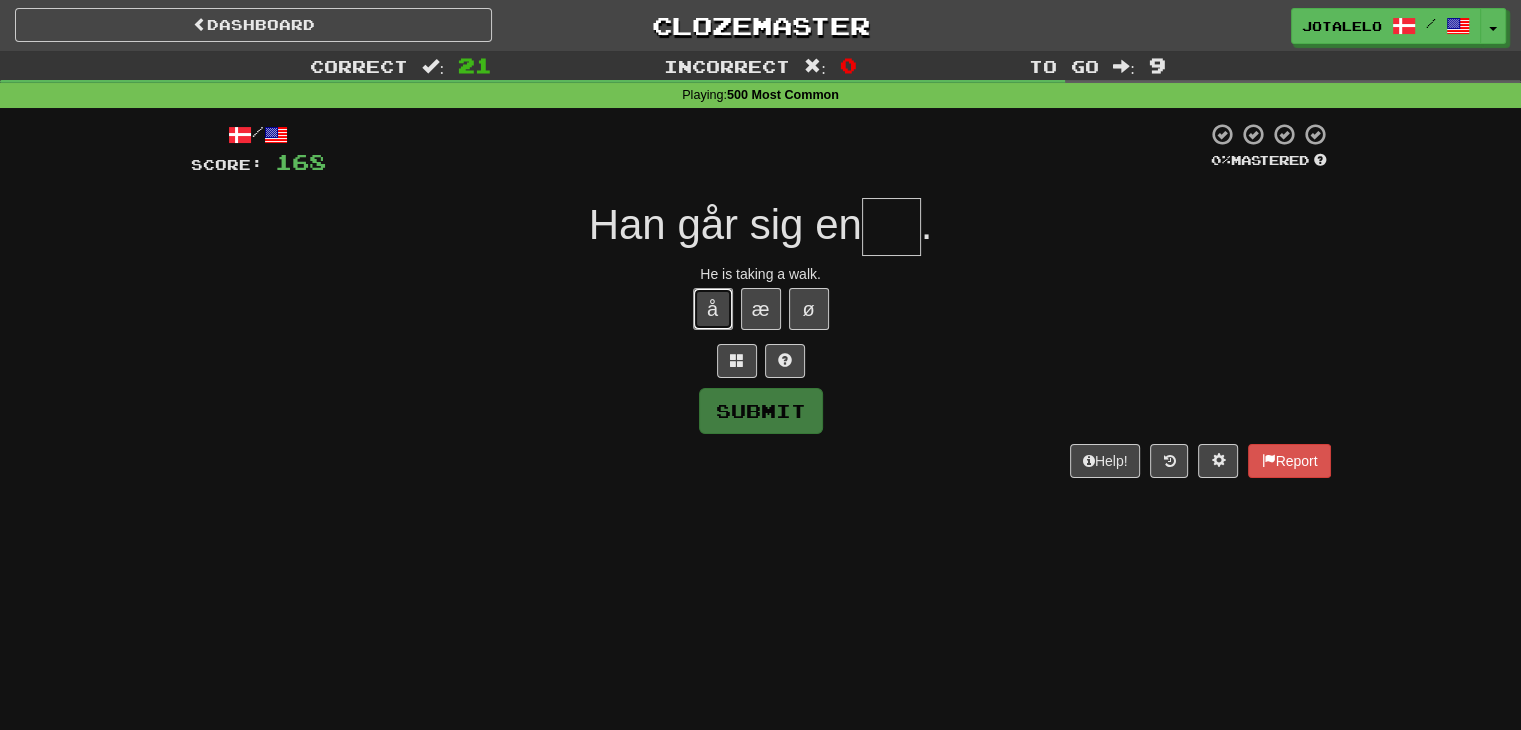 click on "å" at bounding box center [713, 309] 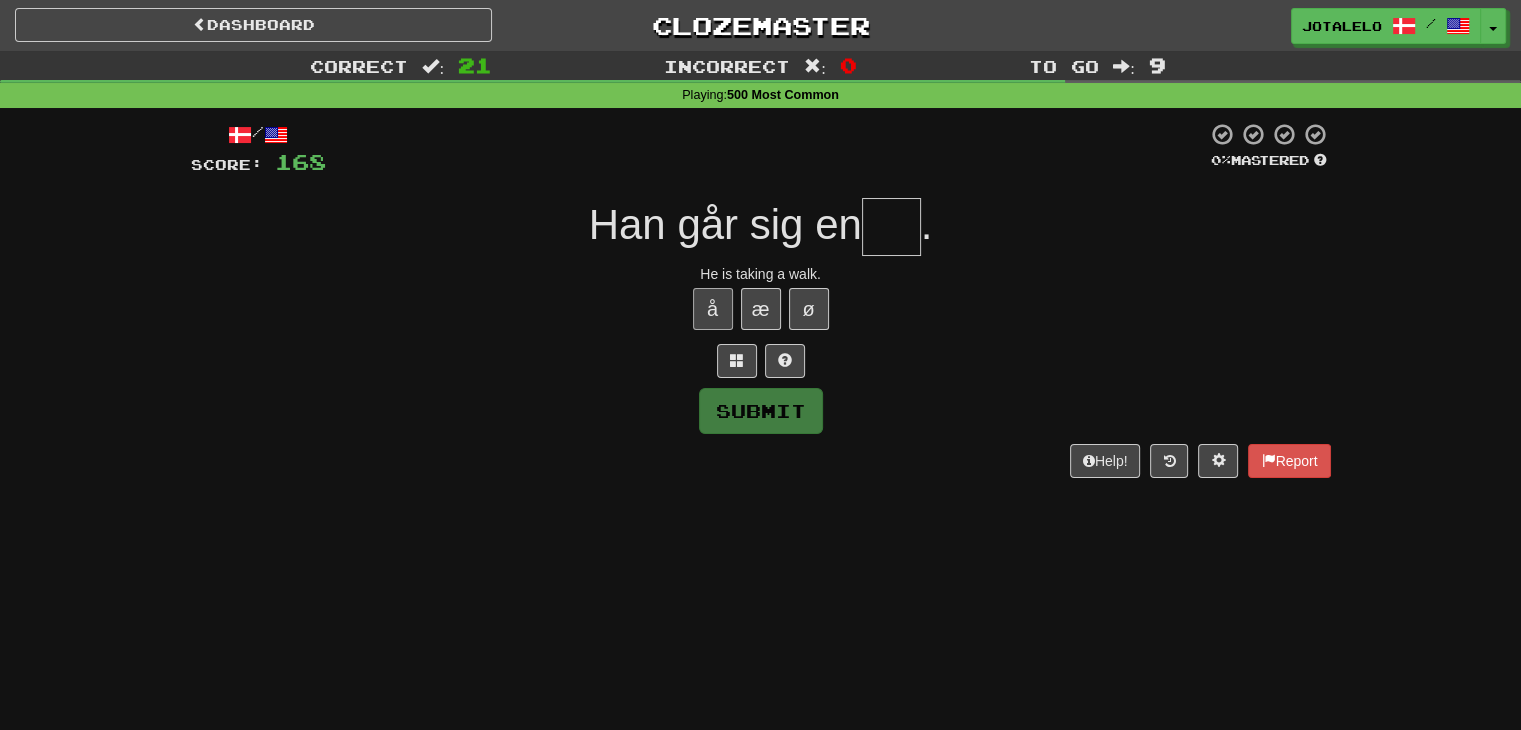 type on "*" 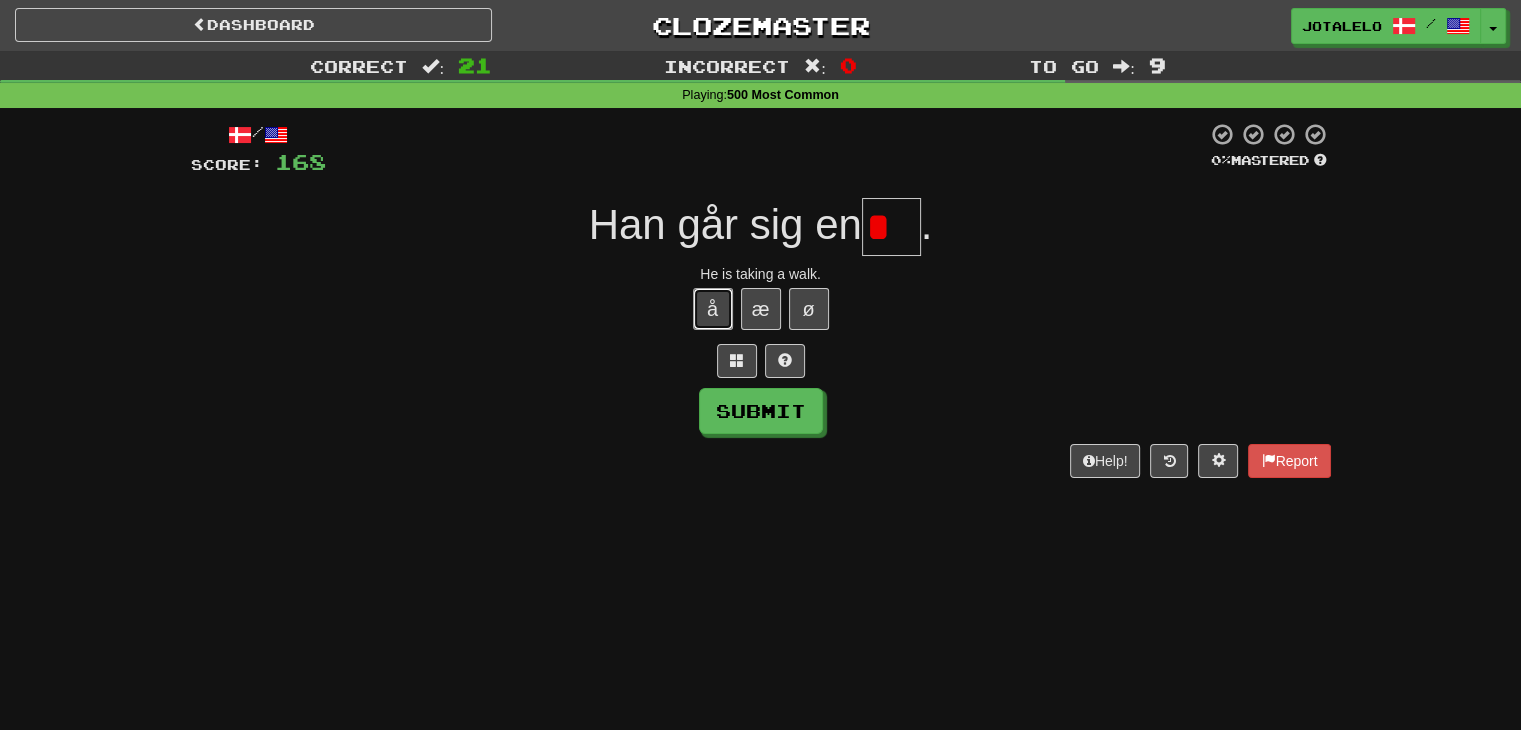 click on "å" at bounding box center (713, 309) 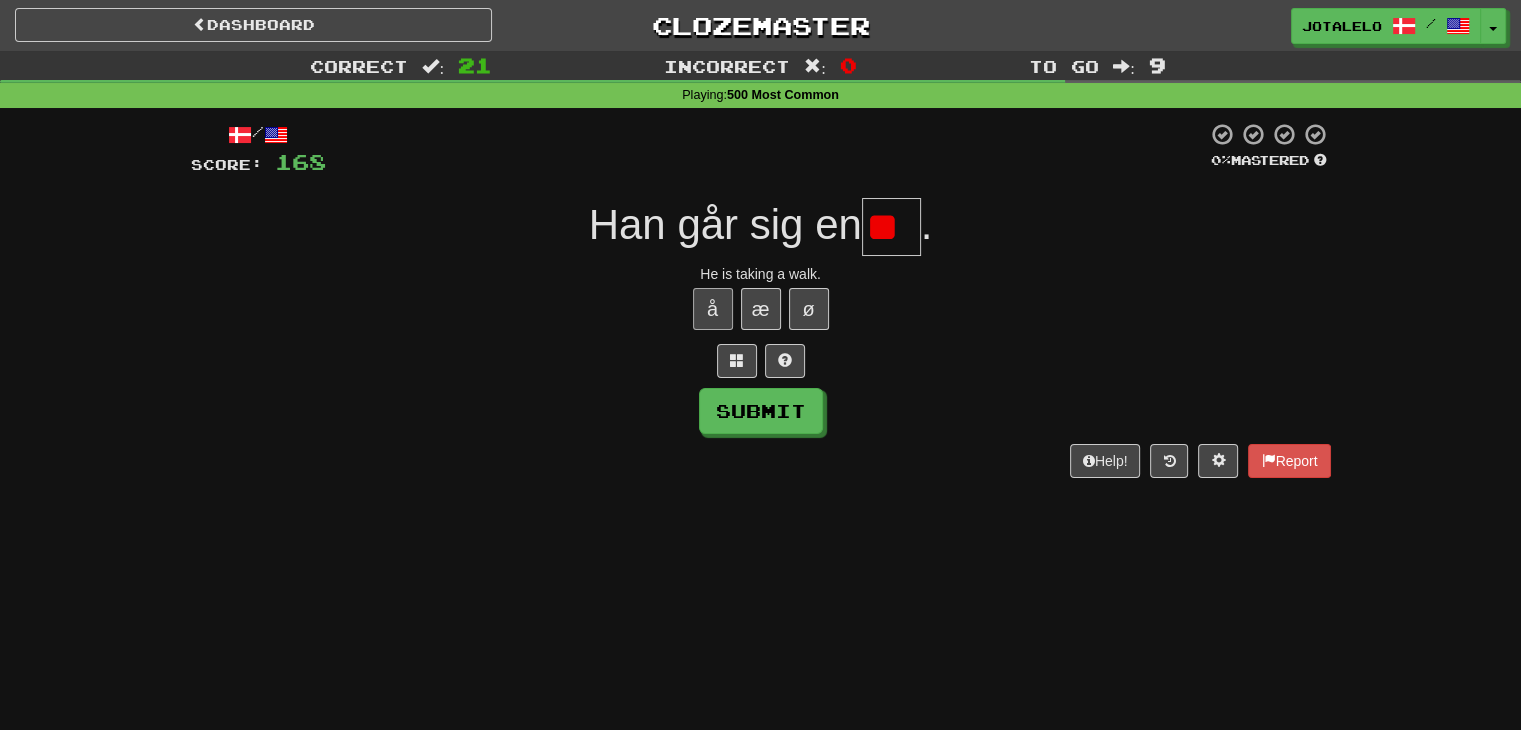 type on "*" 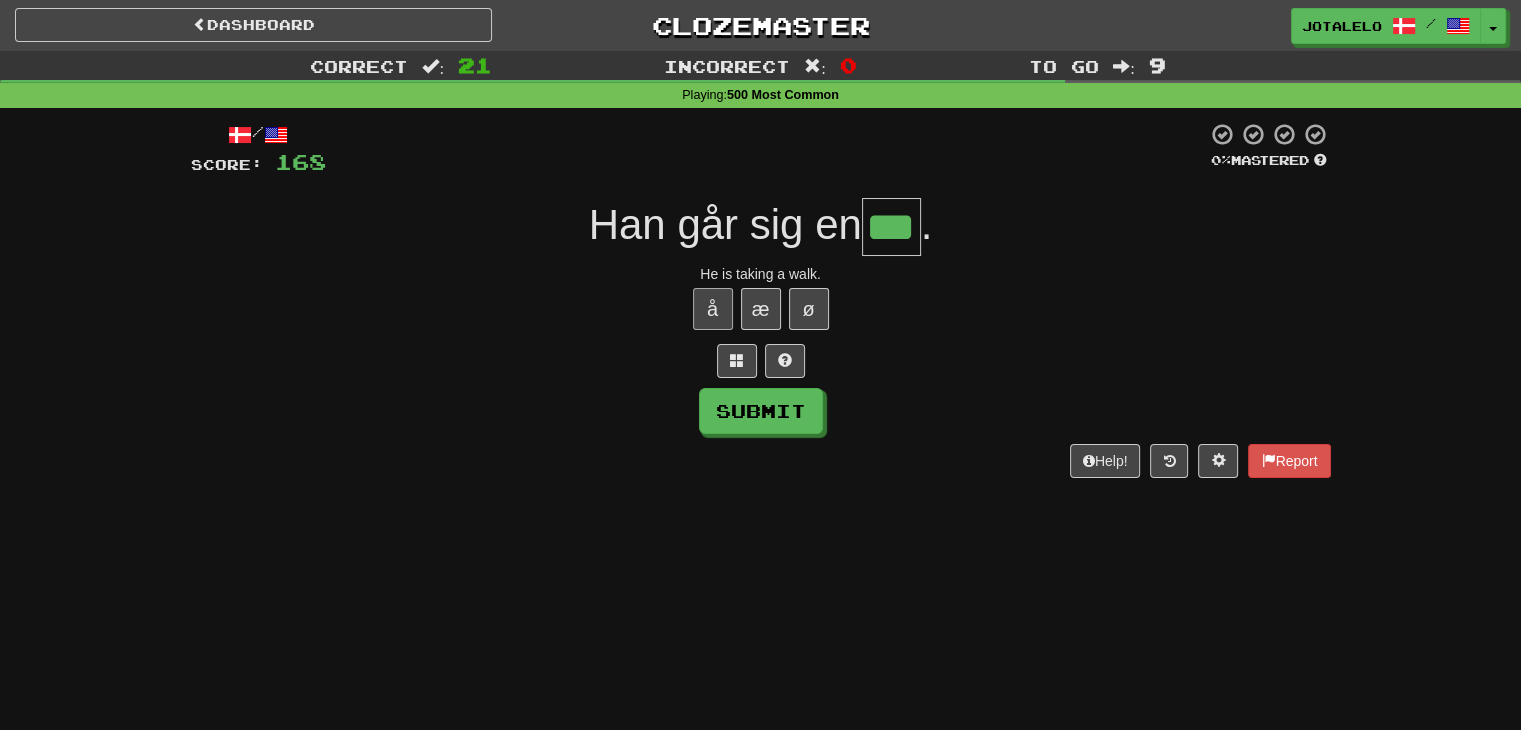 type on "***" 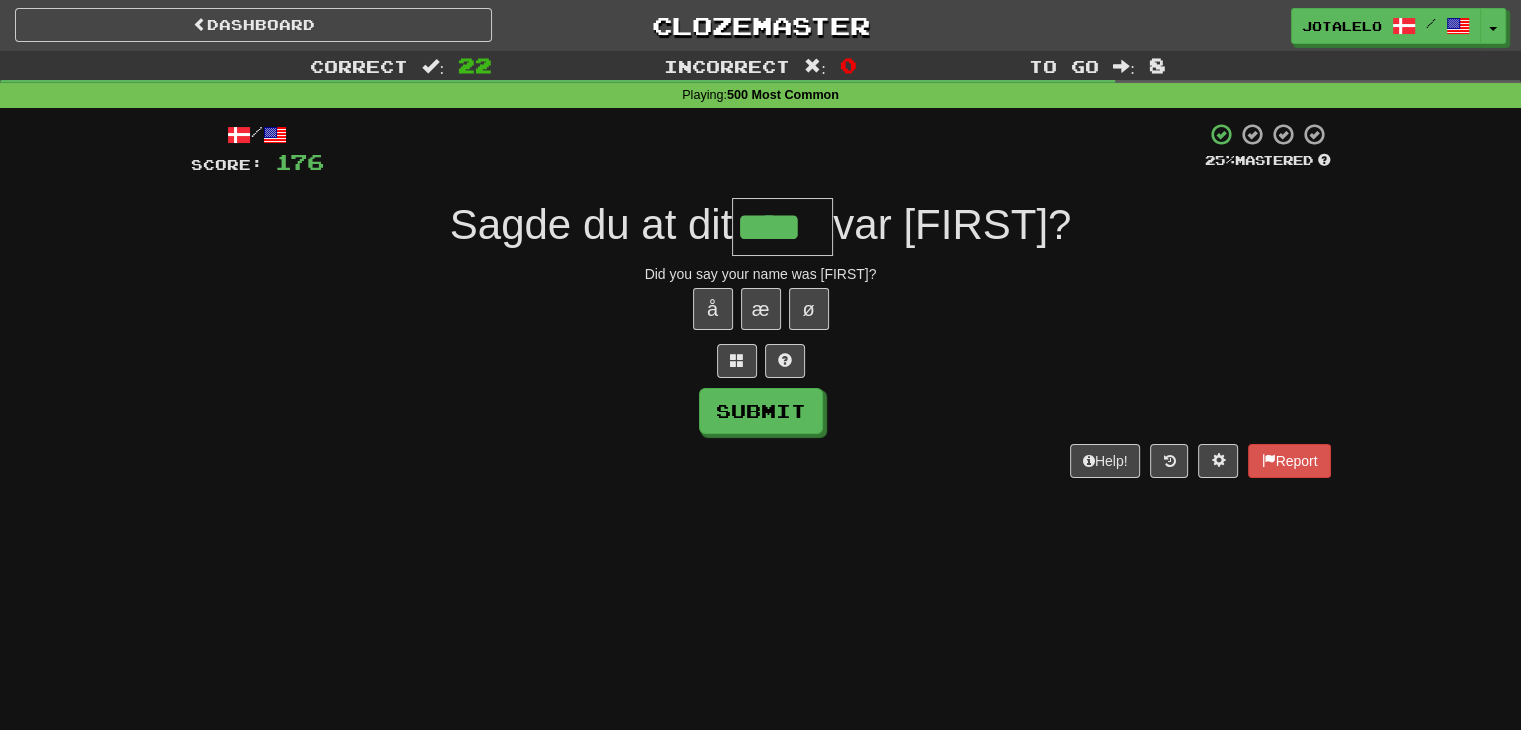 type on "****" 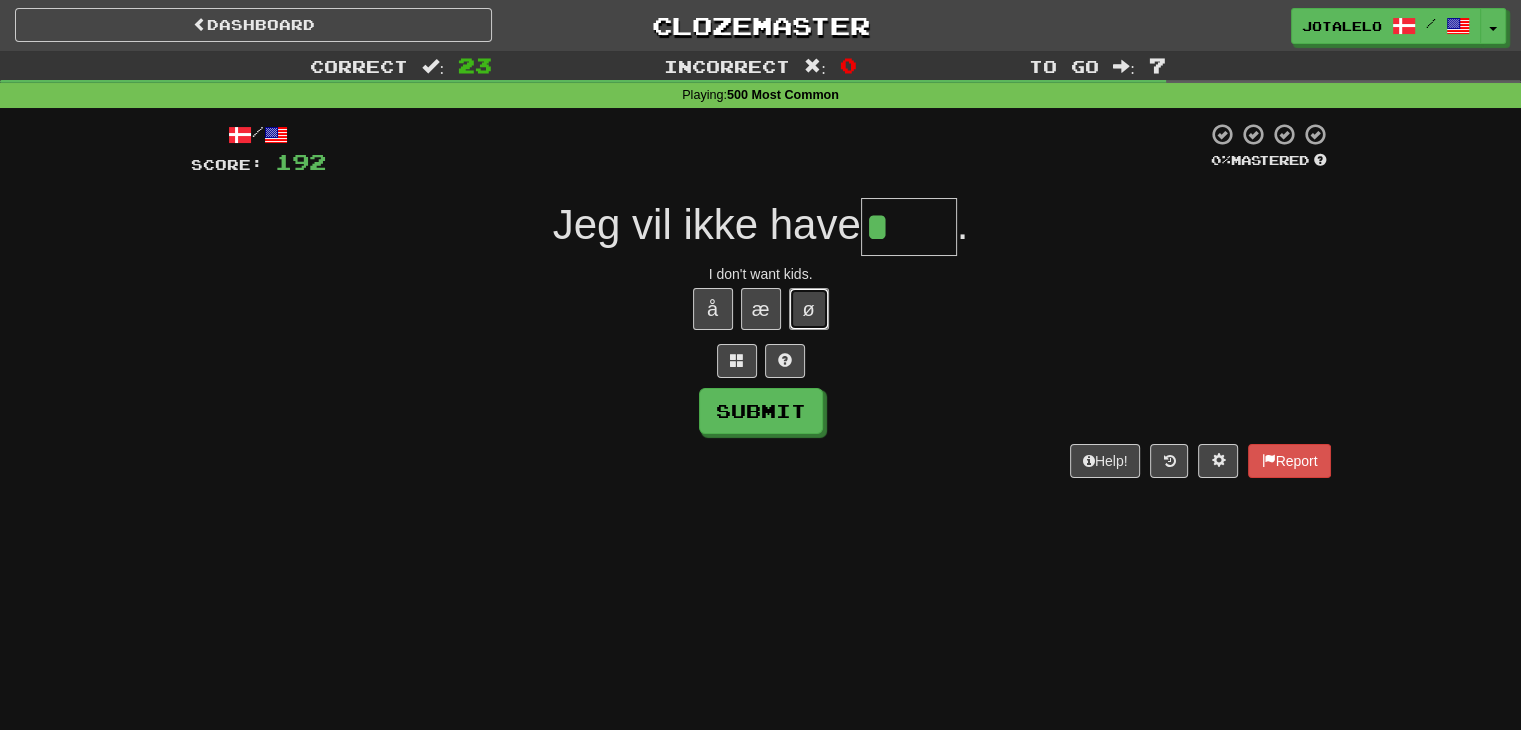click on "ø" at bounding box center [809, 309] 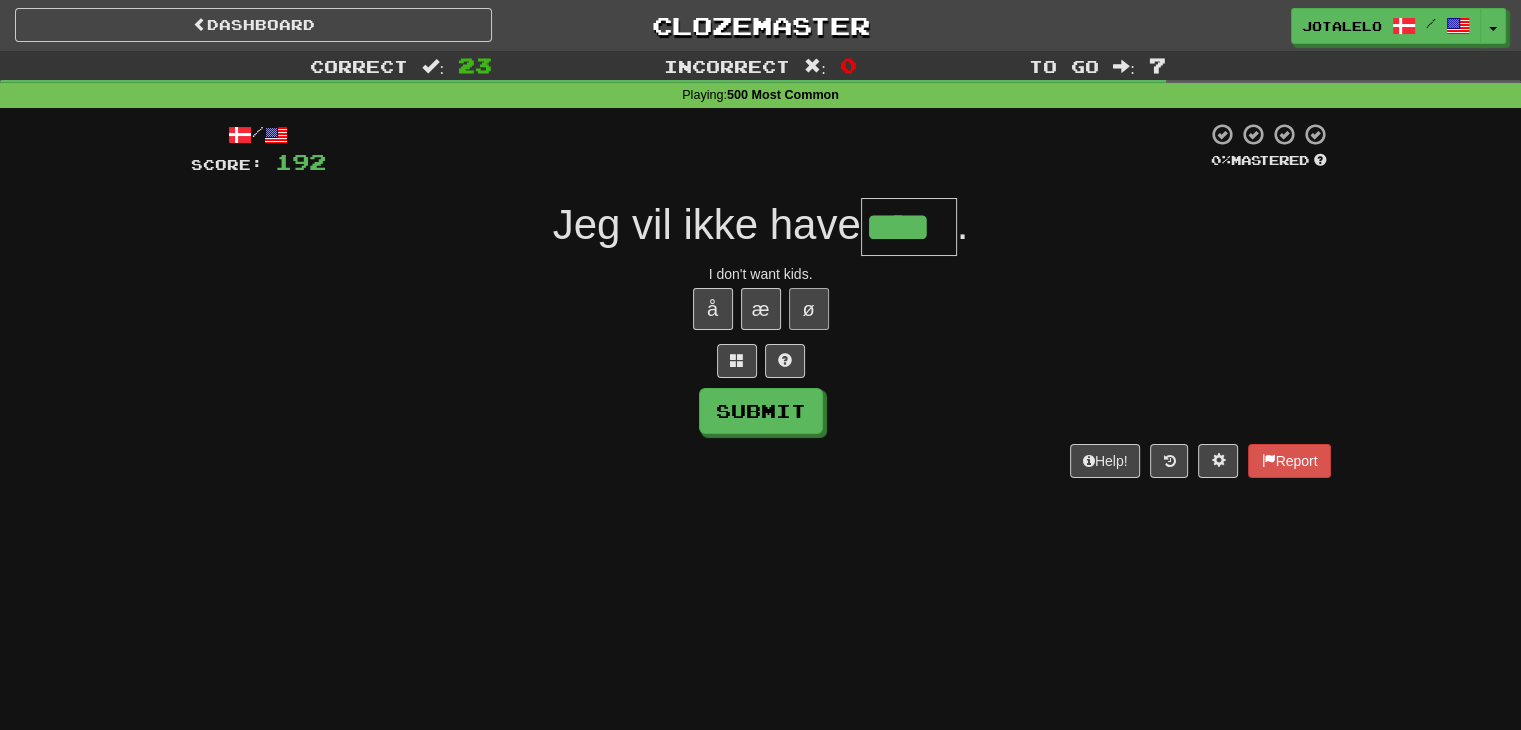 scroll, scrollTop: 0, scrollLeft: 0, axis: both 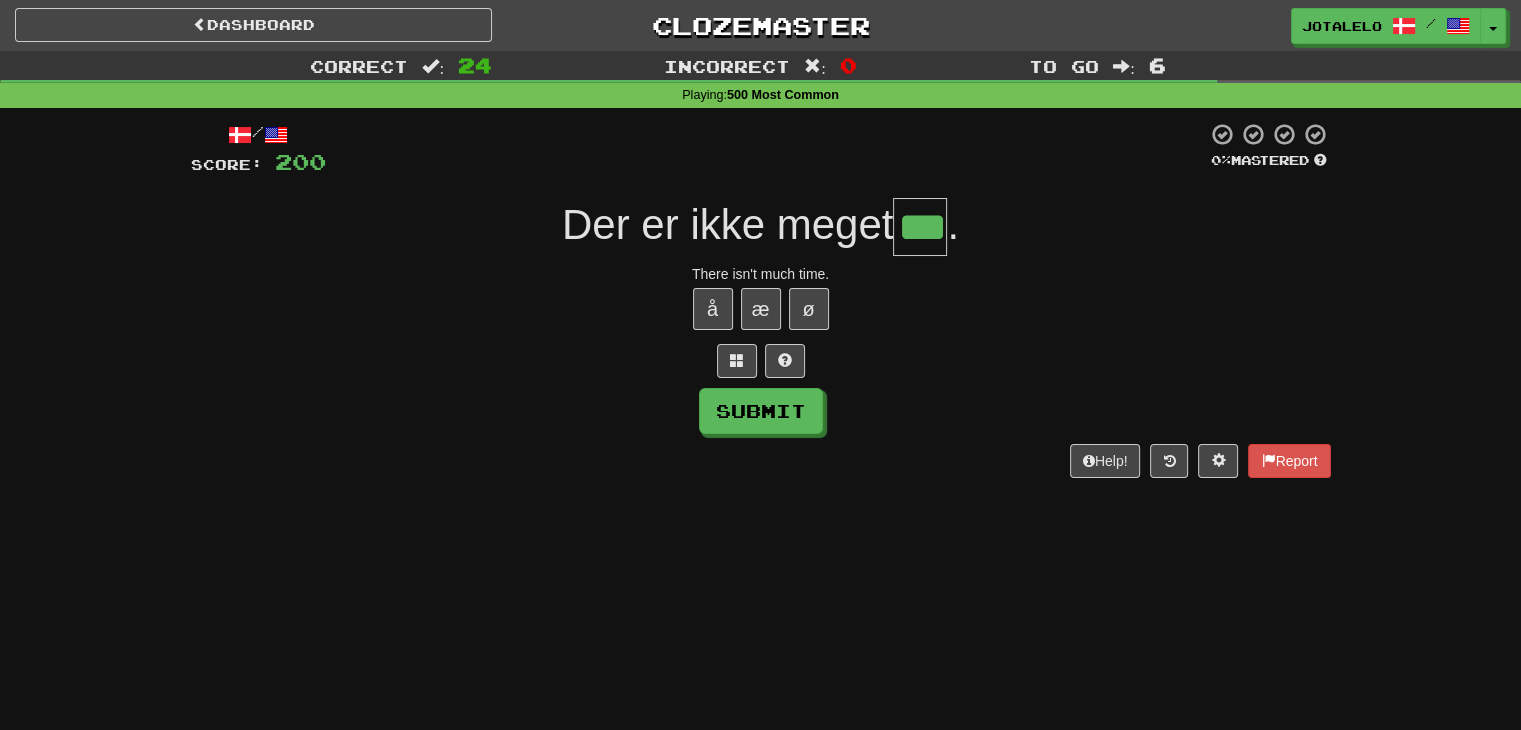 type on "***" 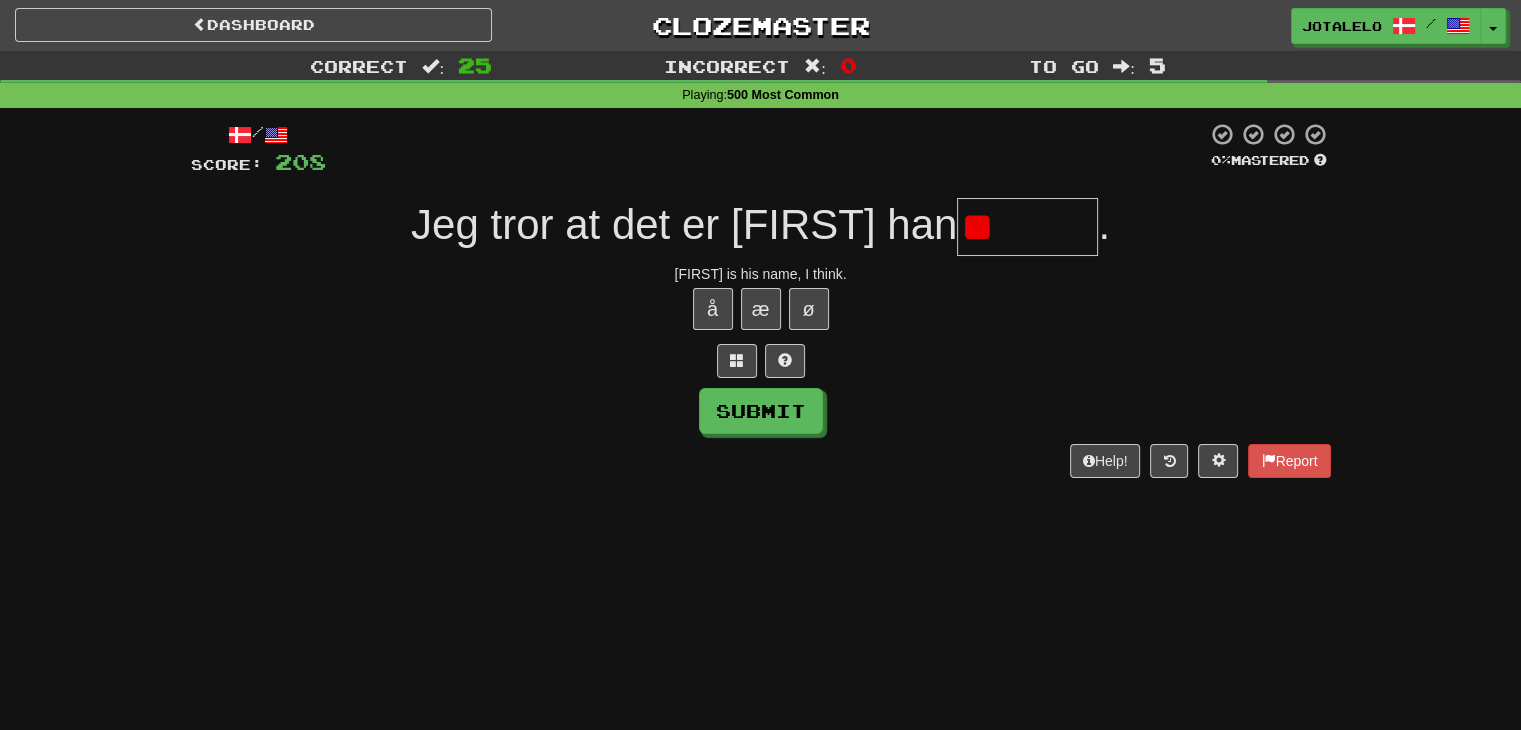 type on "*" 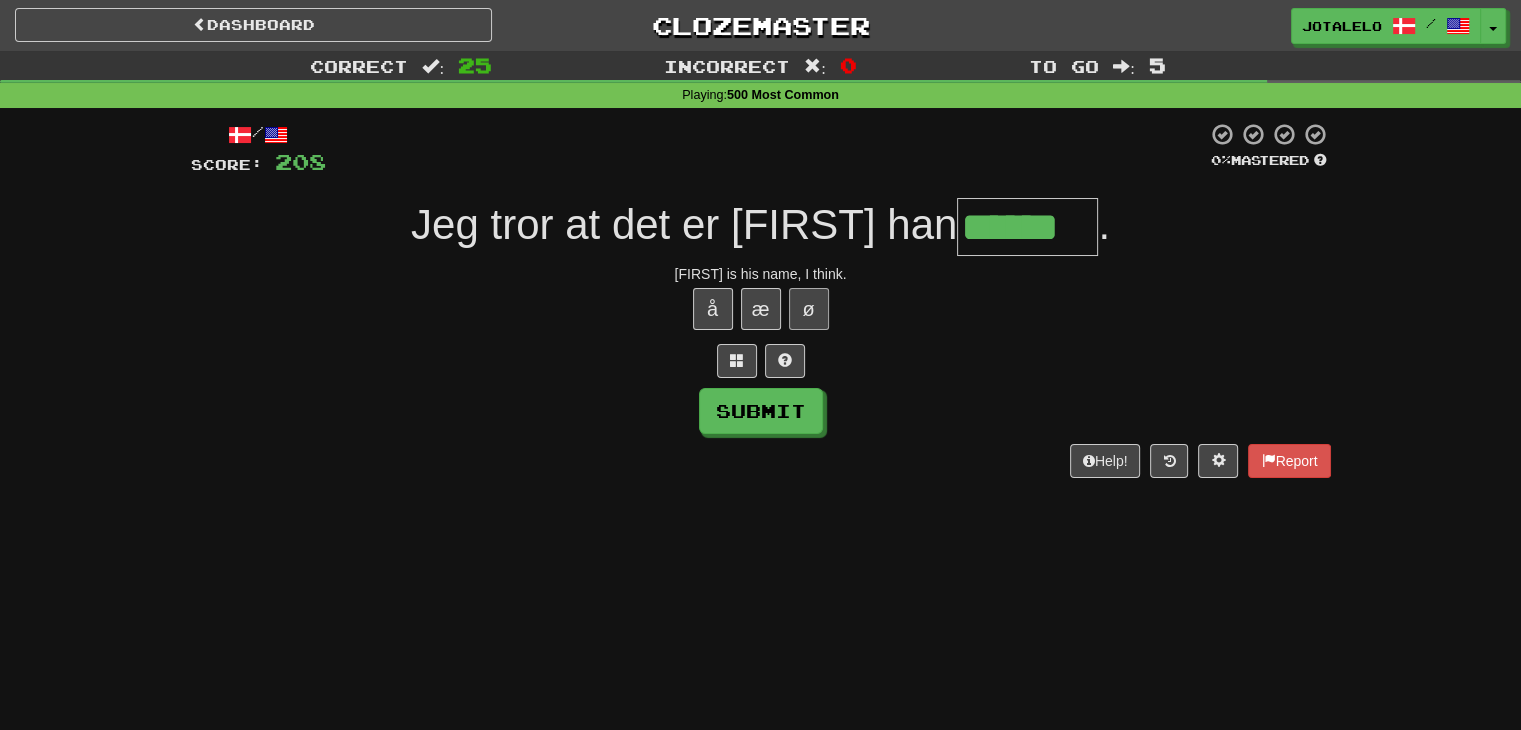type on "******" 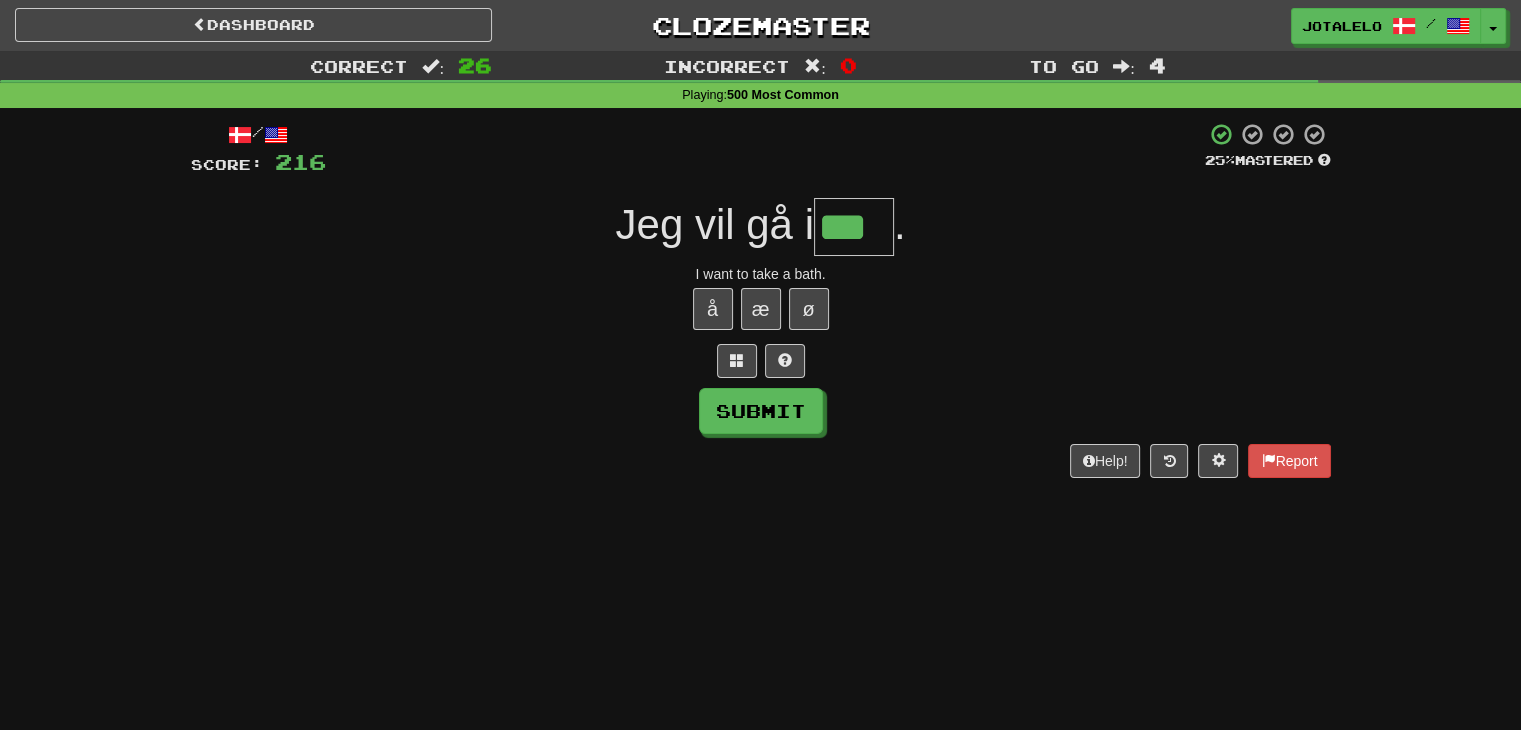 type on "***" 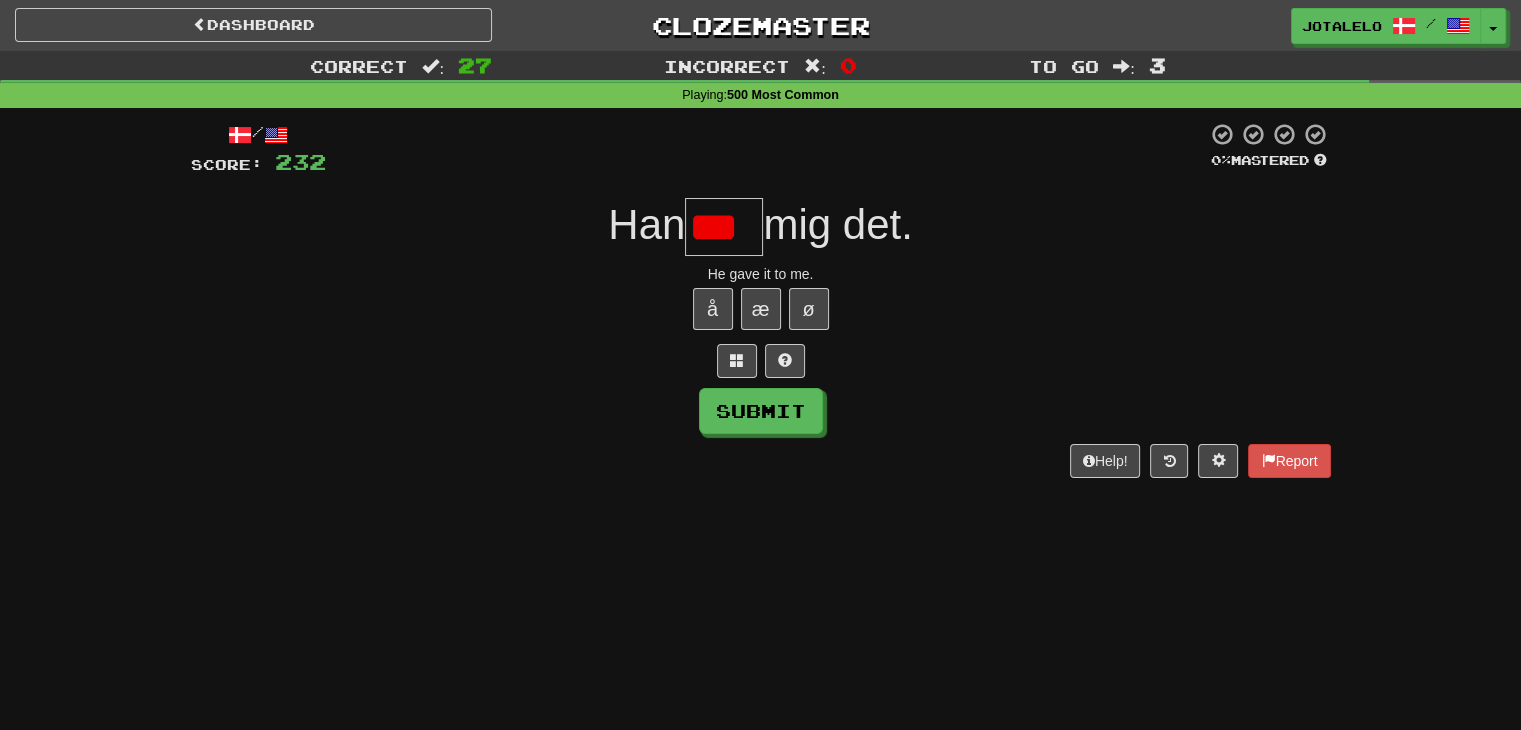 scroll, scrollTop: 0, scrollLeft: 0, axis: both 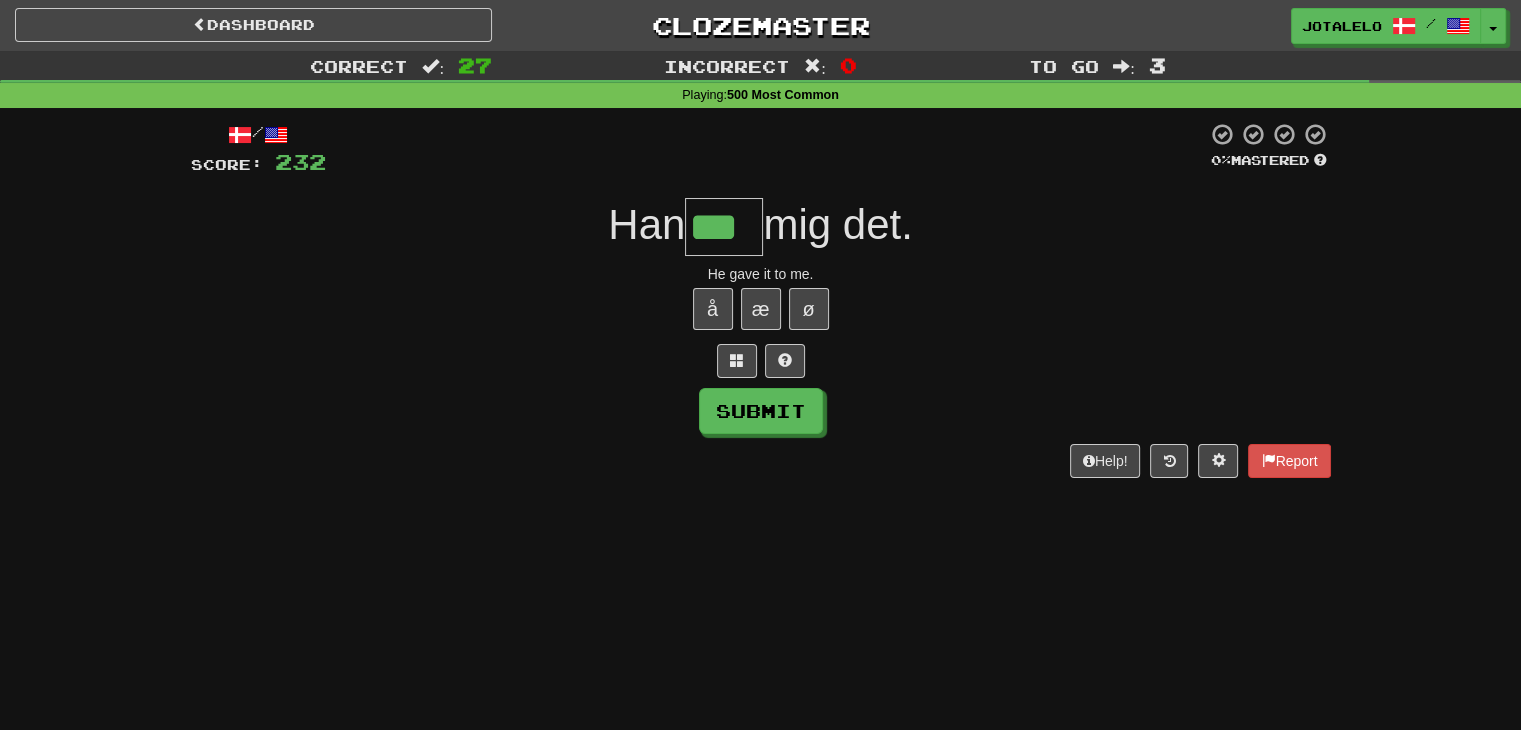 type on "***" 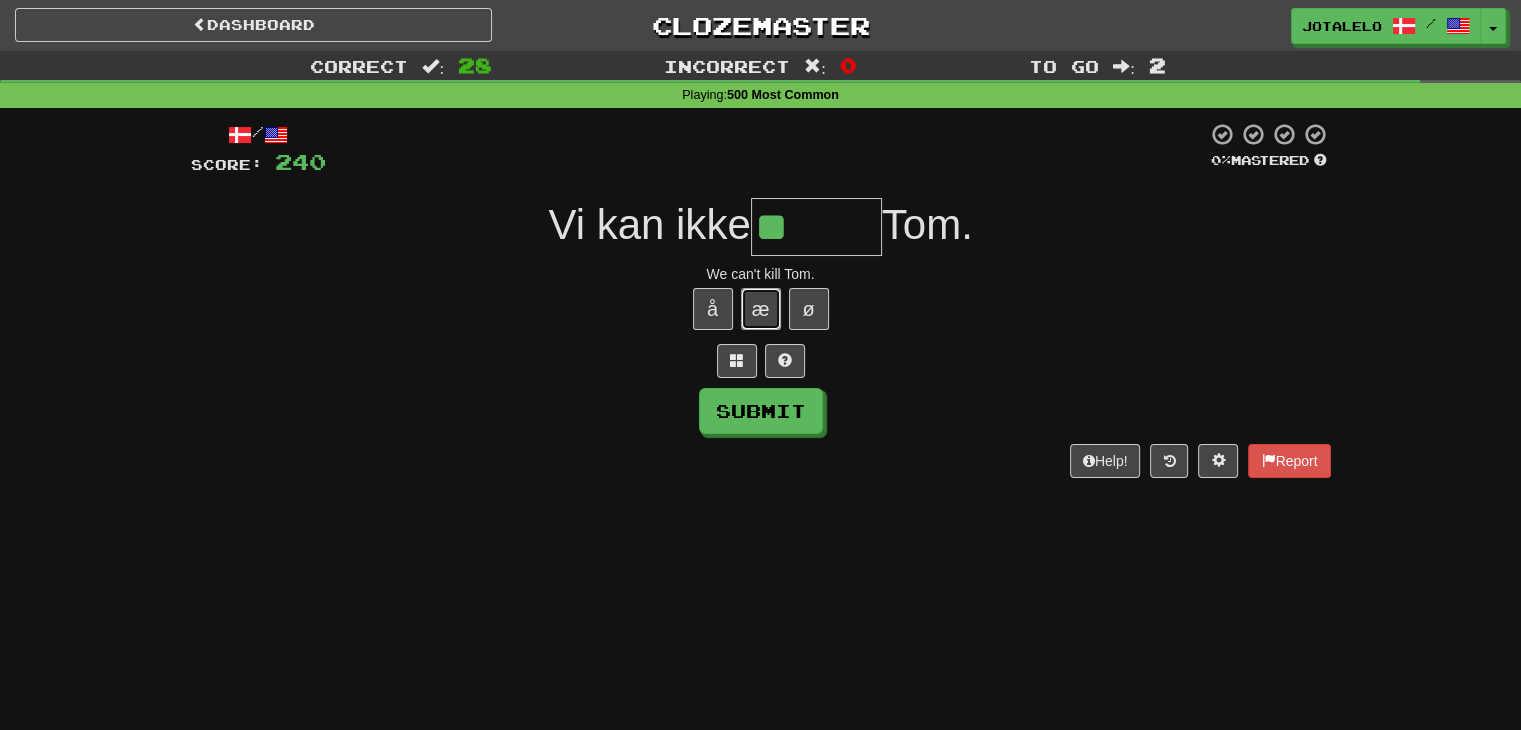 click on "æ" at bounding box center (761, 309) 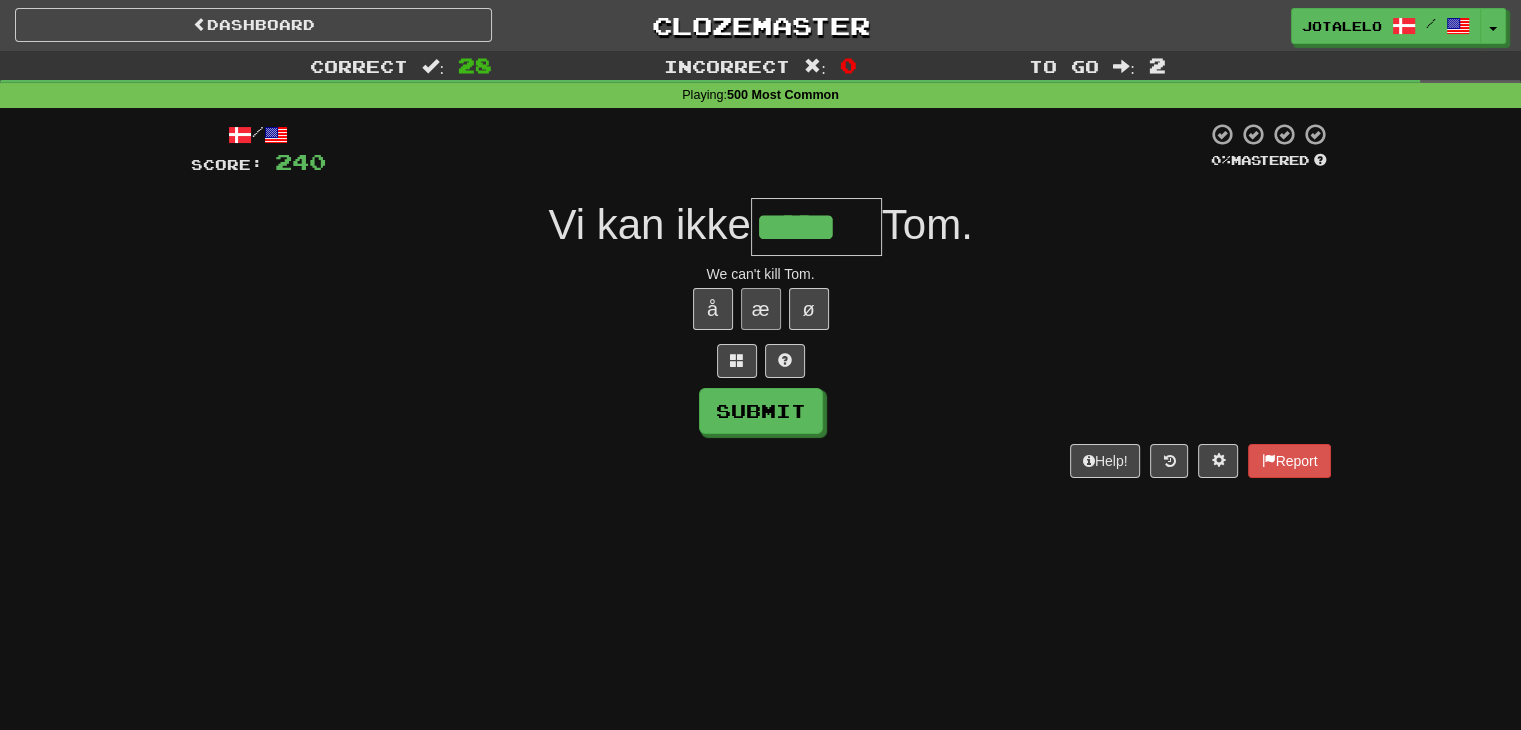 type on "*****" 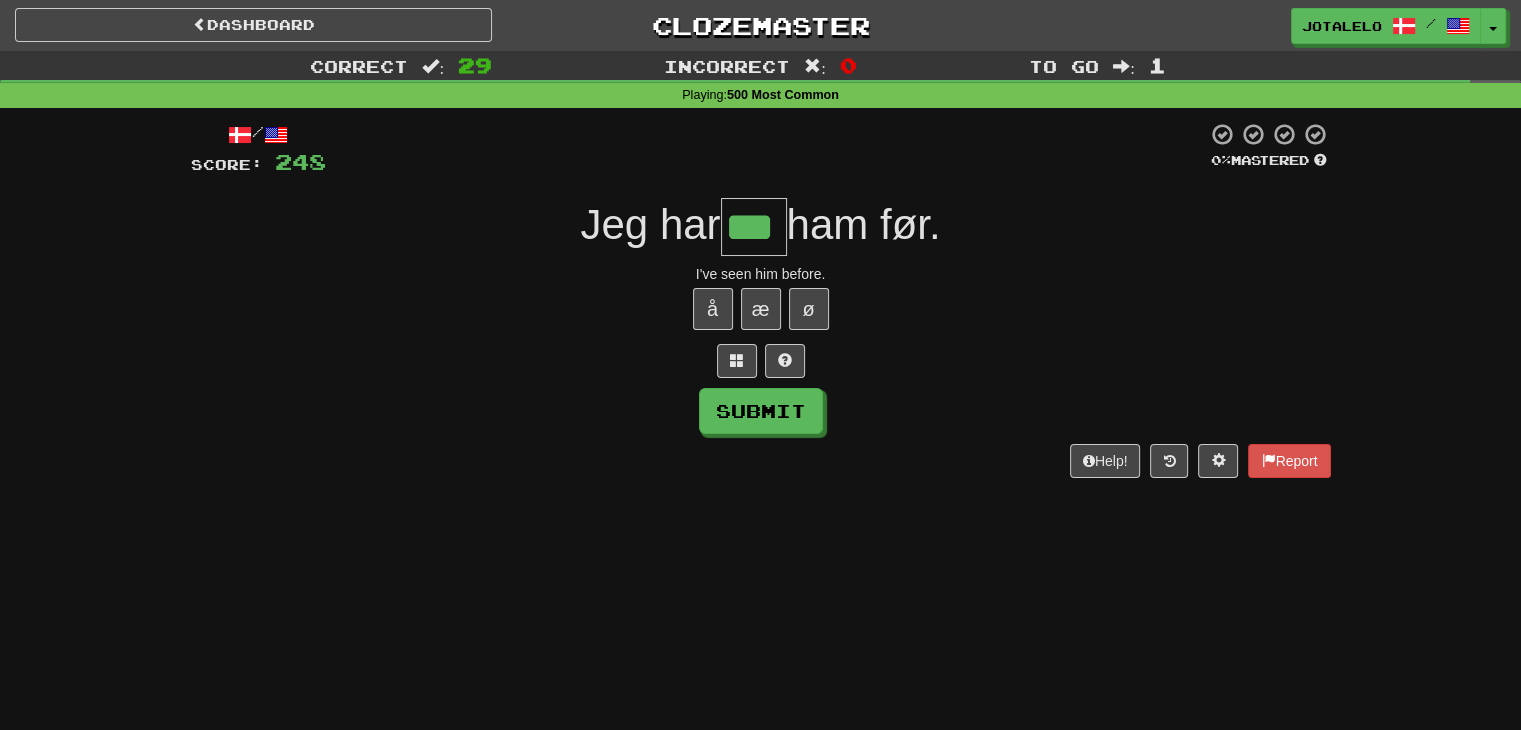 type on "***" 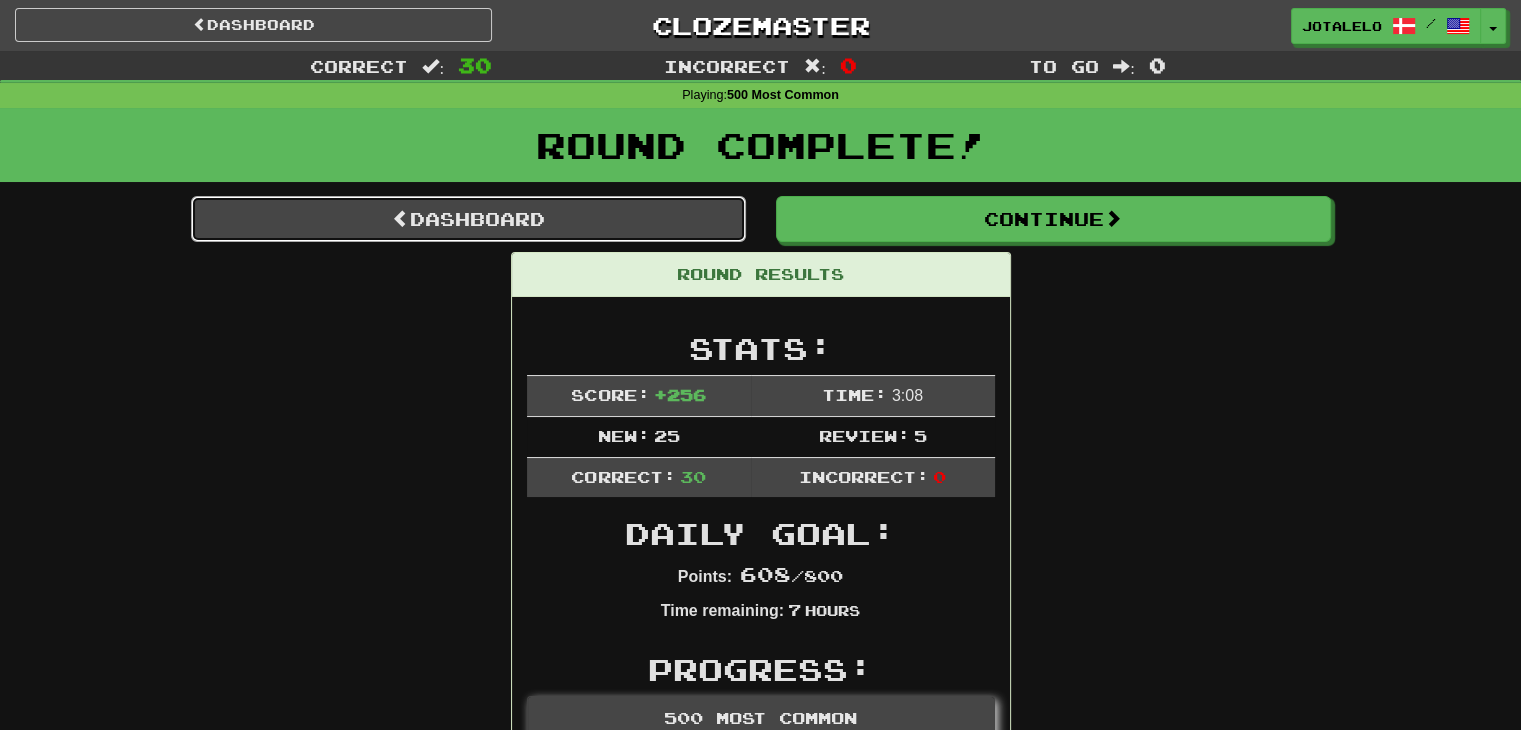 click on "Dashboard" at bounding box center (468, 219) 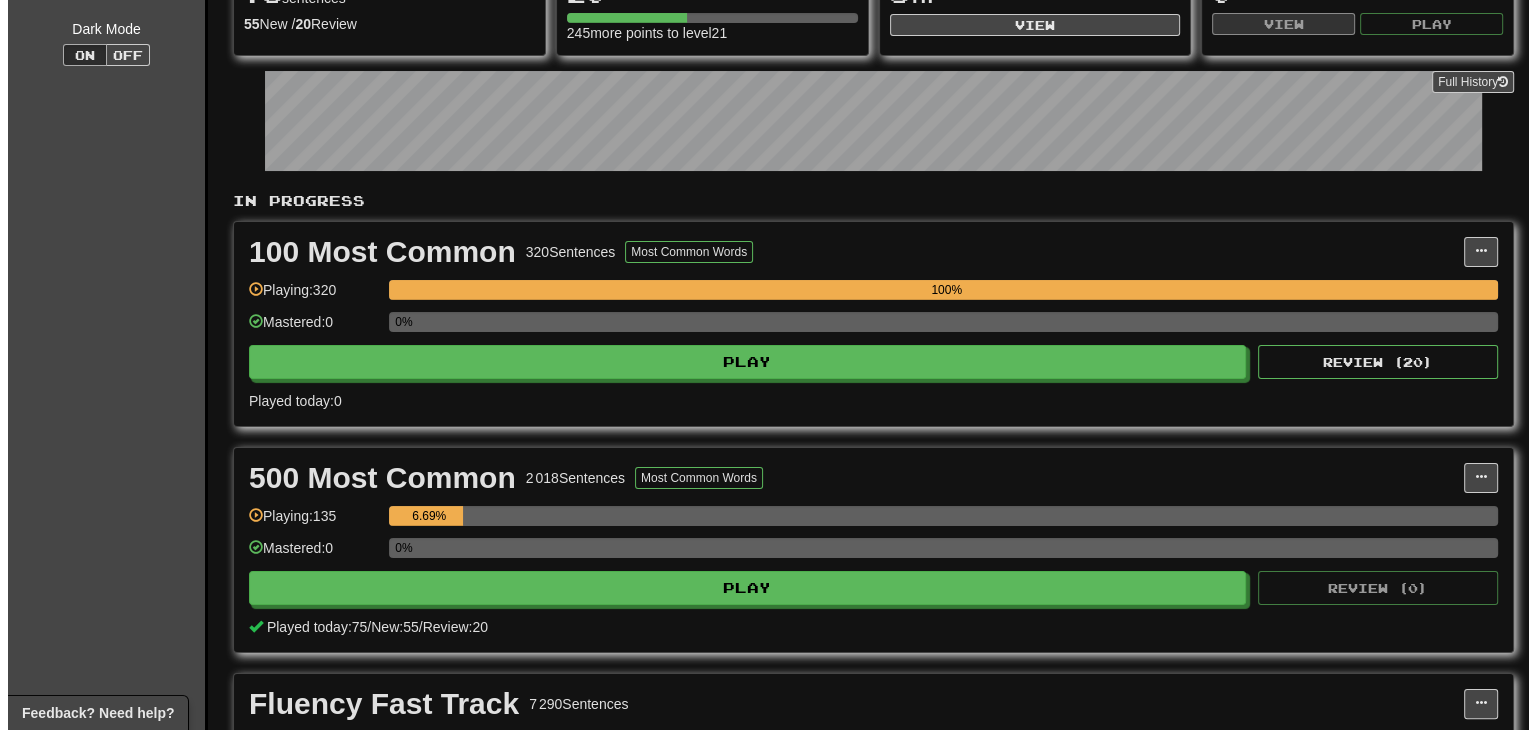 scroll, scrollTop: 240, scrollLeft: 0, axis: vertical 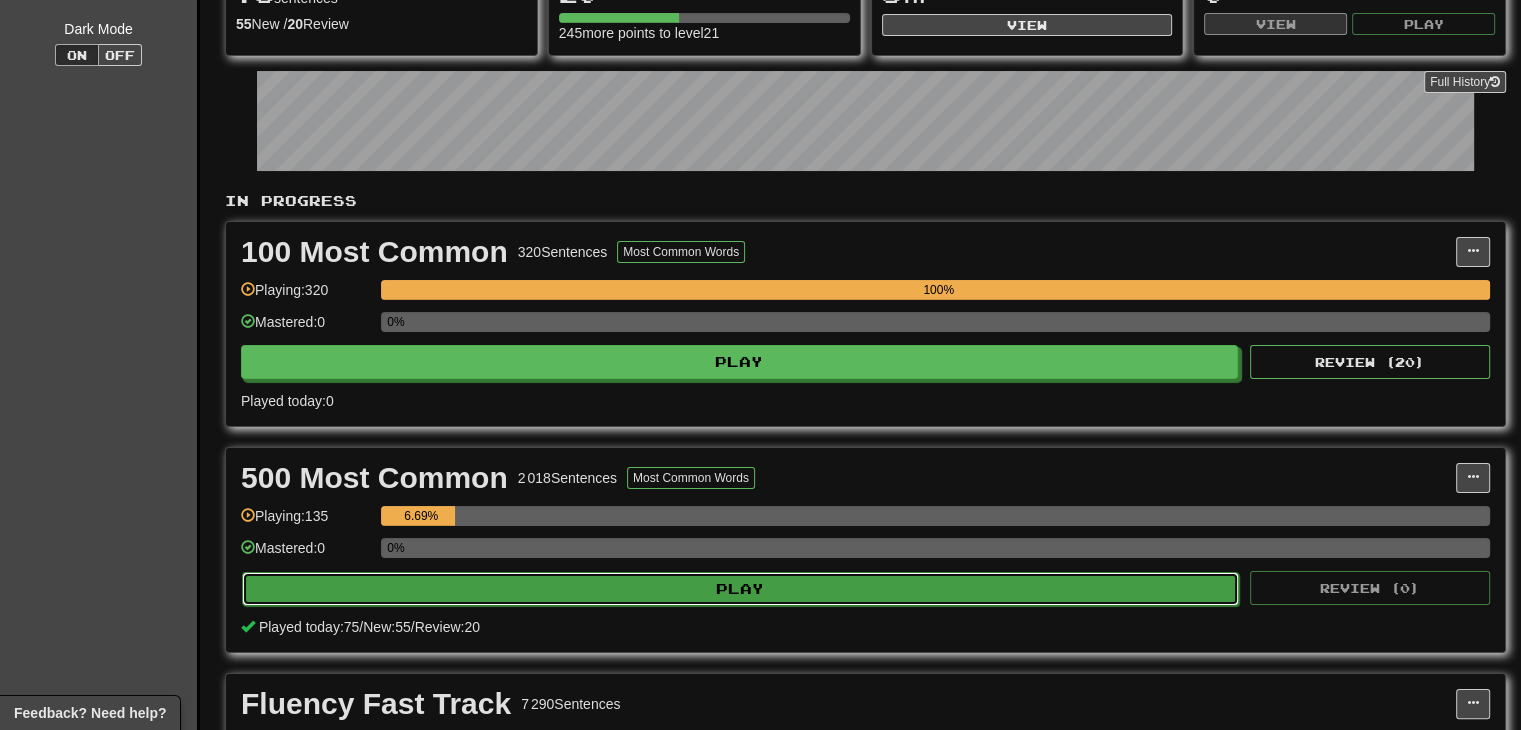 click on "Play" at bounding box center [740, 589] 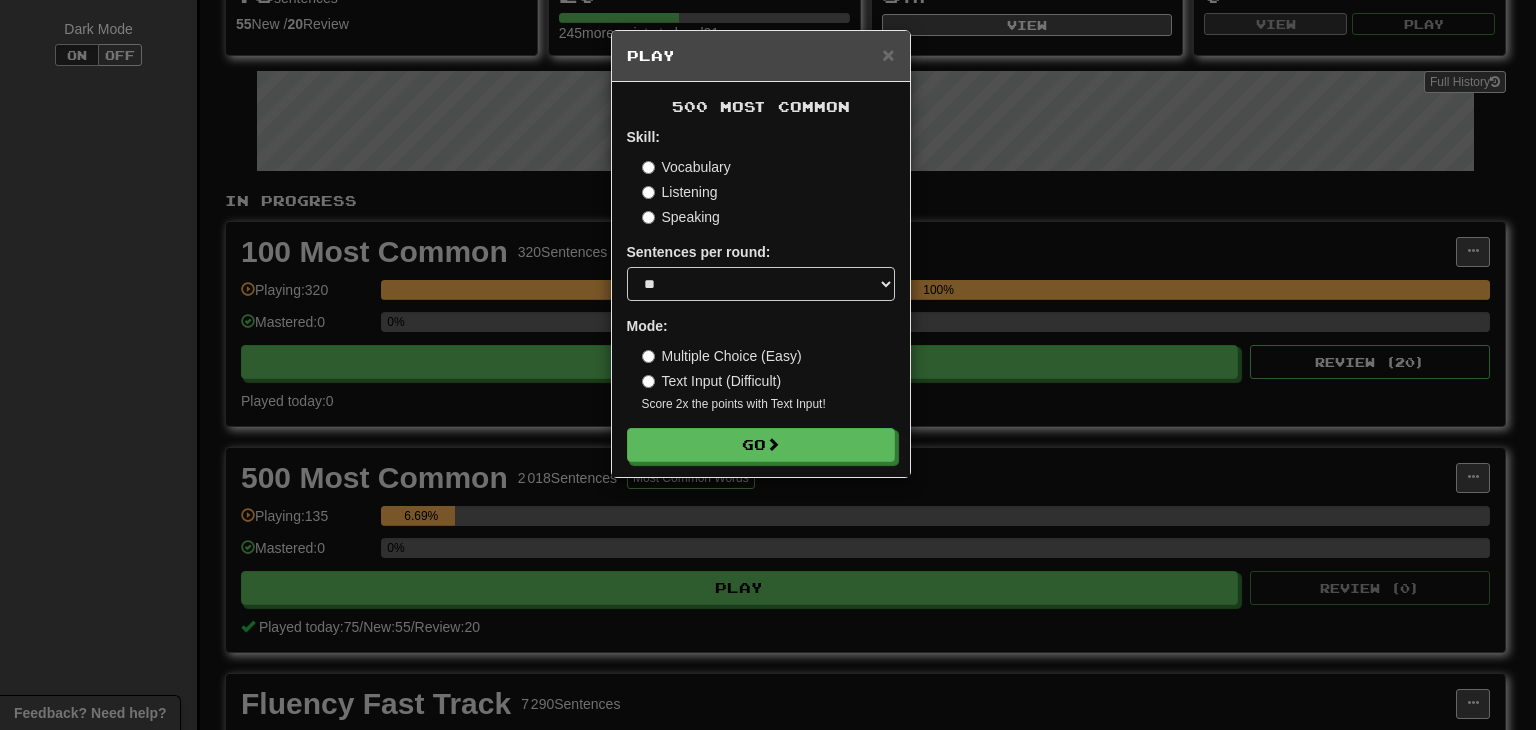 click on "Listening" at bounding box center (680, 192) 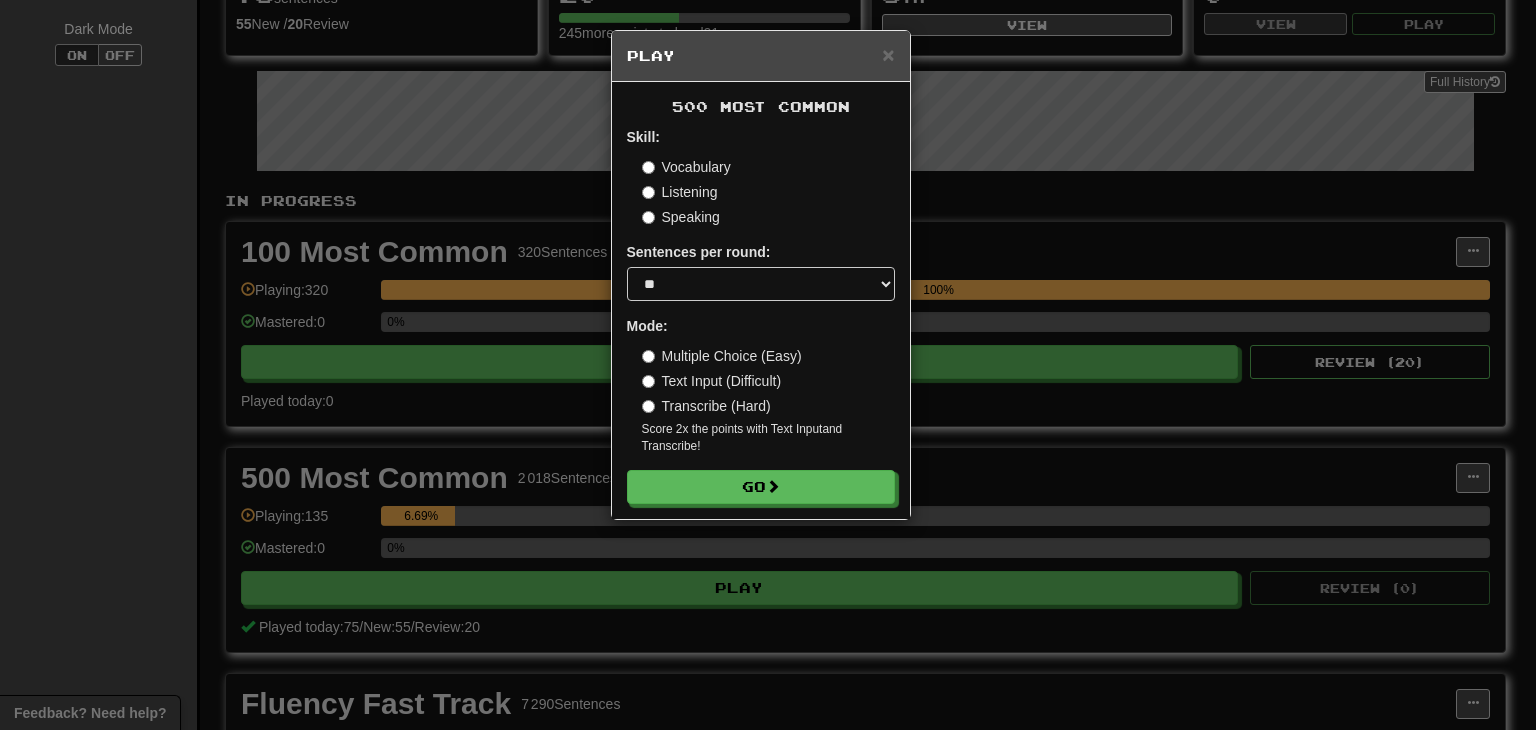 click on "Transcribe (Hard)" at bounding box center [706, 406] 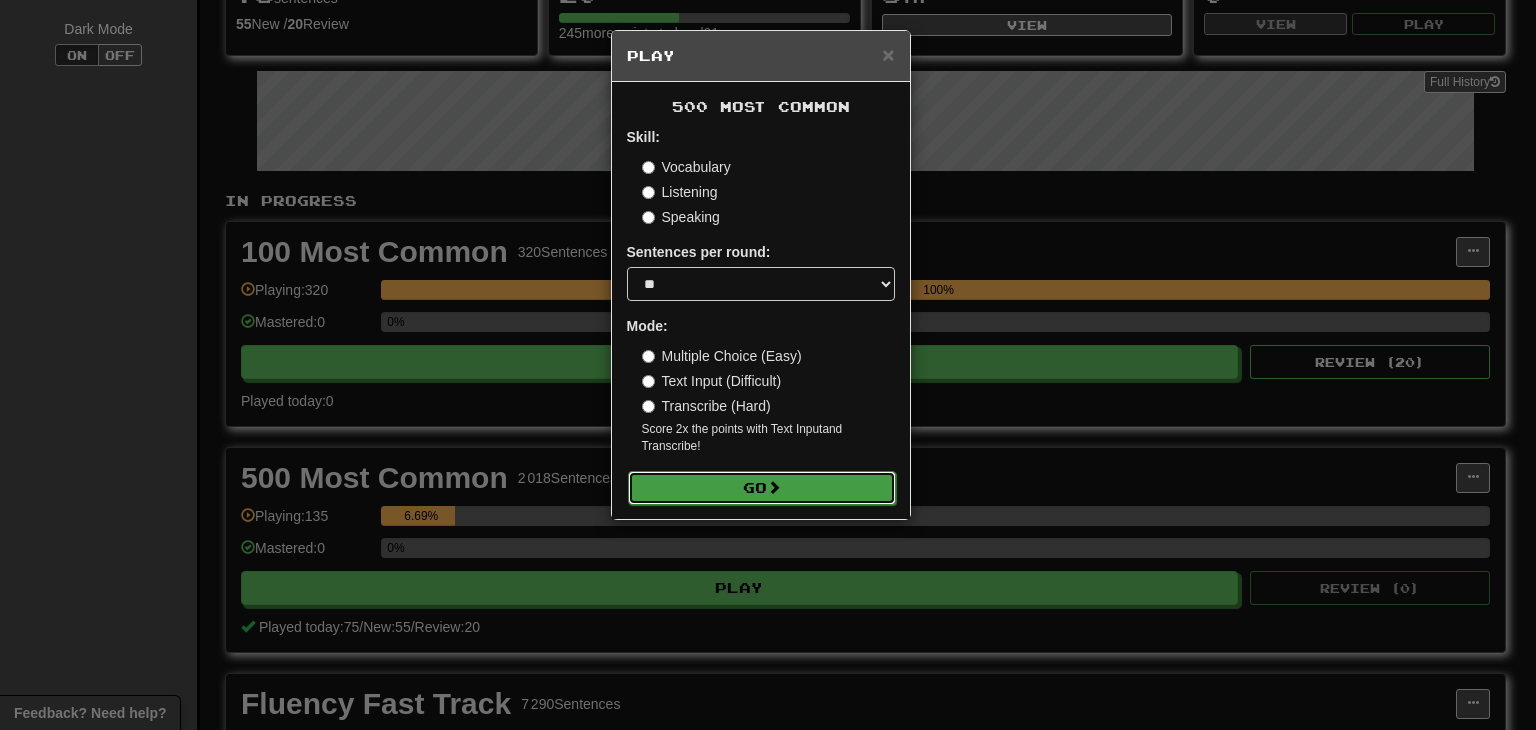 click on "Go" at bounding box center (762, 488) 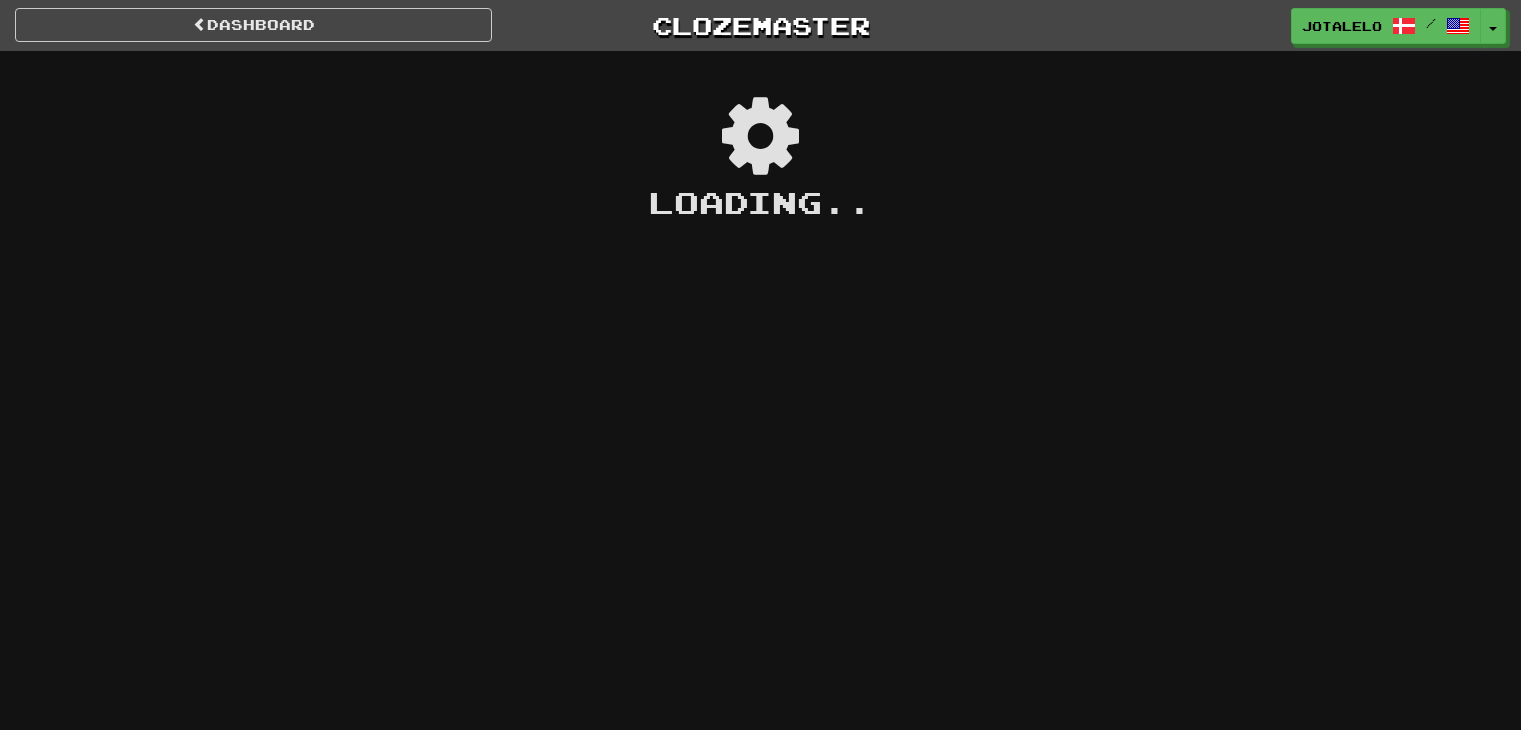 scroll, scrollTop: 0, scrollLeft: 0, axis: both 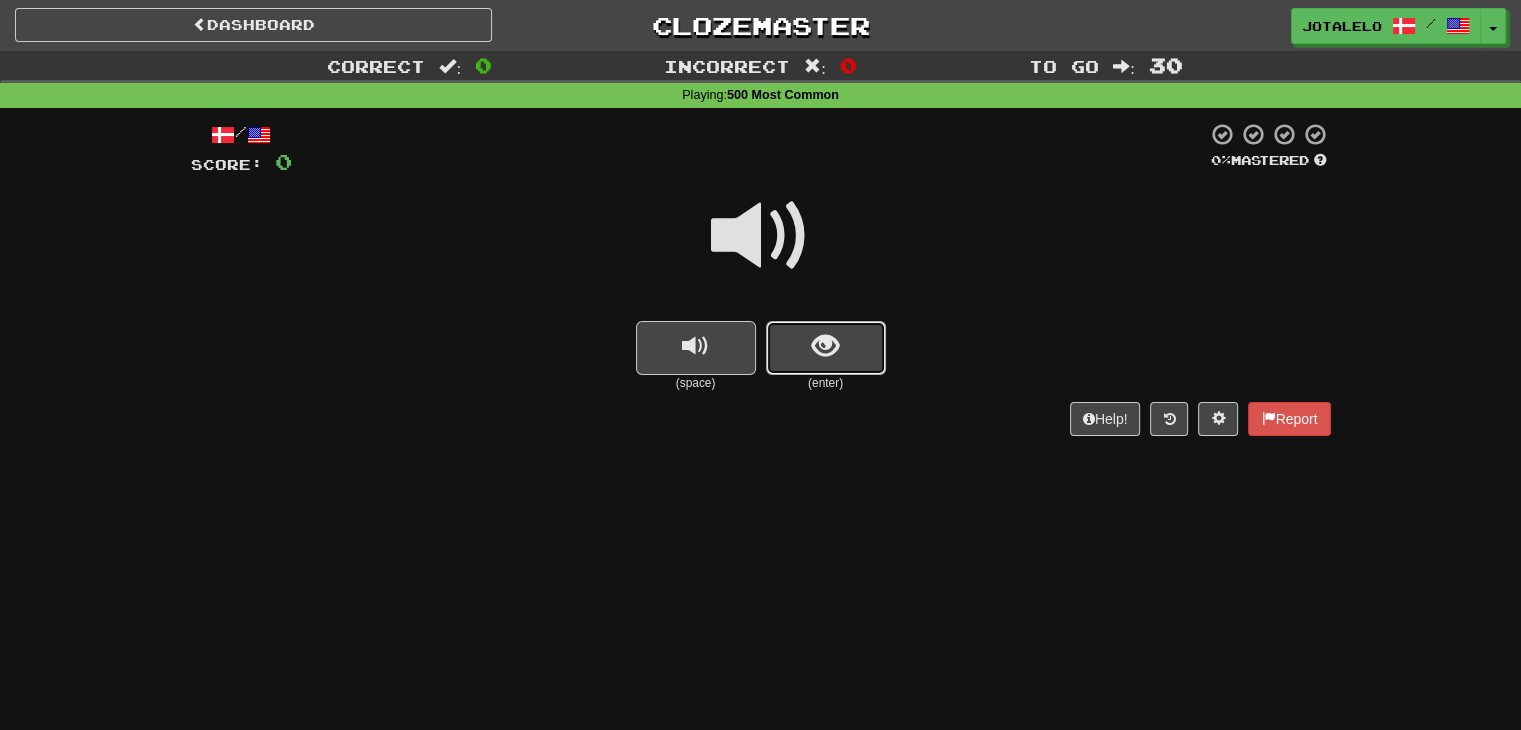 click at bounding box center (825, 346) 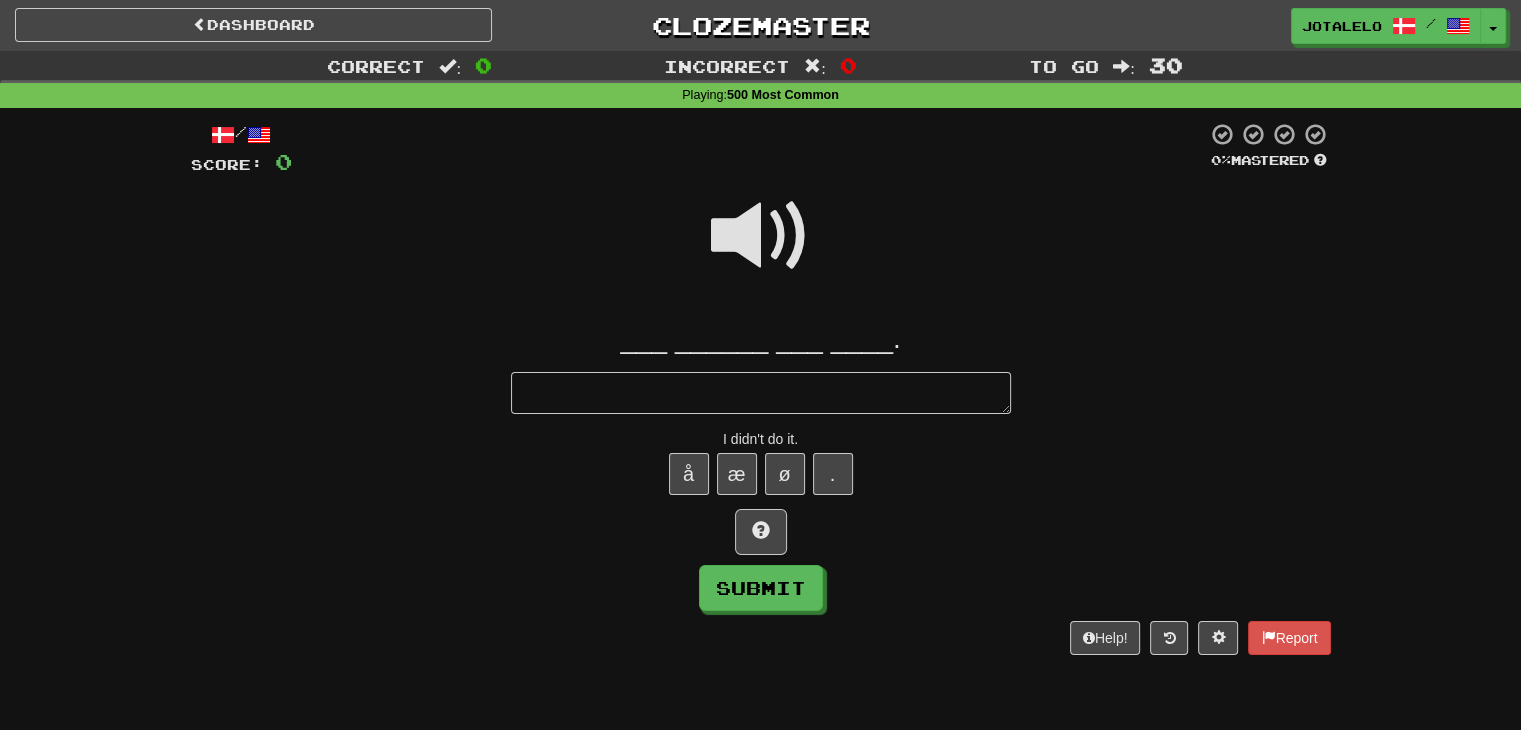 type on "*" 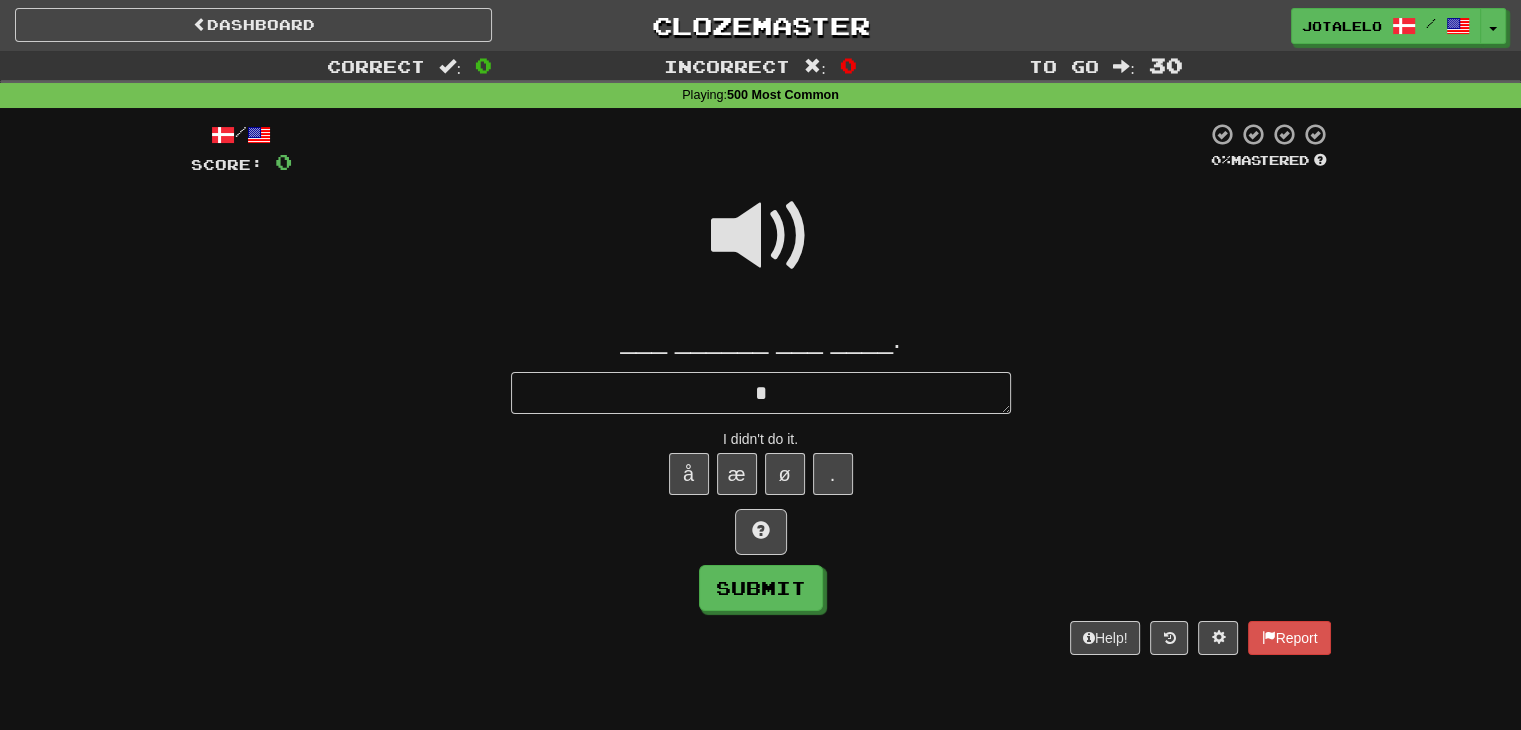 type on "*" 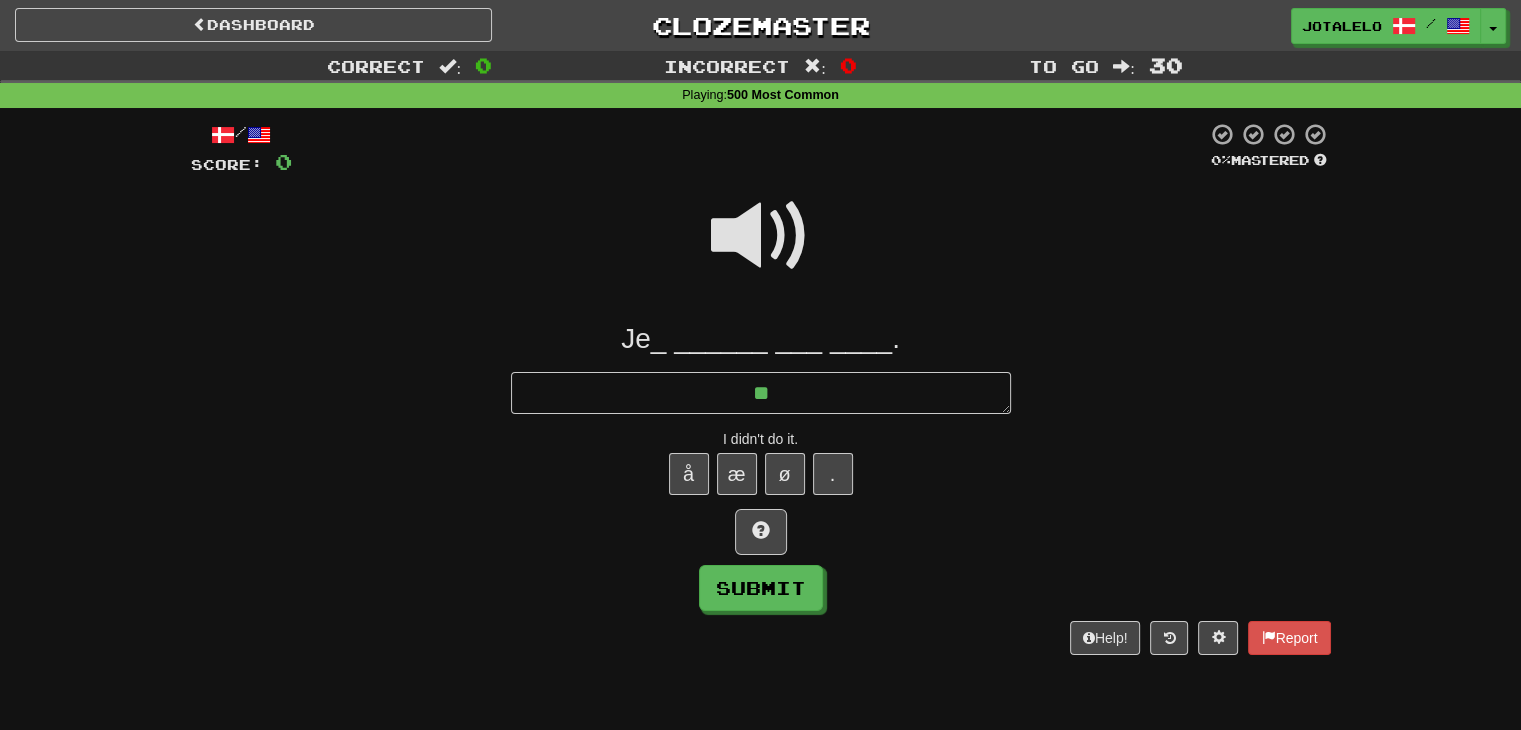 type on "*" 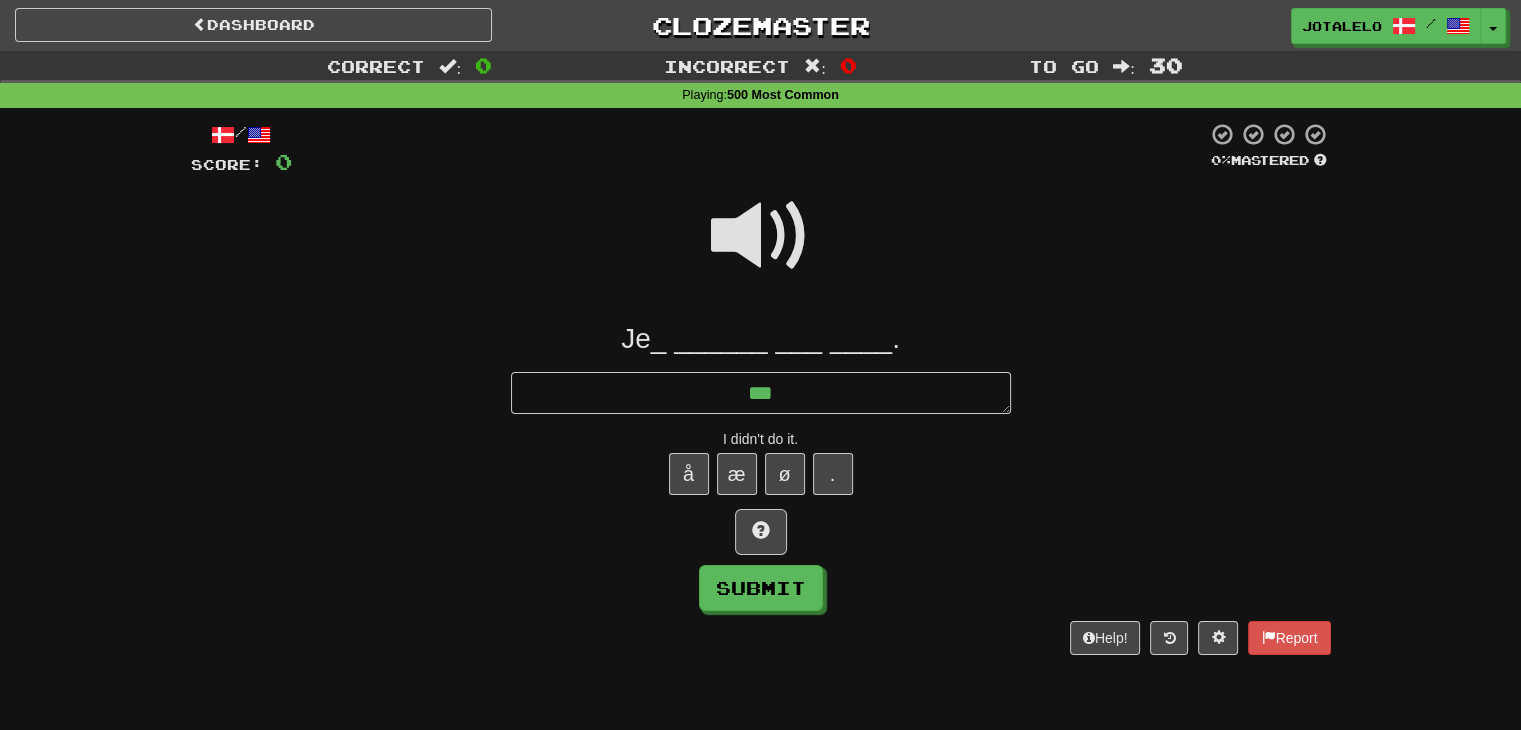 type on "*" 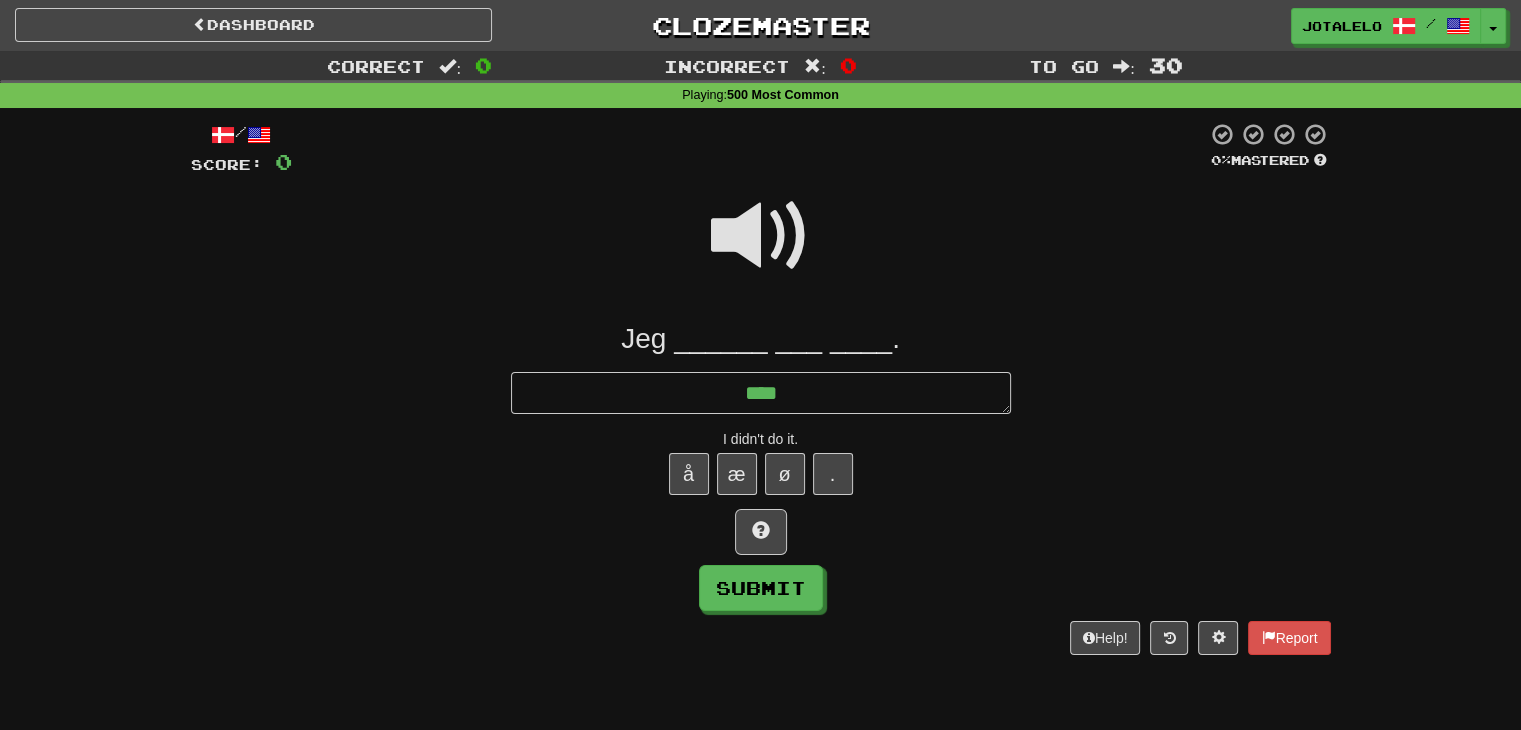 type on "*" 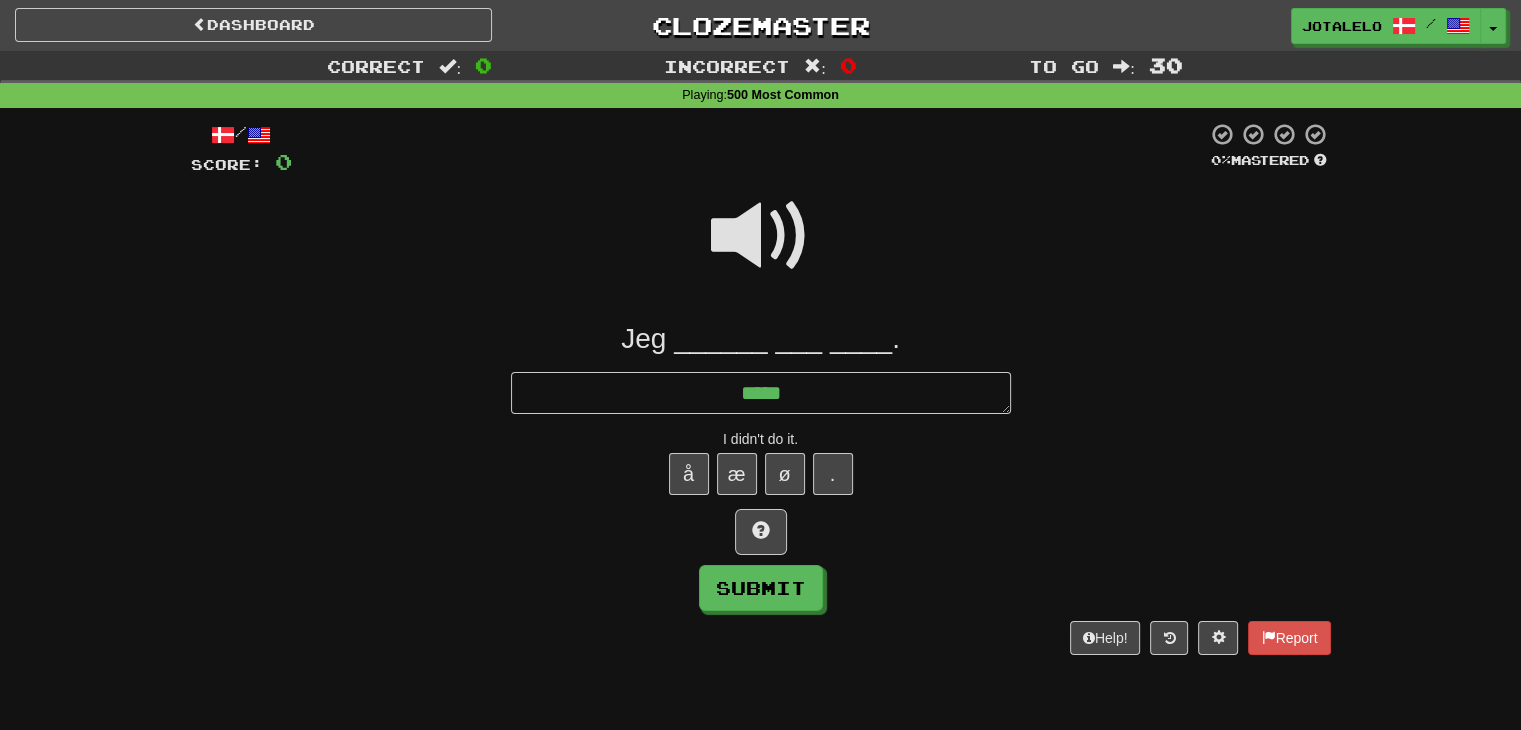 type on "*" 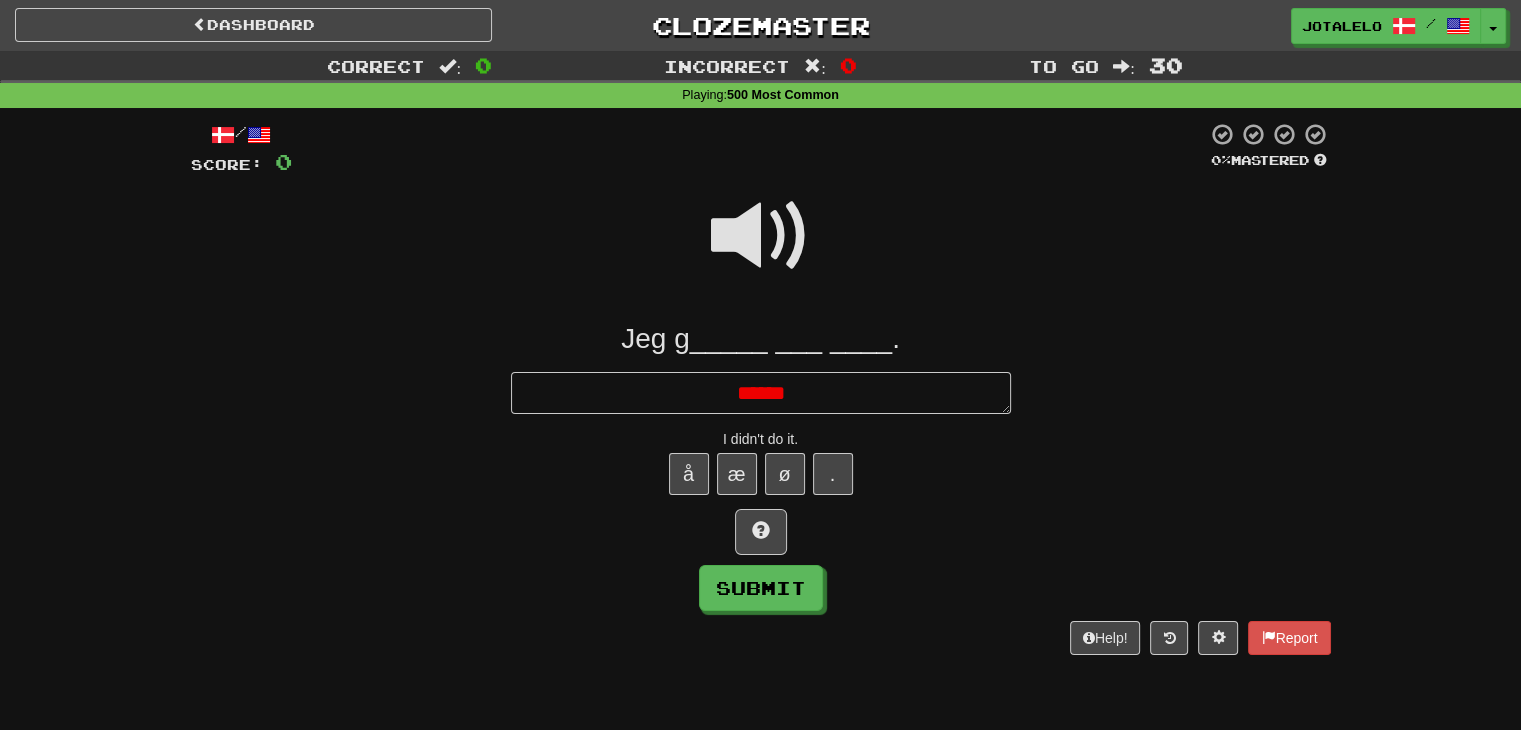 type on "*" 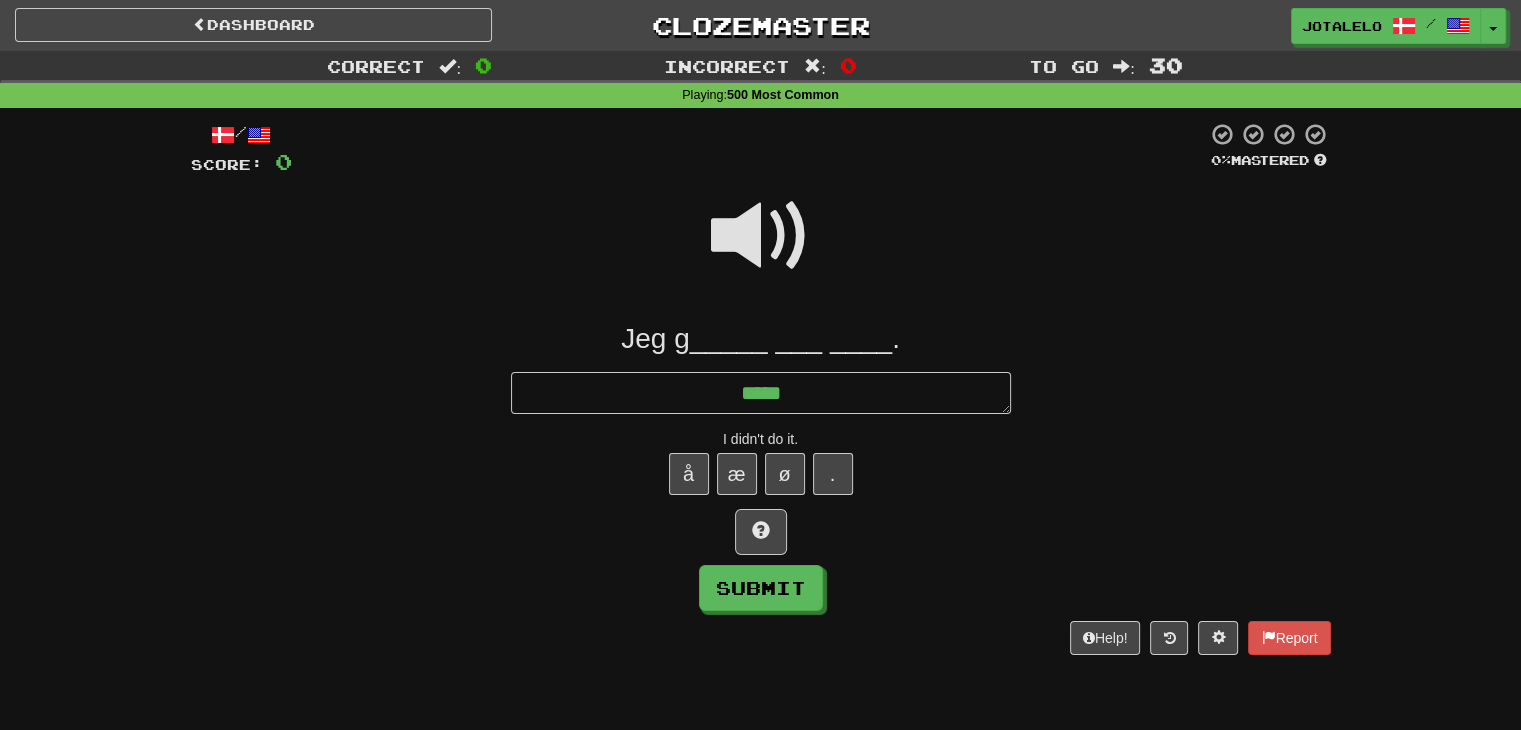 type on "*" 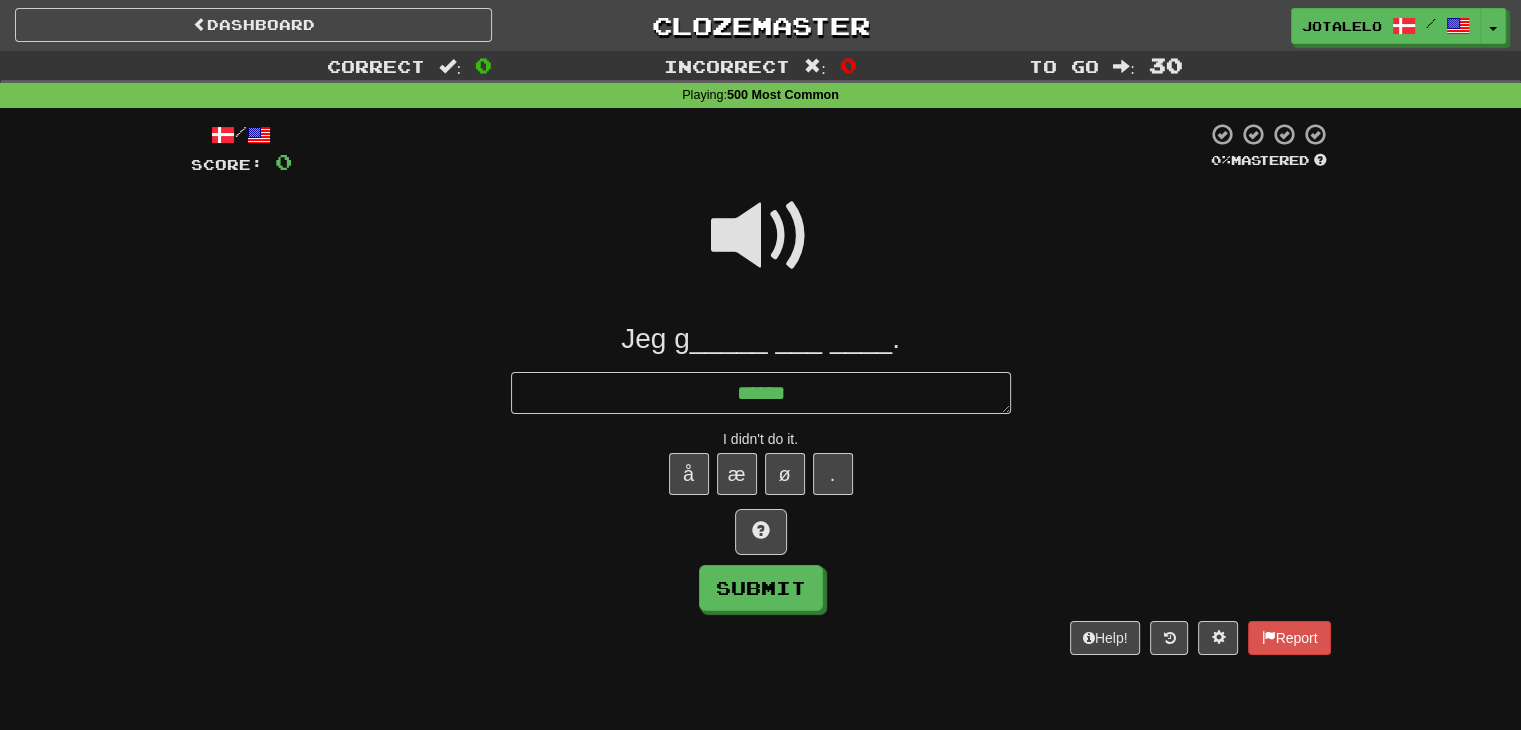 type on "*" 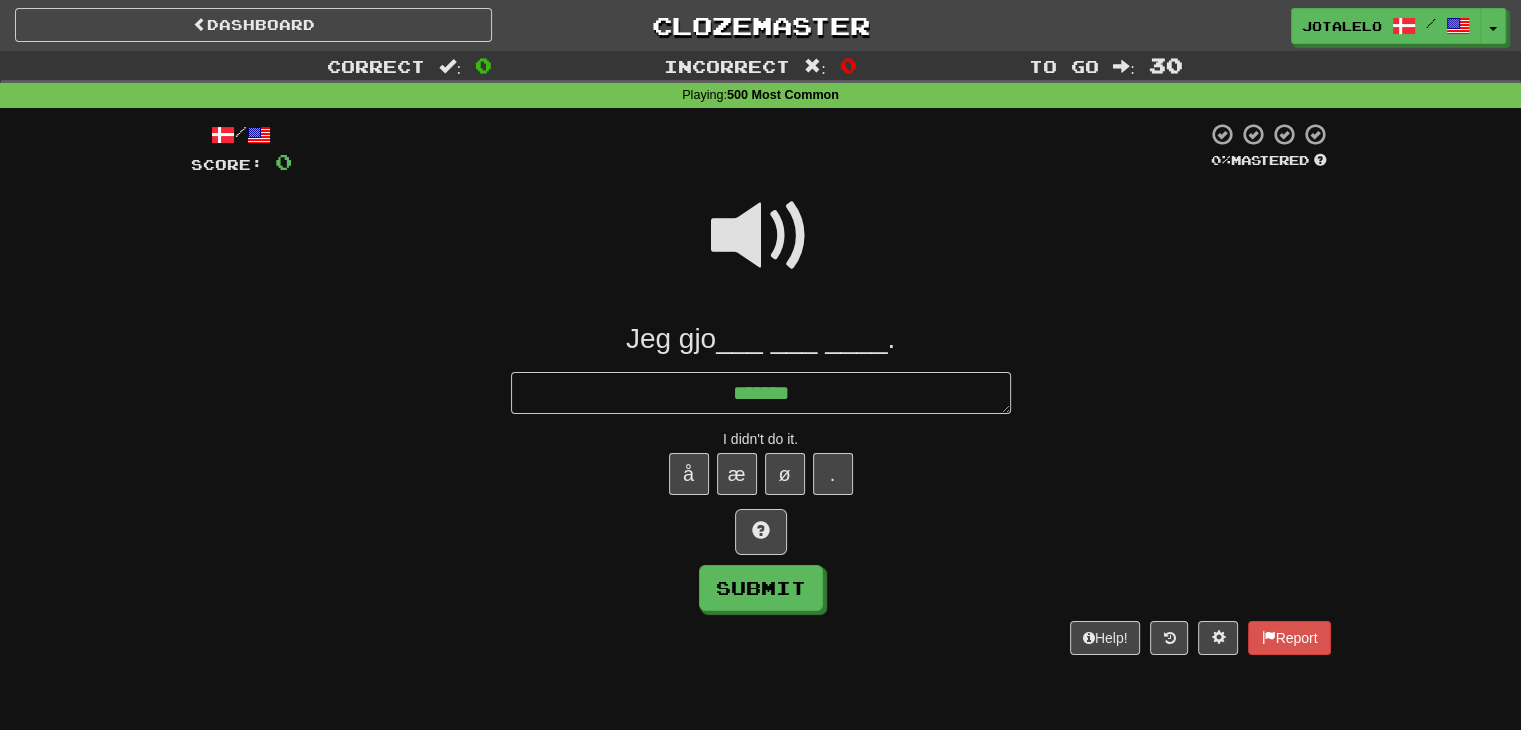 type on "*" 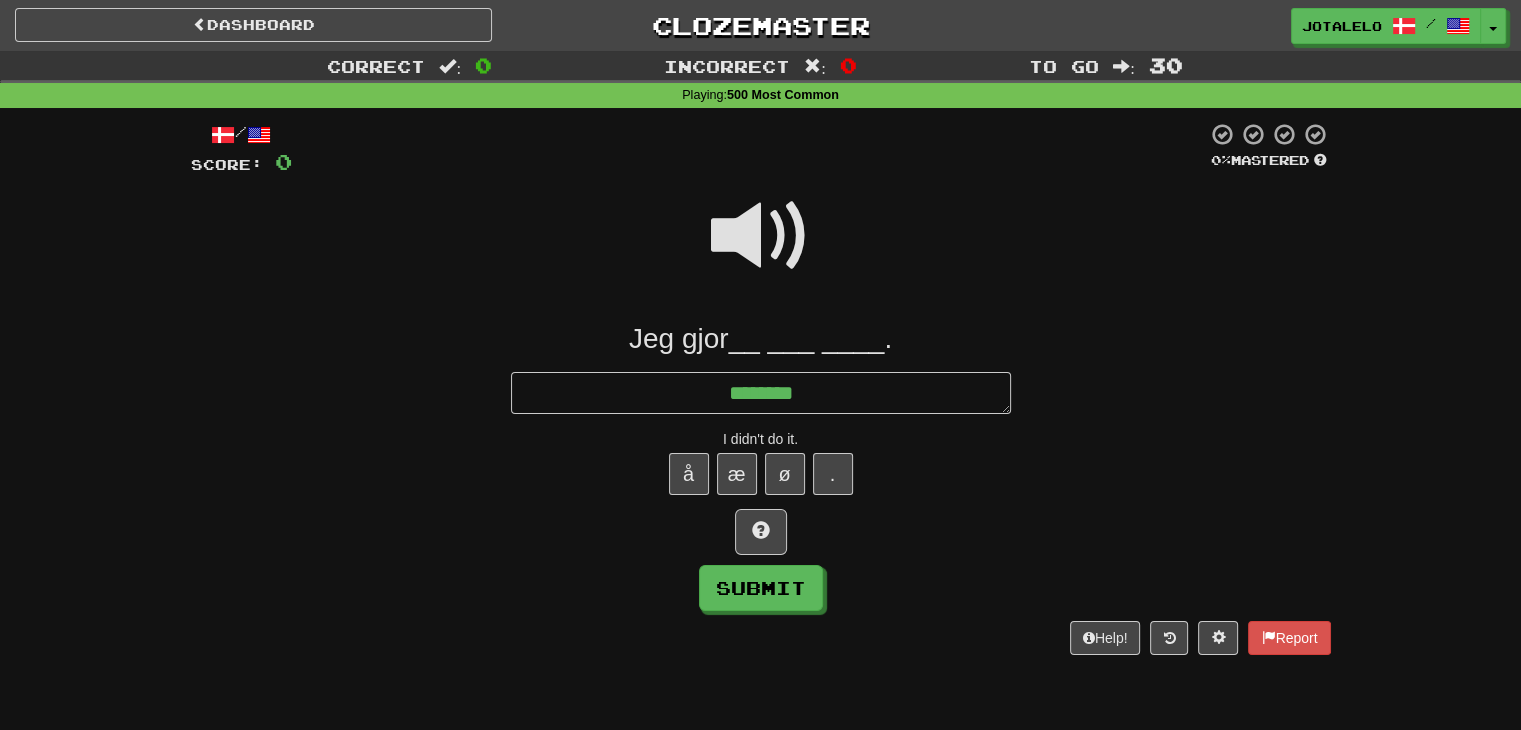 type on "*" 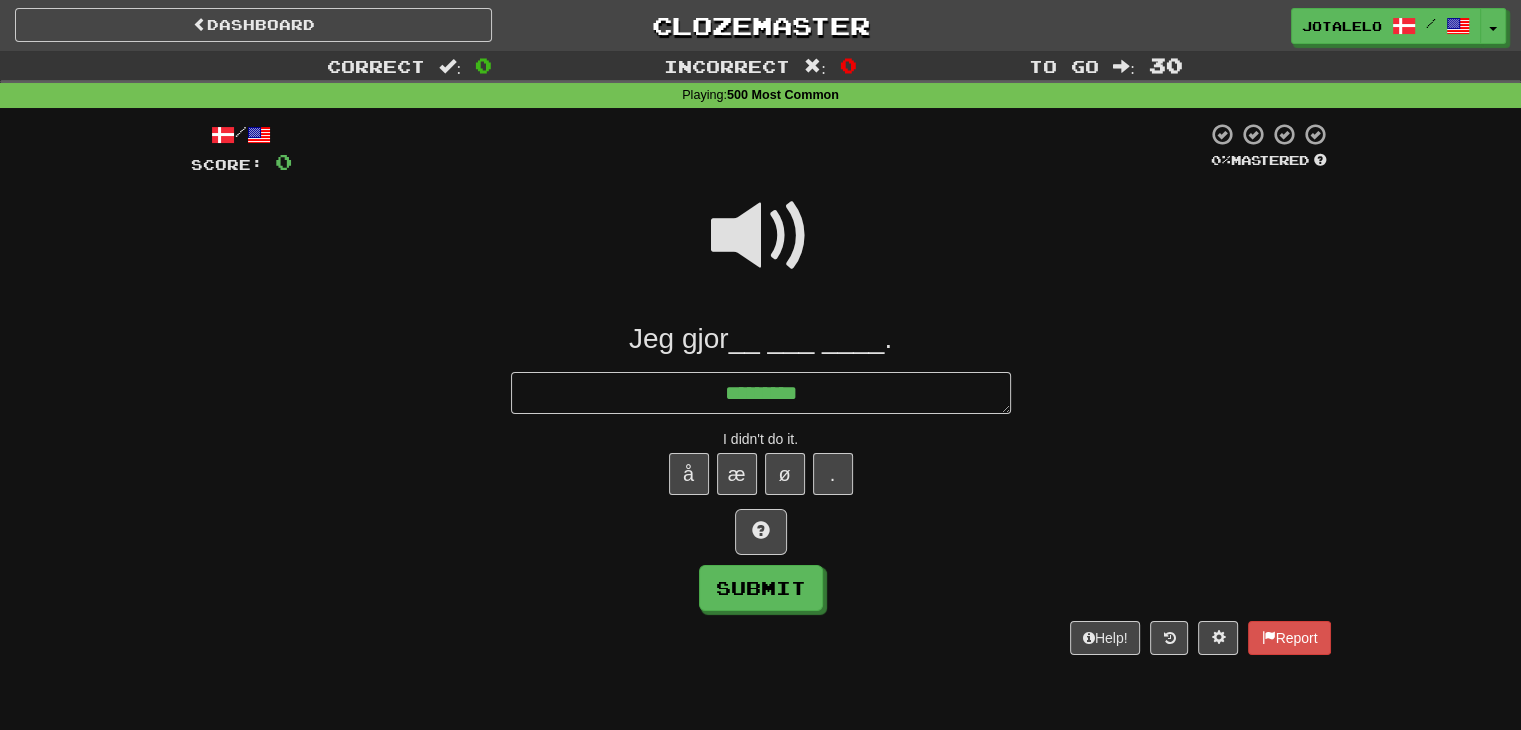type on "*" 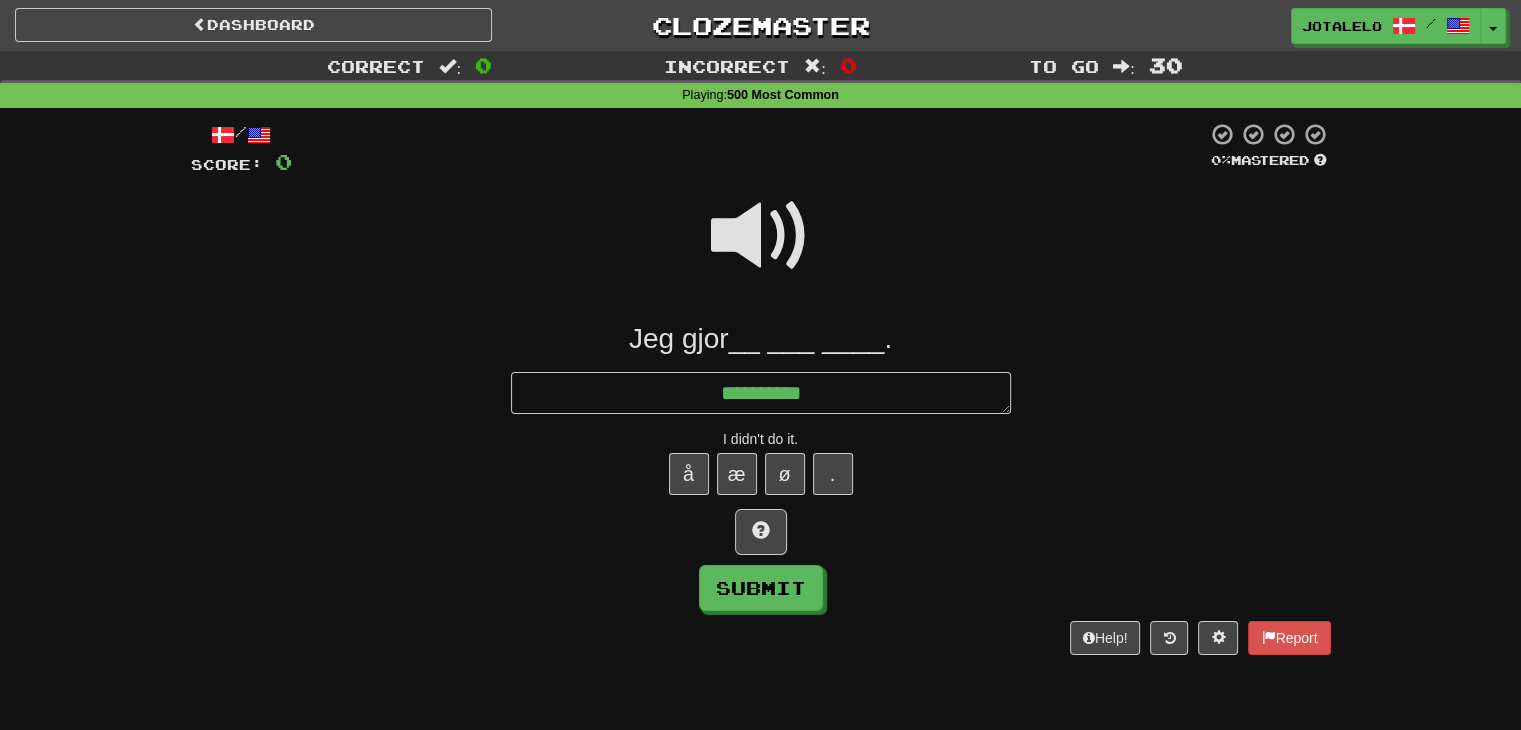 type on "*" 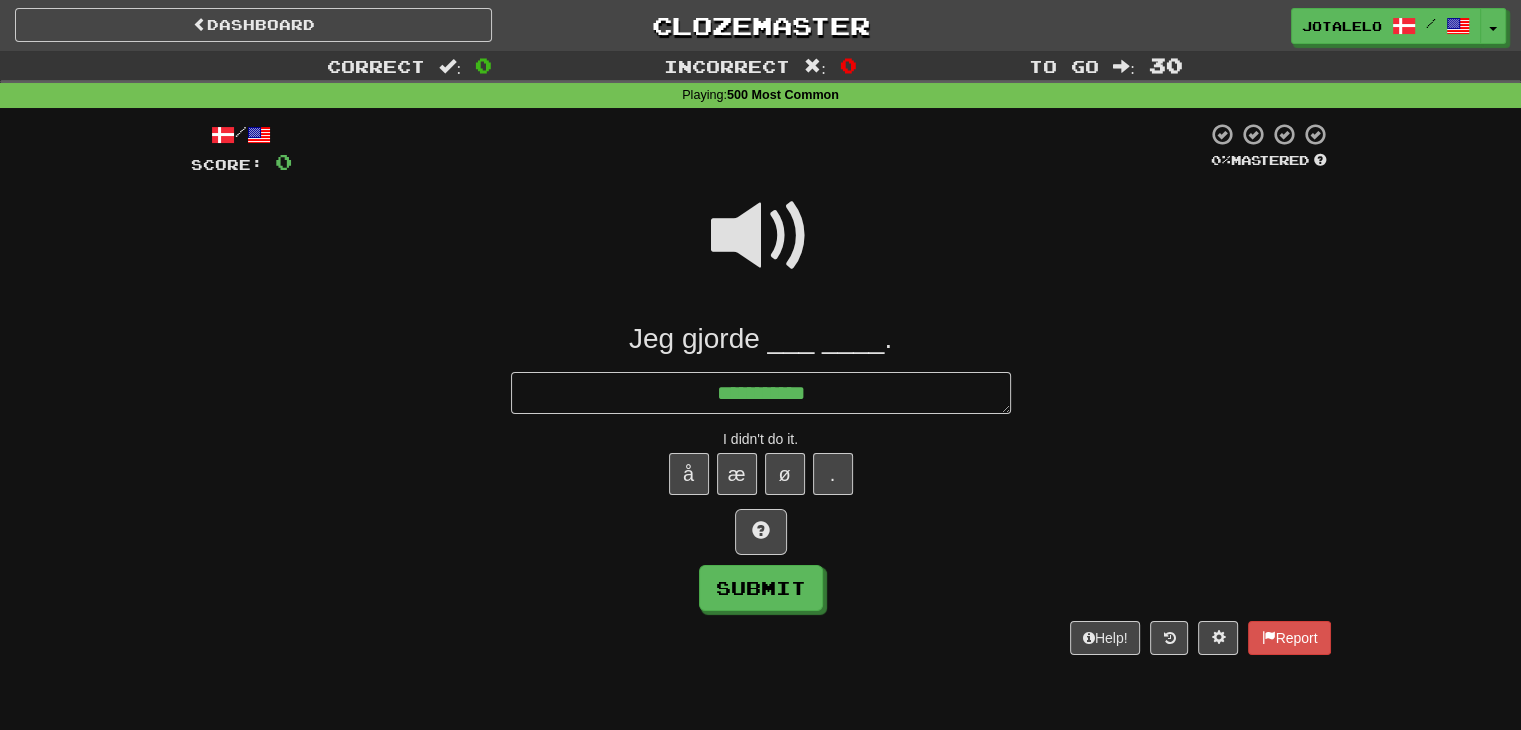 type on "*" 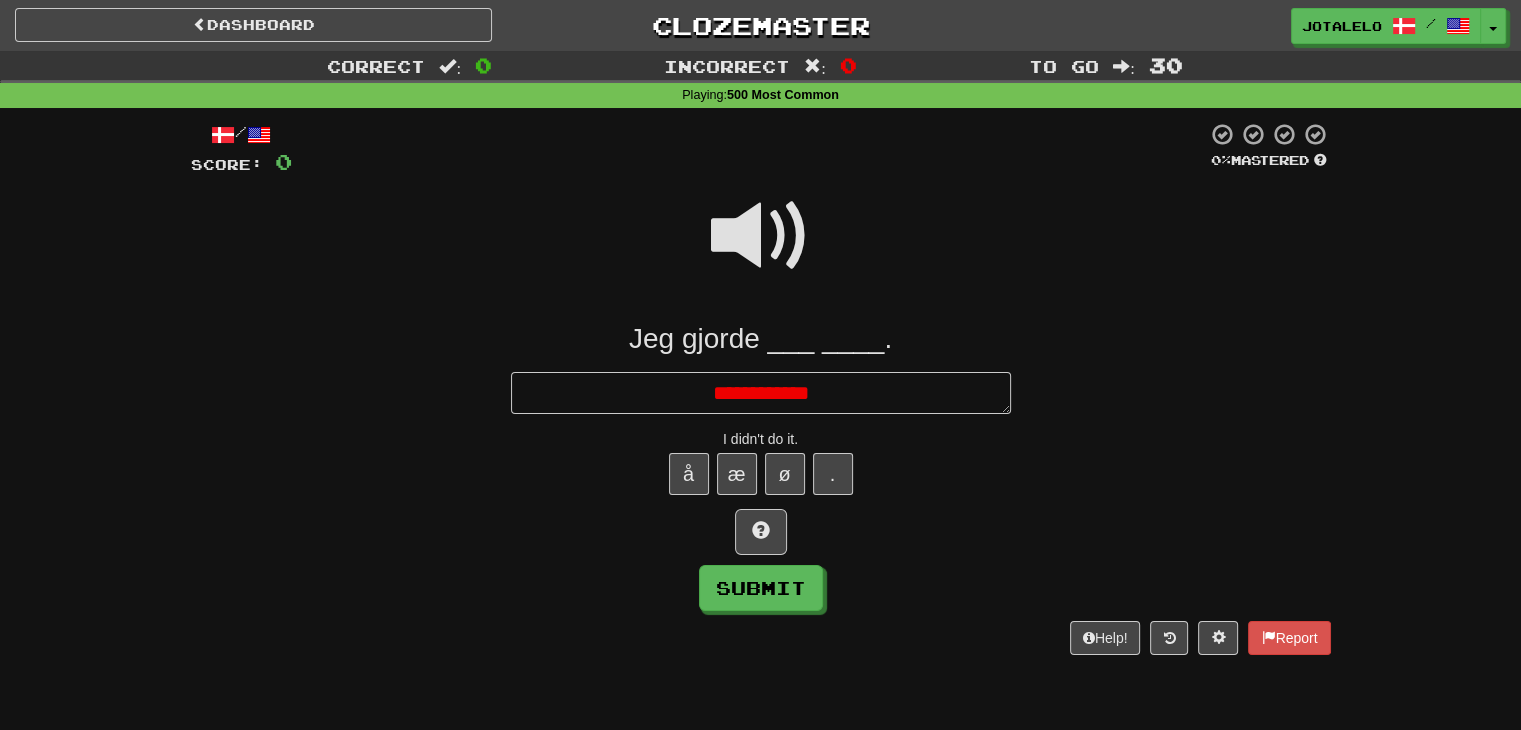 type on "*" 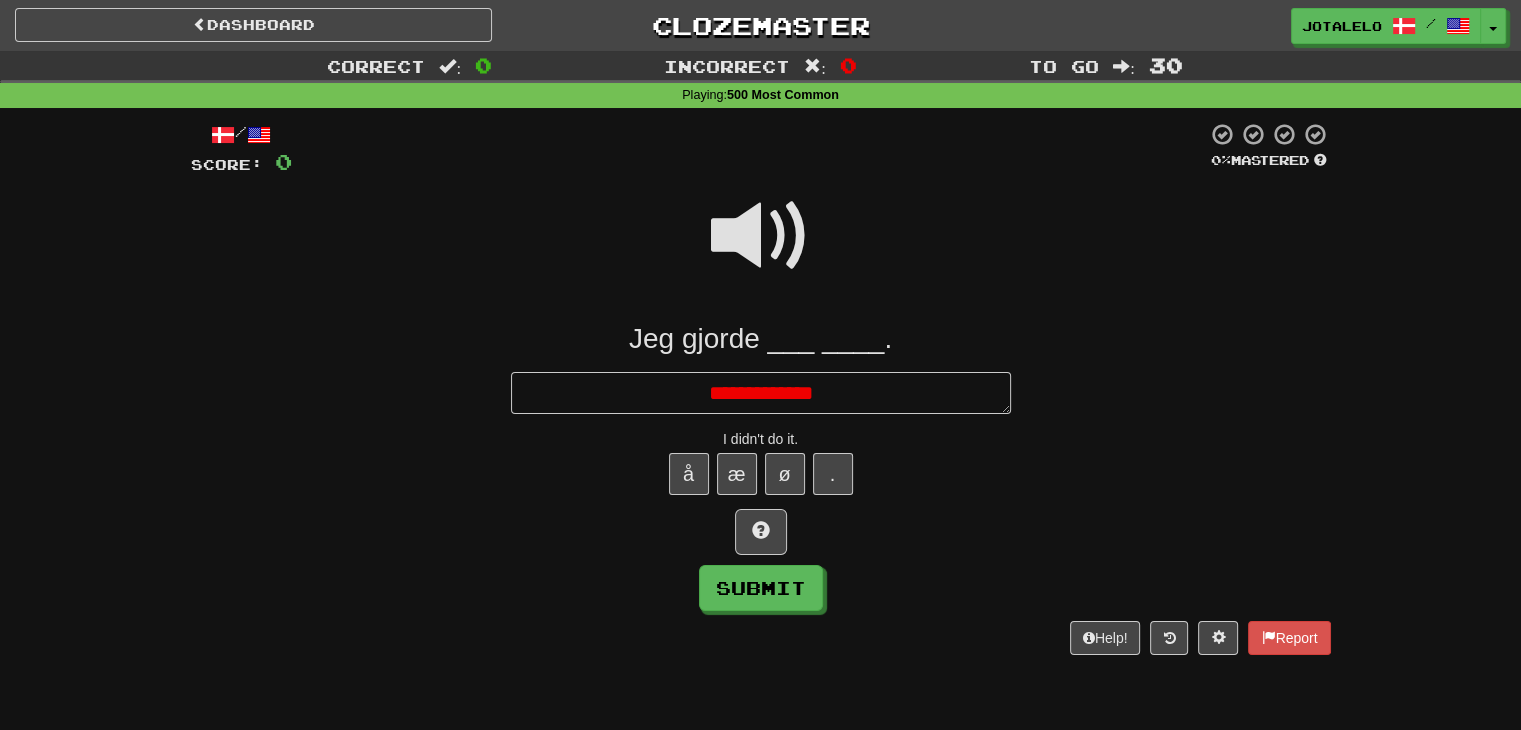type on "*" 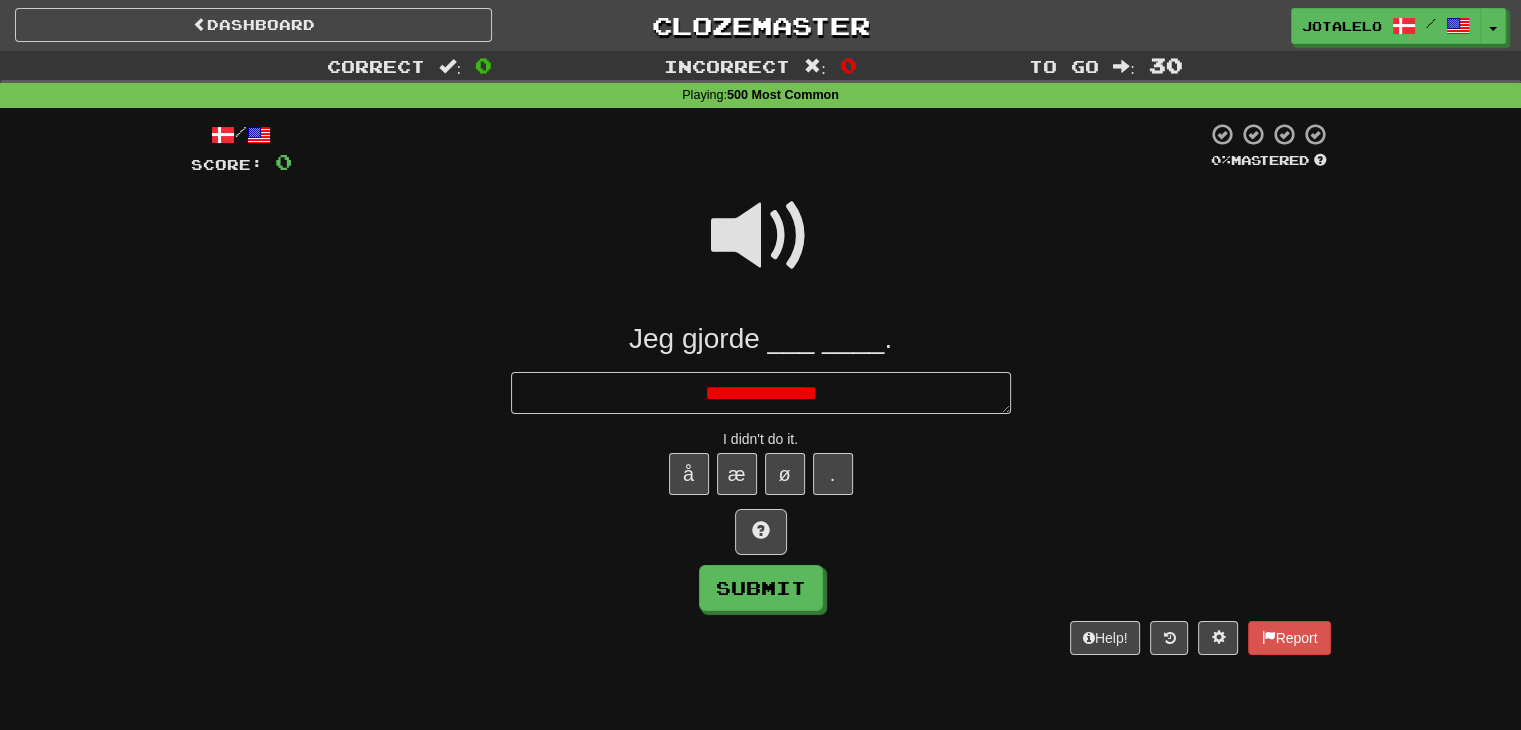 type on "*" 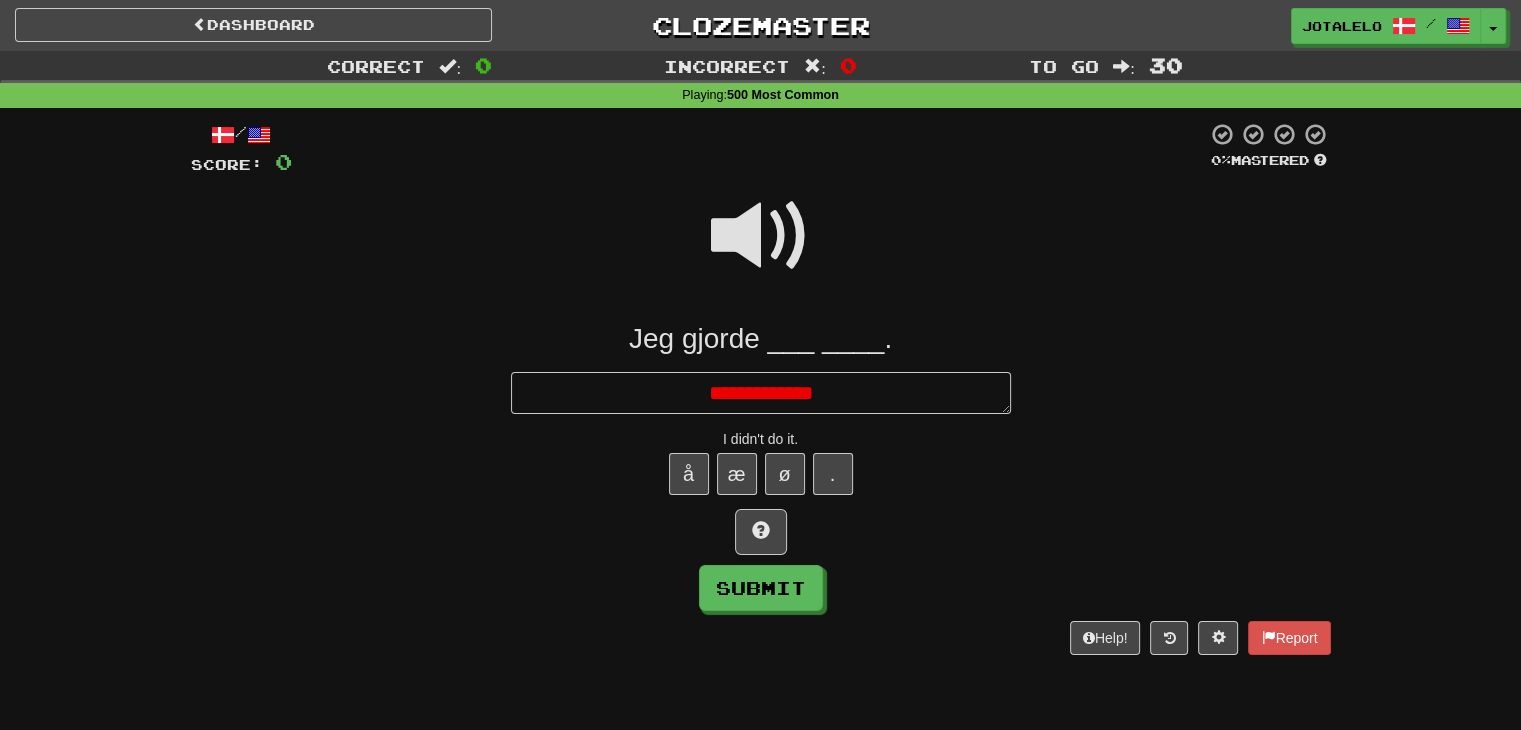 type on "*" 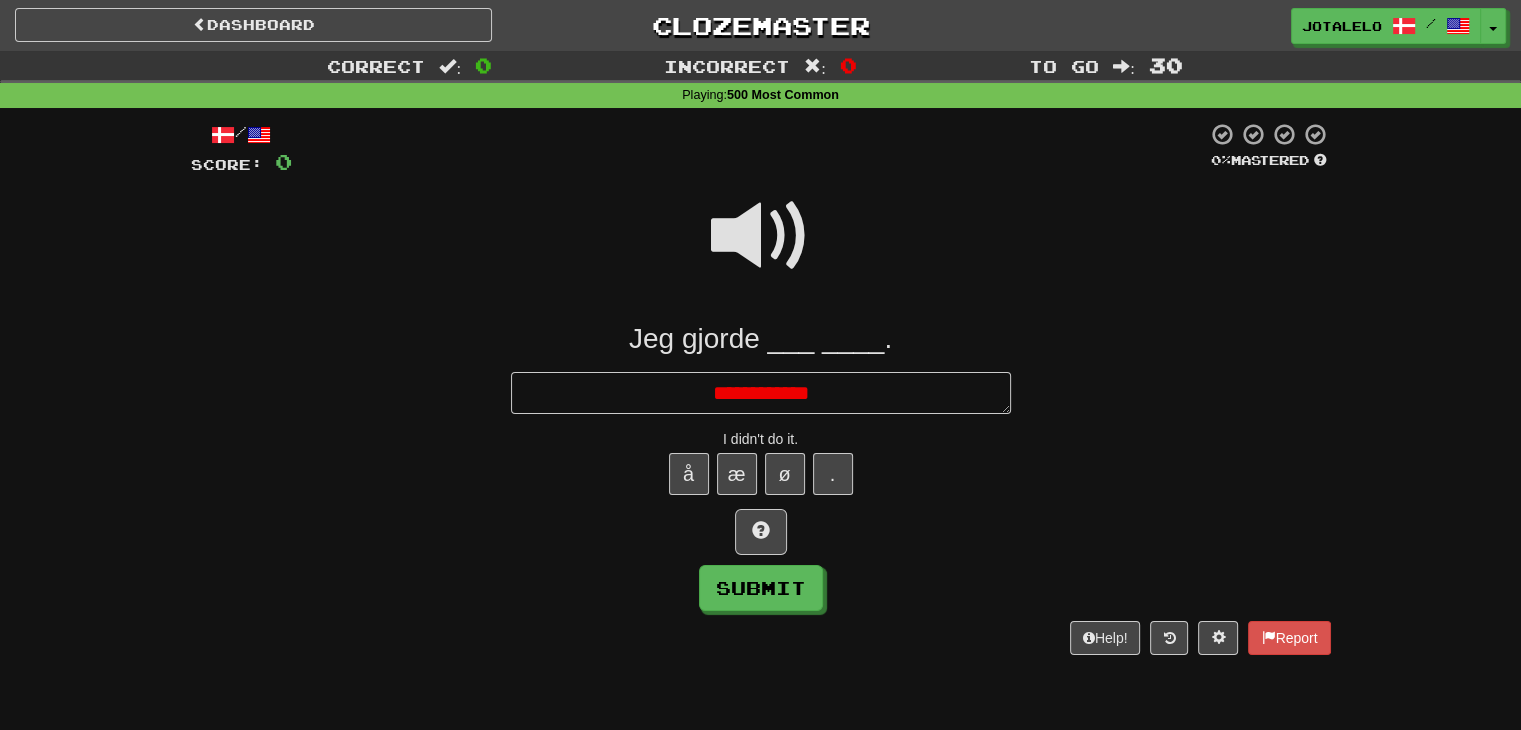type on "*" 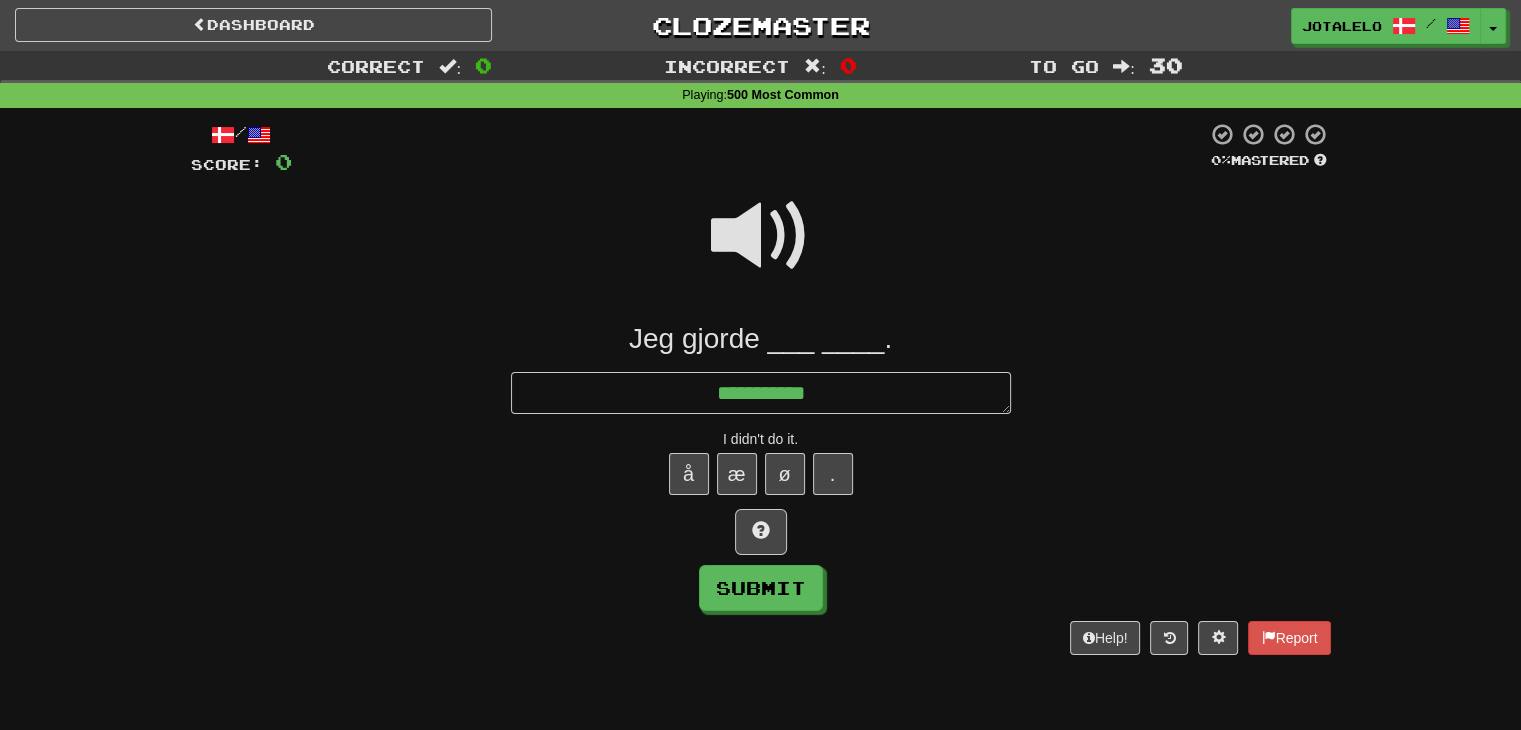 type on "*" 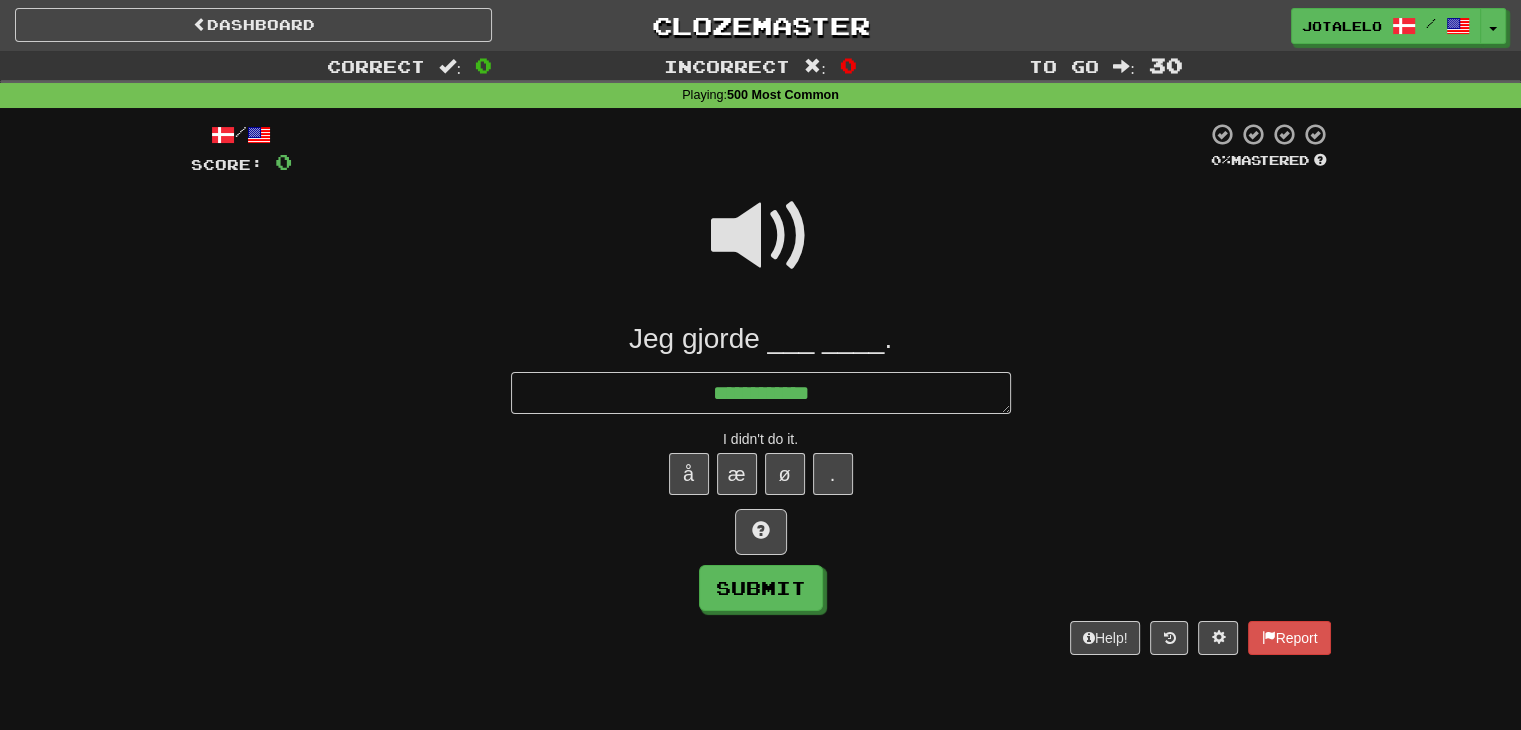 type on "*" 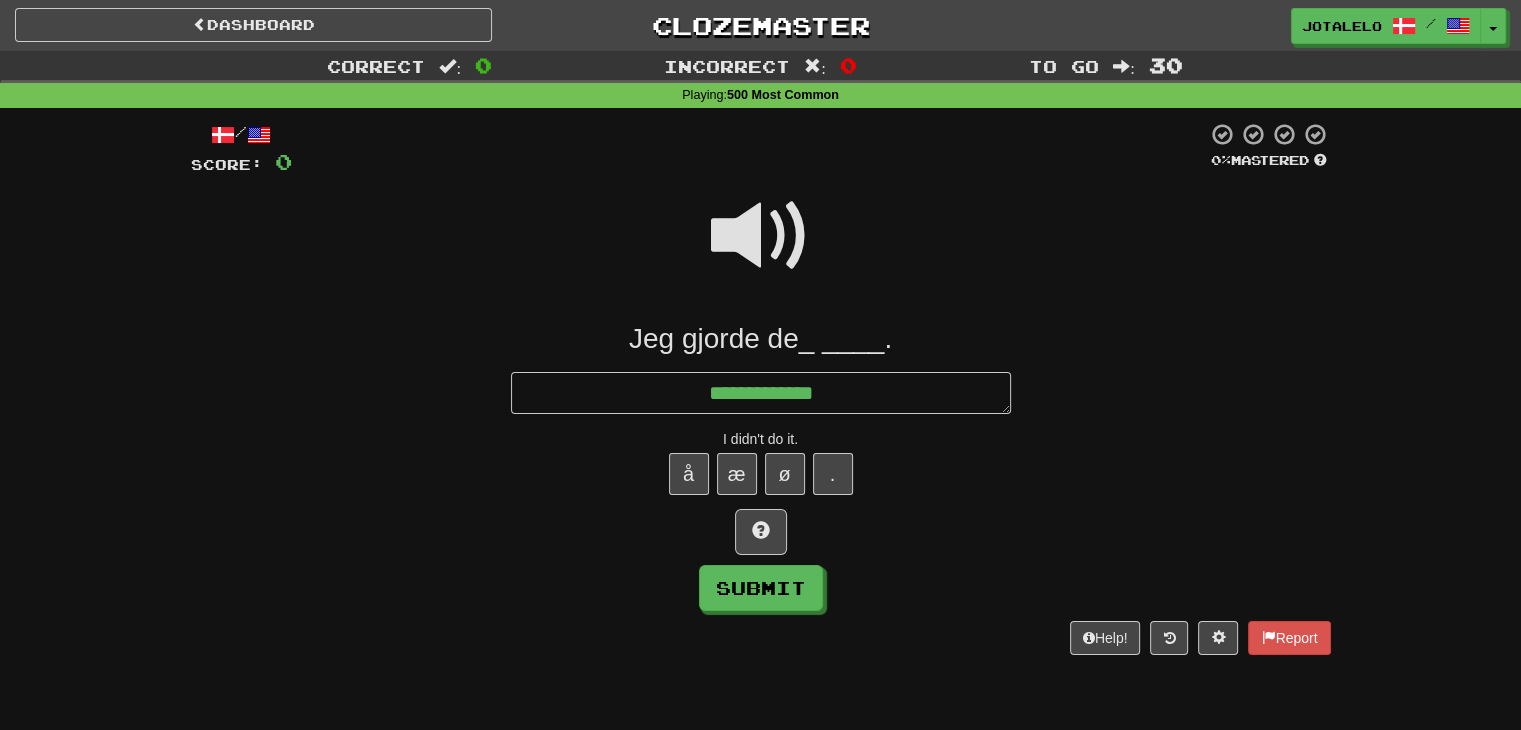type on "*" 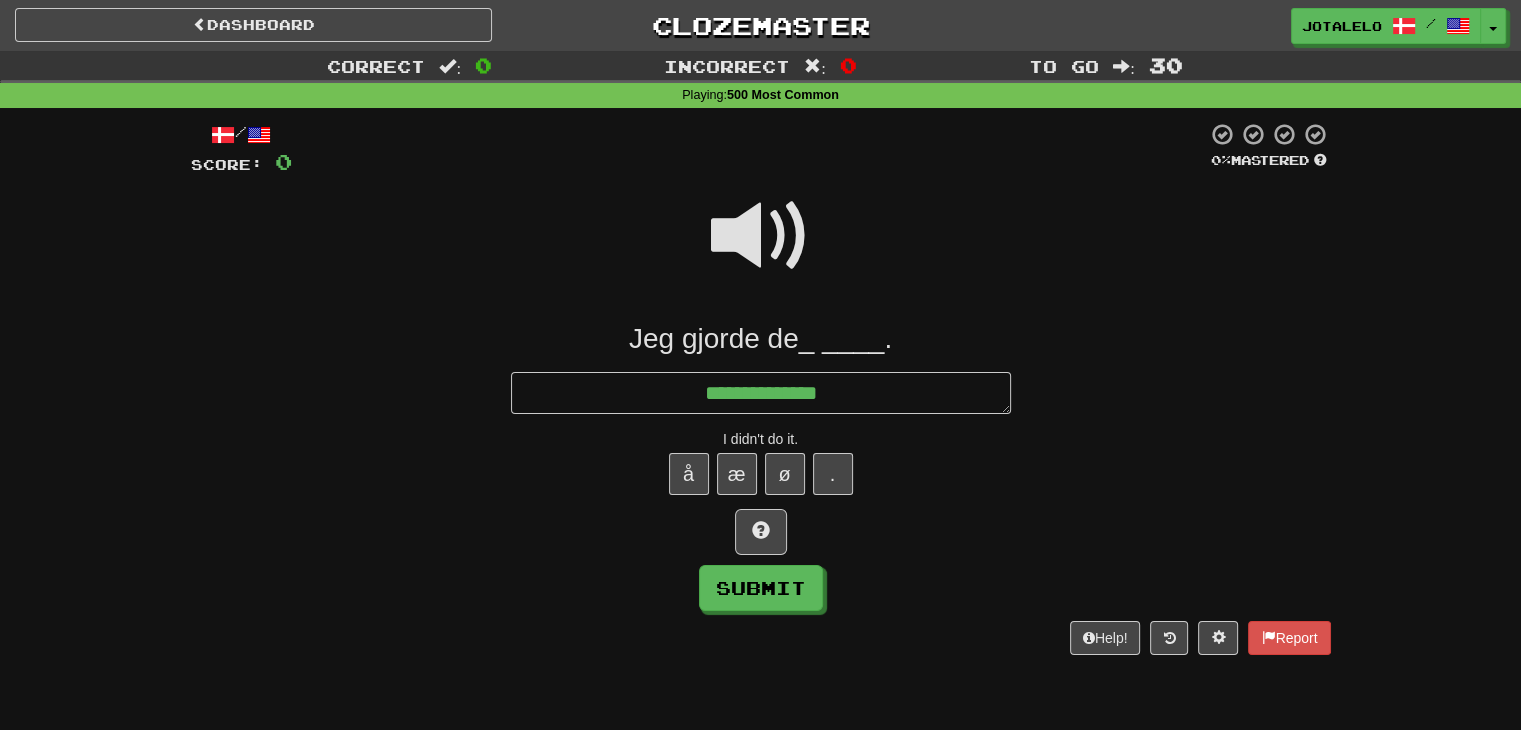 type on "**********" 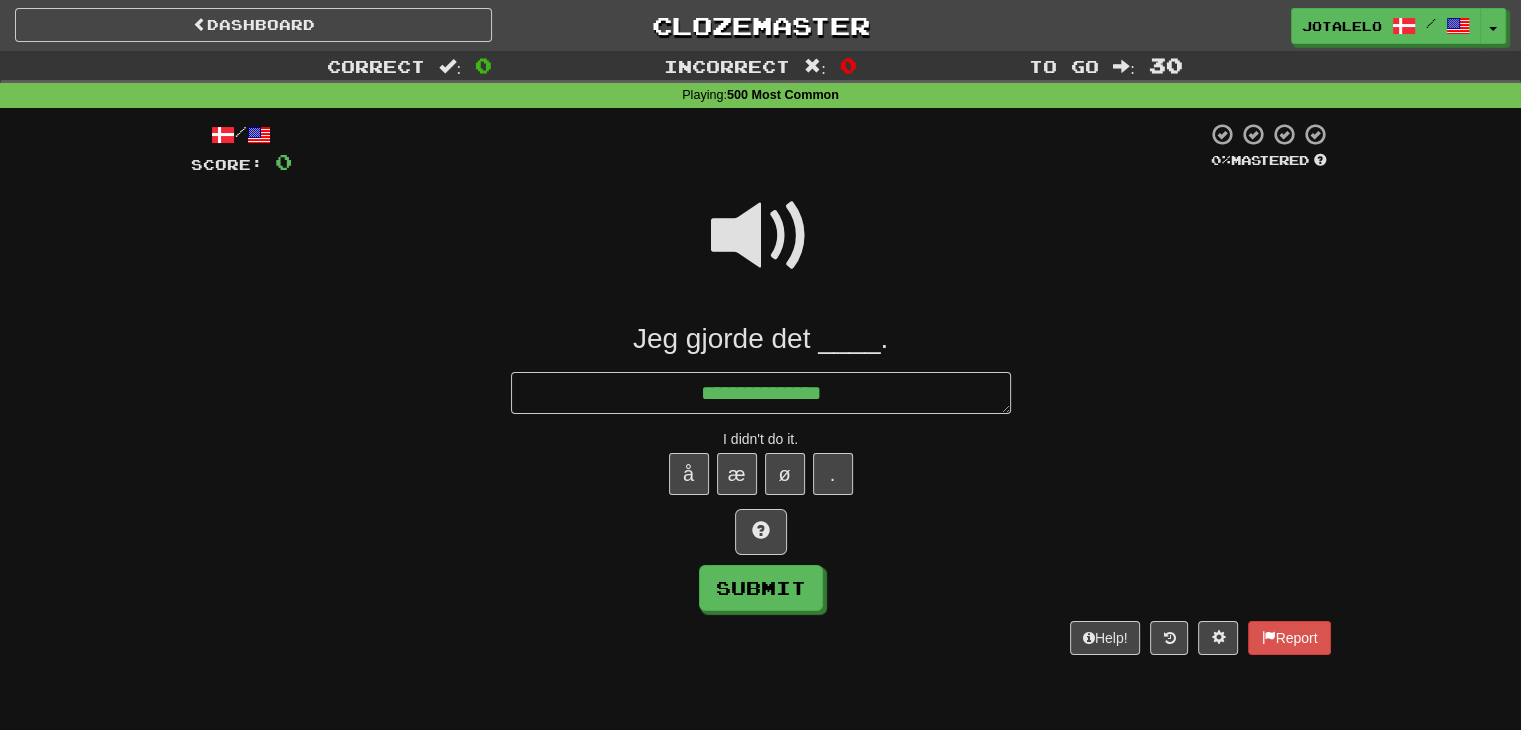 type on "*" 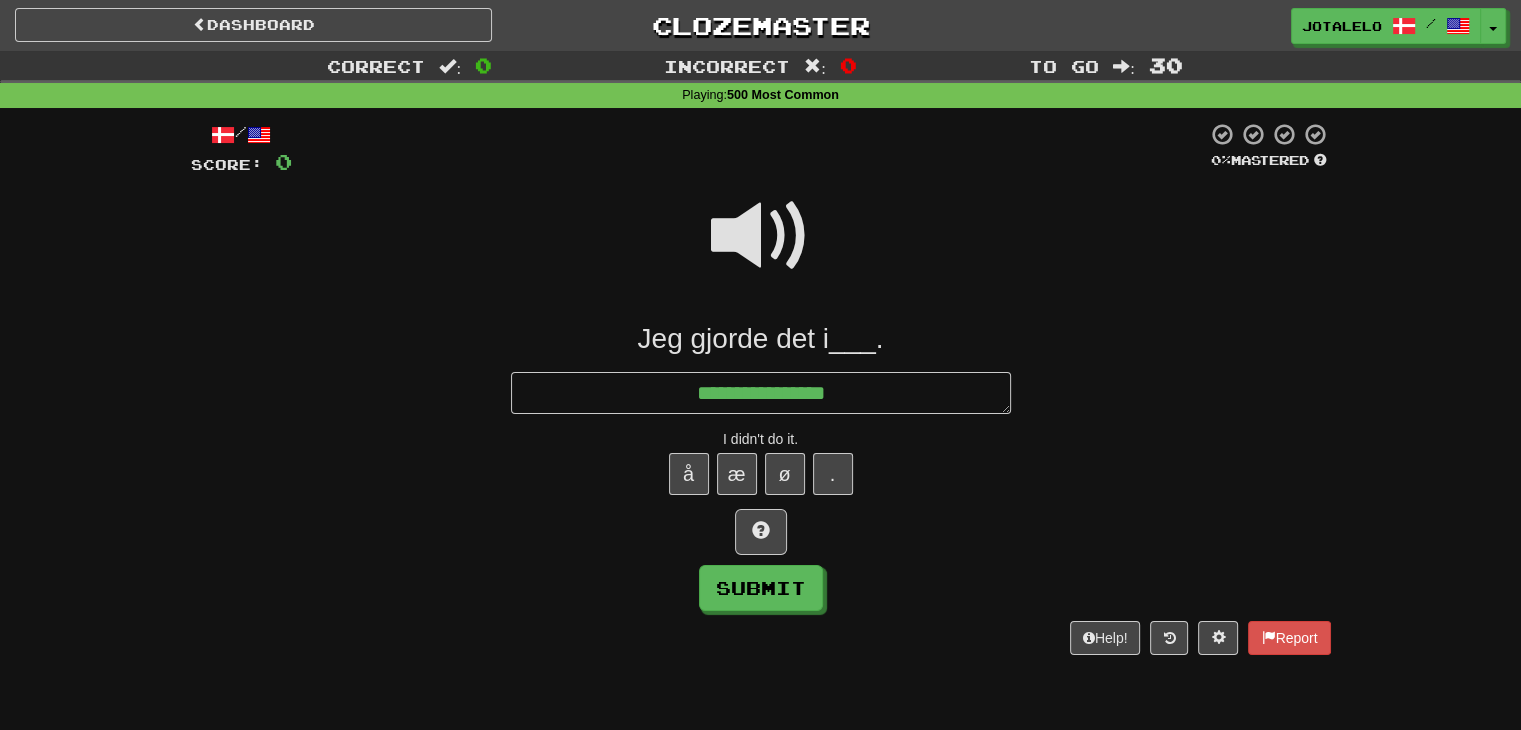 type on "*" 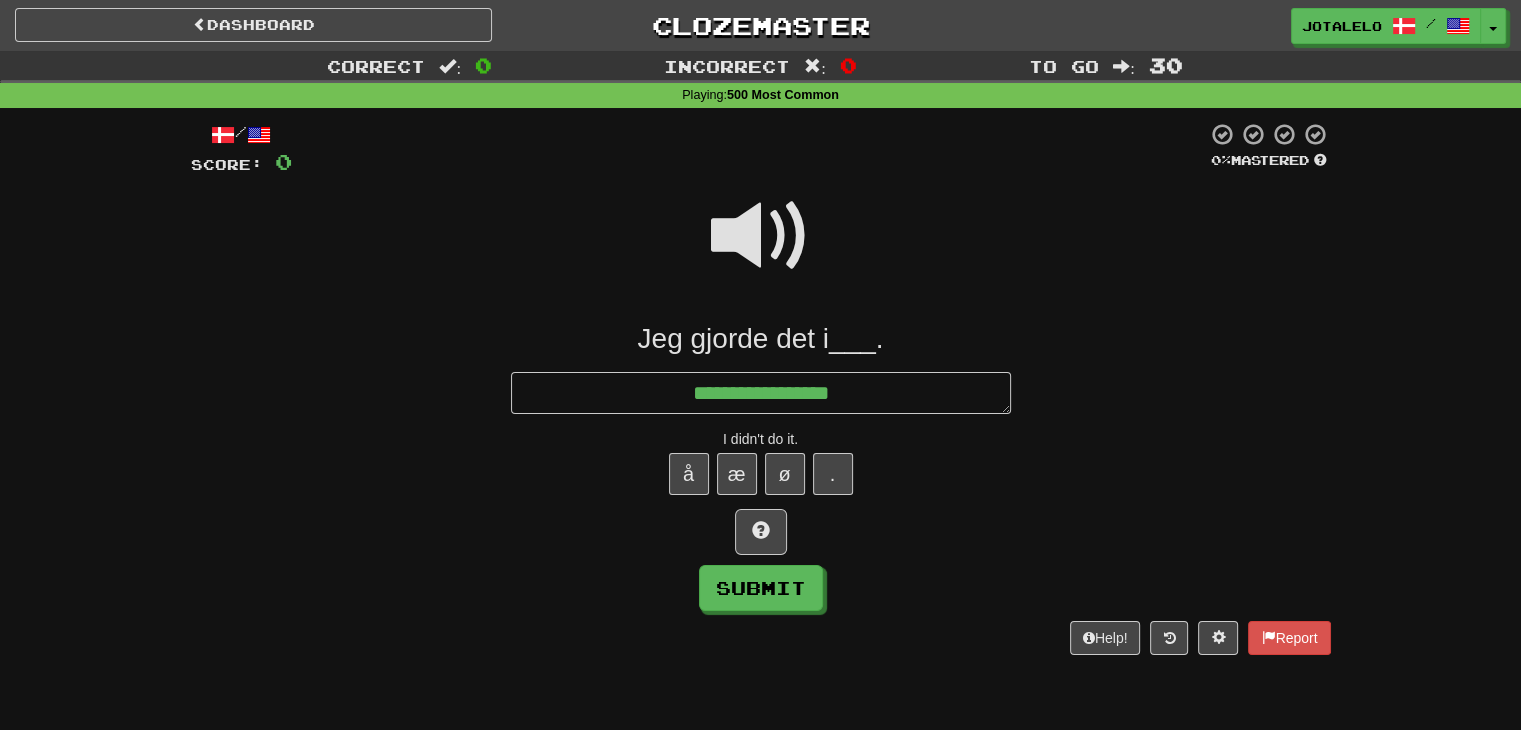 type on "*" 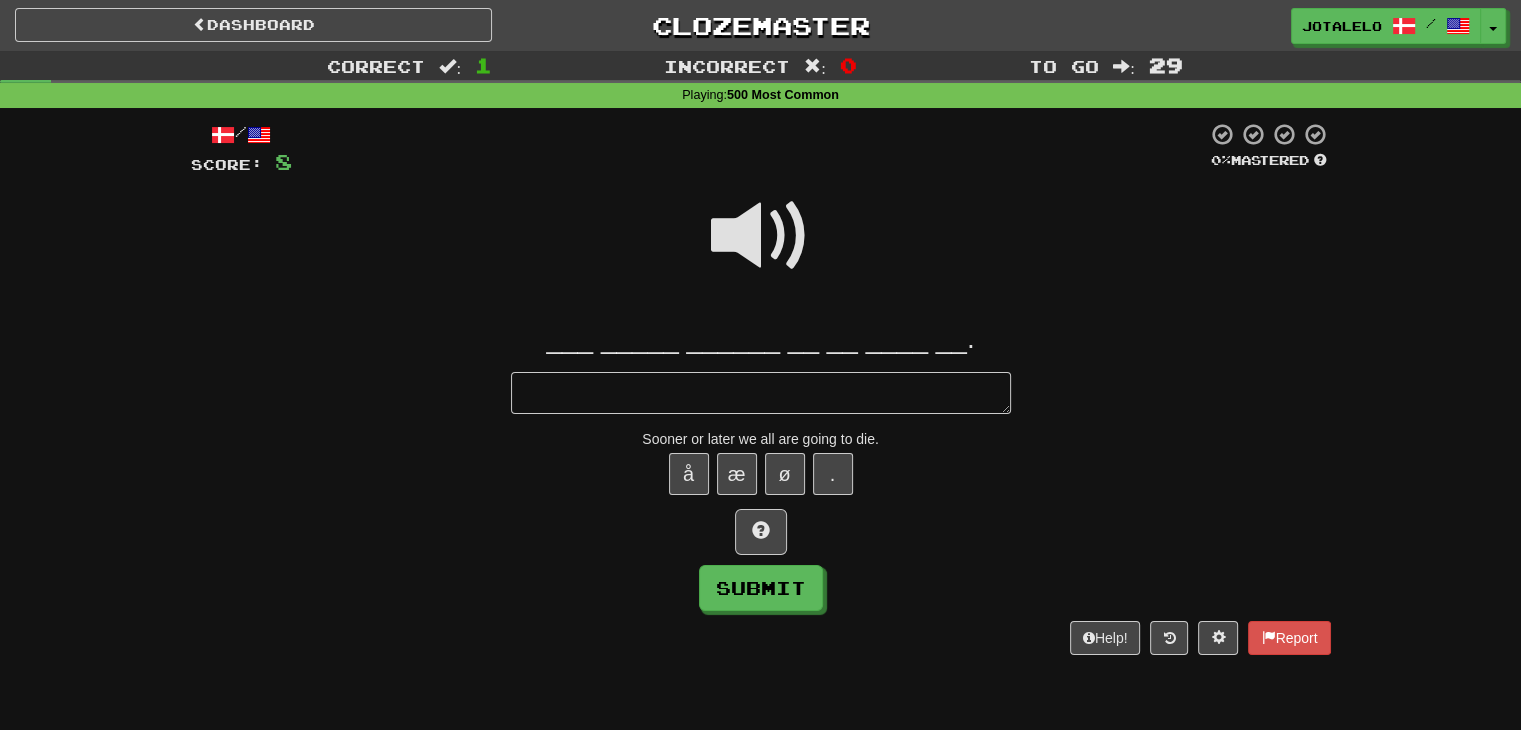 type on "*" 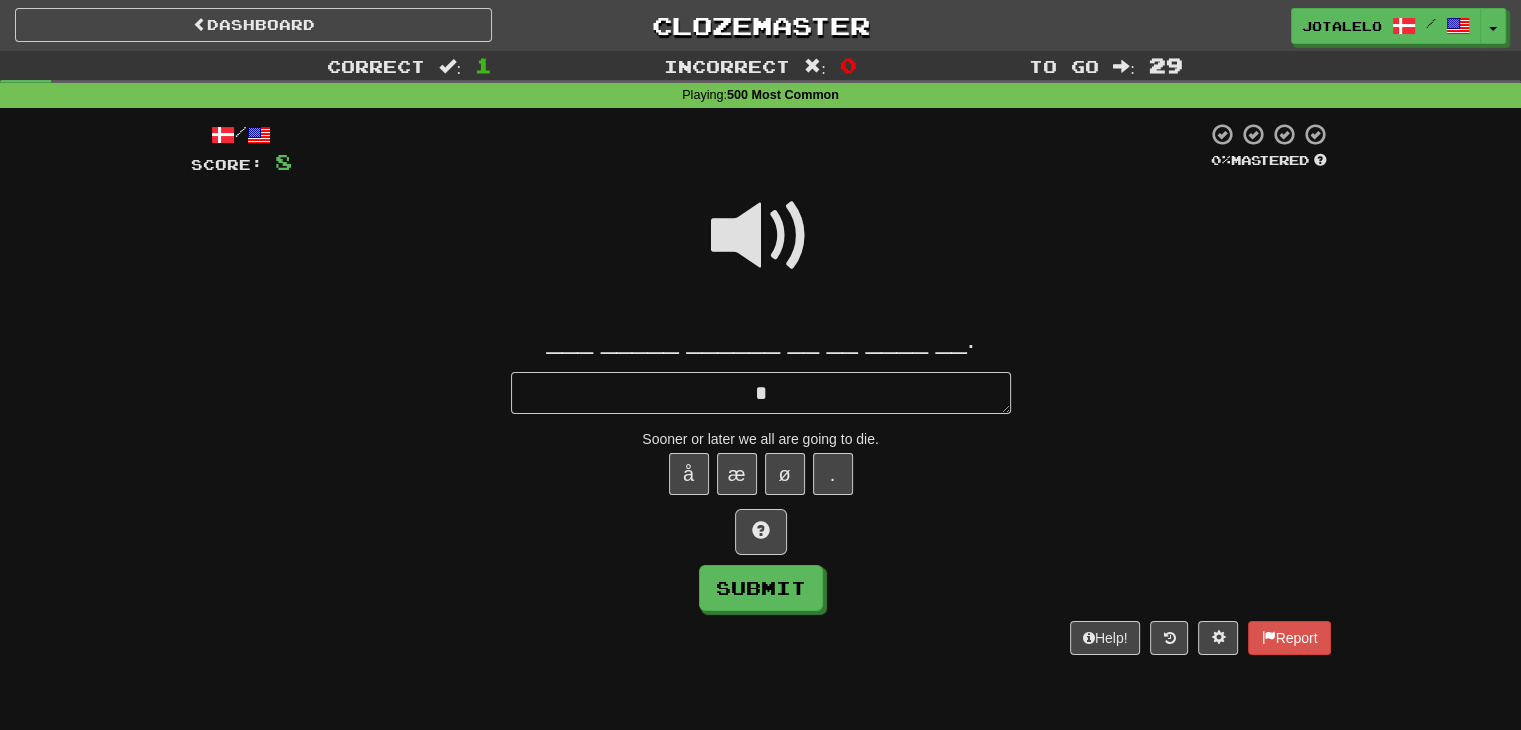 type on "*" 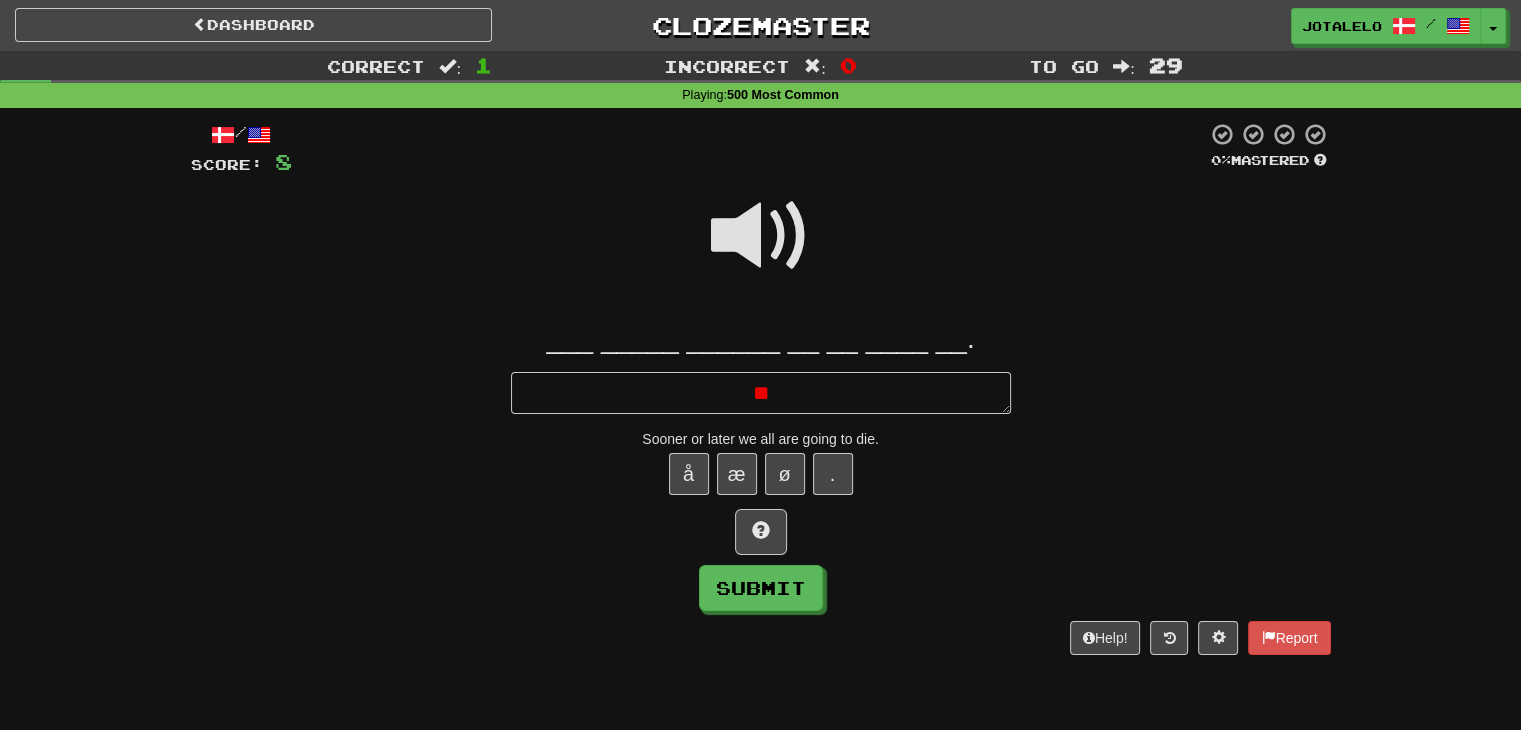 type on "*" 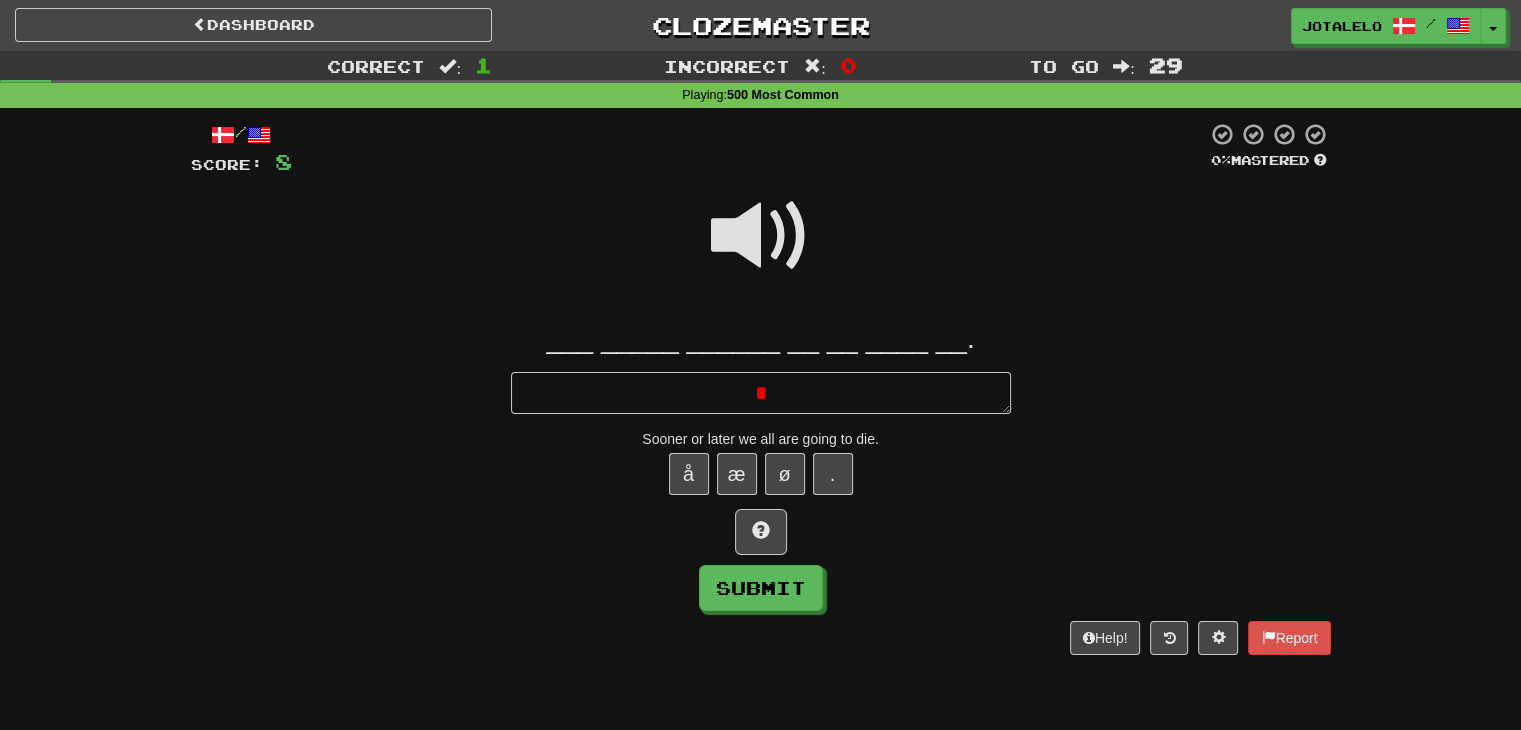 type 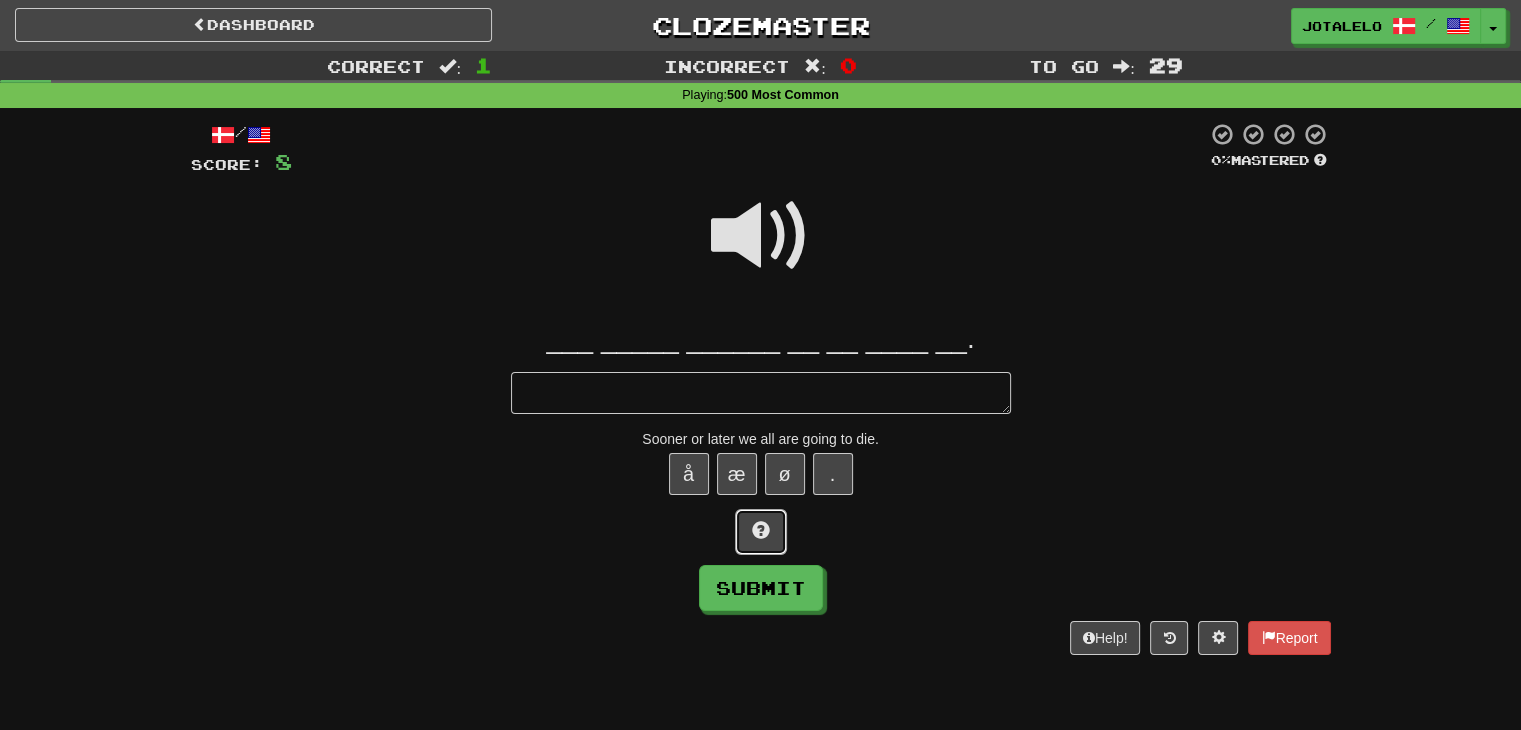 click at bounding box center (761, 530) 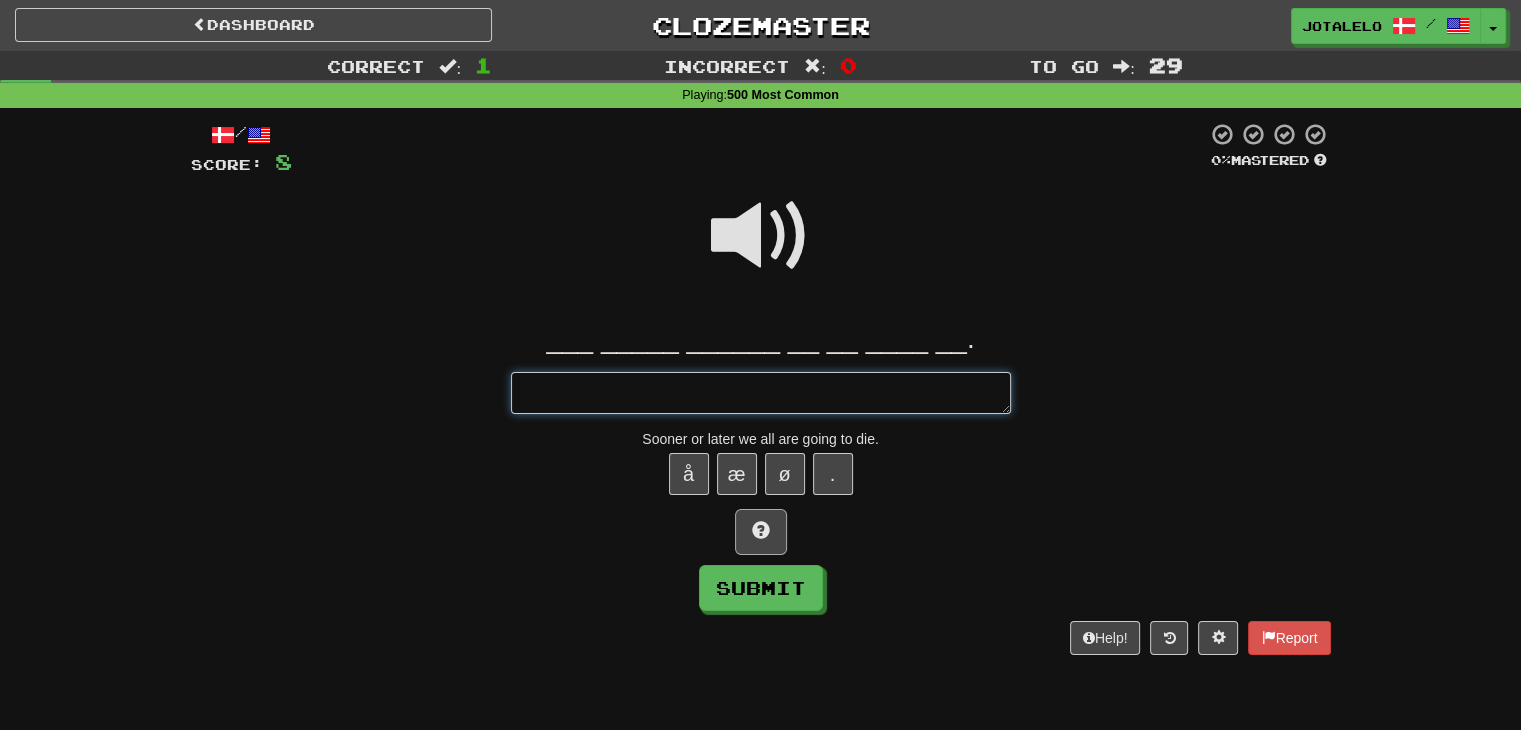 type on "*" 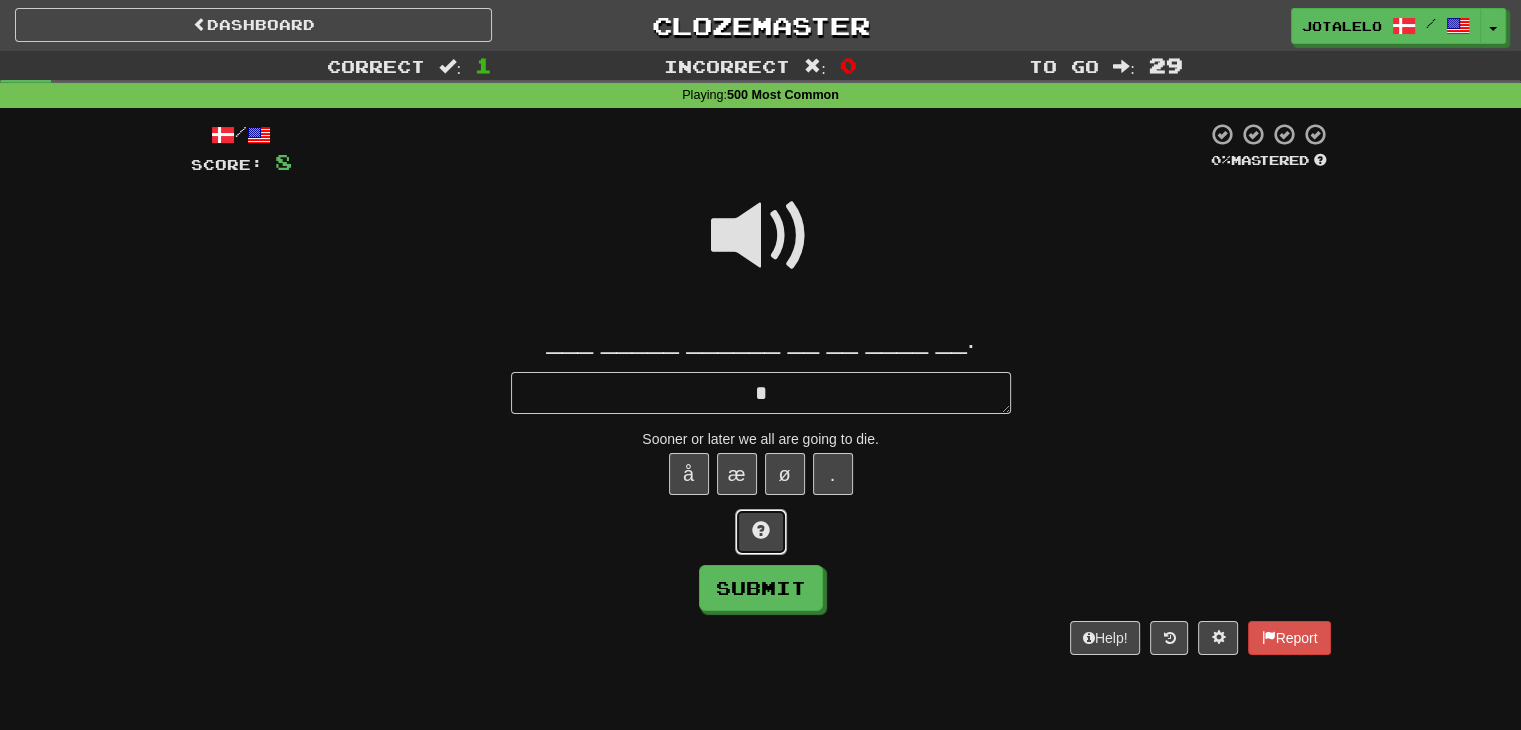 click at bounding box center [761, 530] 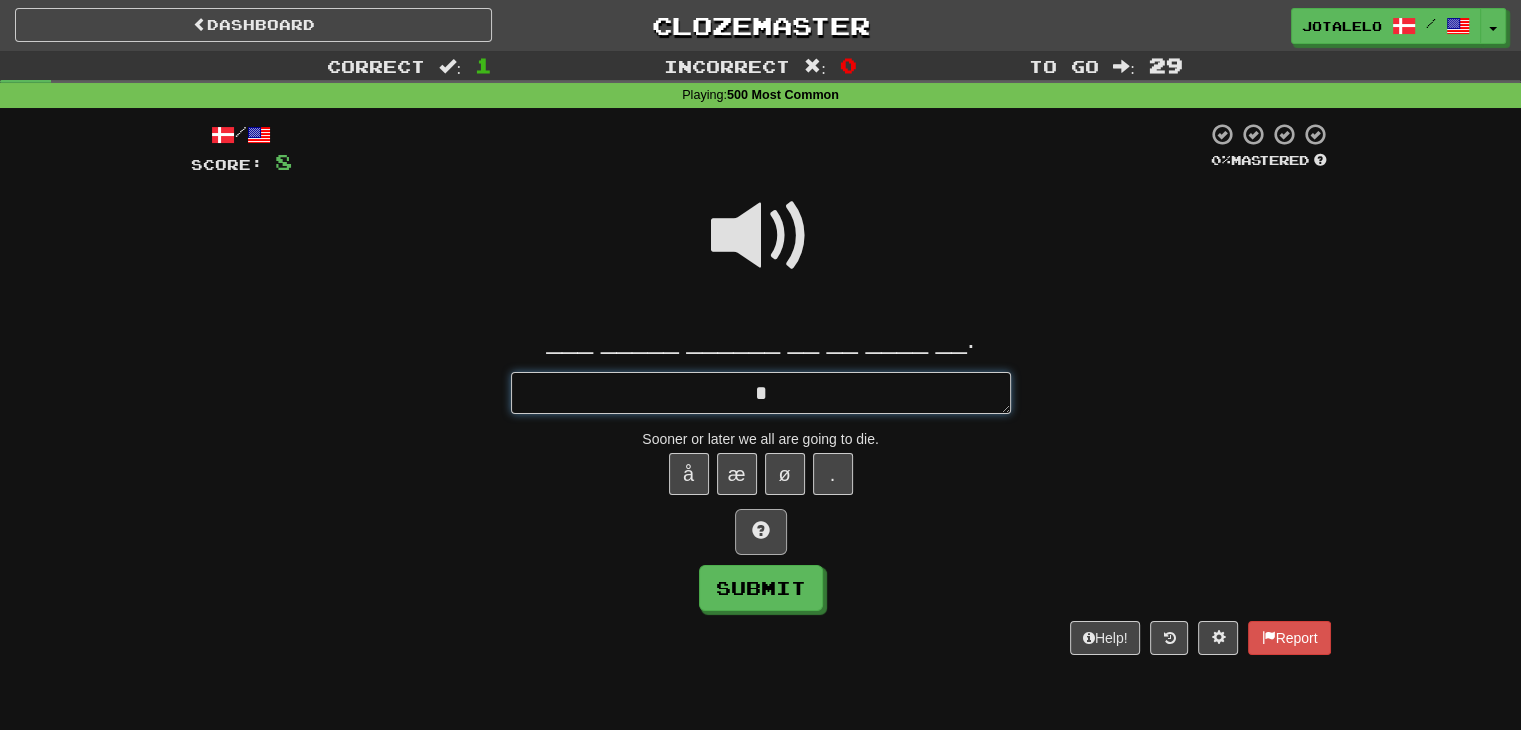 type on "*" 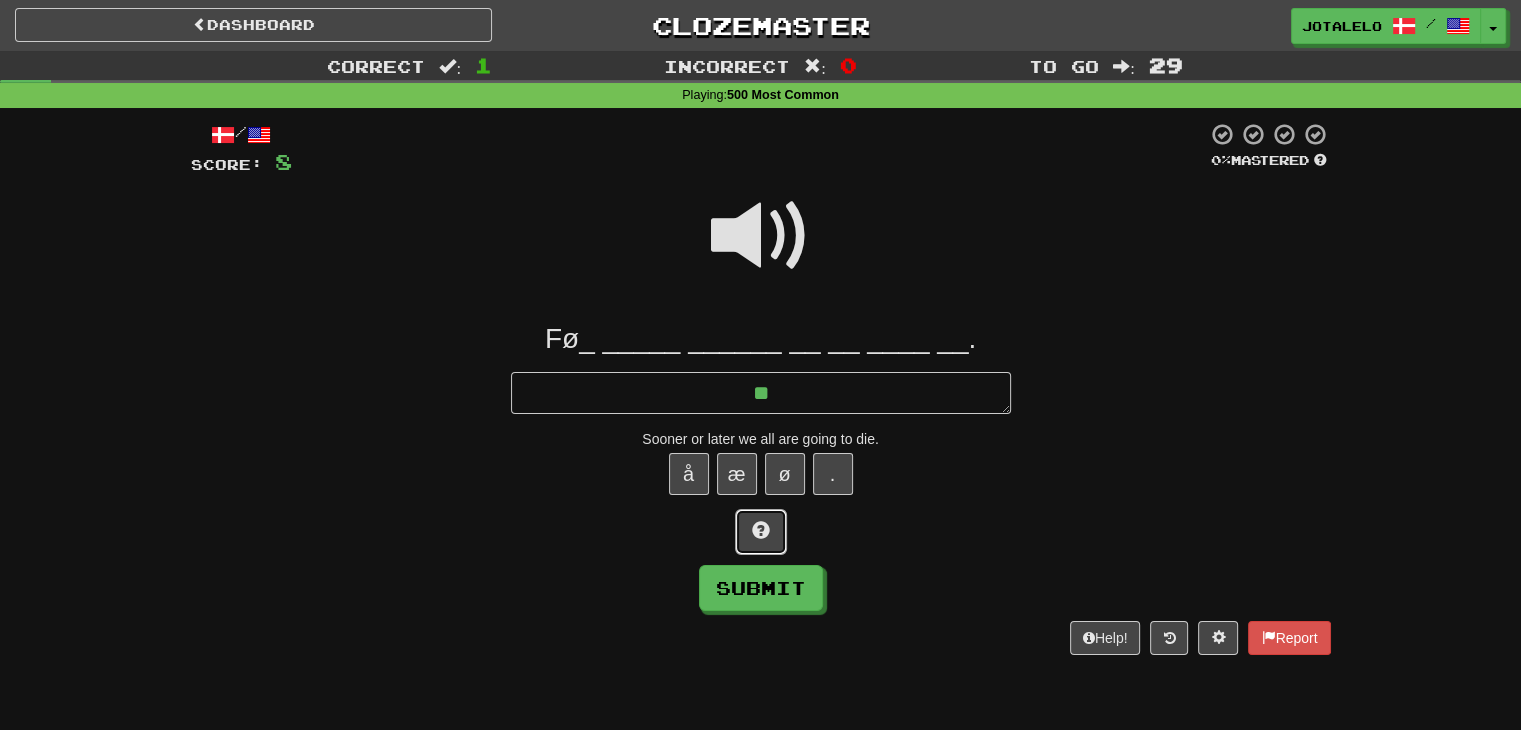 click at bounding box center (761, 530) 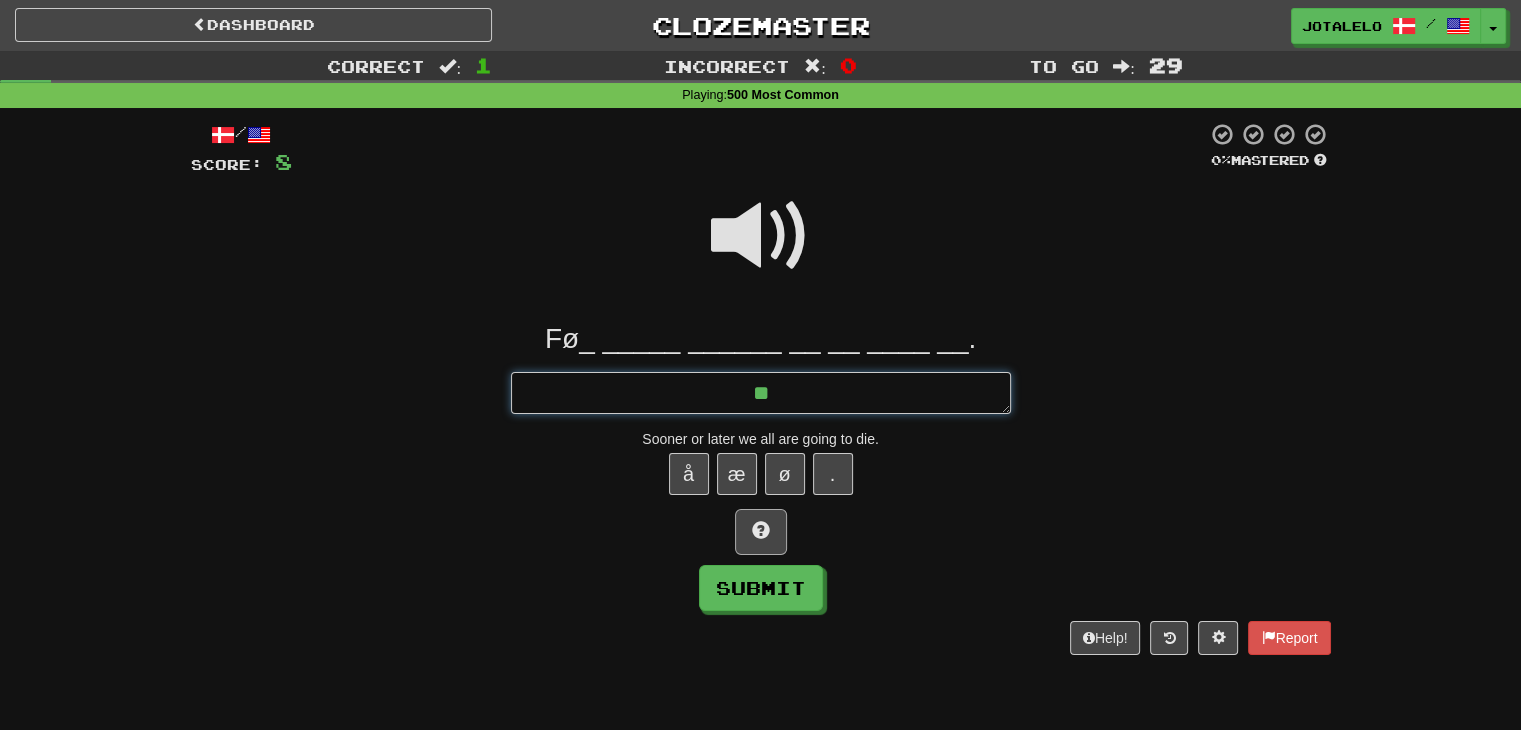 type on "*" 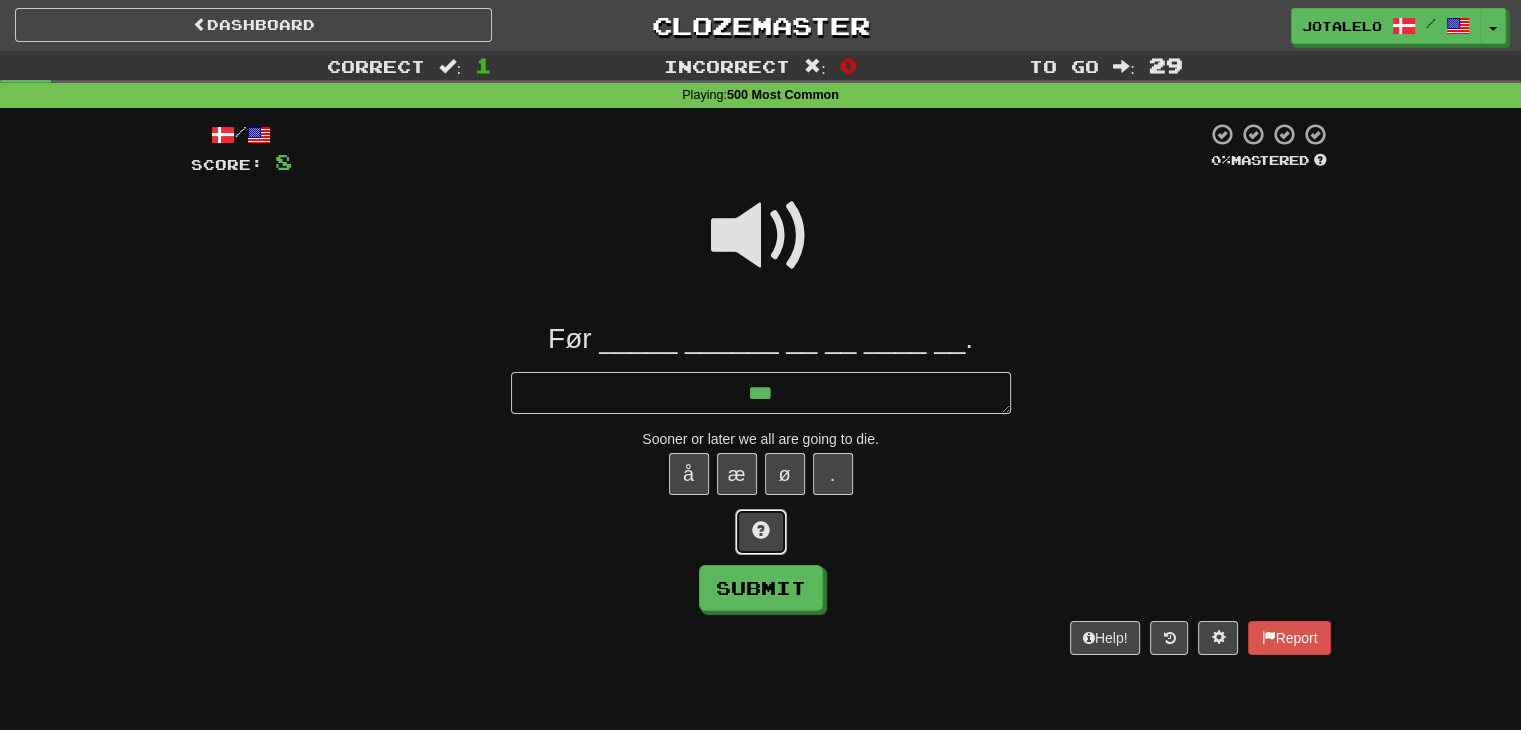 click at bounding box center (761, 530) 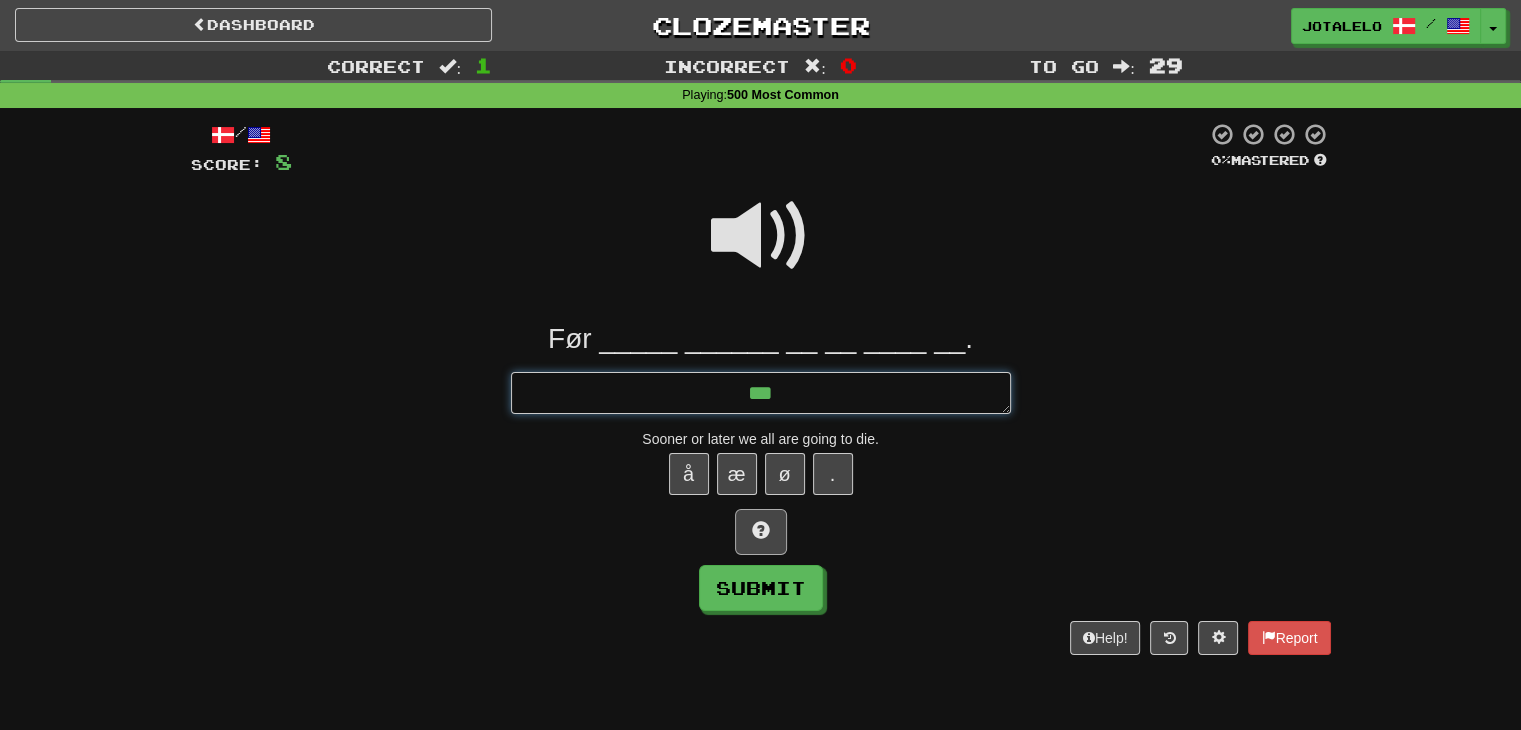 type on "*" 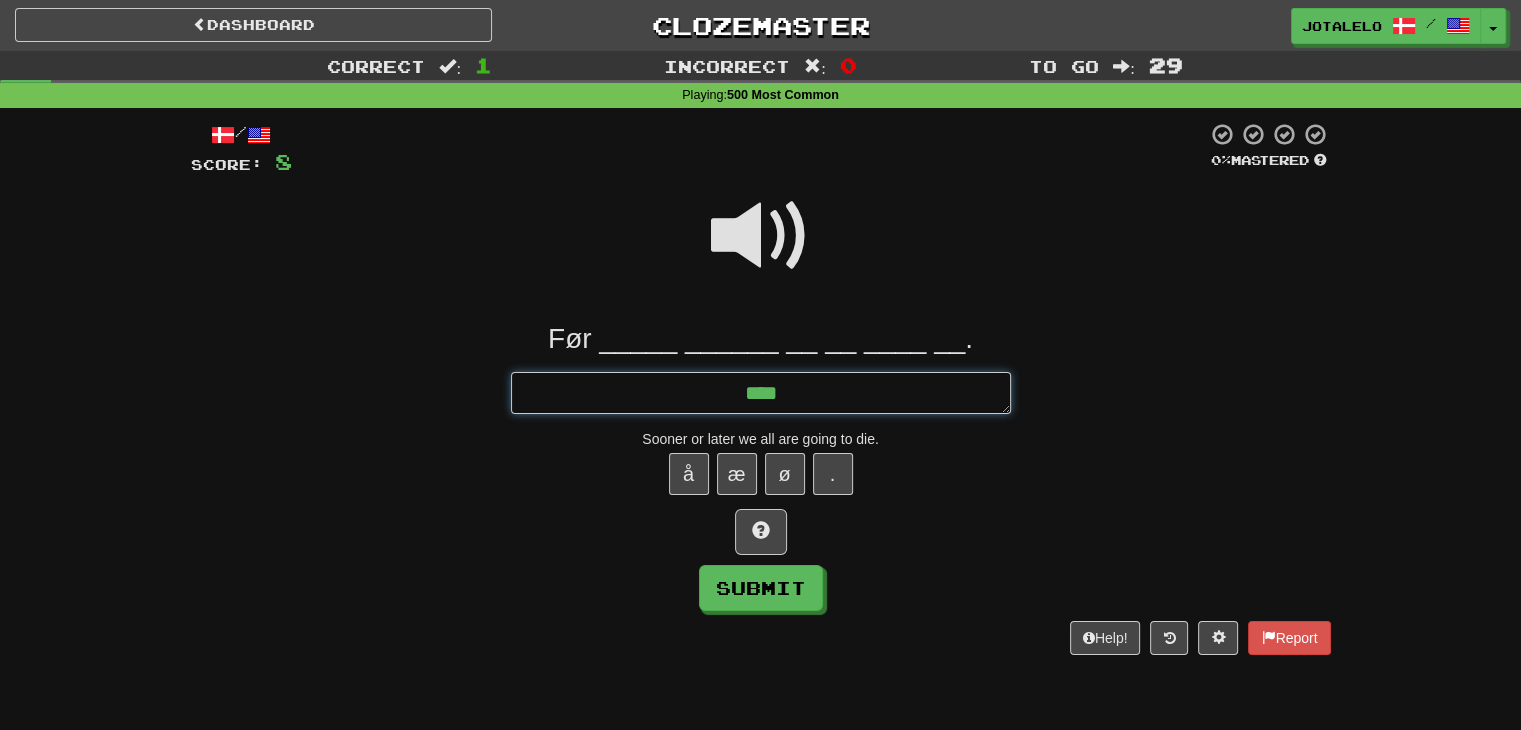 type on "*" 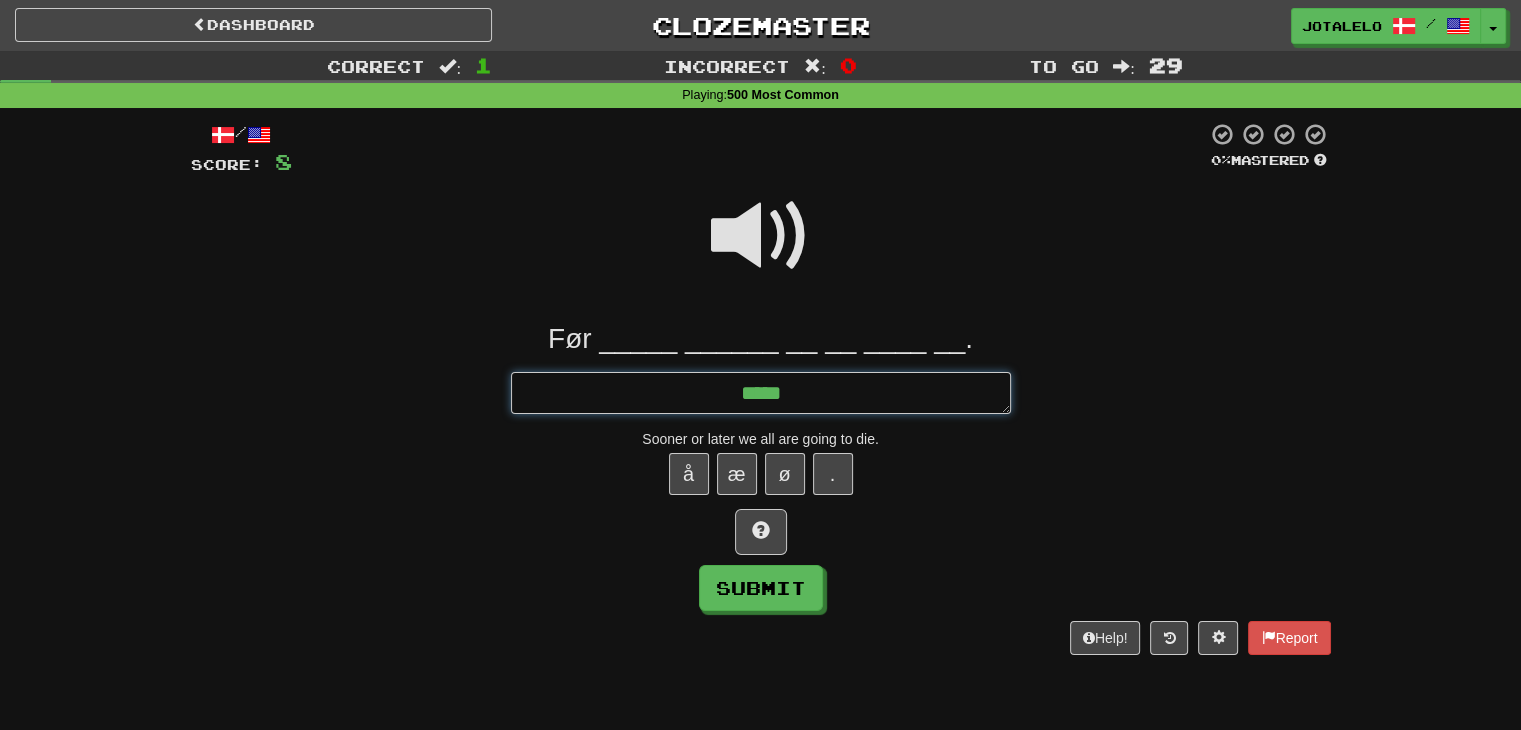 type on "*" 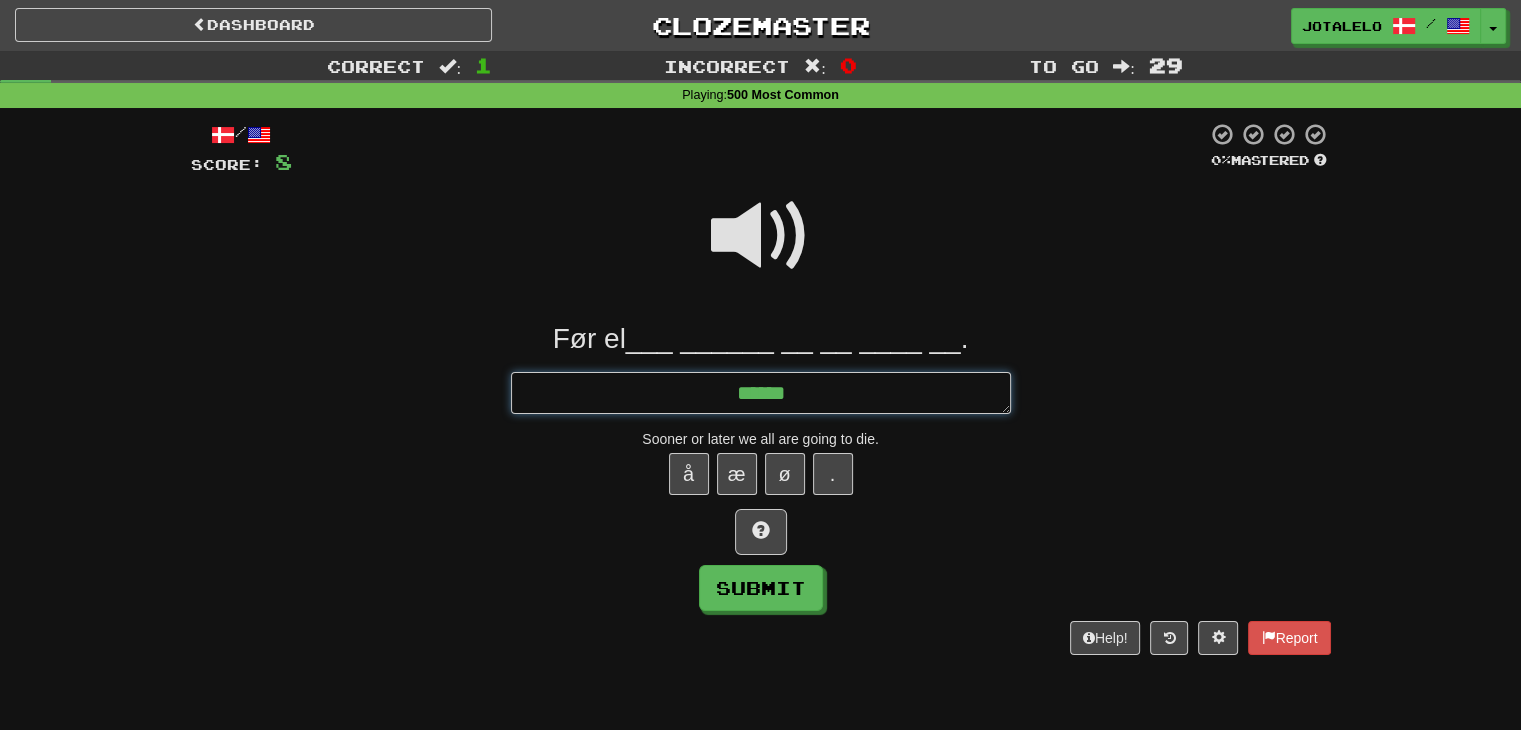 type on "*" 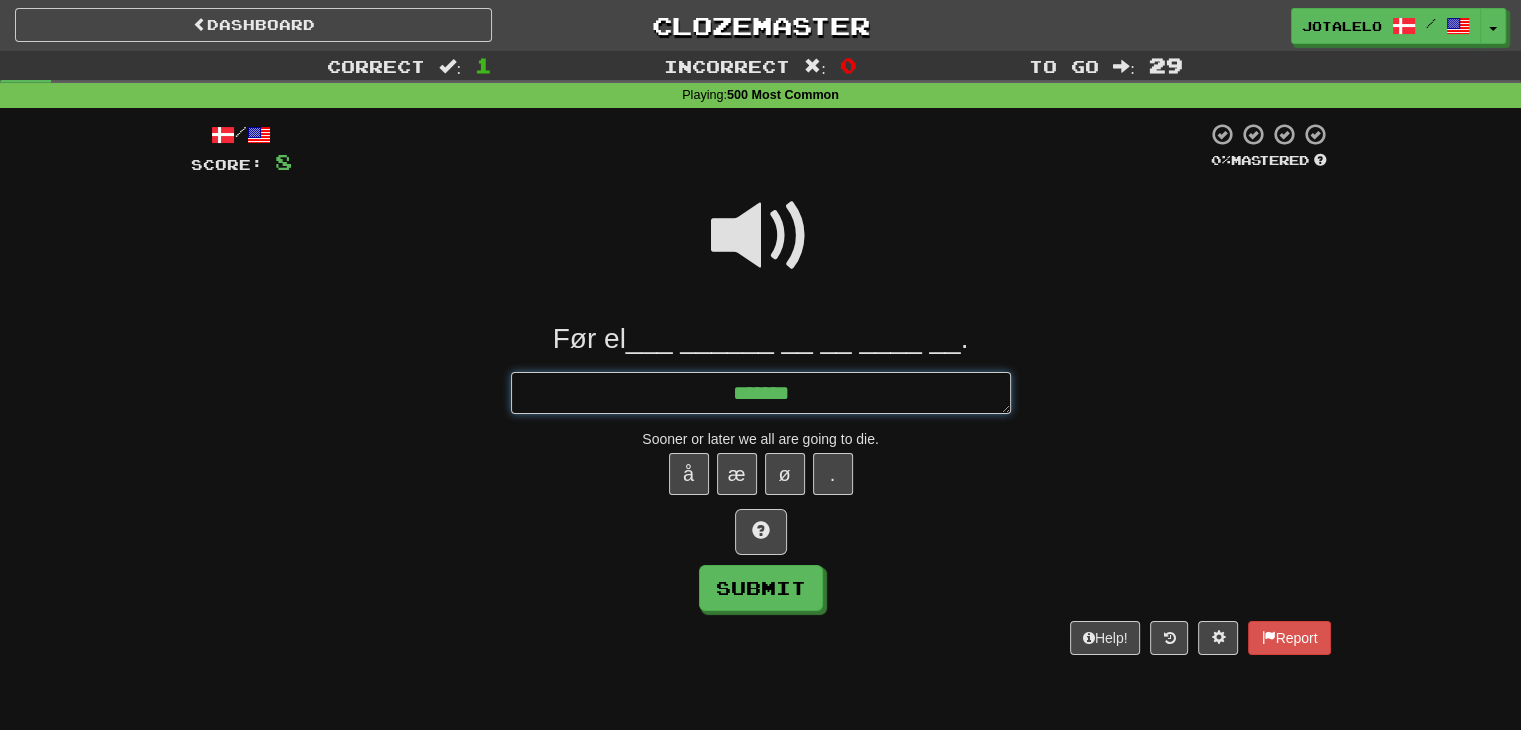 type on "*" 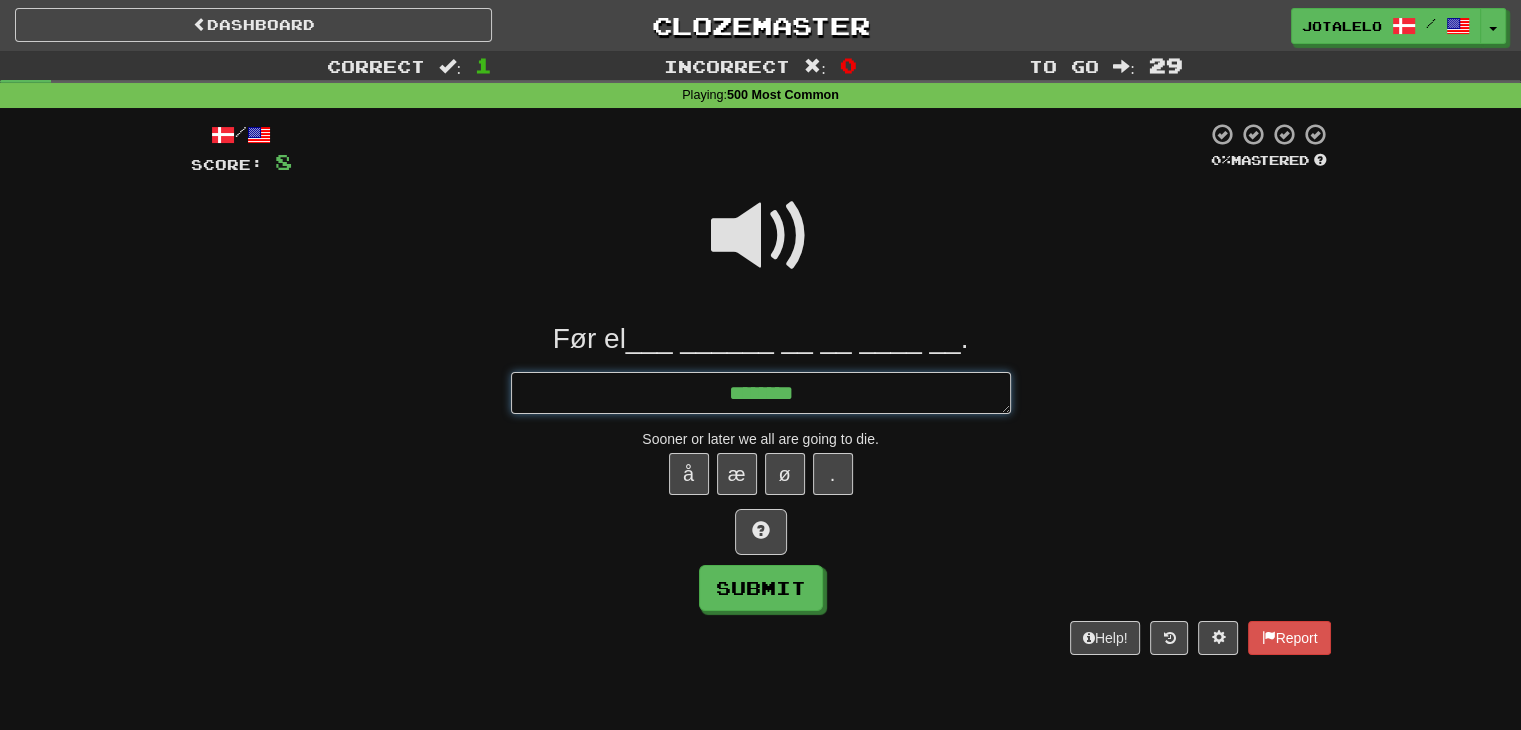 type on "*********" 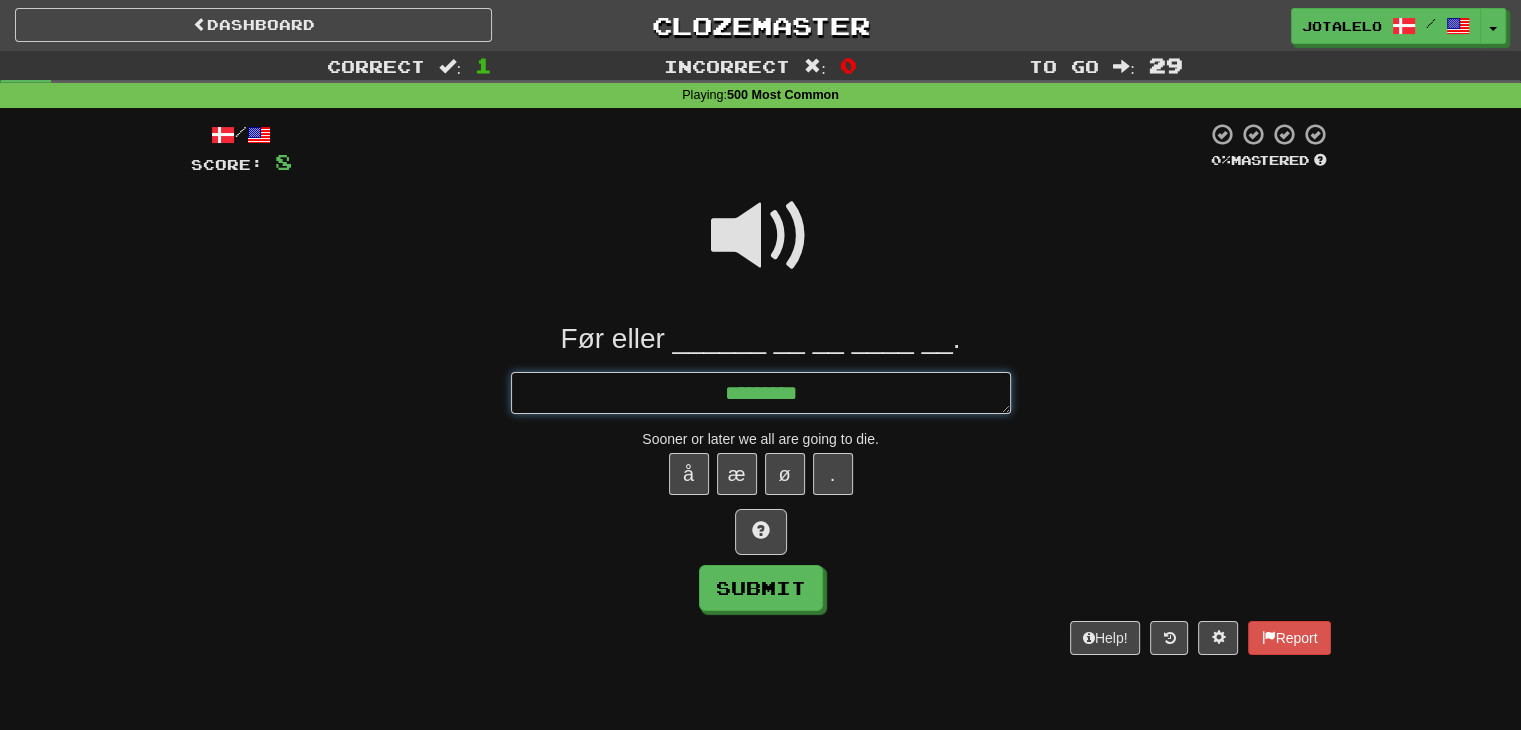 type on "*" 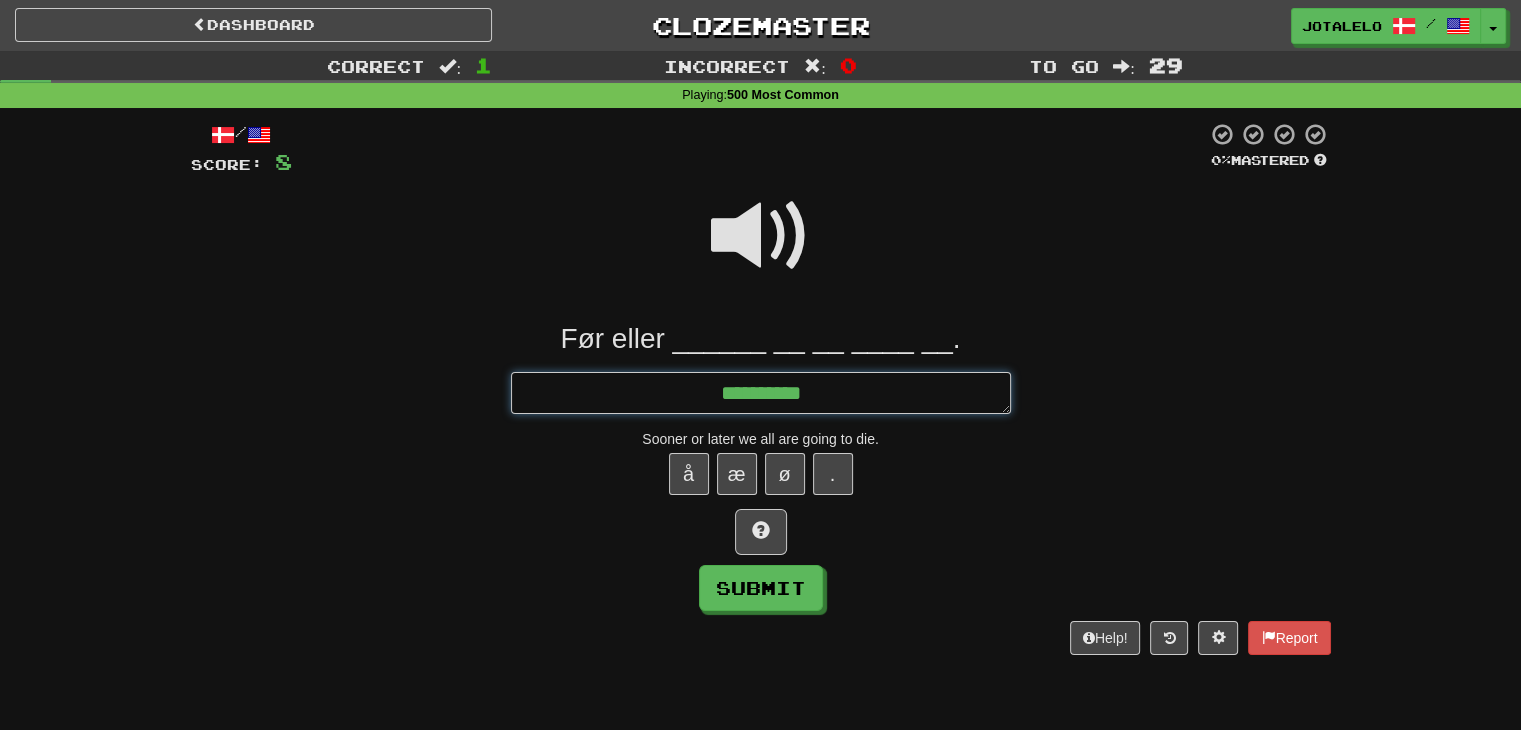 type on "*" 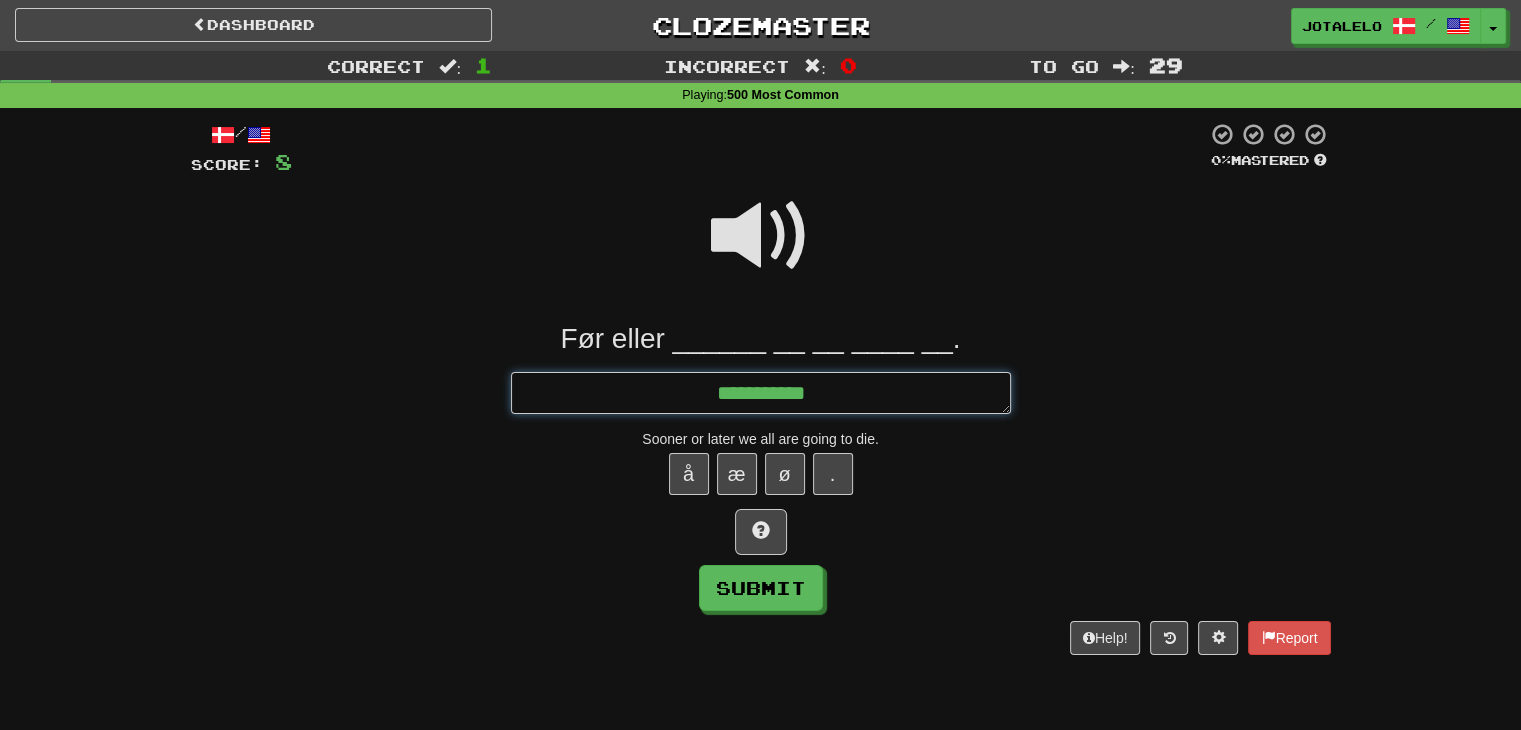 type on "*" 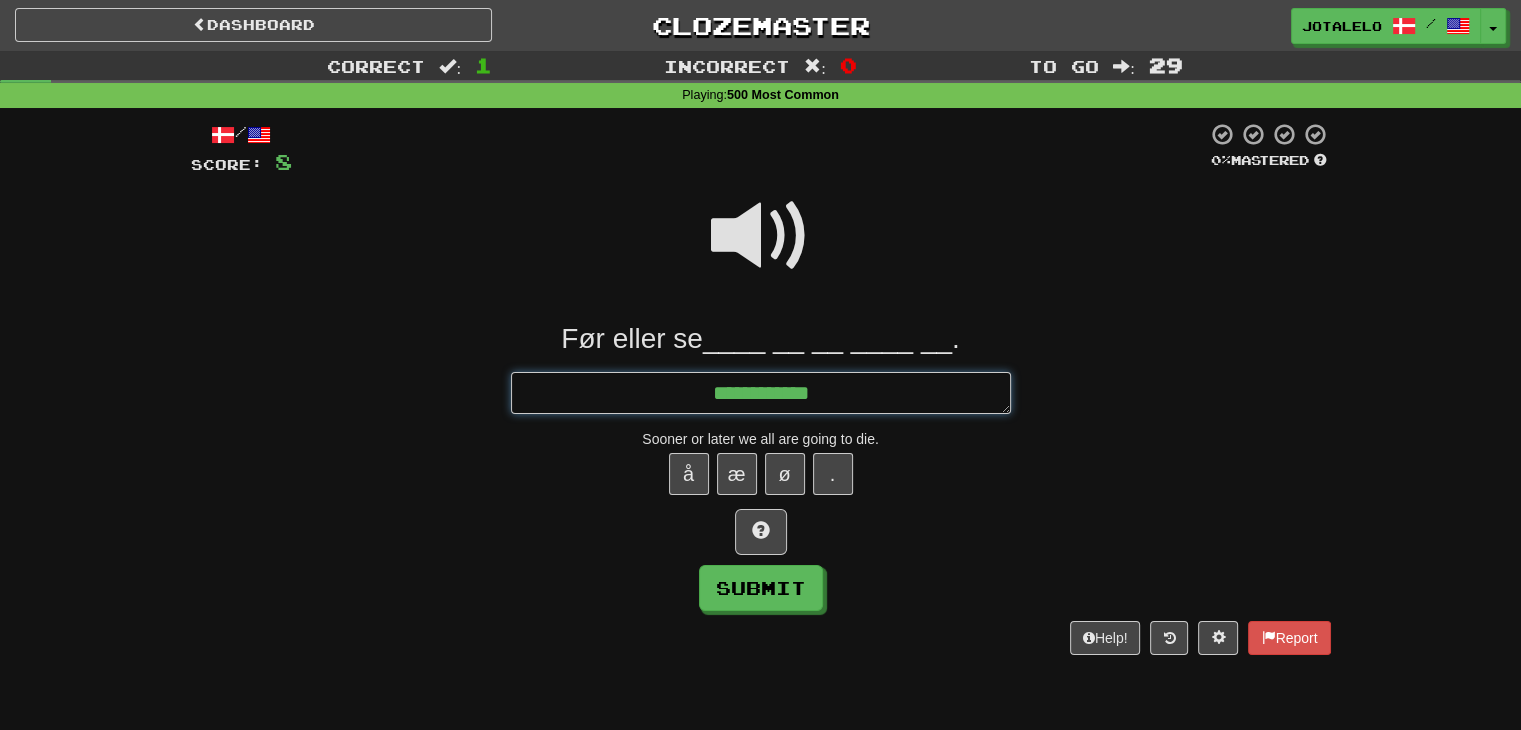 type on "*" 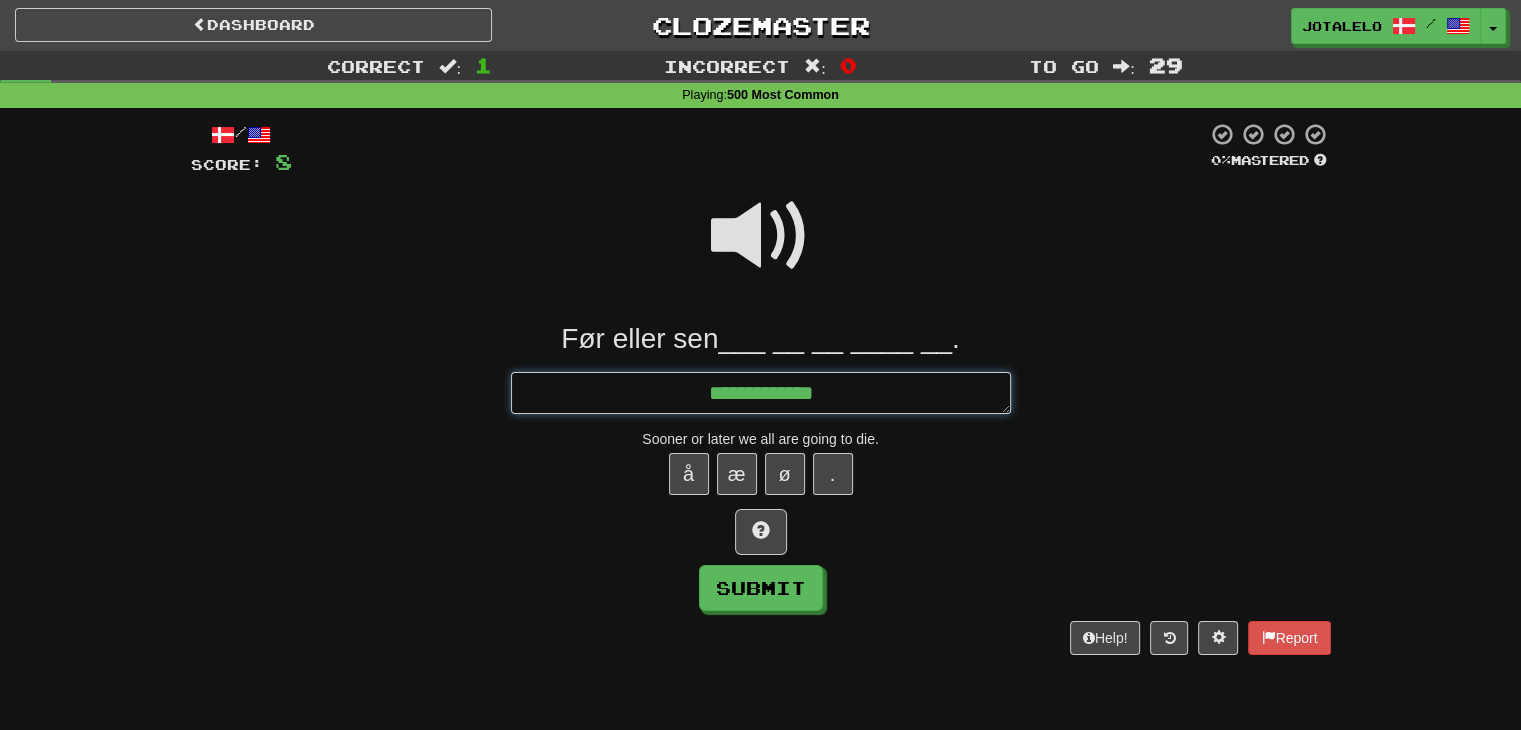 type on "*" 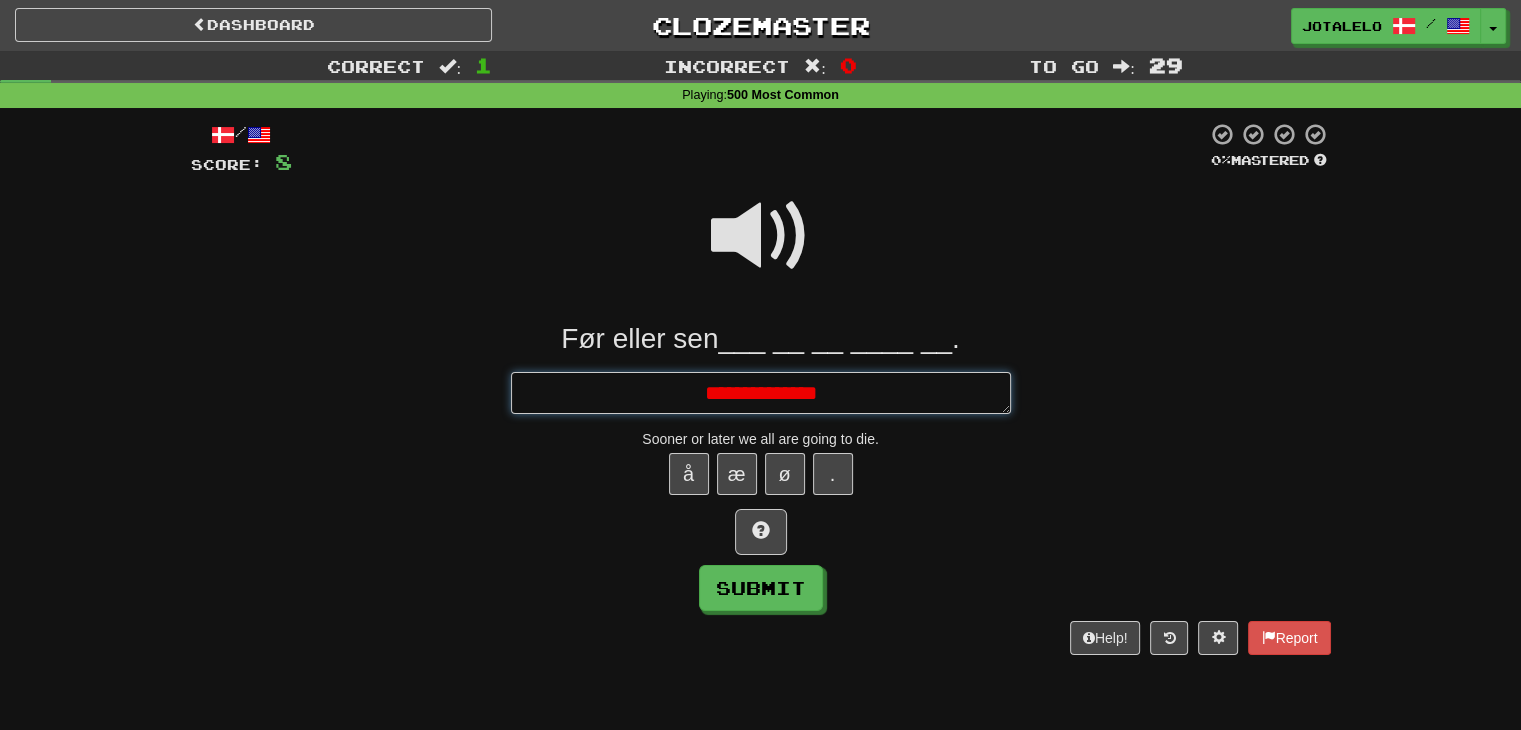 type on "*" 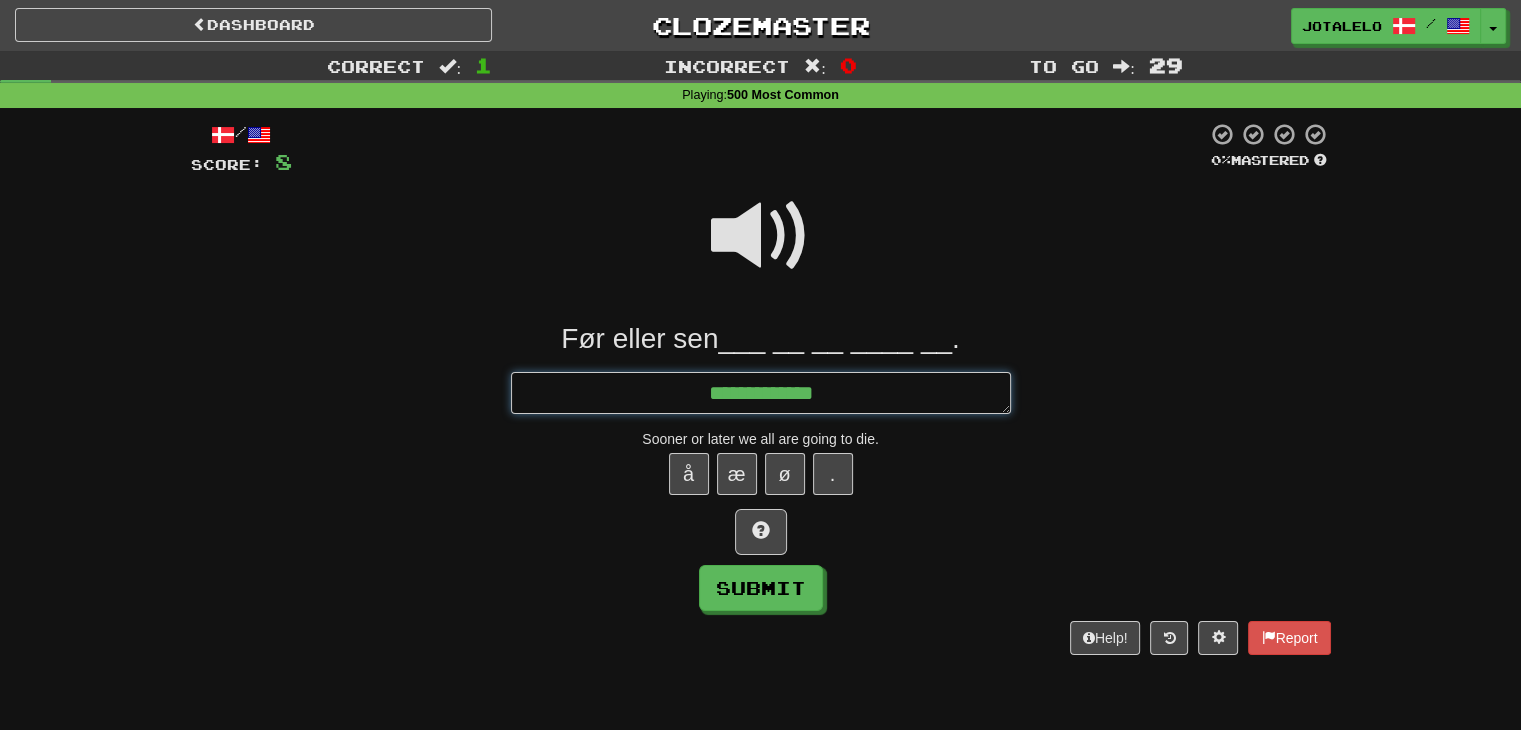 type on "*" 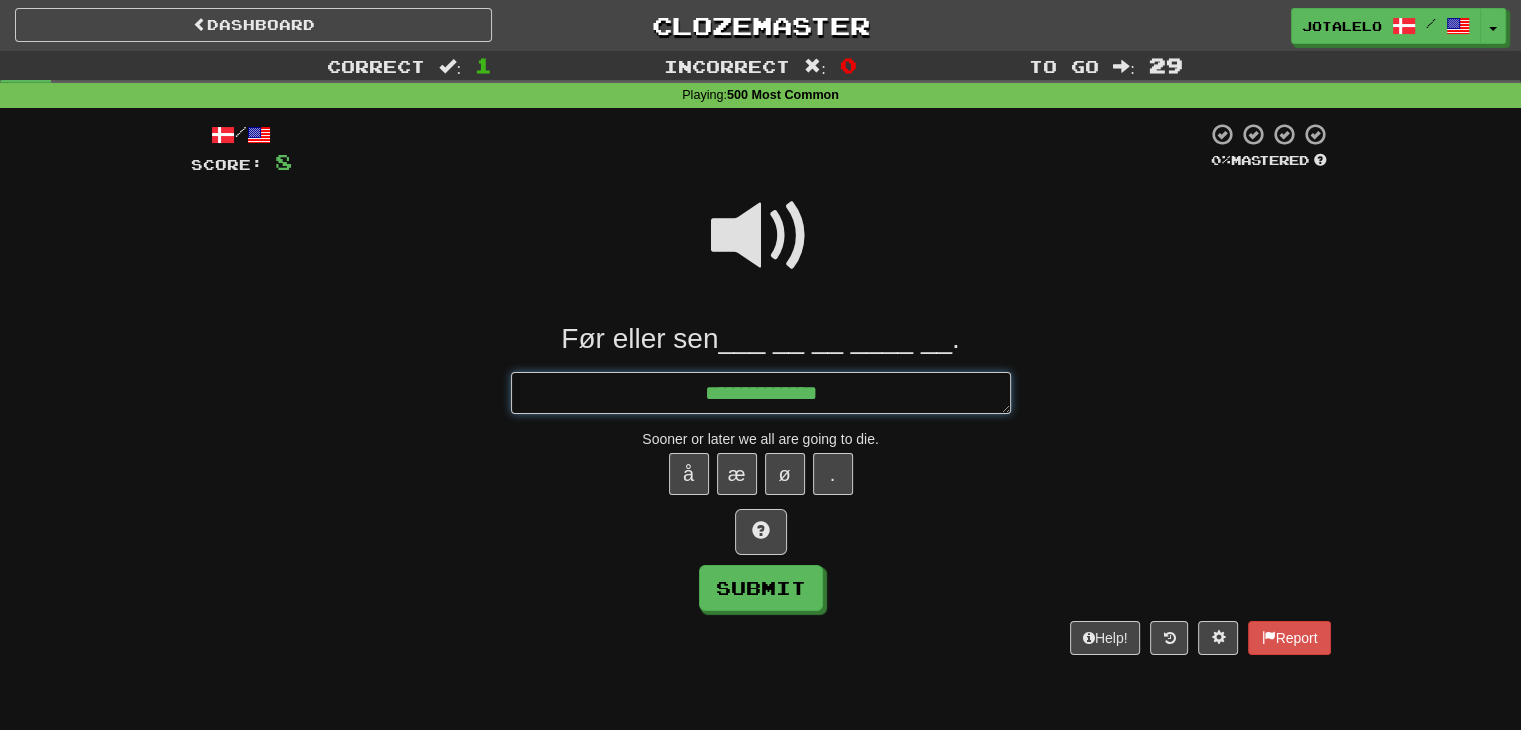 type on "*" 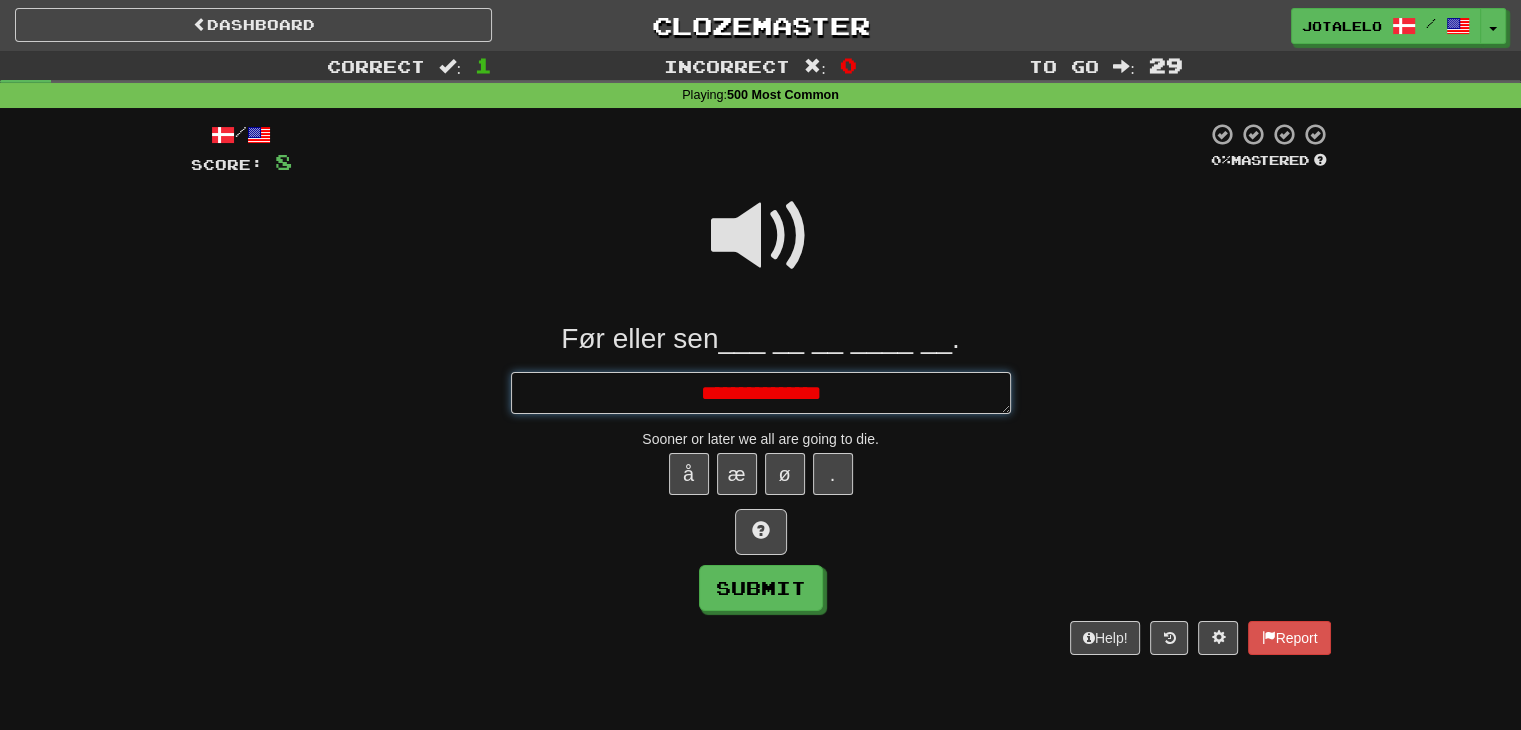 type on "*" 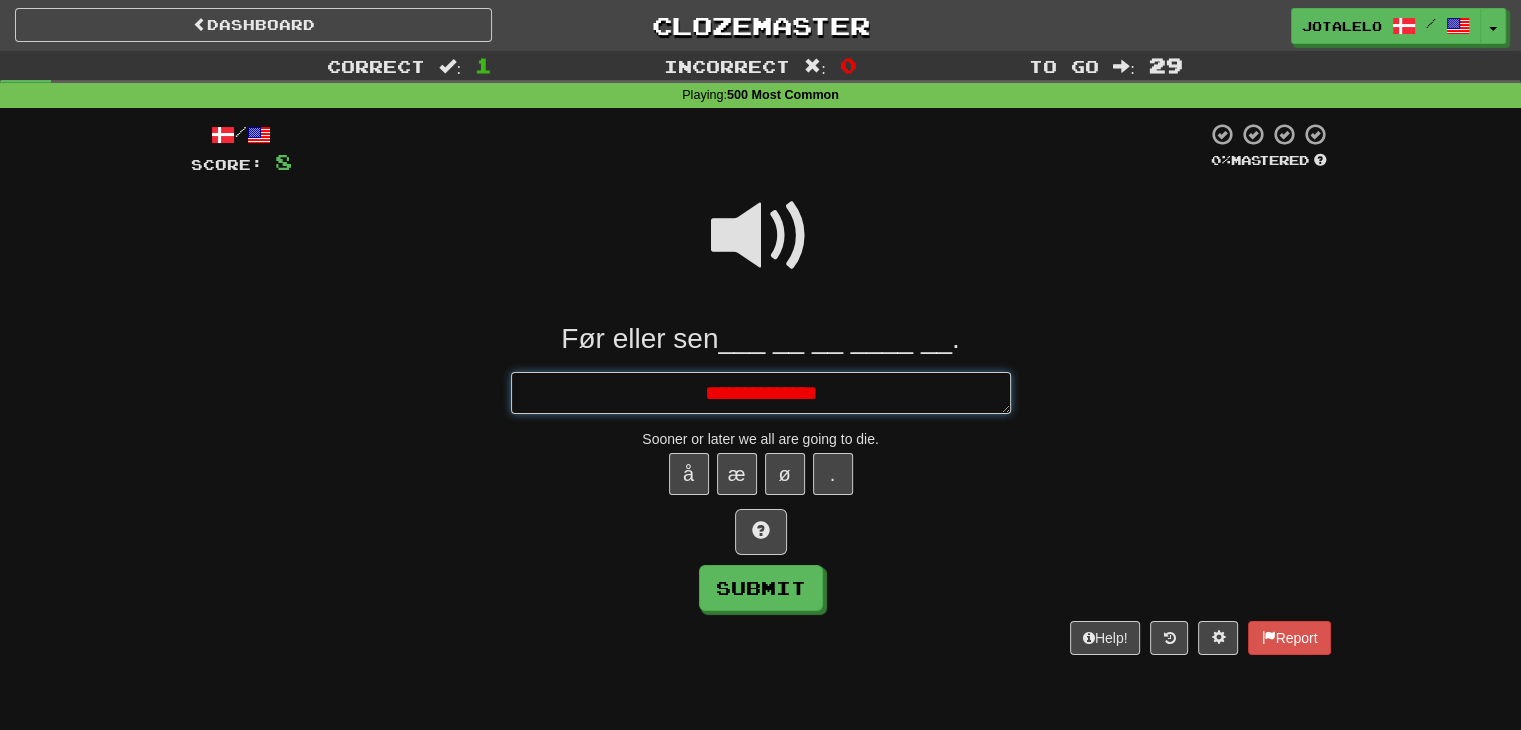 type on "*" 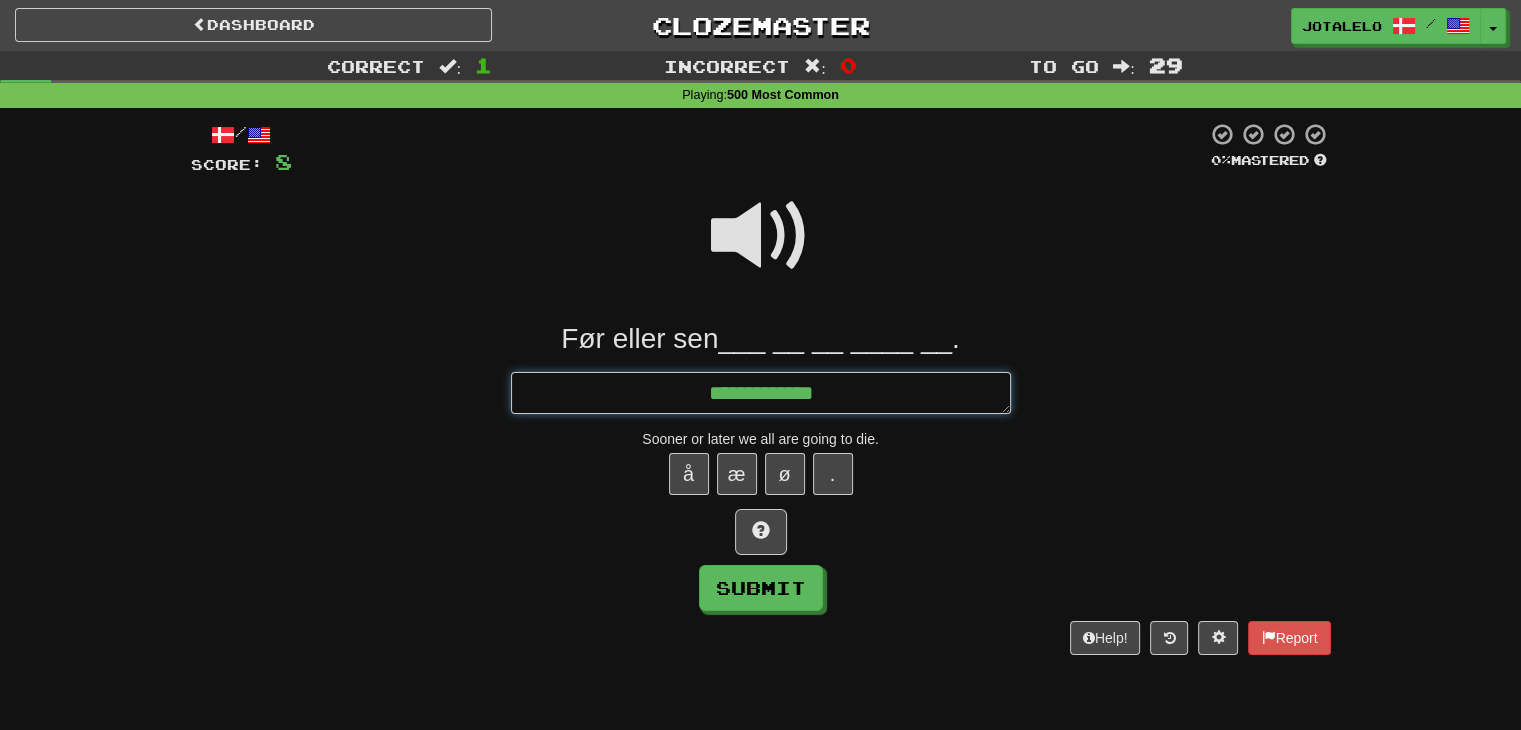 type on "*" 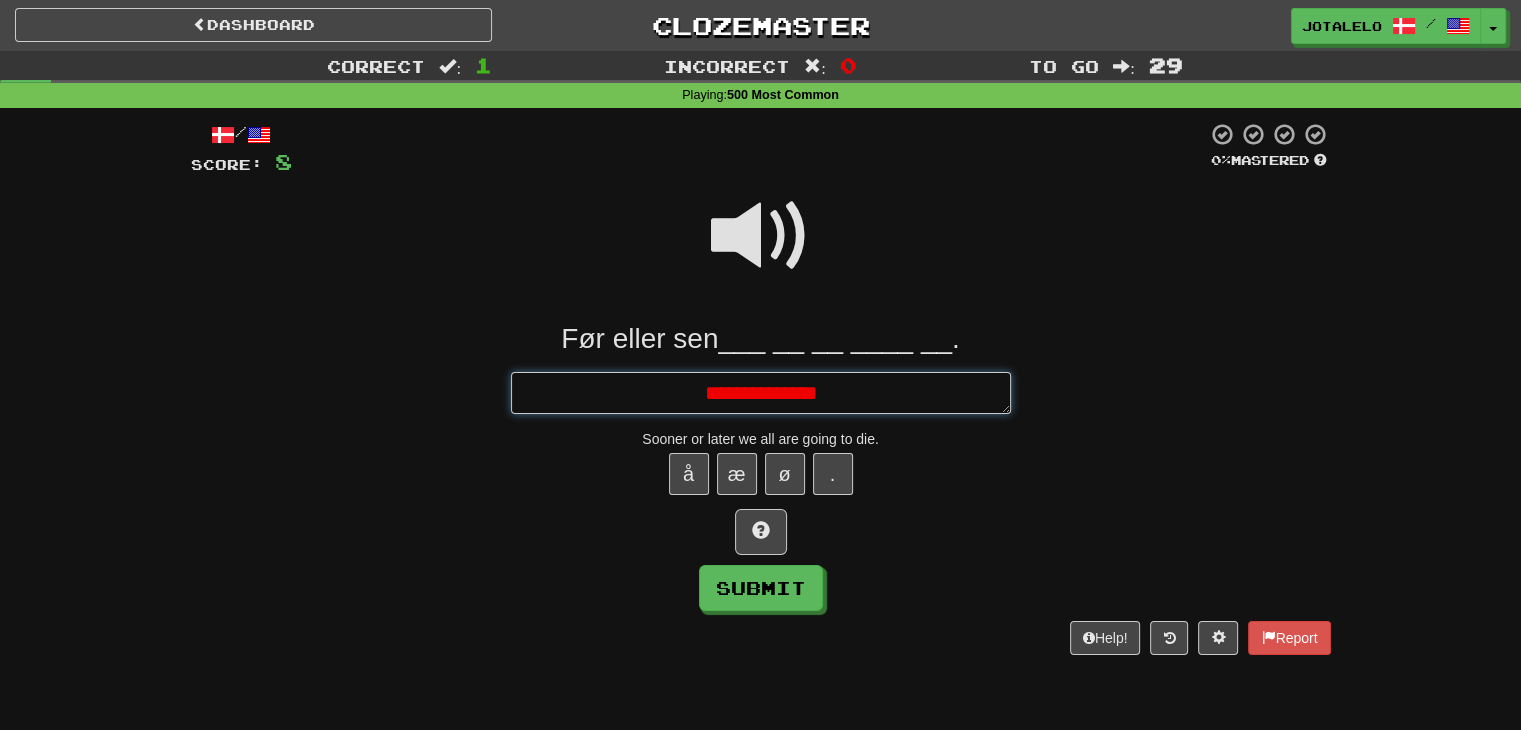 type on "*" 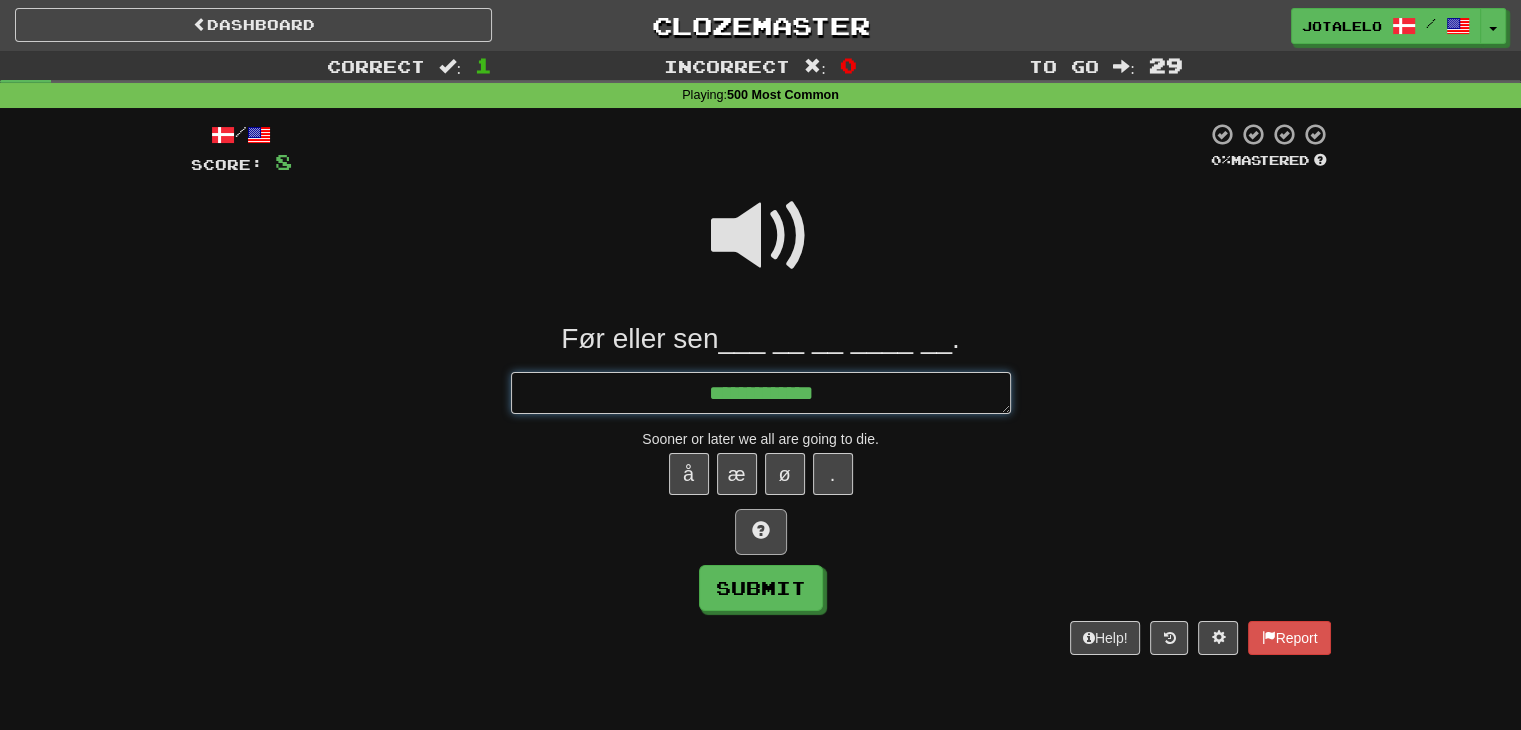 type on "**********" 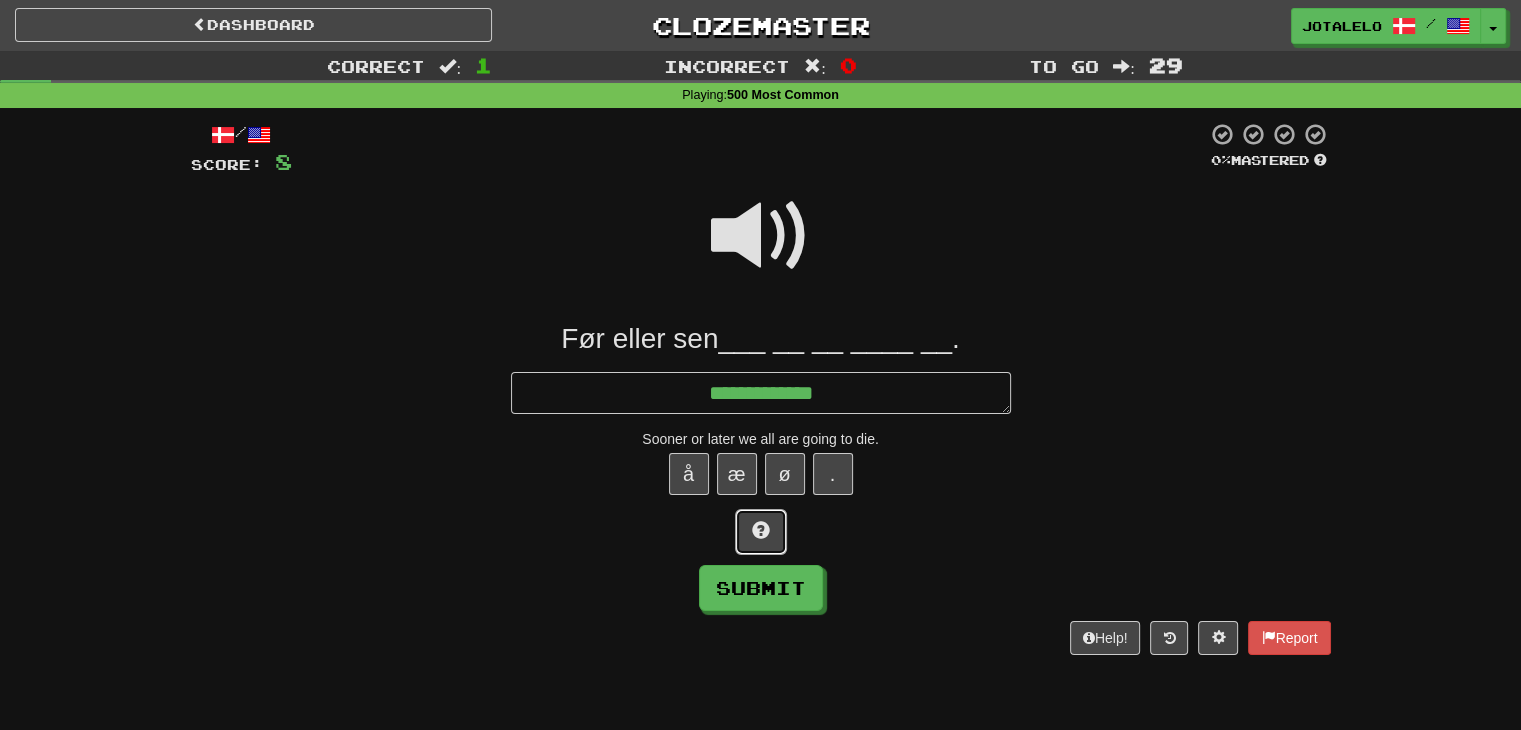 click at bounding box center [761, 530] 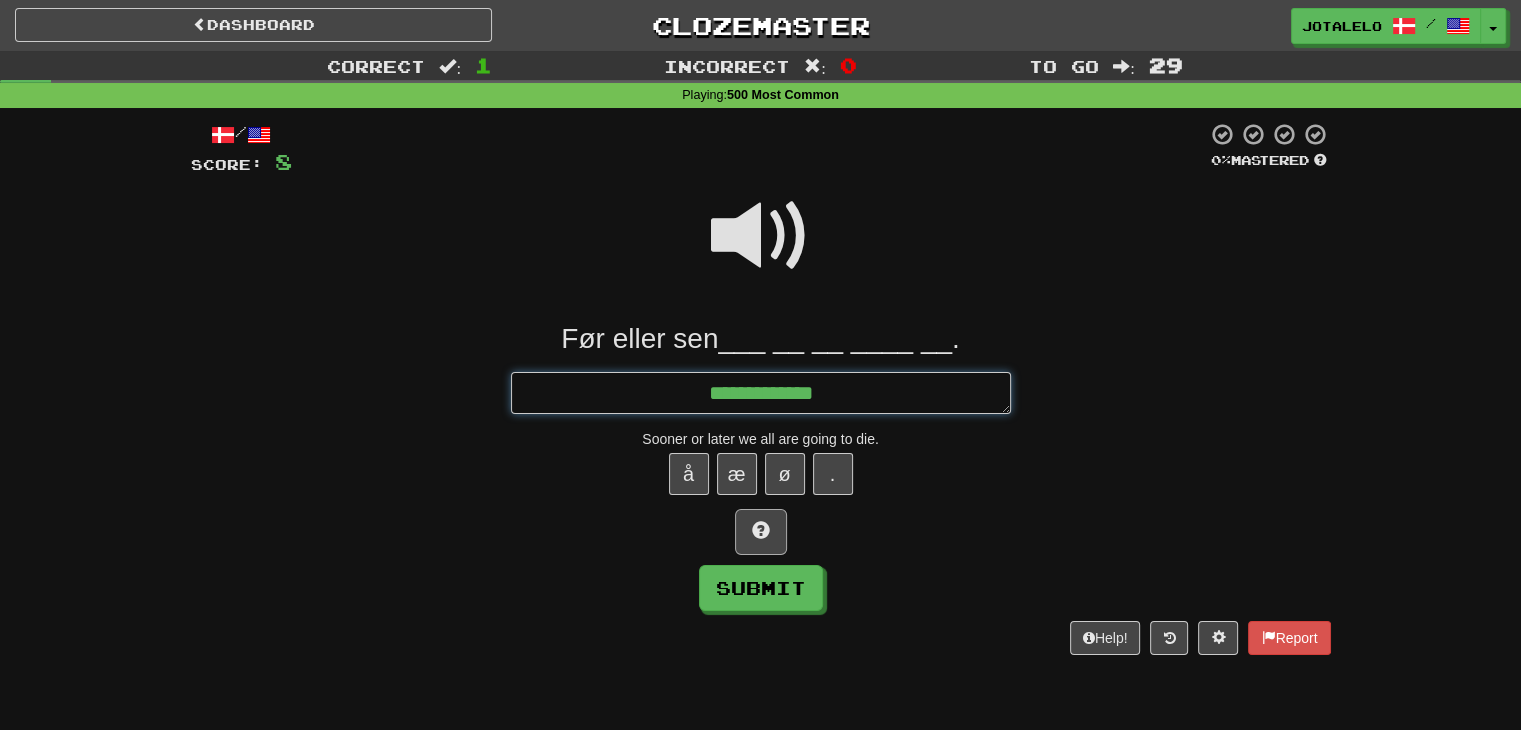 type on "*" 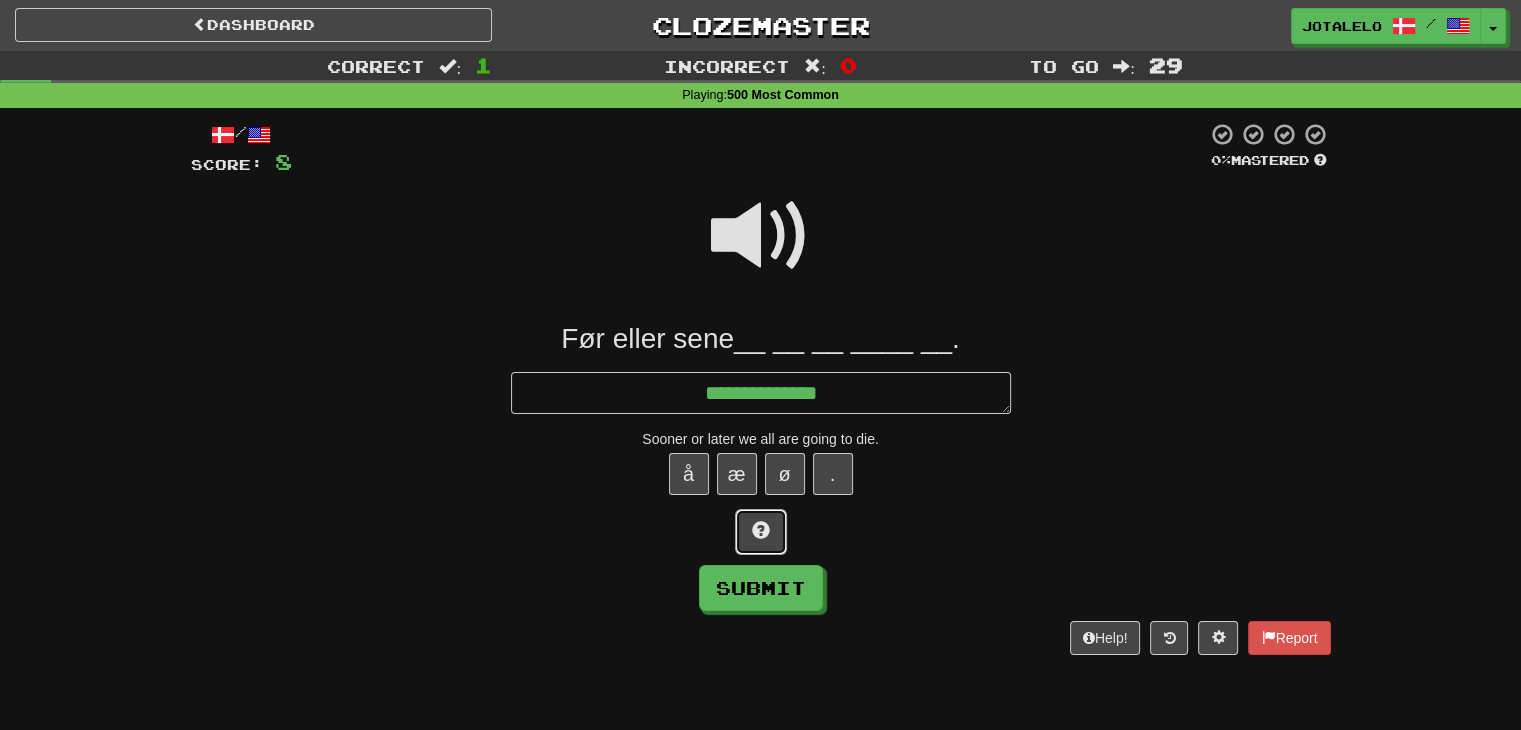 click at bounding box center [761, 530] 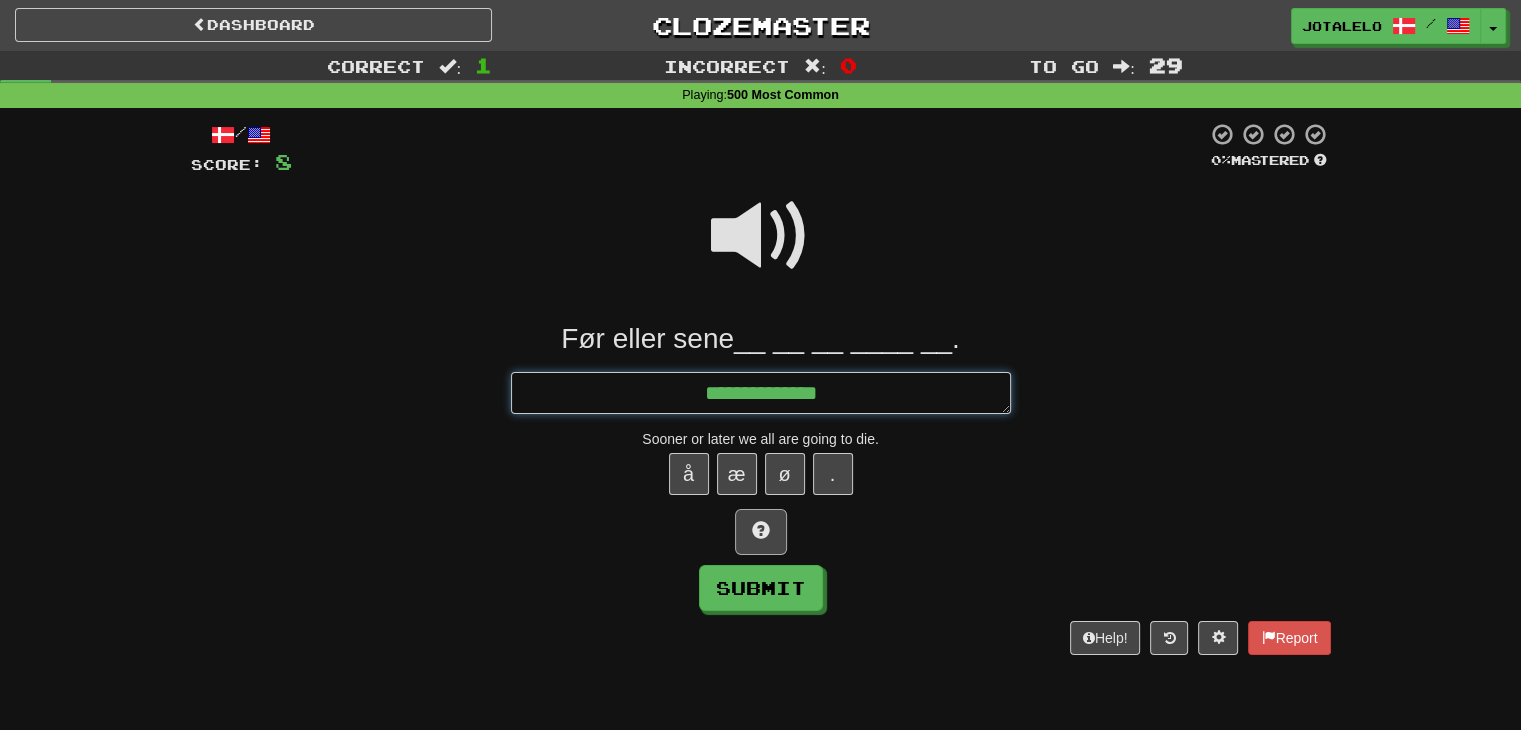 type on "*" 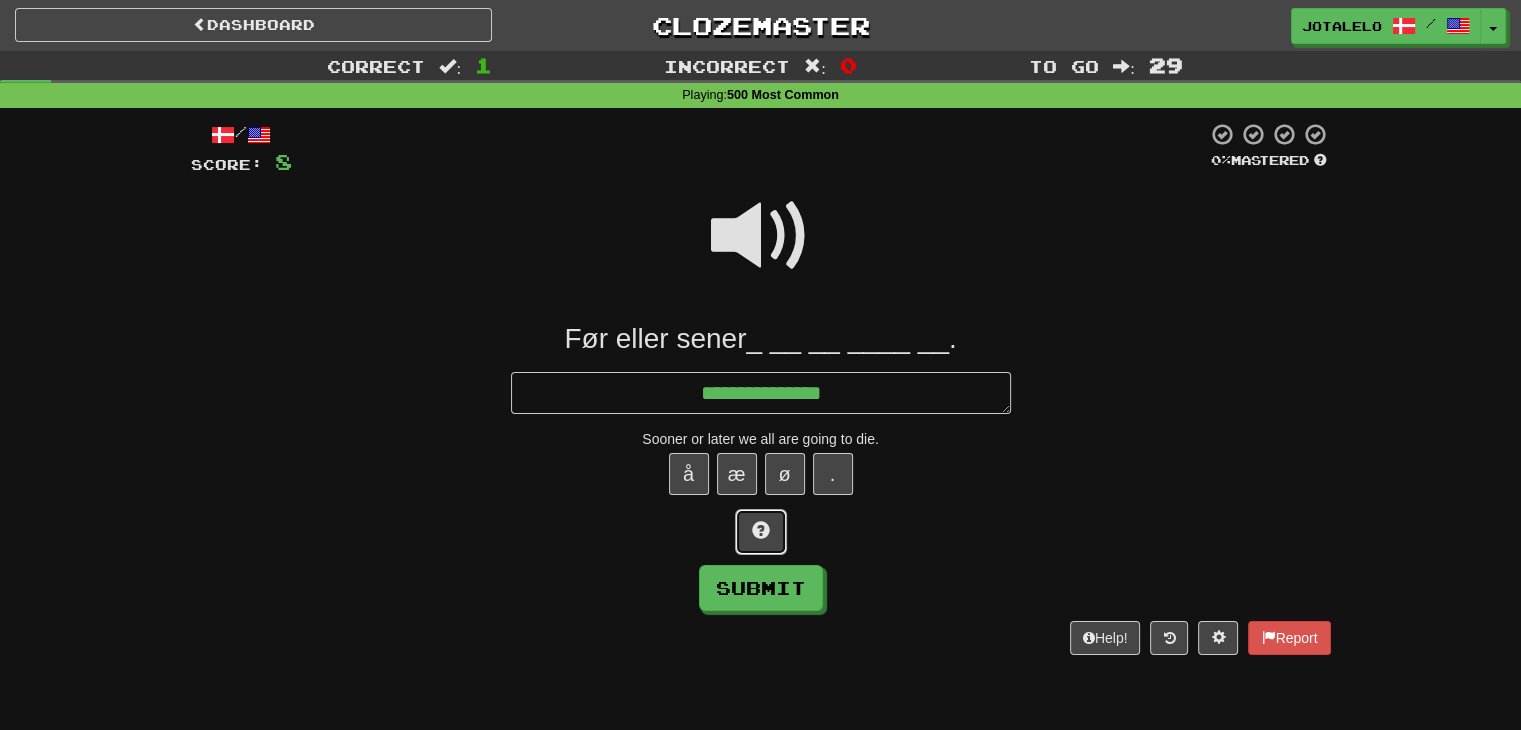 click at bounding box center [761, 530] 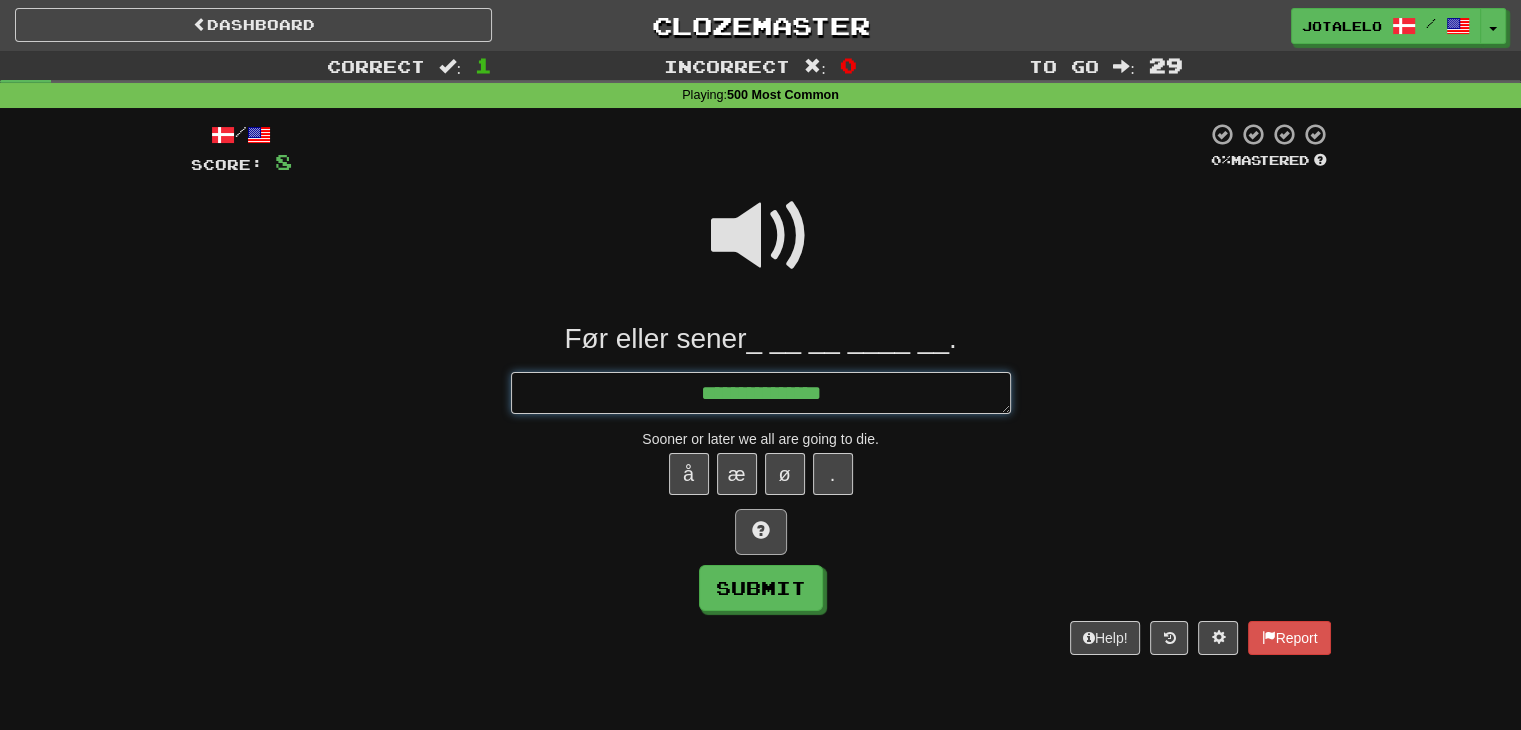 type on "*" 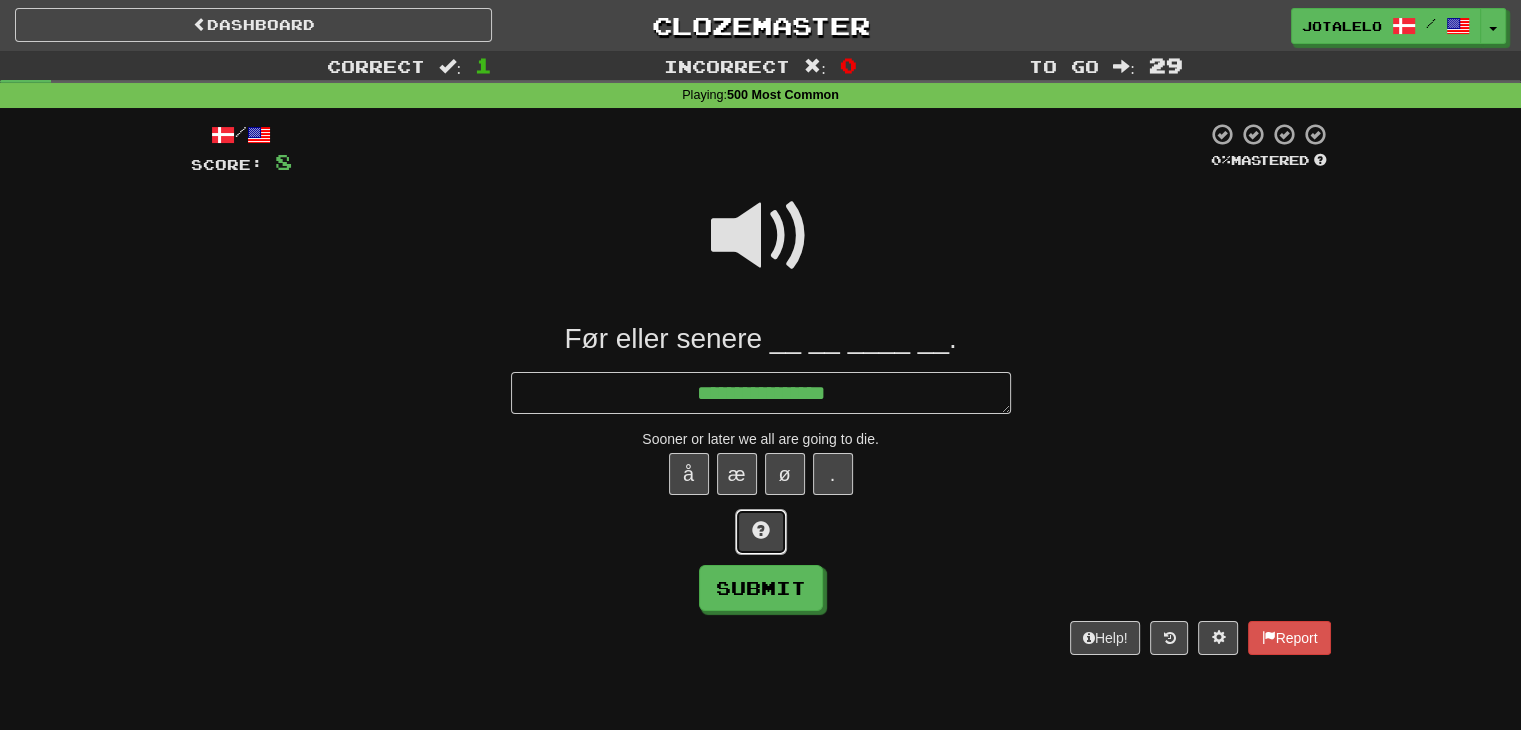 click at bounding box center [761, 530] 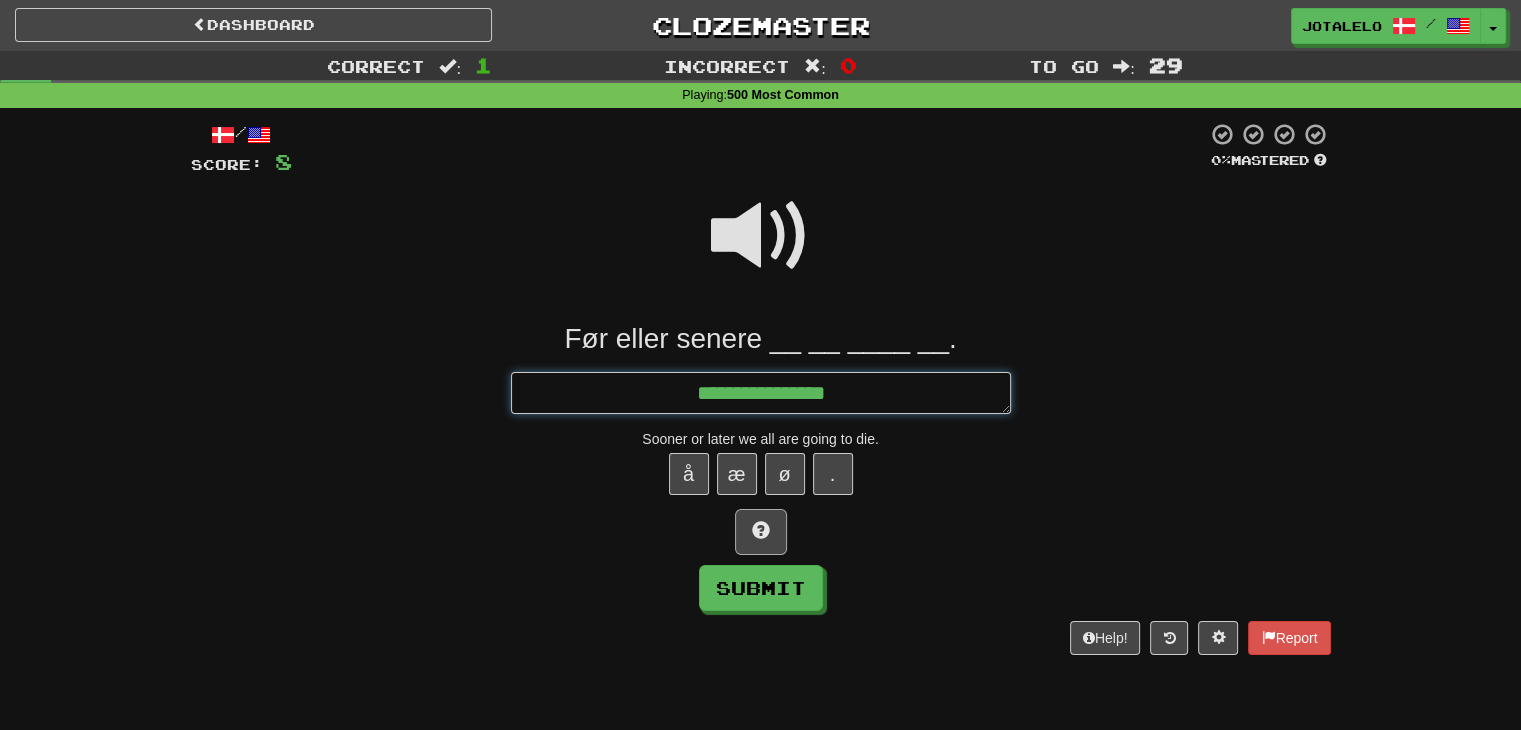 type on "*" 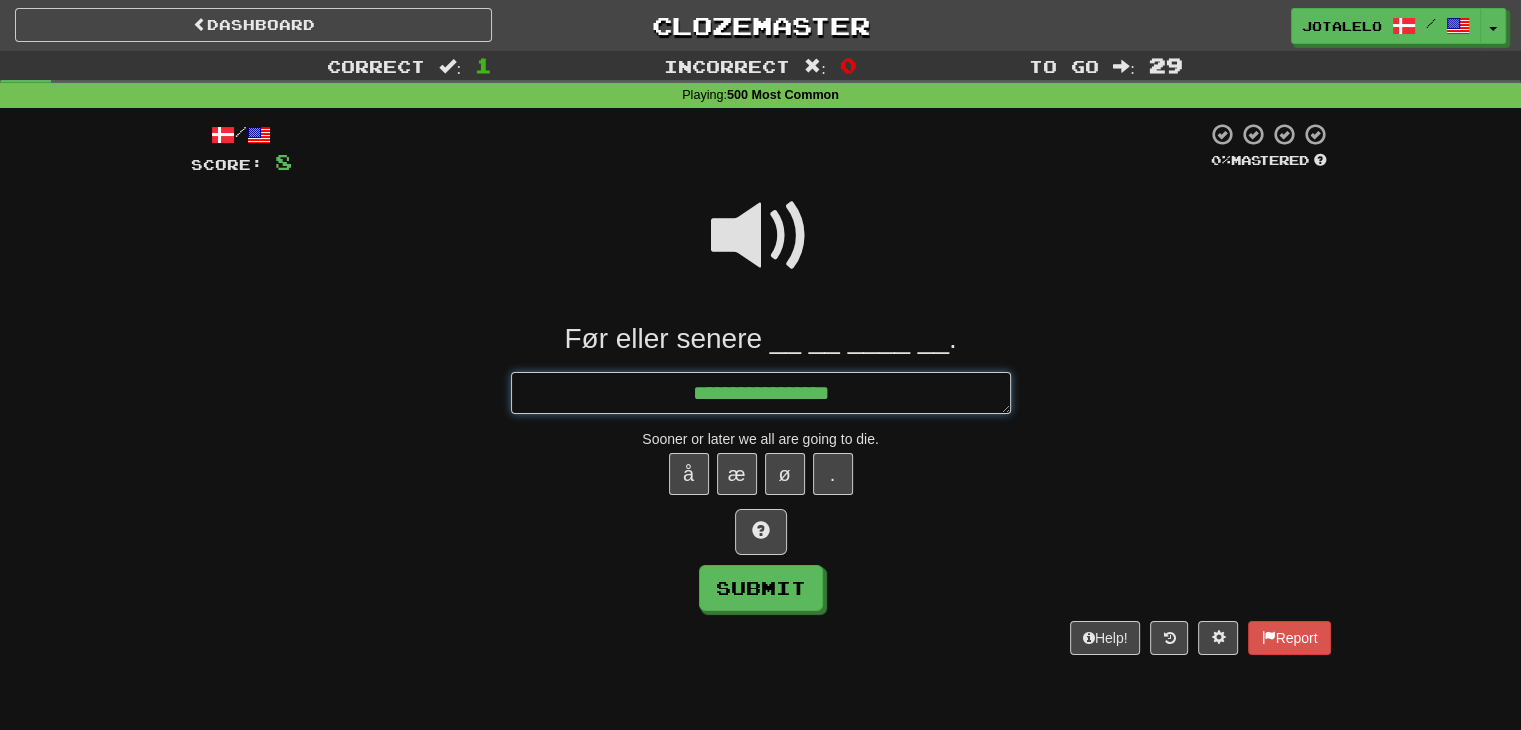 type on "*" 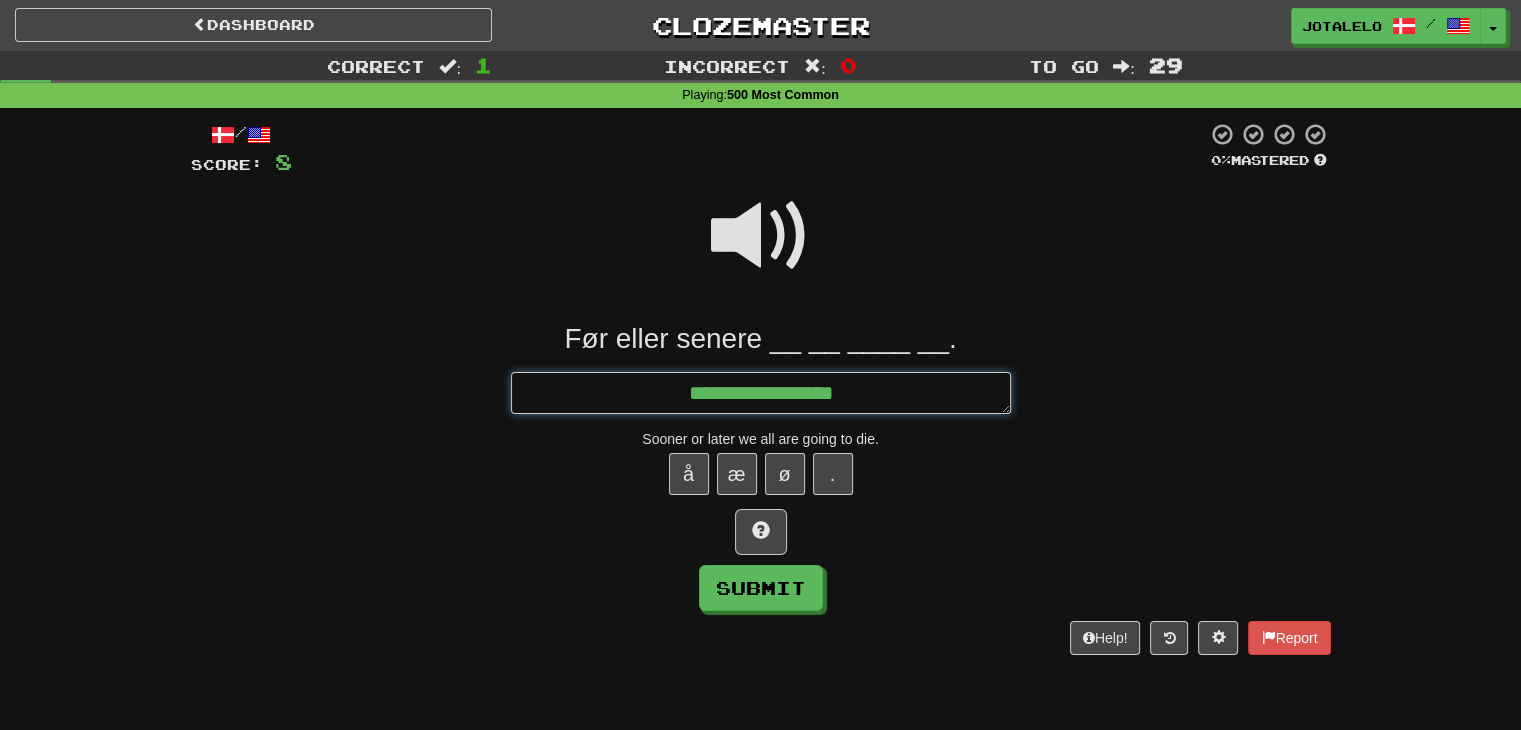 type on "*" 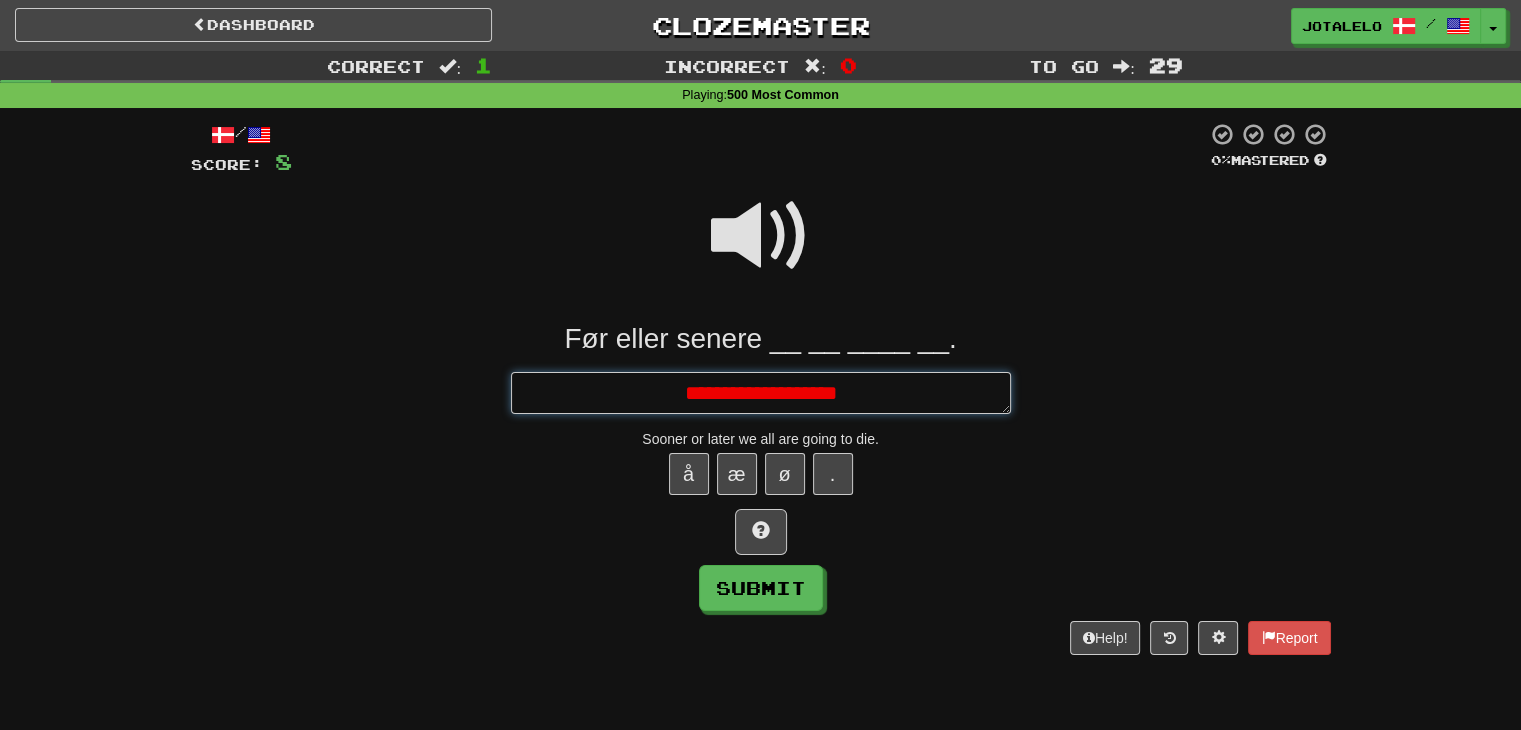 type on "*" 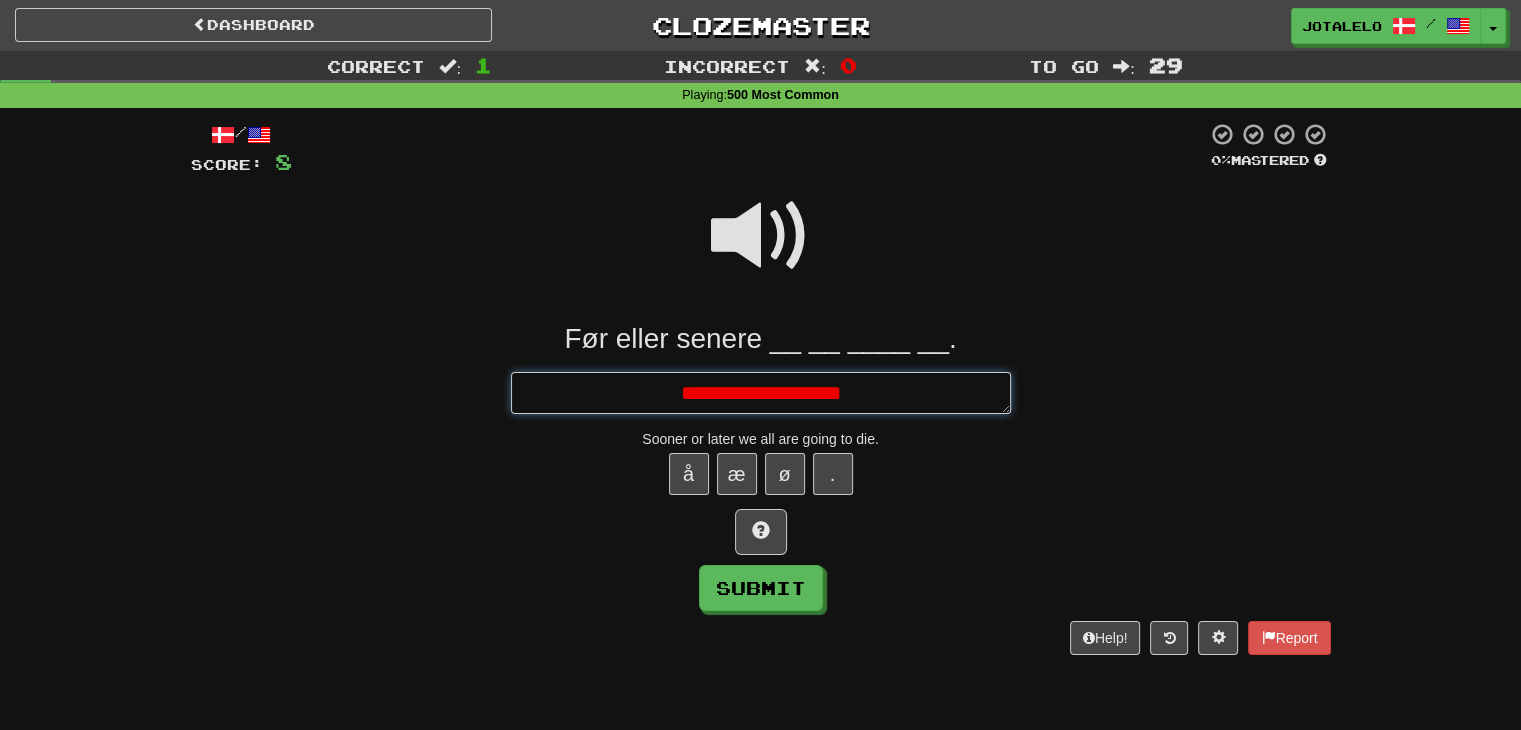 type on "*" 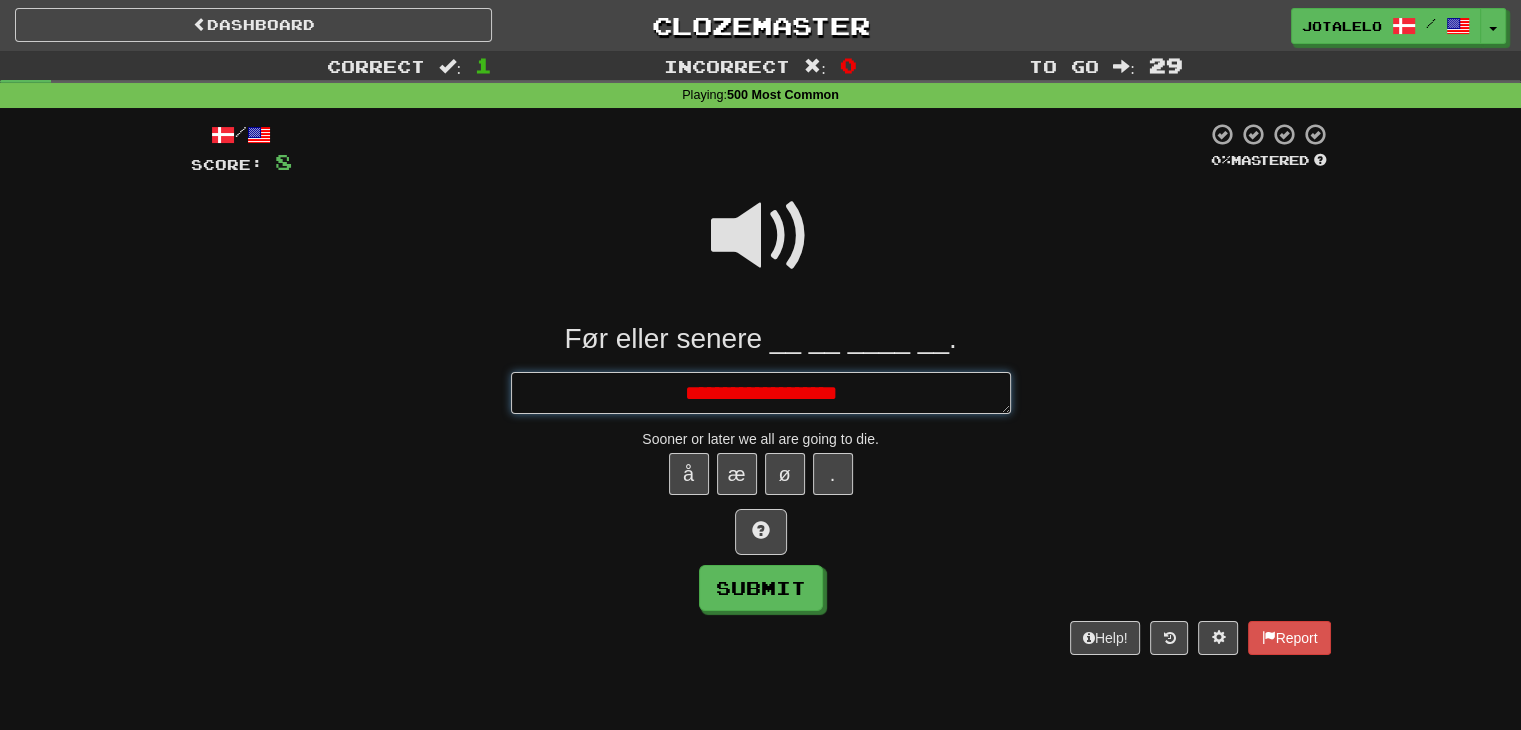 type on "*" 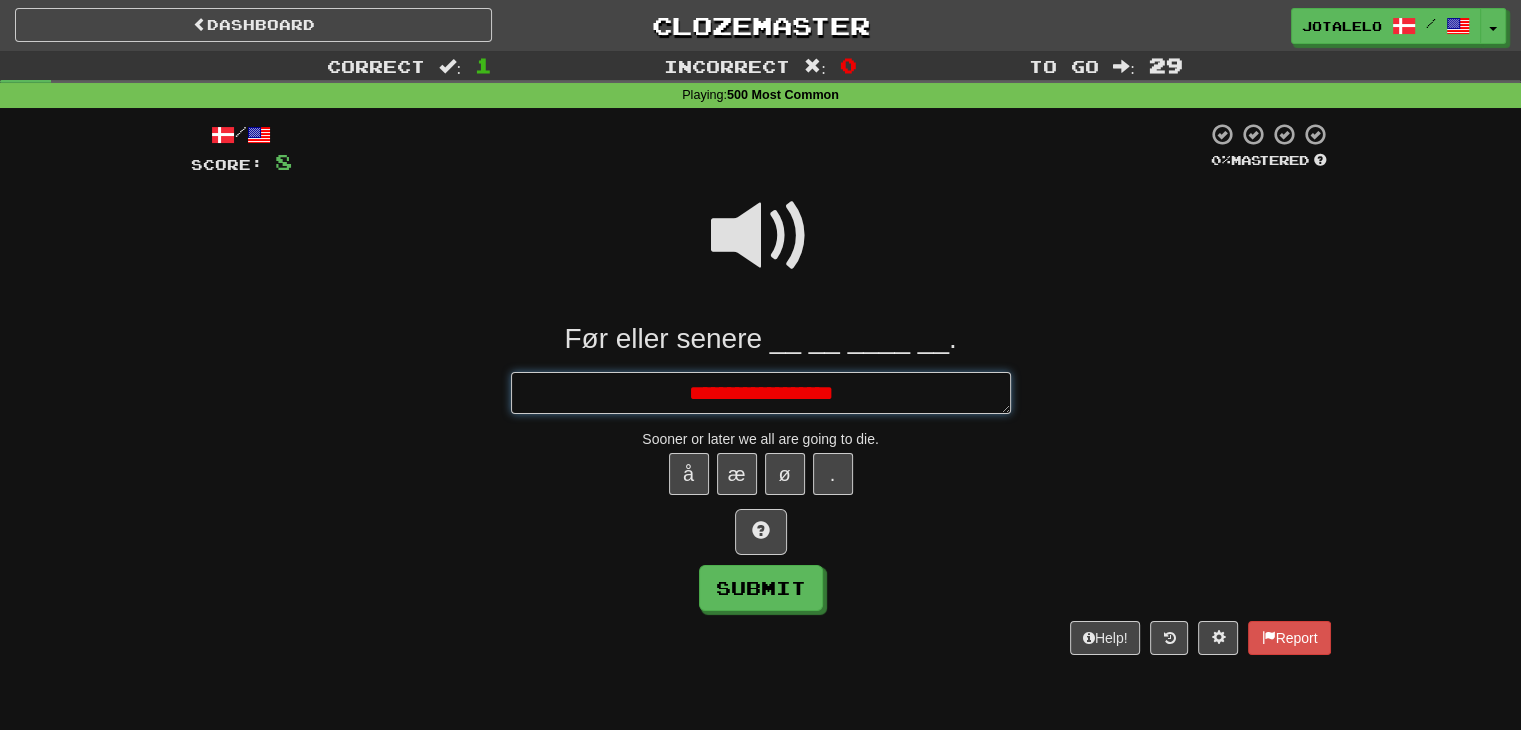 type on "*" 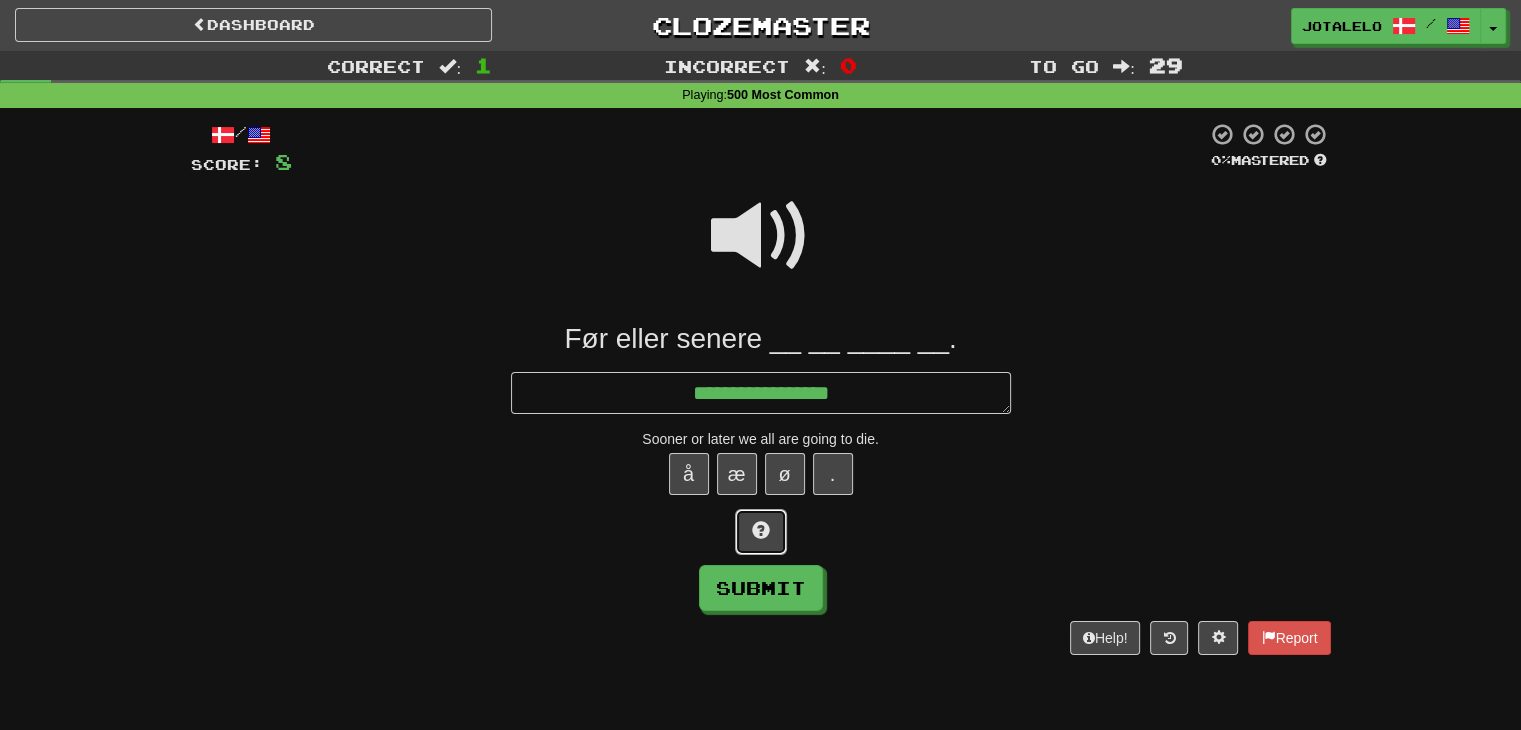 click at bounding box center [761, 530] 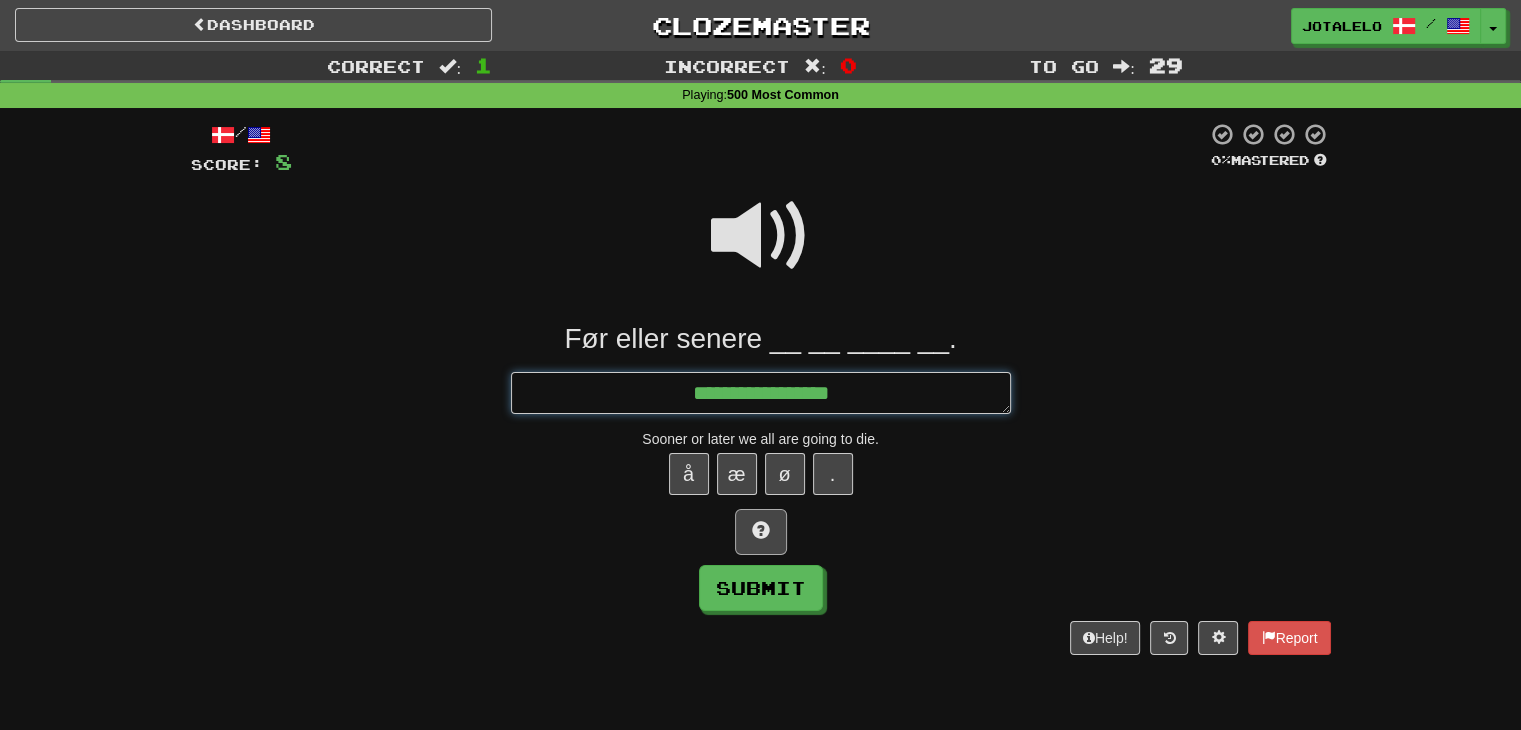type on "*" 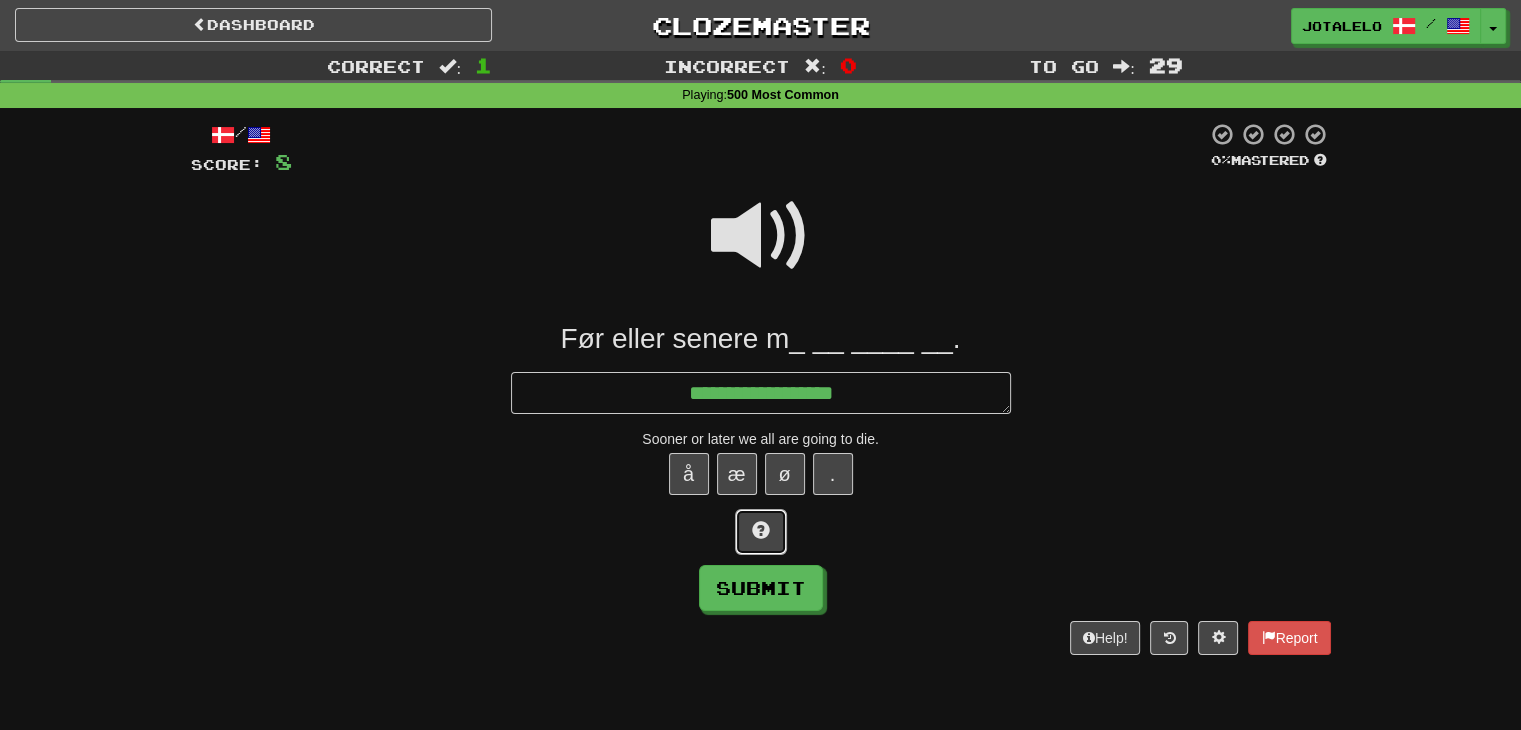 click at bounding box center (761, 530) 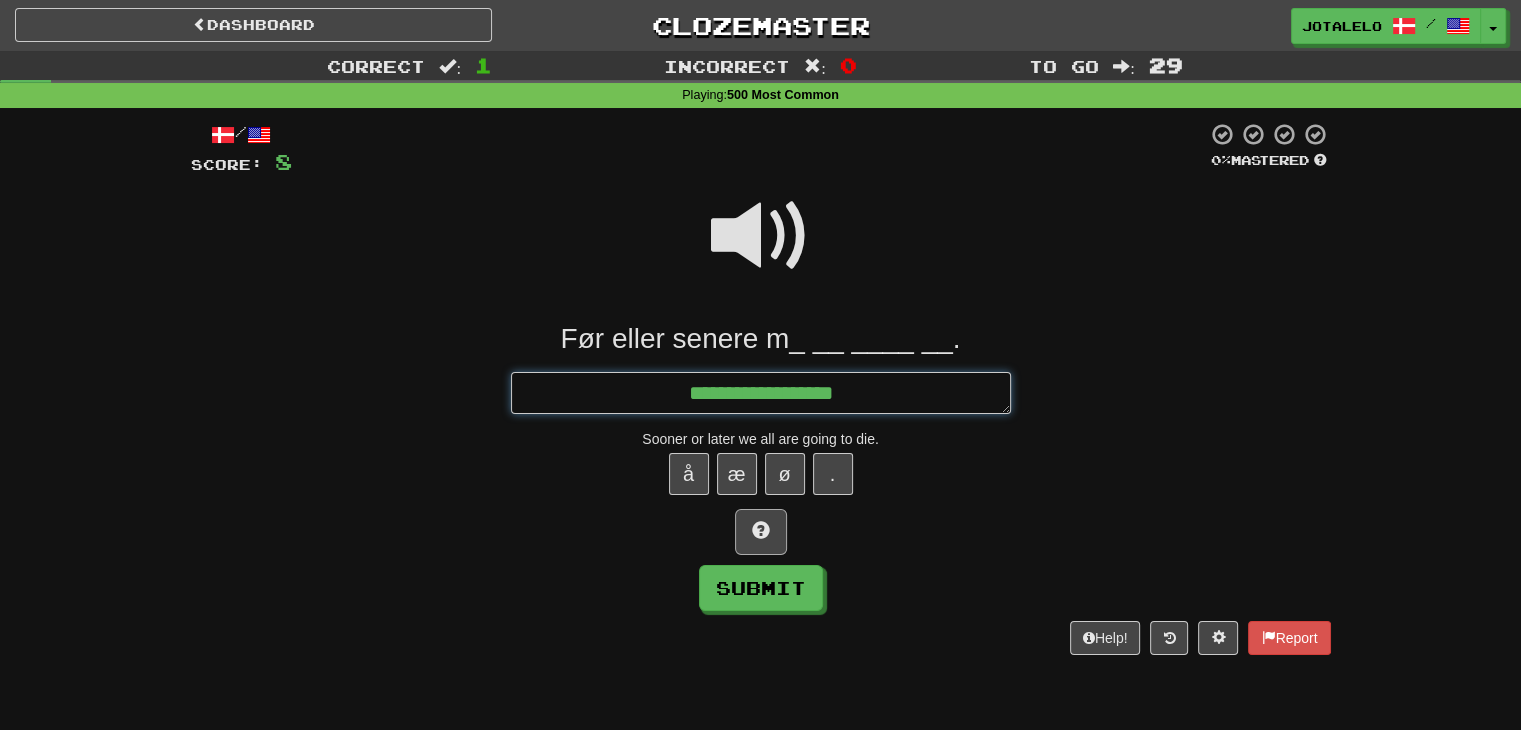 type on "*" 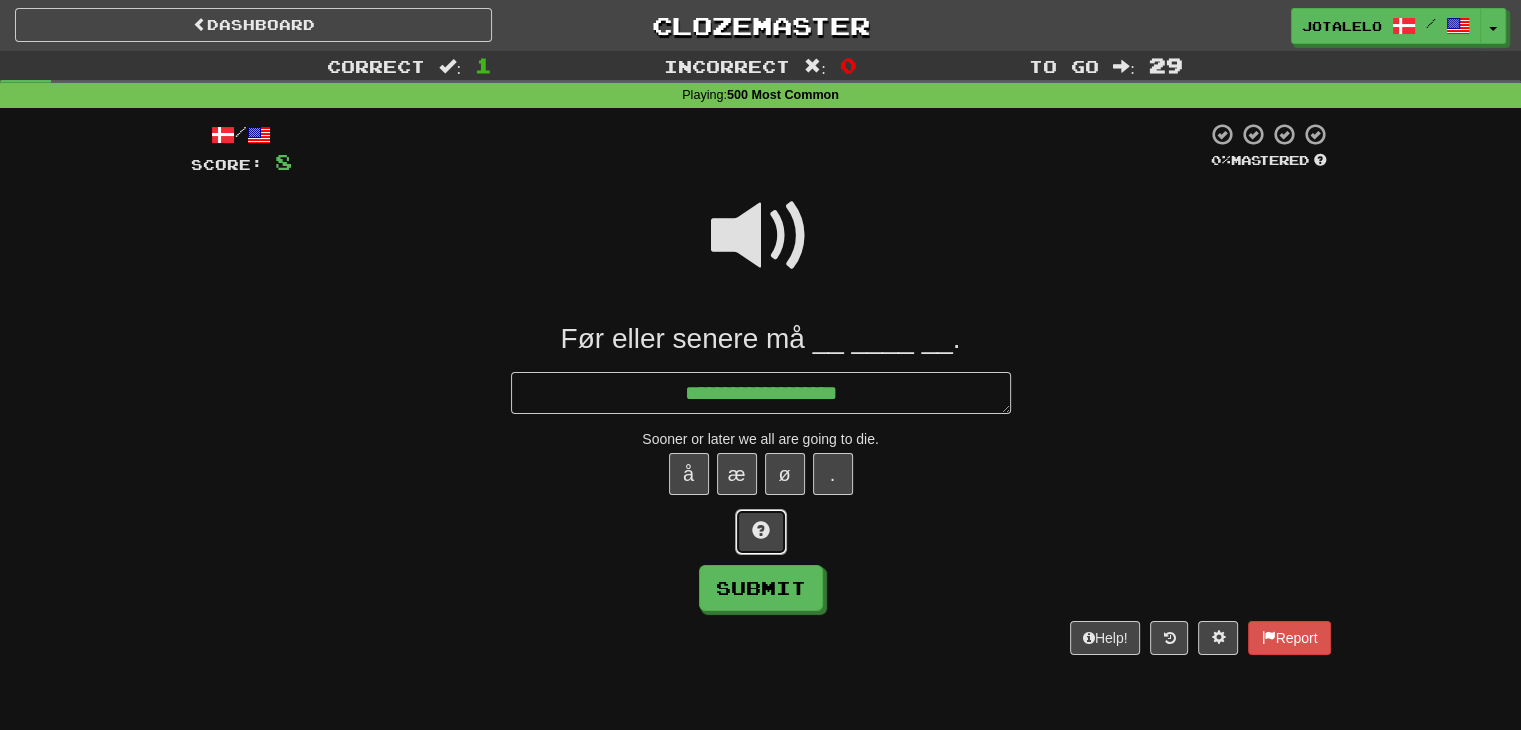 click at bounding box center (761, 530) 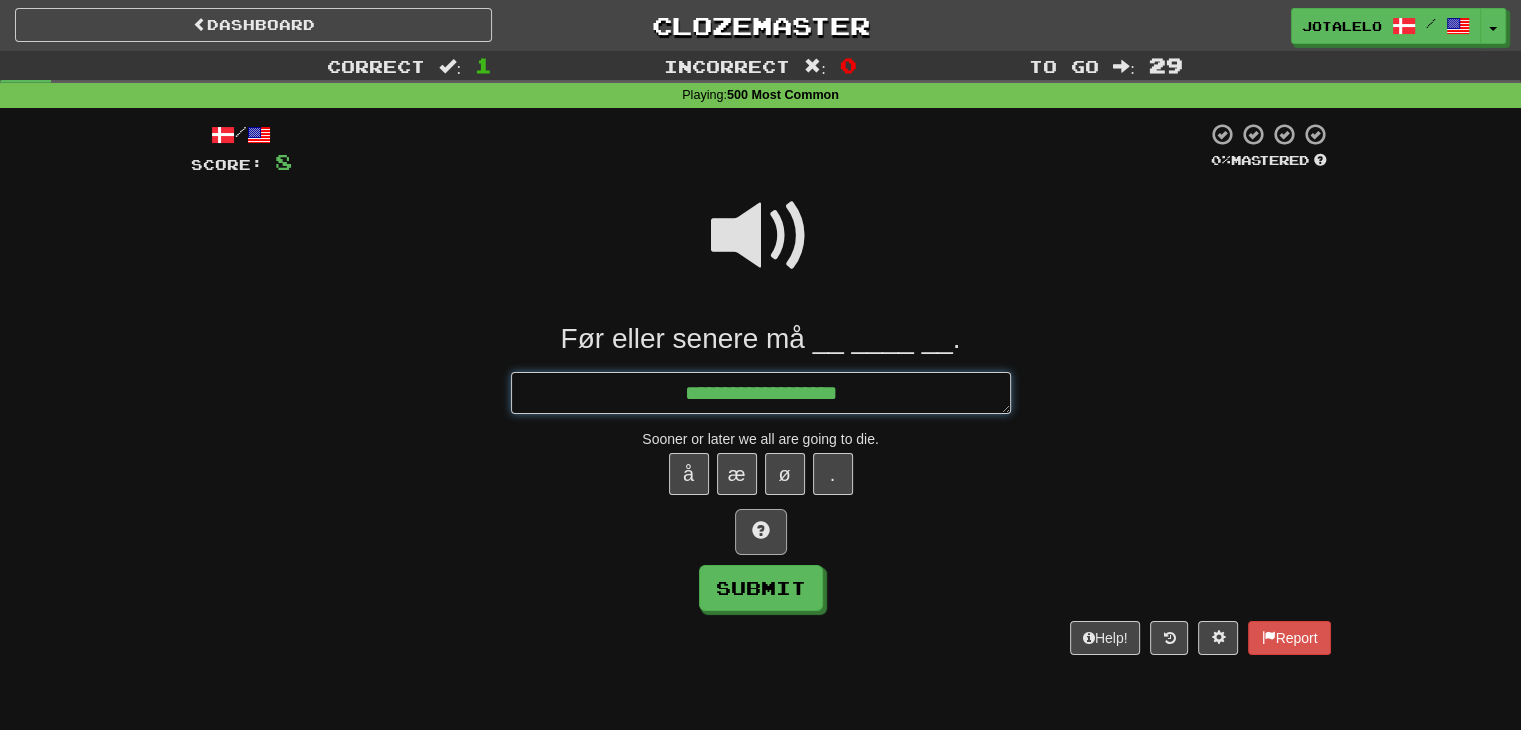type on "*" 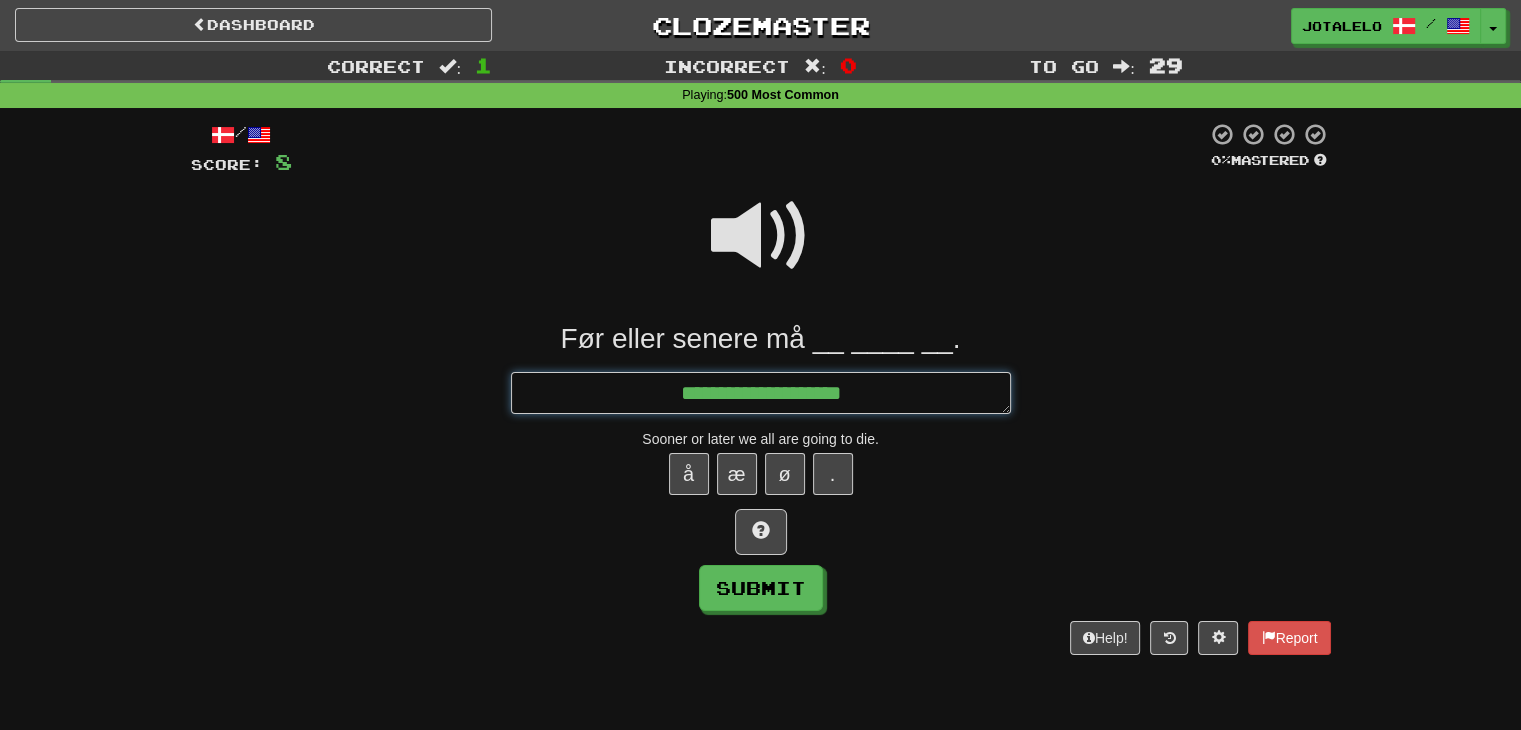 type on "*" 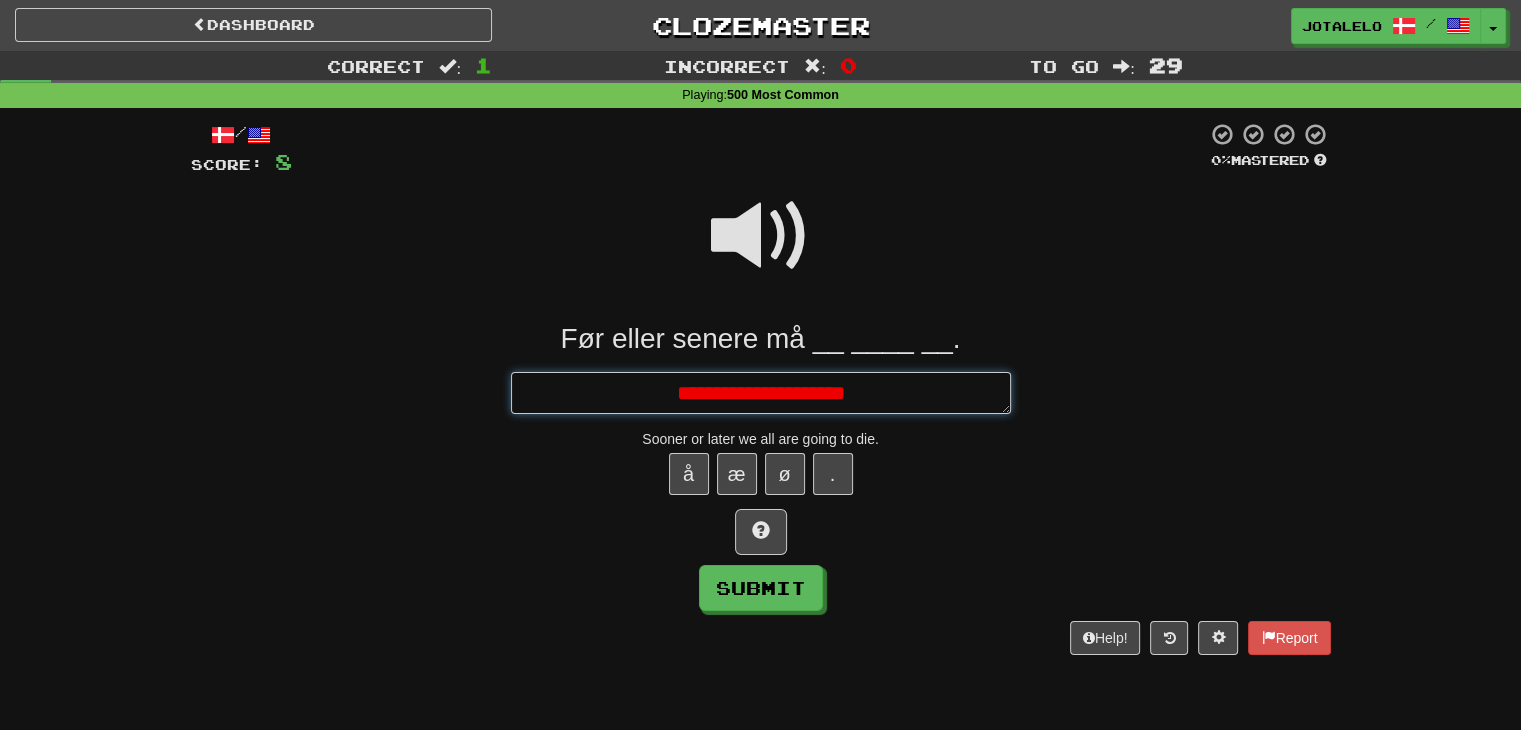 type on "*" 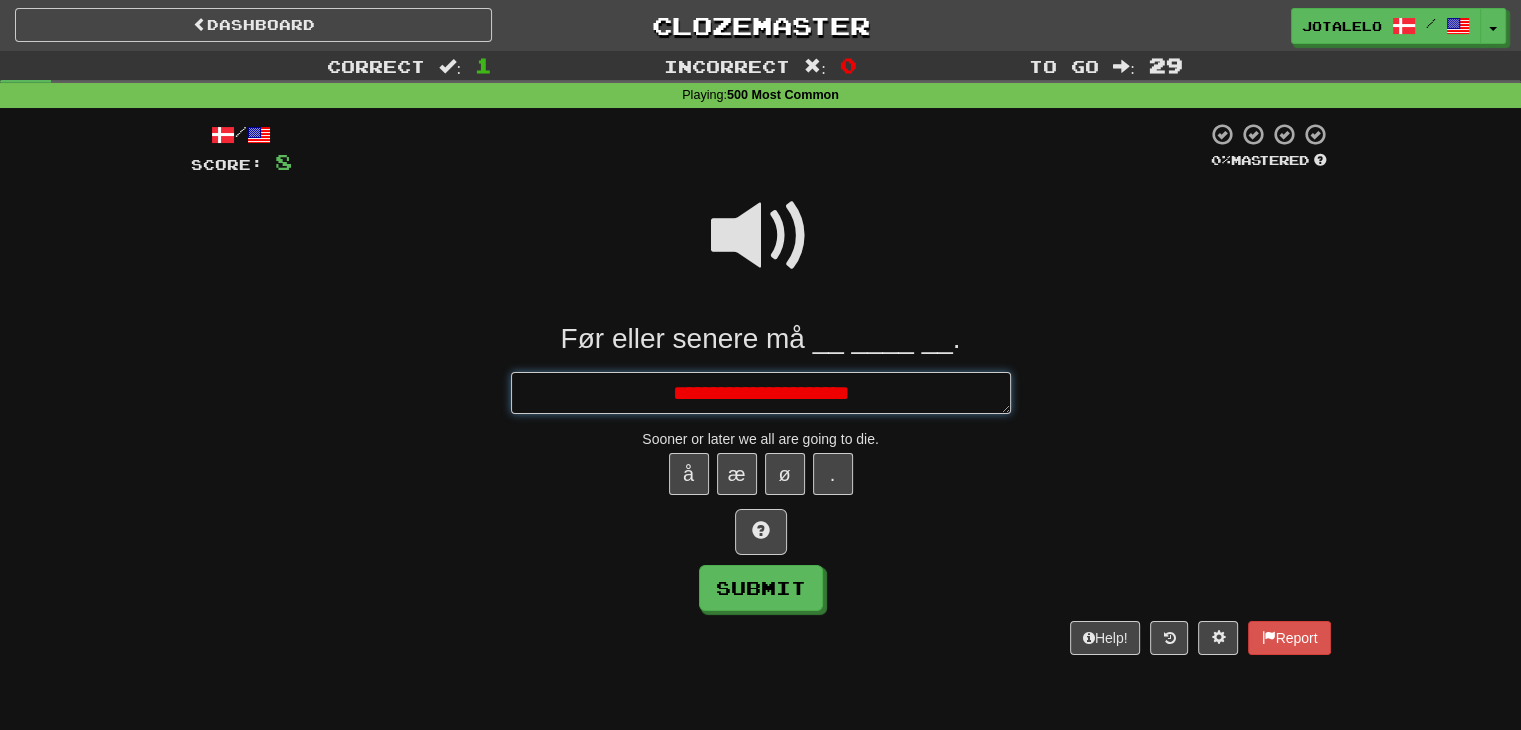 type on "*" 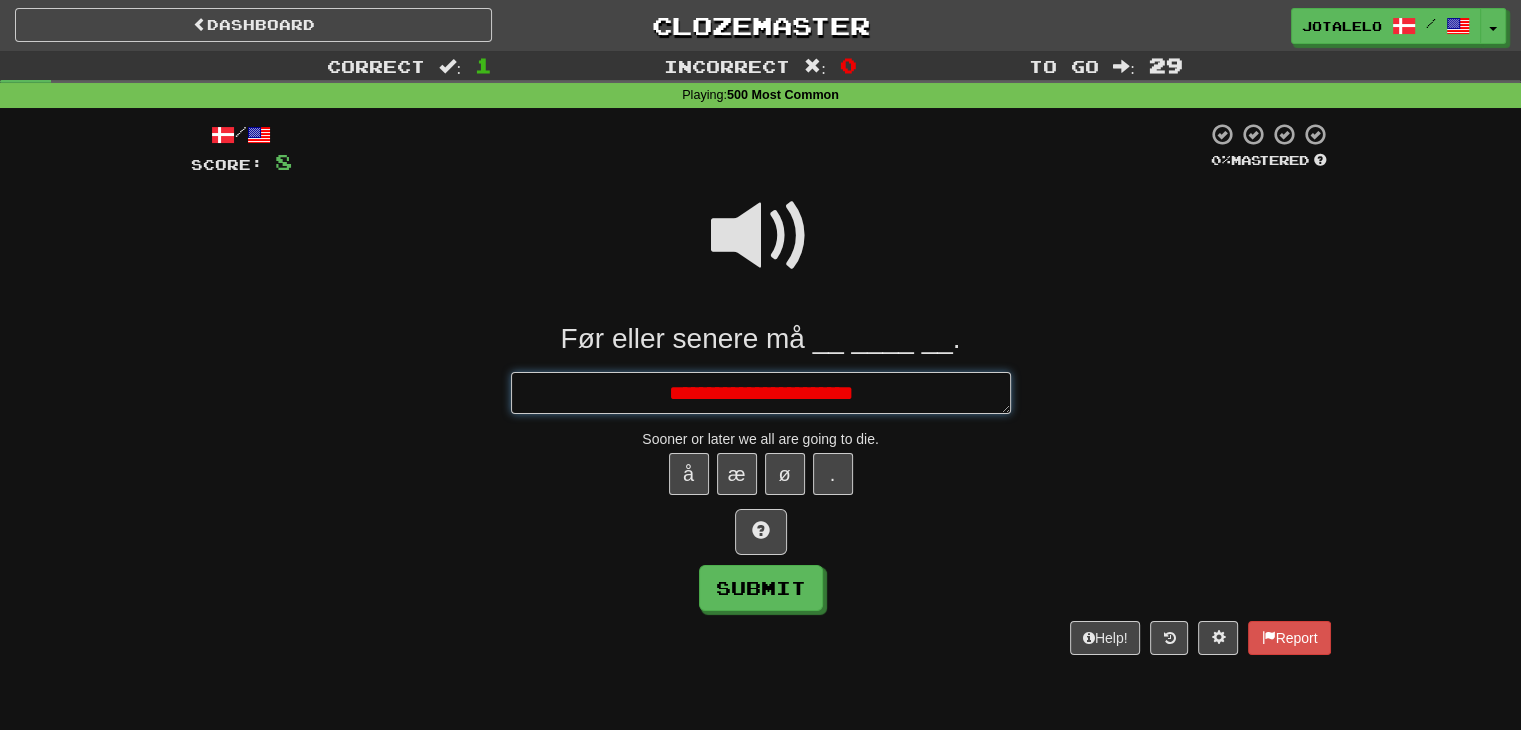 type on "*" 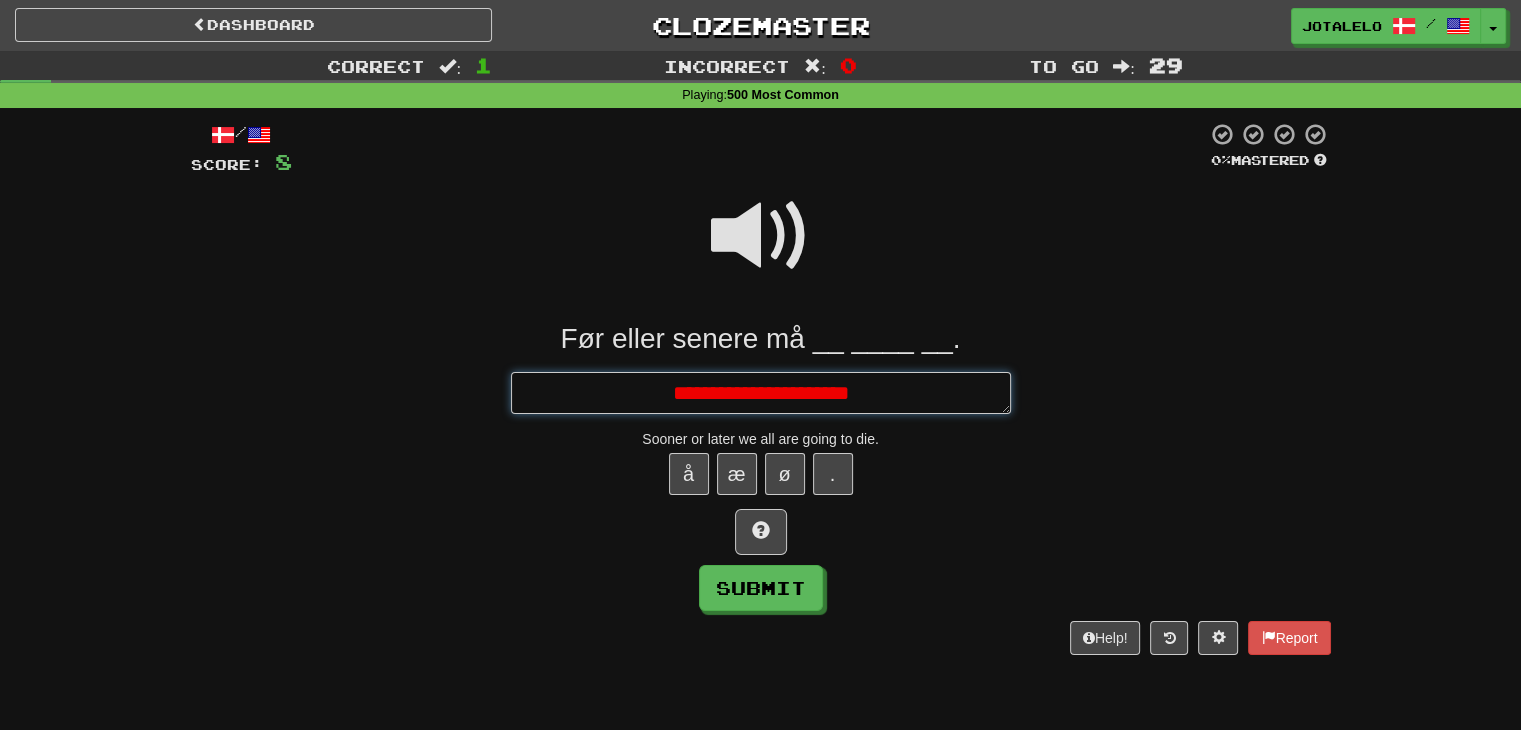 type on "*" 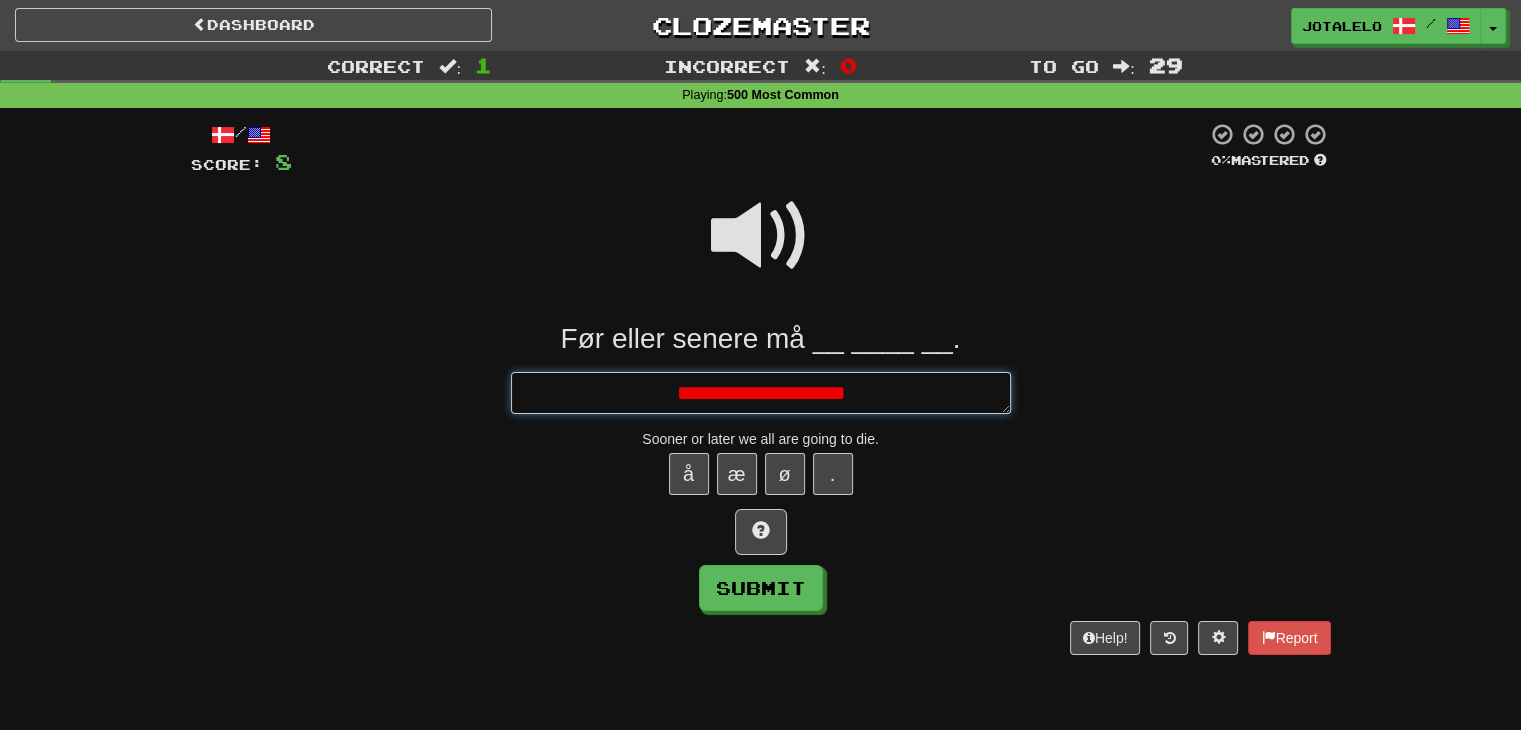 type on "*" 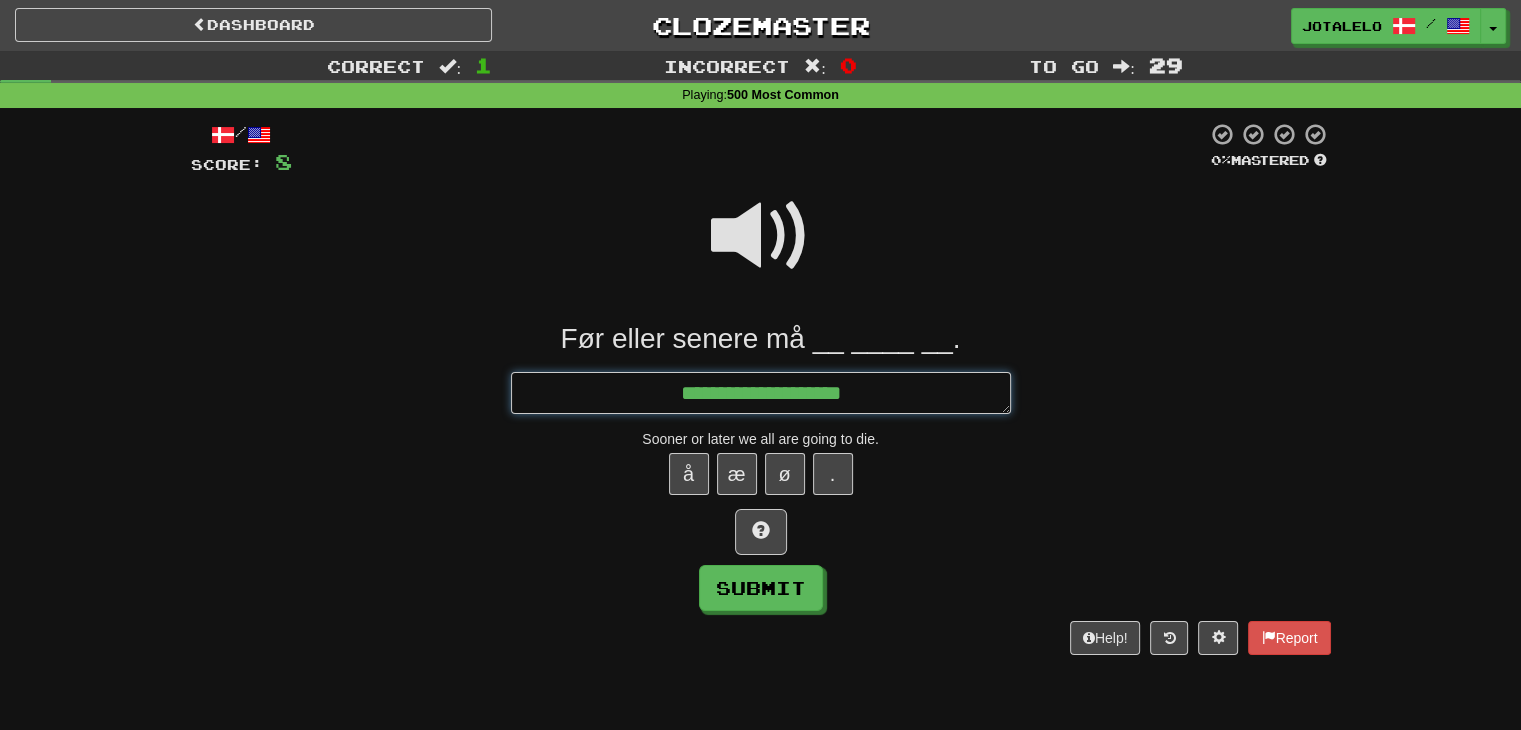 type on "*" 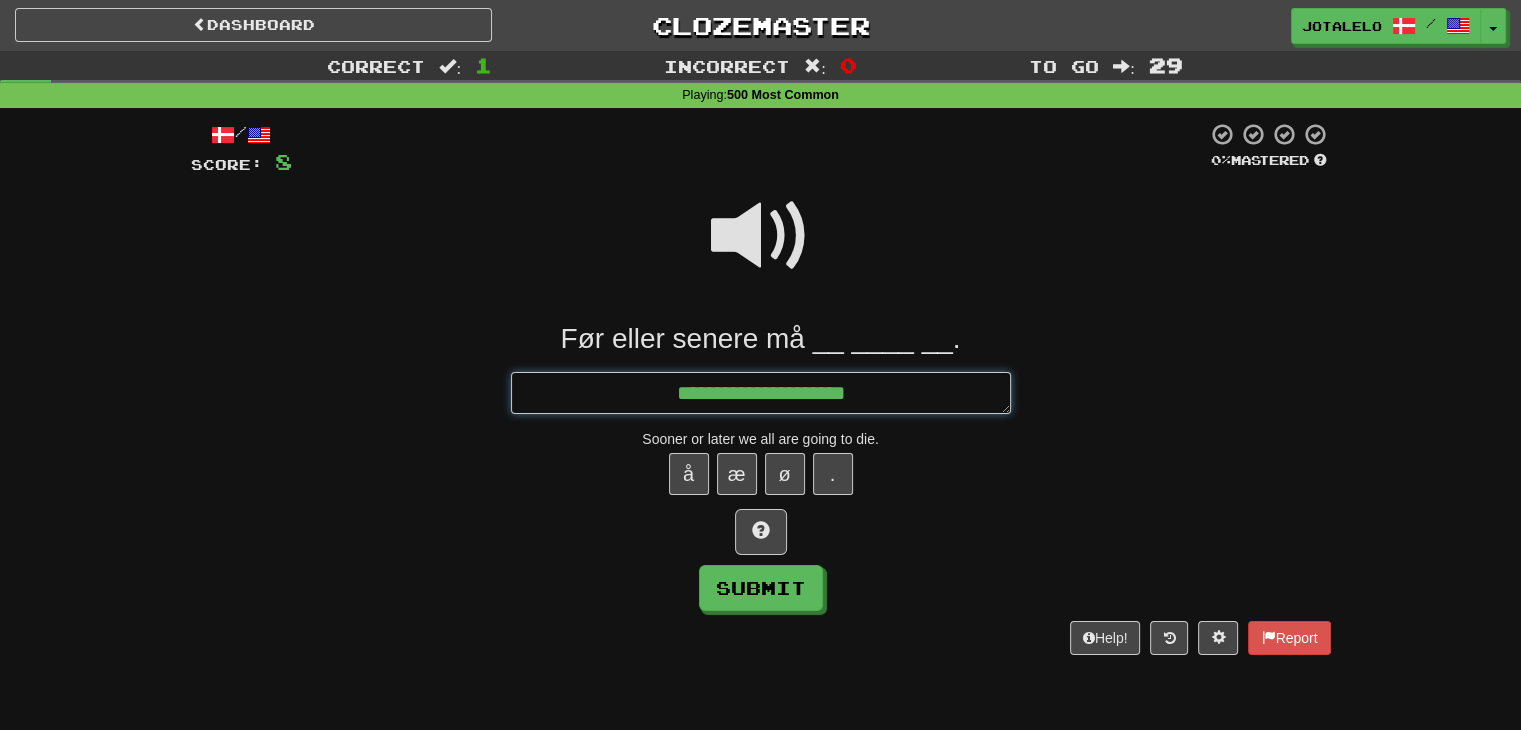 type on "*" 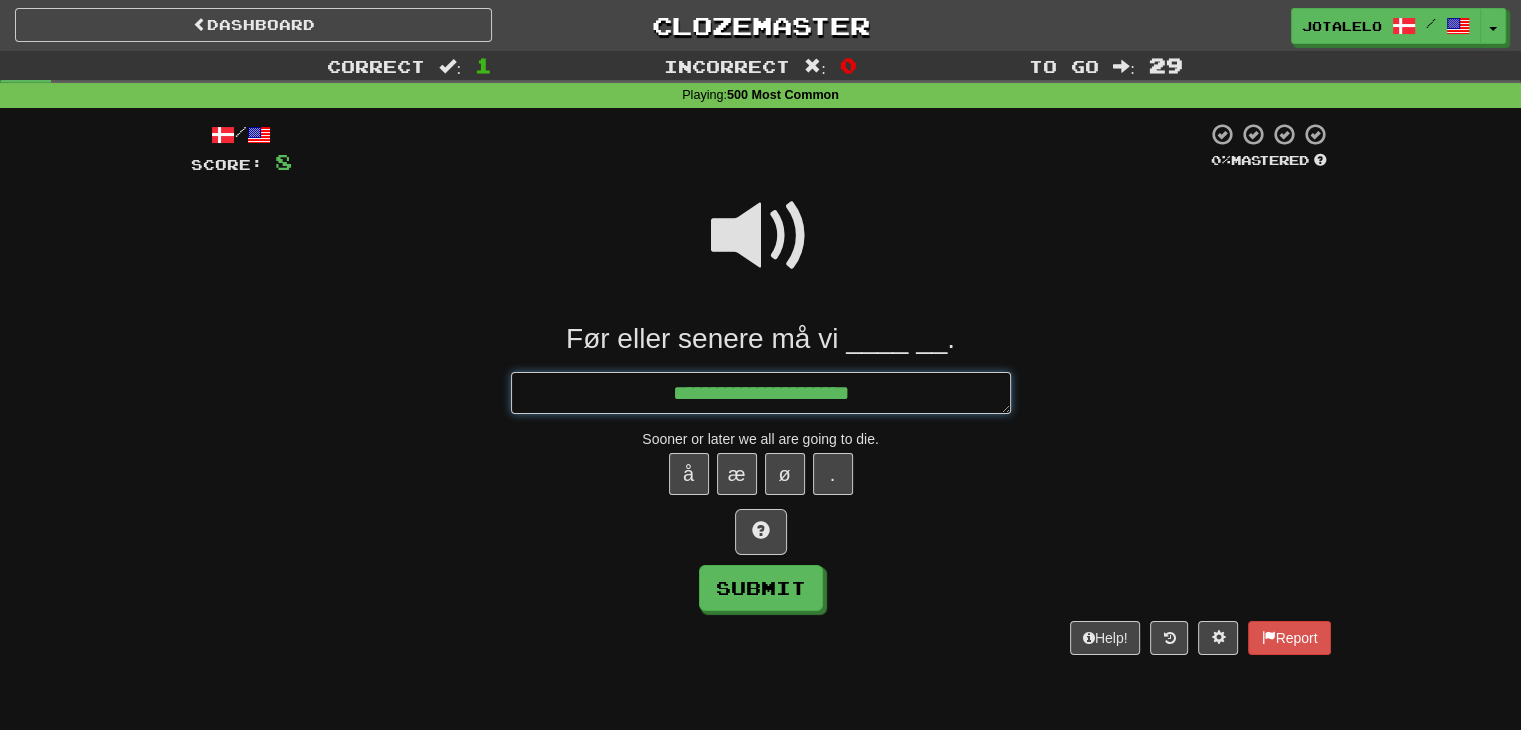 type on "*" 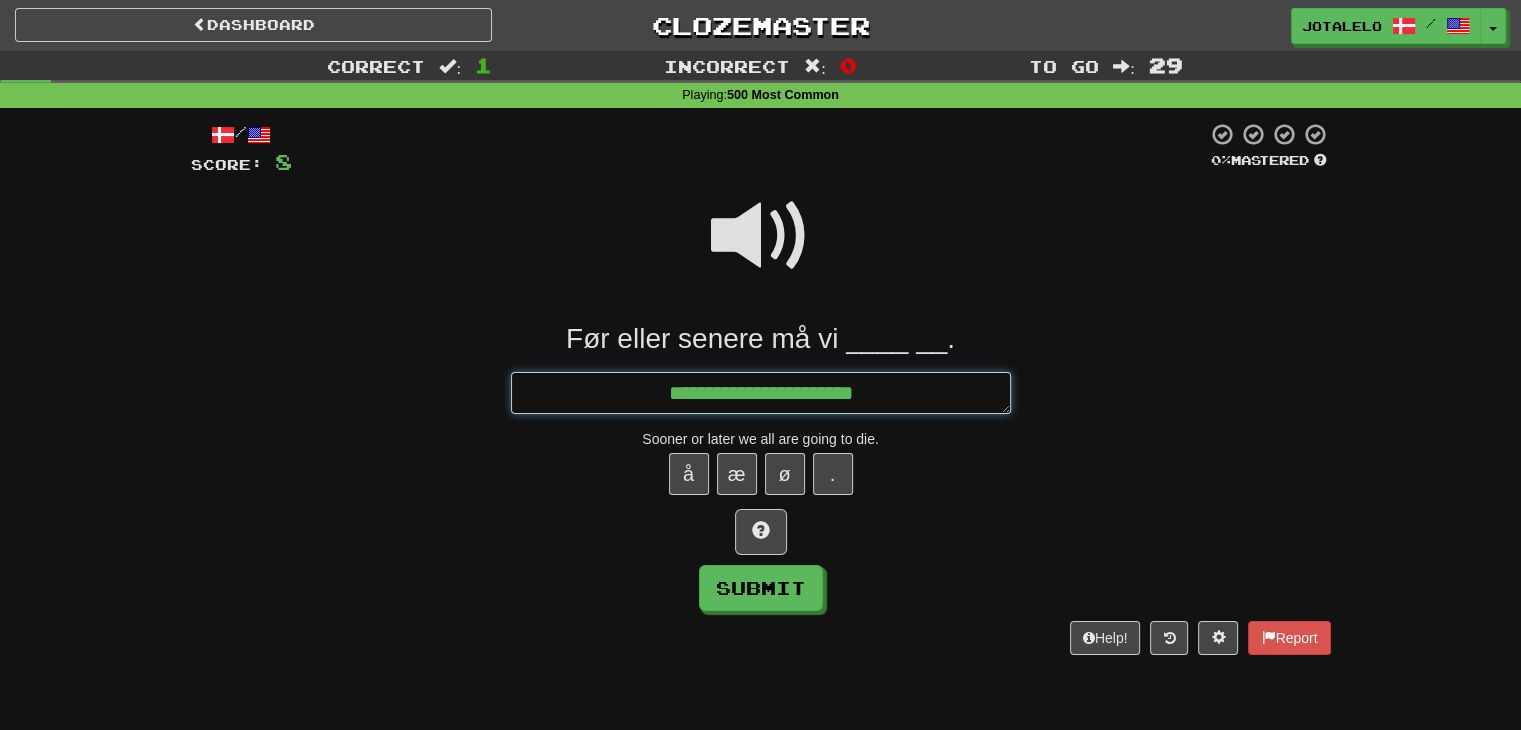 type on "*" 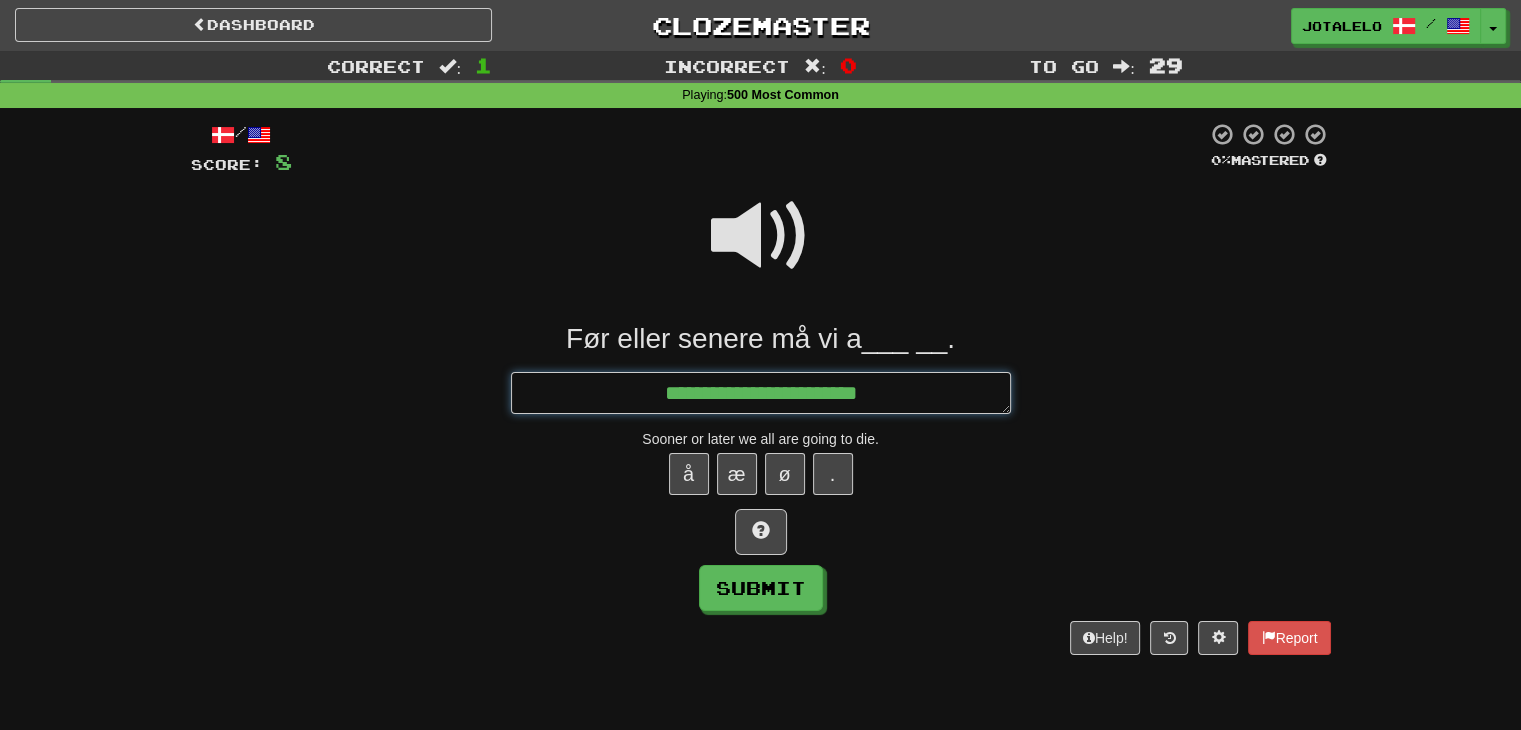 type on "*" 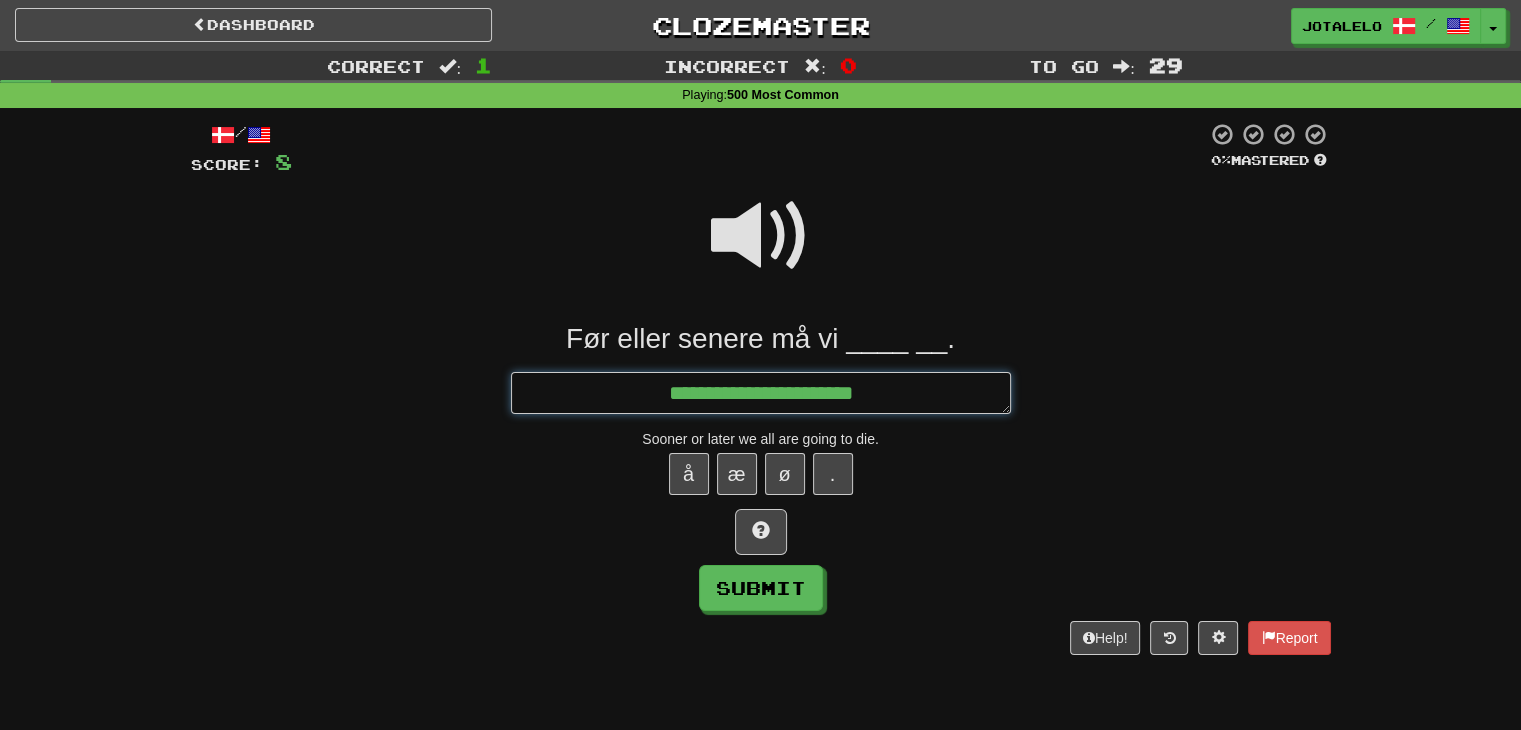 type on "**********" 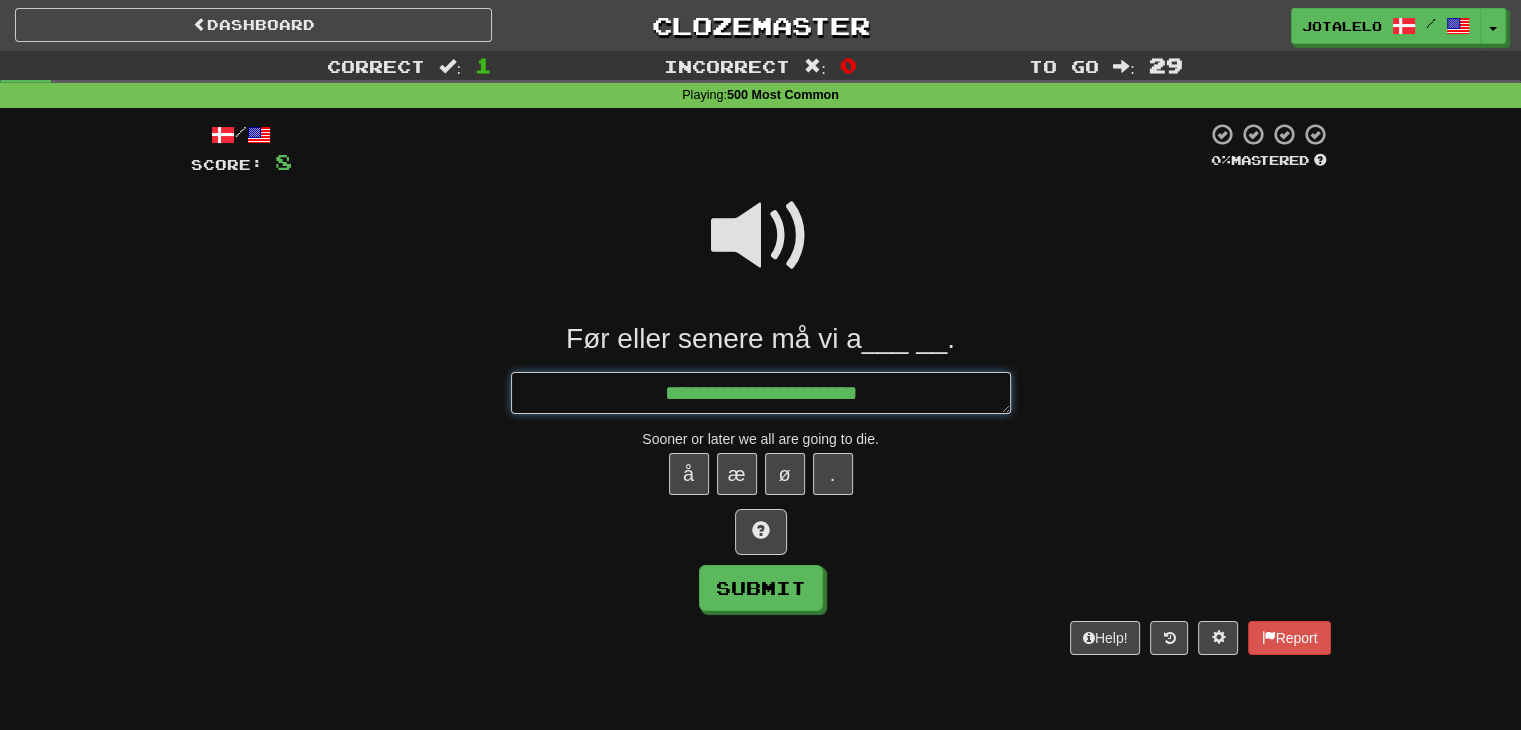 type on "*" 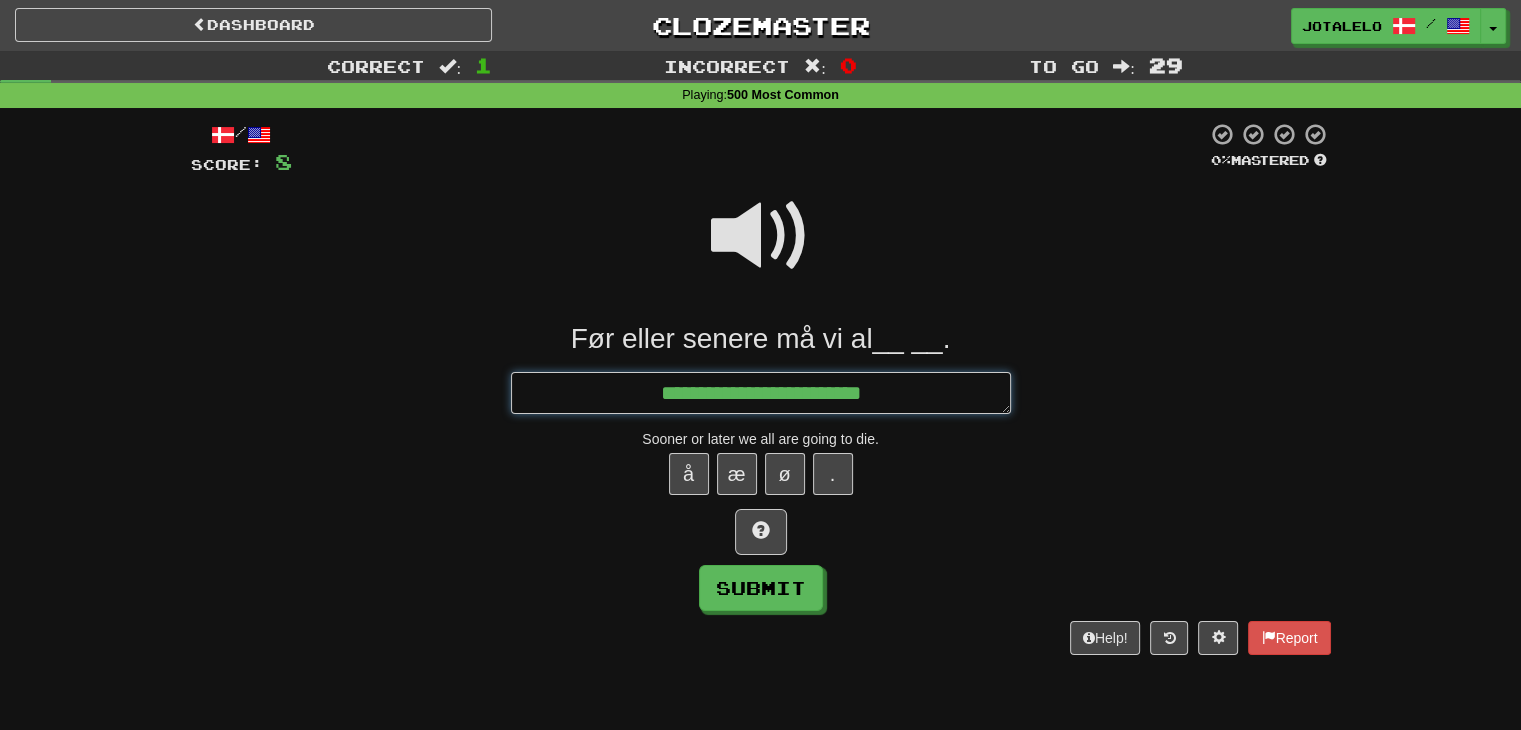 type on "*" 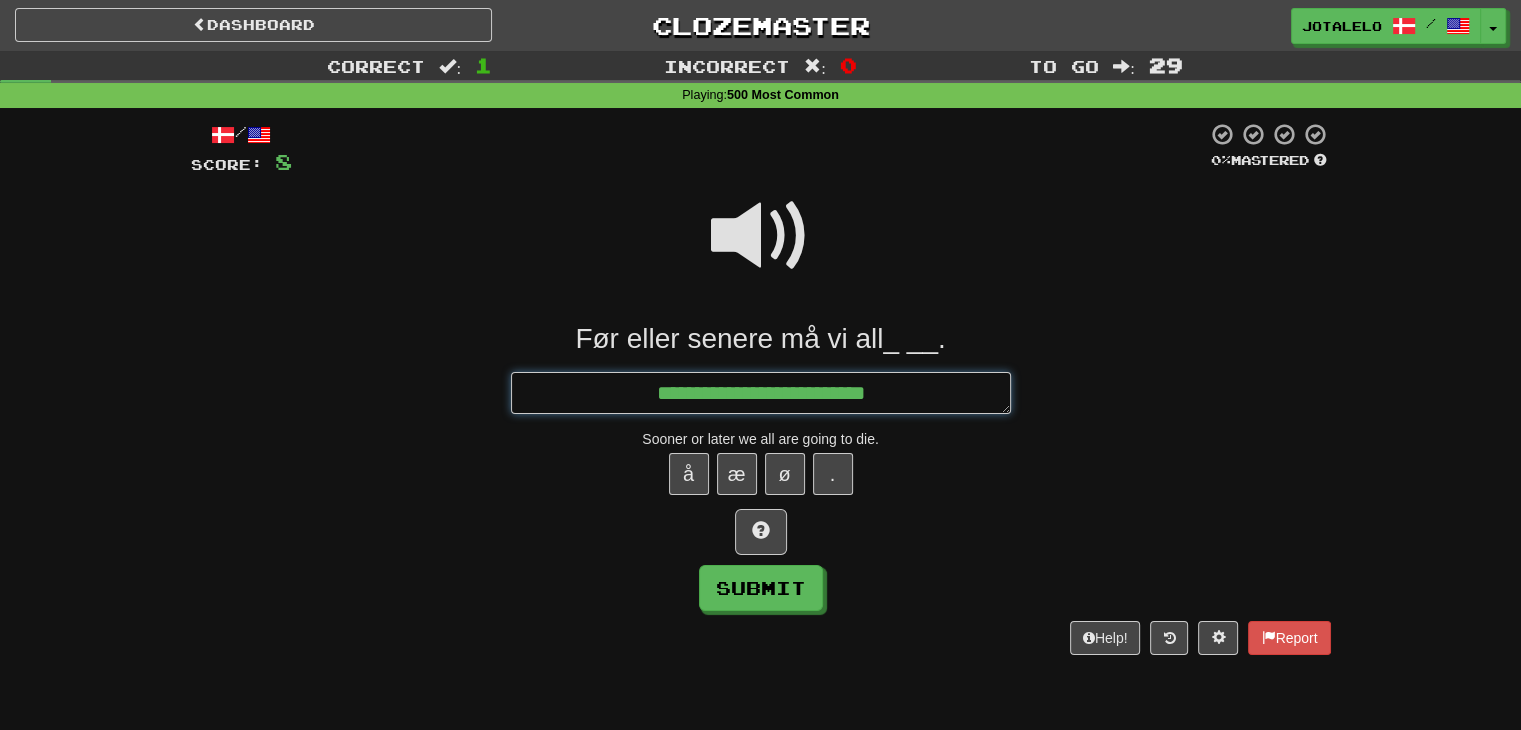 type on "*" 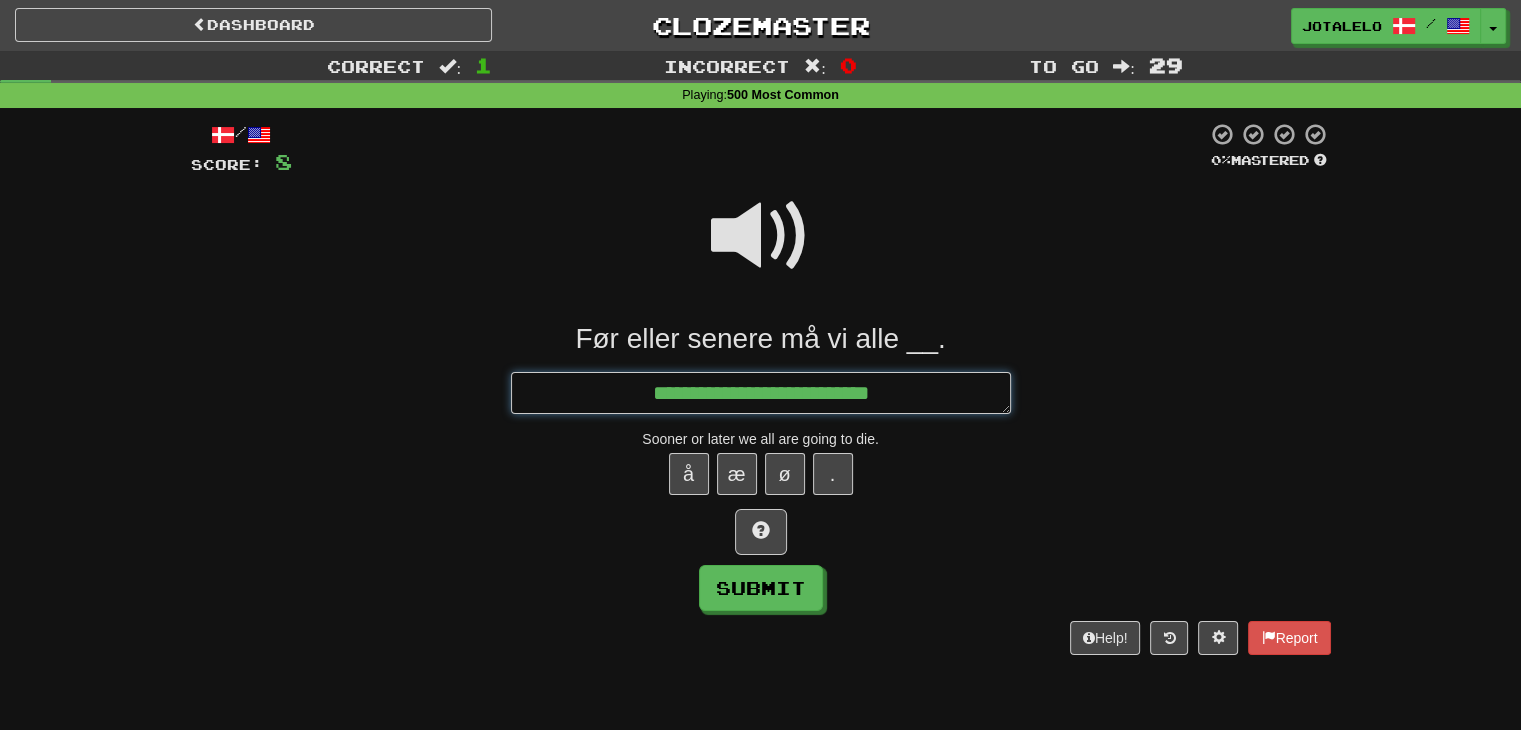 type on "*" 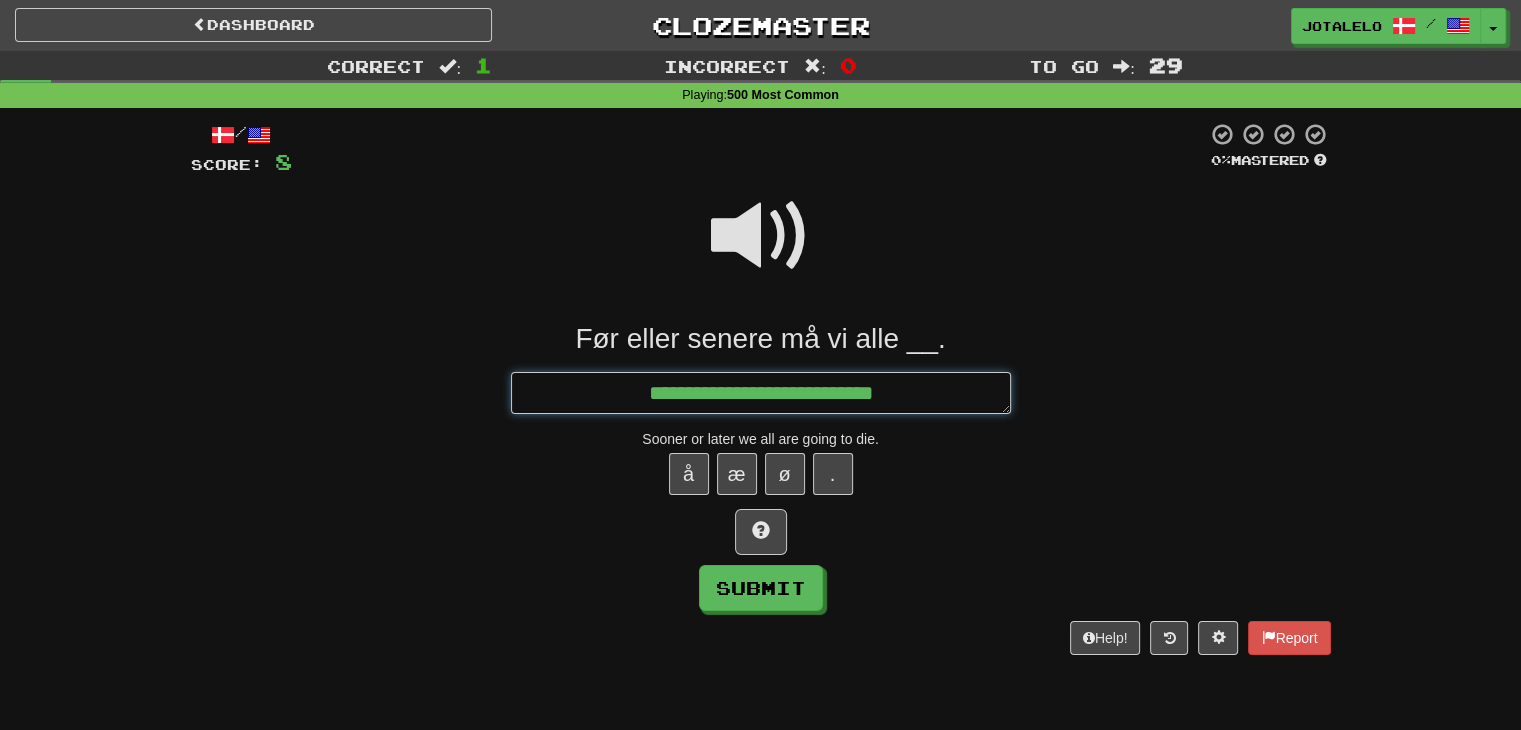 type on "*" 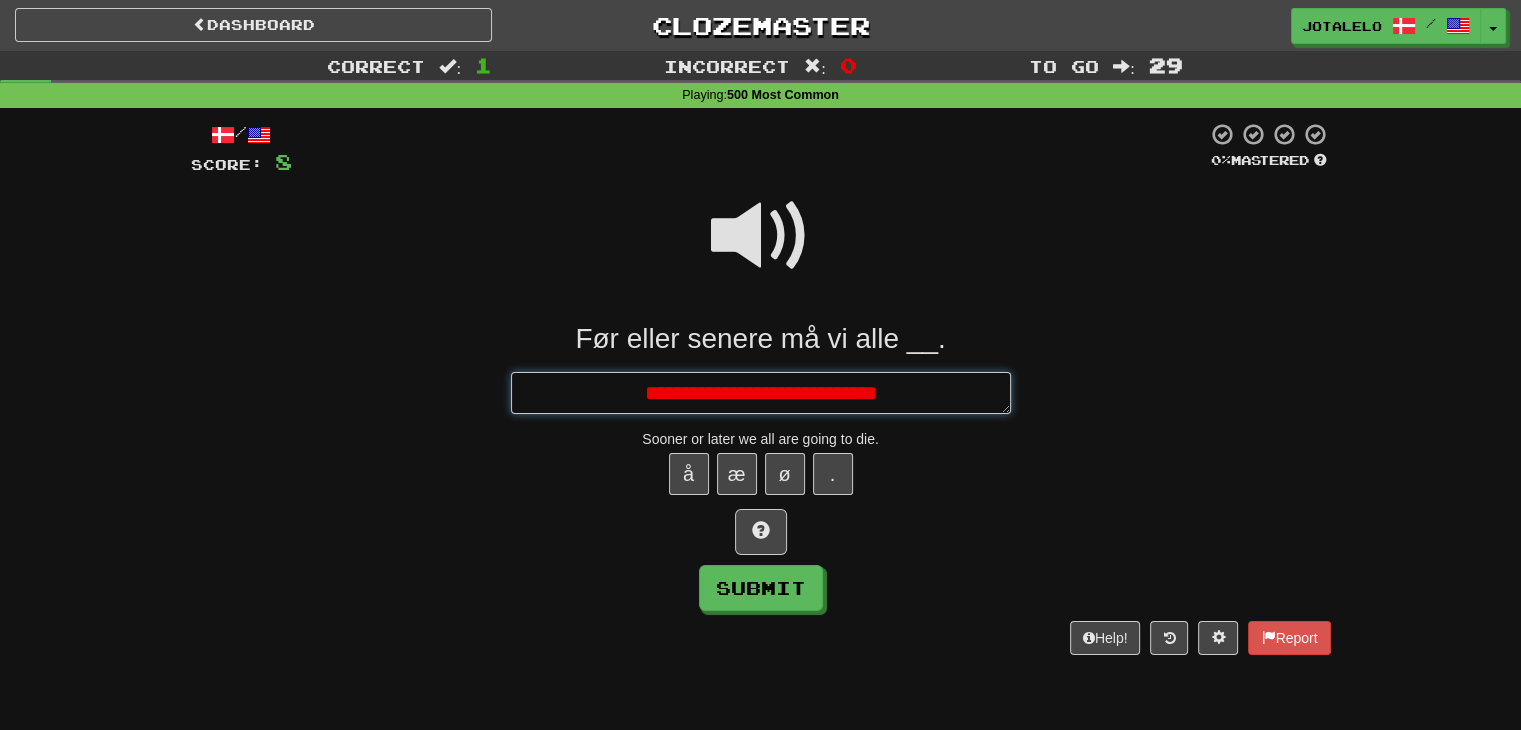 type on "*" 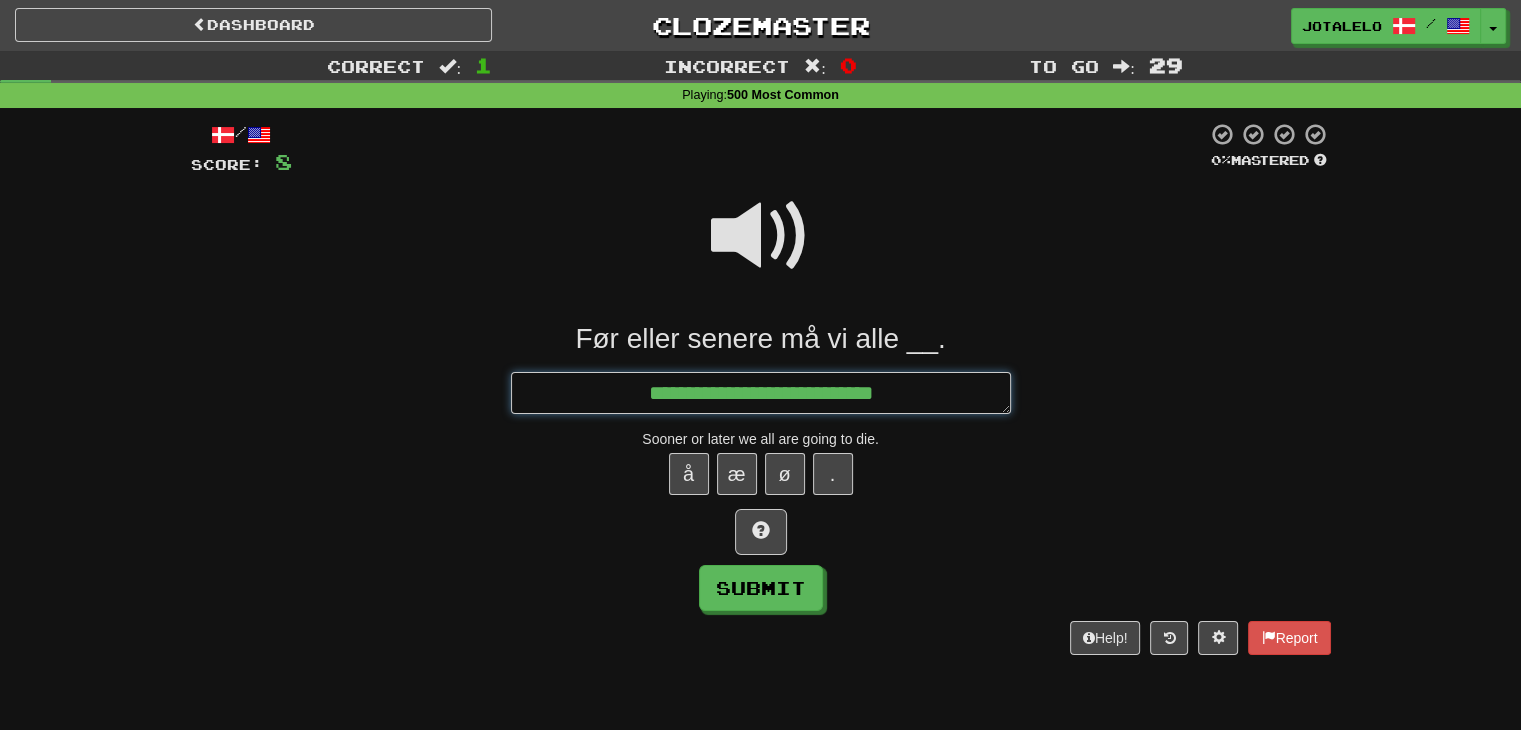 type on "*" 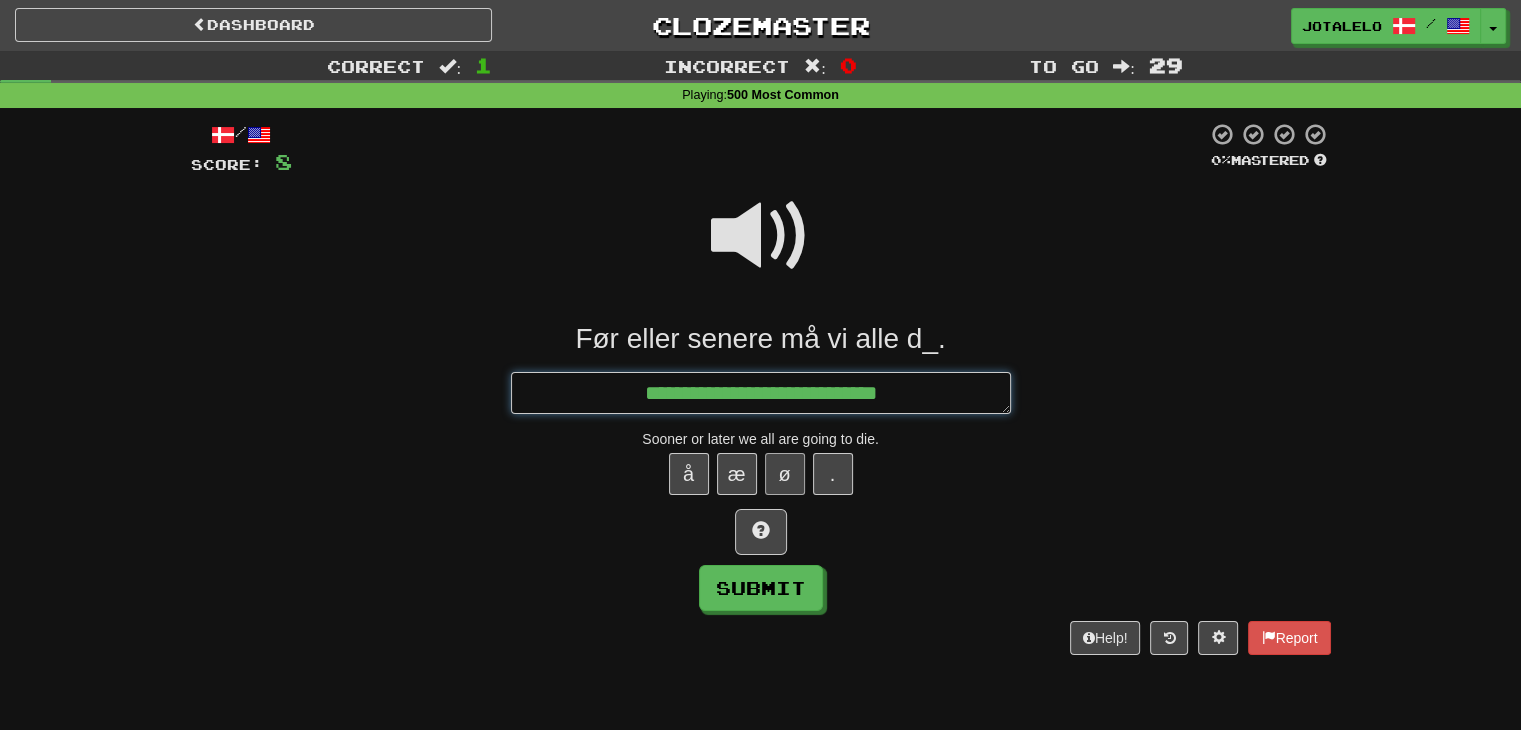 type on "**********" 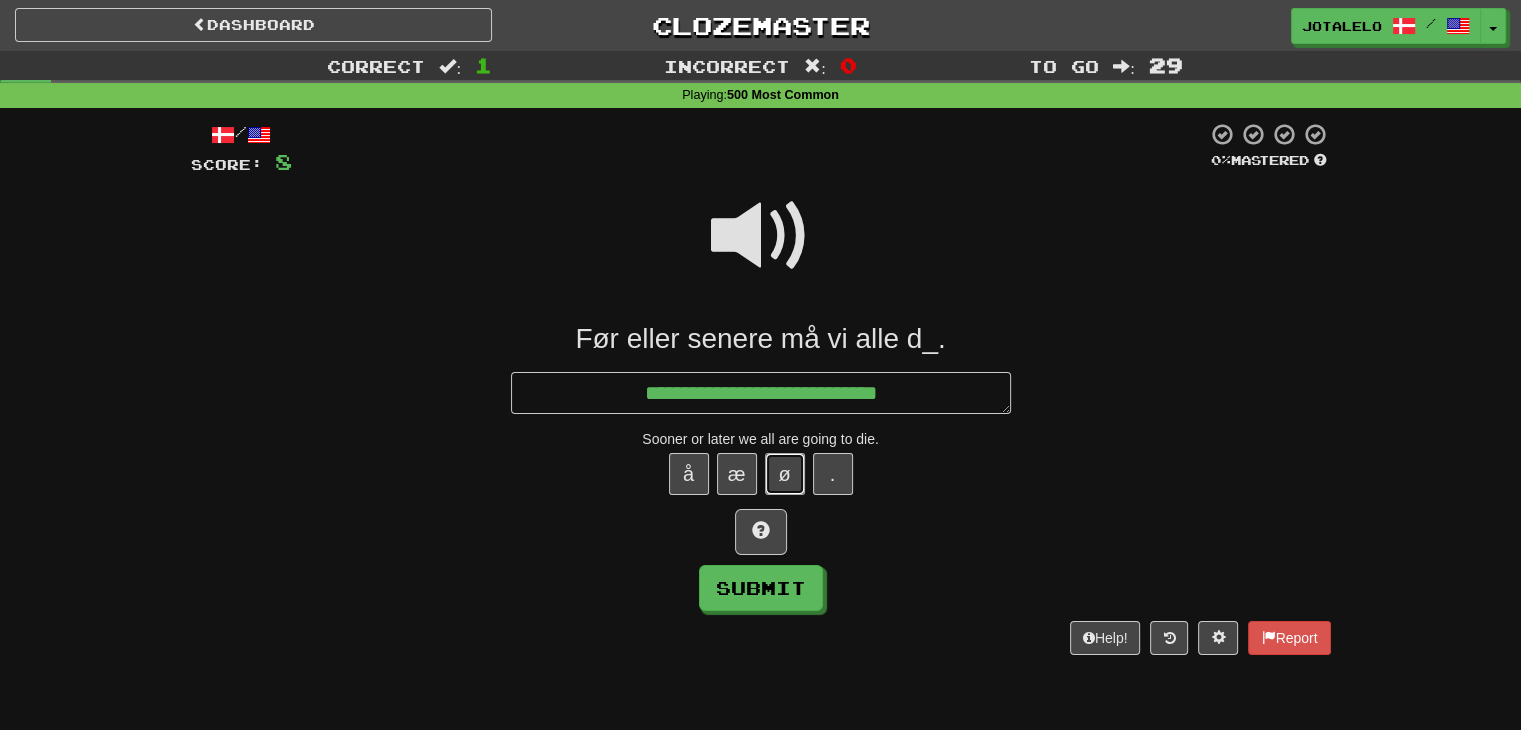 click on "ø" at bounding box center [785, 474] 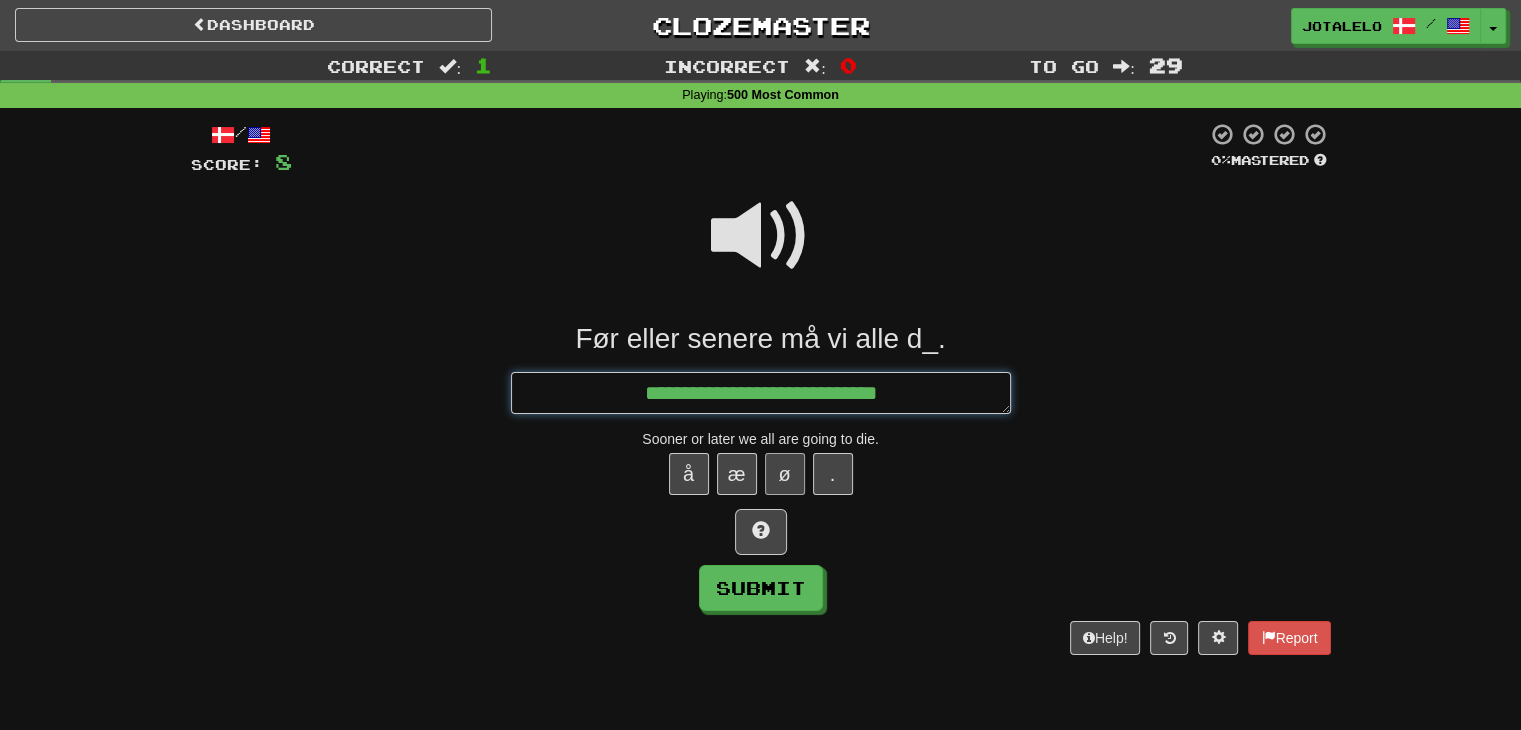 type on "*" 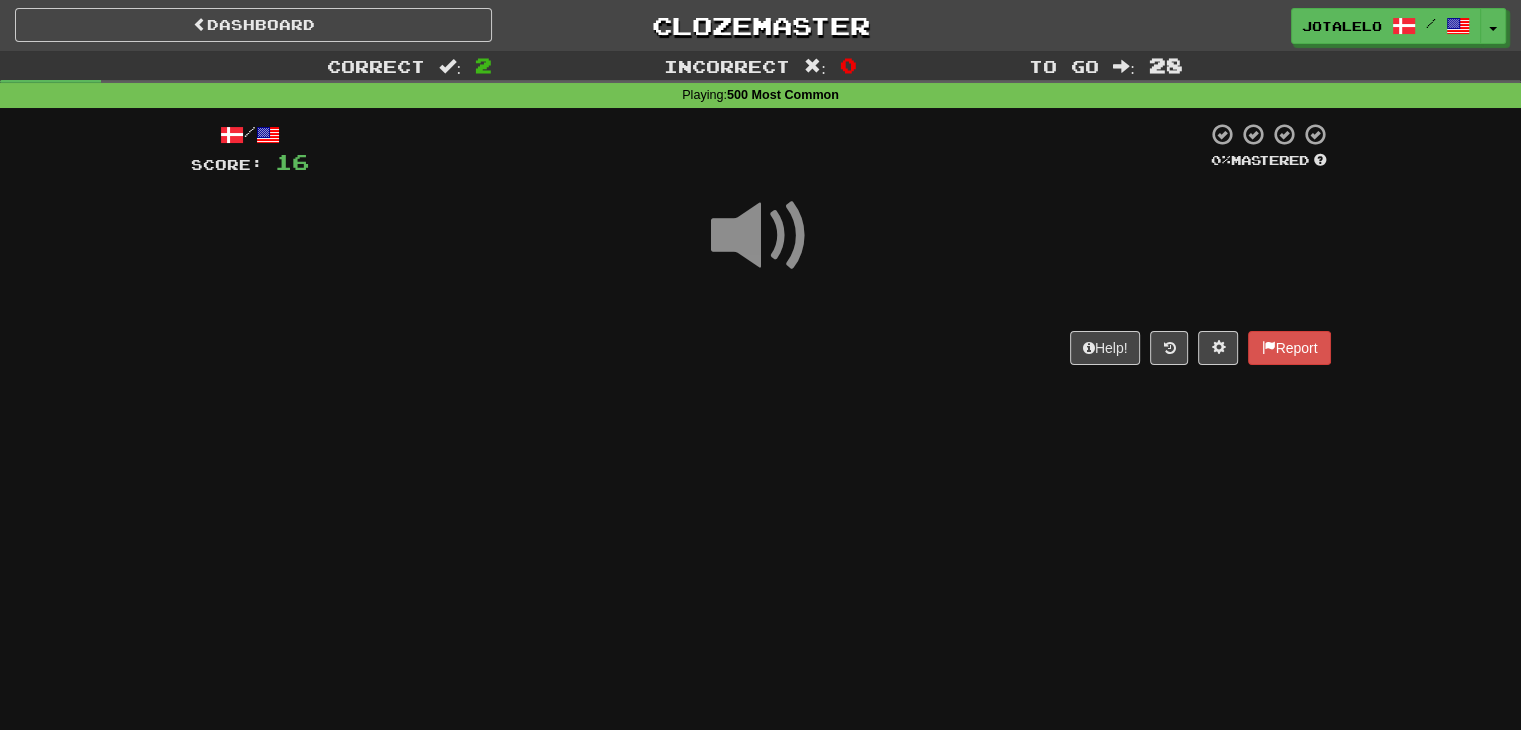 click at bounding box center [761, 236] 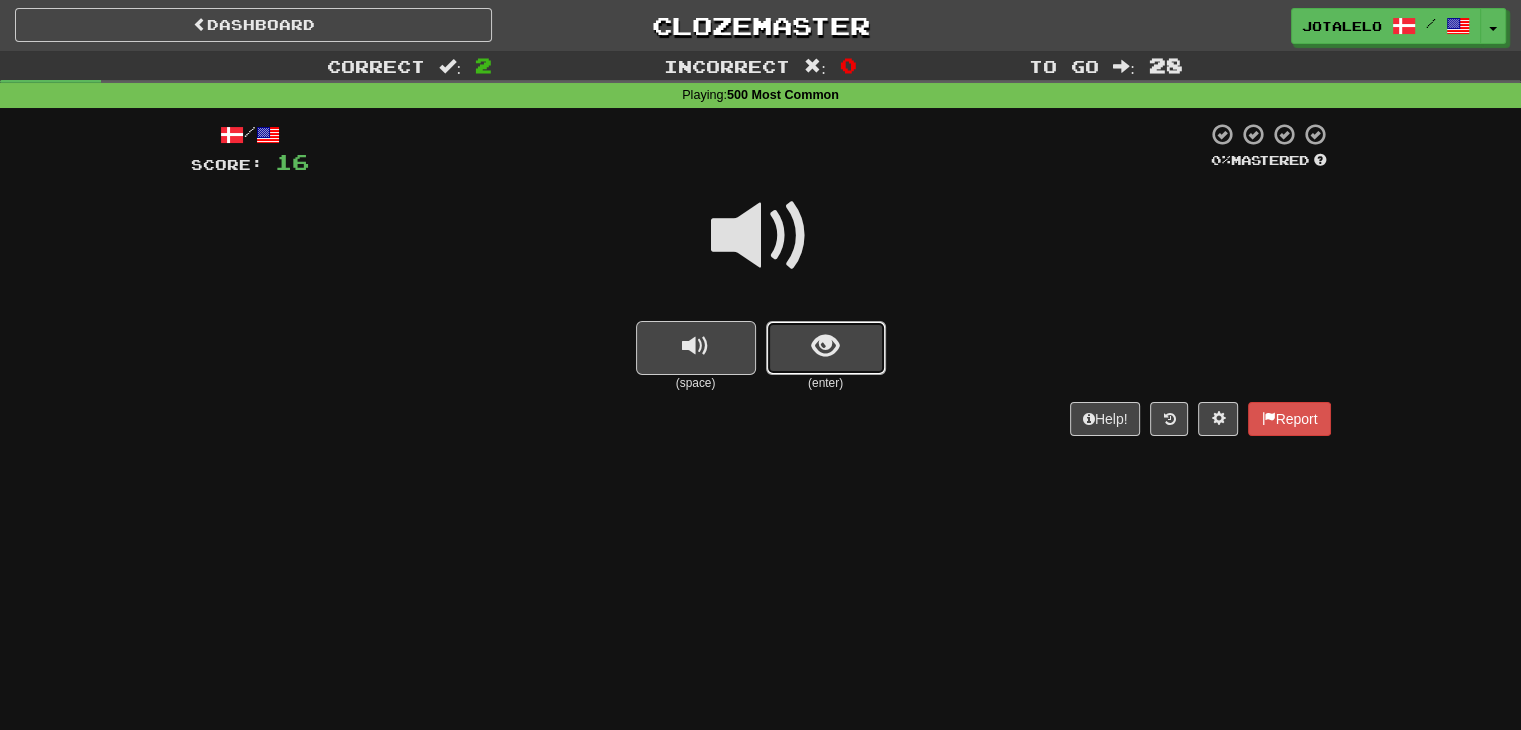 click at bounding box center [826, 348] 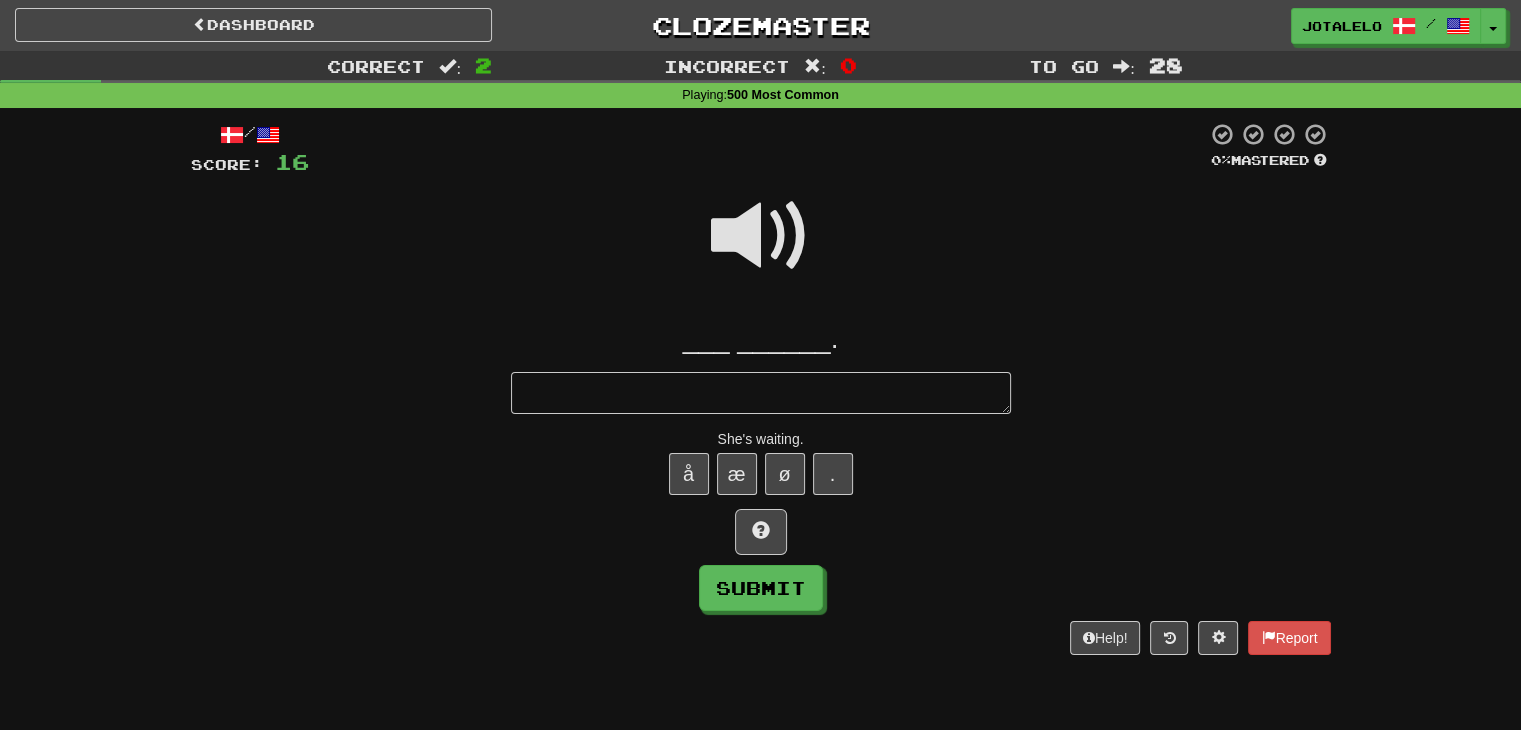 type on "*" 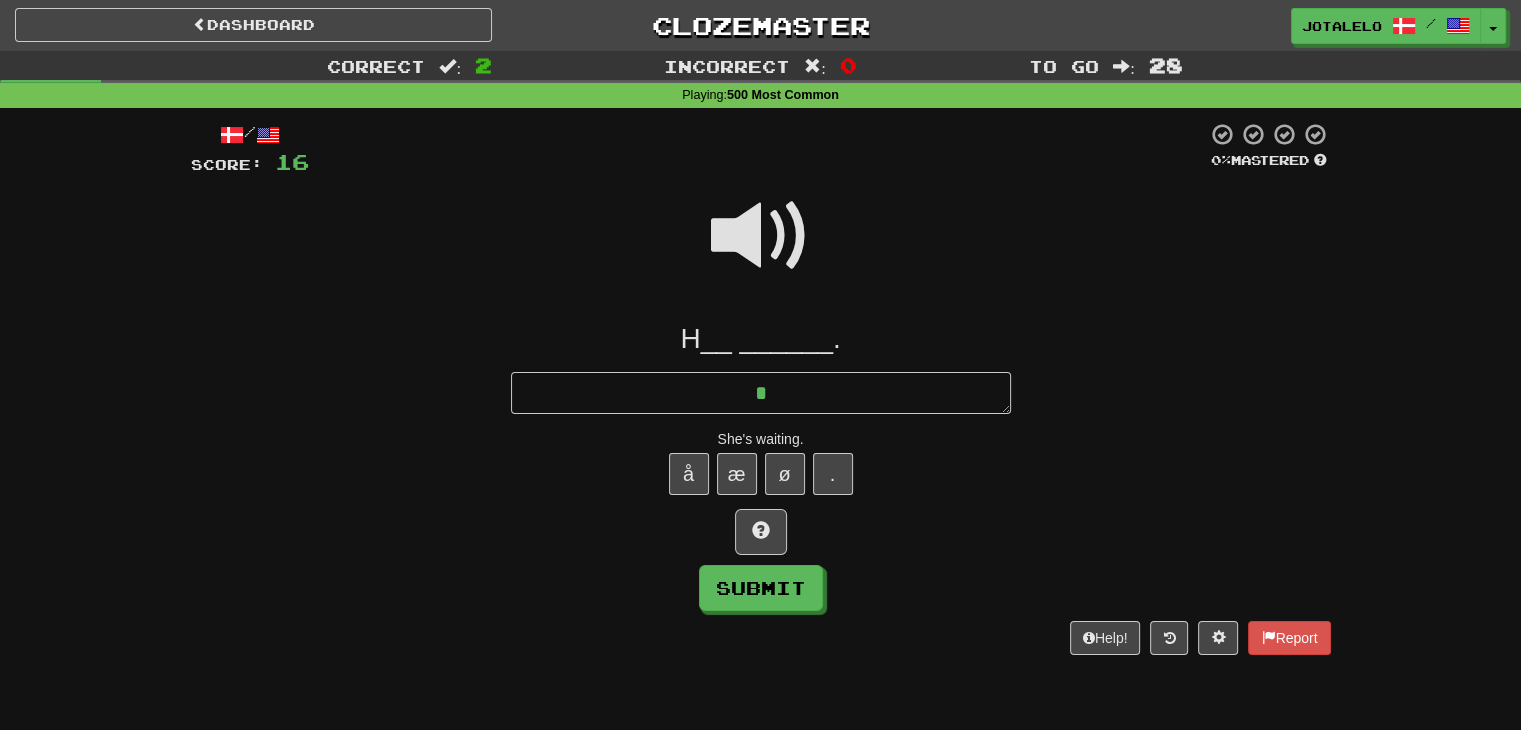 type on "*" 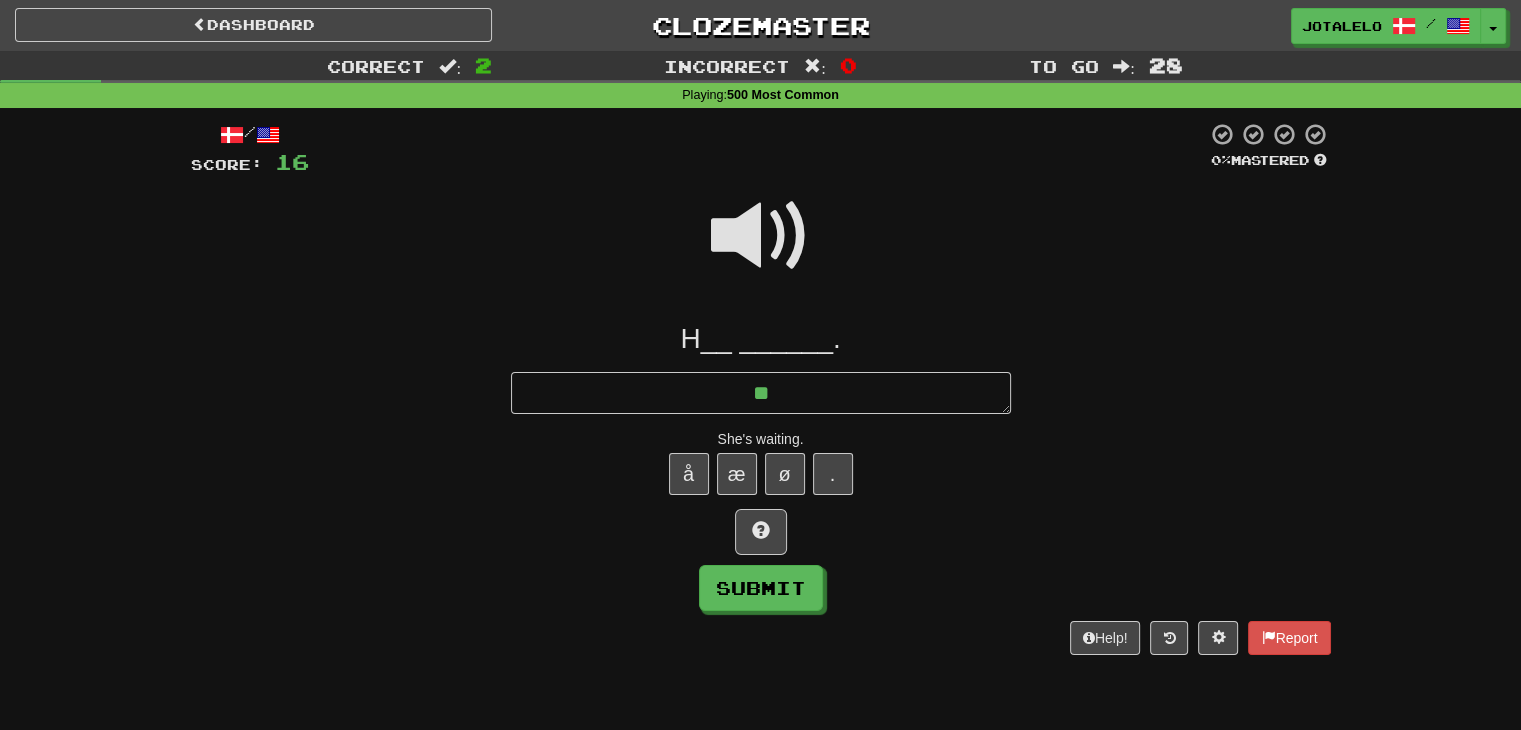 type on "*" 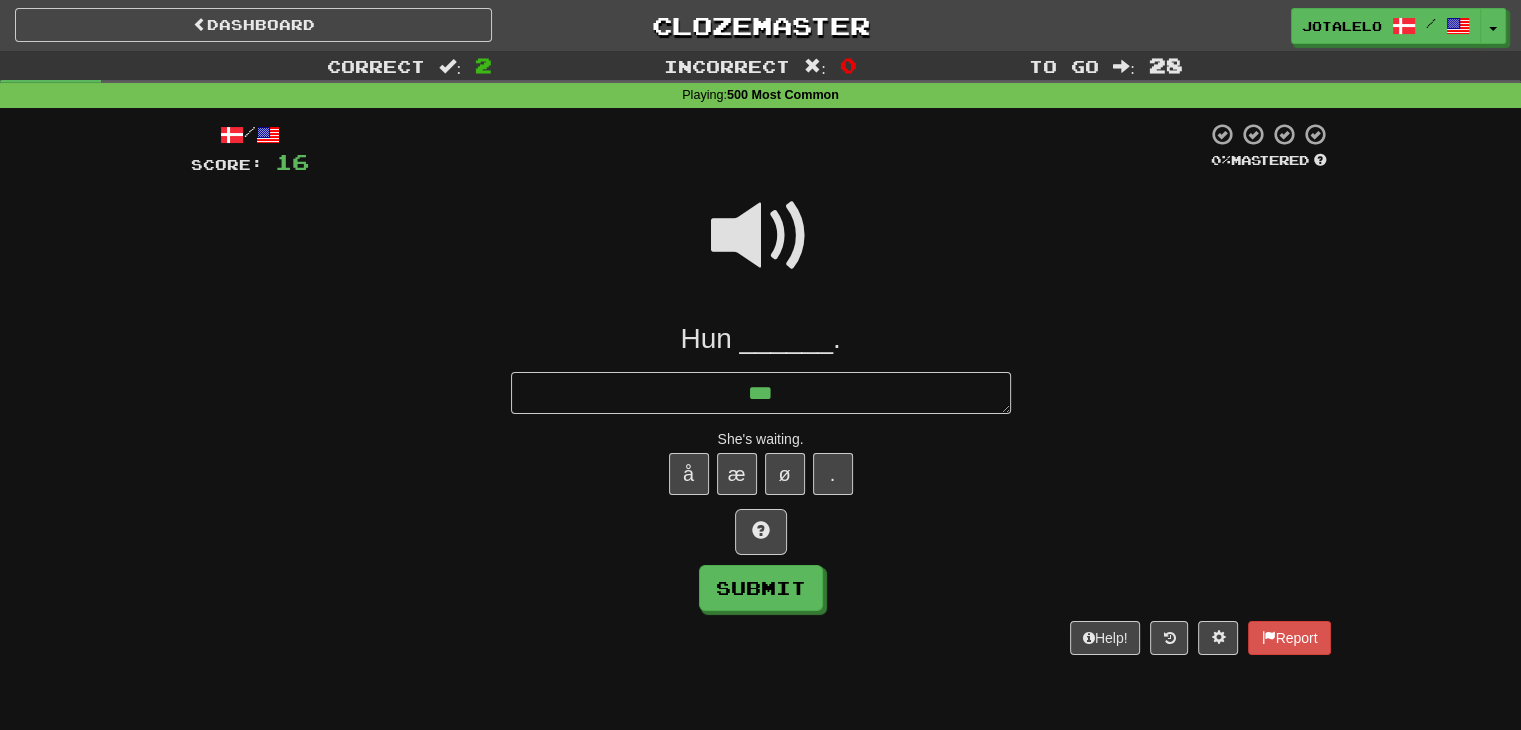 type on "*" 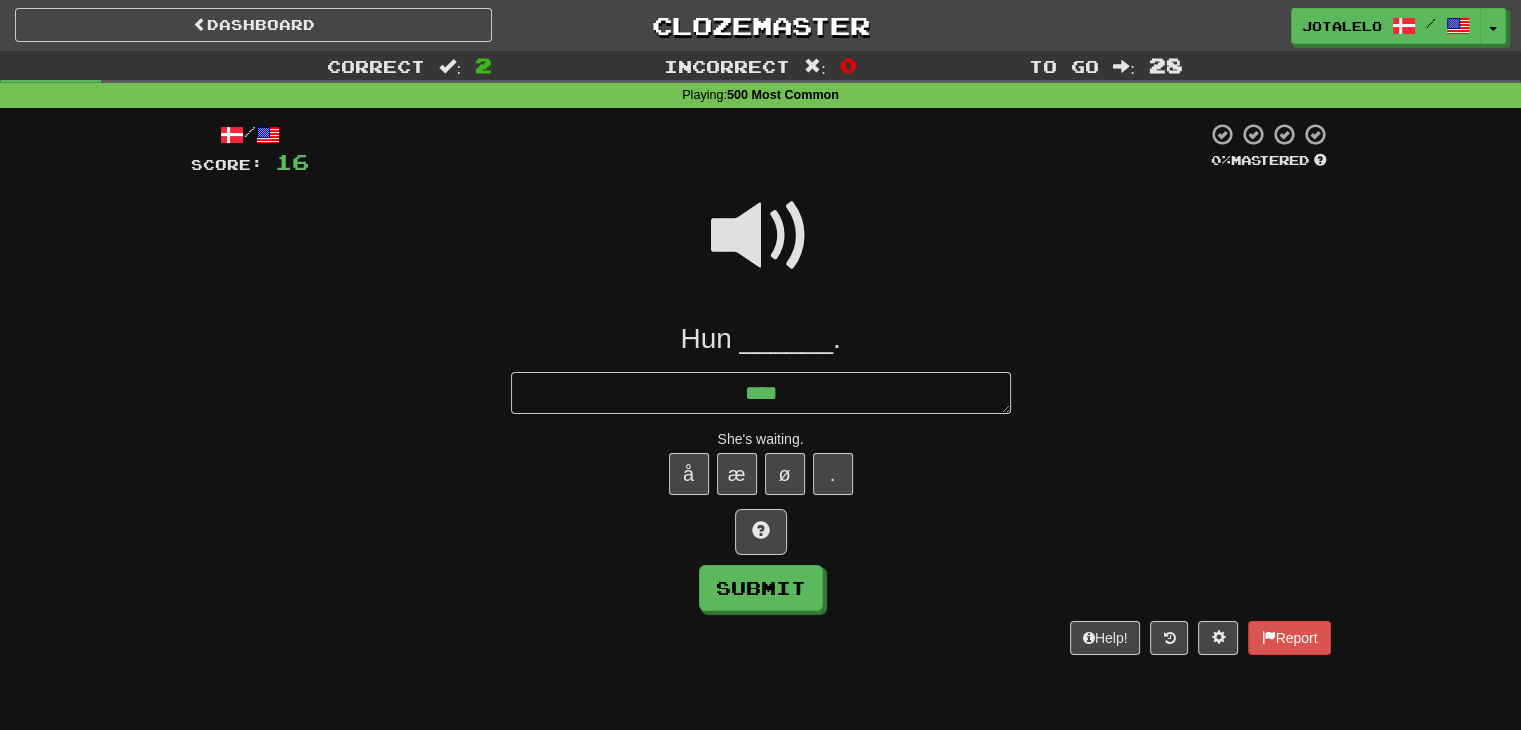 type on "*" 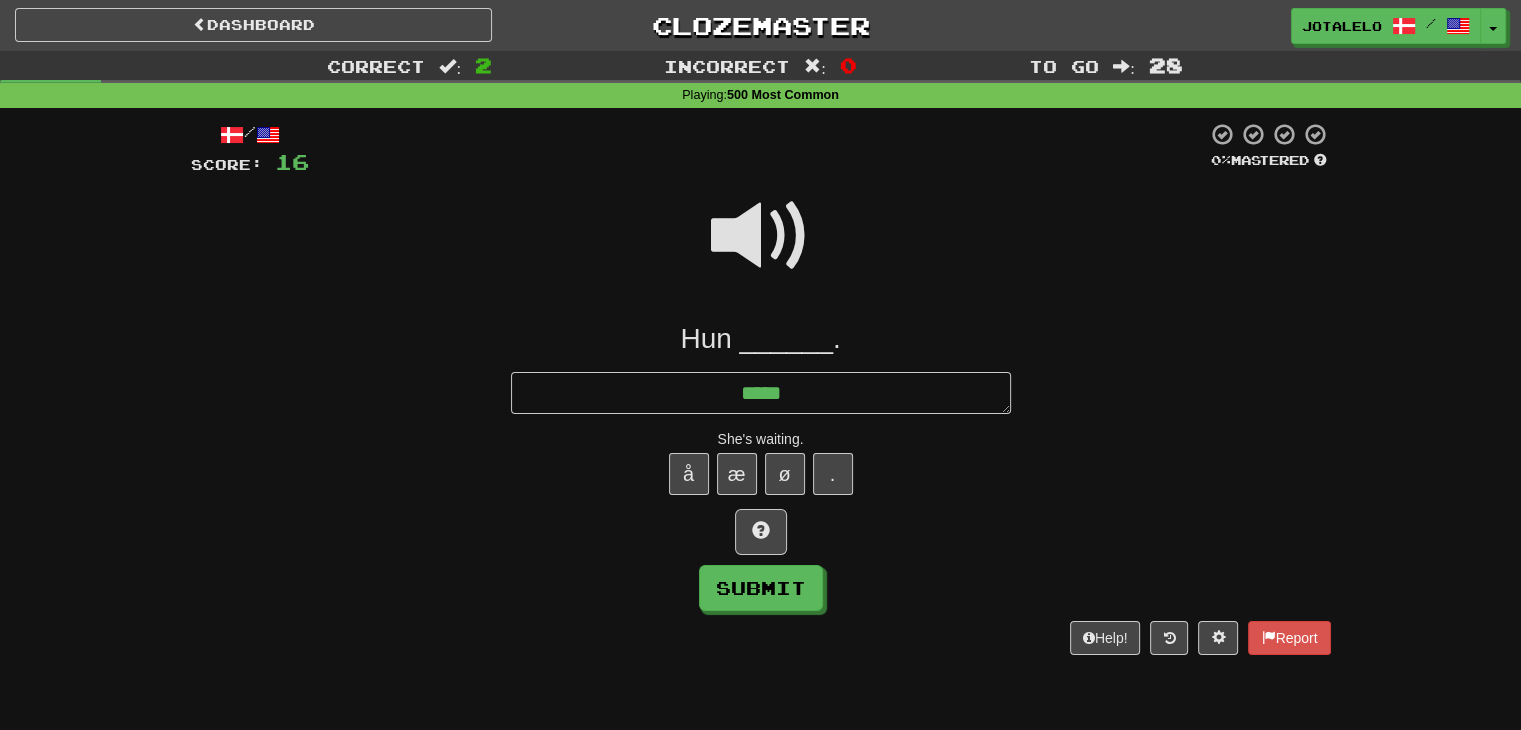 type on "*" 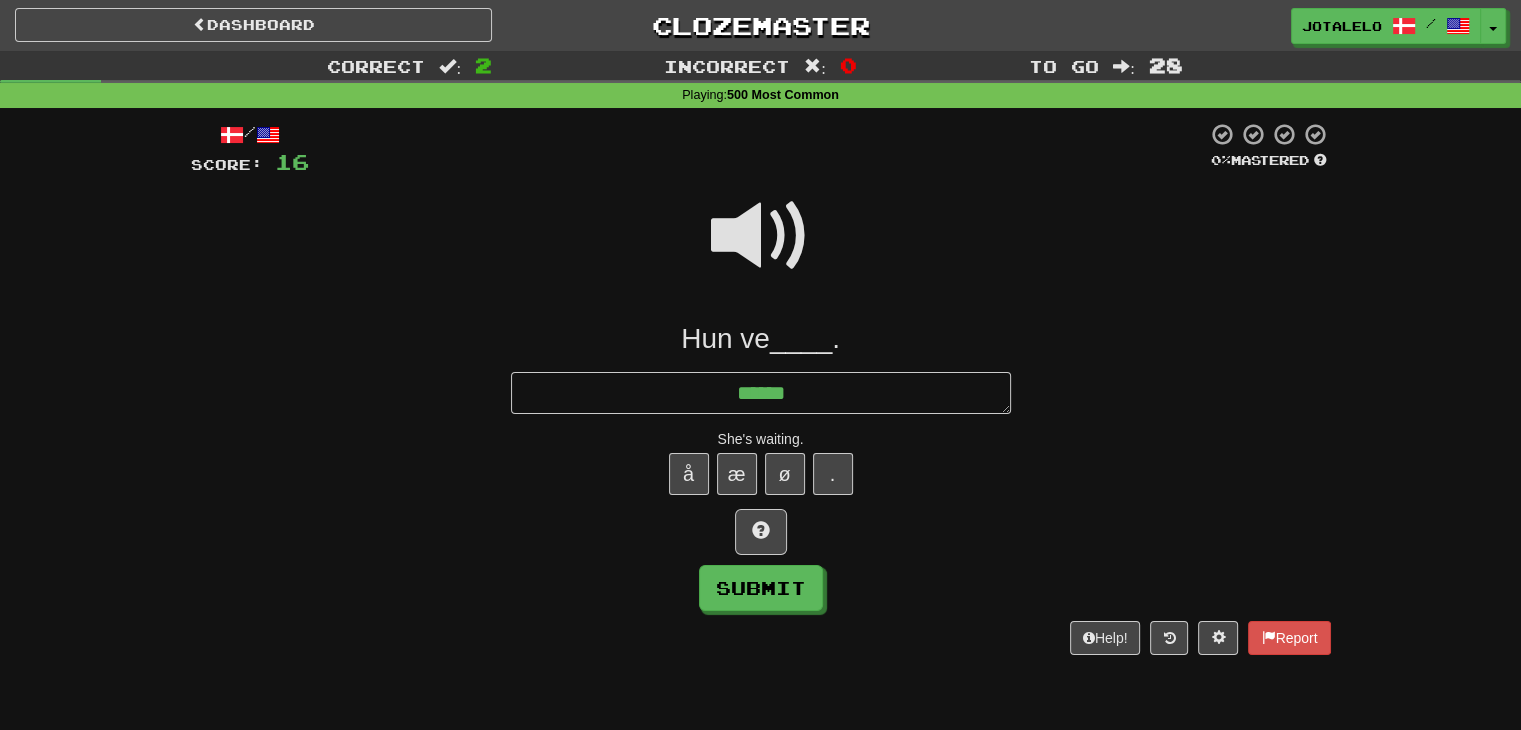 type on "*******" 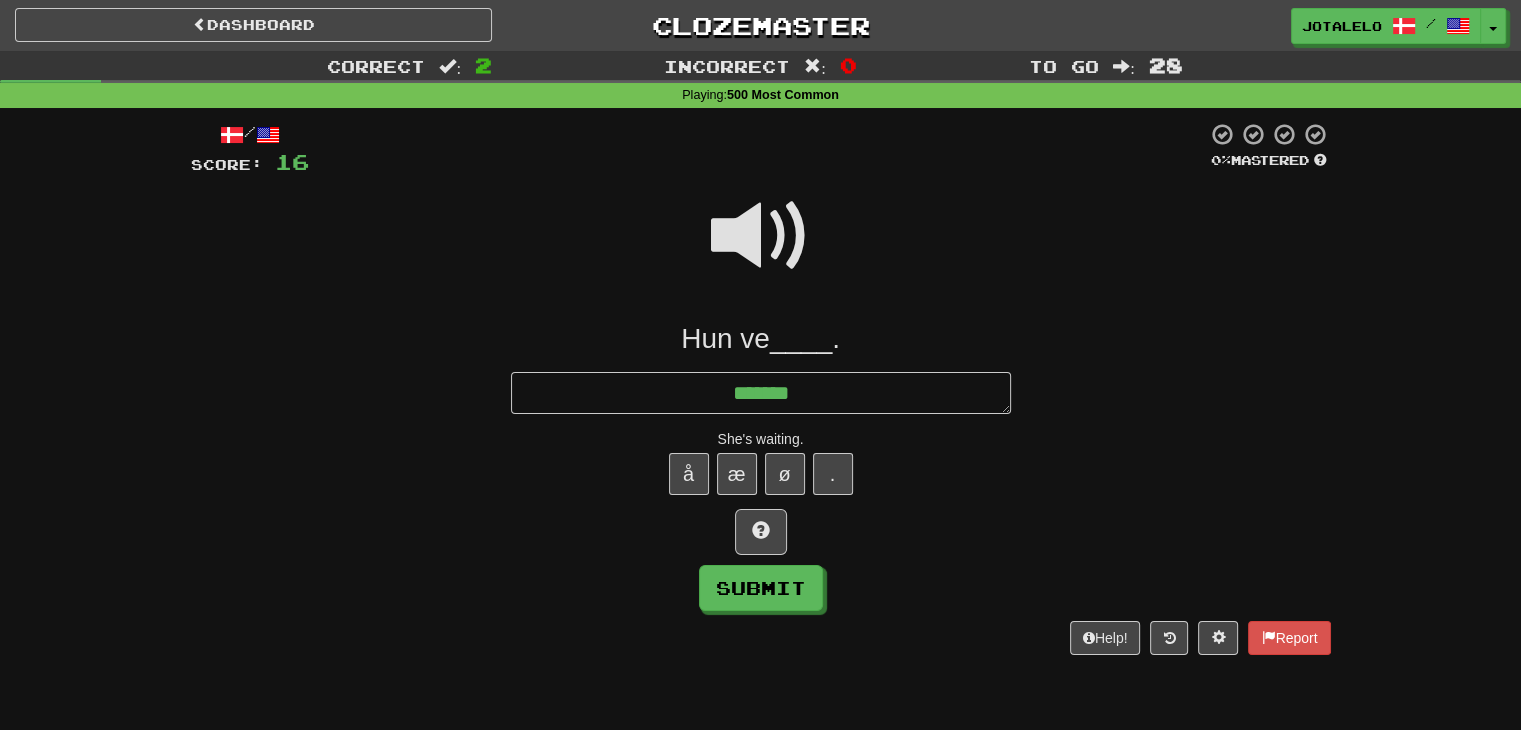 type on "*" 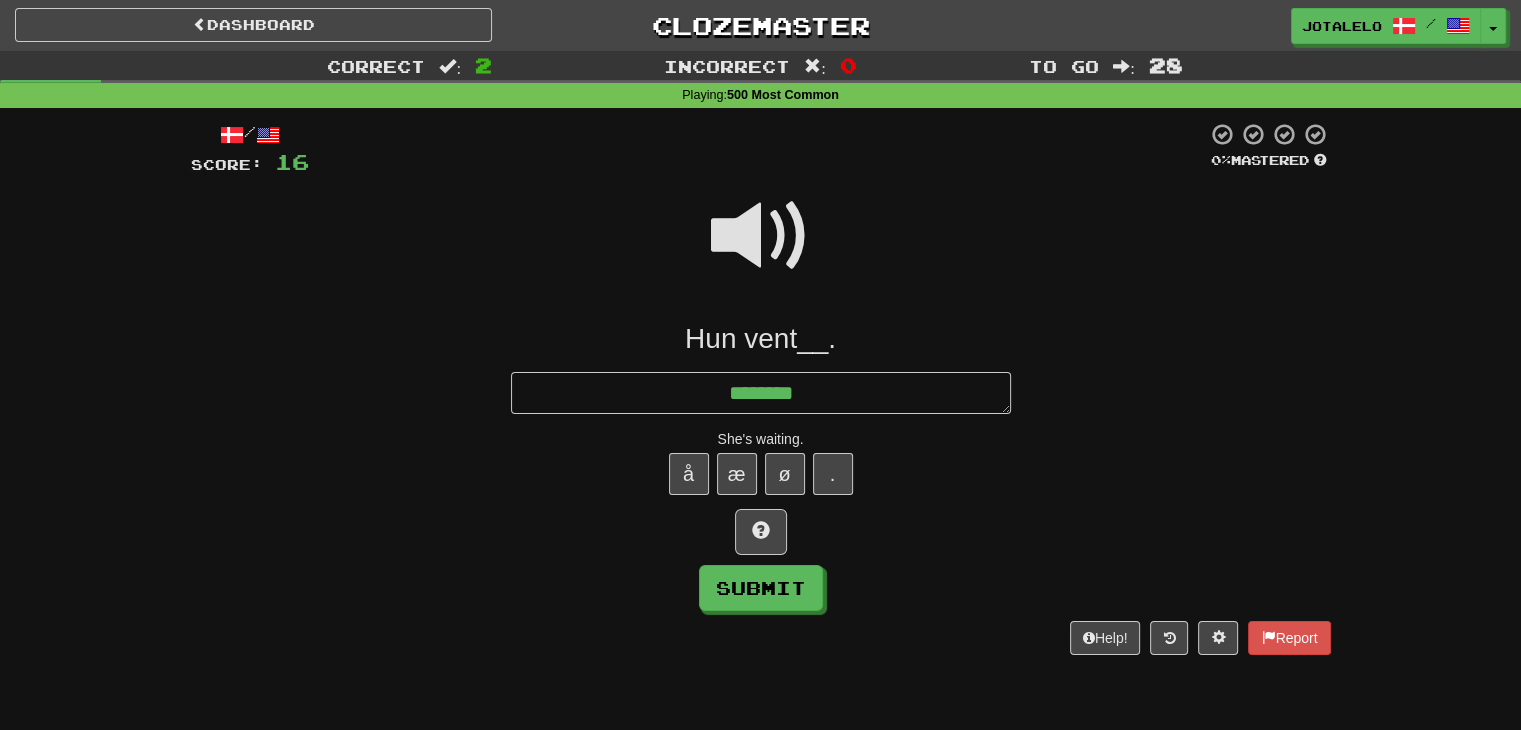 type on "*" 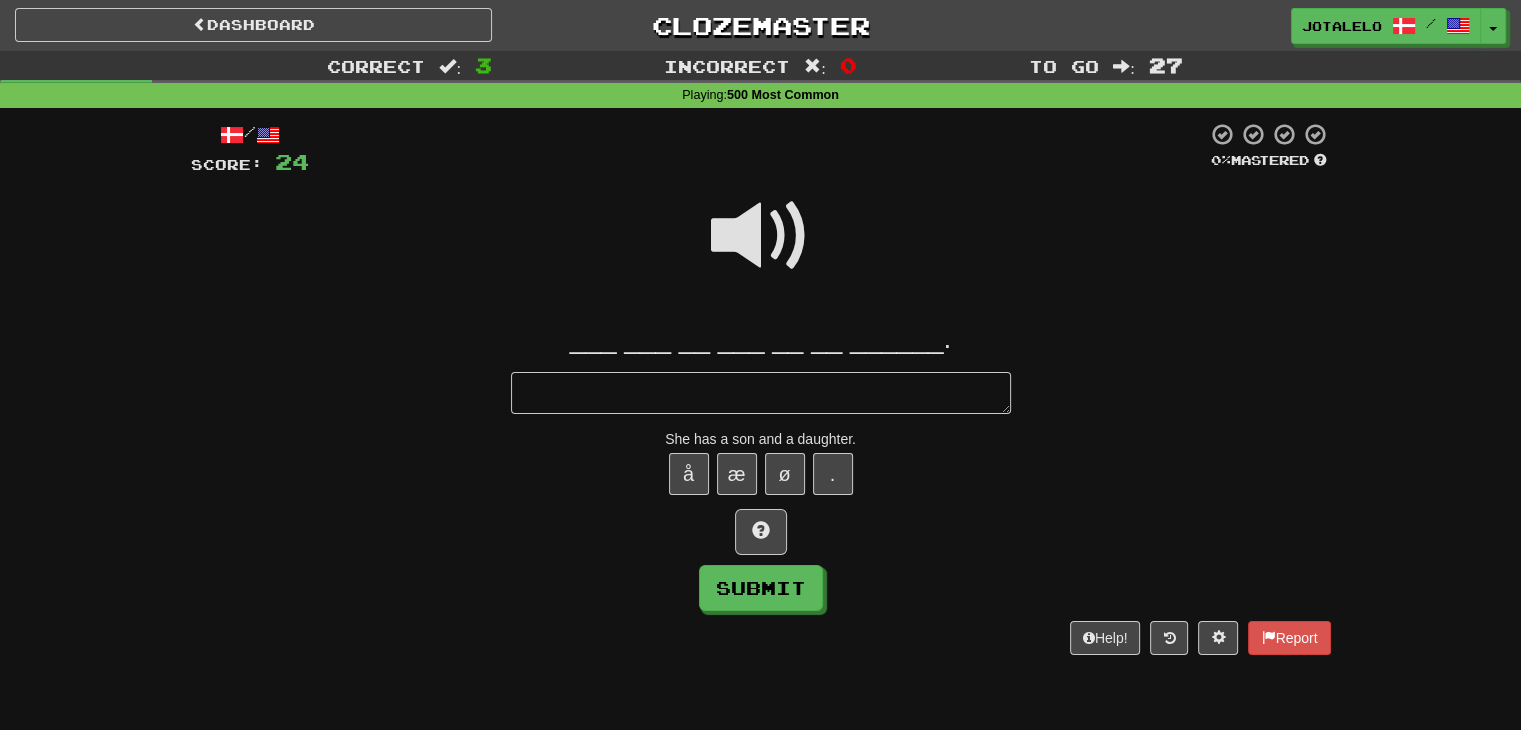 type on "*" 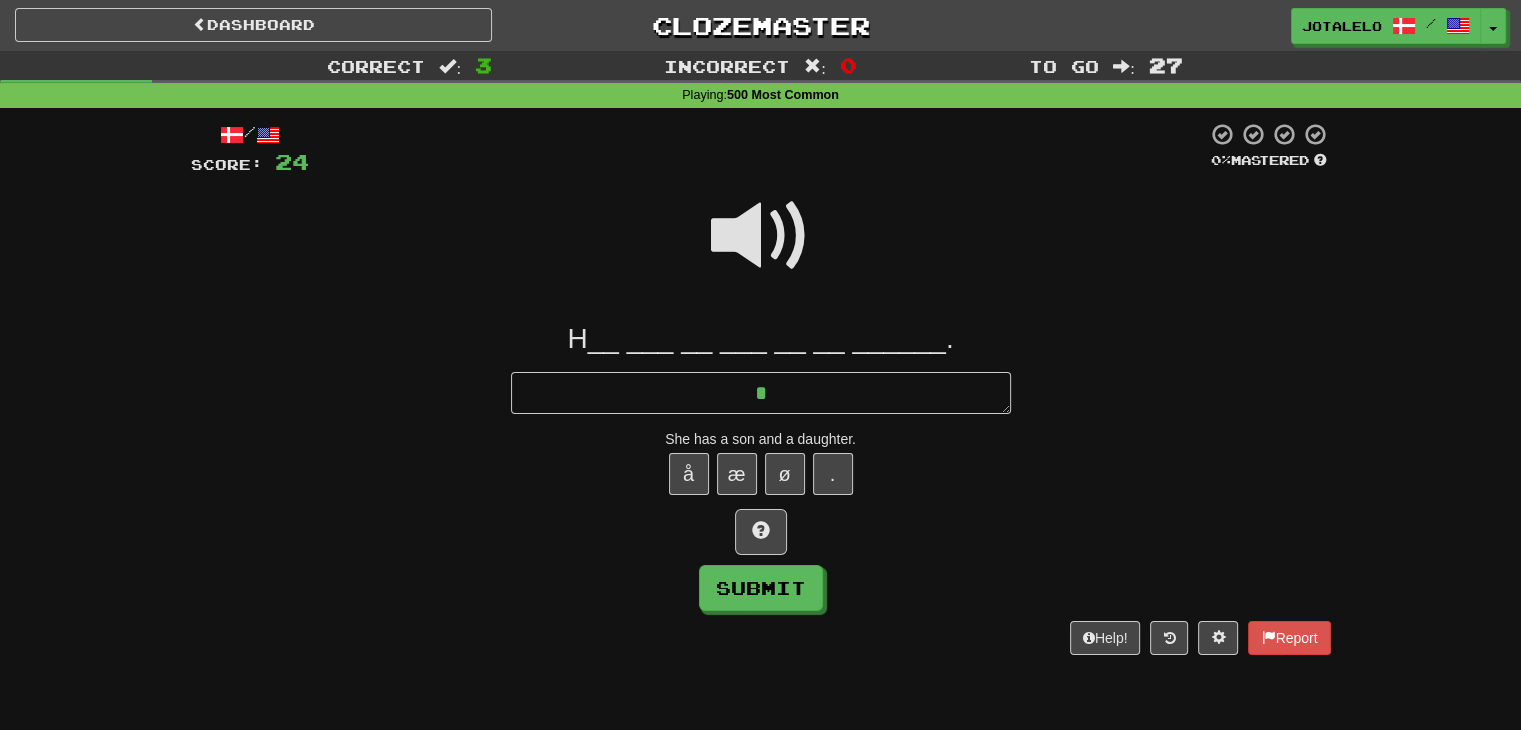 type on "*" 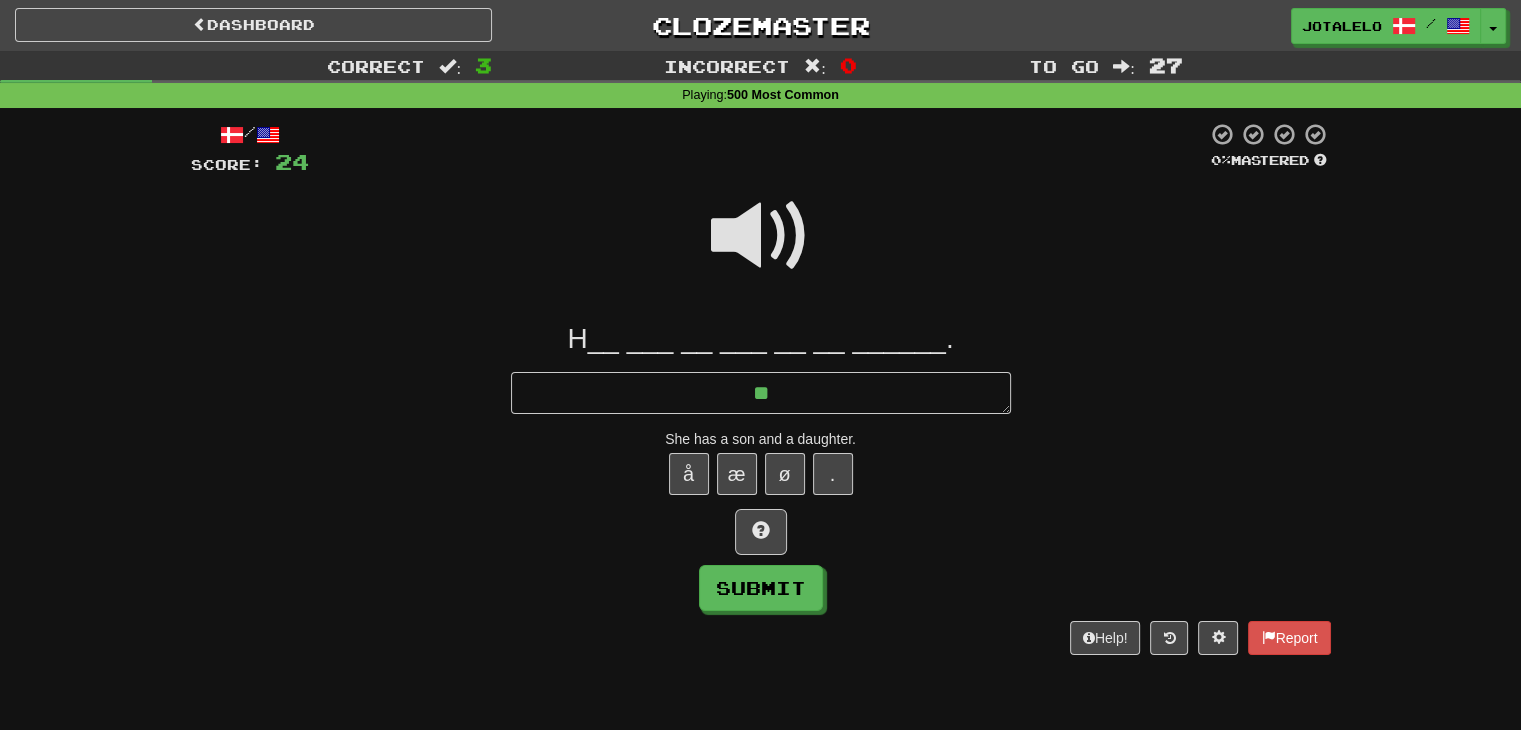 type on "*" 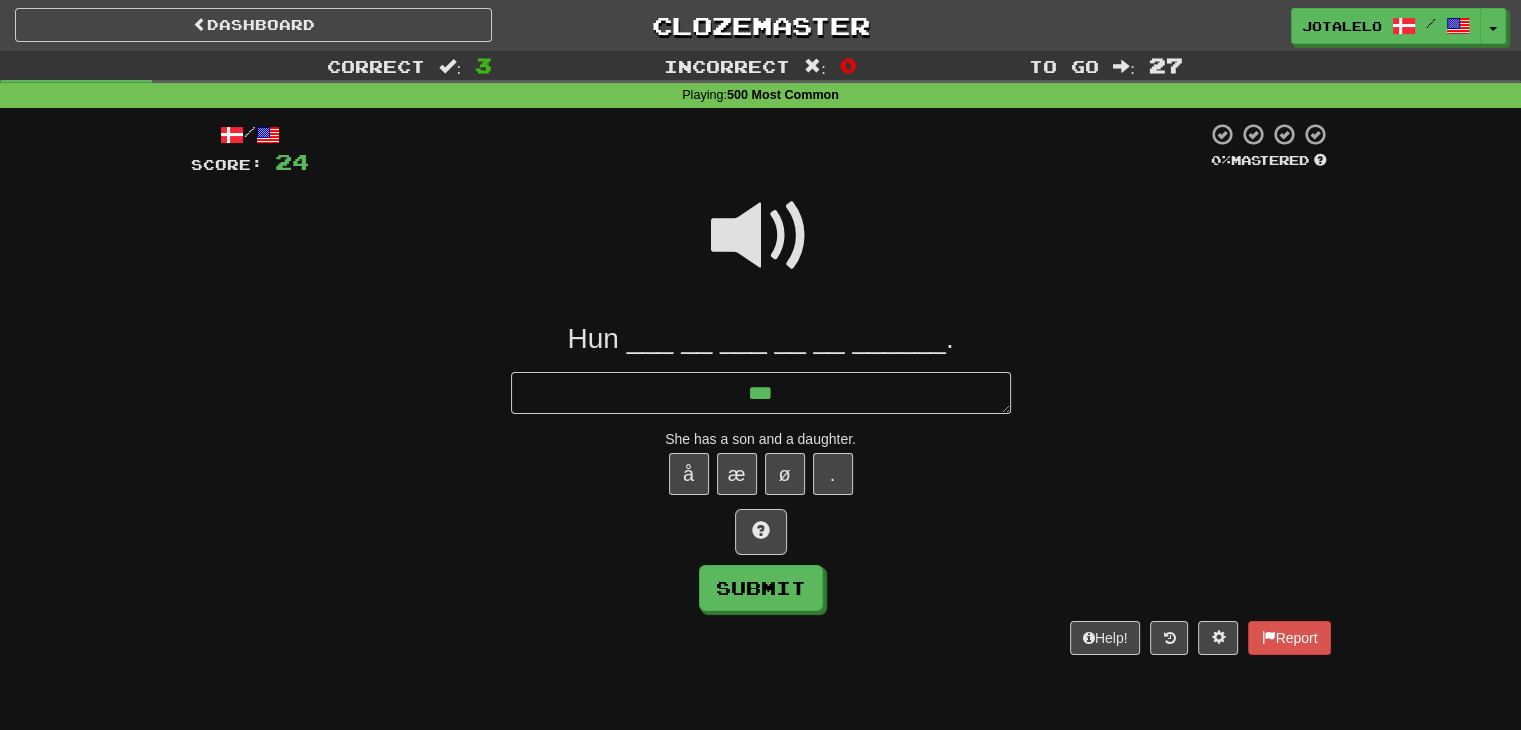 type on "*" 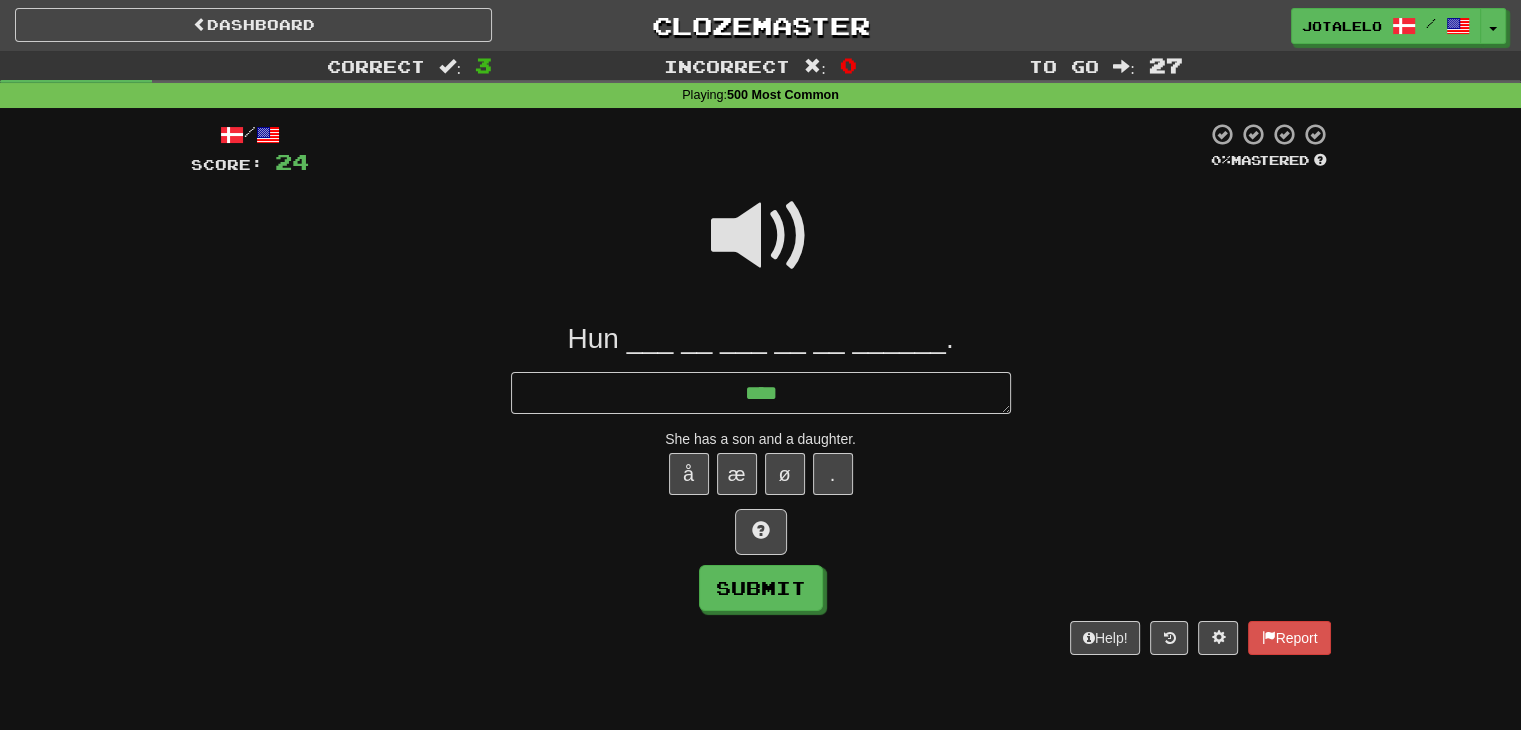 type on "*" 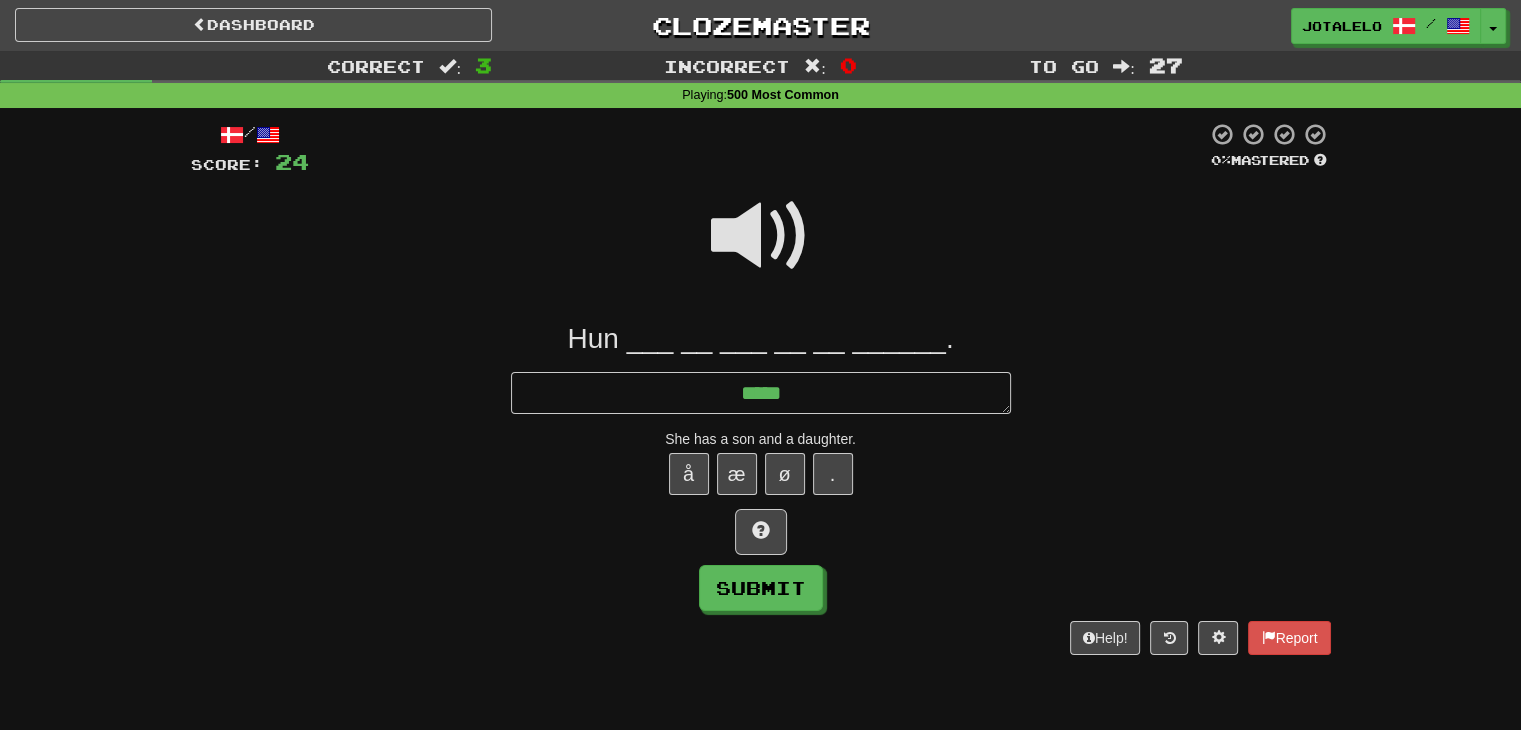 type on "*" 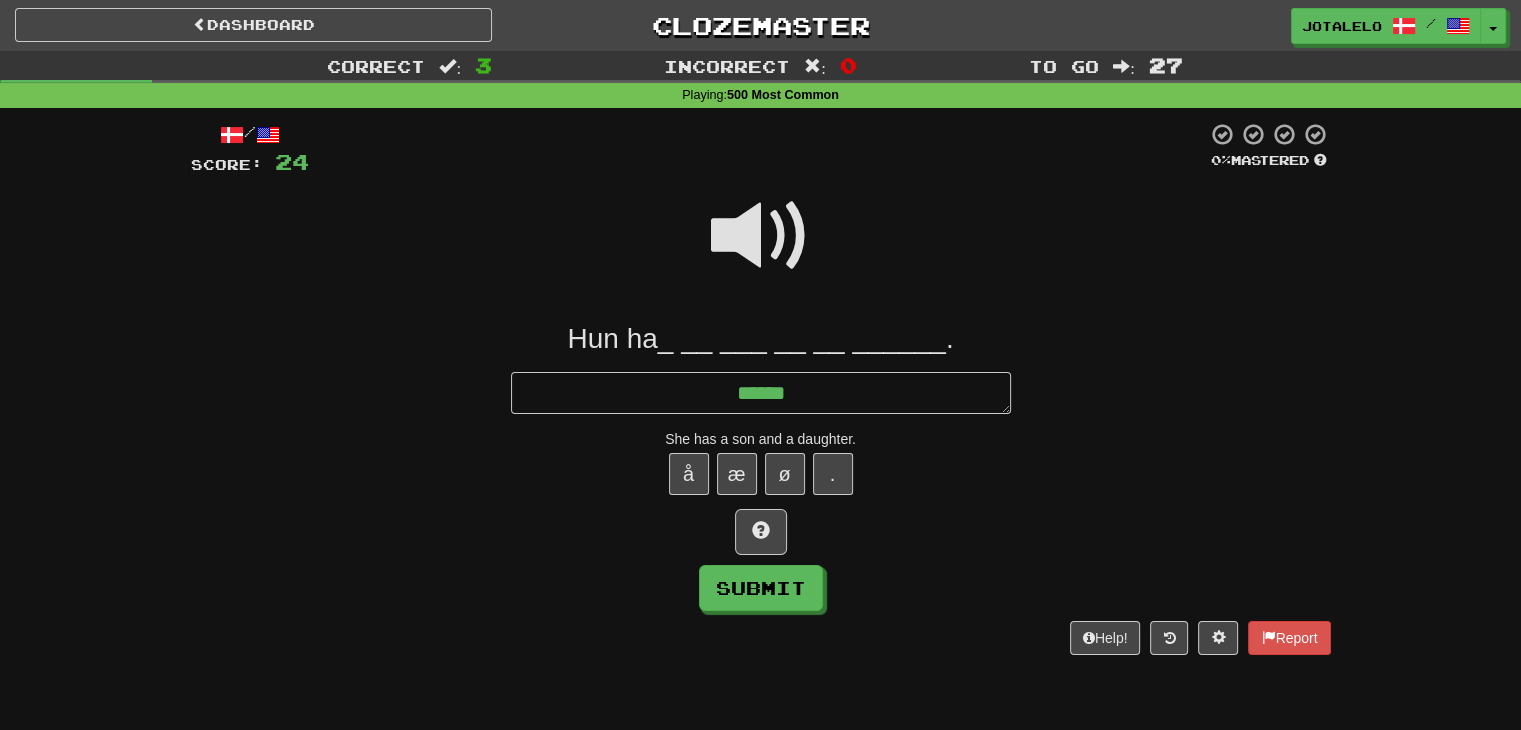 type on "*" 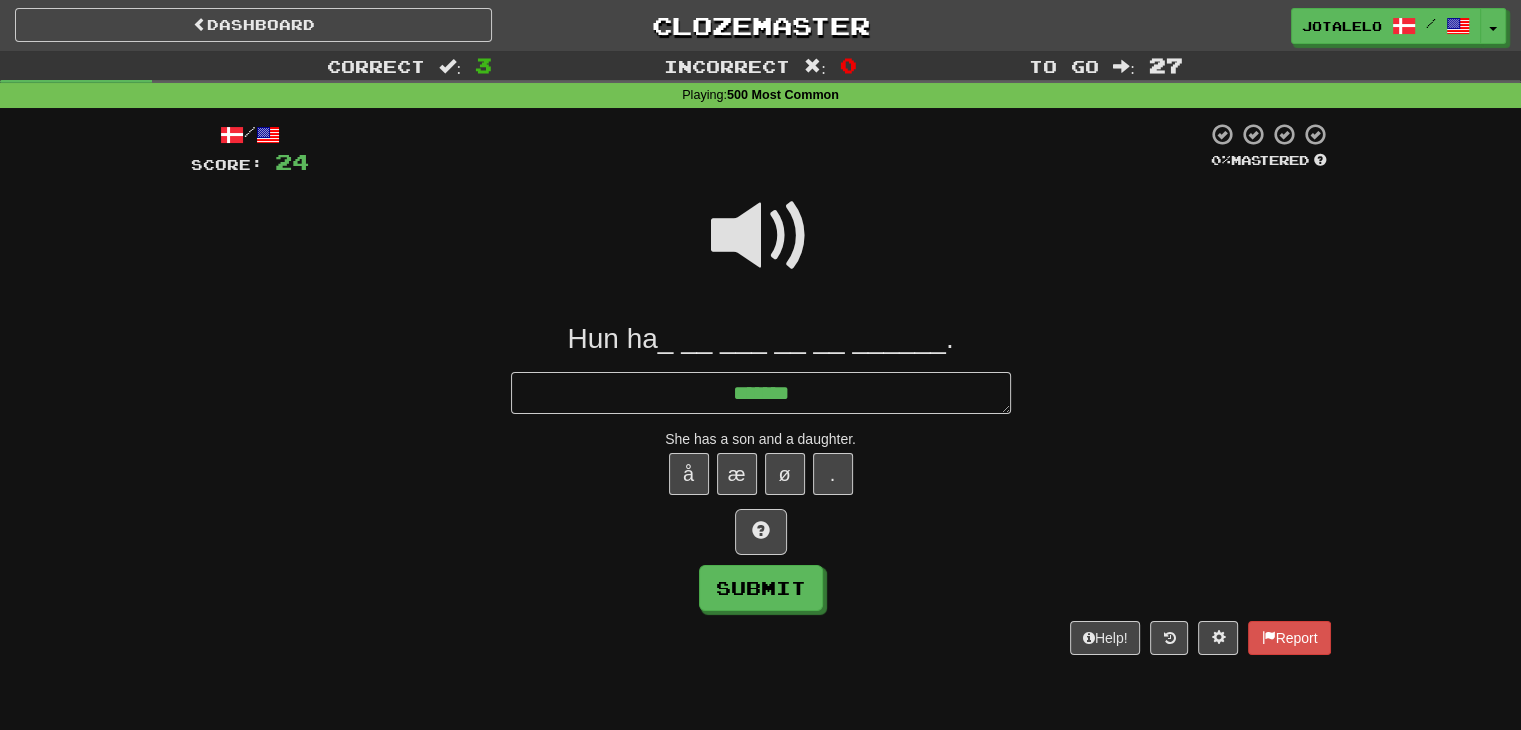 type on "*" 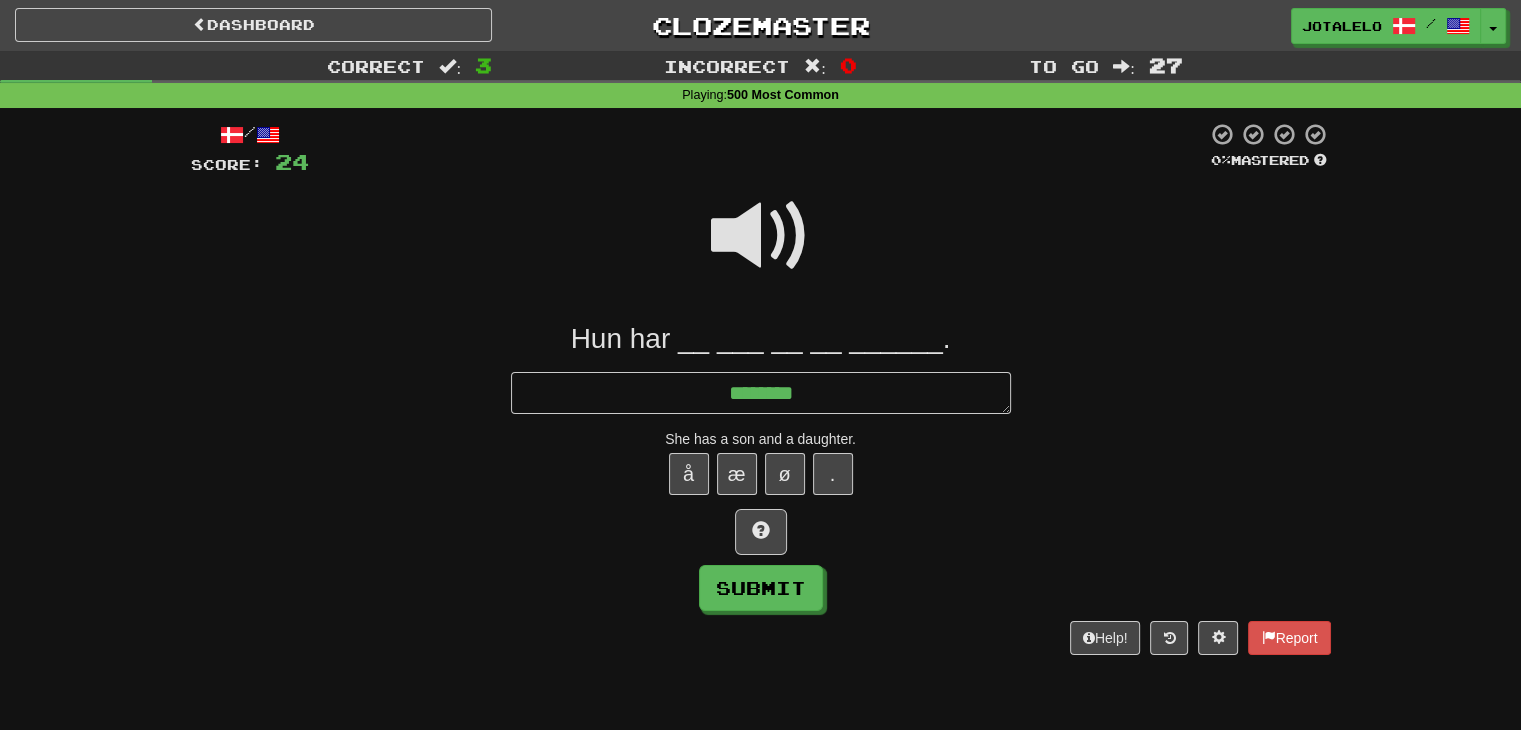 type on "*" 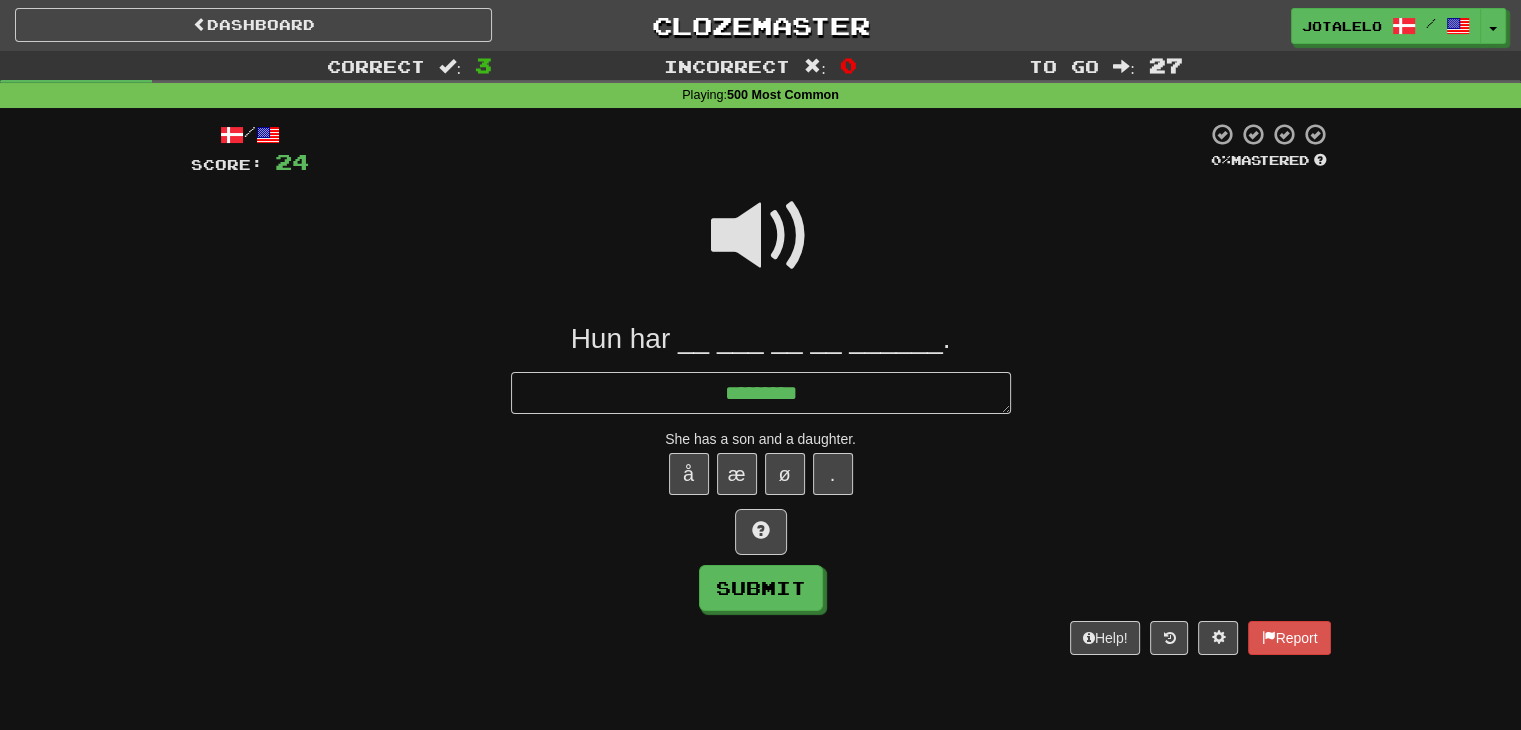 type on "**********" 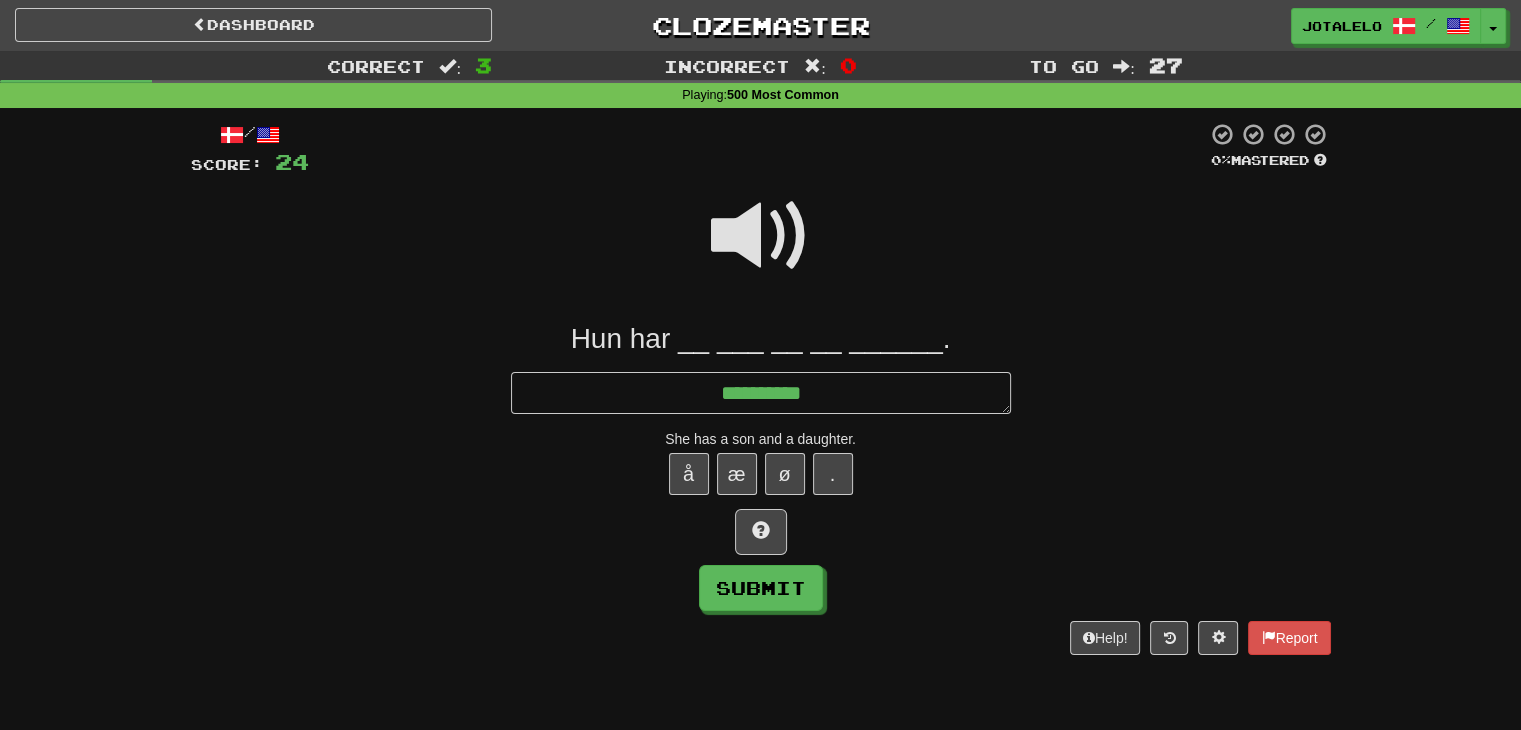 type on "*" 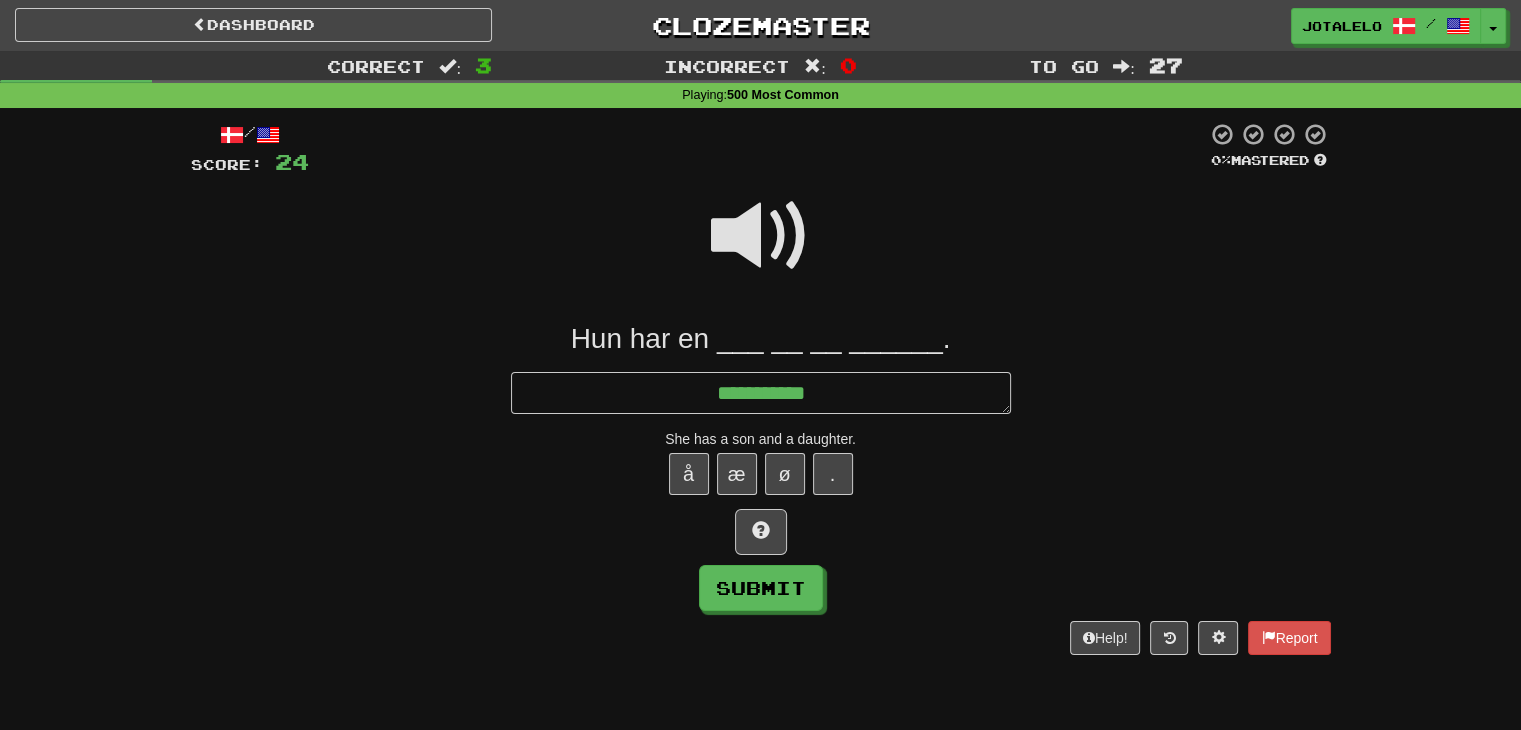 type on "*" 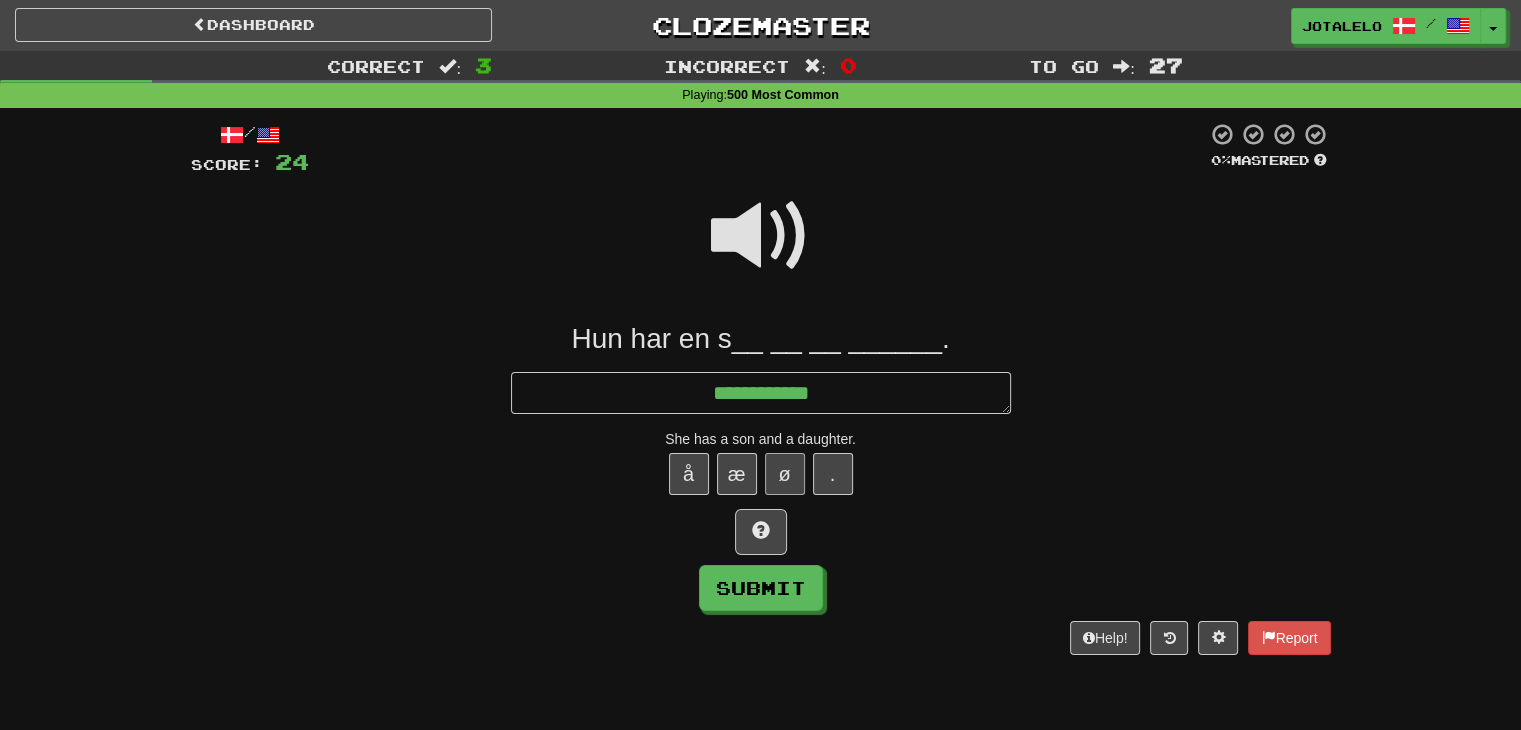 type on "**********" 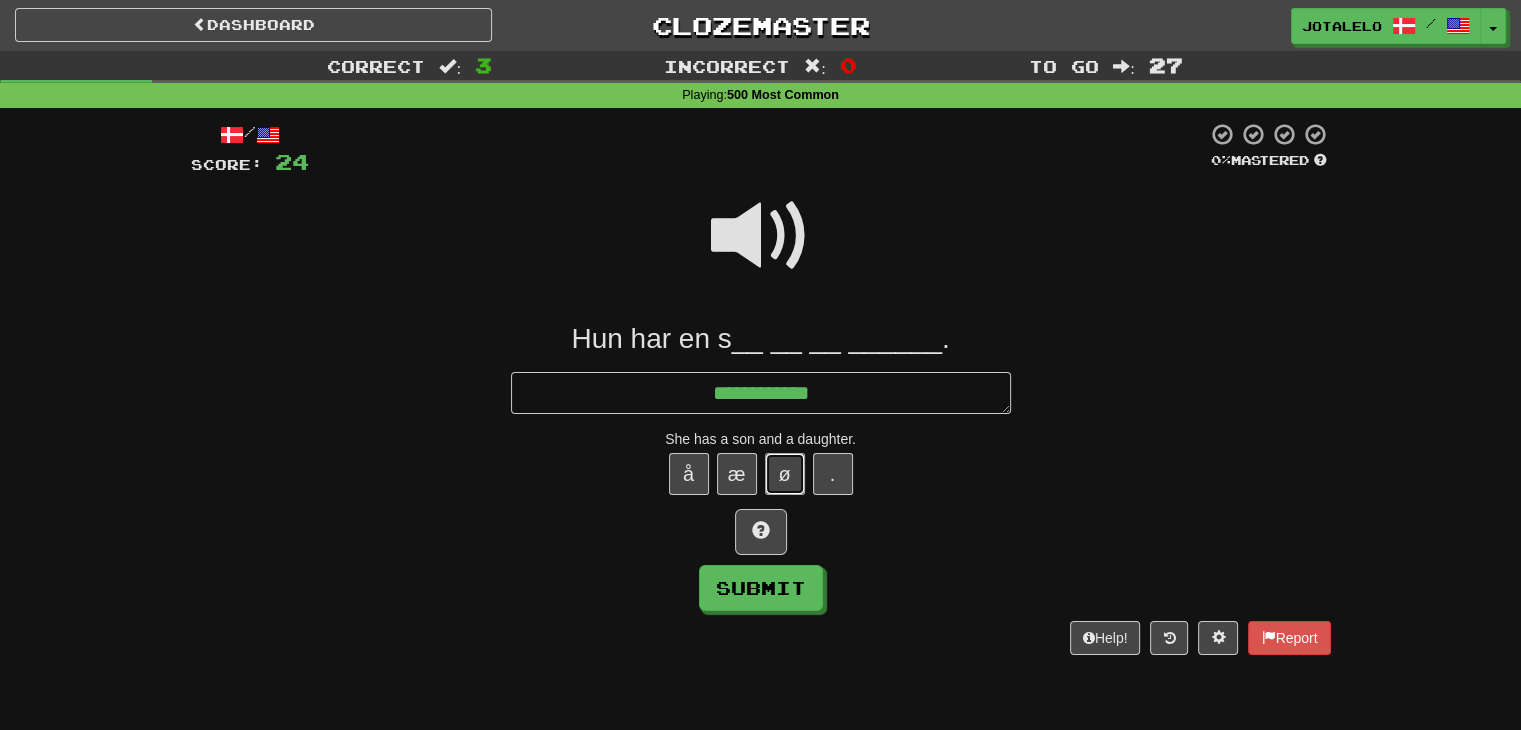 click on "ø" at bounding box center (785, 474) 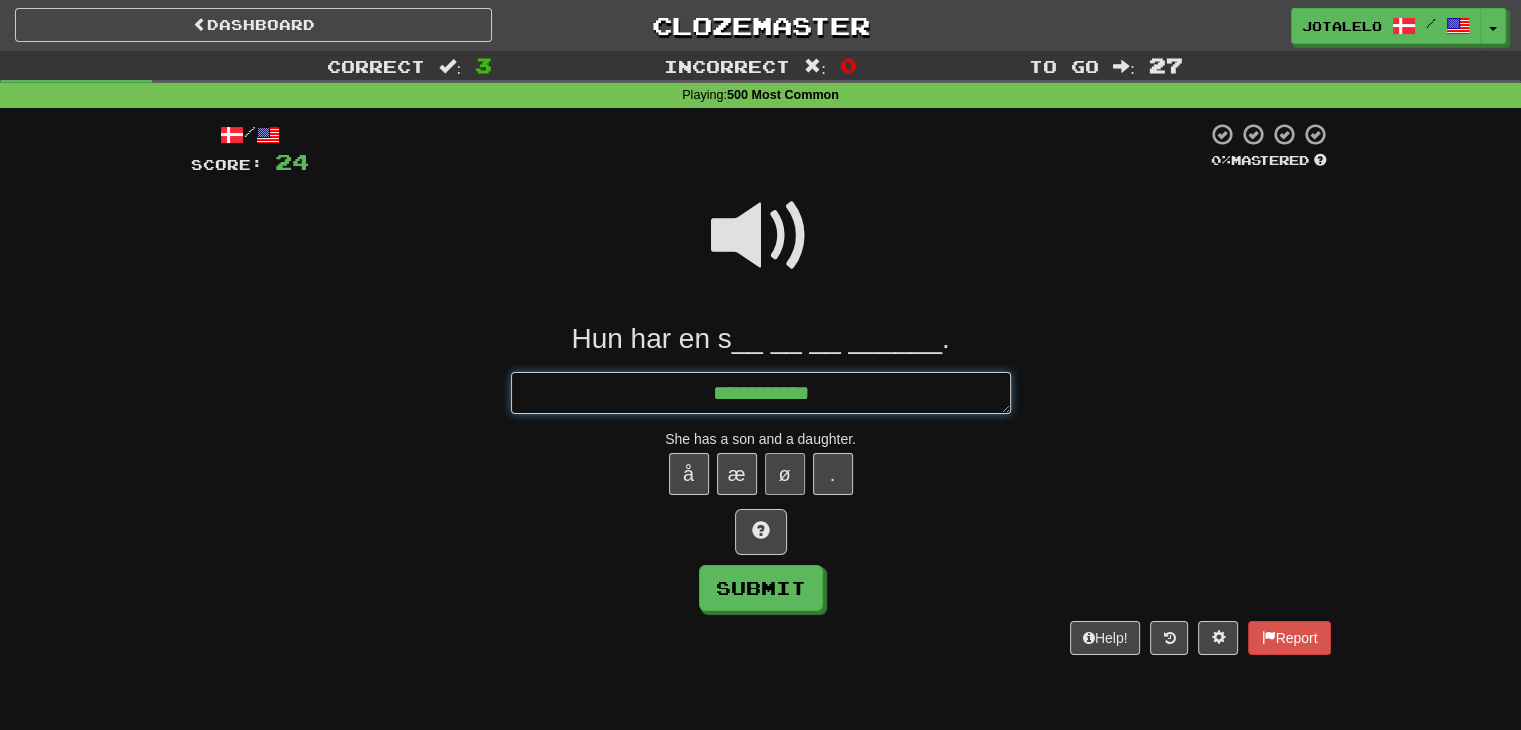 type on "*" 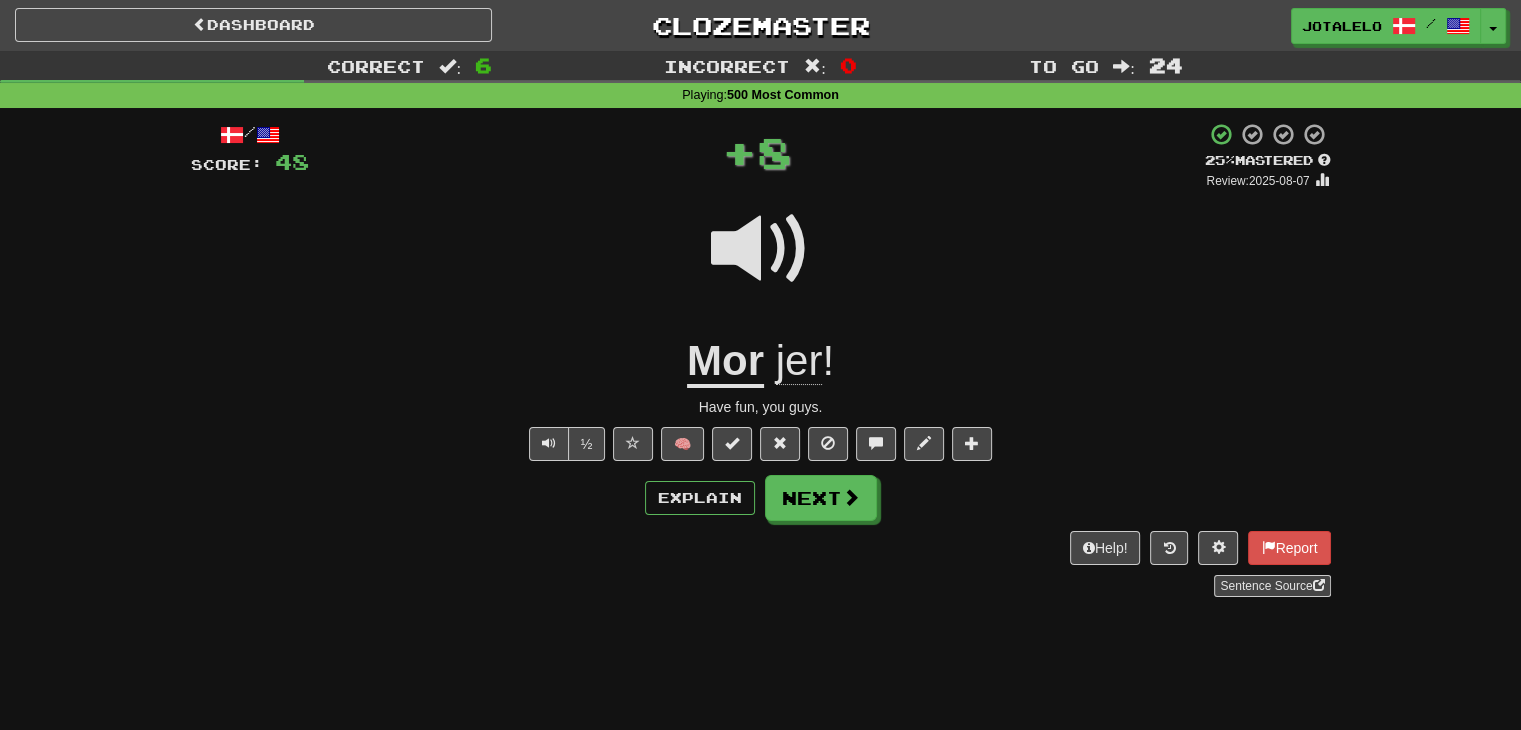 click on "jer" at bounding box center (799, 361) 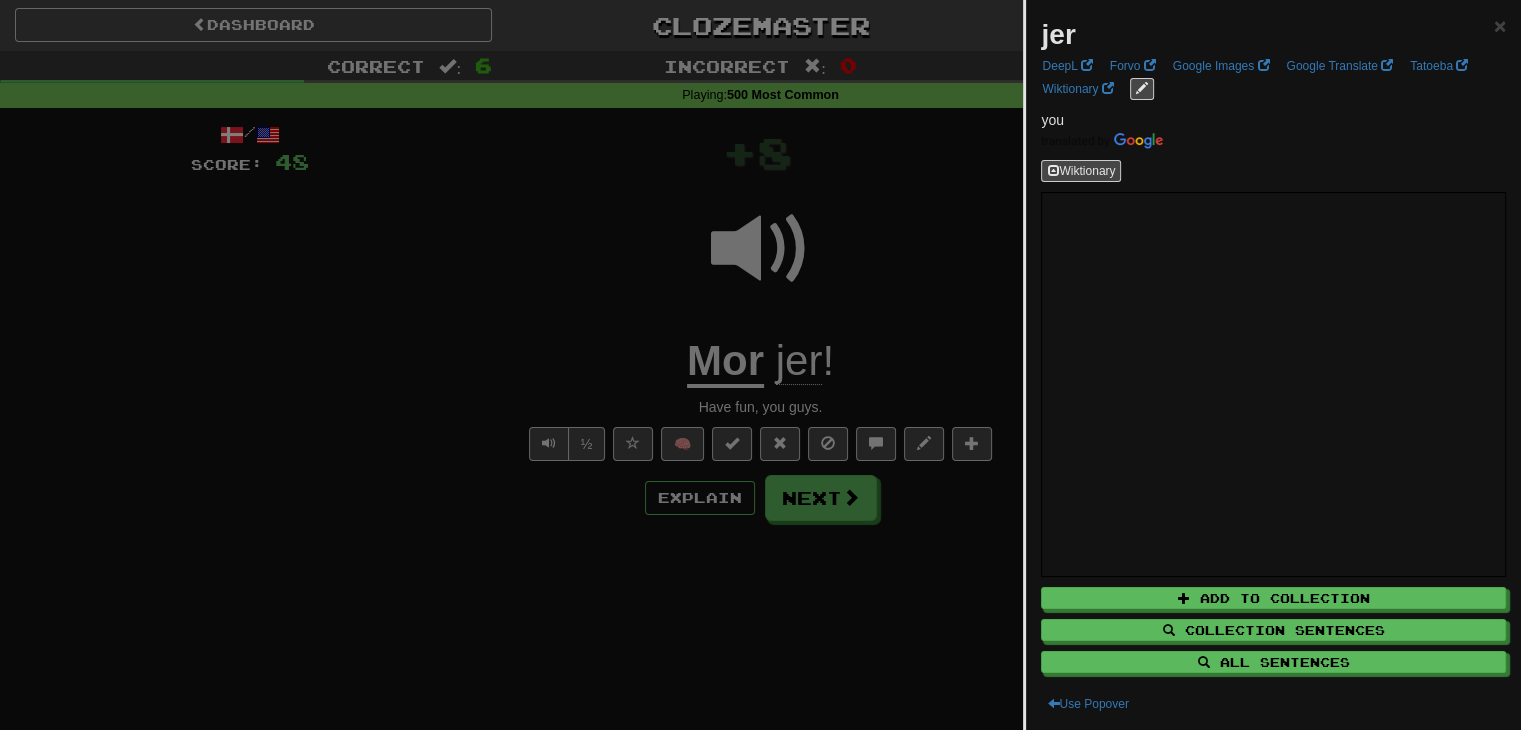 click at bounding box center (760, 365) 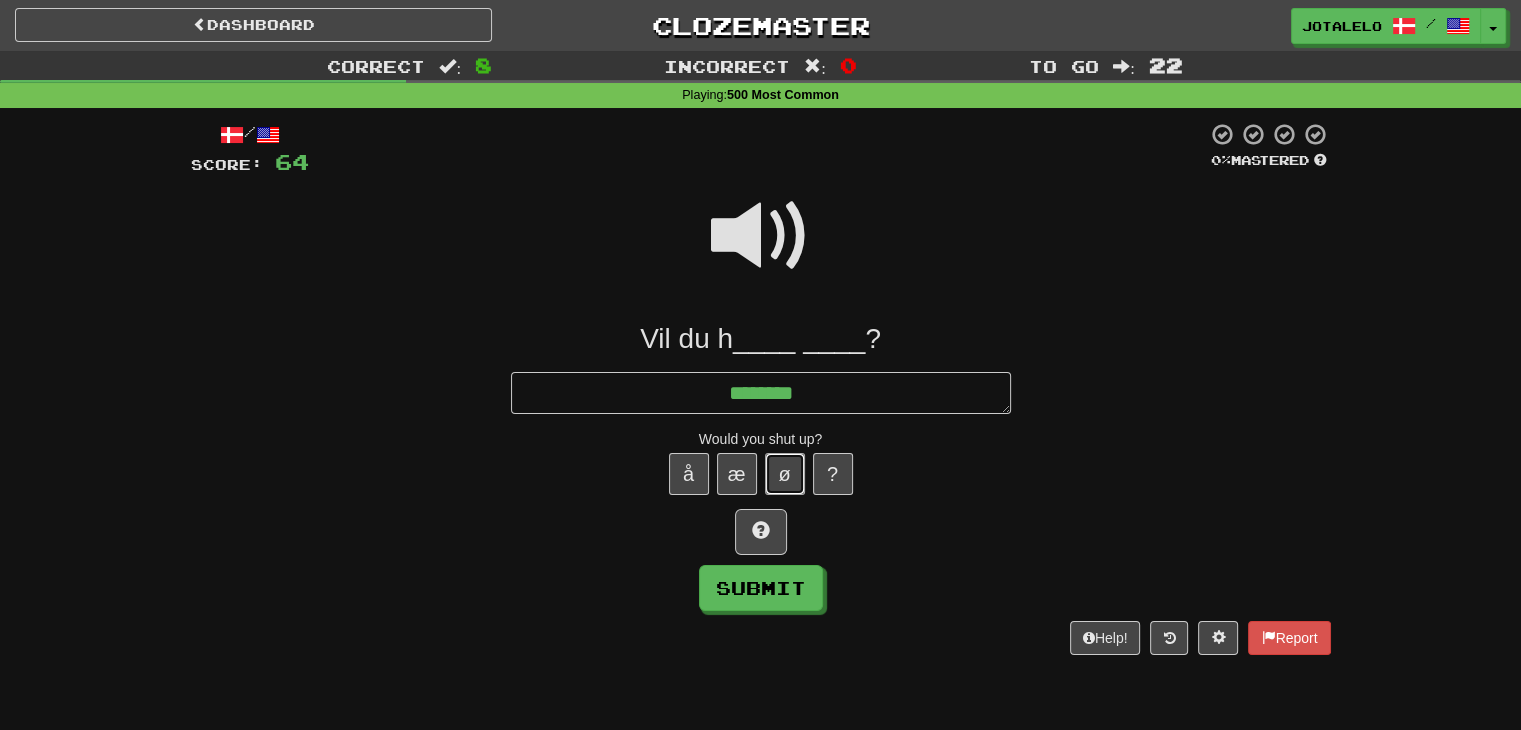click on "ø" at bounding box center [785, 474] 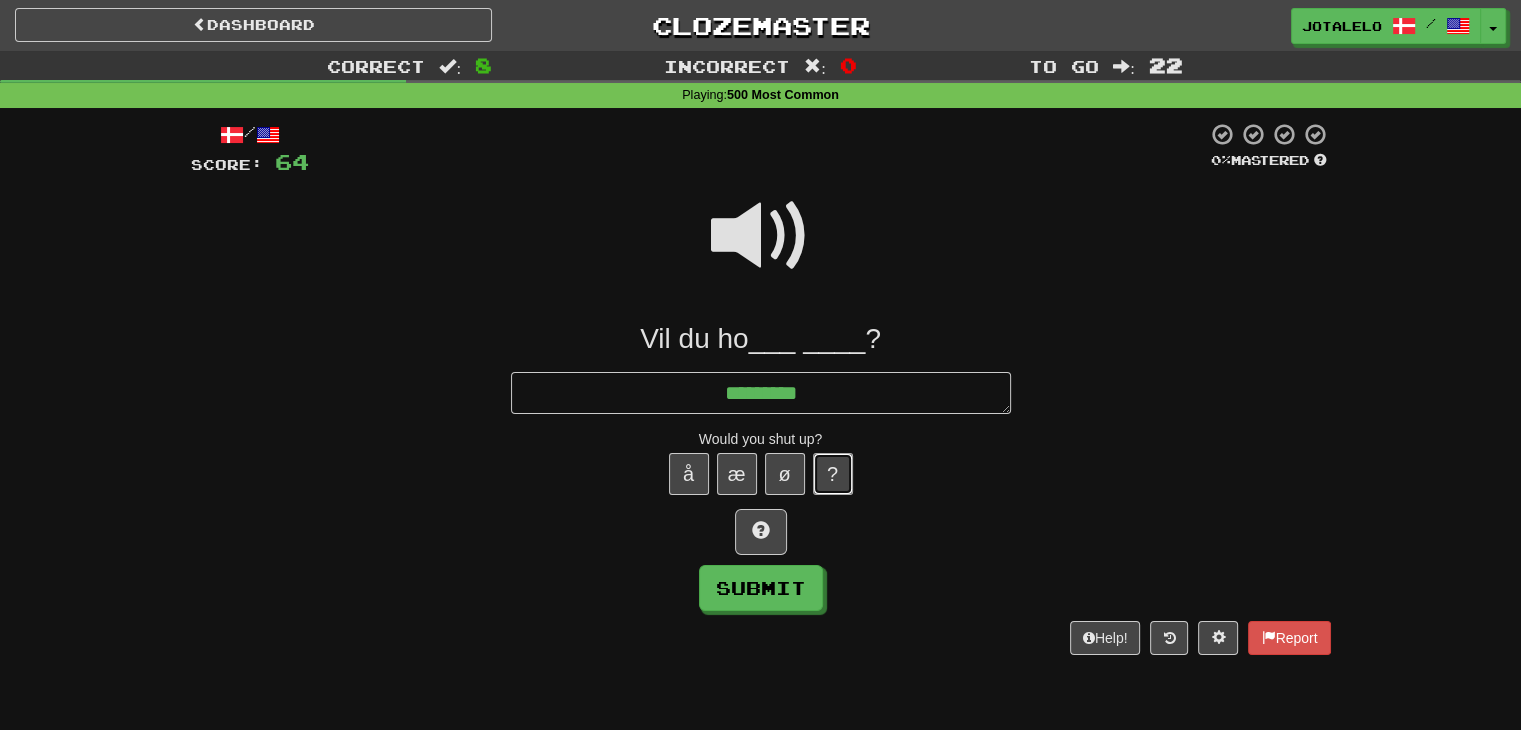 click on "?" at bounding box center (833, 474) 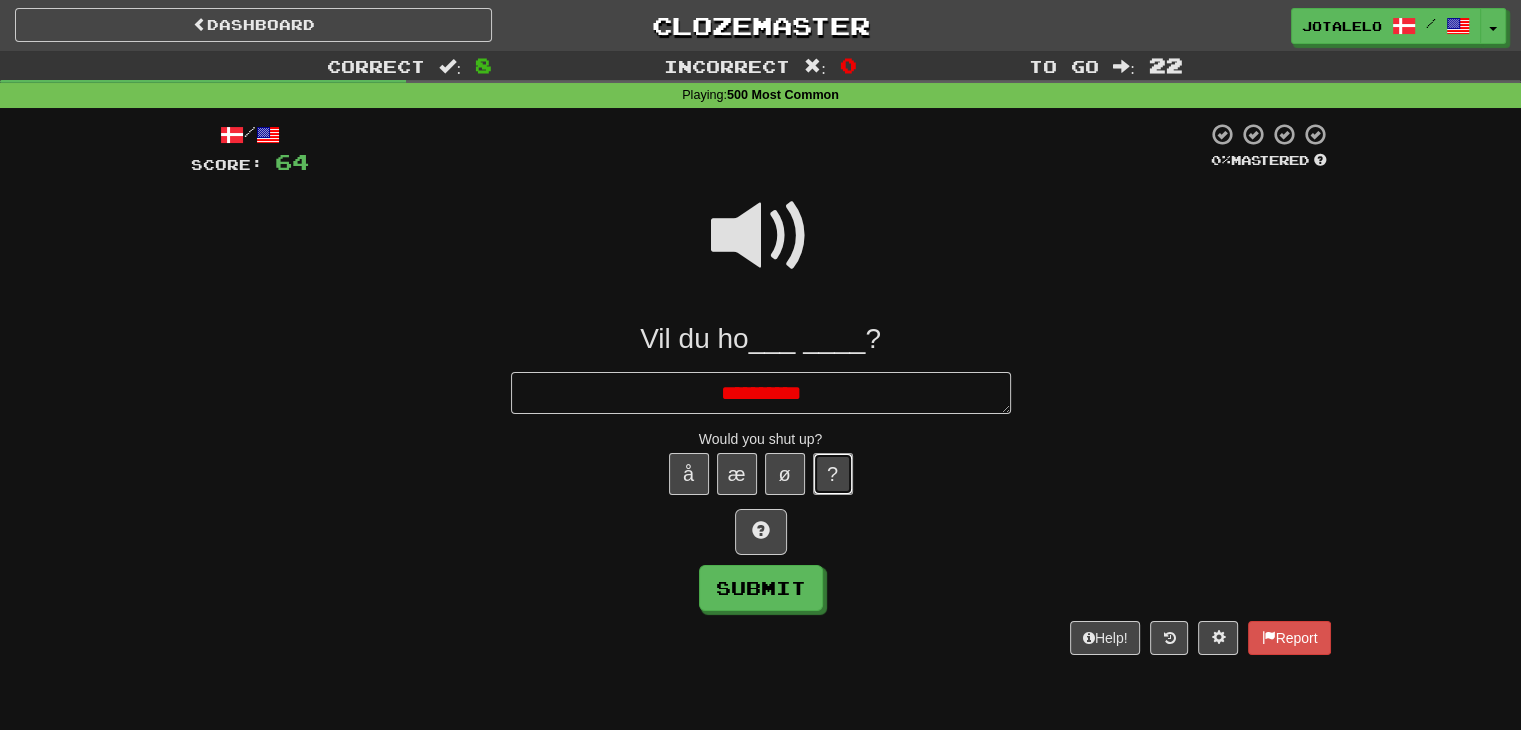 click on "?" at bounding box center [833, 474] 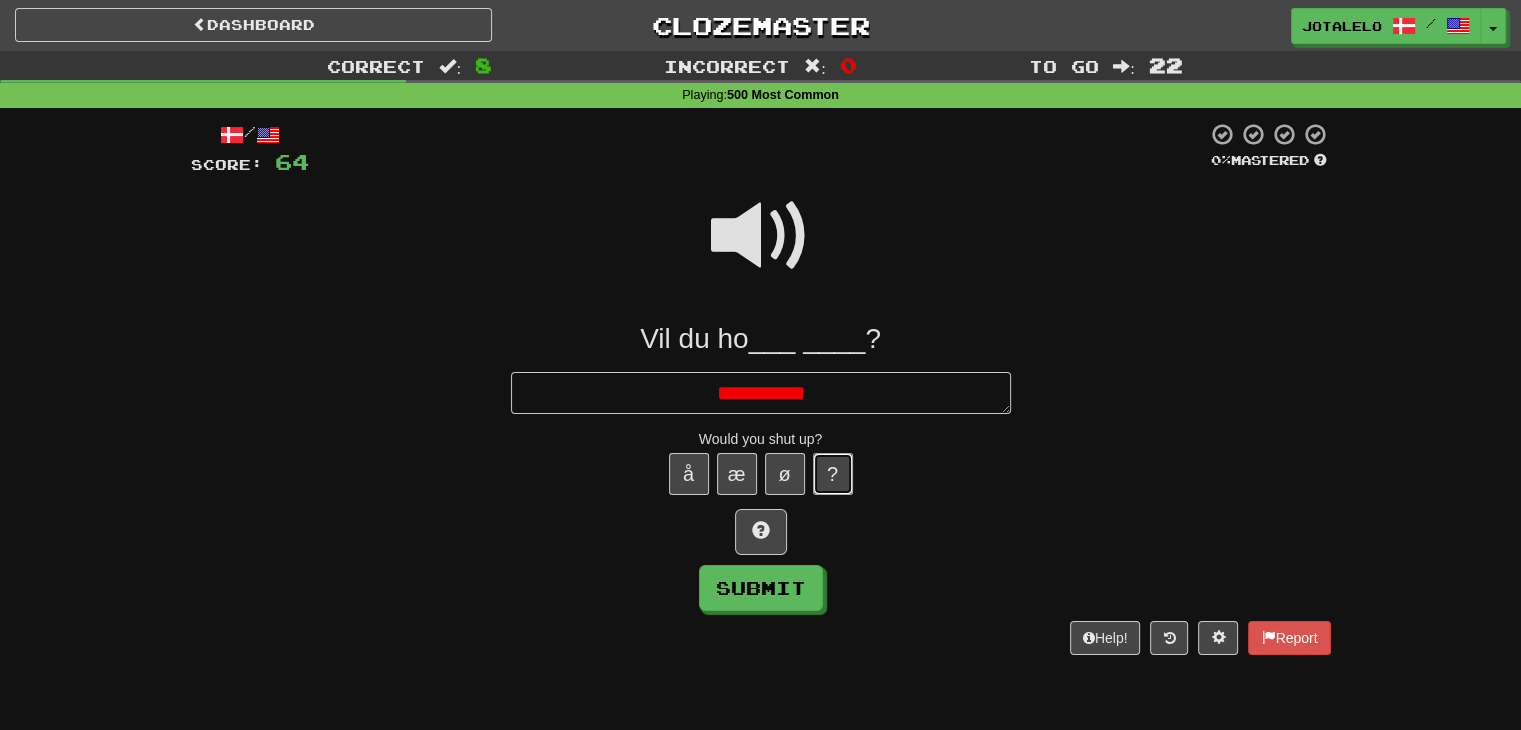 click on "?" at bounding box center [833, 474] 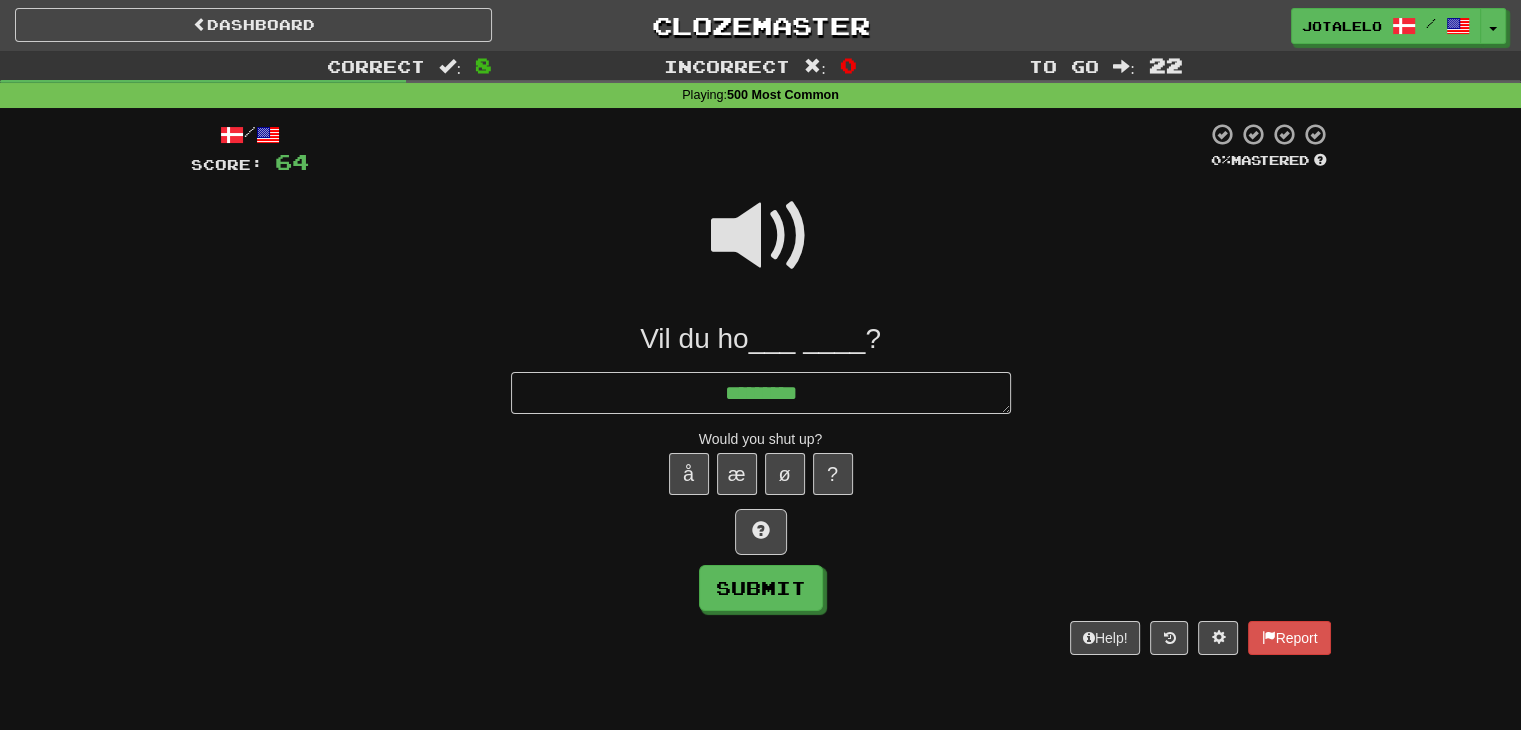 click on "Vil du ho___ ____? ********* Would you shut up? å æ ø ? Submit" at bounding box center [761, 466] 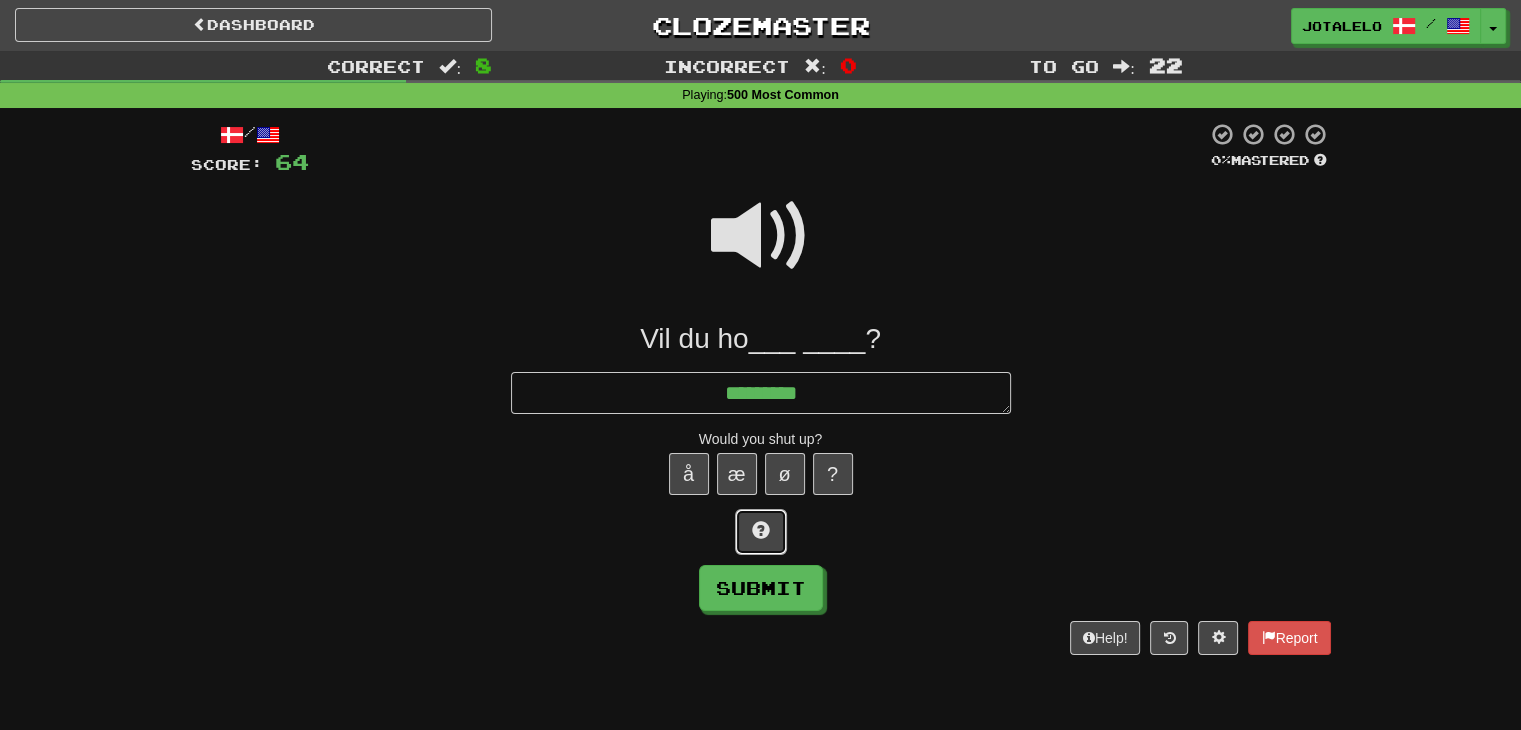 click at bounding box center (761, 530) 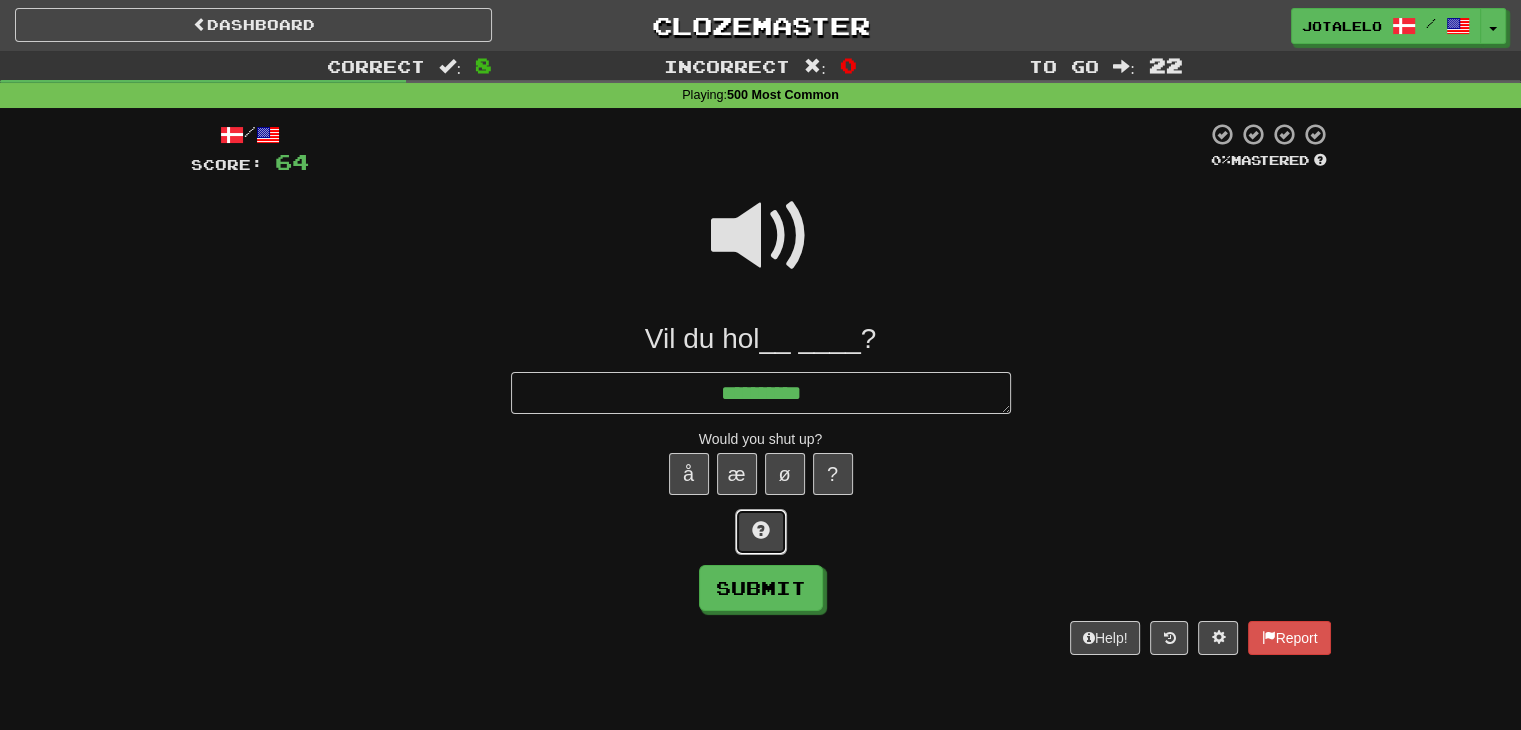 click at bounding box center (761, 530) 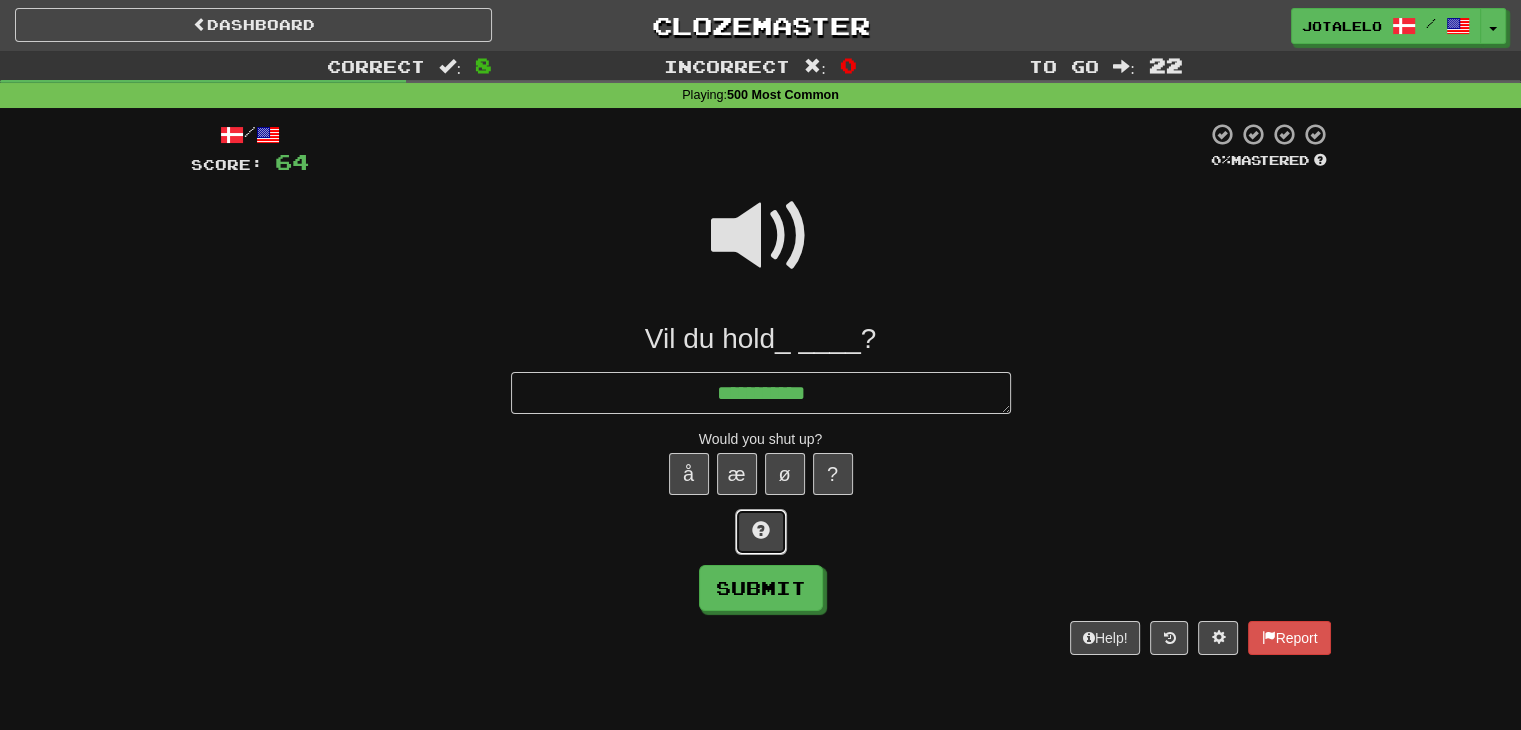 click at bounding box center (761, 530) 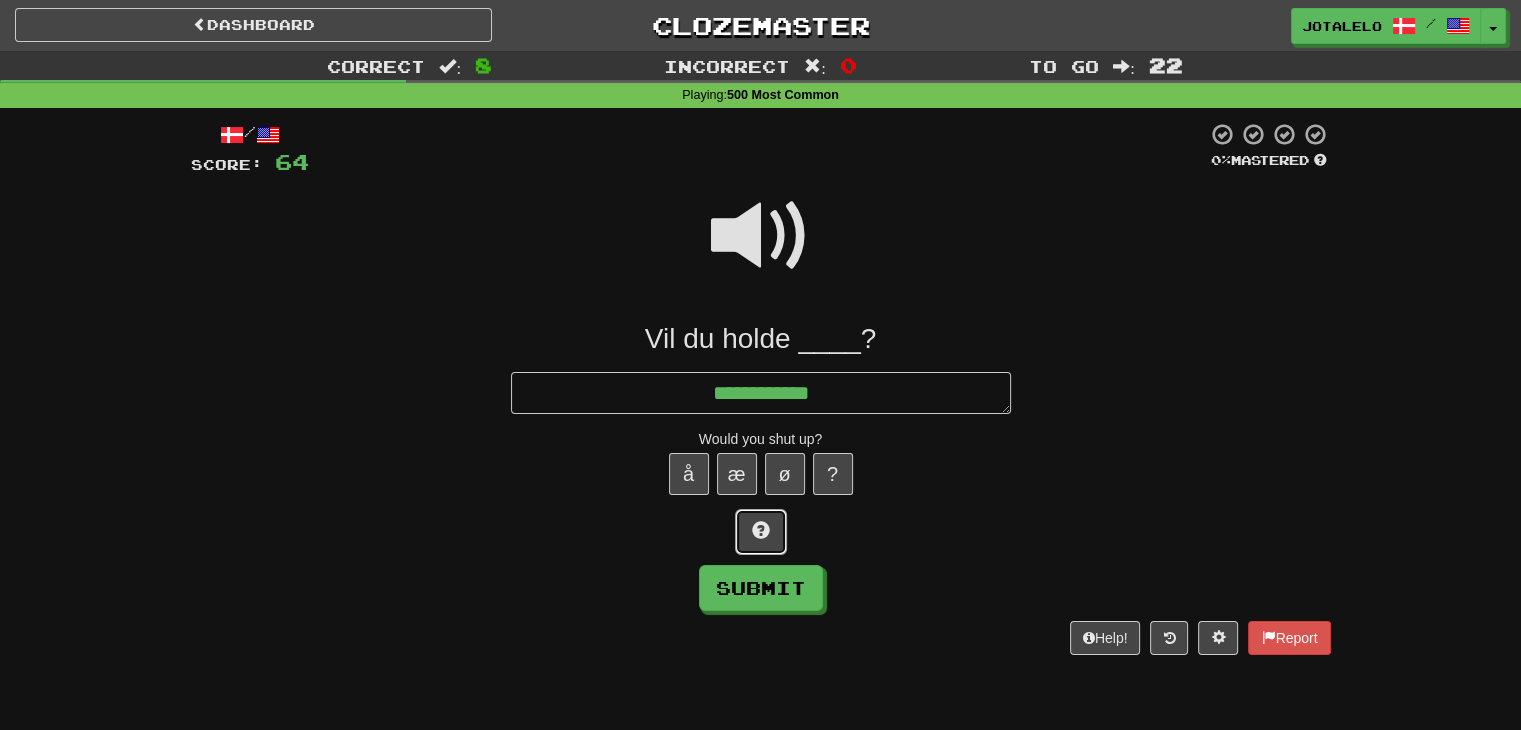 click at bounding box center (761, 530) 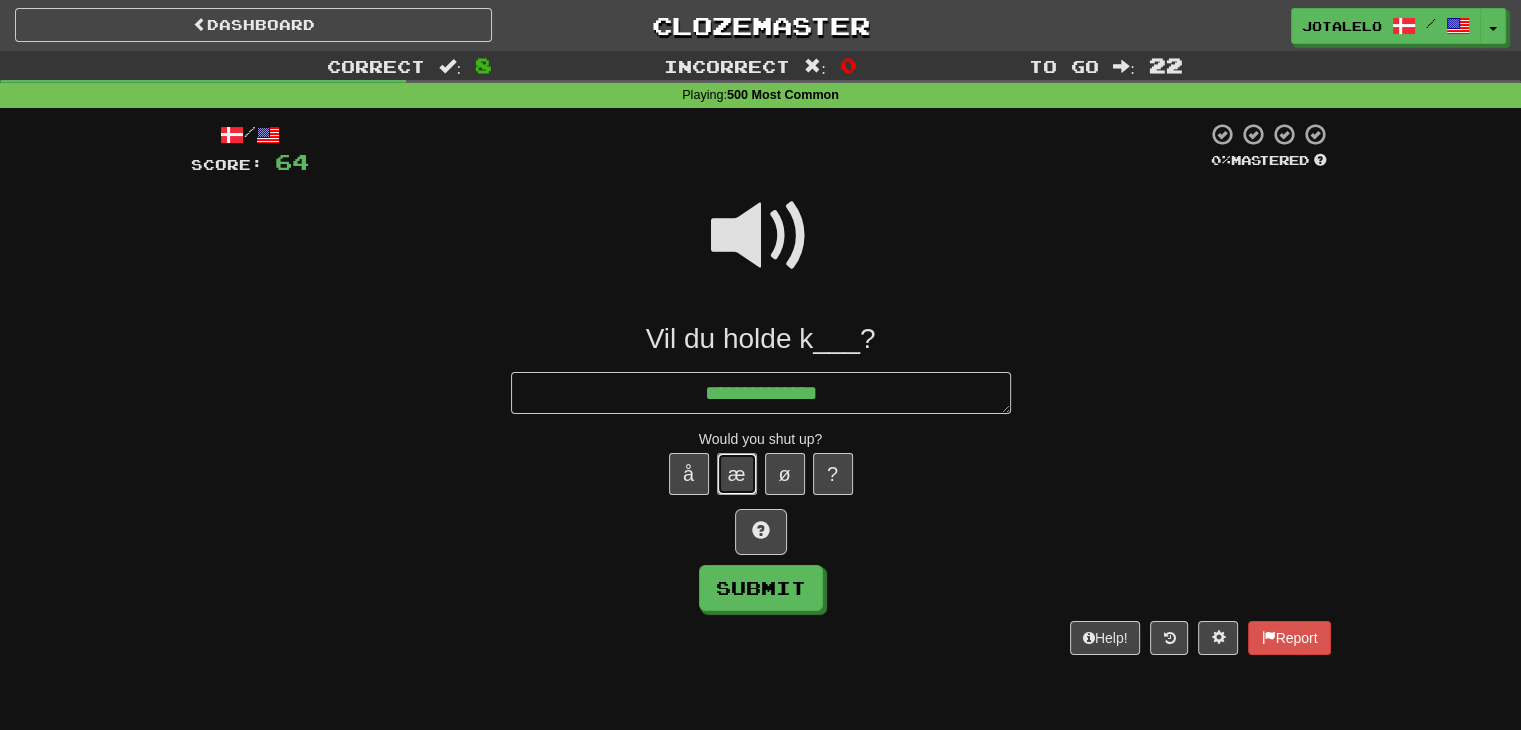 click on "æ" at bounding box center (737, 474) 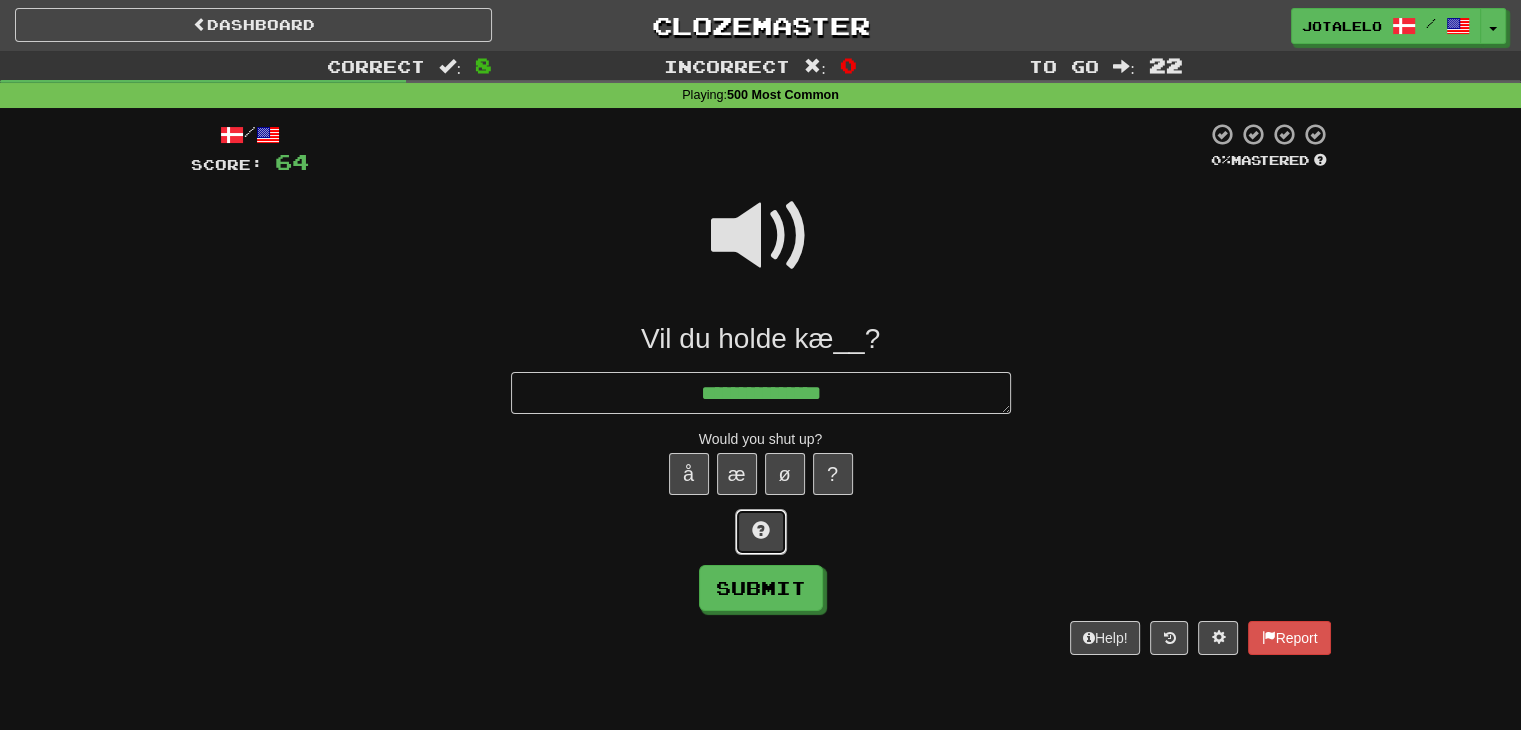 click at bounding box center (761, 532) 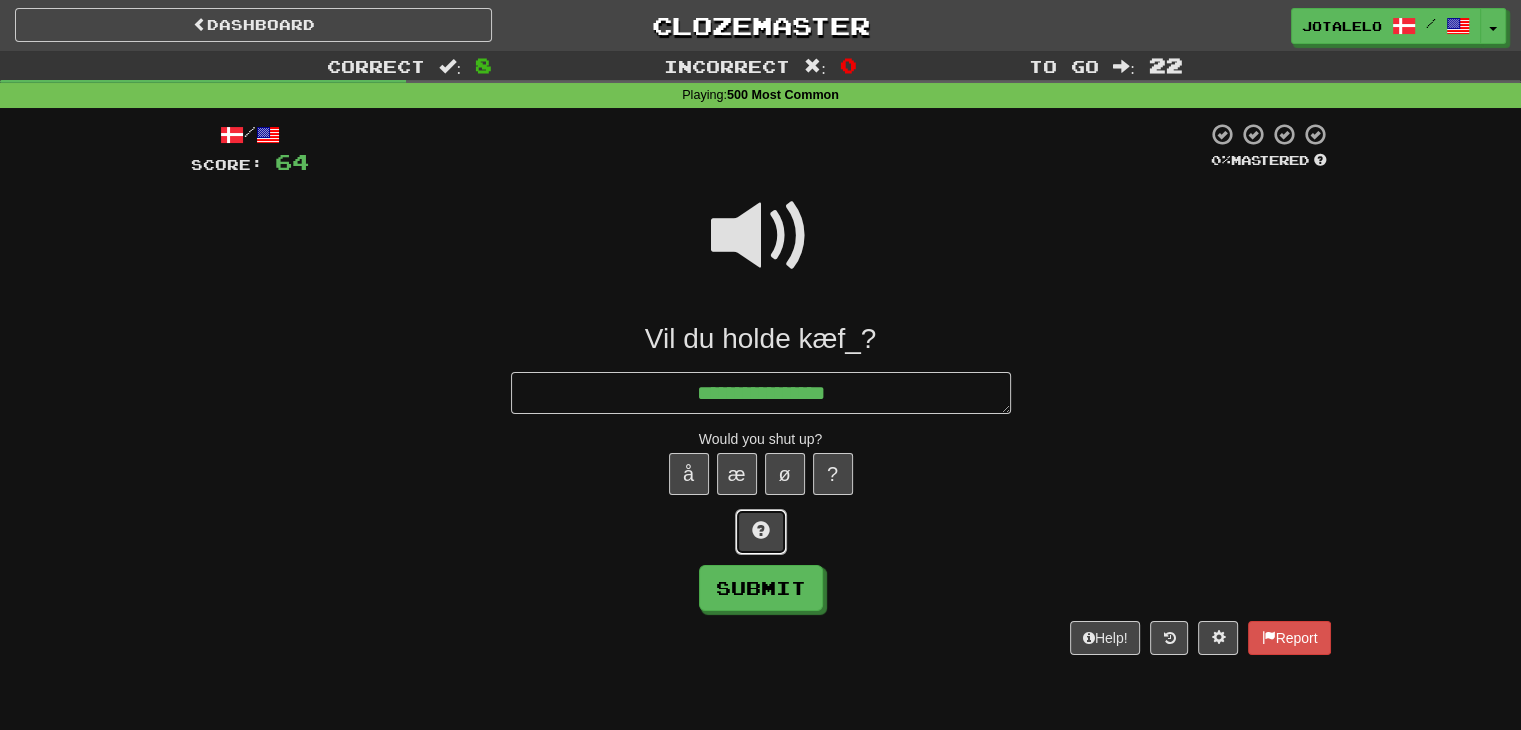 click at bounding box center (761, 532) 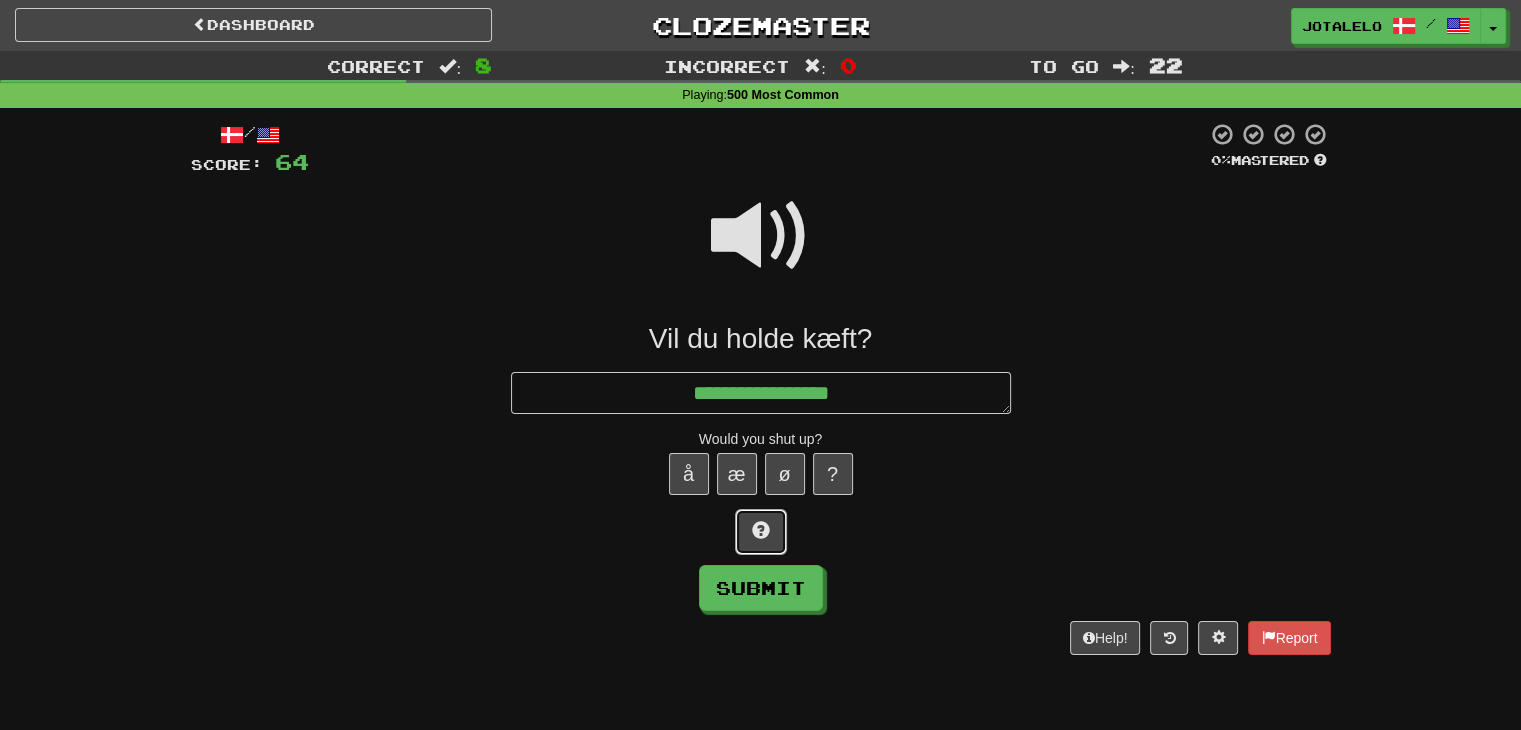 click at bounding box center [761, 532] 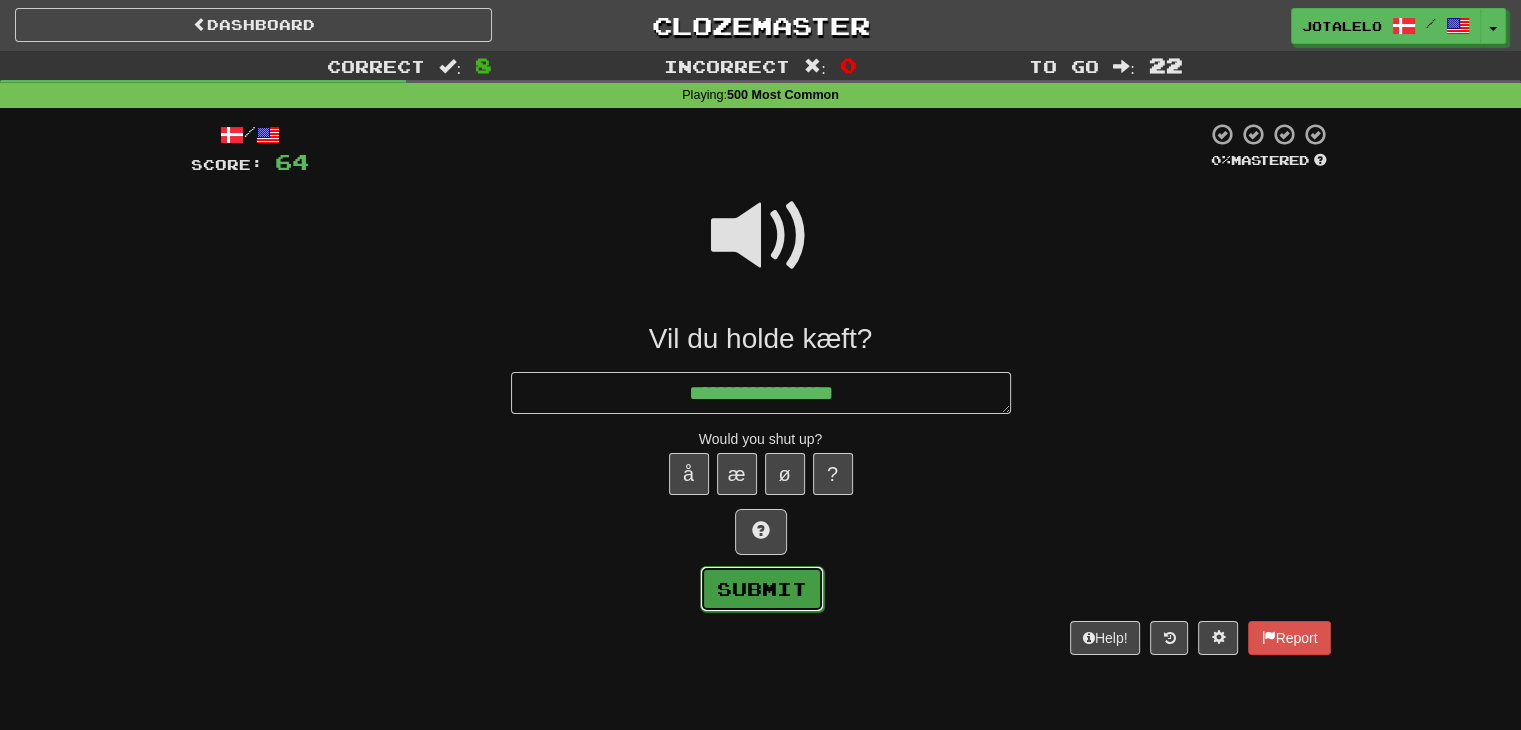 click on "Submit" at bounding box center (762, 589) 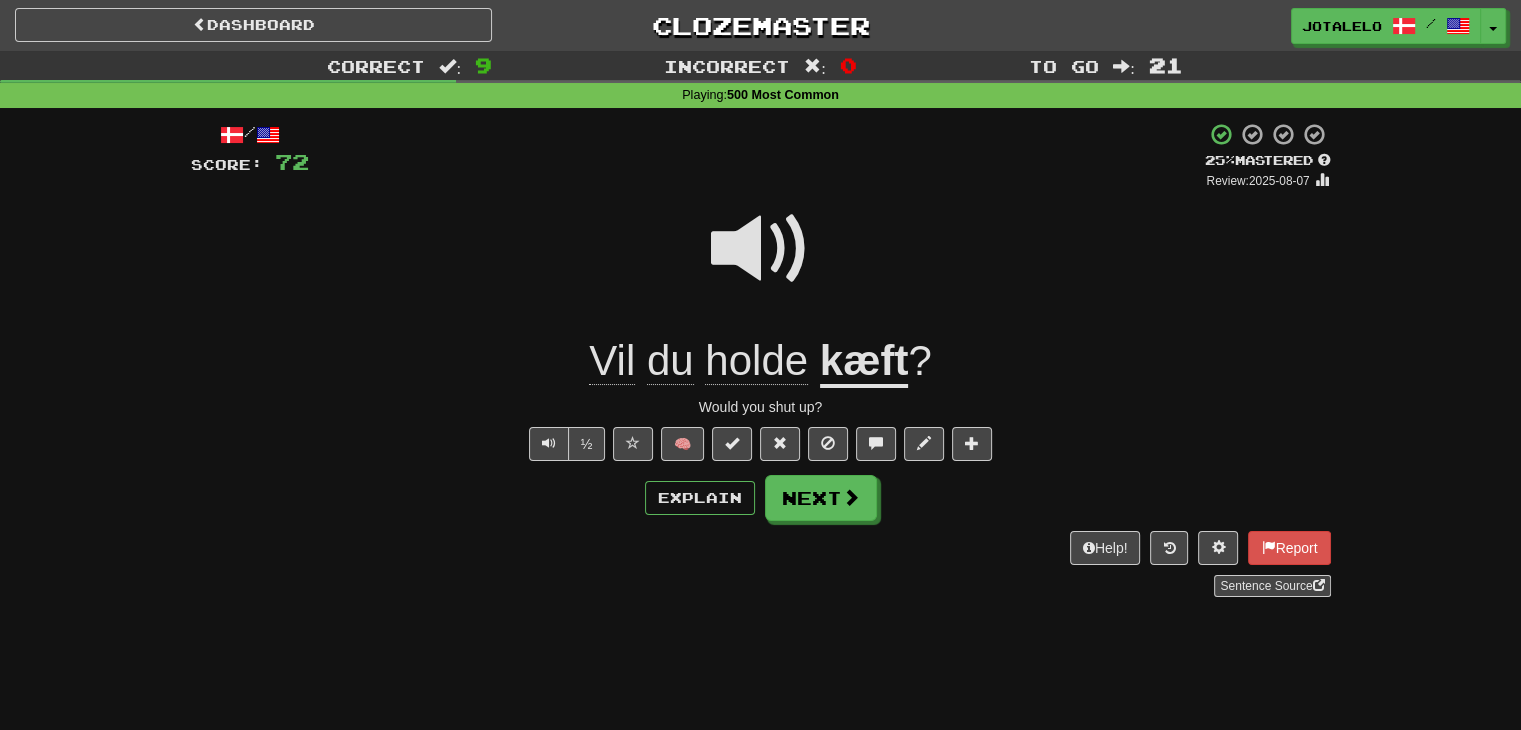click on "kæft" at bounding box center [864, 362] 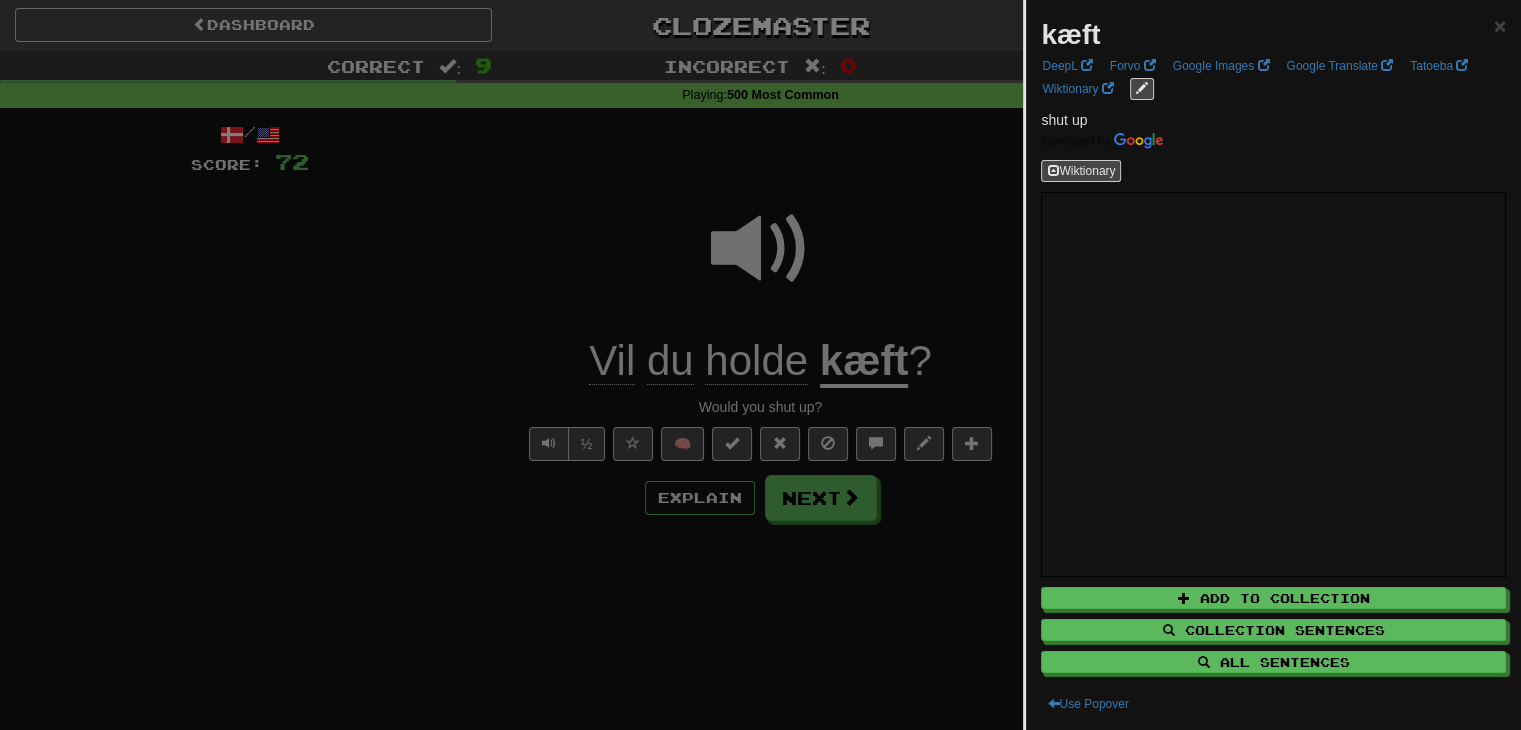 click at bounding box center [760, 365] 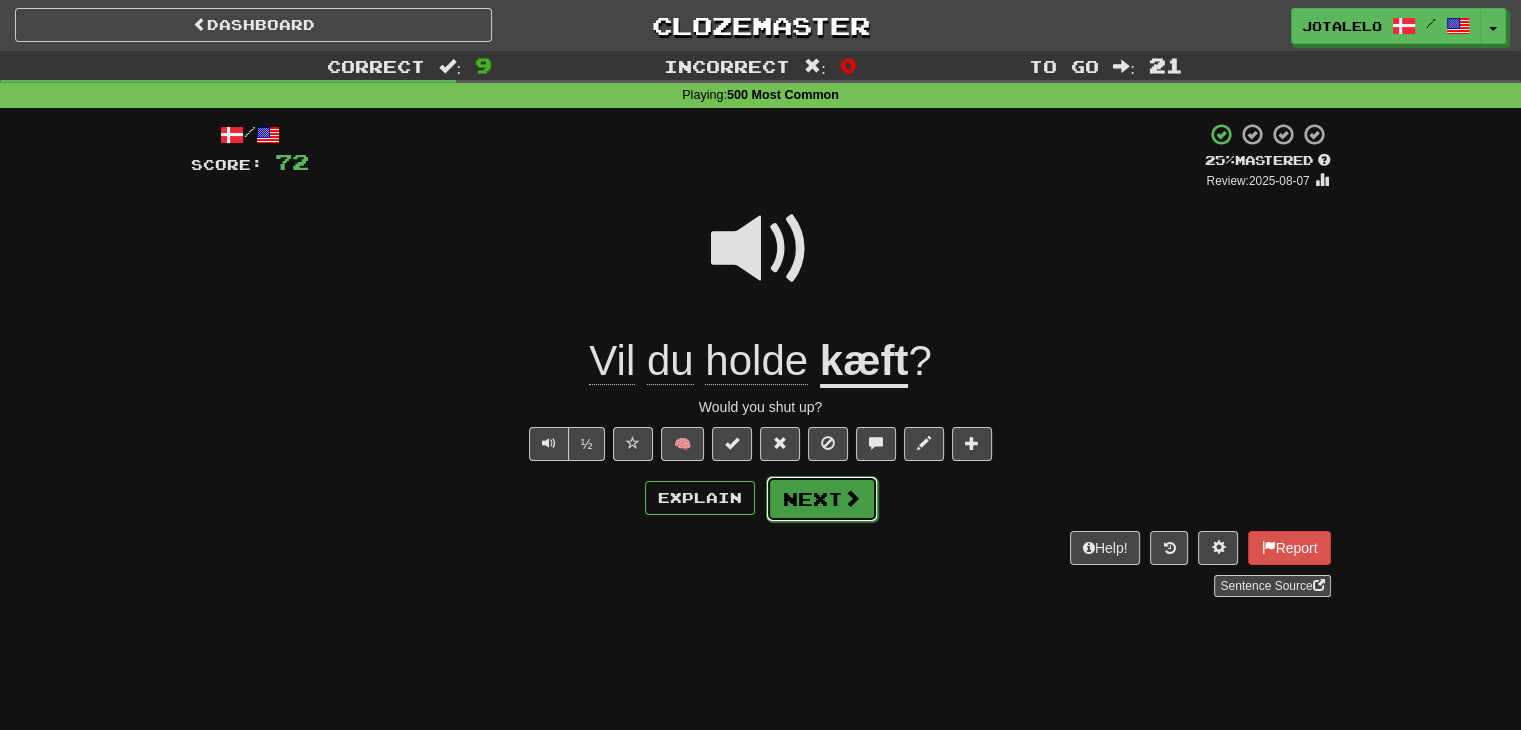 click on "Next" at bounding box center [822, 499] 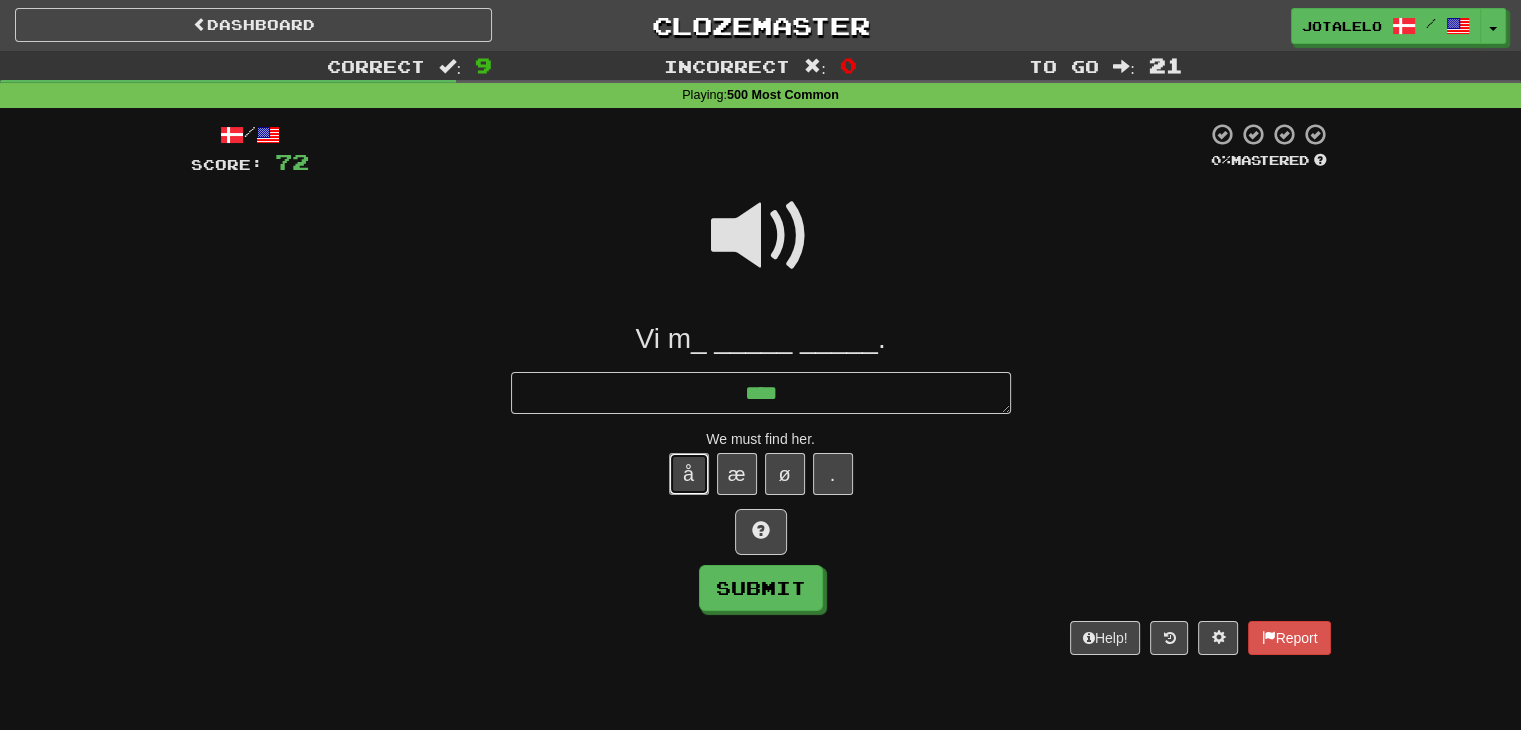 click on "å" at bounding box center (689, 474) 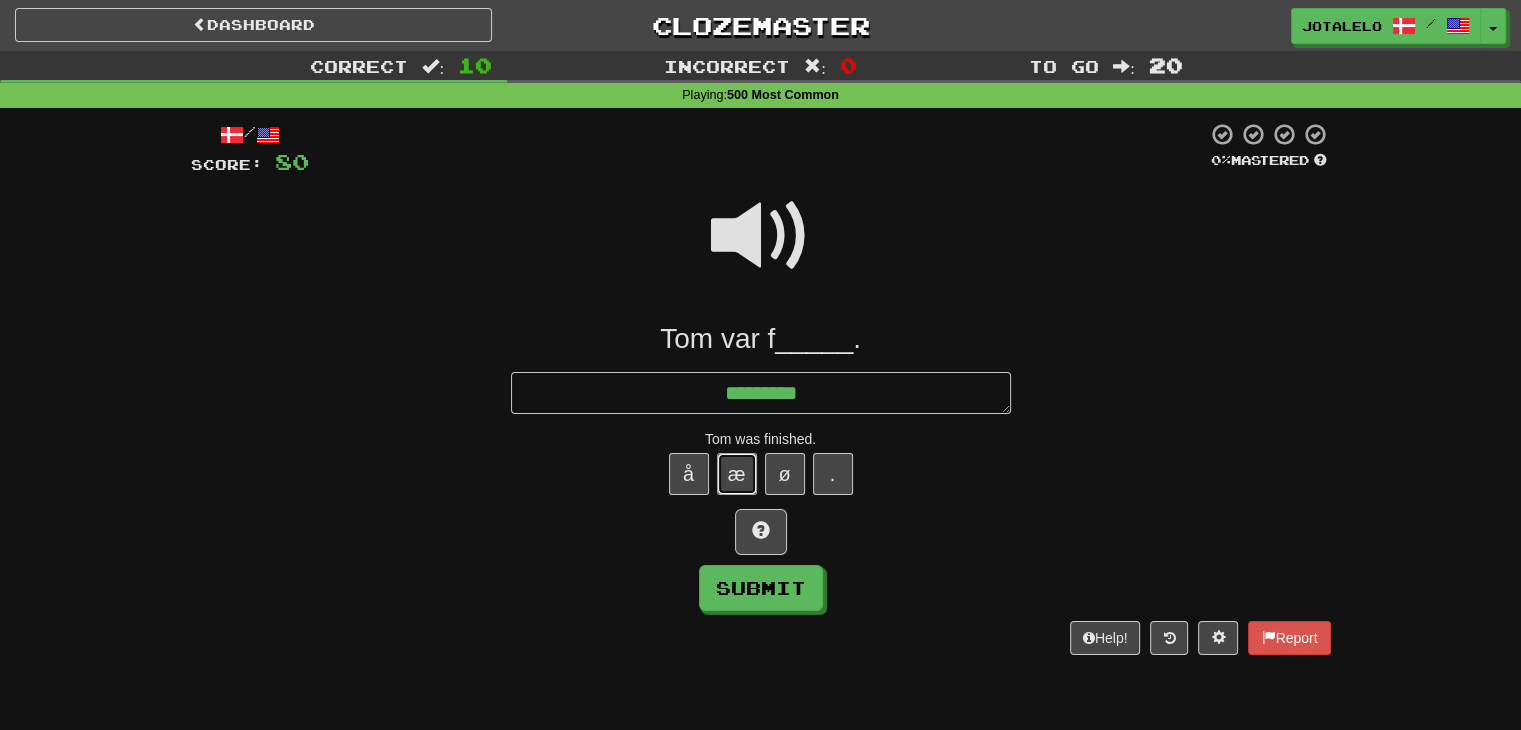 click on "æ" at bounding box center (737, 474) 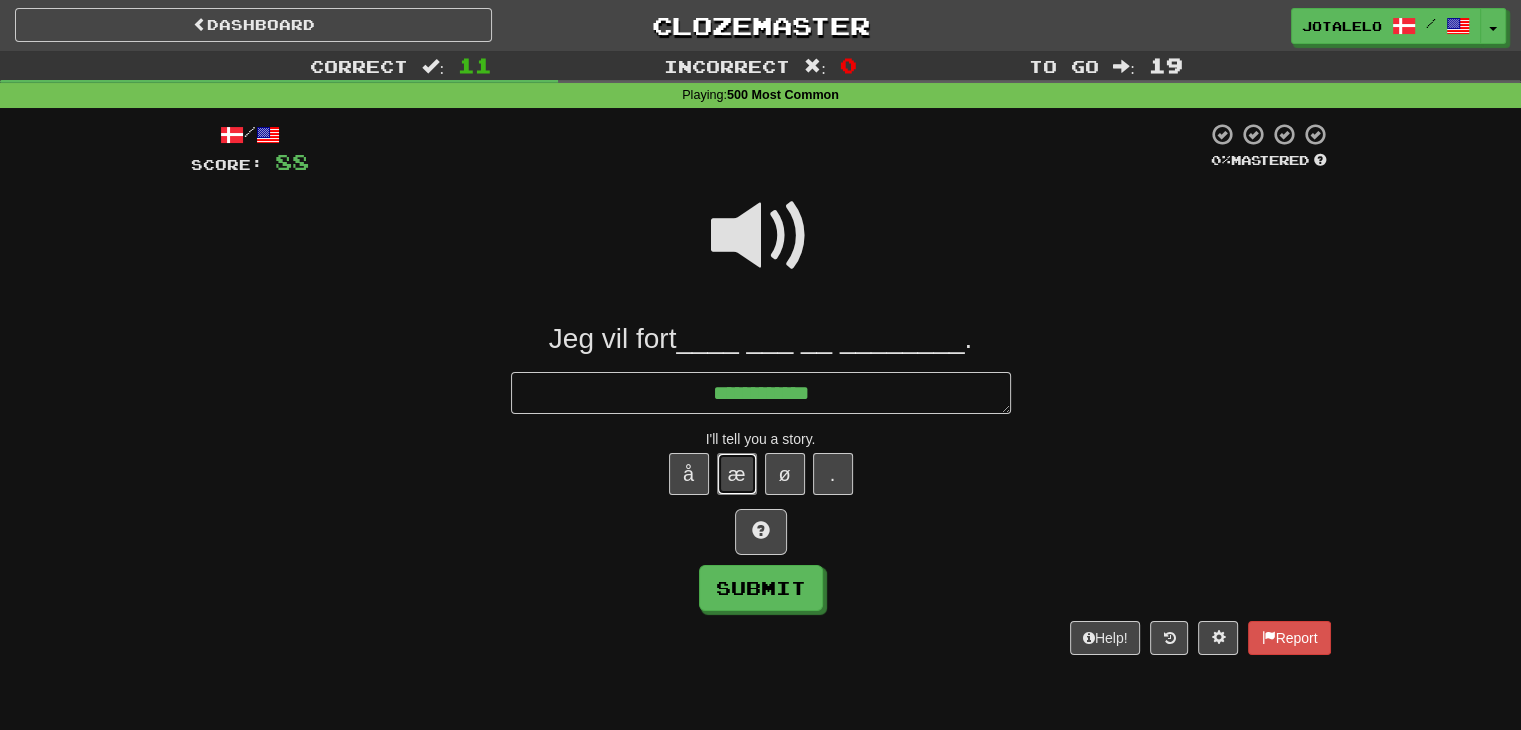 click on "æ" at bounding box center (737, 474) 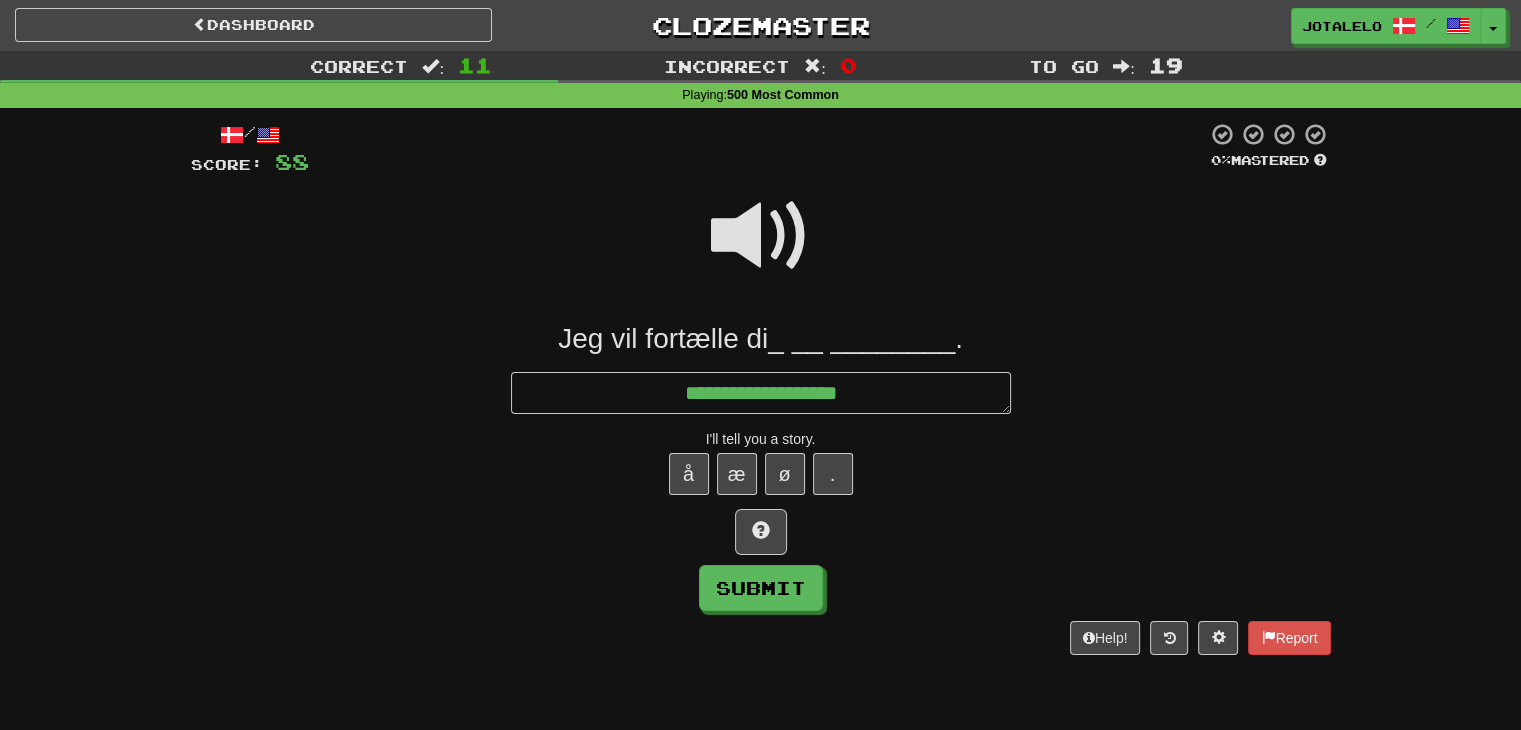 click at bounding box center (761, 236) 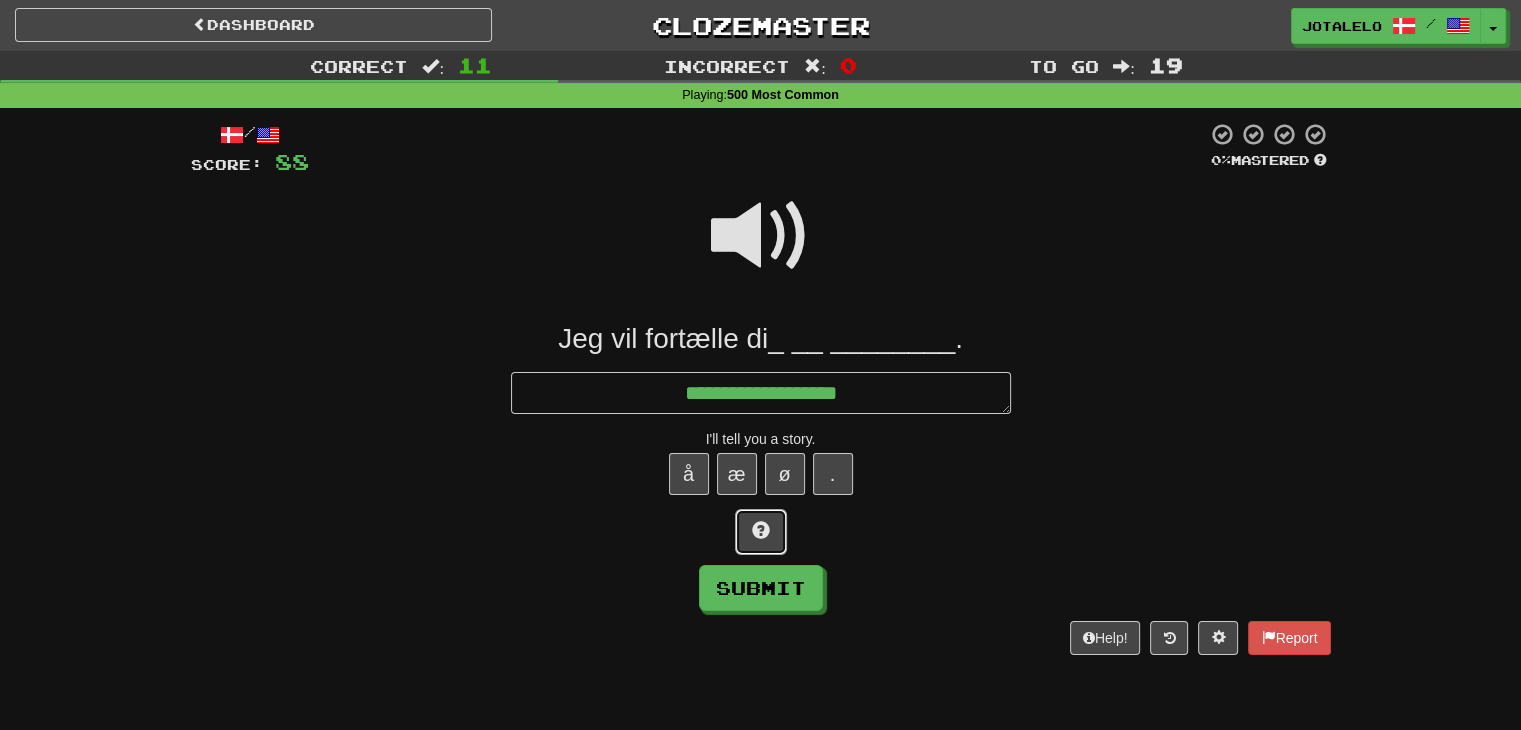 click at bounding box center (761, 530) 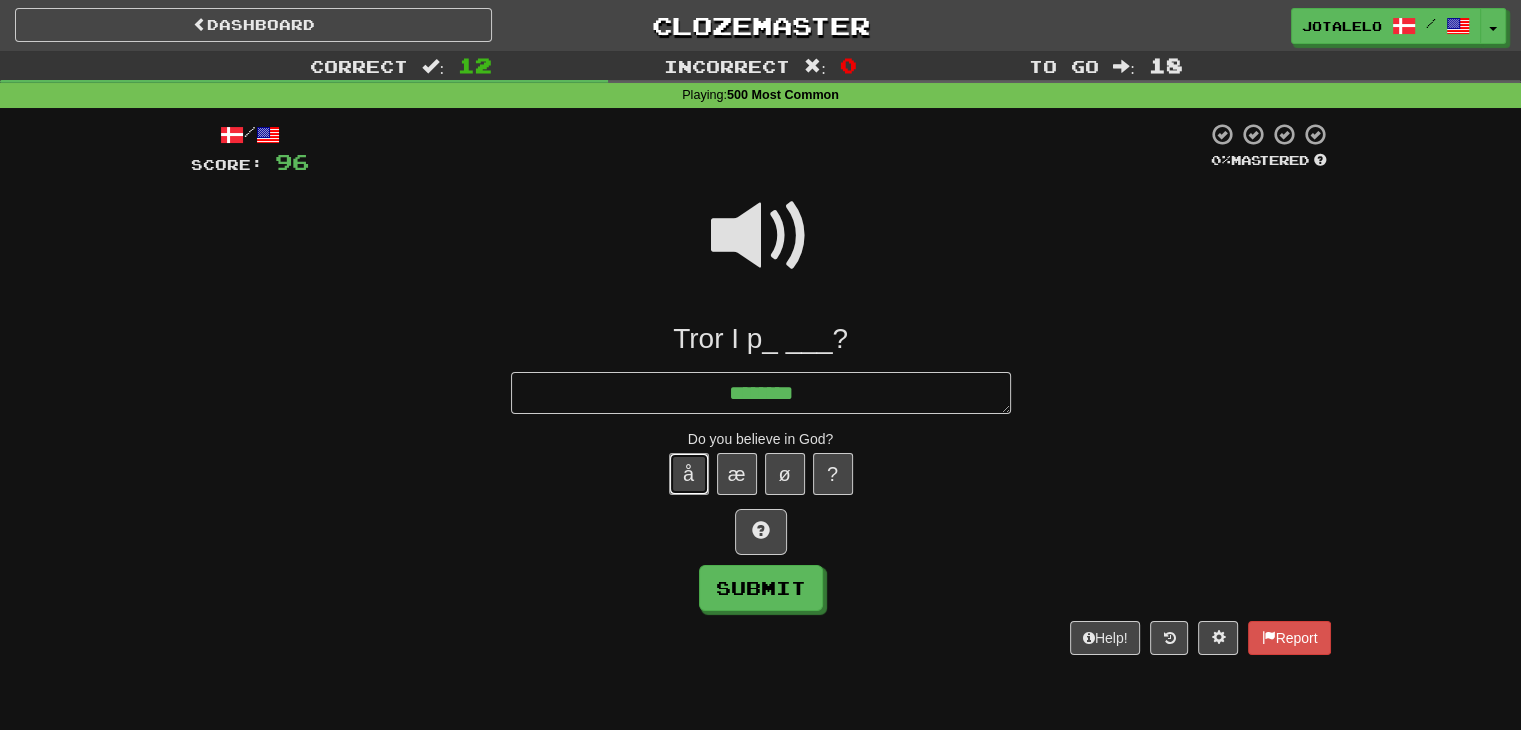 click on "å" at bounding box center [689, 474] 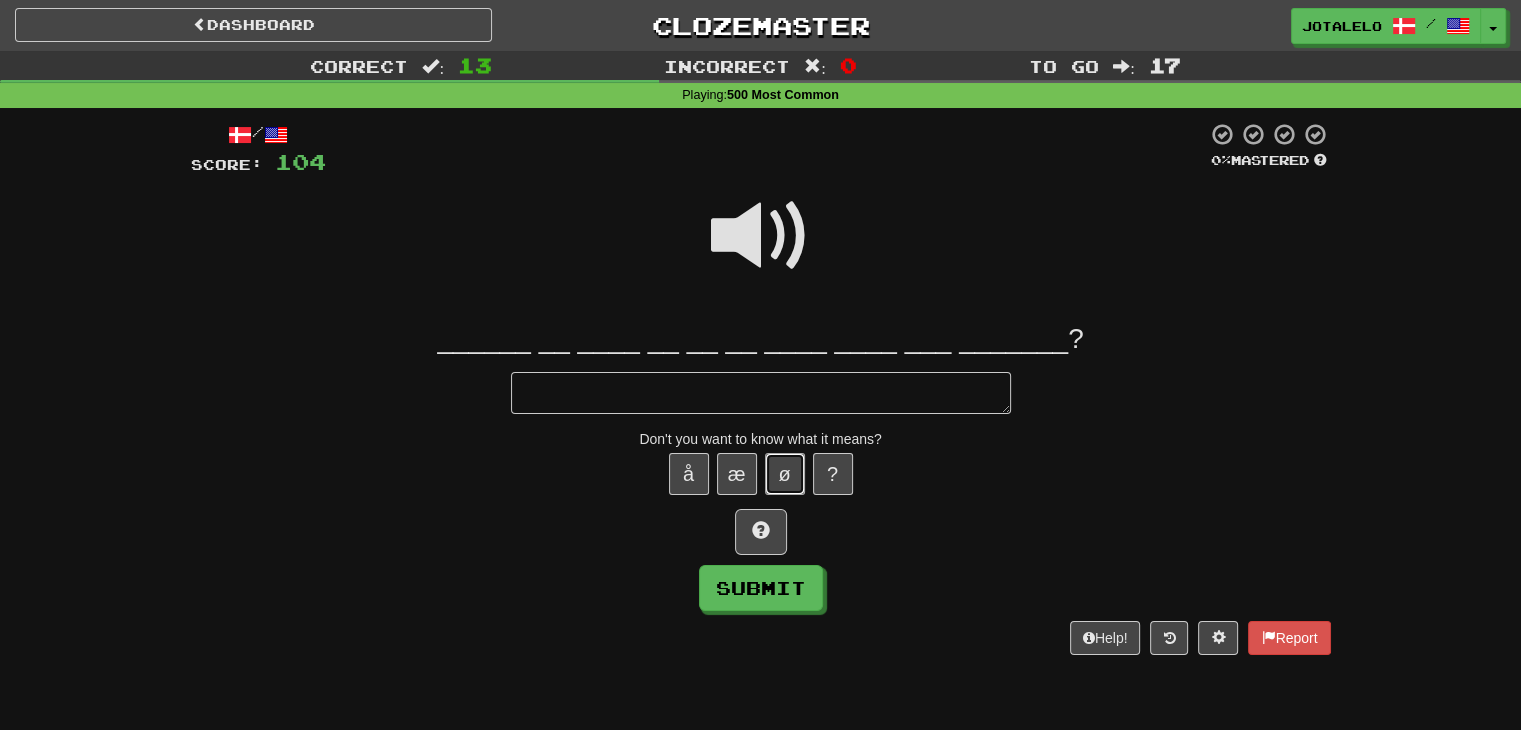 click on "ø" at bounding box center (785, 474) 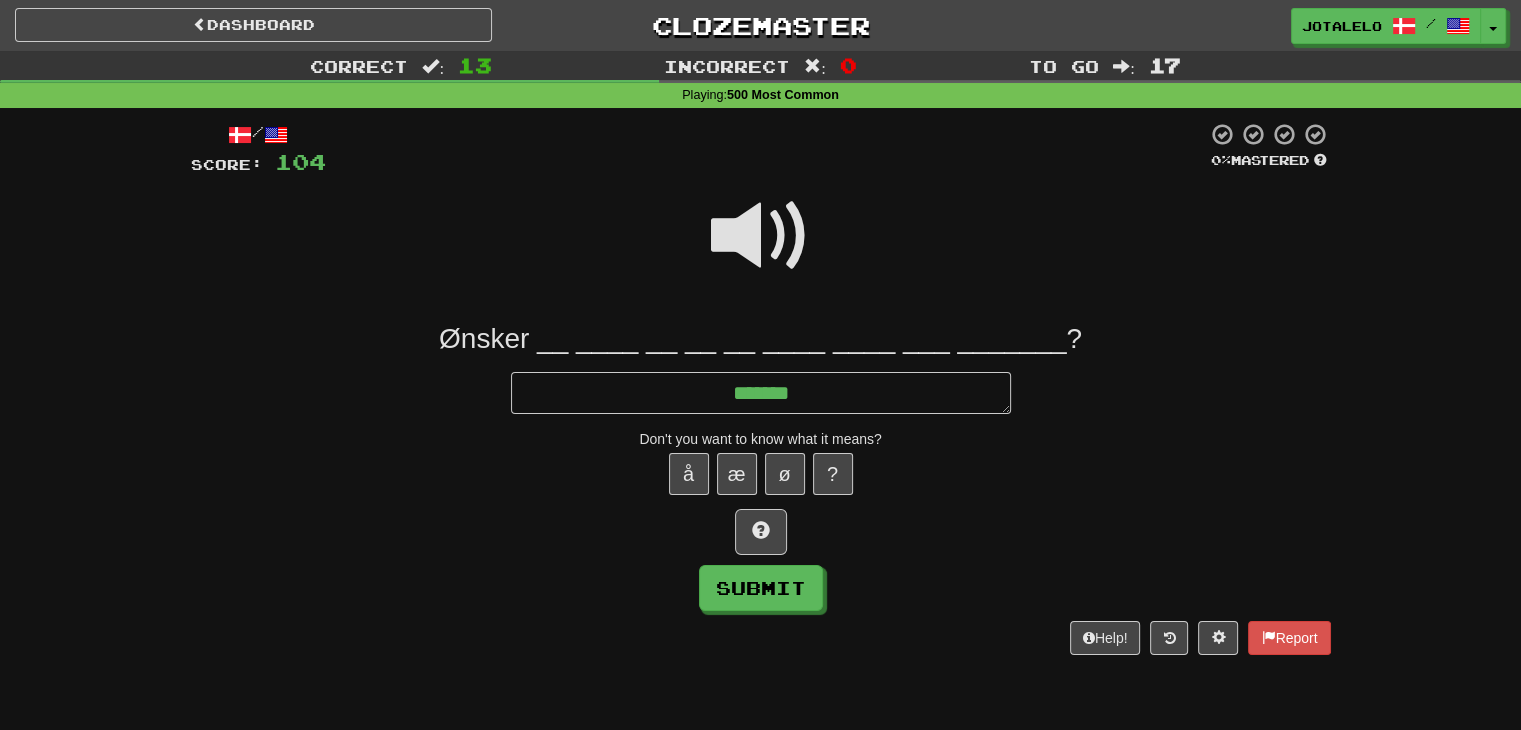 click at bounding box center (761, 236) 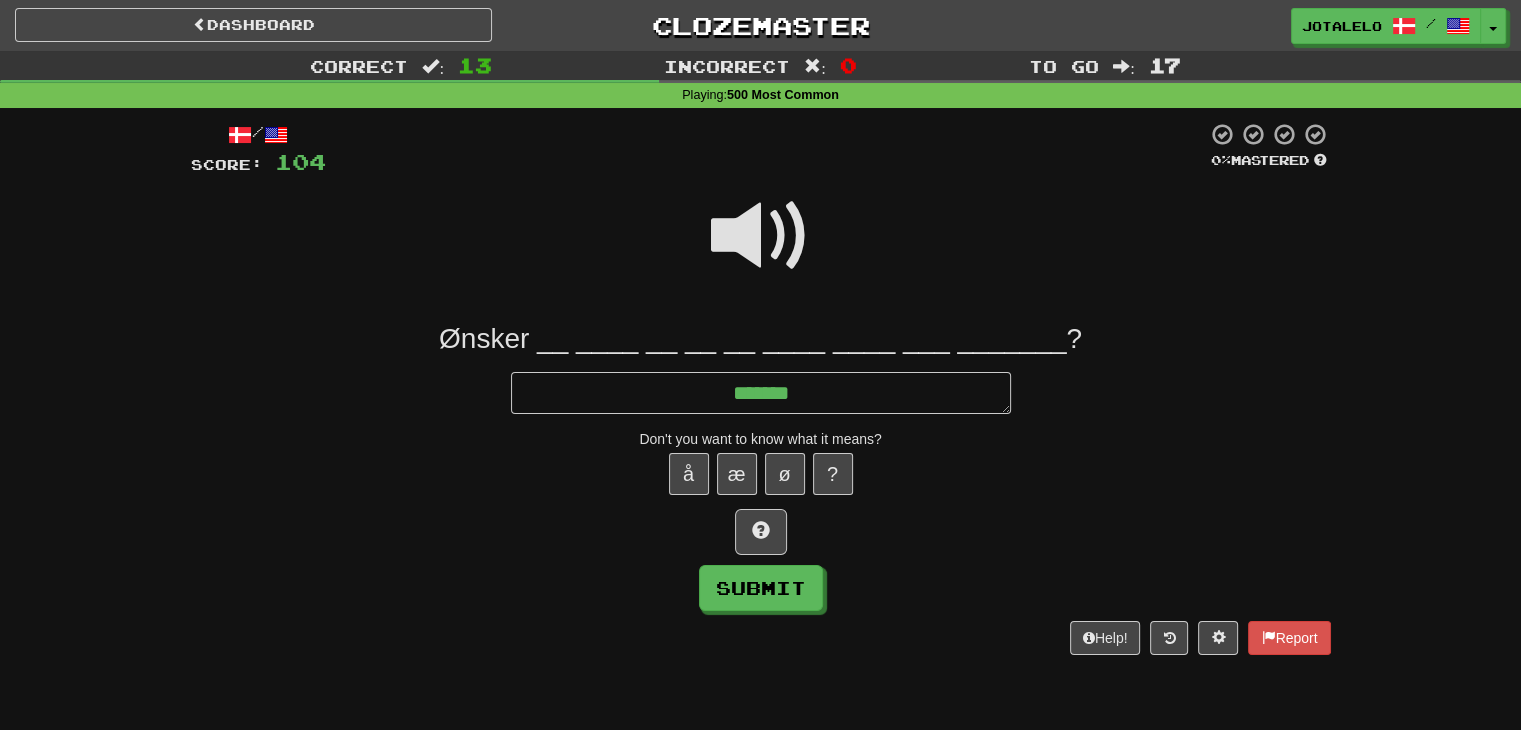 click at bounding box center [761, 236] 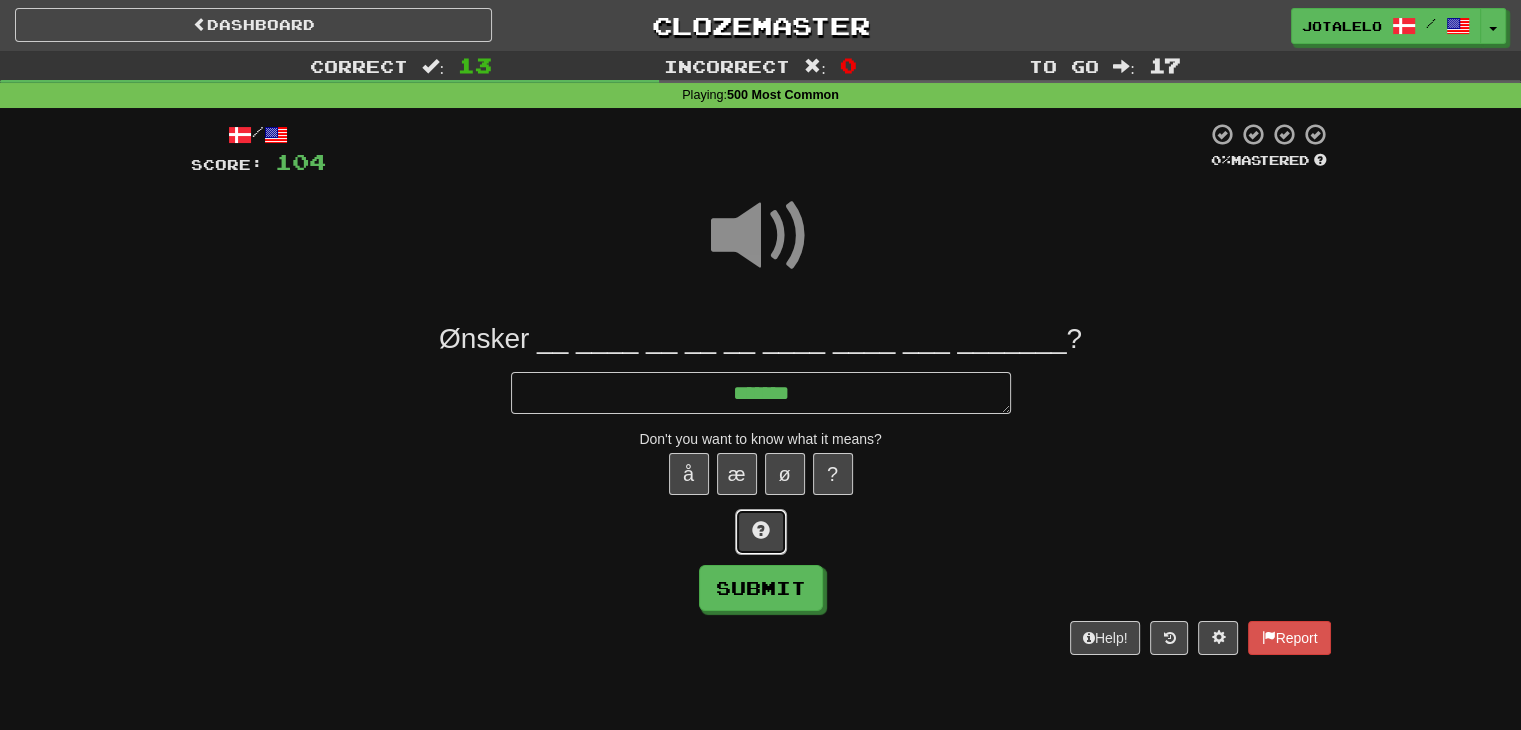 click at bounding box center (761, 532) 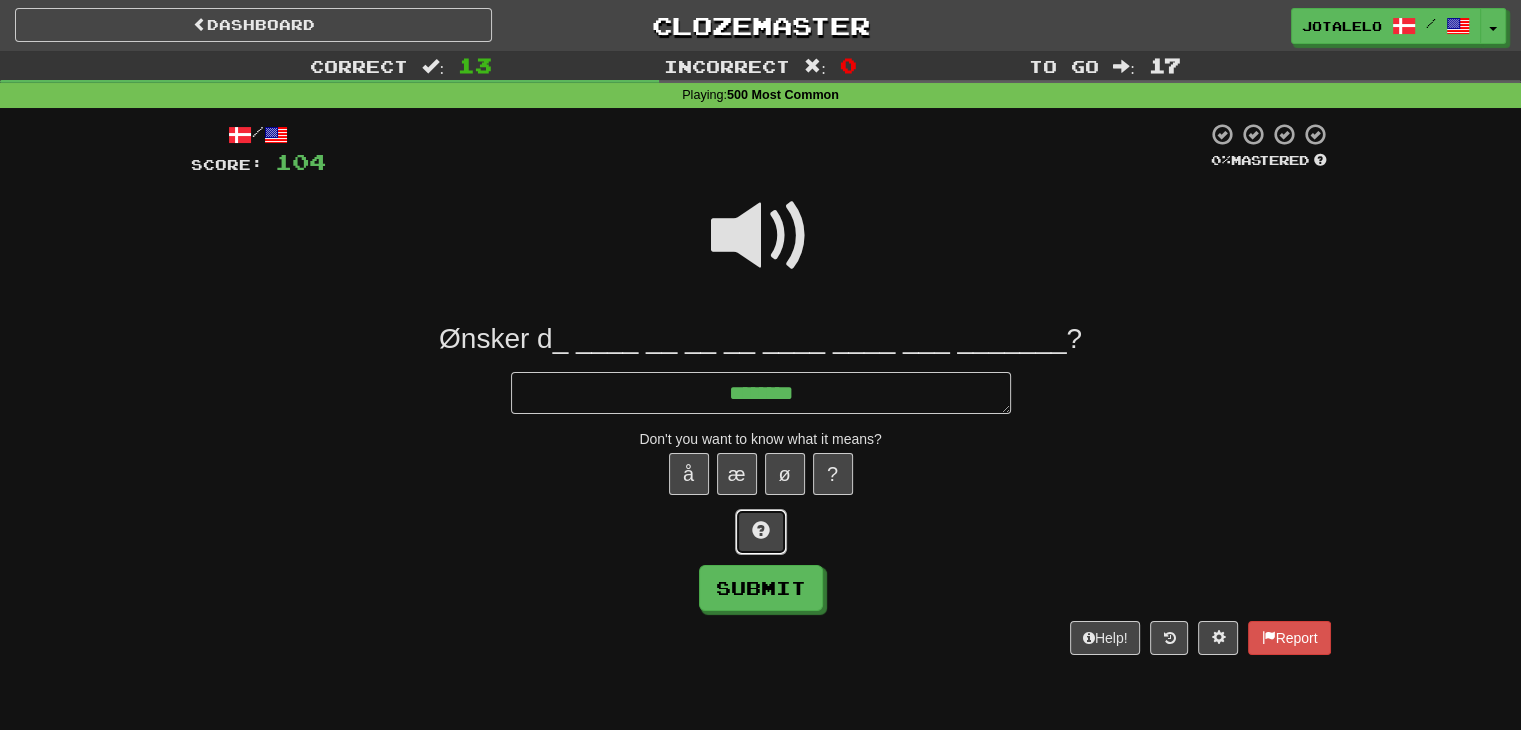 click at bounding box center (761, 532) 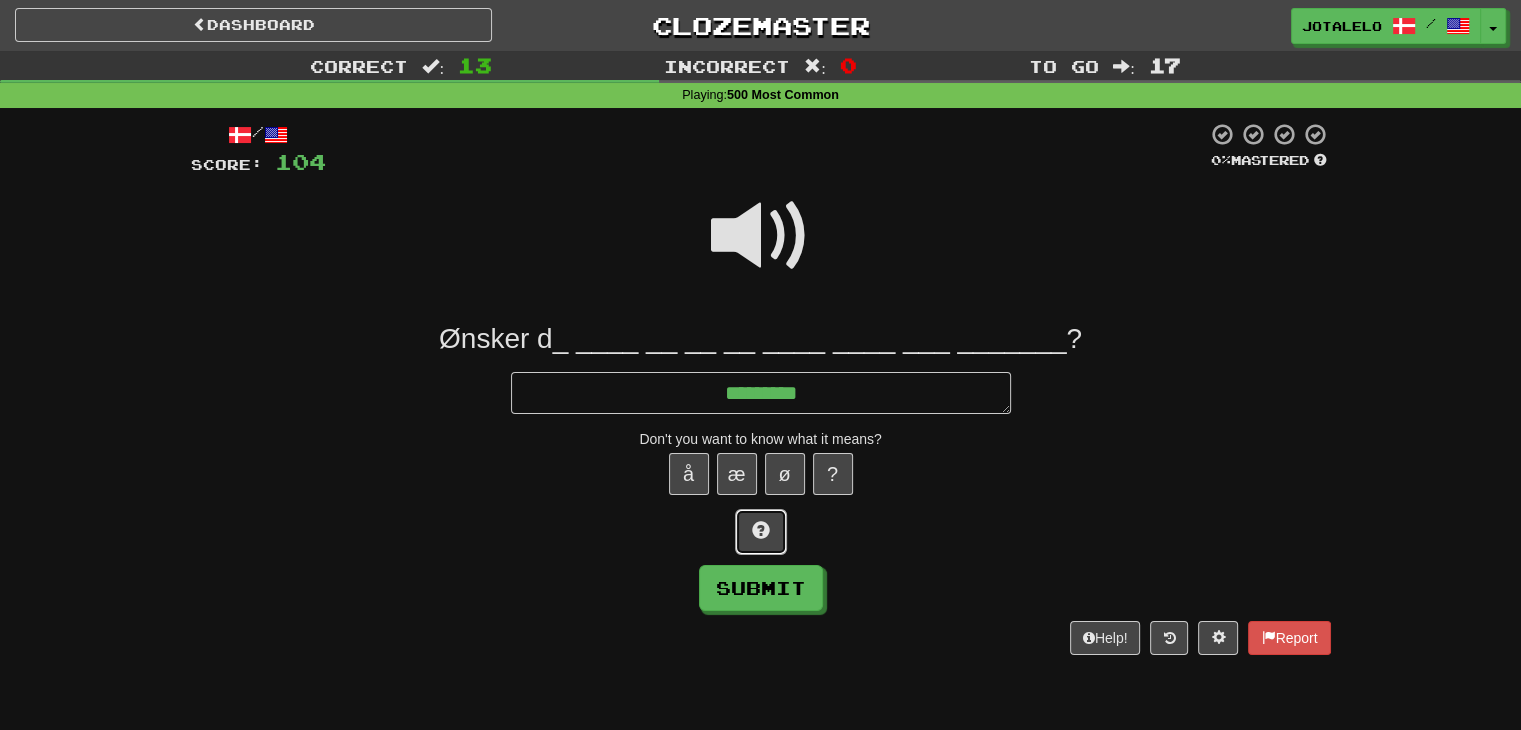 click at bounding box center (761, 532) 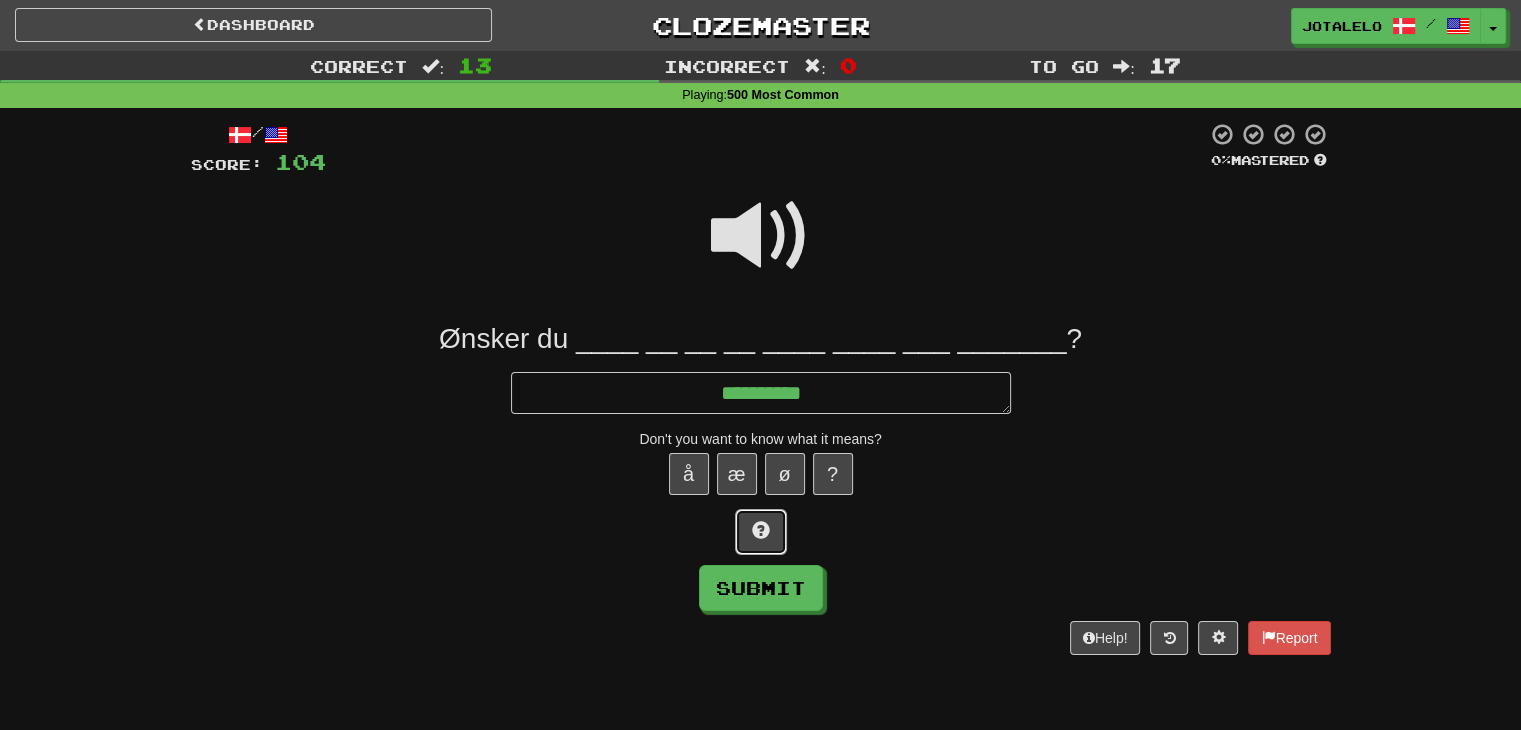 click at bounding box center [761, 532] 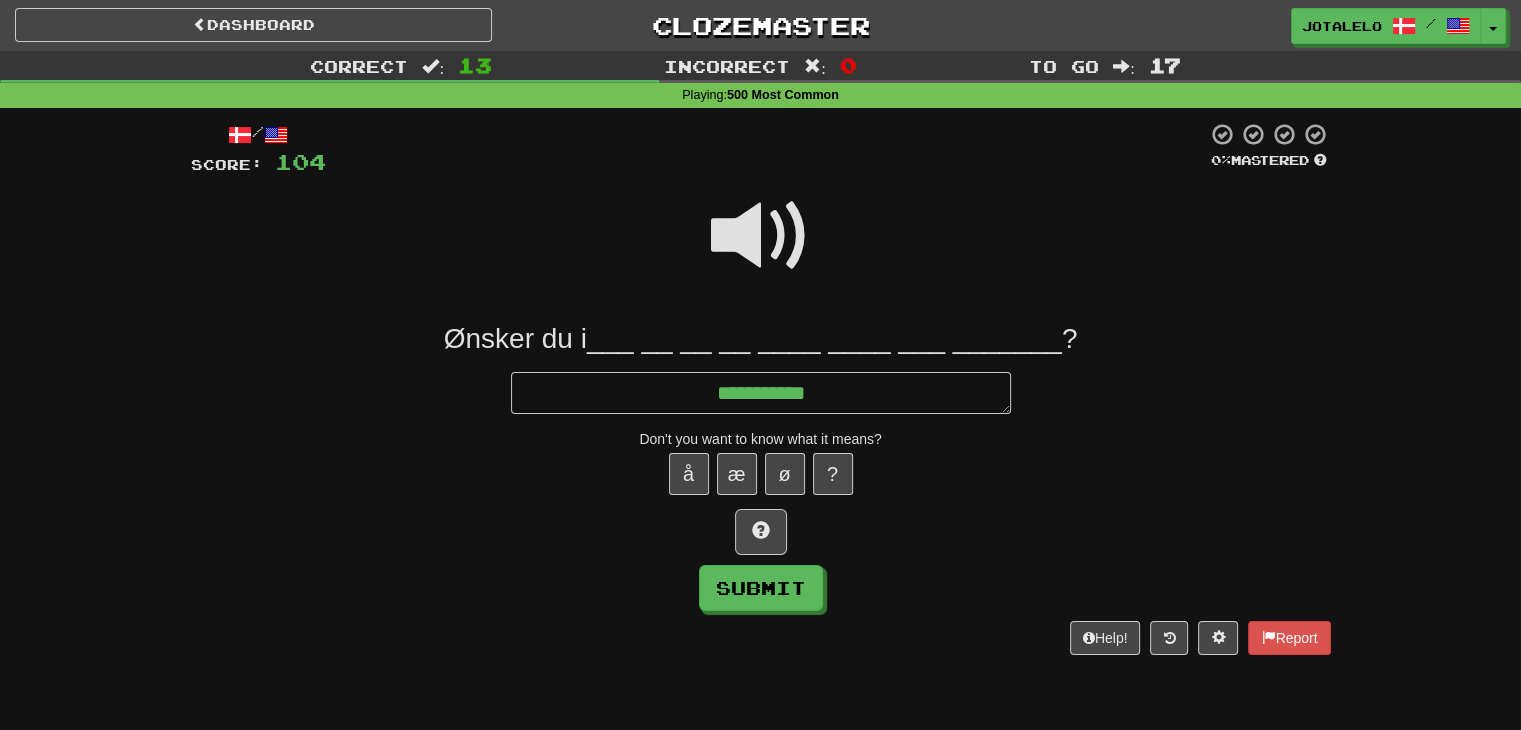 click at bounding box center [761, 236] 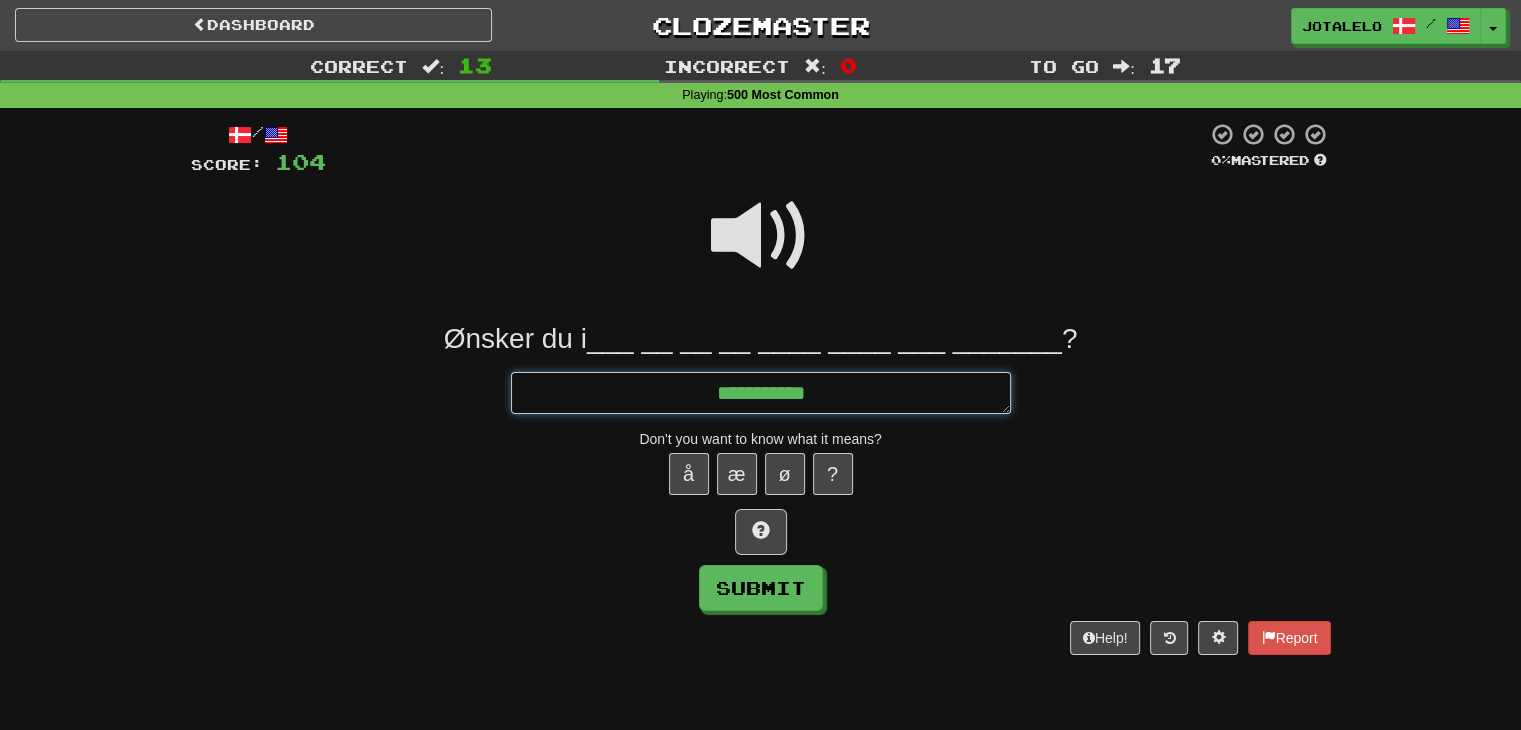 click on "**********" at bounding box center (761, 393) 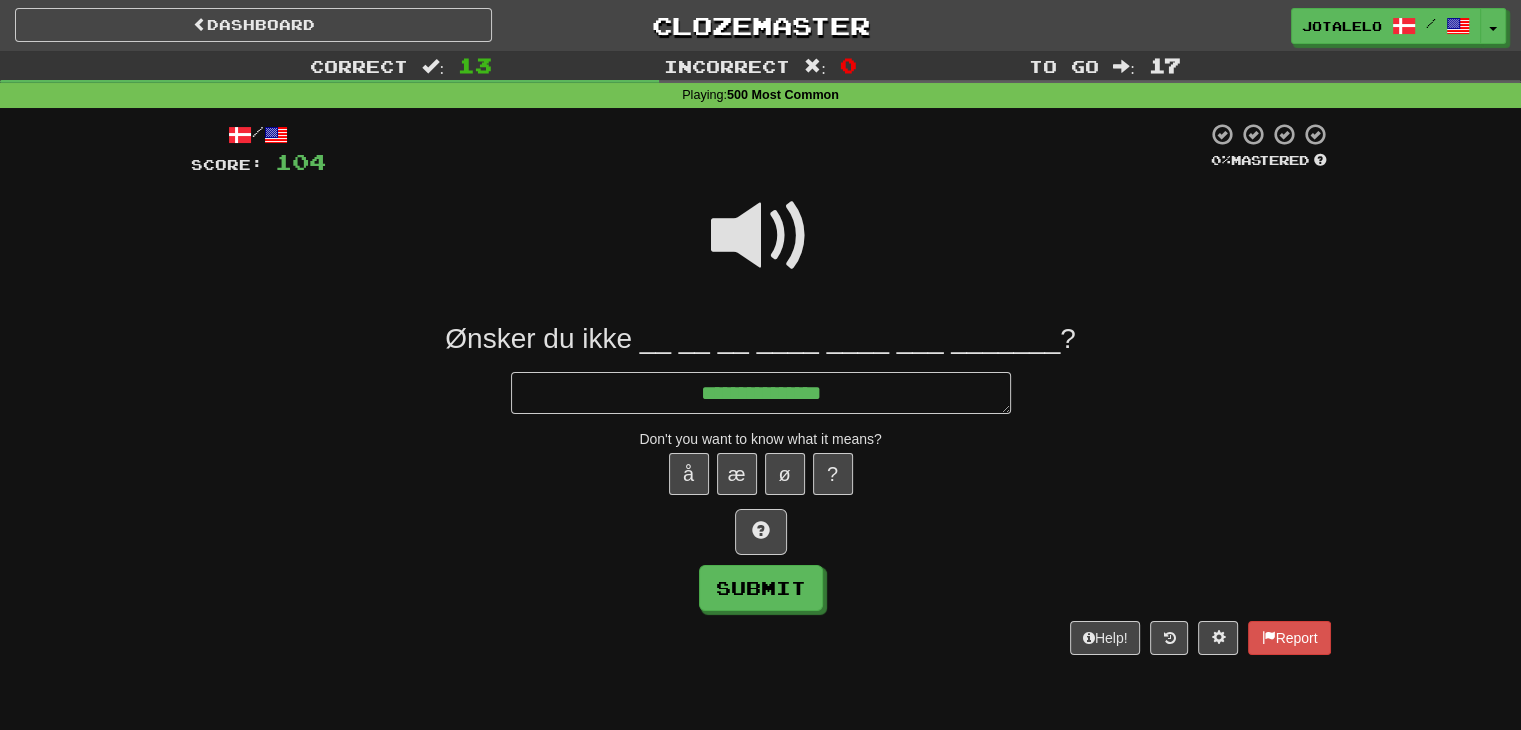 click at bounding box center (761, 236) 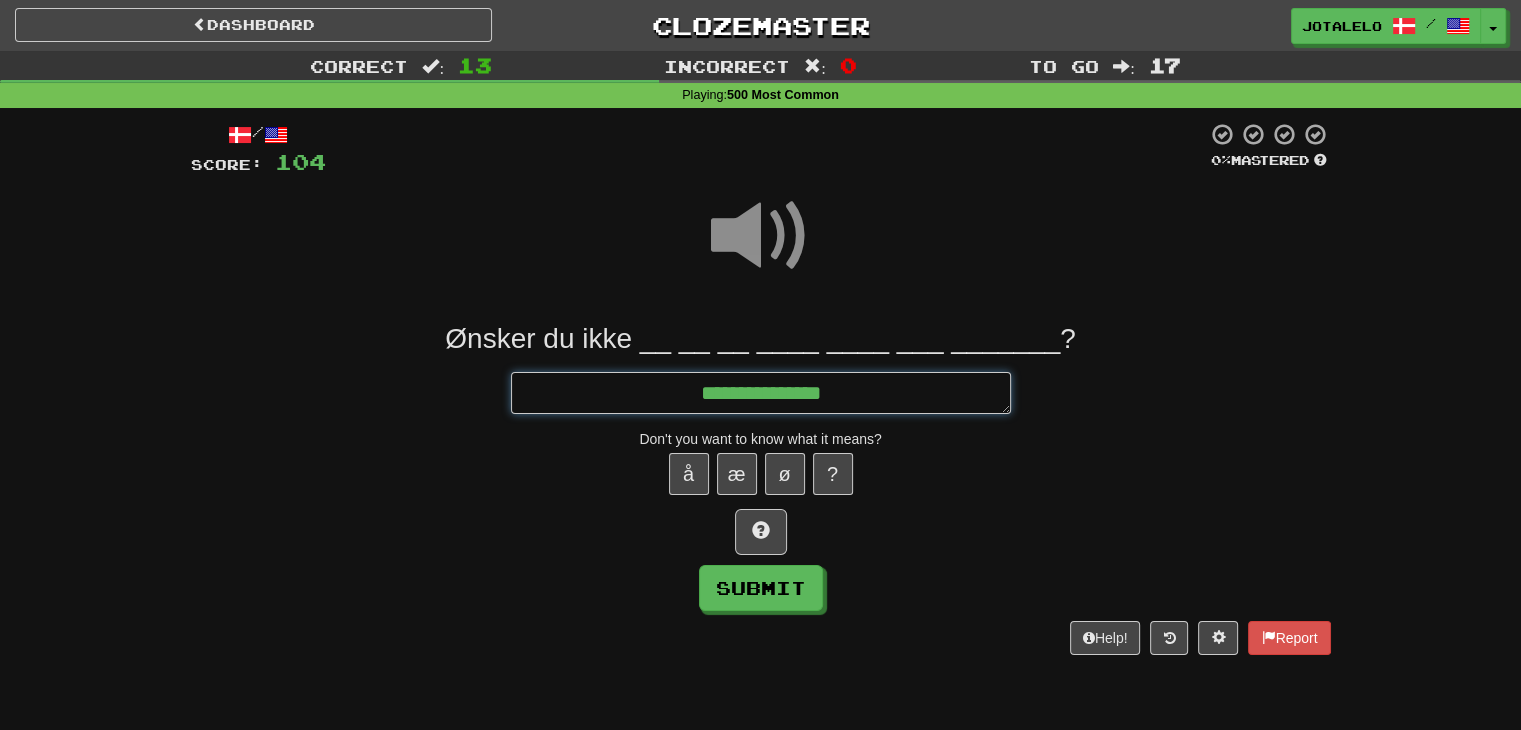click on "**********" at bounding box center (761, 393) 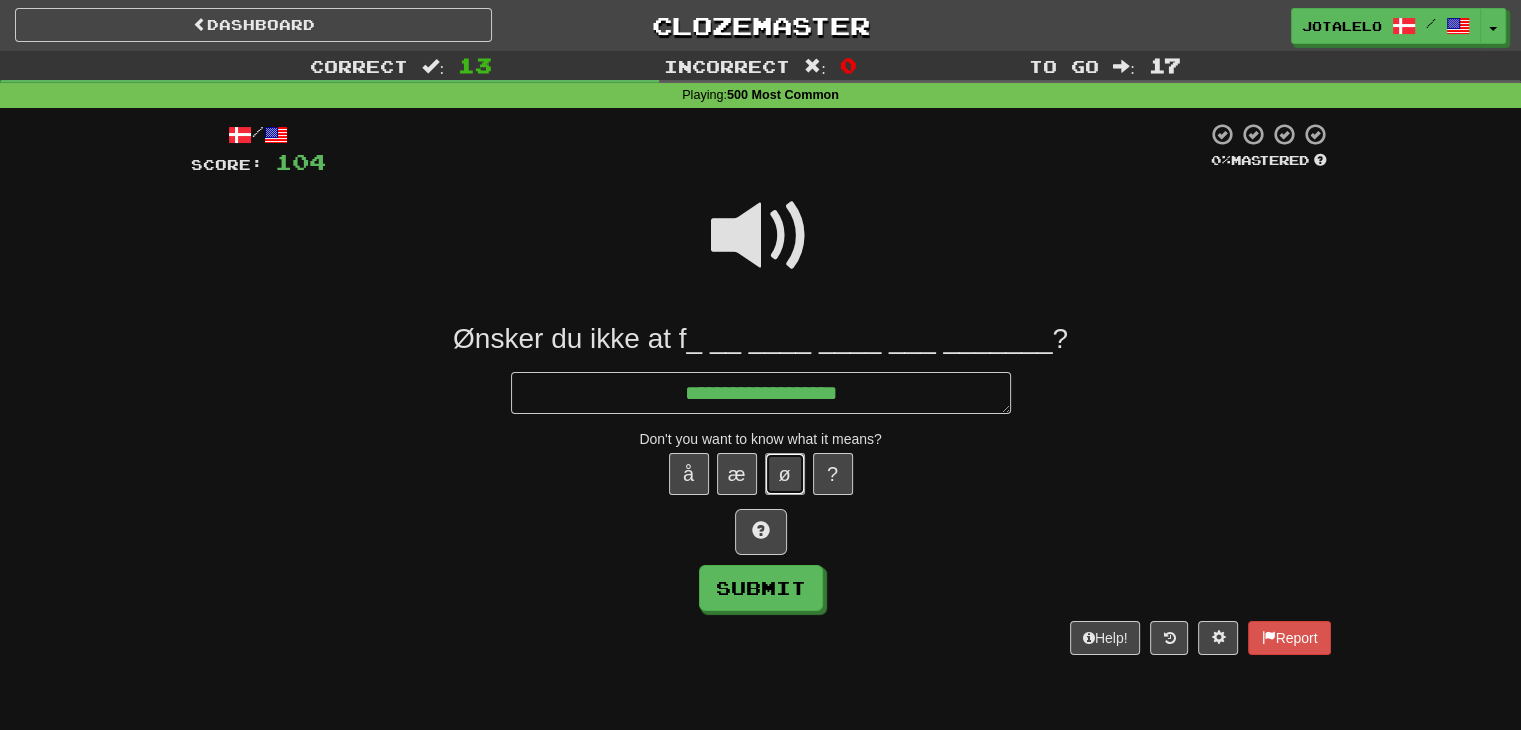 click on "ø" at bounding box center [785, 474] 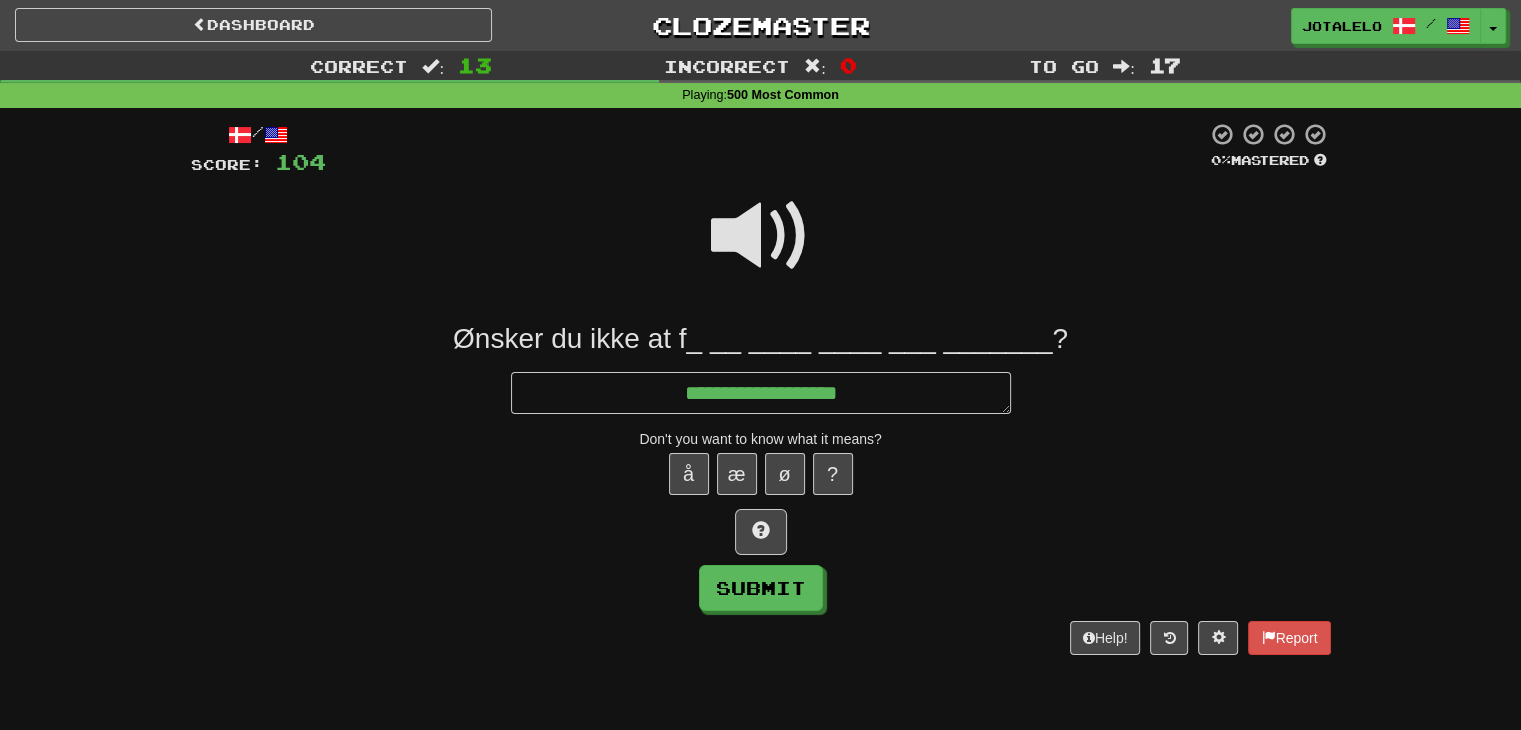 click at bounding box center (761, 236) 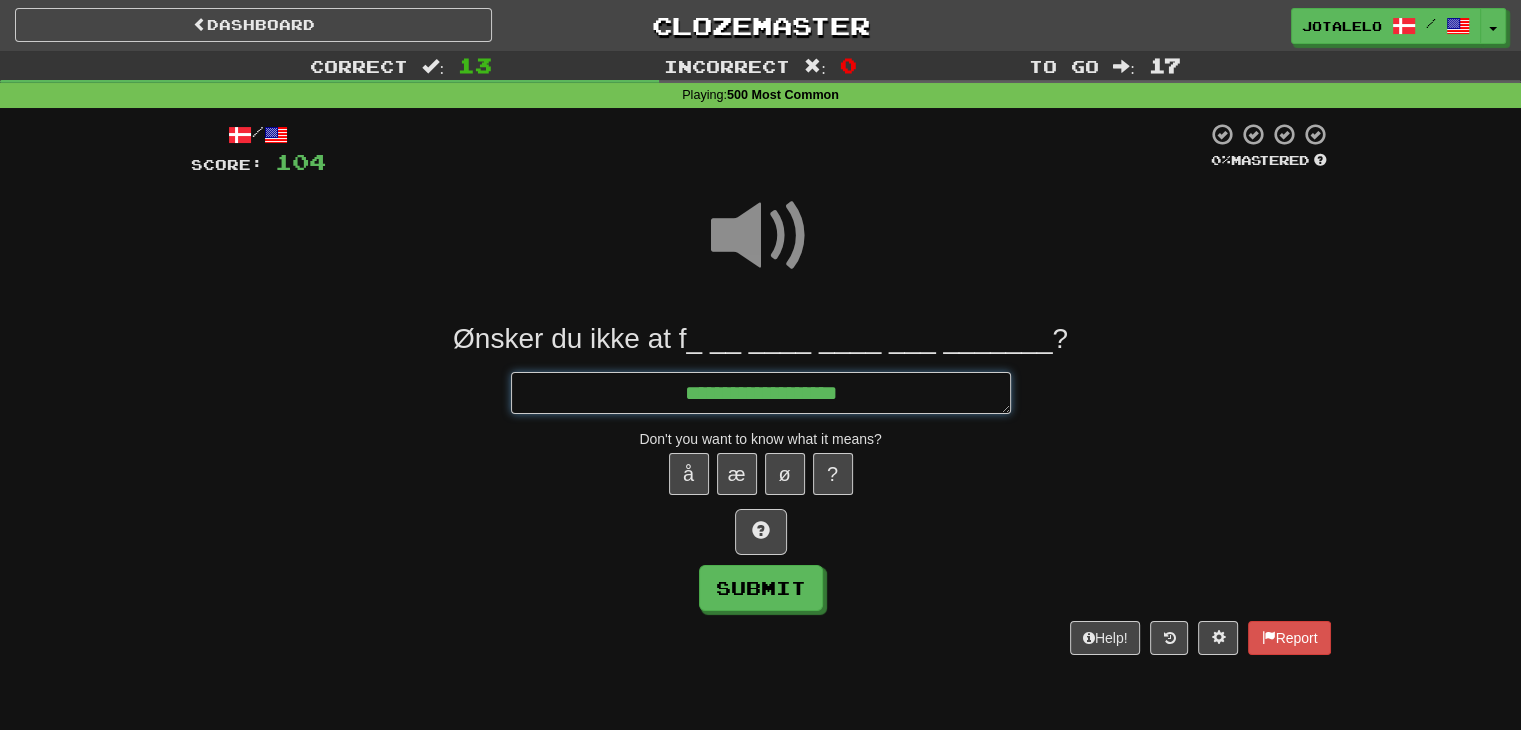 click on "**********" at bounding box center [761, 393] 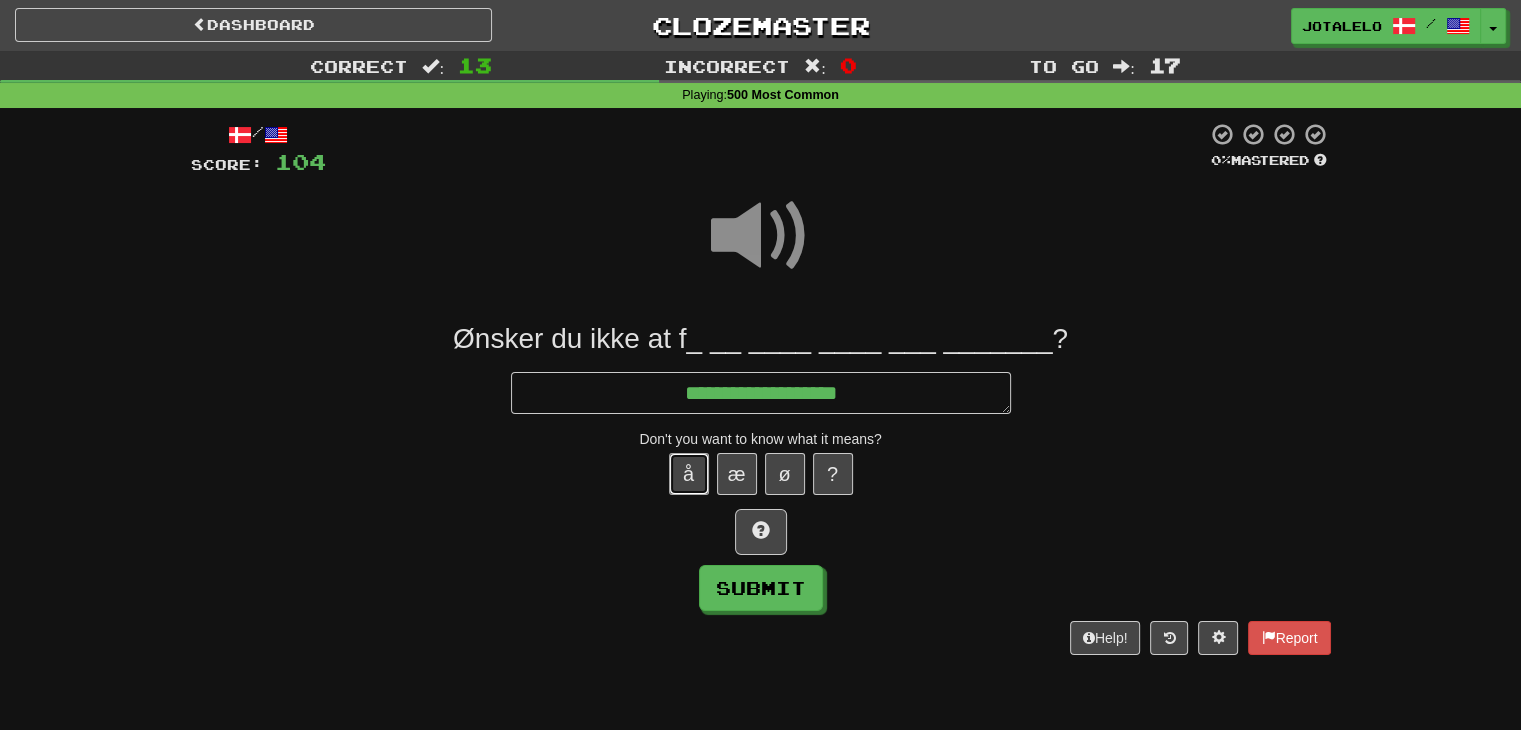 click on "å" at bounding box center [689, 474] 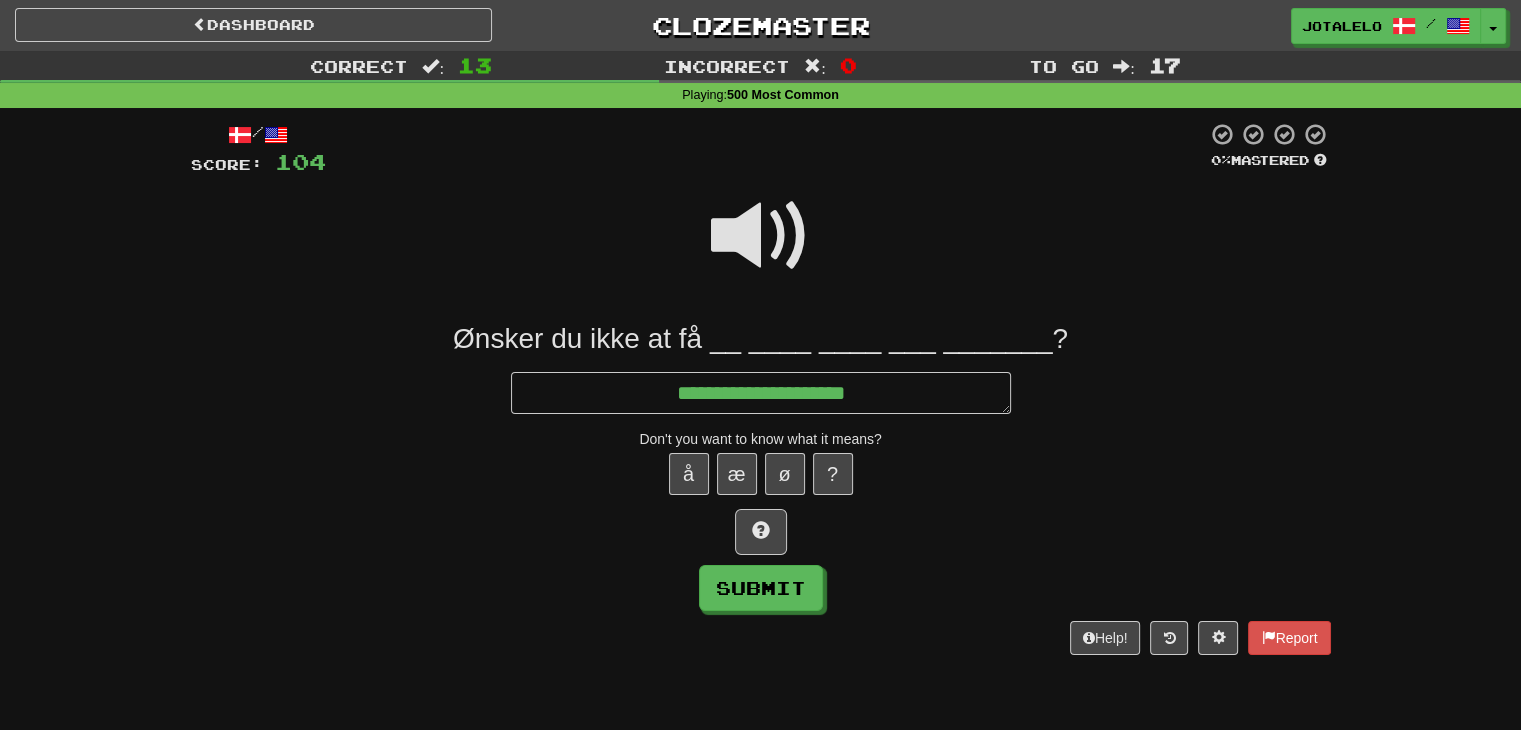 click at bounding box center [761, 236] 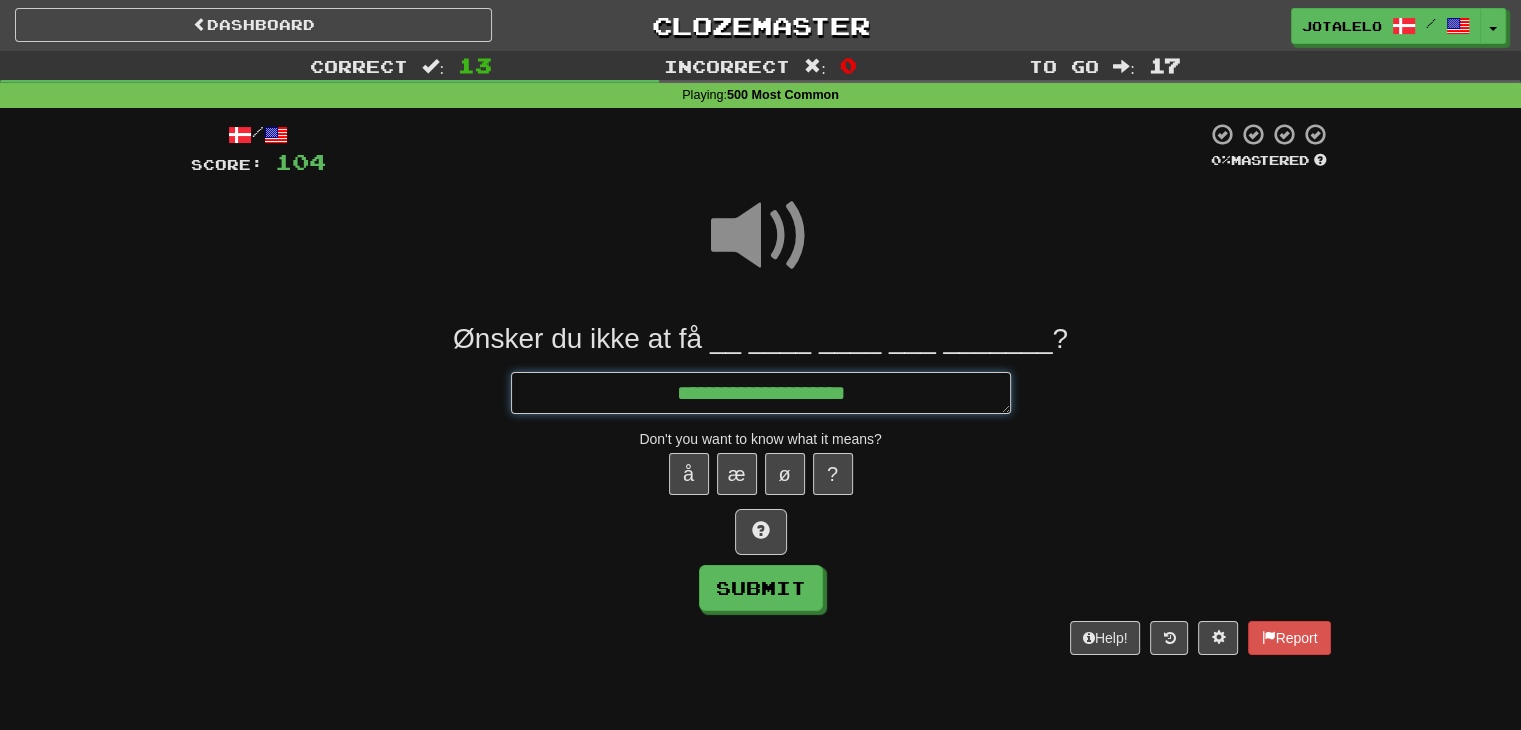 click on "**********" at bounding box center (761, 393) 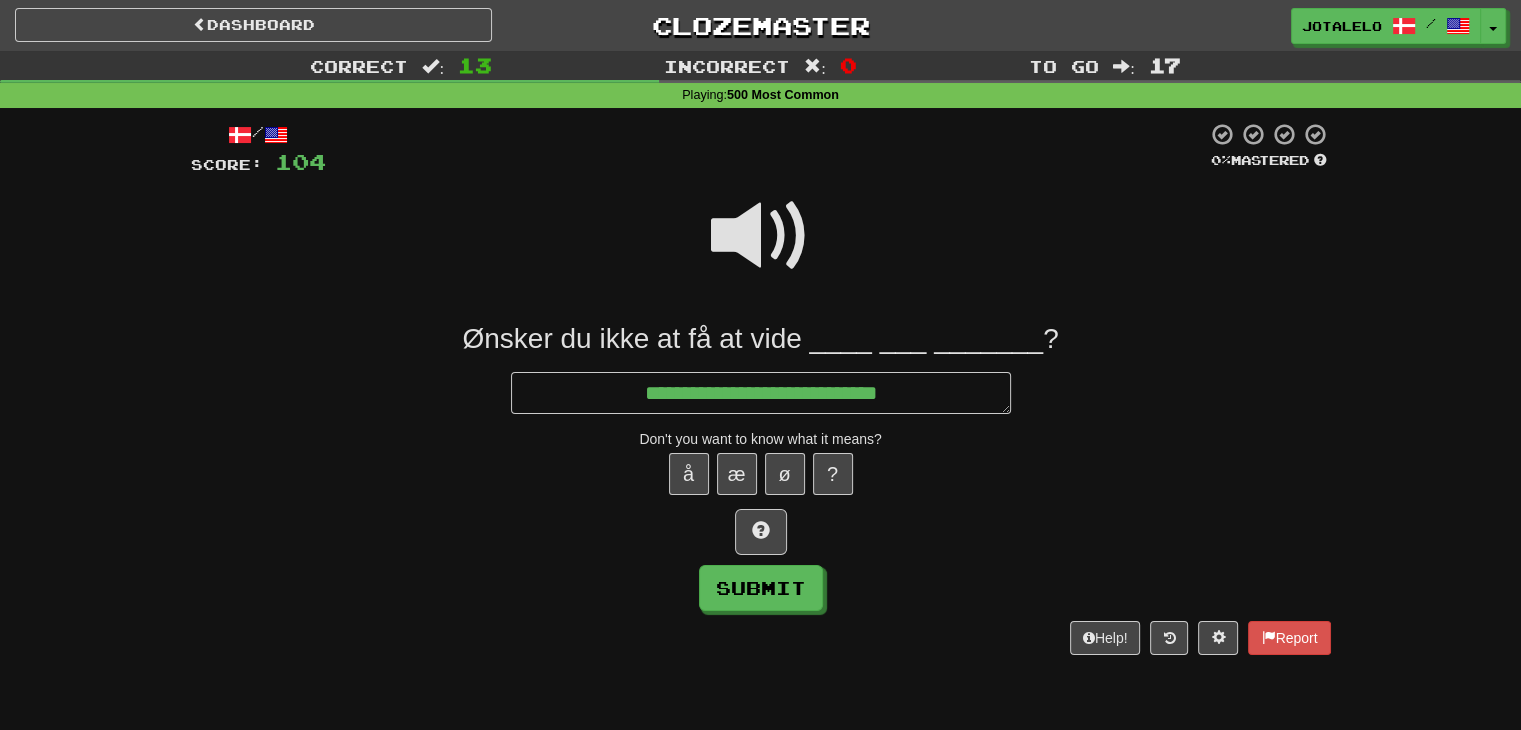 click at bounding box center (761, 236) 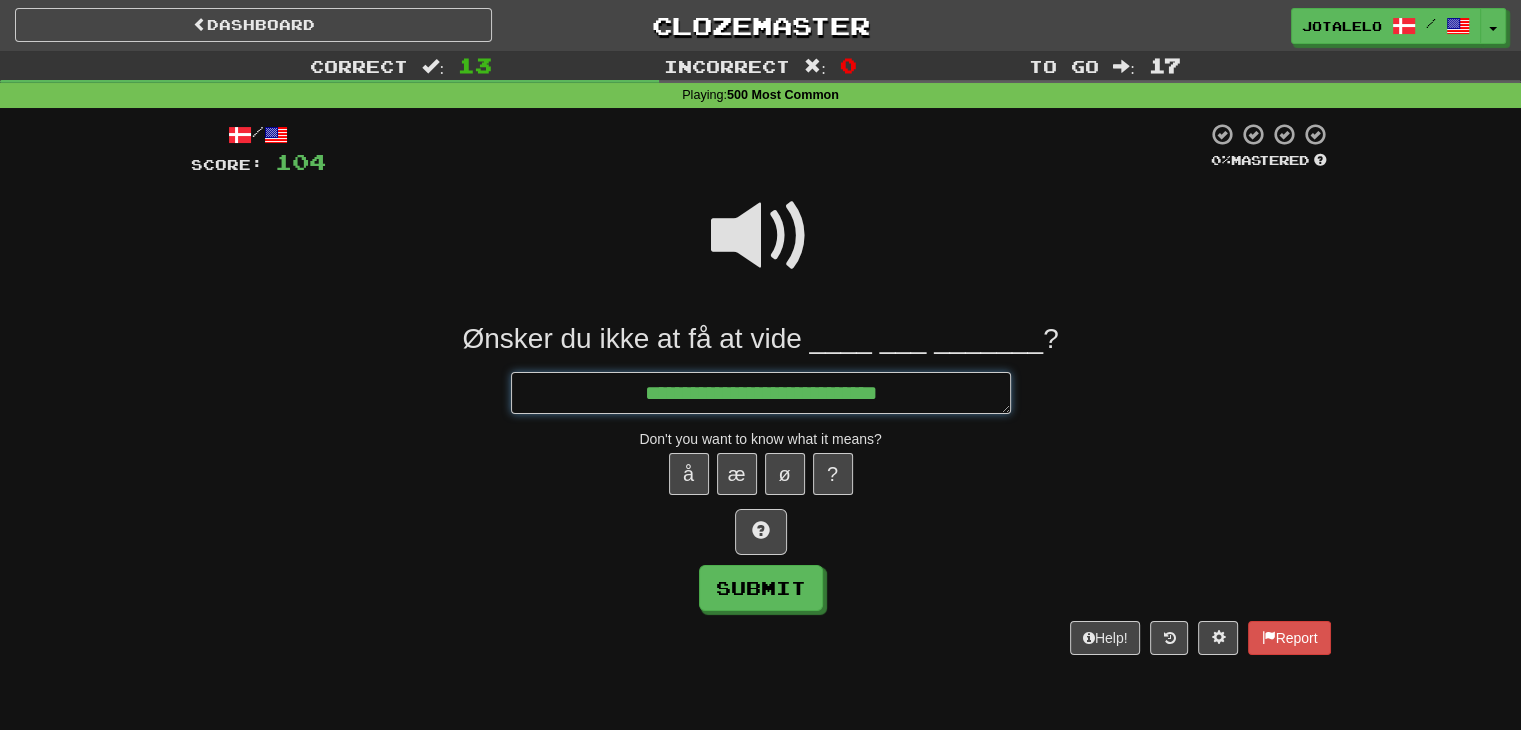 click on "**********" at bounding box center [761, 393] 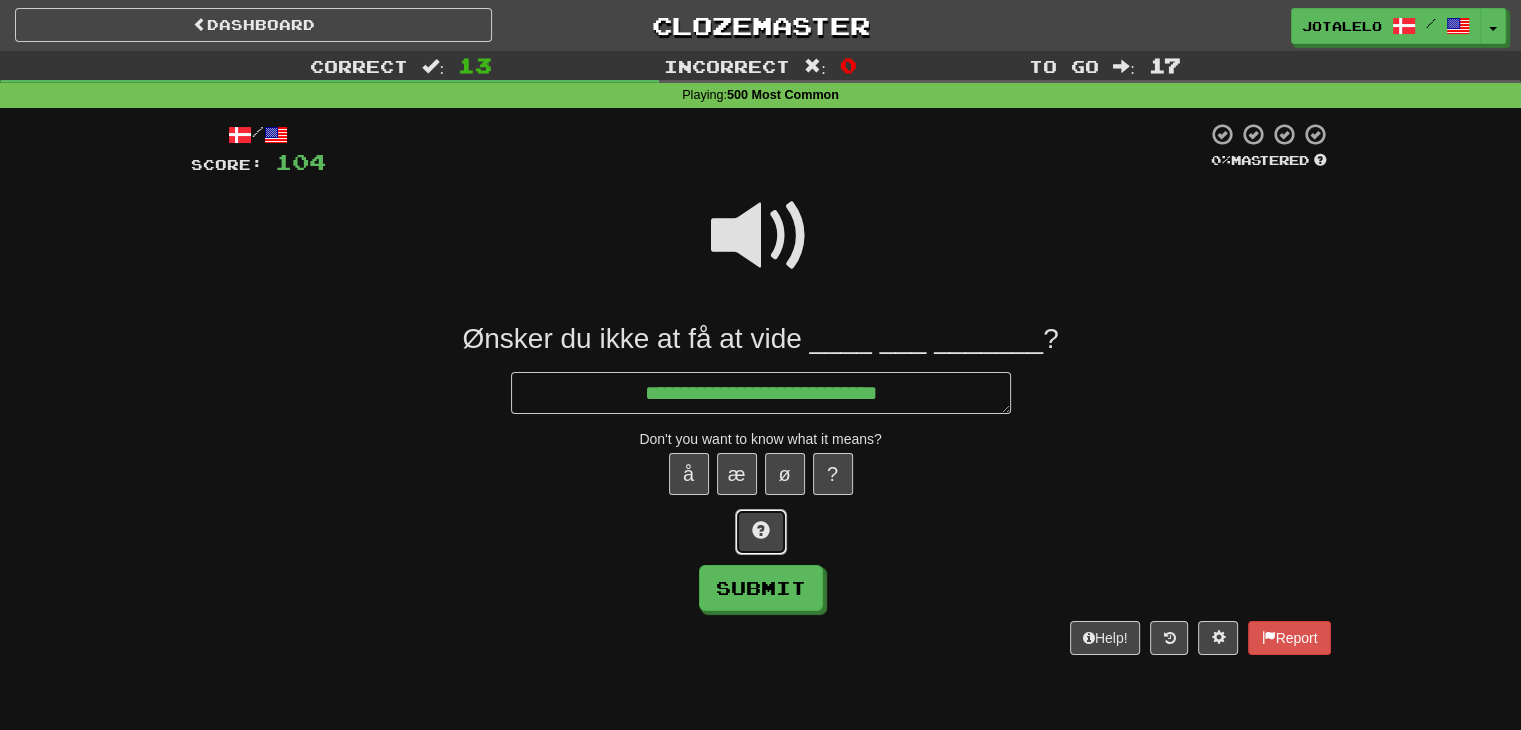 click at bounding box center (761, 532) 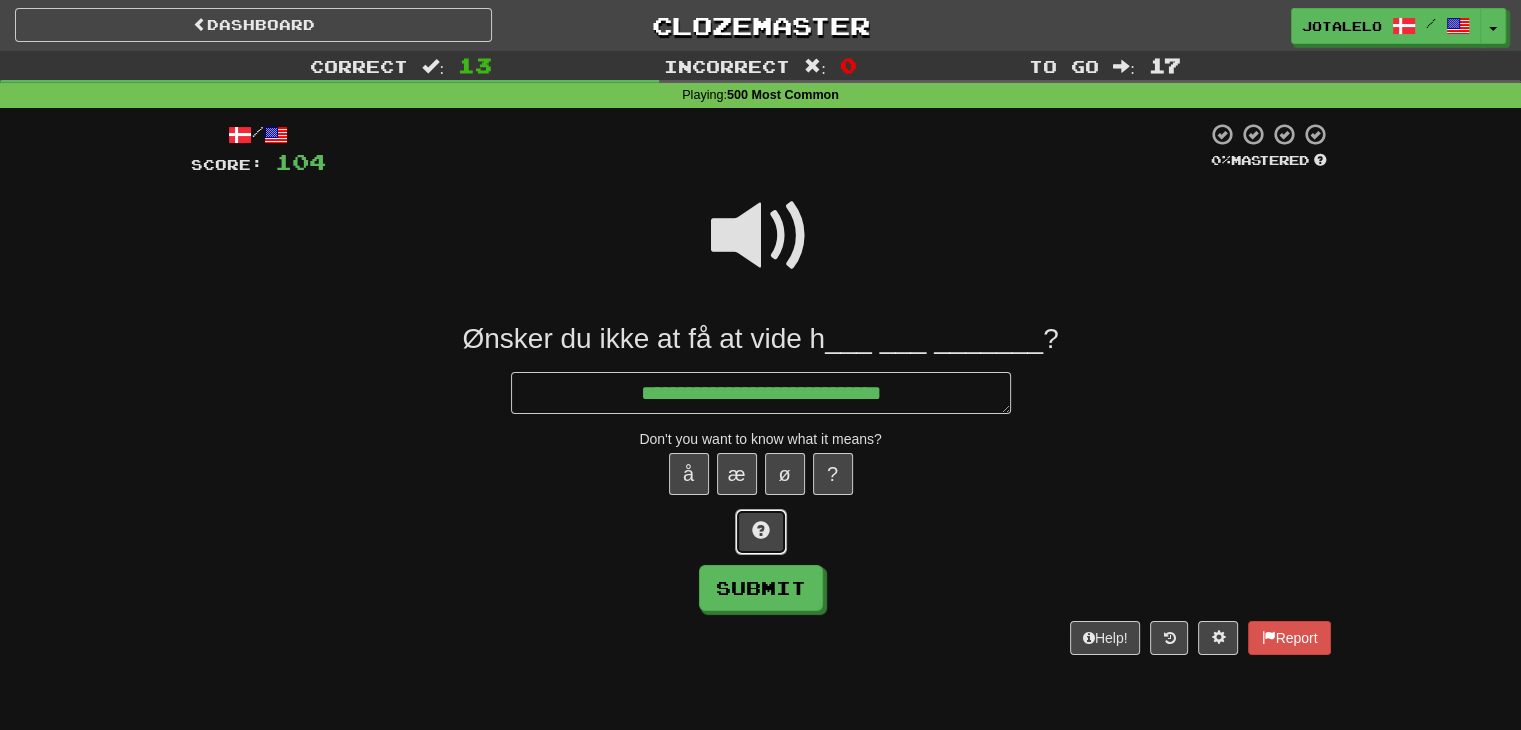 click at bounding box center (761, 532) 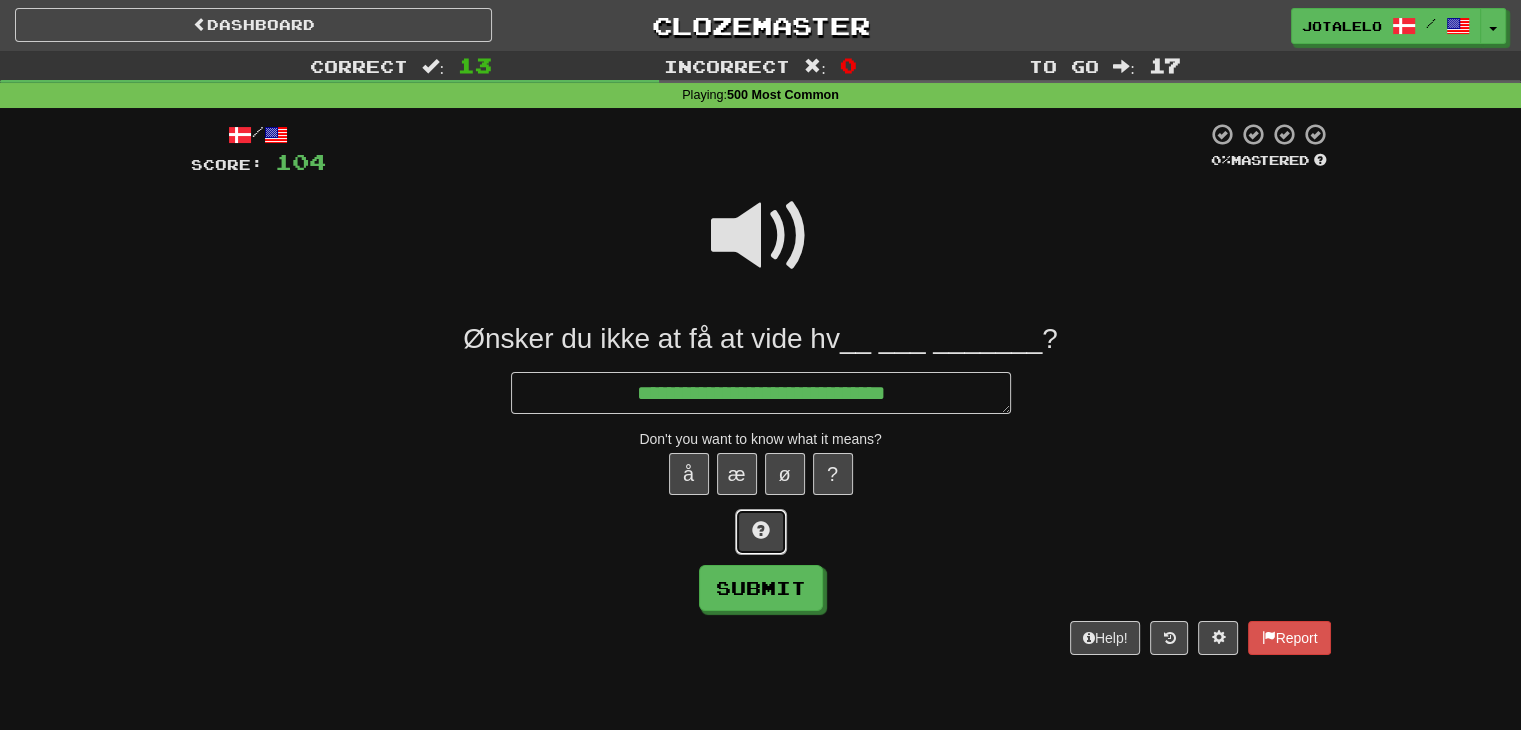 click at bounding box center (761, 532) 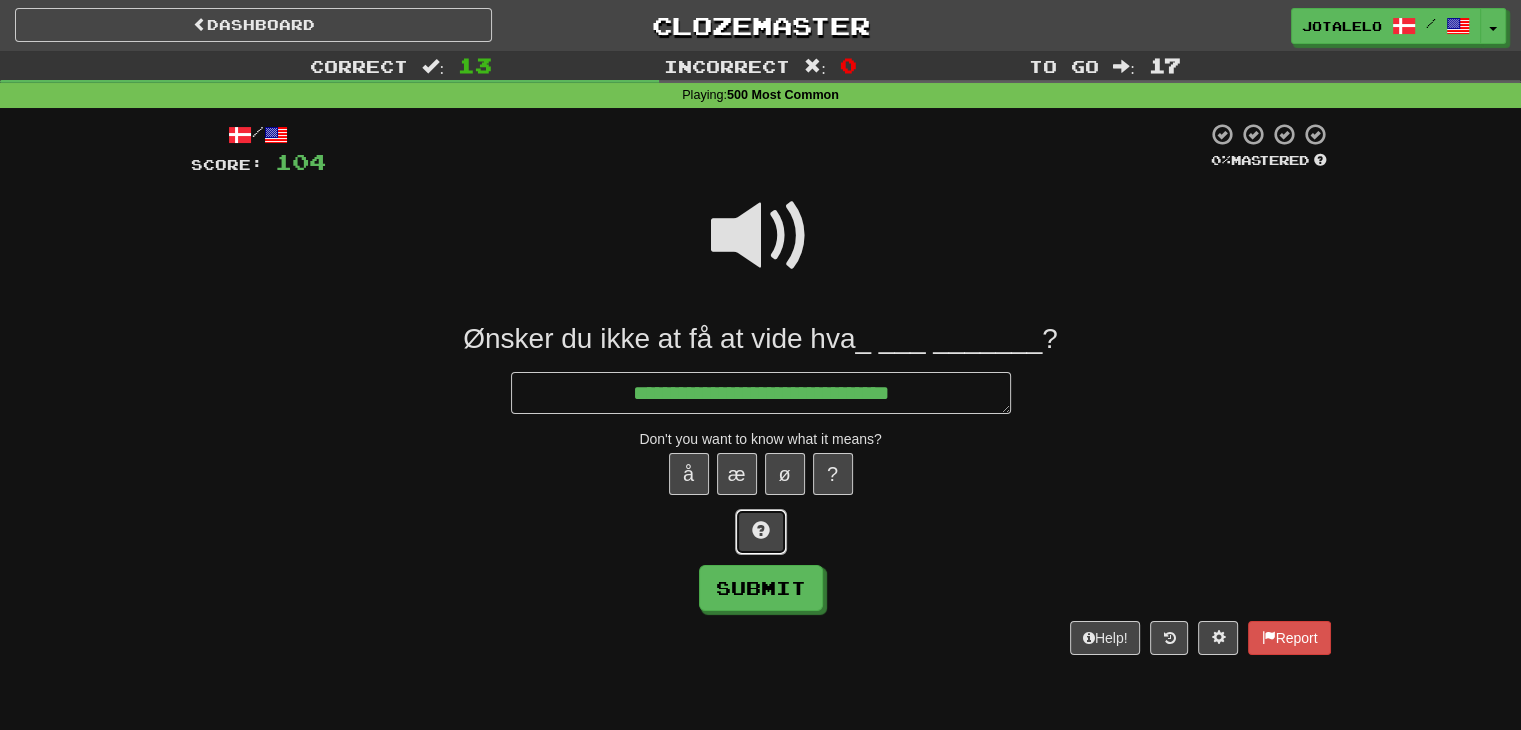 click at bounding box center (761, 532) 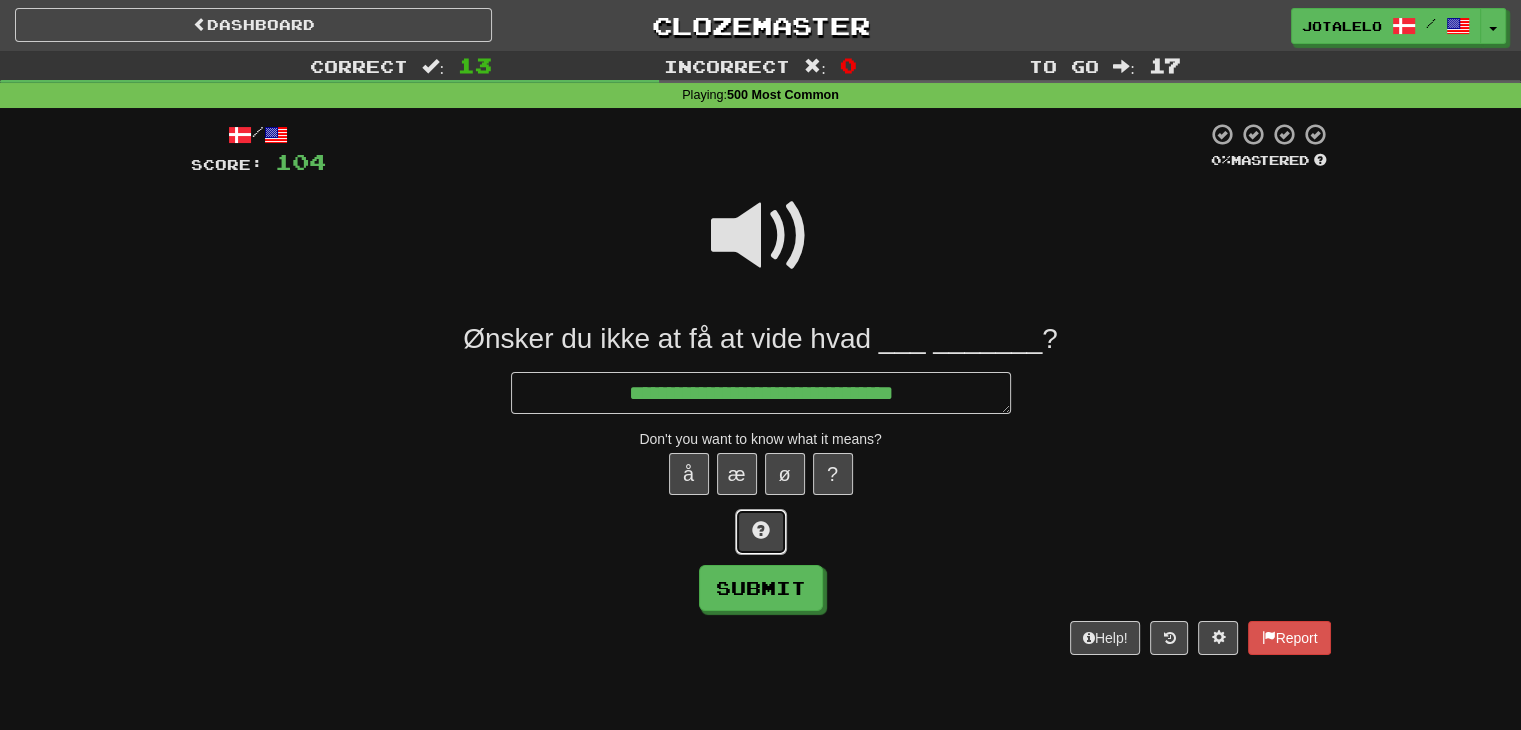 click at bounding box center [761, 532] 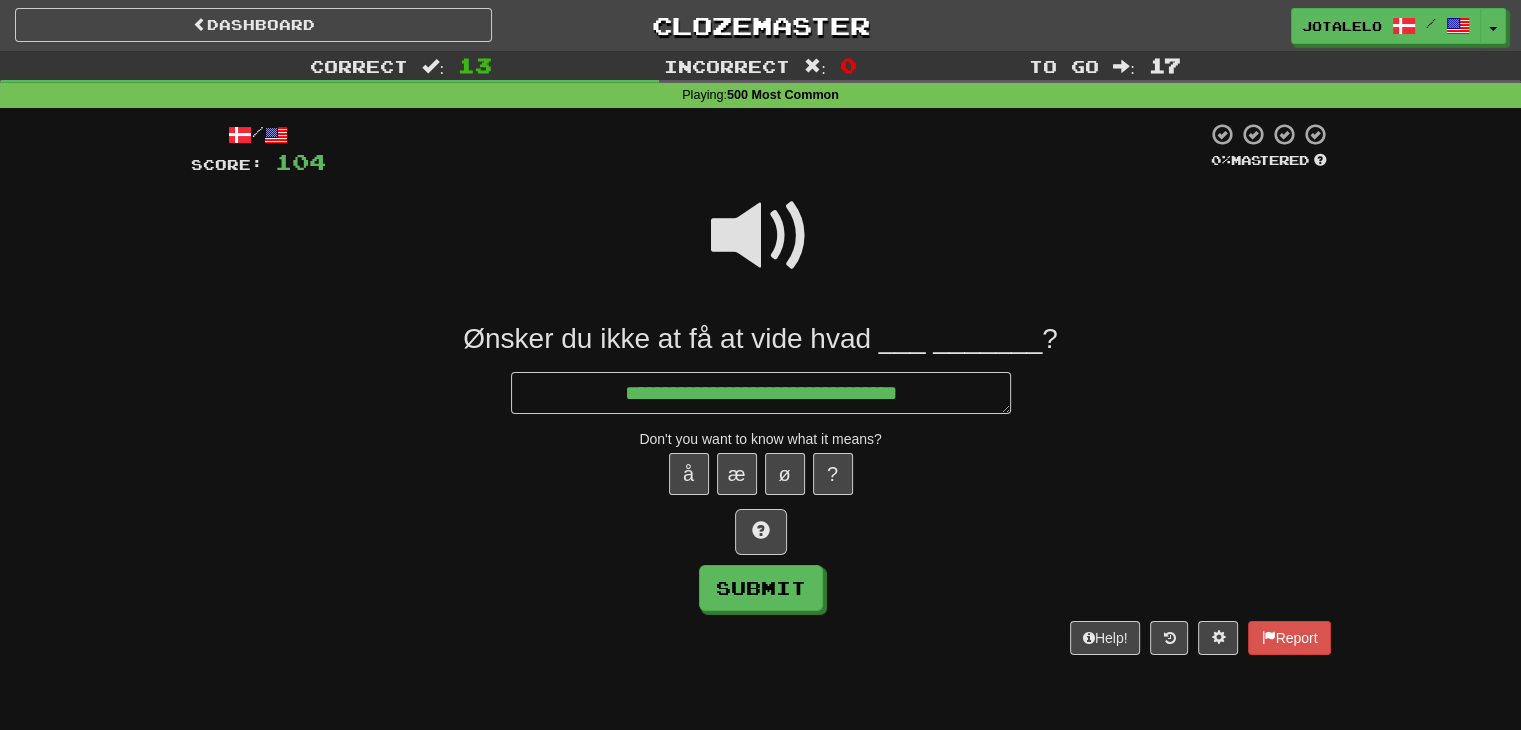 click at bounding box center [761, 532] 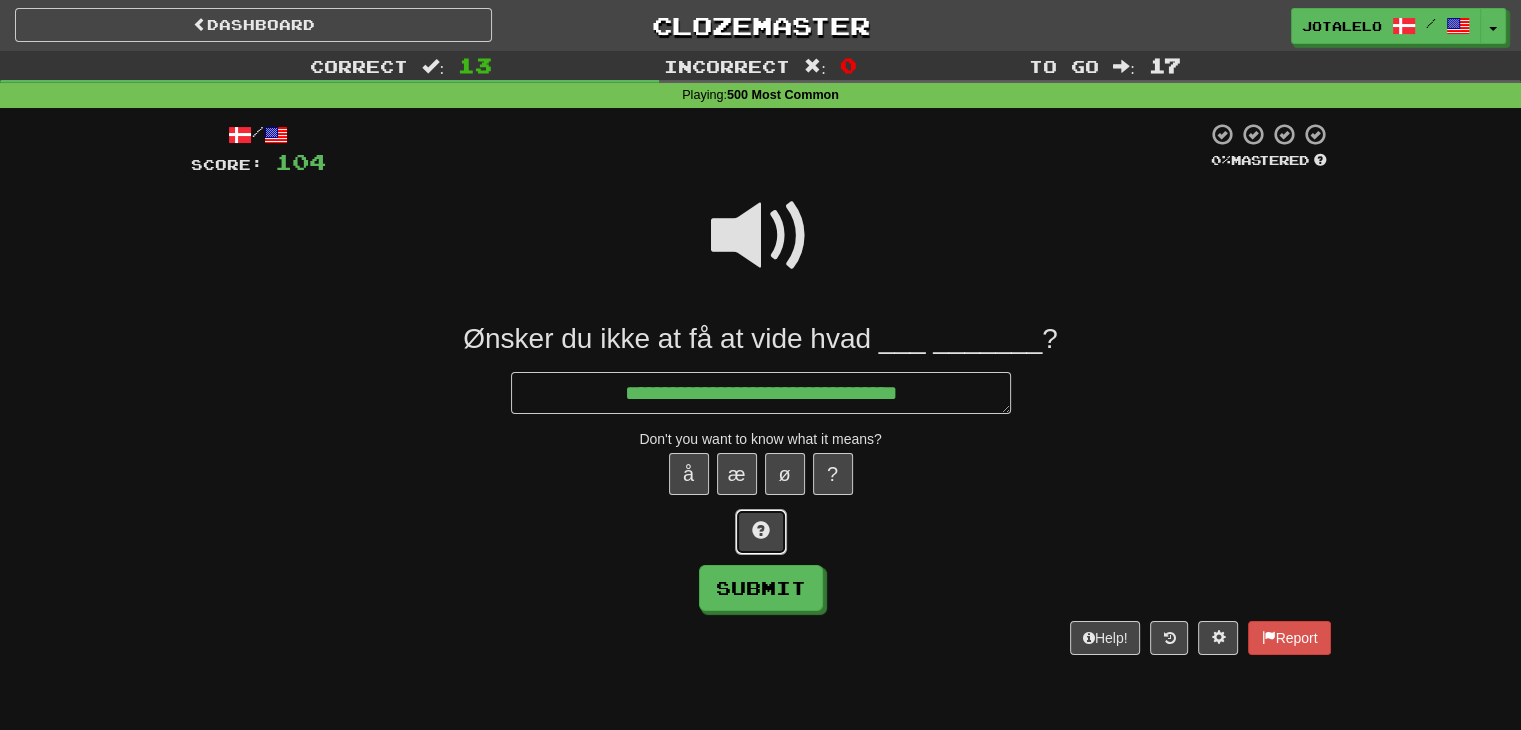 click at bounding box center (761, 532) 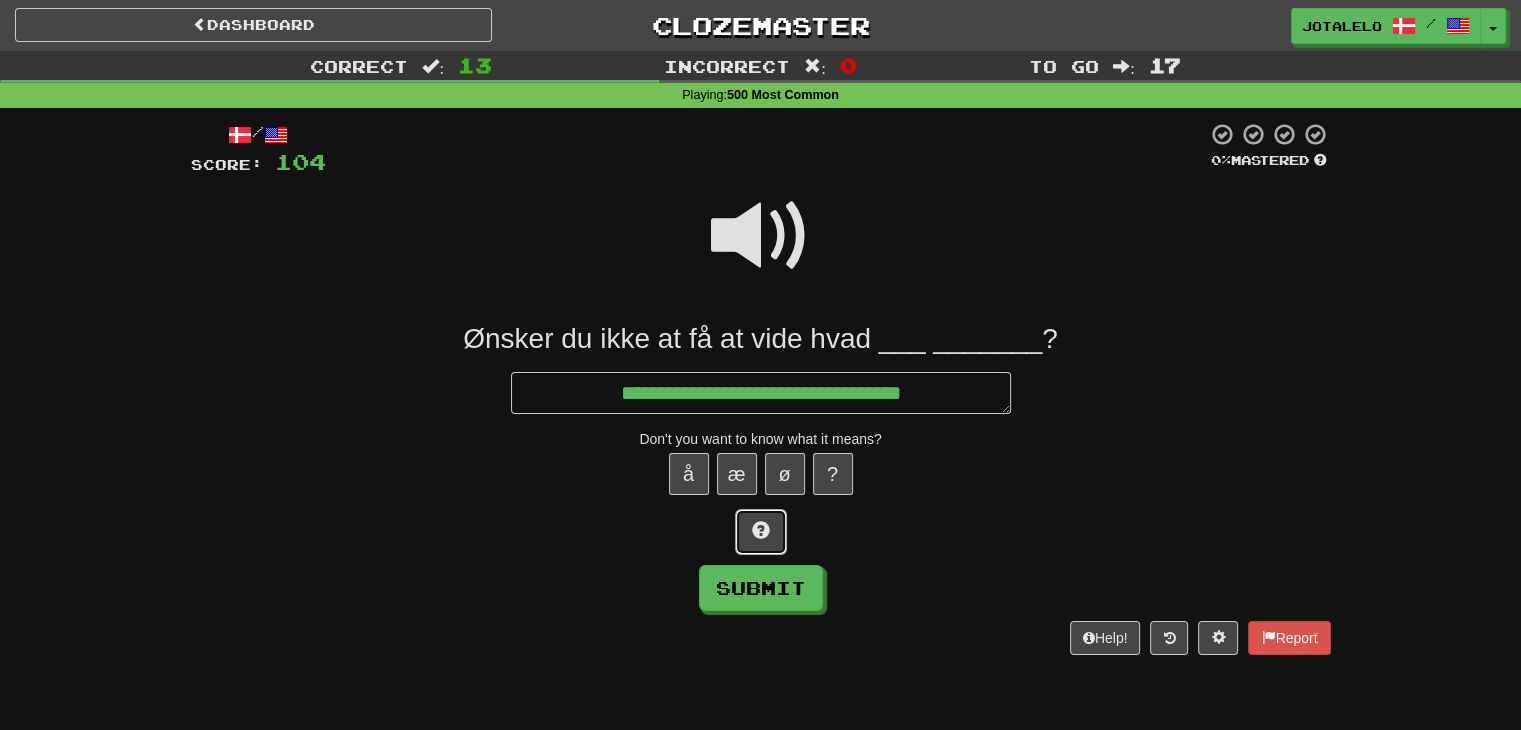 click at bounding box center (761, 532) 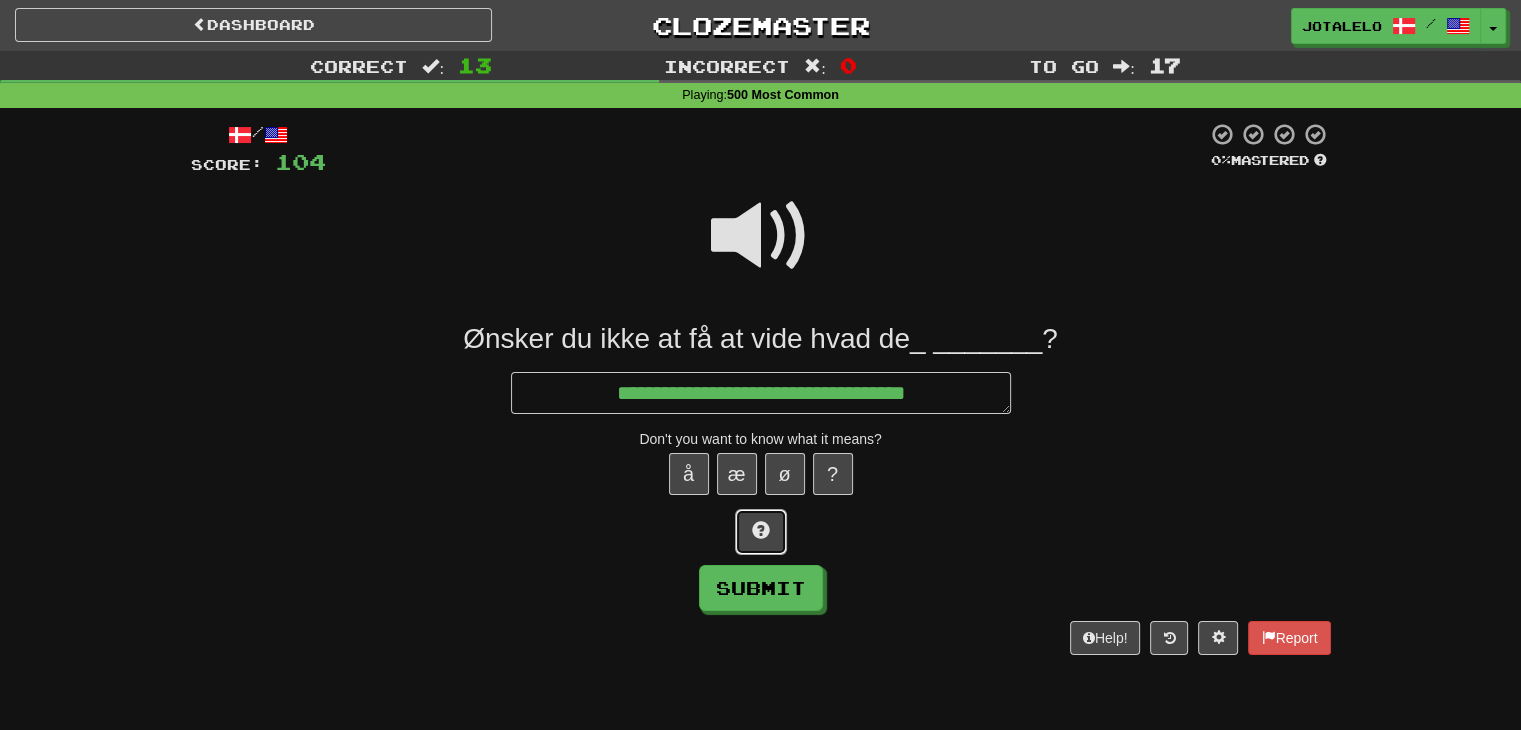 click at bounding box center [761, 532] 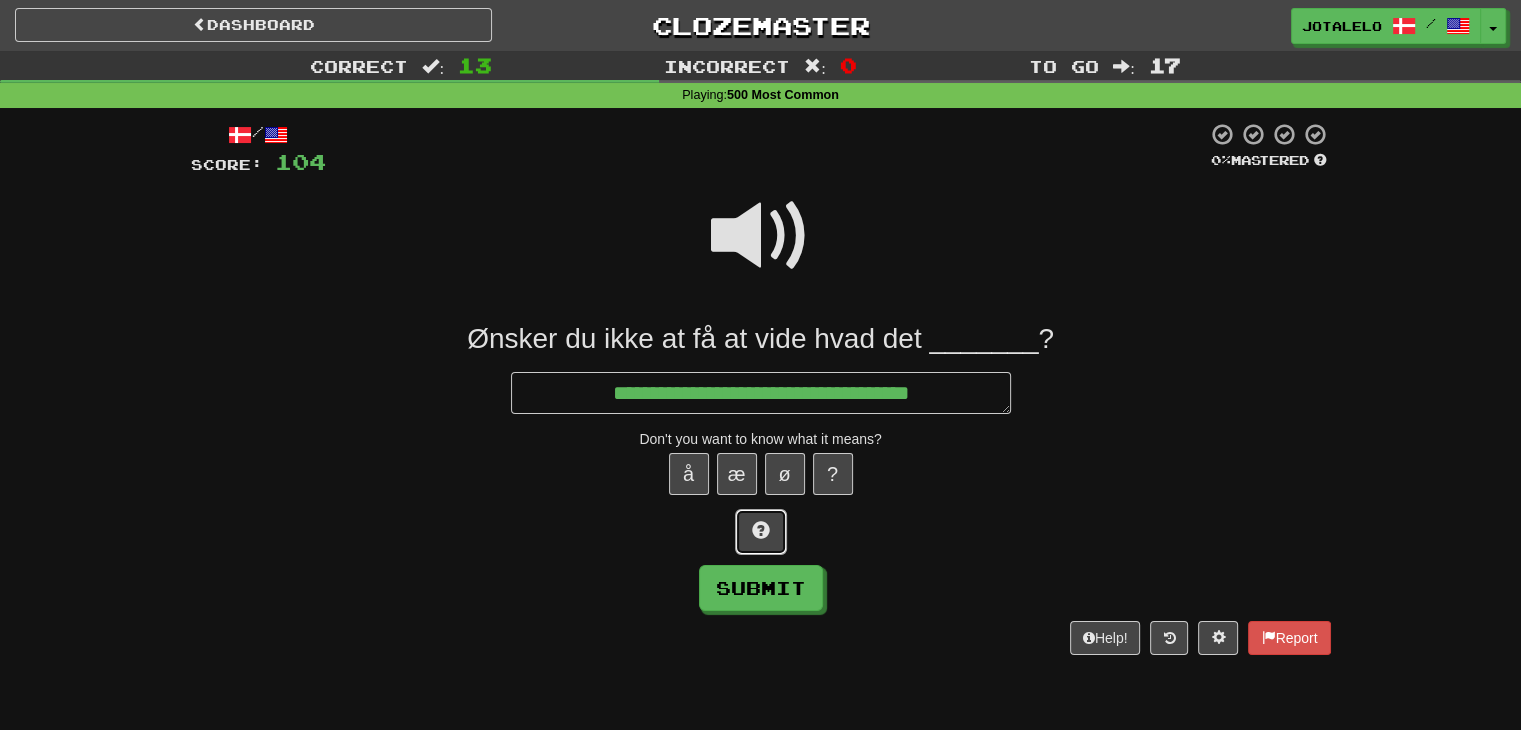 click at bounding box center (761, 532) 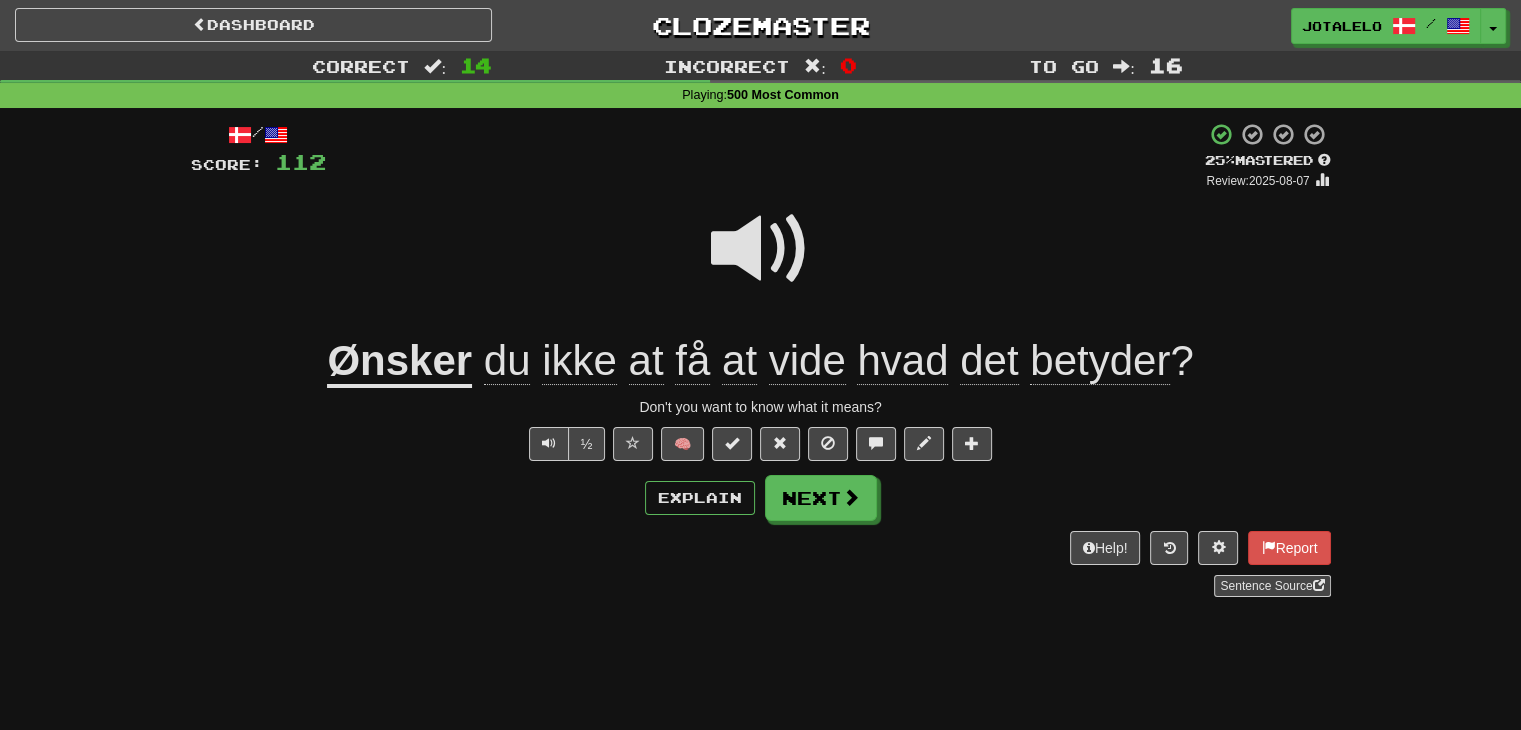 click on "betyder" at bounding box center (1100, 361) 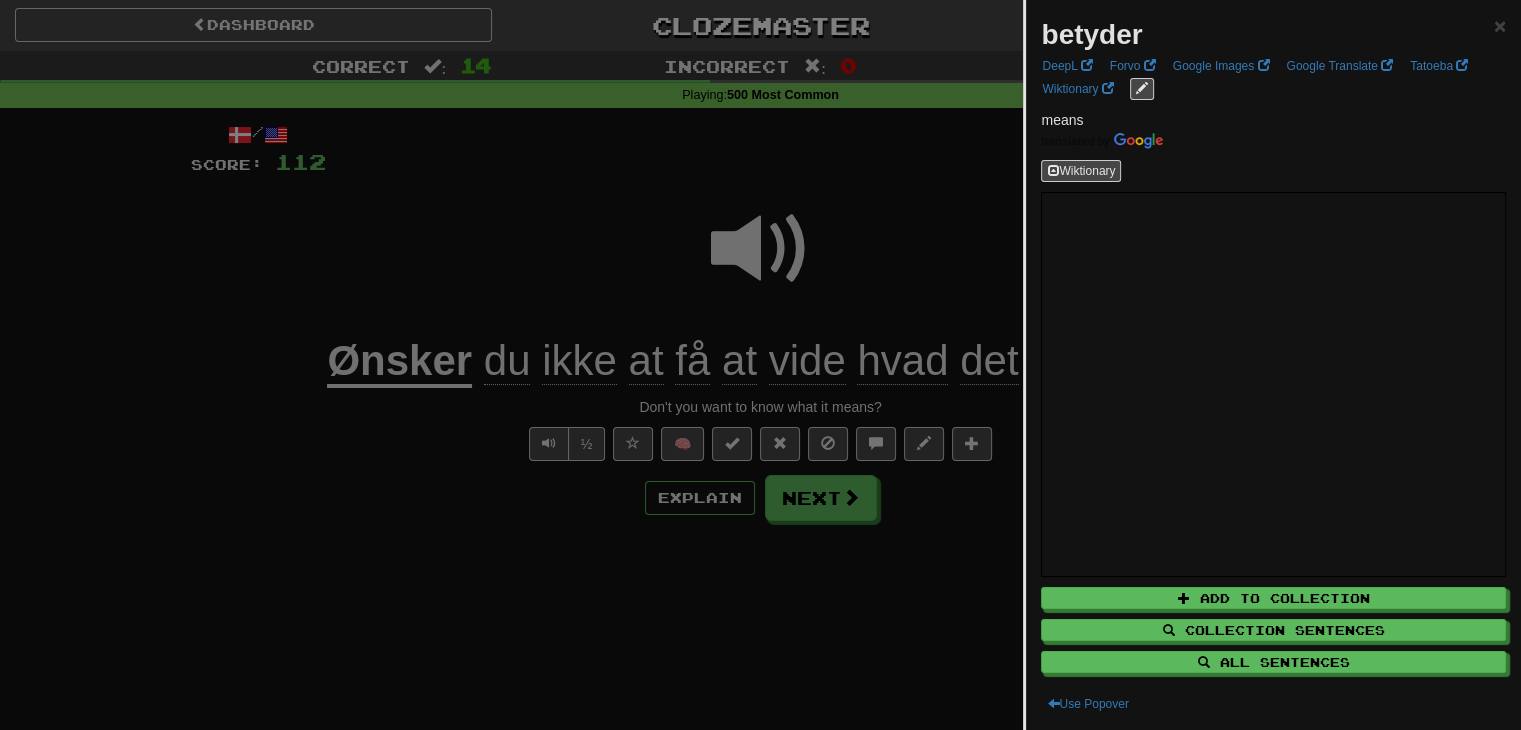 click at bounding box center [760, 365] 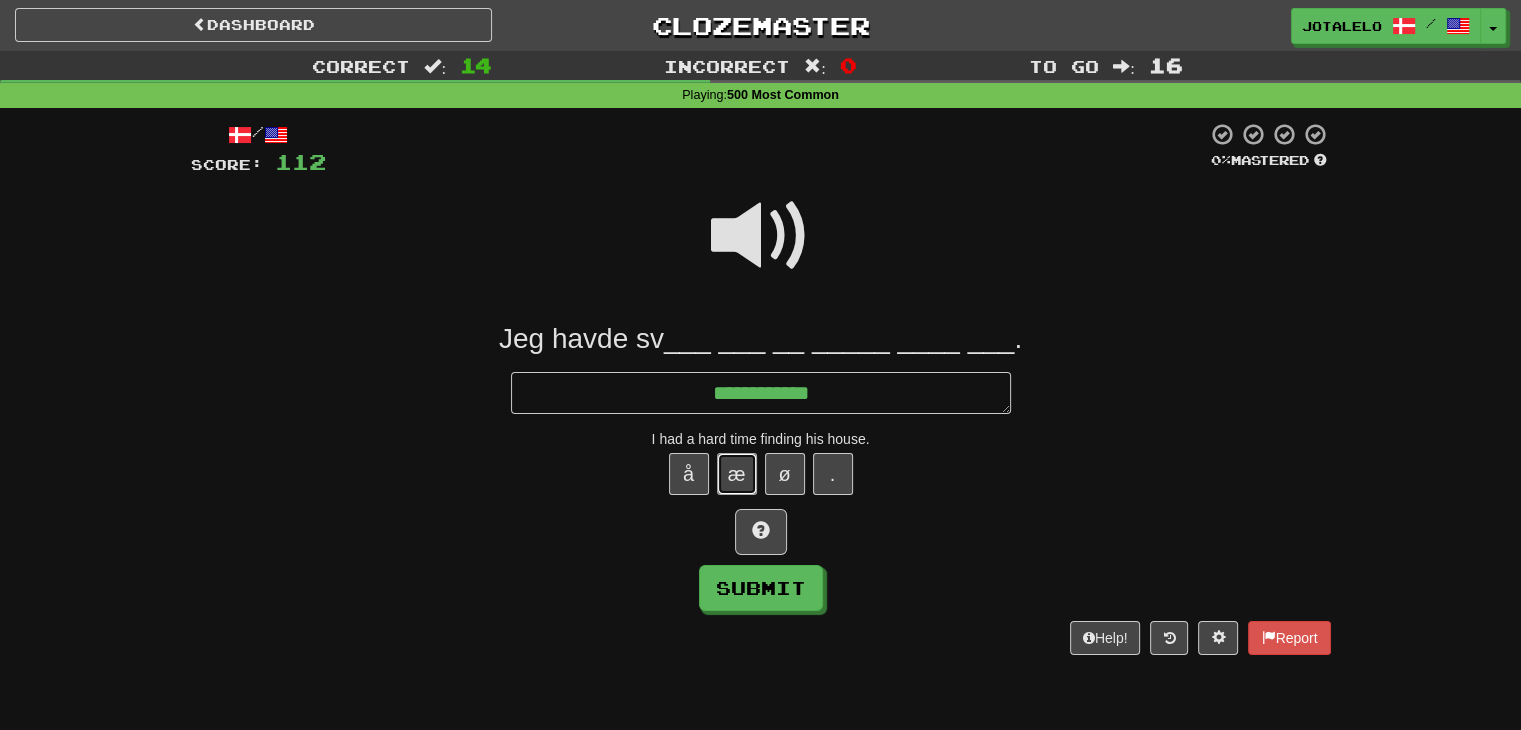 click on "æ" at bounding box center [737, 474] 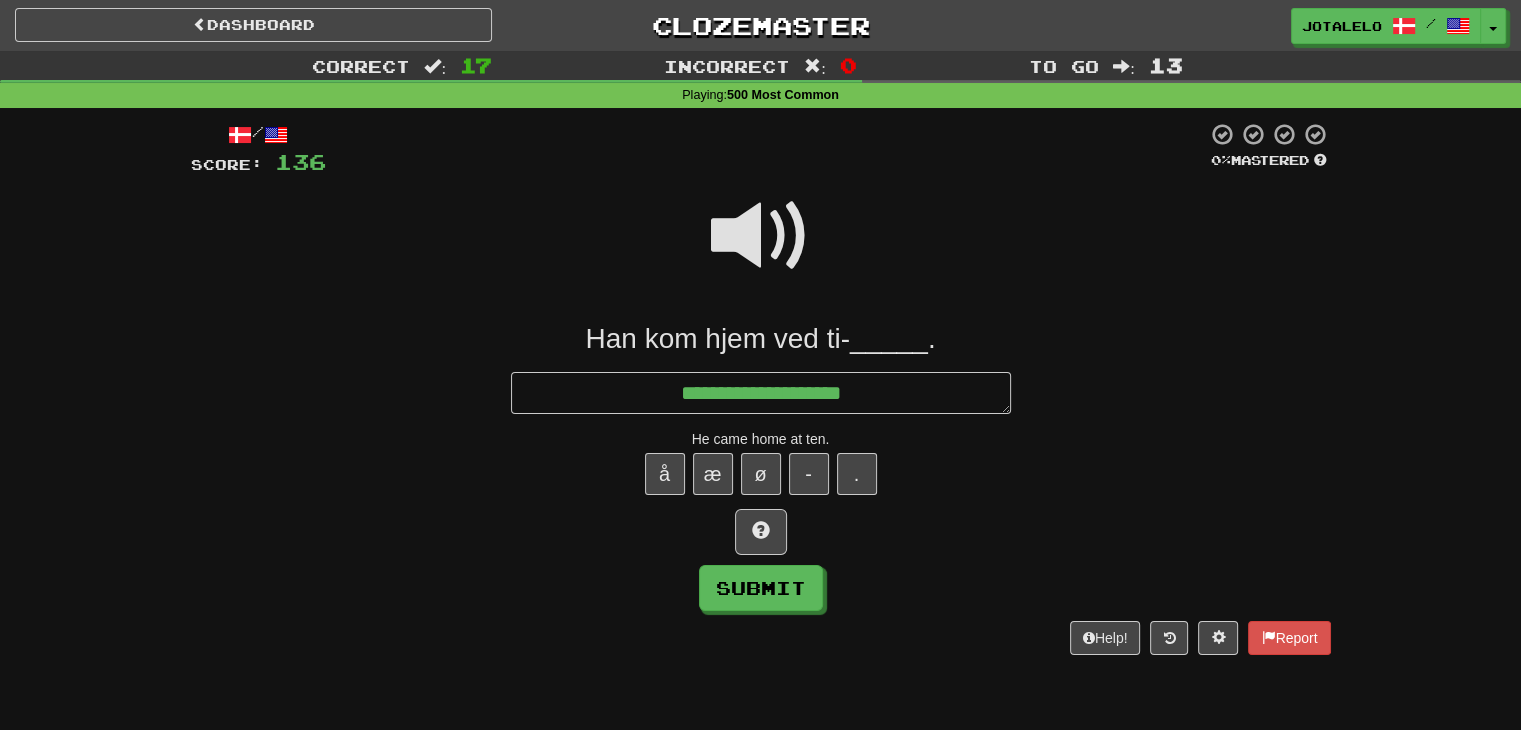 click at bounding box center [761, 236] 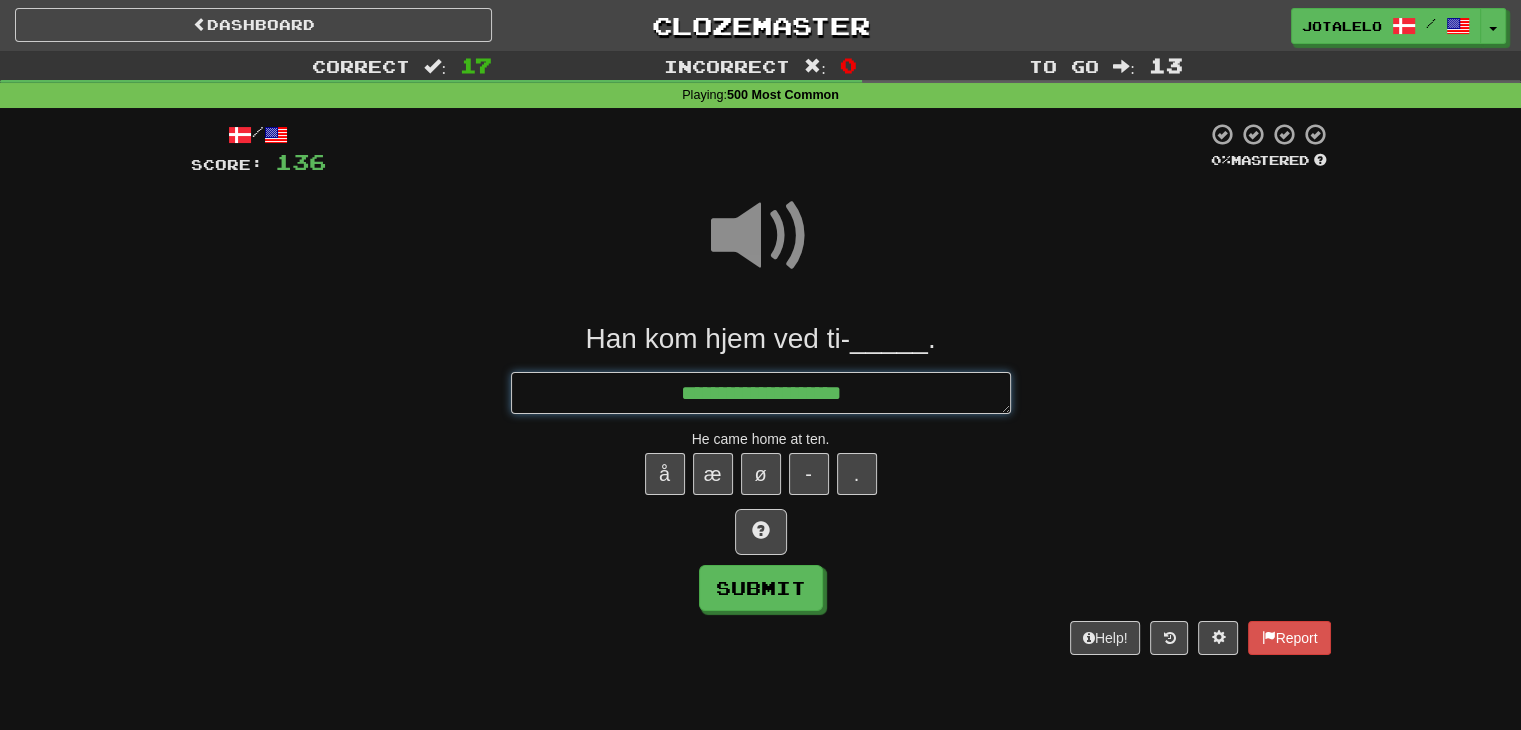 click on "**********" at bounding box center [761, 393] 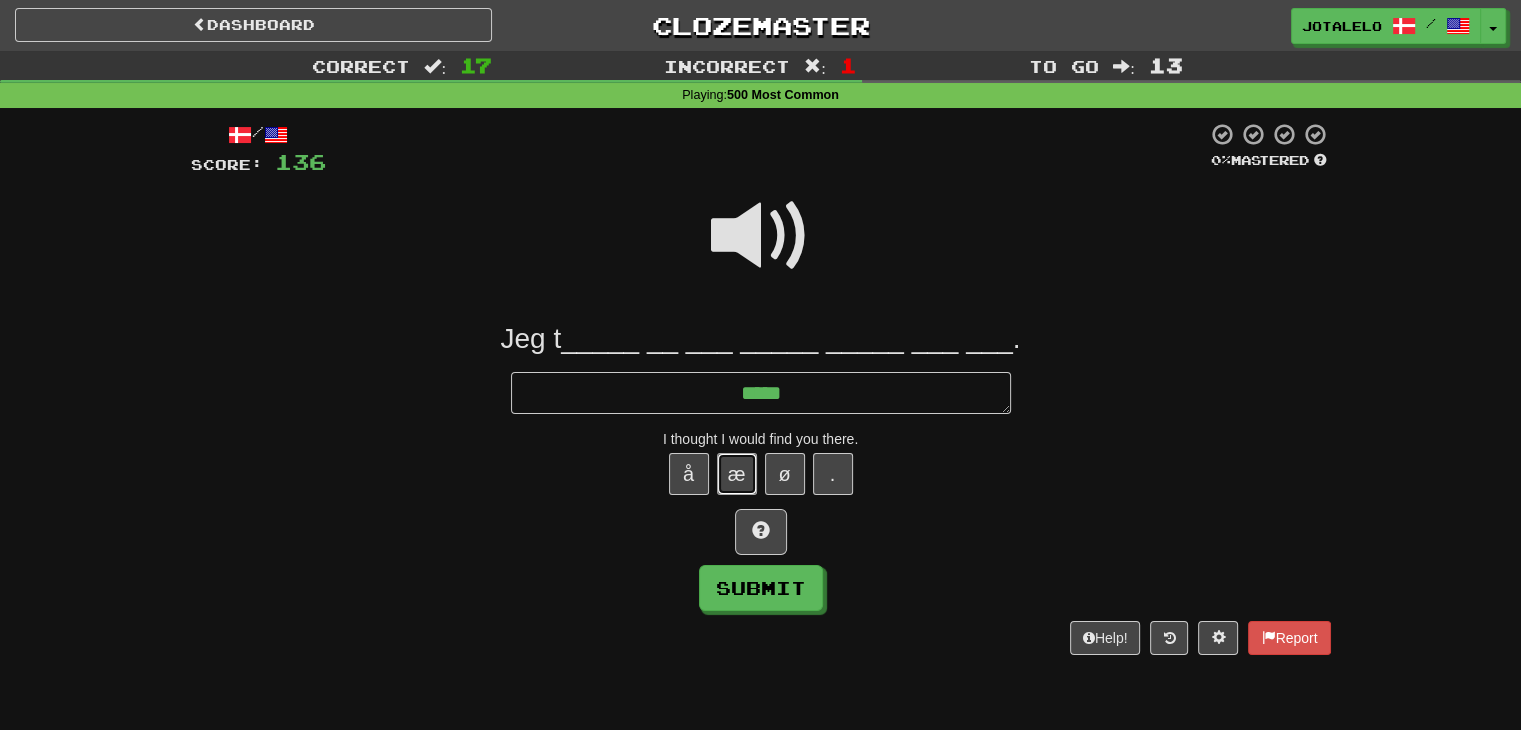 click on "æ" at bounding box center [737, 474] 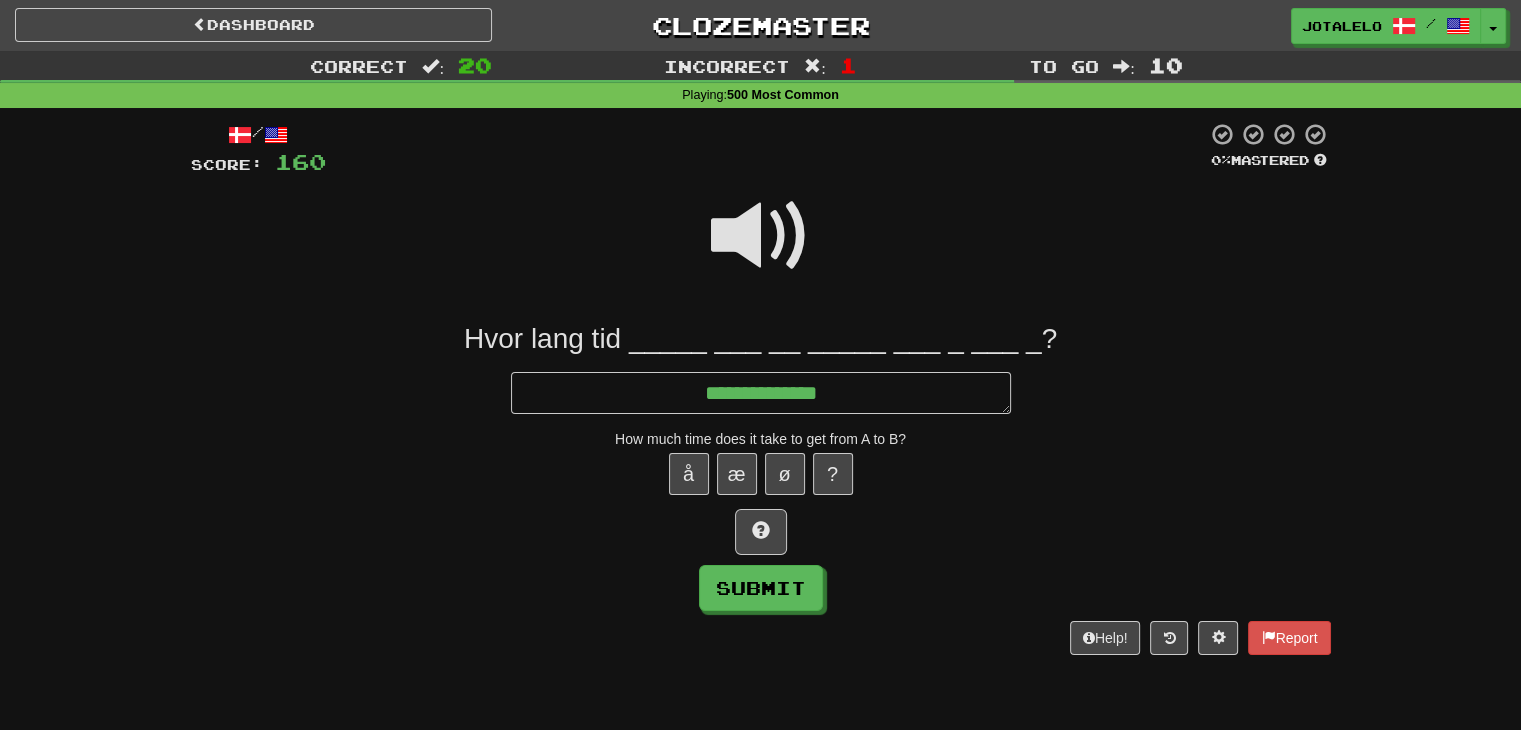 click at bounding box center (761, 236) 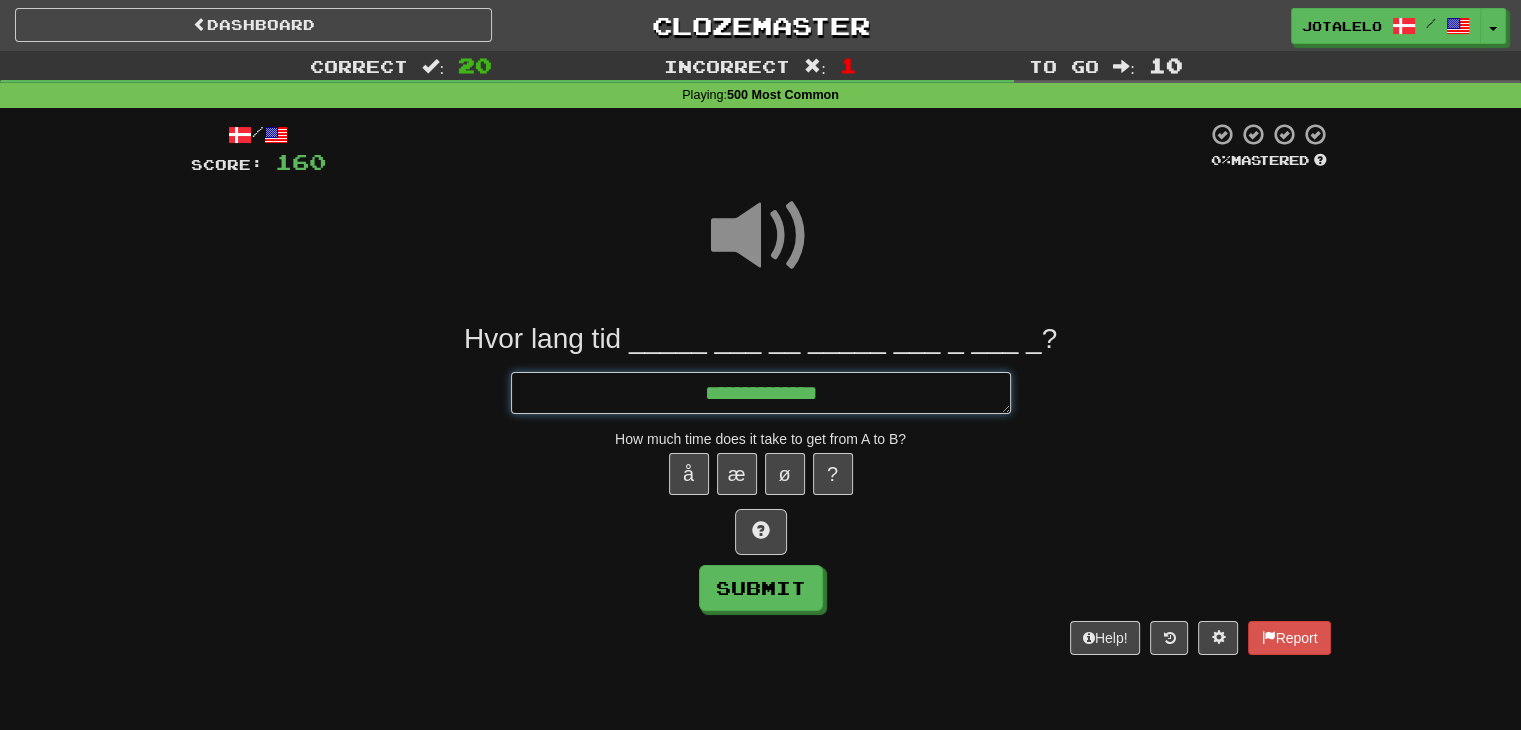 click on "**********" at bounding box center [761, 393] 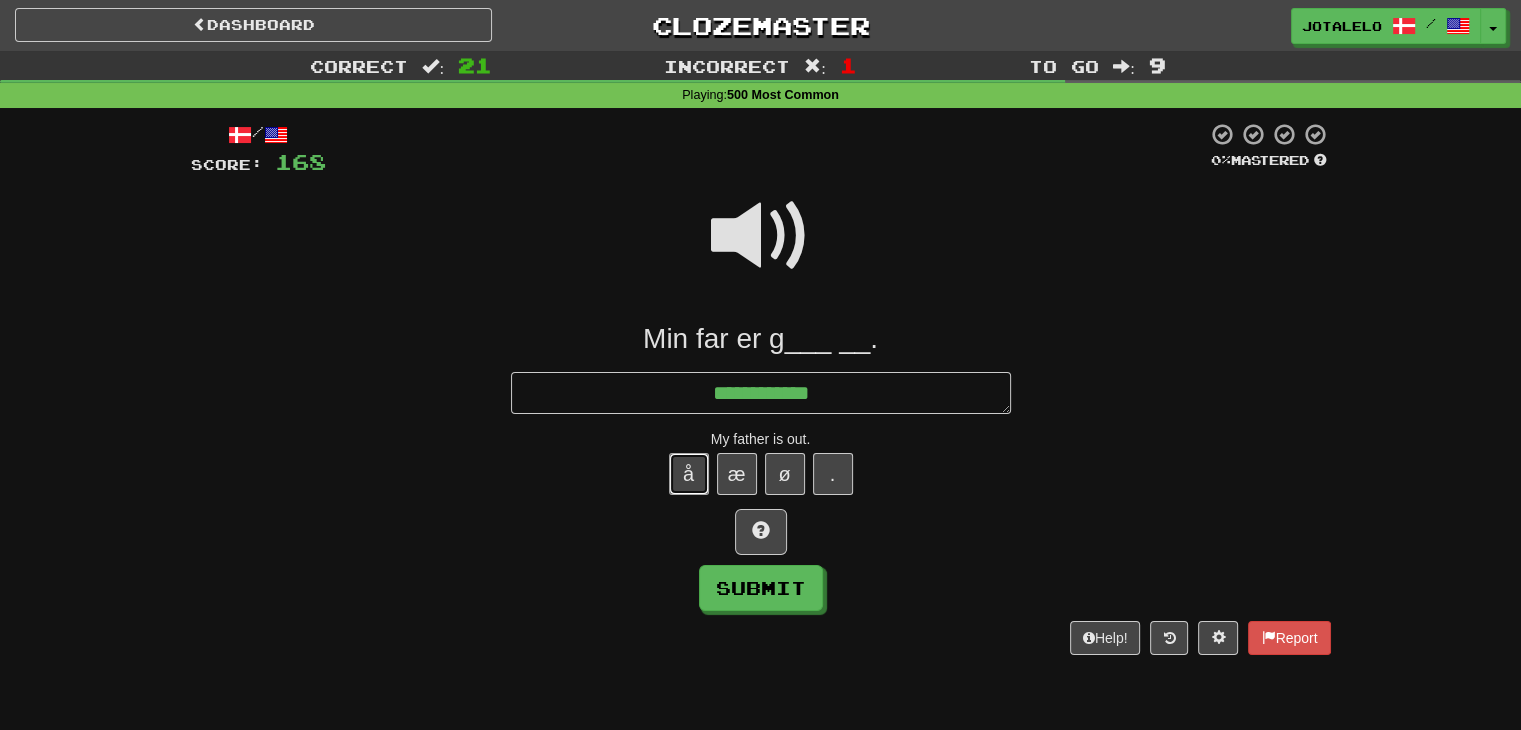 click on "å" at bounding box center (689, 474) 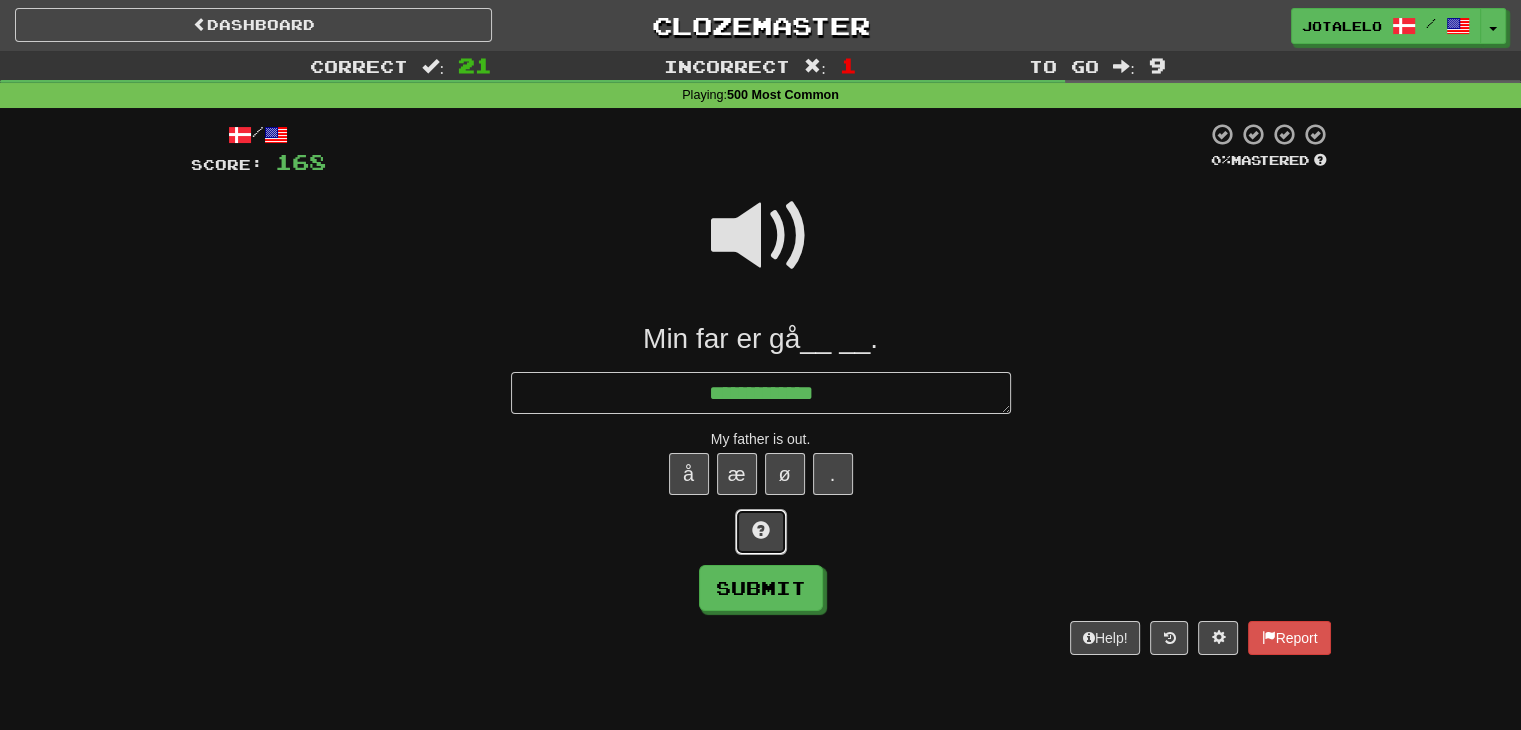 click at bounding box center (761, 532) 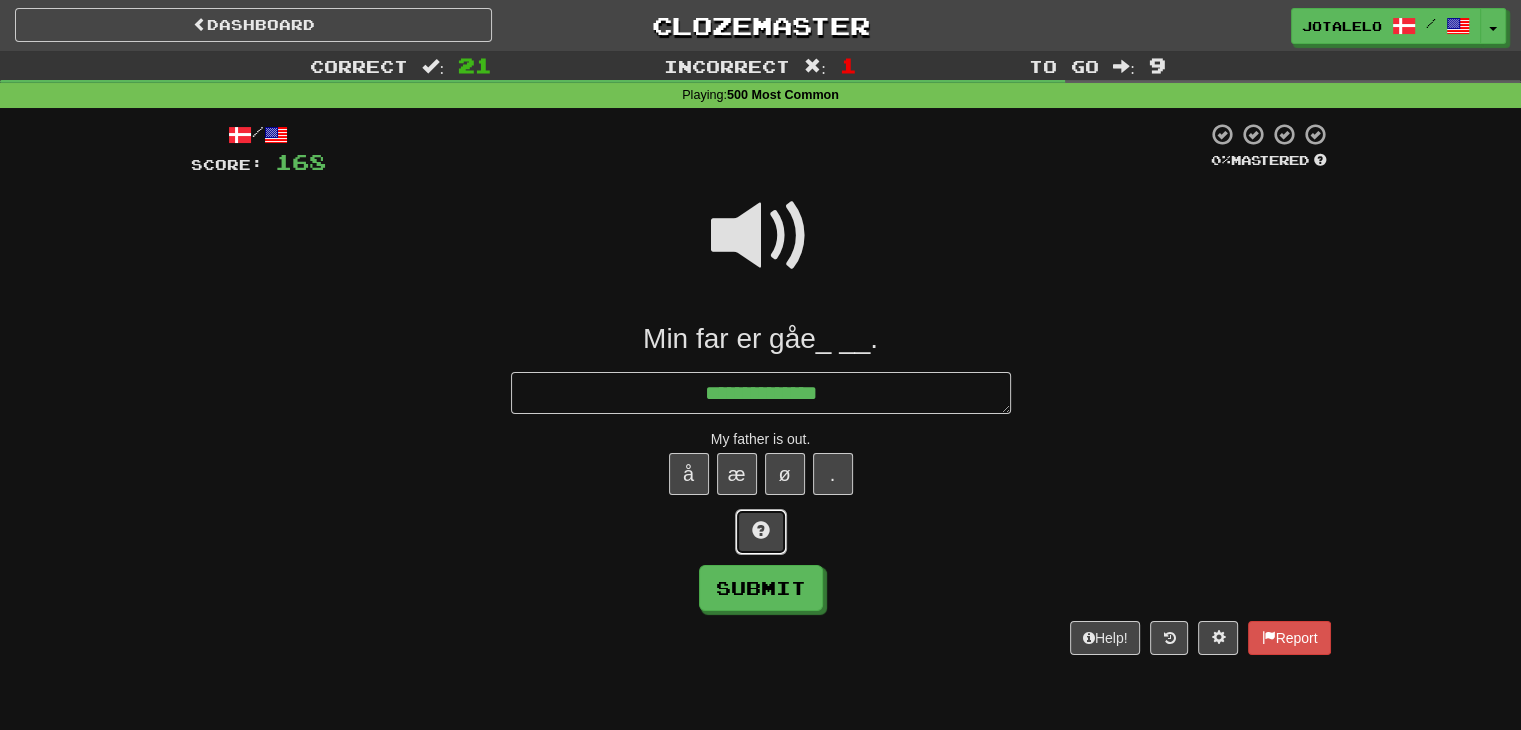 click at bounding box center (761, 532) 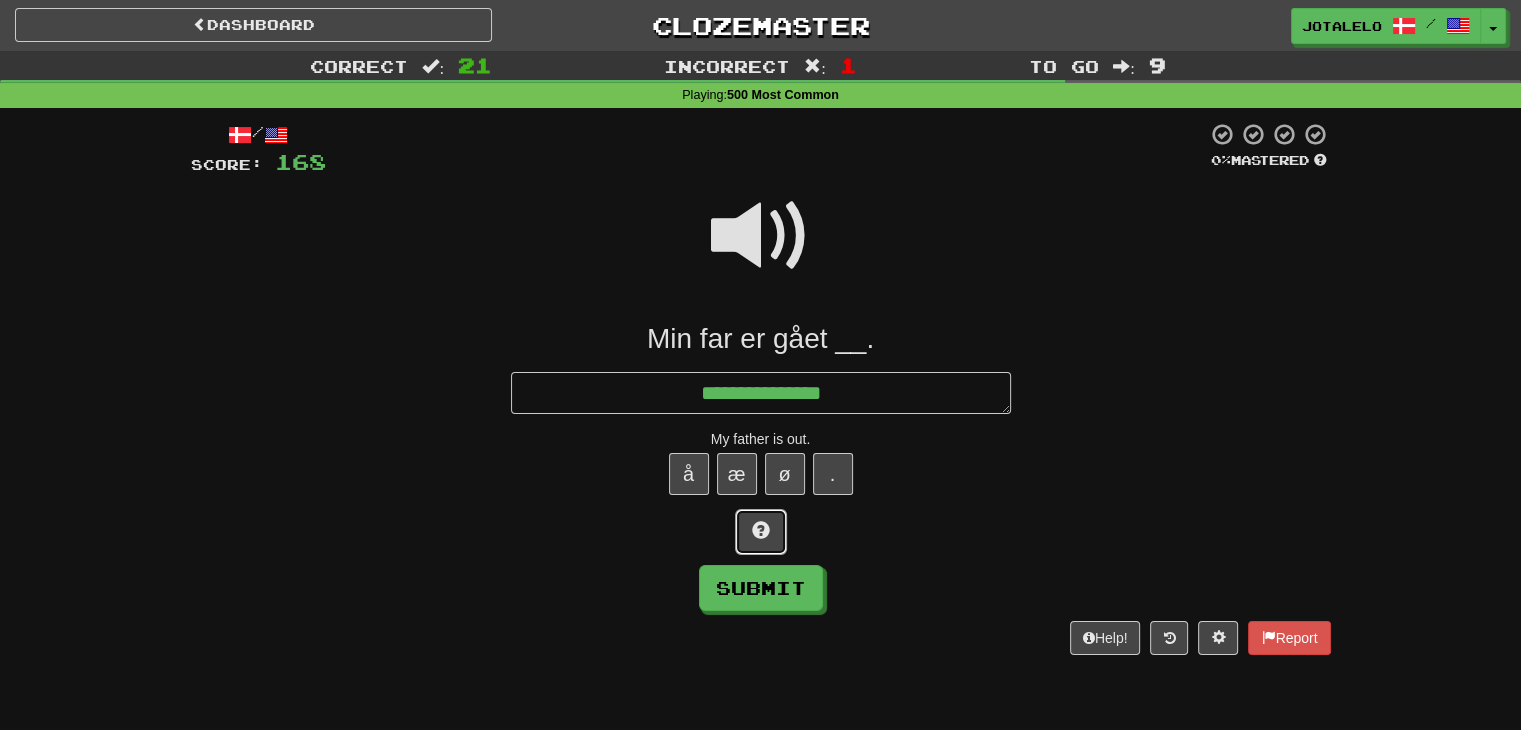 click at bounding box center (761, 532) 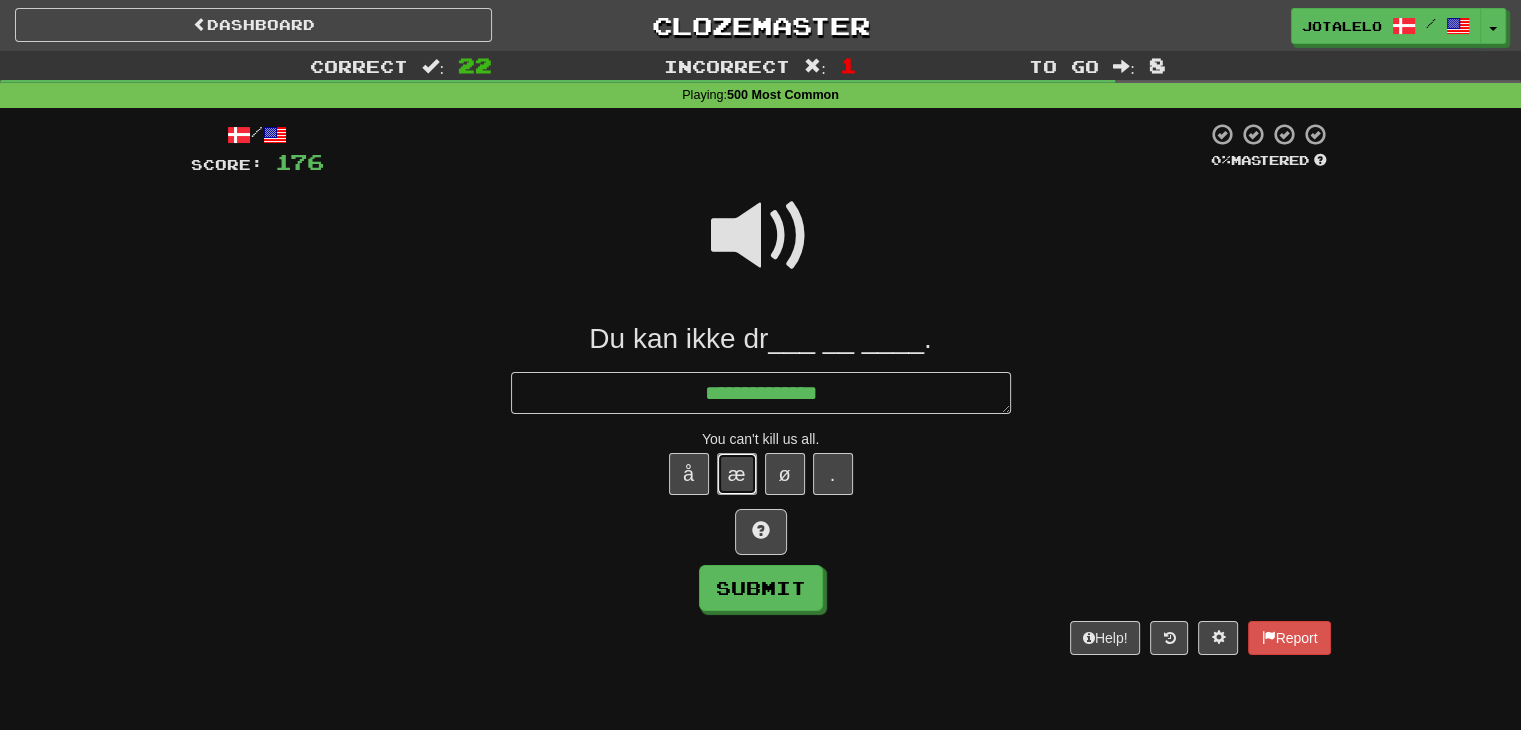 click on "æ" at bounding box center (737, 474) 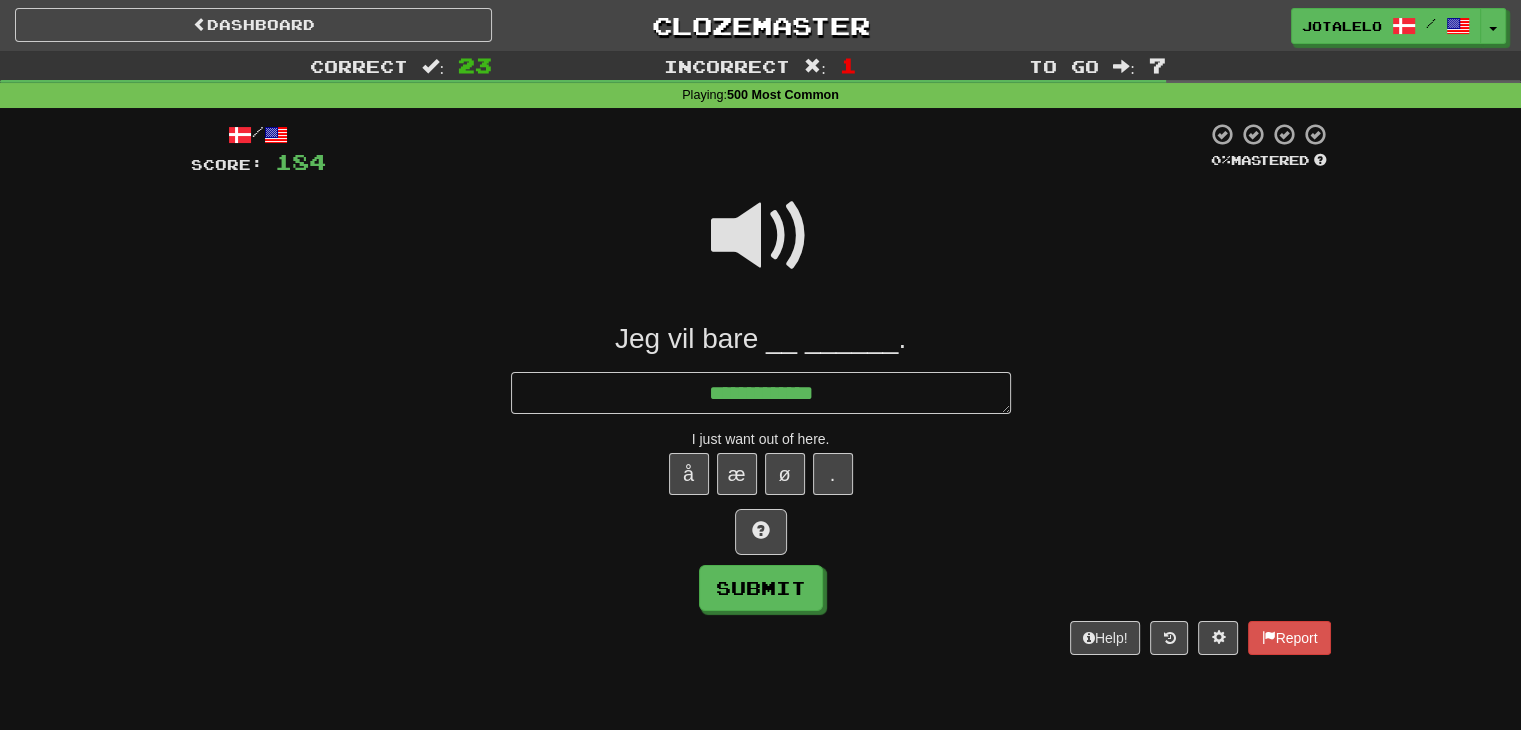 click at bounding box center [761, 236] 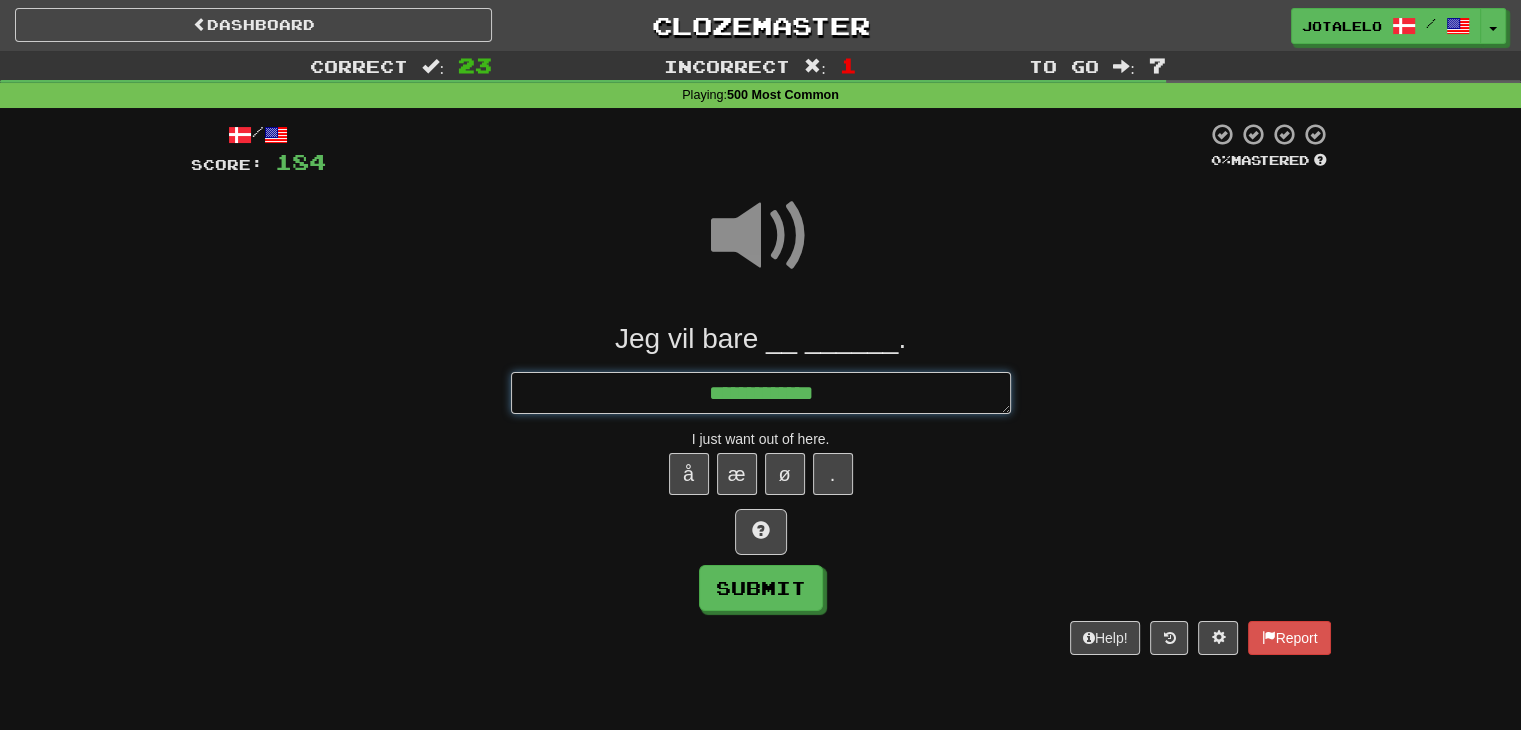 click on "**********" at bounding box center (761, 393) 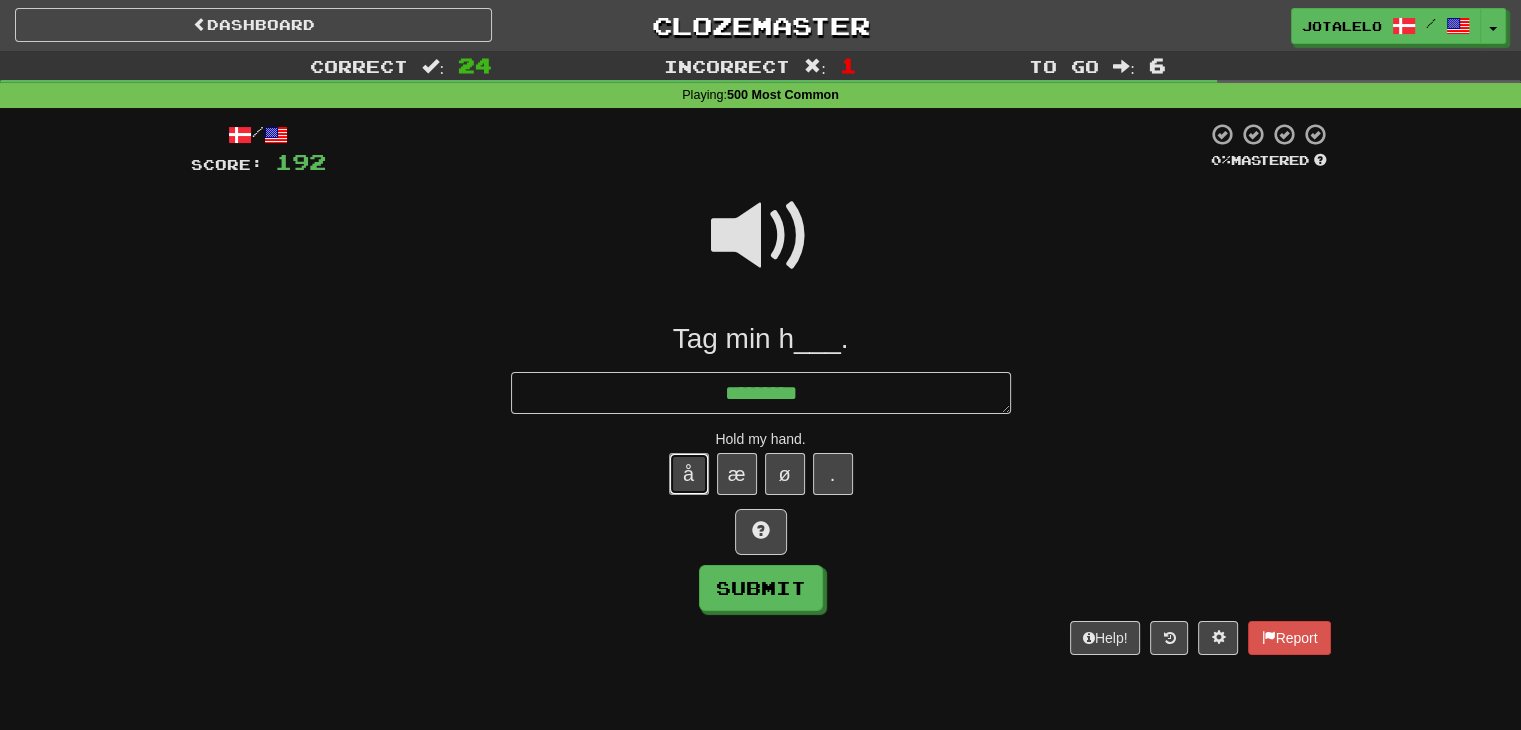click on "å" at bounding box center (689, 474) 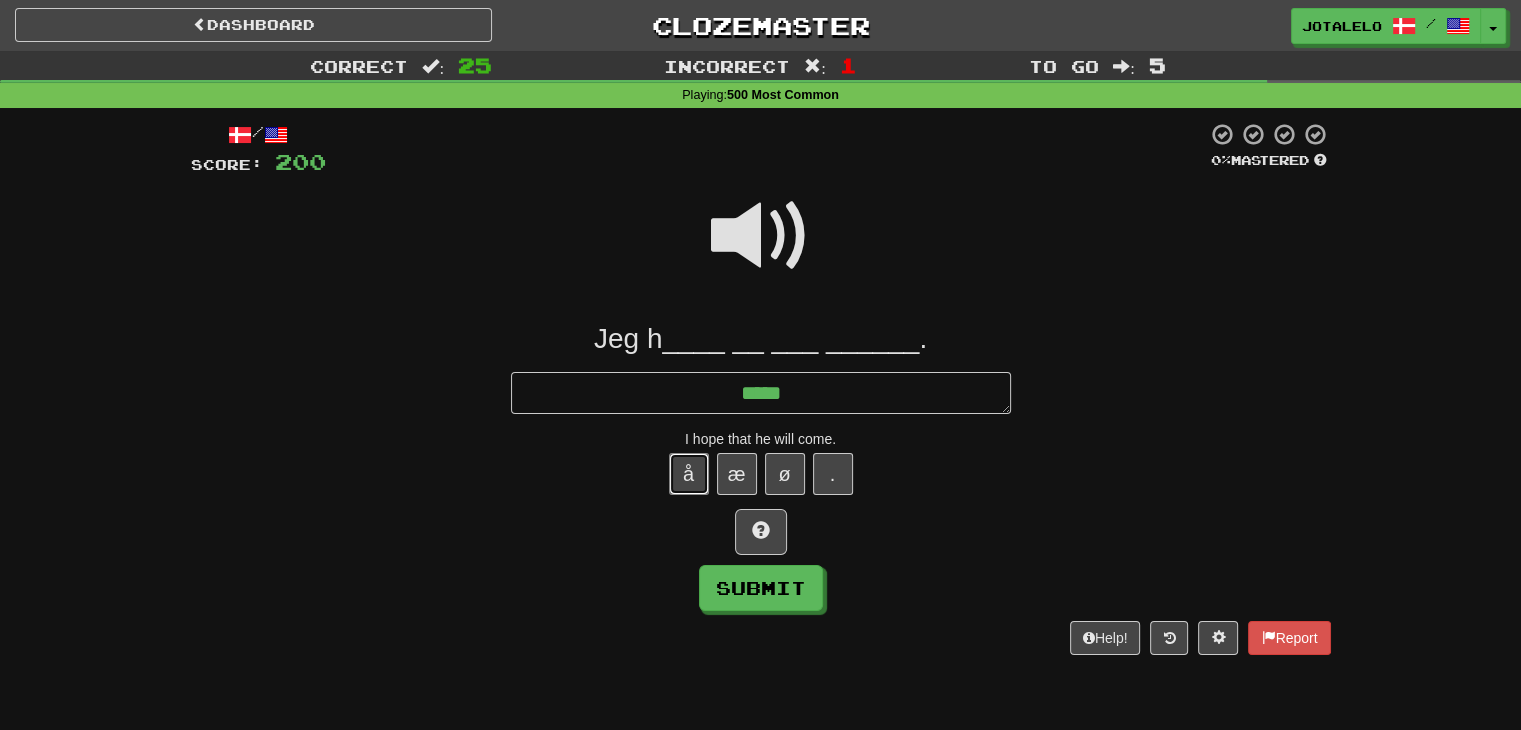 click on "å" at bounding box center [689, 474] 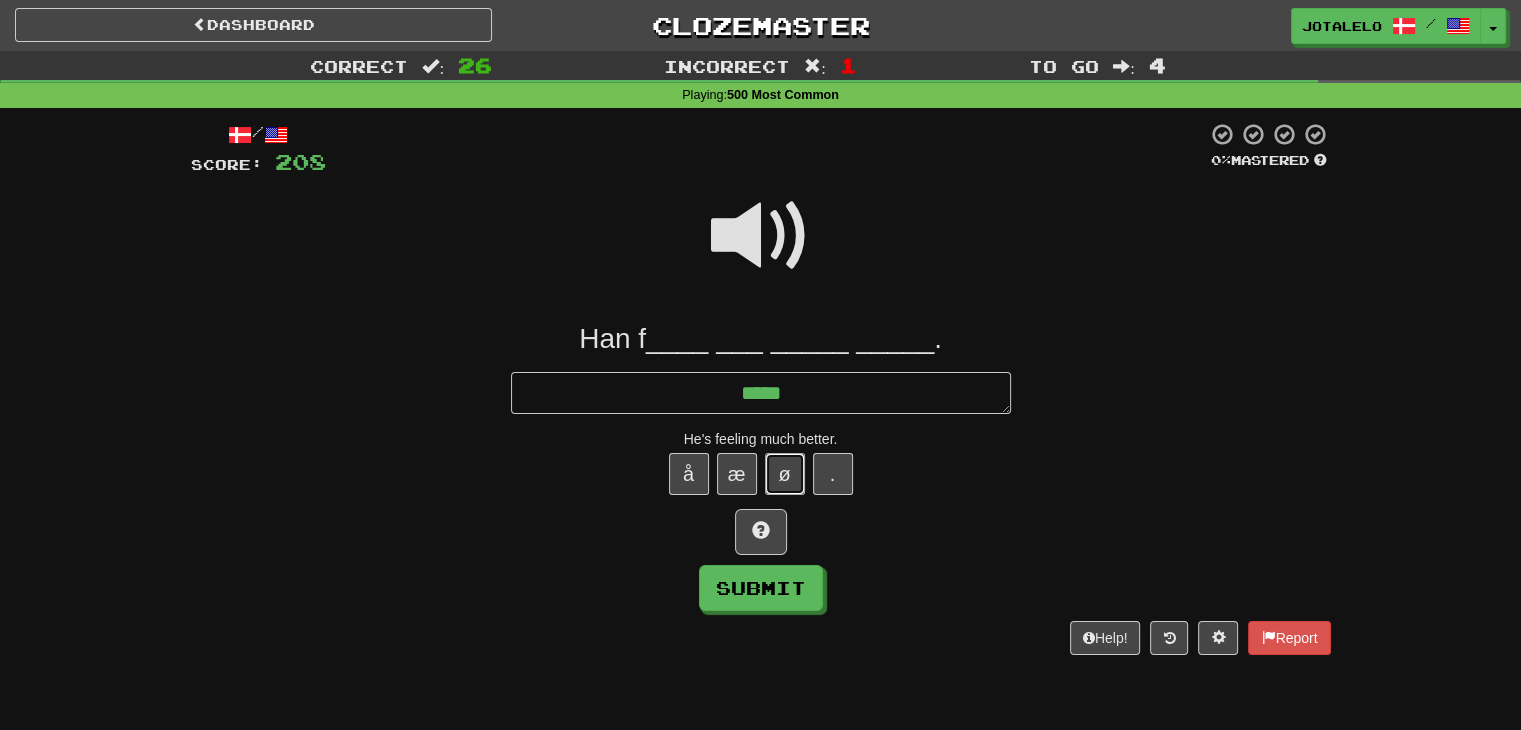 click on "ø" at bounding box center (785, 474) 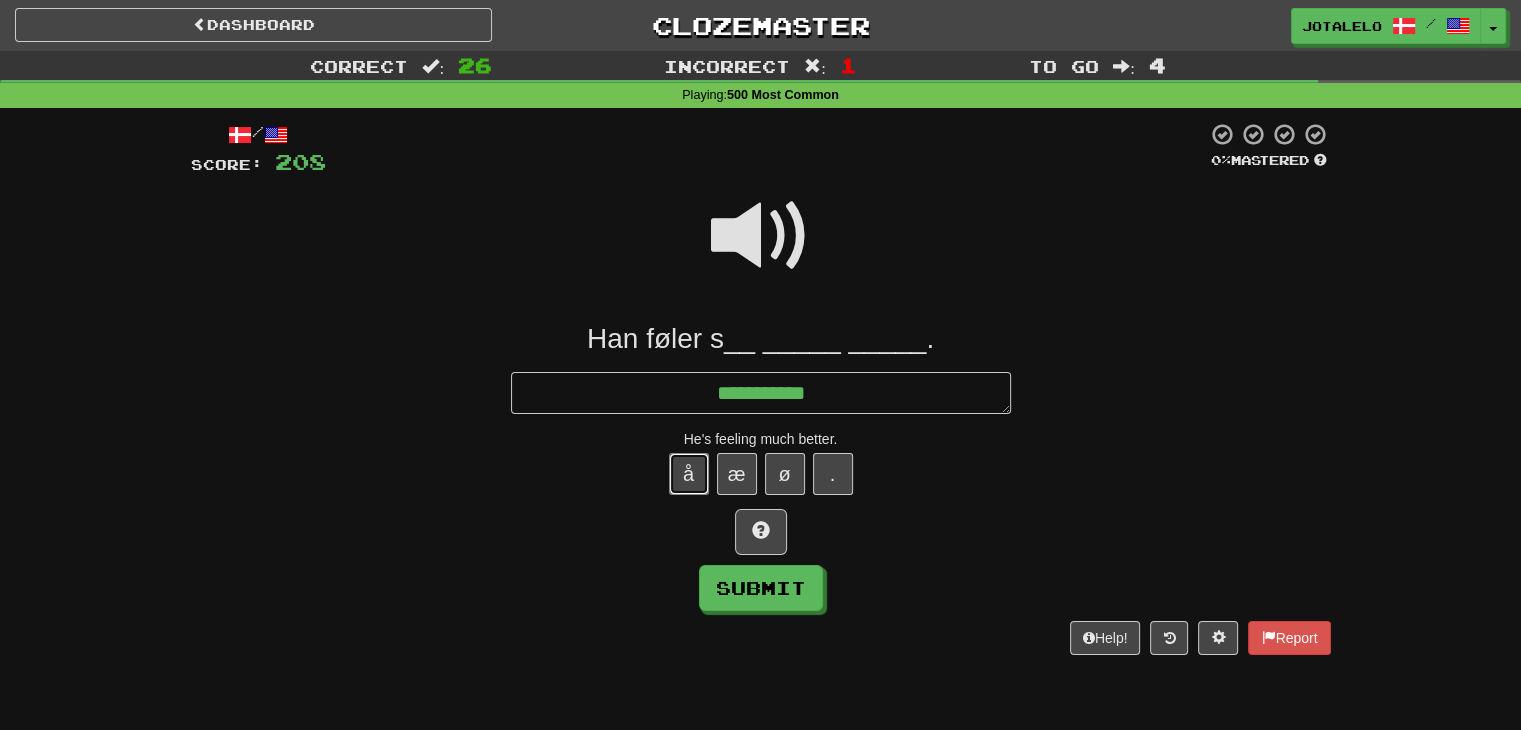 click on "å" at bounding box center [689, 474] 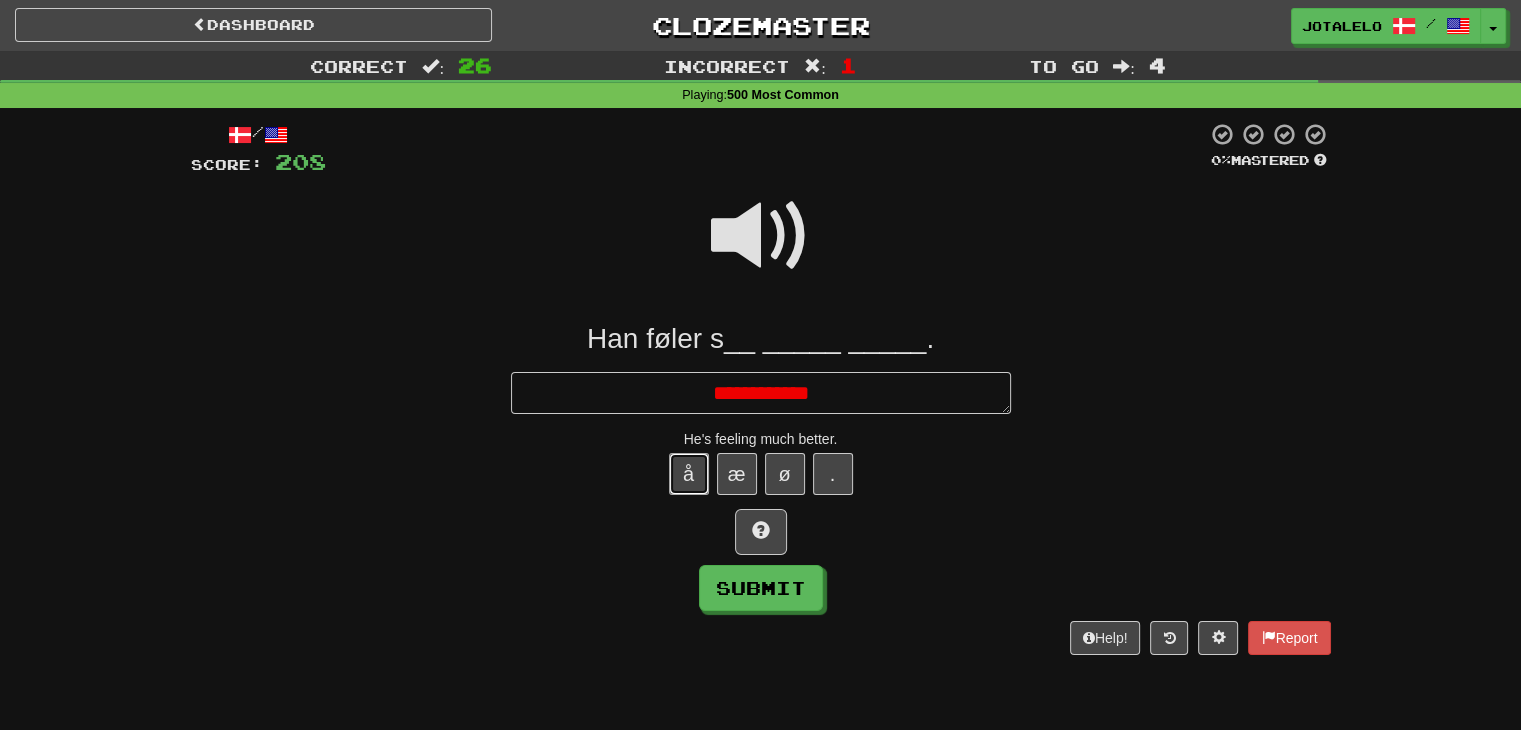 click on "å" at bounding box center [689, 474] 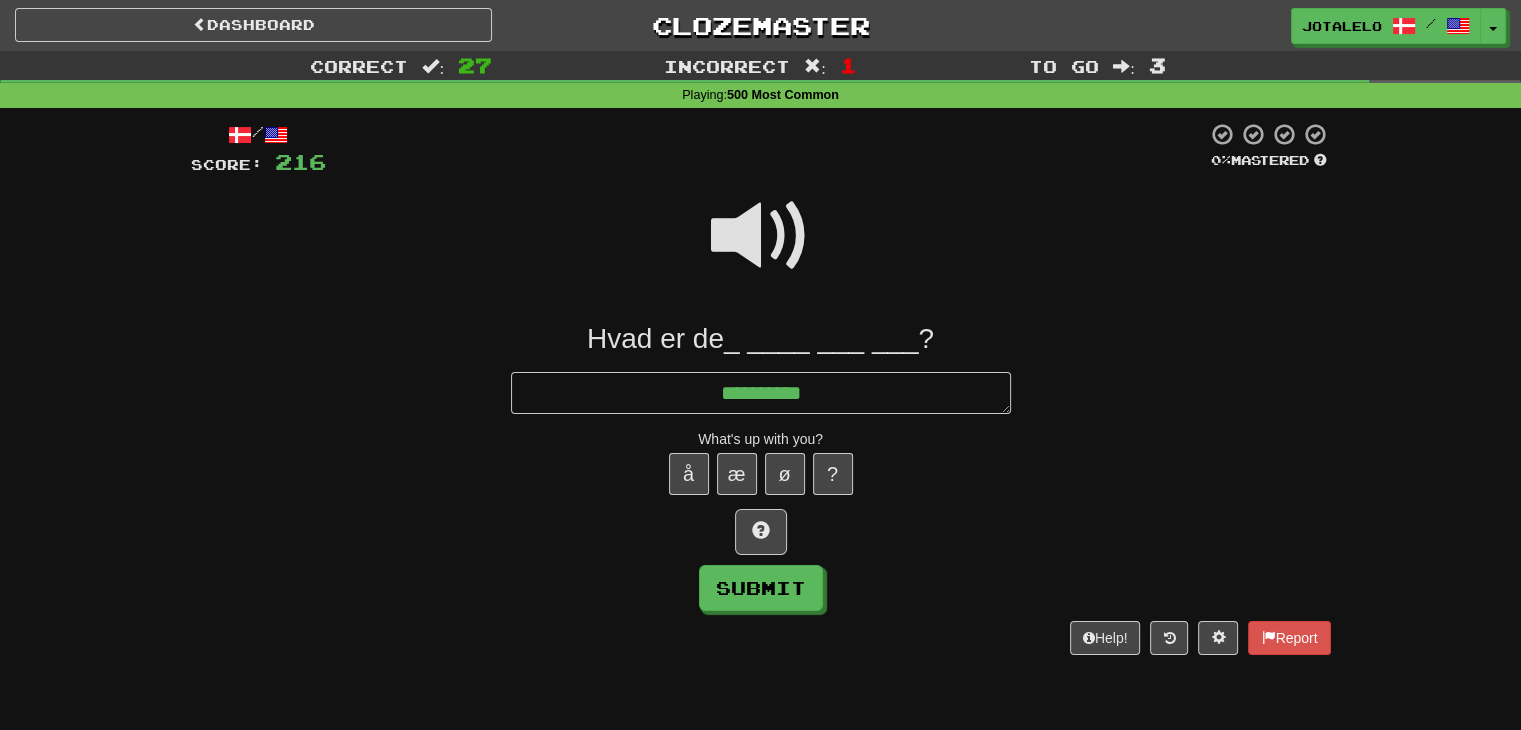 click at bounding box center [761, 236] 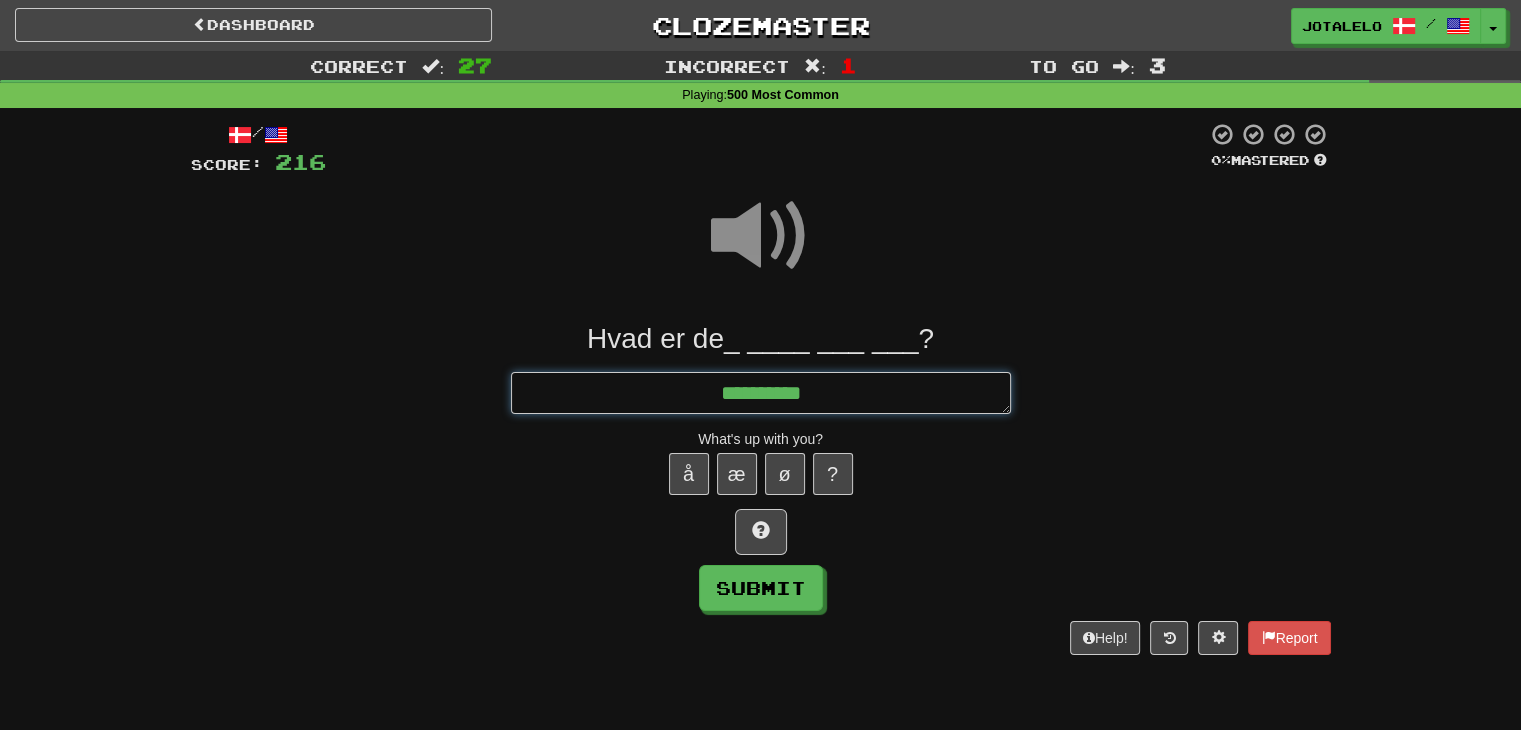 click on "**********" at bounding box center (761, 393) 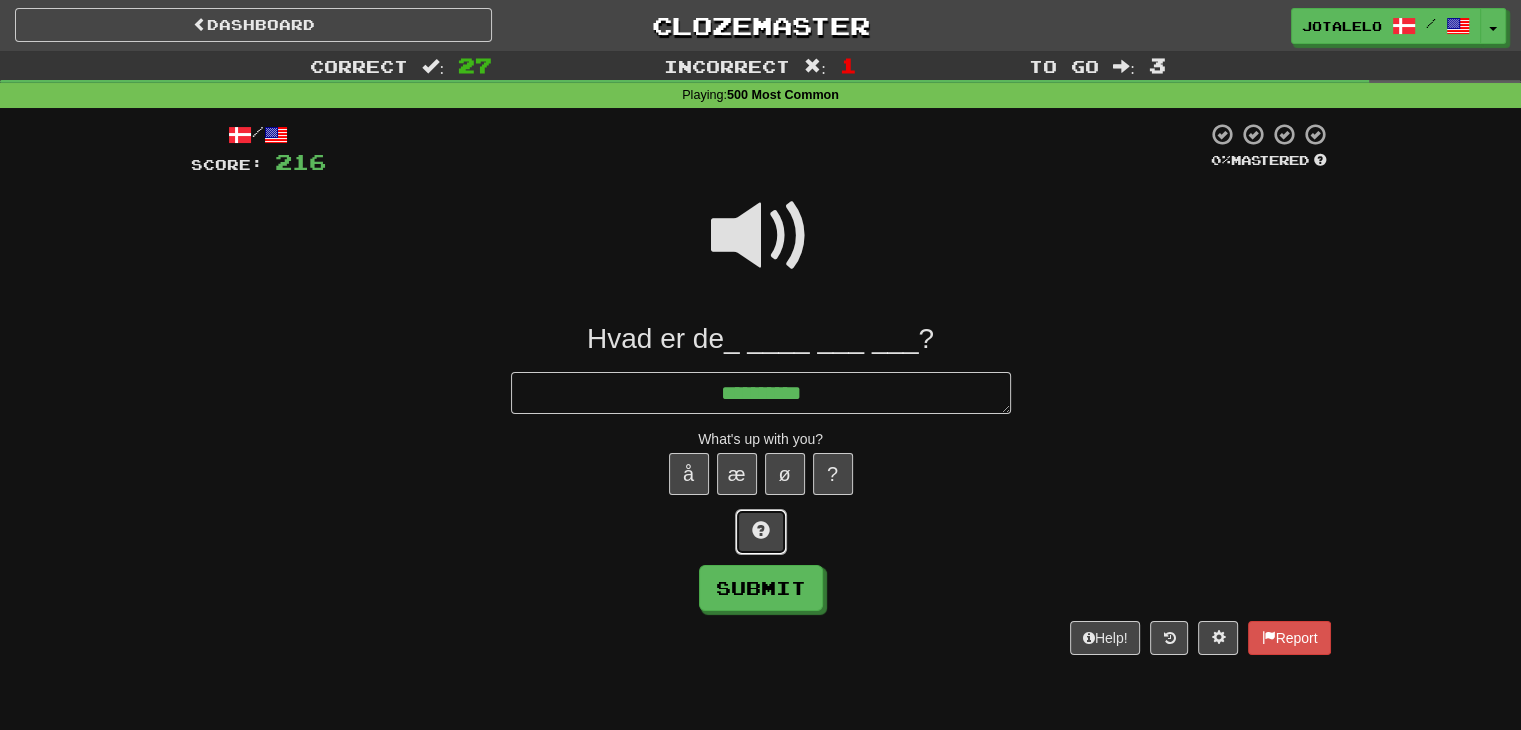 click at bounding box center [761, 532] 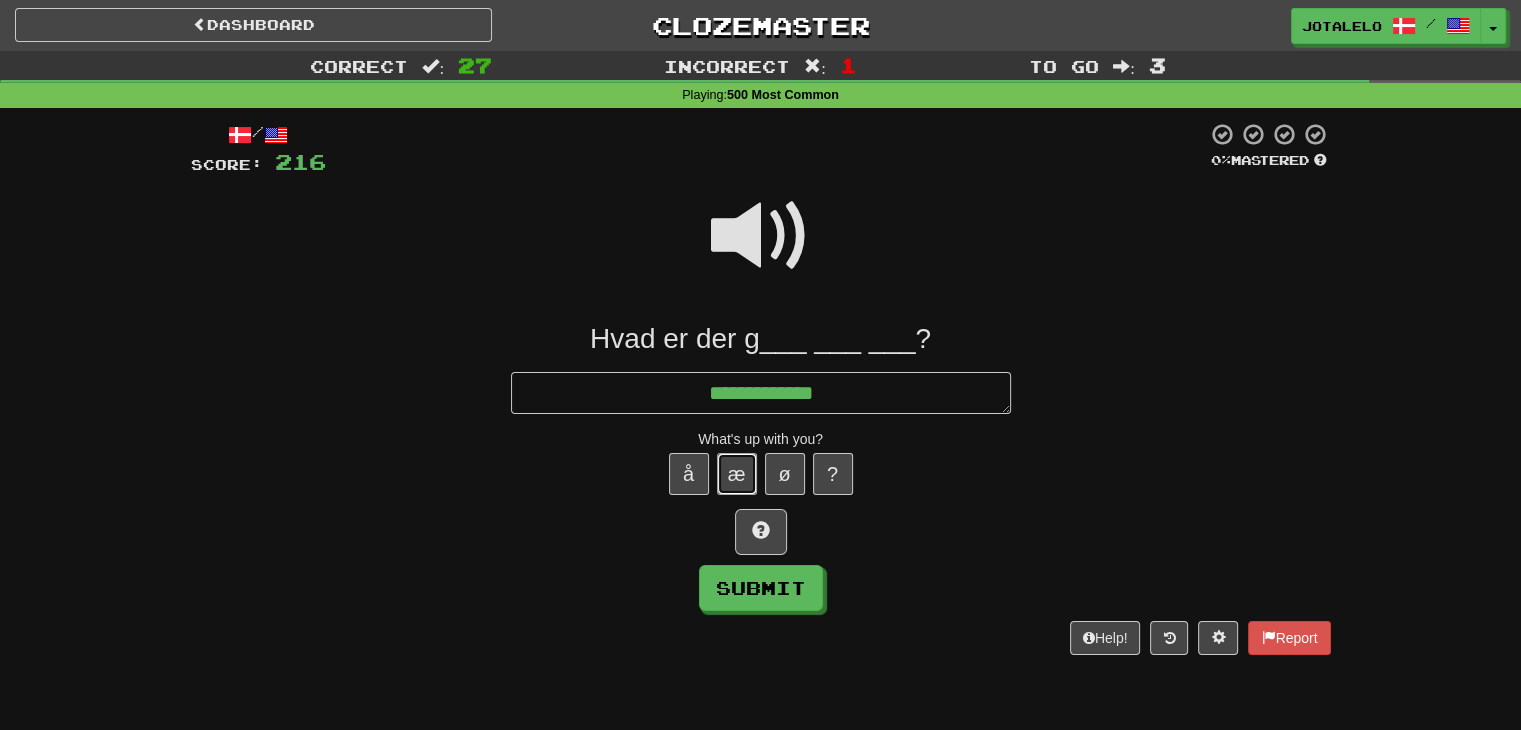 click on "æ" at bounding box center (737, 474) 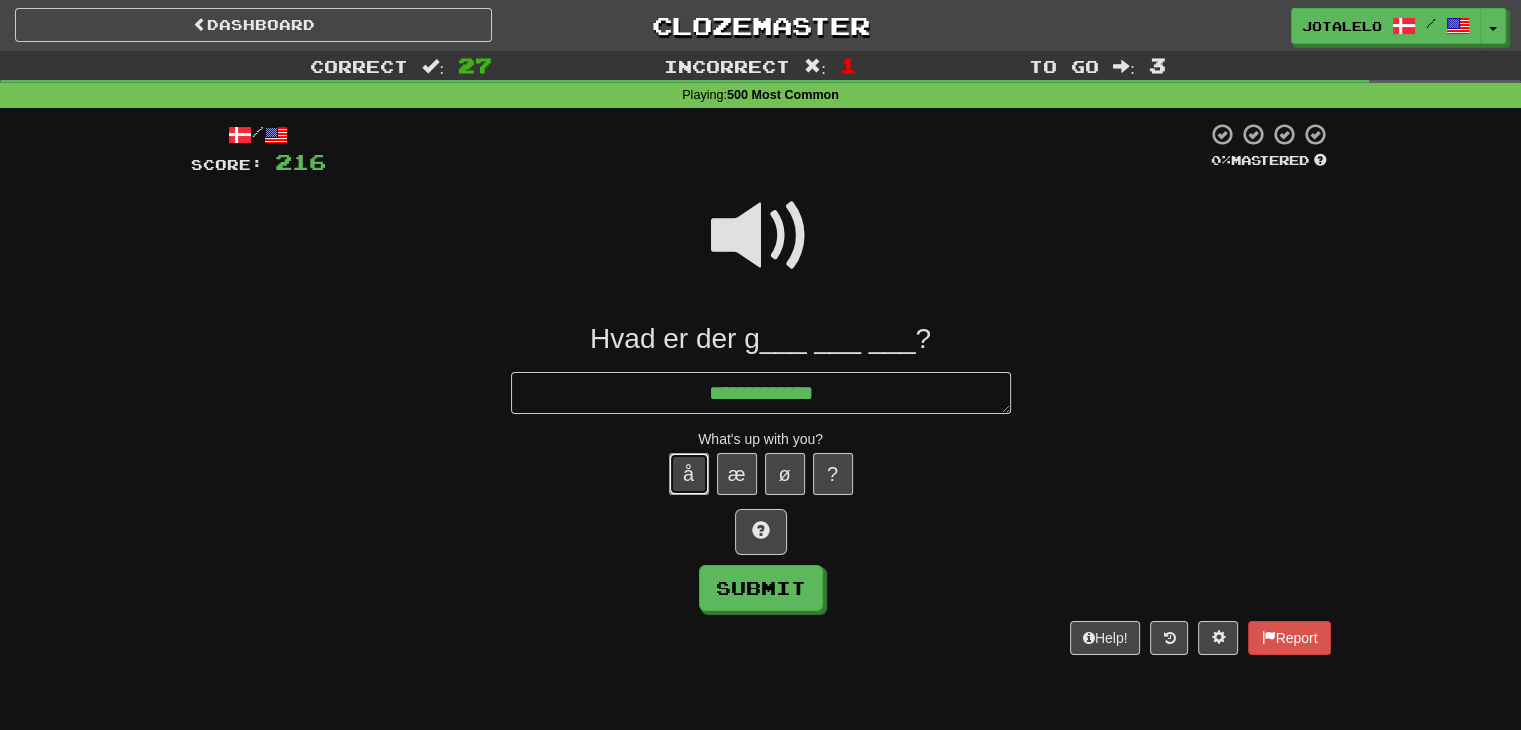 click on "å" at bounding box center [689, 474] 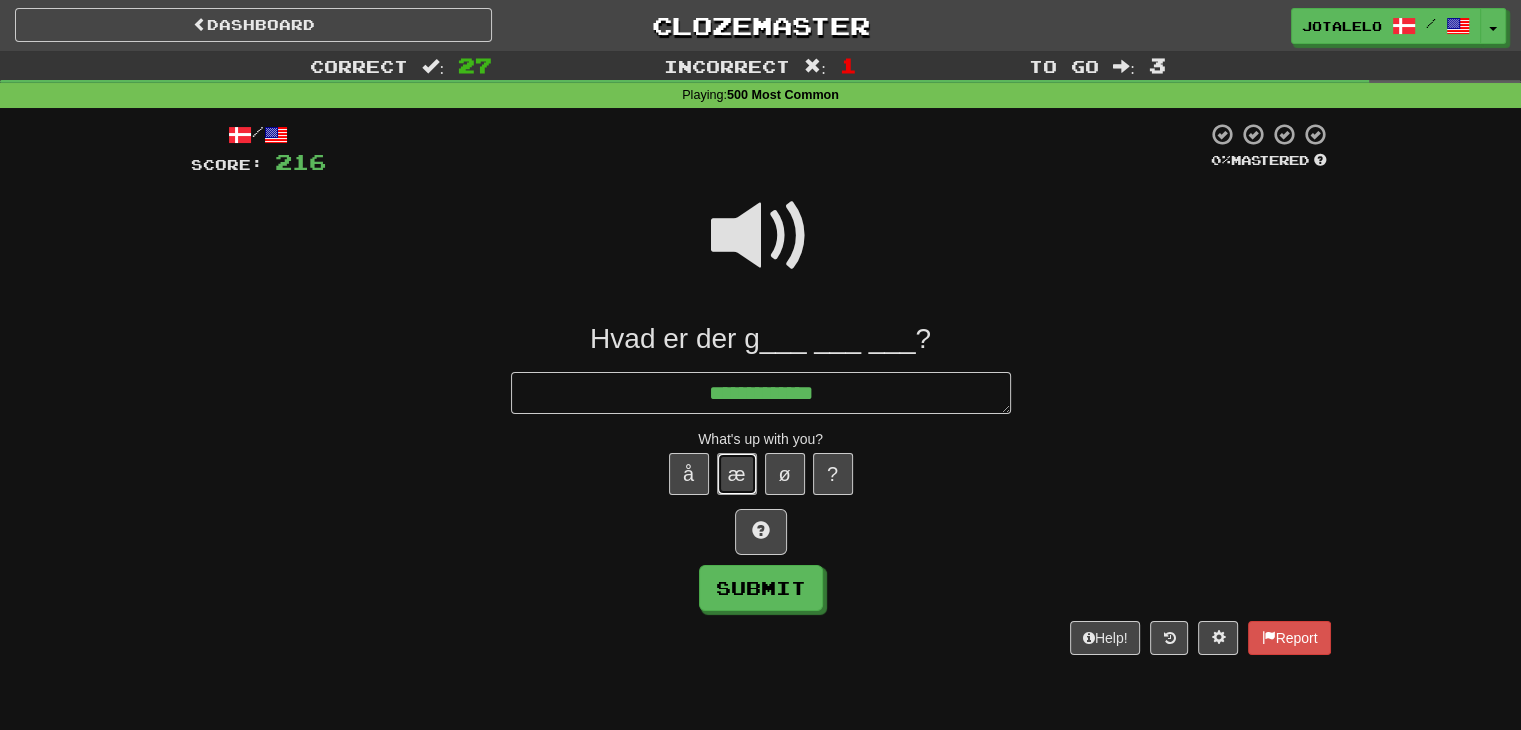click on "æ" at bounding box center [737, 474] 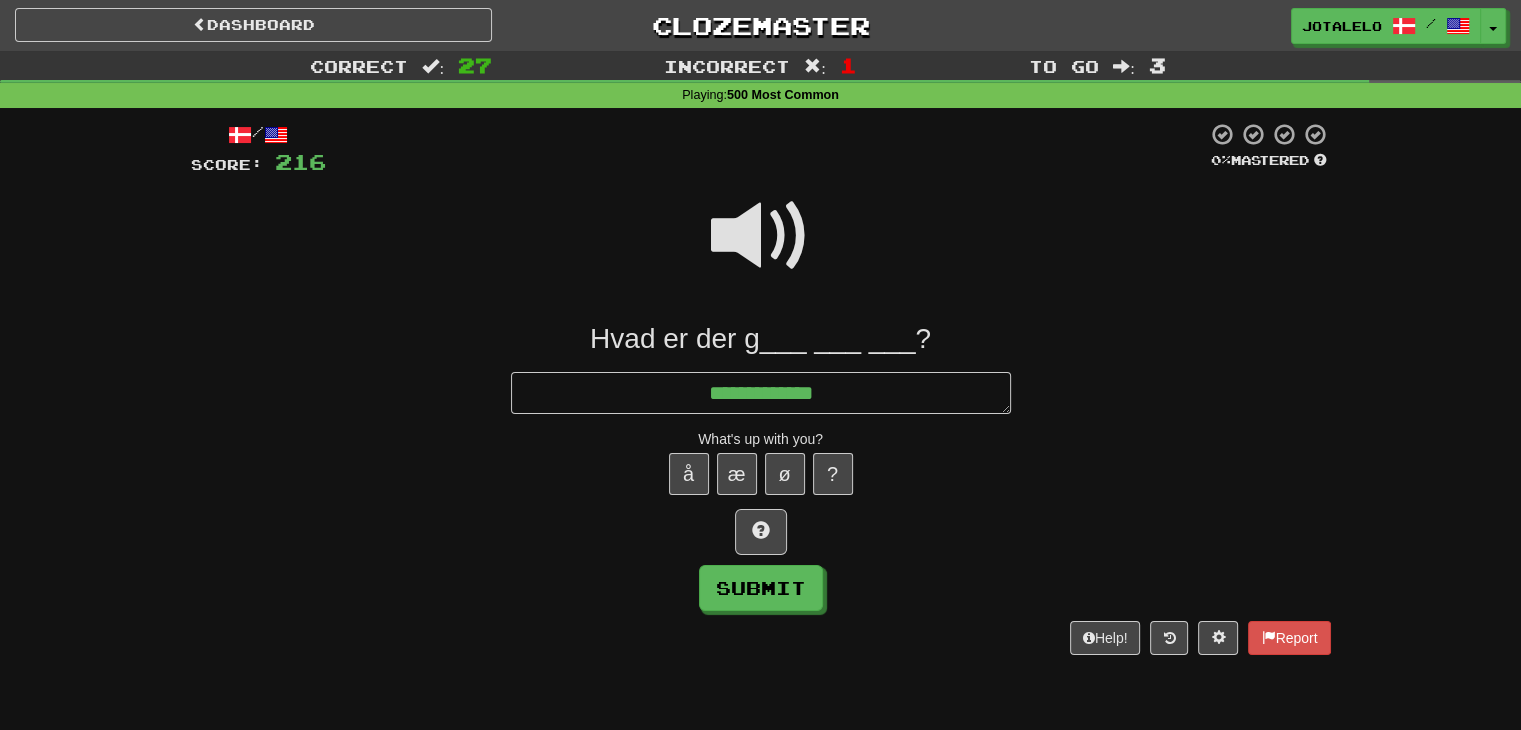 click at bounding box center (761, 236) 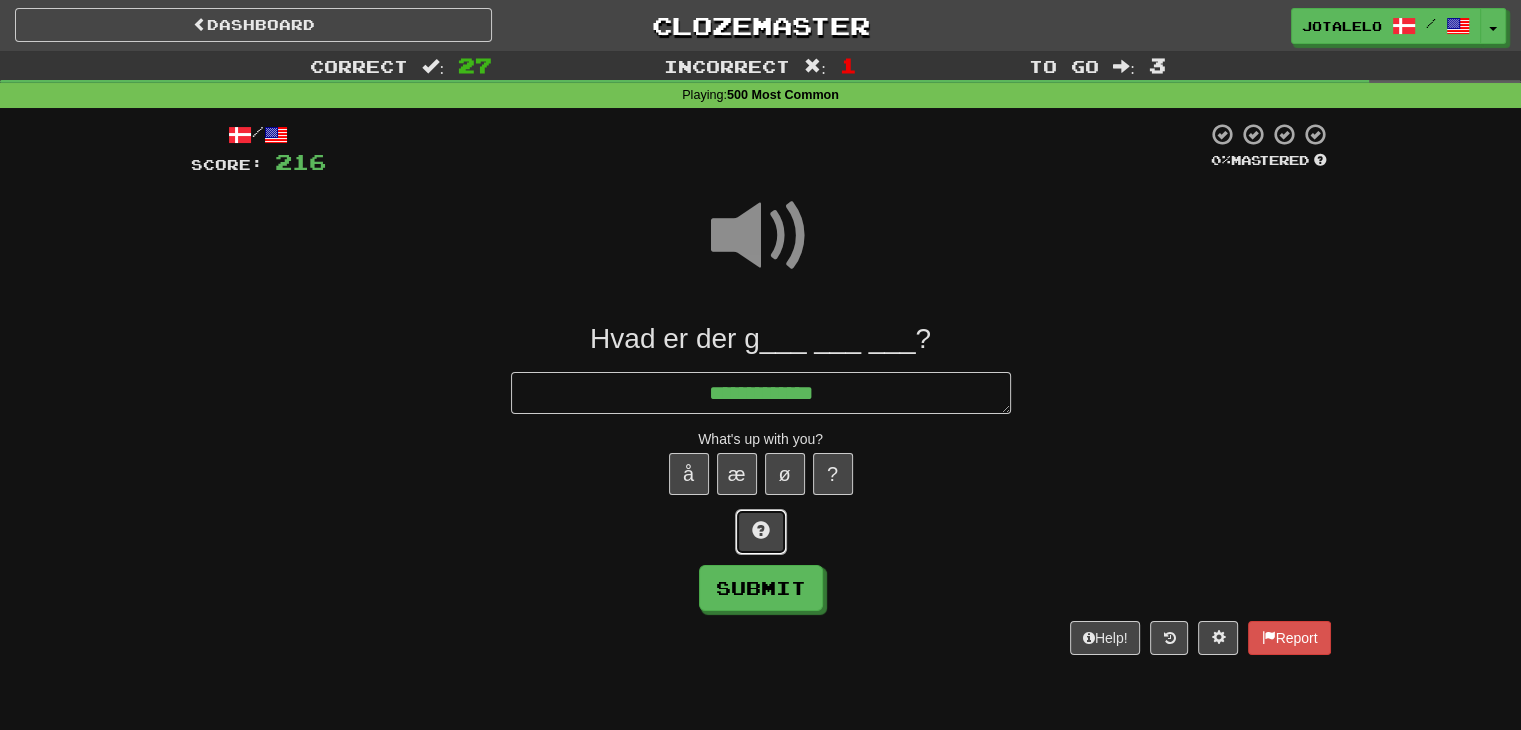 click at bounding box center [761, 530] 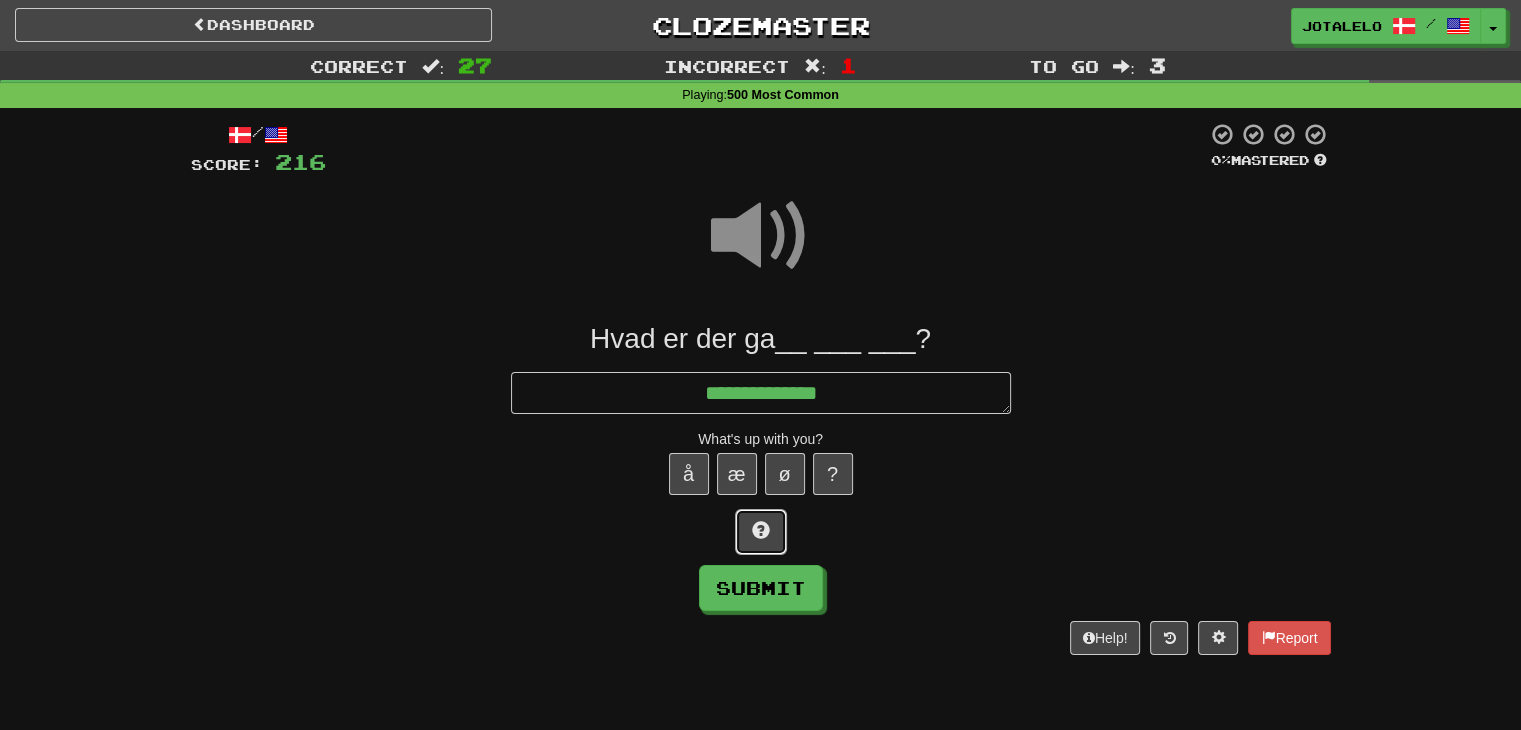 click at bounding box center (761, 530) 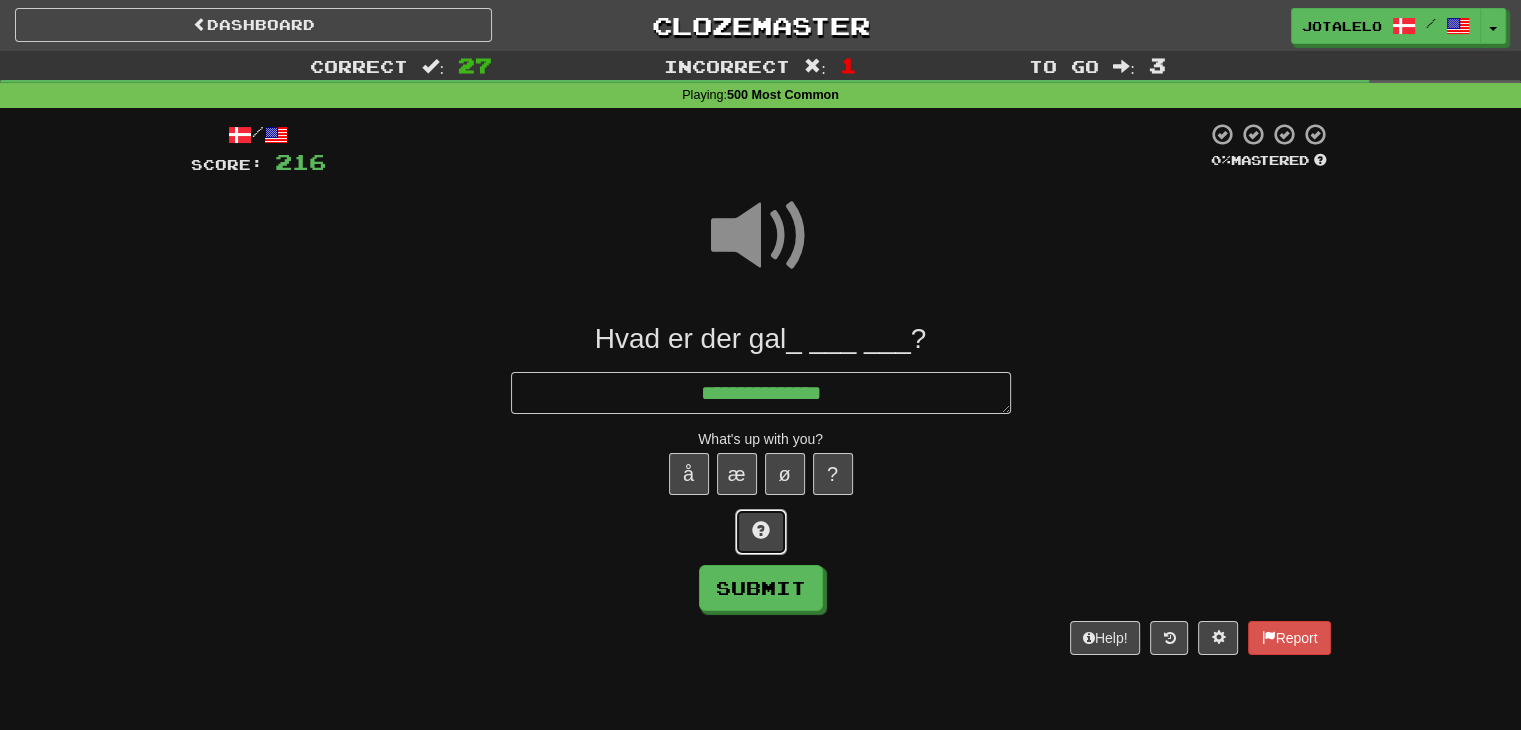 click at bounding box center [761, 530] 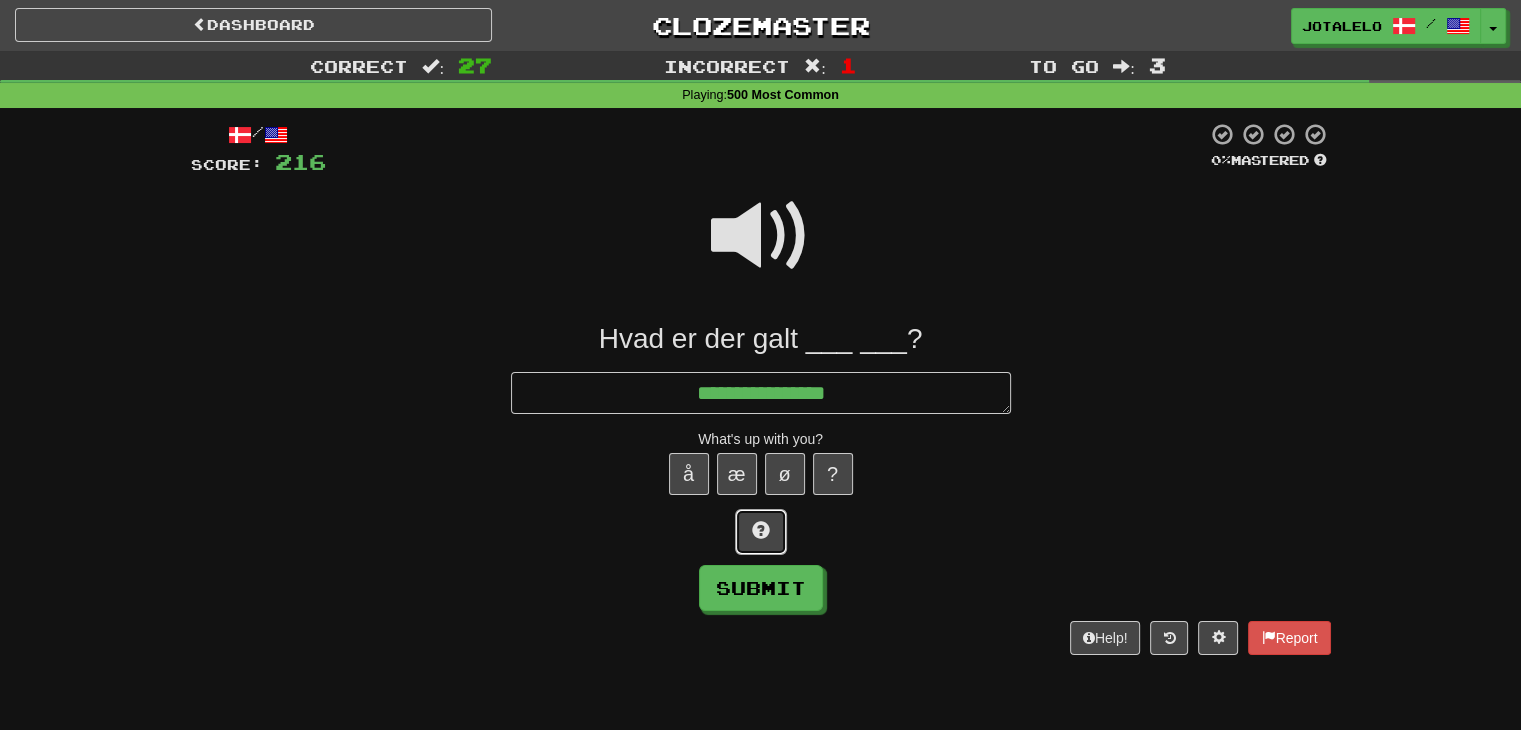 click at bounding box center (761, 530) 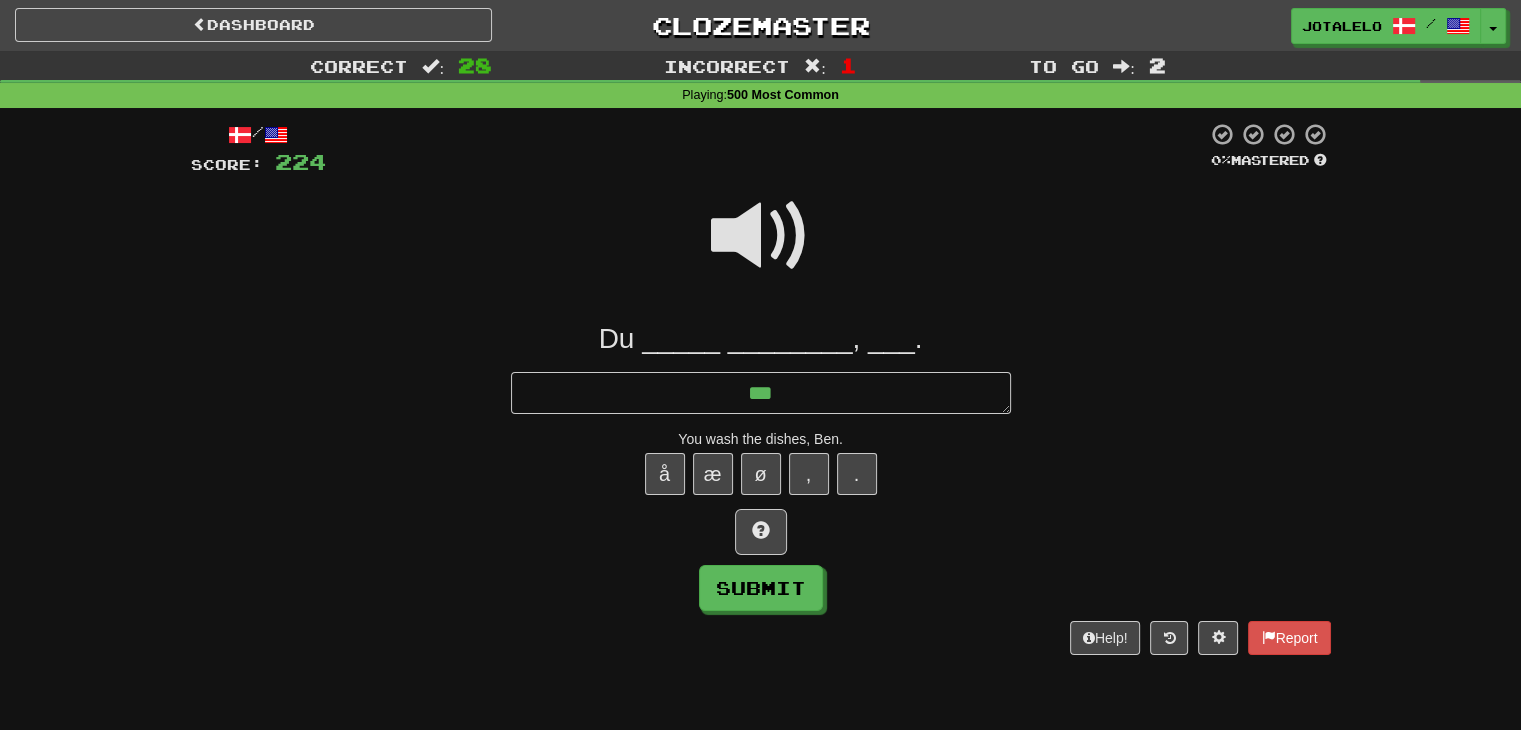 click at bounding box center (761, 236) 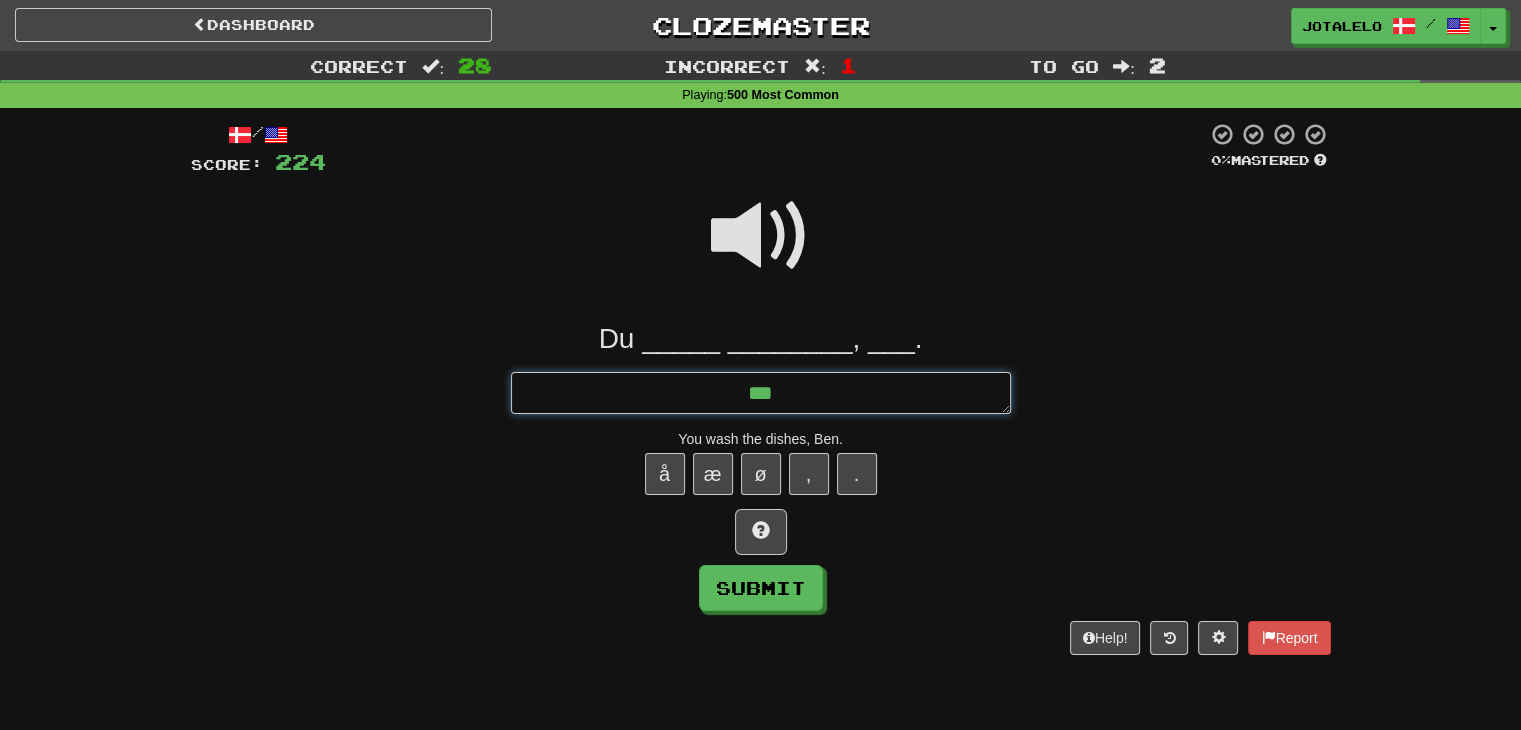 click on "**" at bounding box center [761, 393] 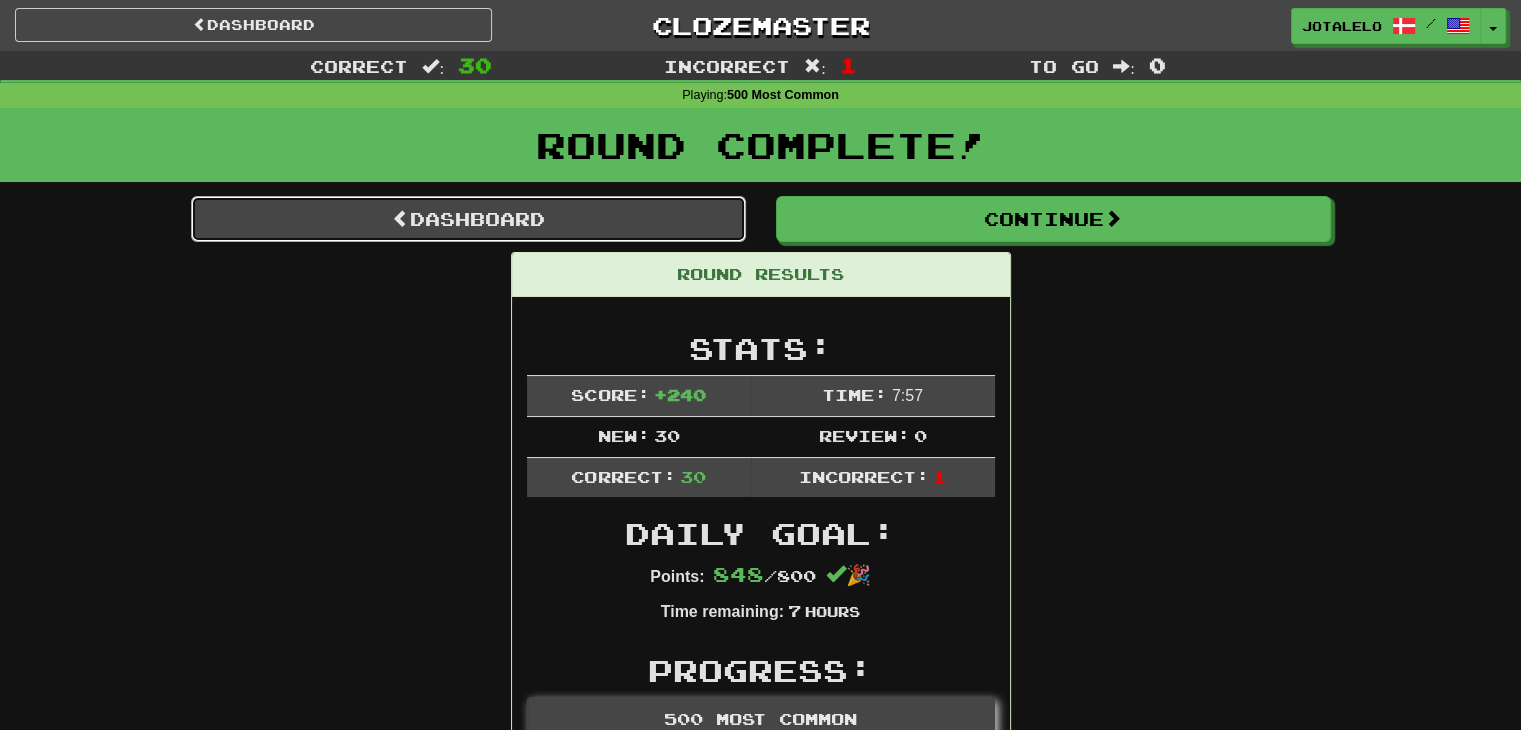 click on "Dashboard" at bounding box center [468, 219] 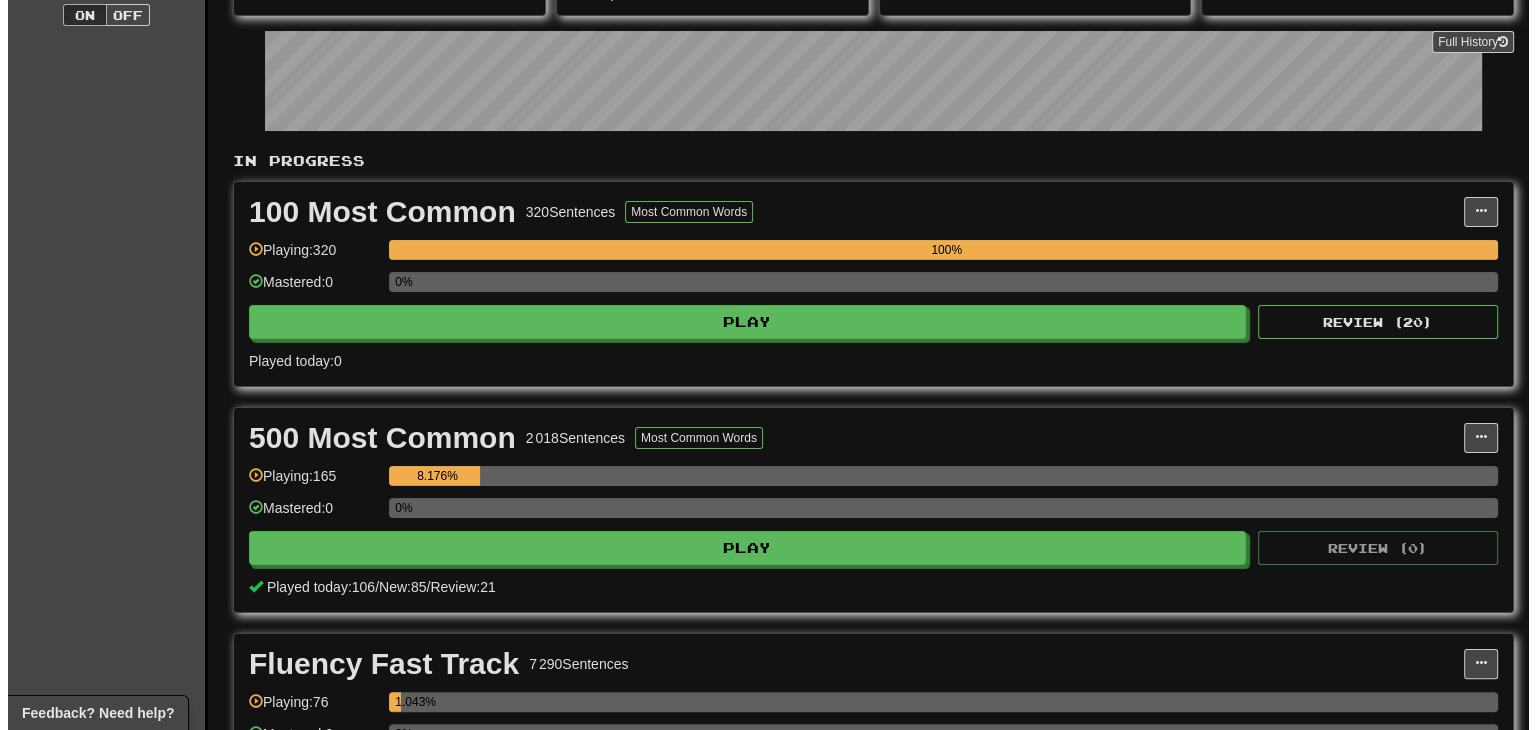 scroll, scrollTop: 282, scrollLeft: 0, axis: vertical 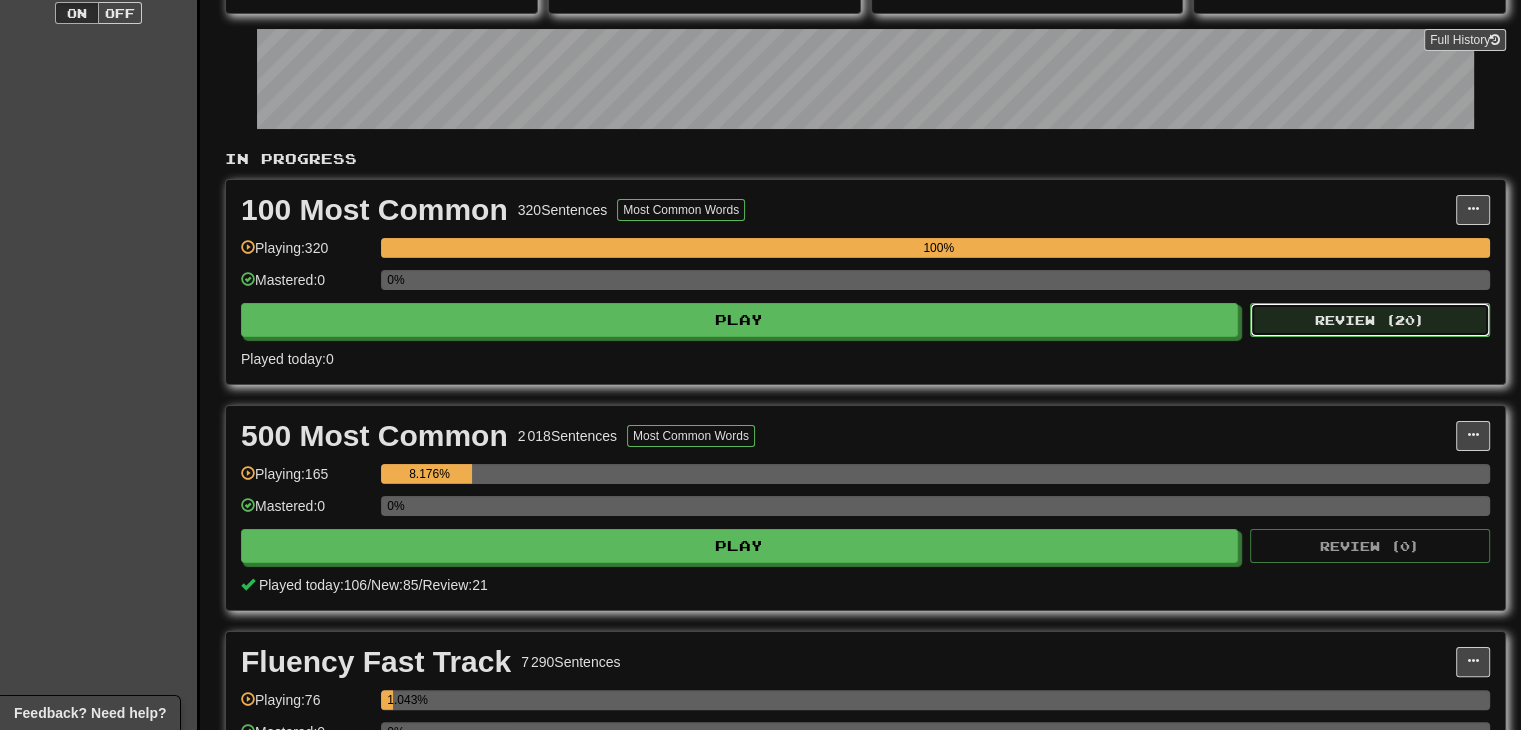 click on "Review ( 20 )" at bounding box center (1370, 320) 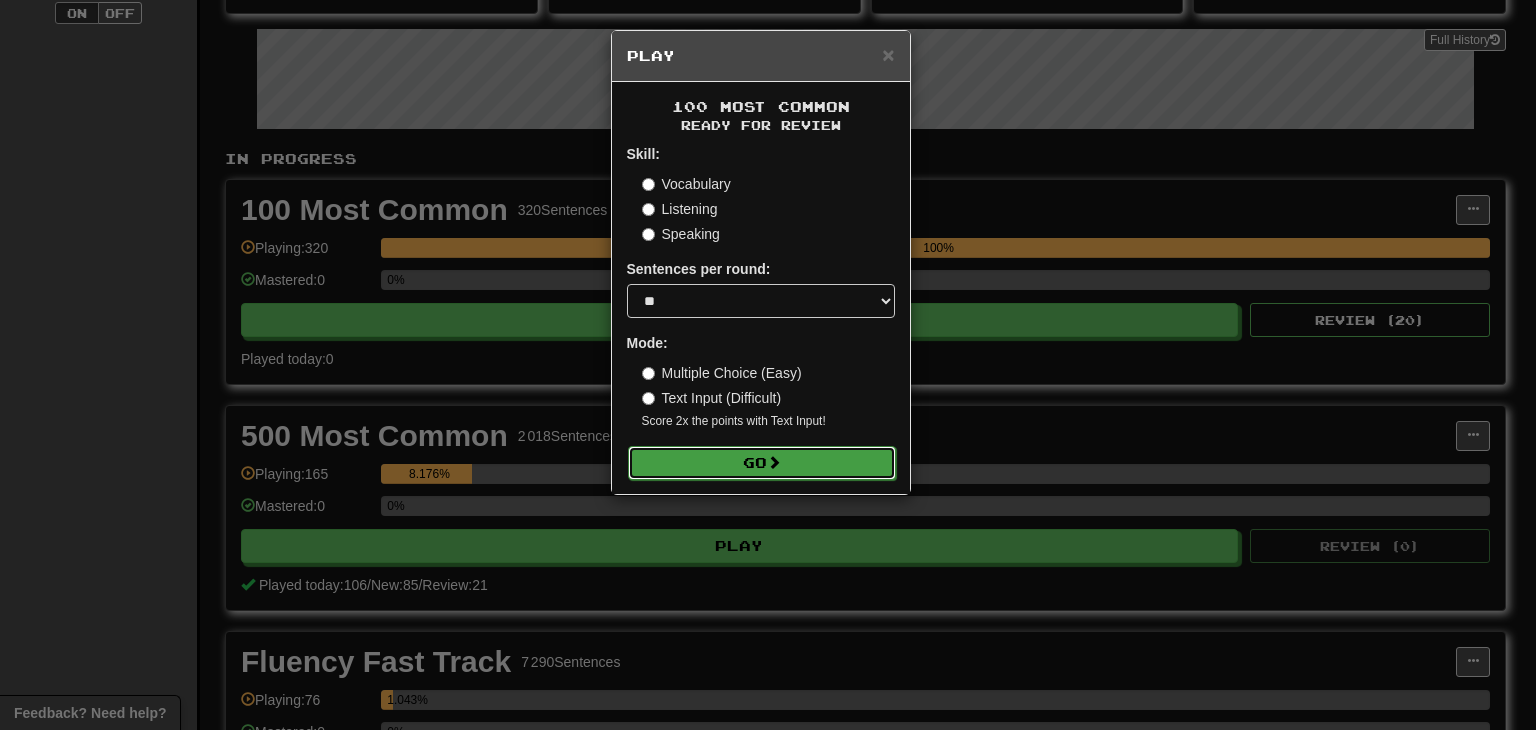 click on "Go" at bounding box center (762, 463) 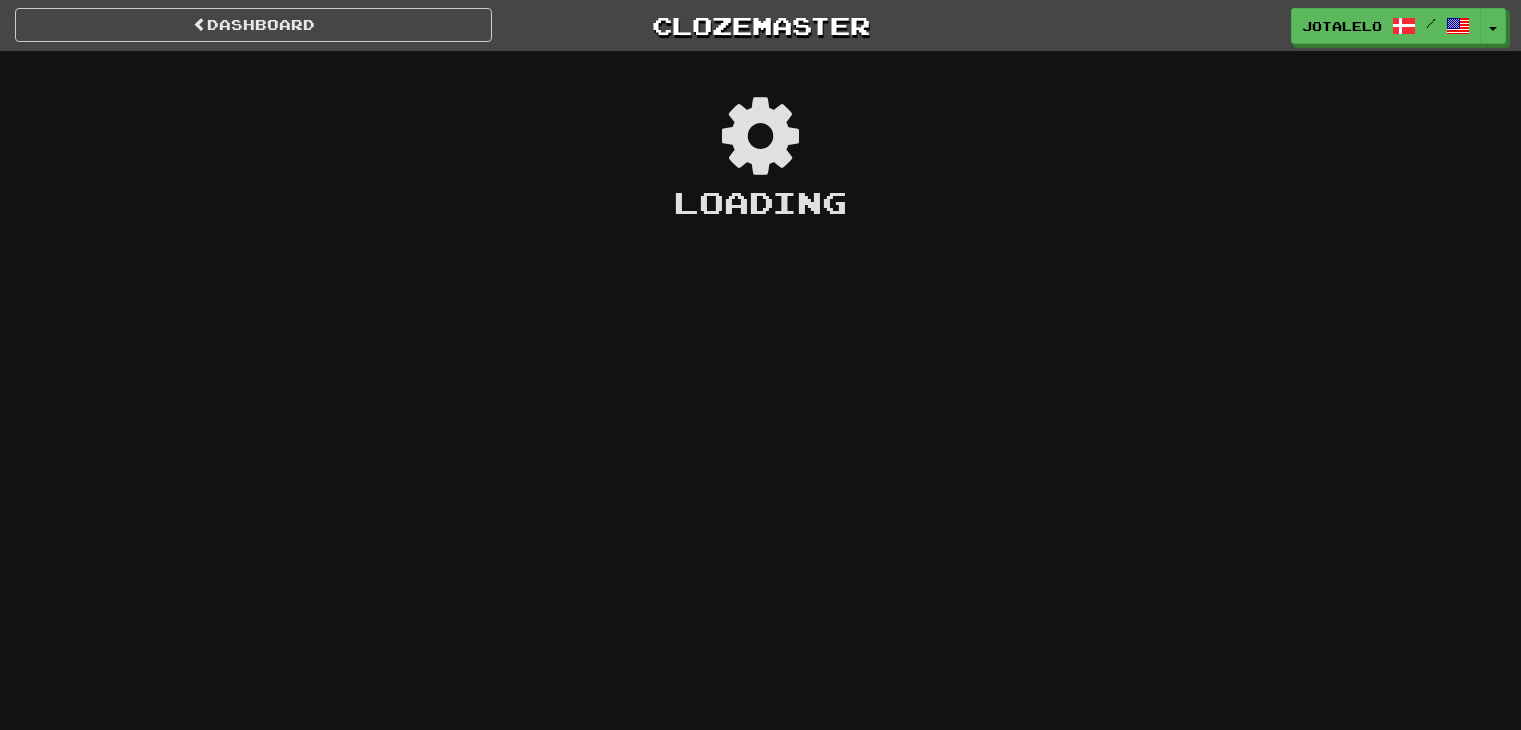 scroll, scrollTop: 0, scrollLeft: 0, axis: both 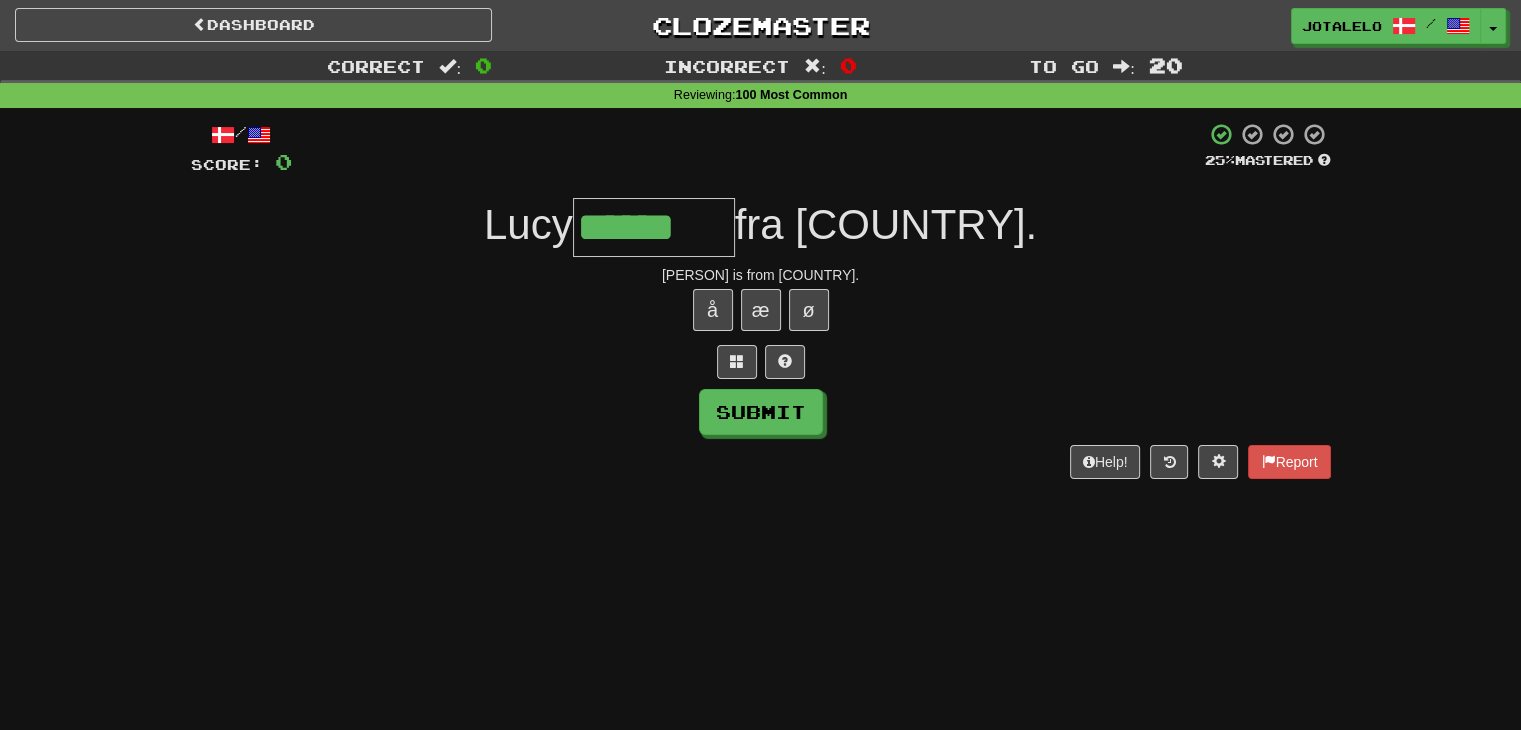 type on "******" 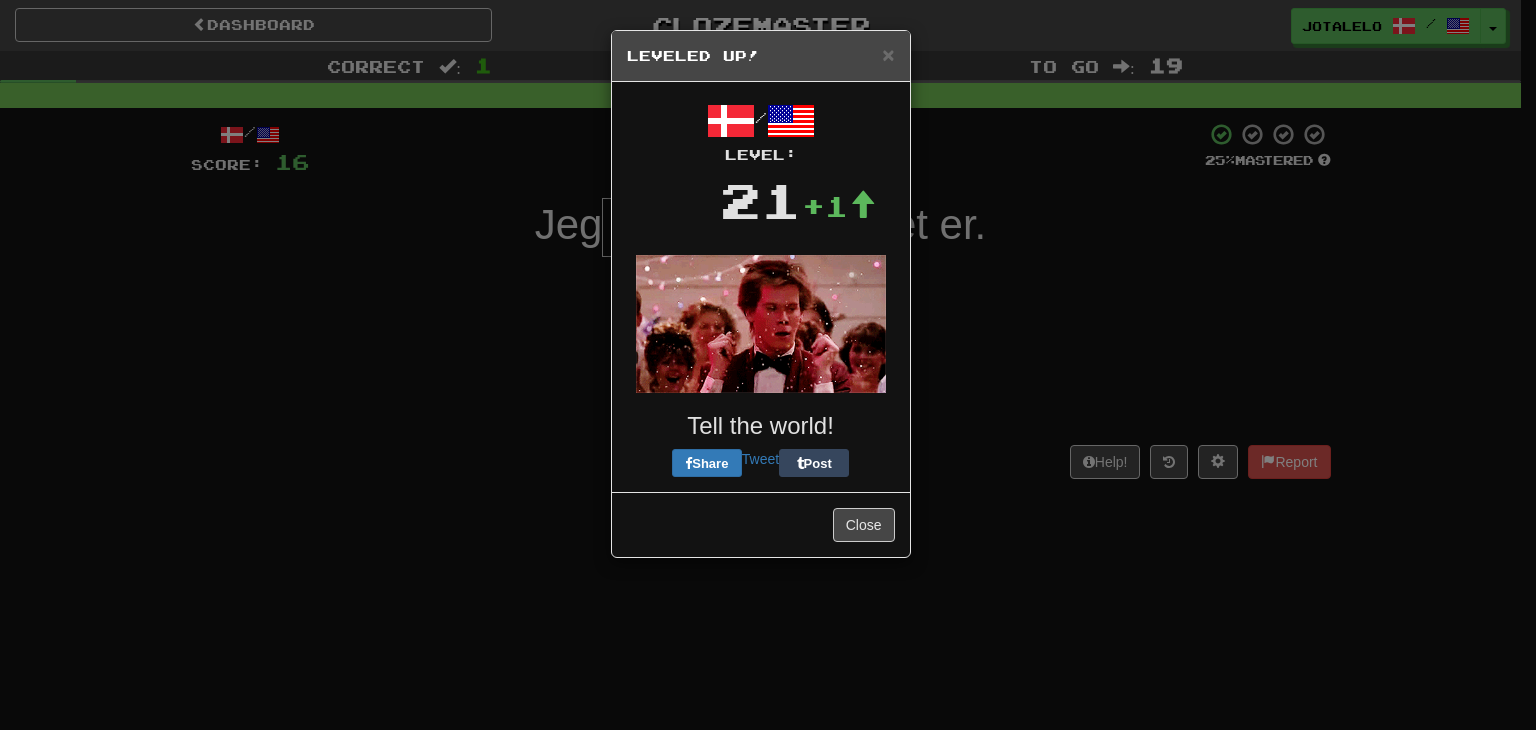 click on "Close" at bounding box center (761, 524) 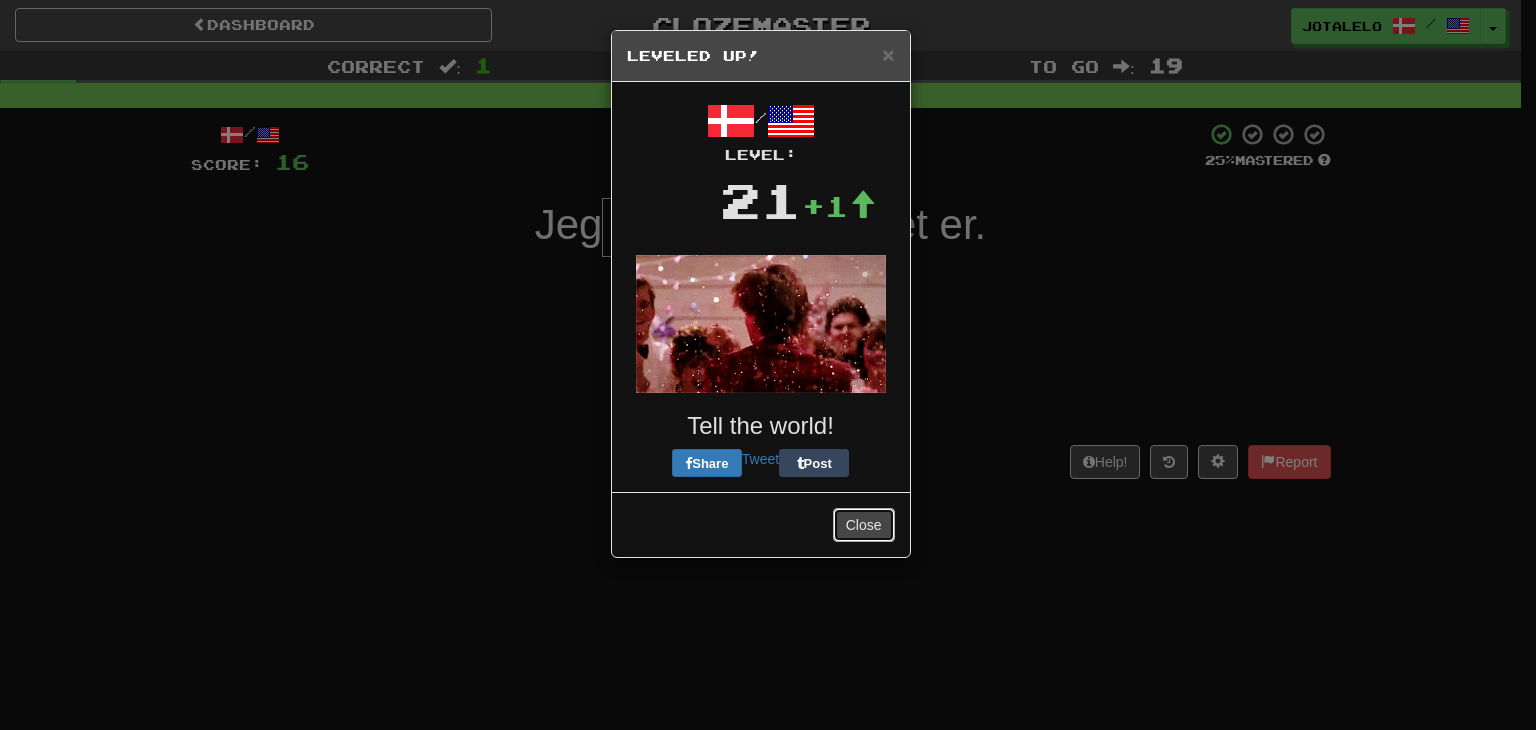 click on "Close" at bounding box center (864, 525) 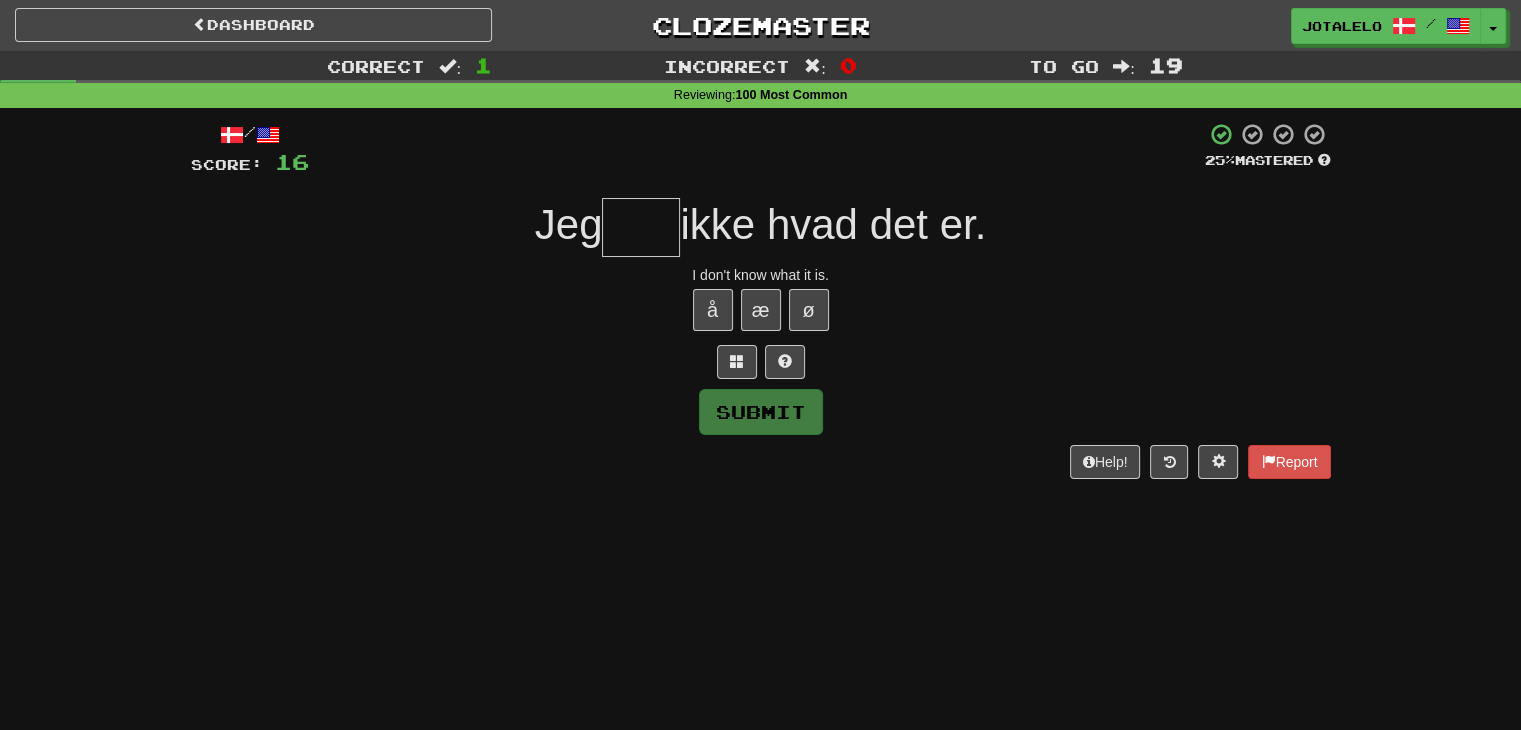 click at bounding box center [641, 227] 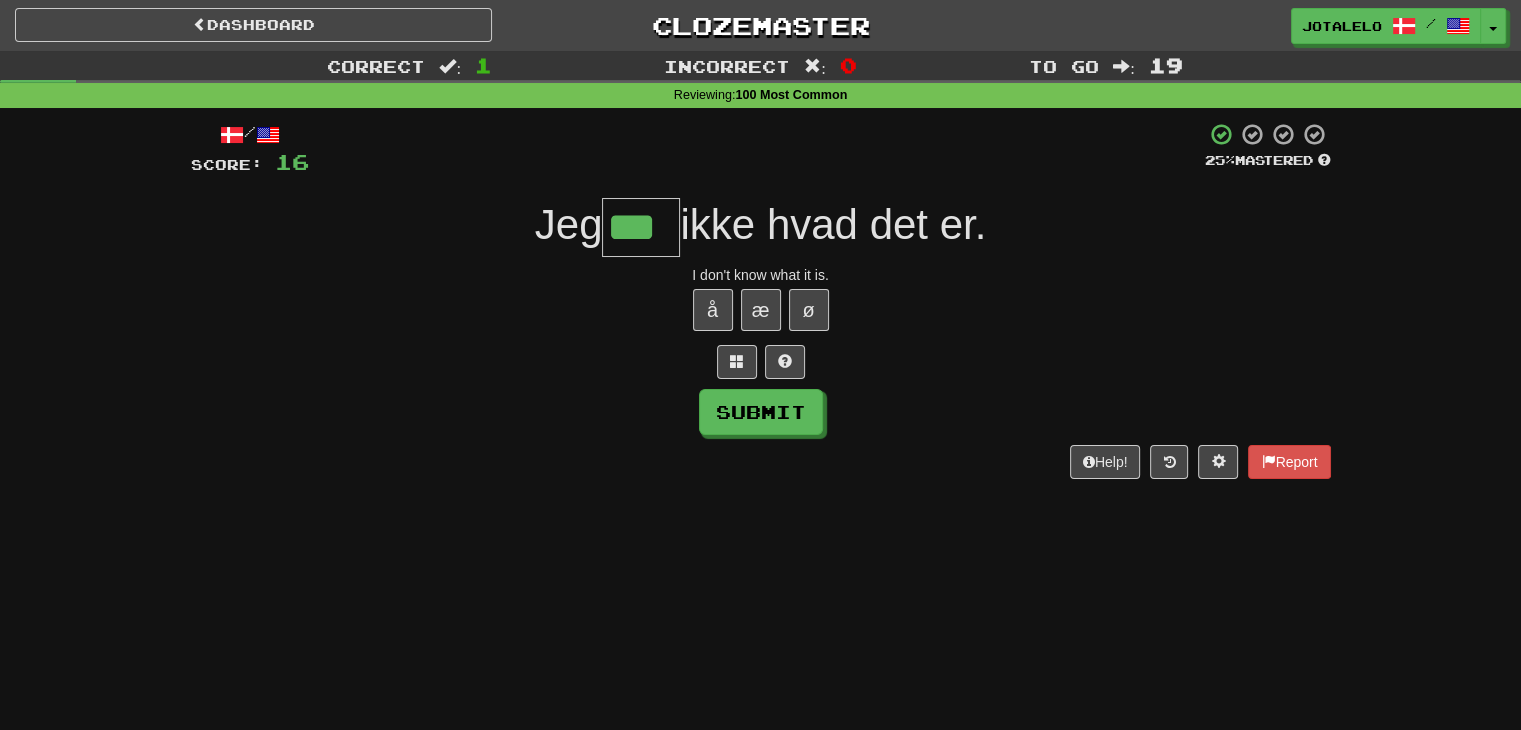 type on "***" 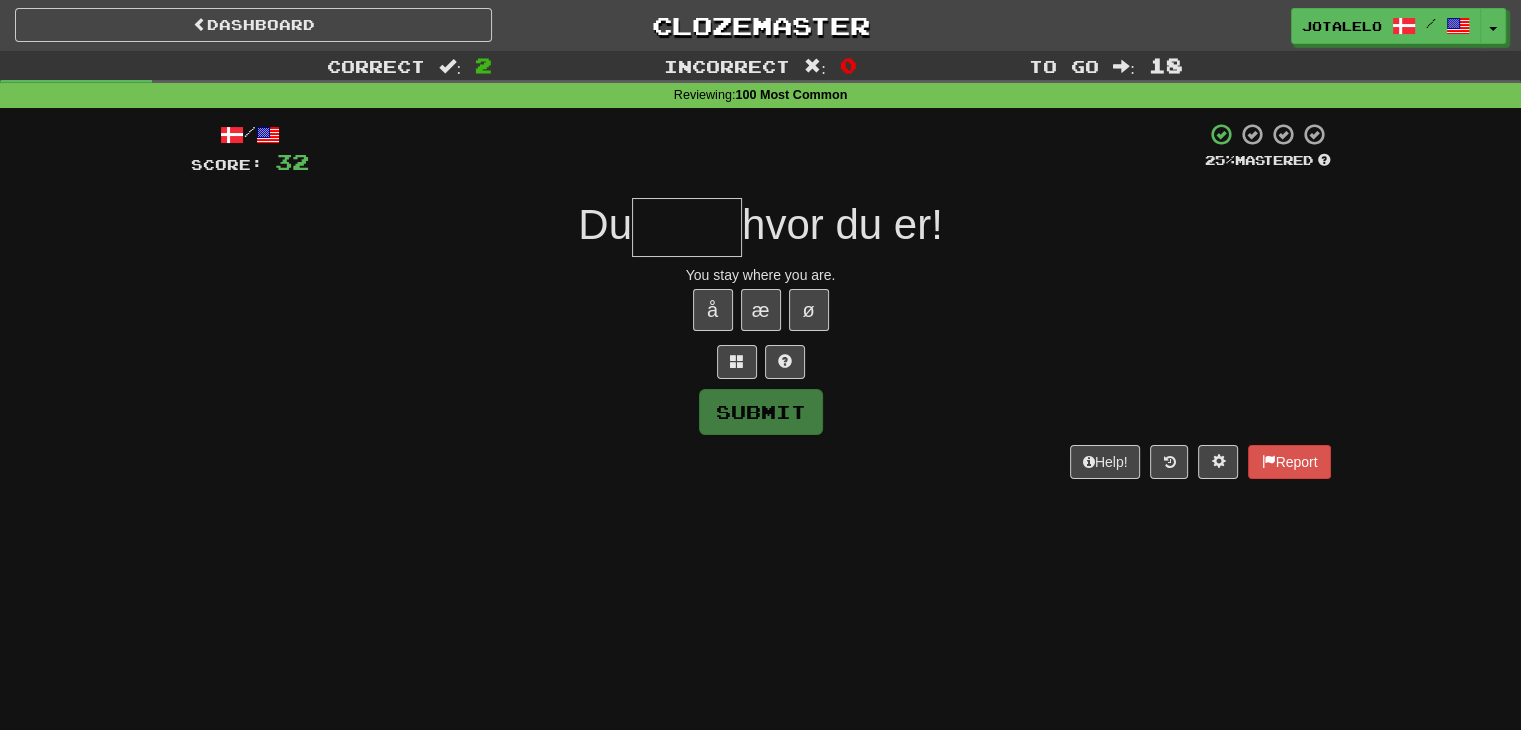type on "*" 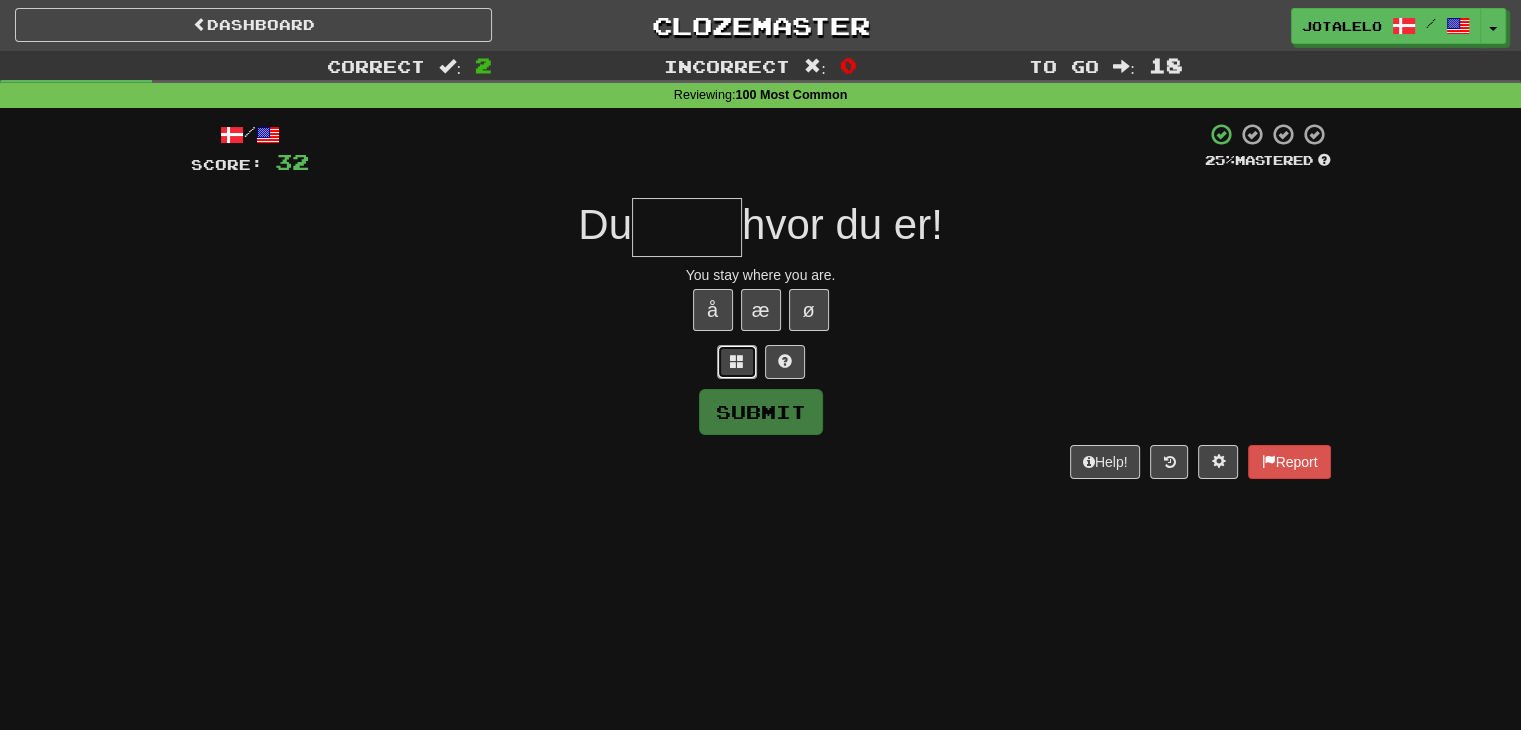 click at bounding box center [737, 362] 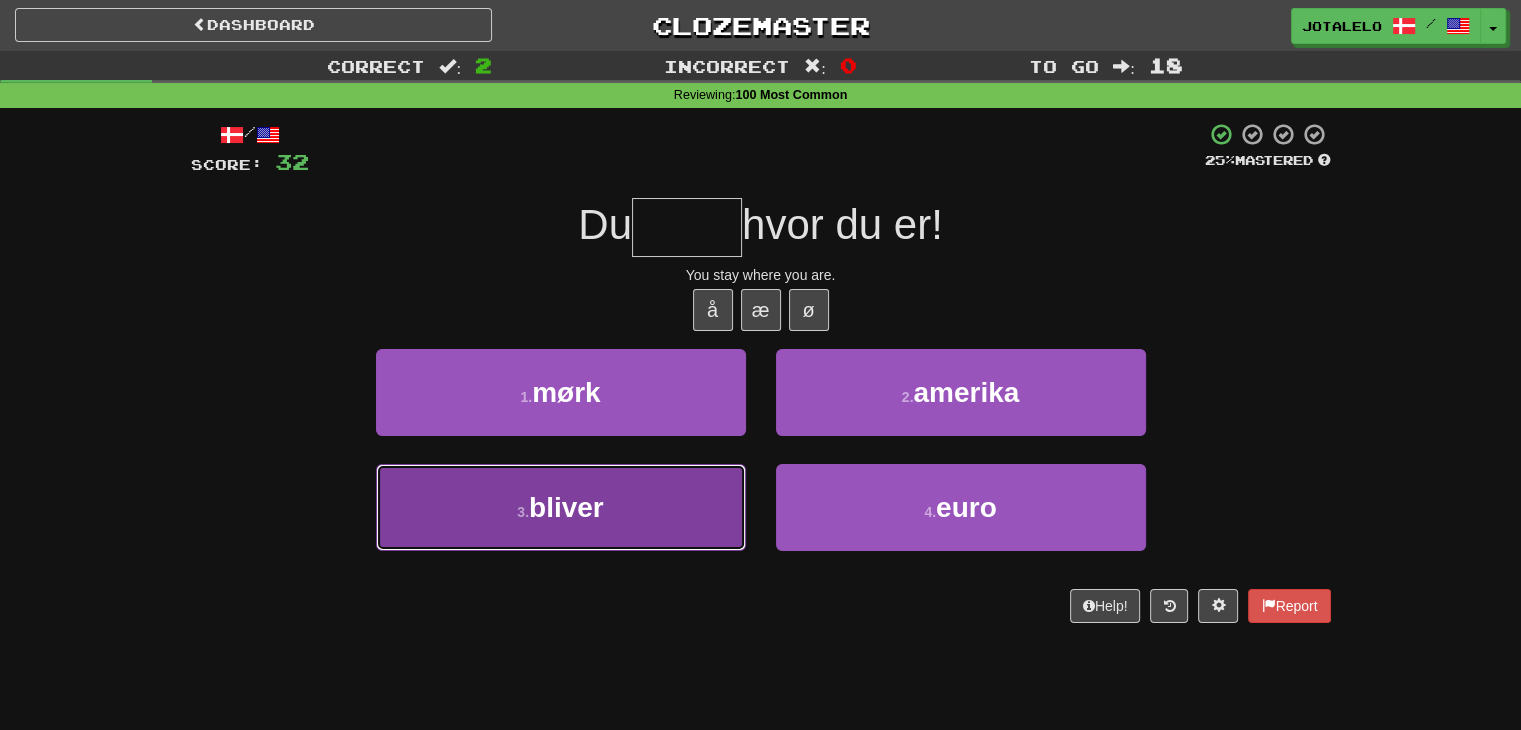 click on "3 .  bliver" at bounding box center (561, 507) 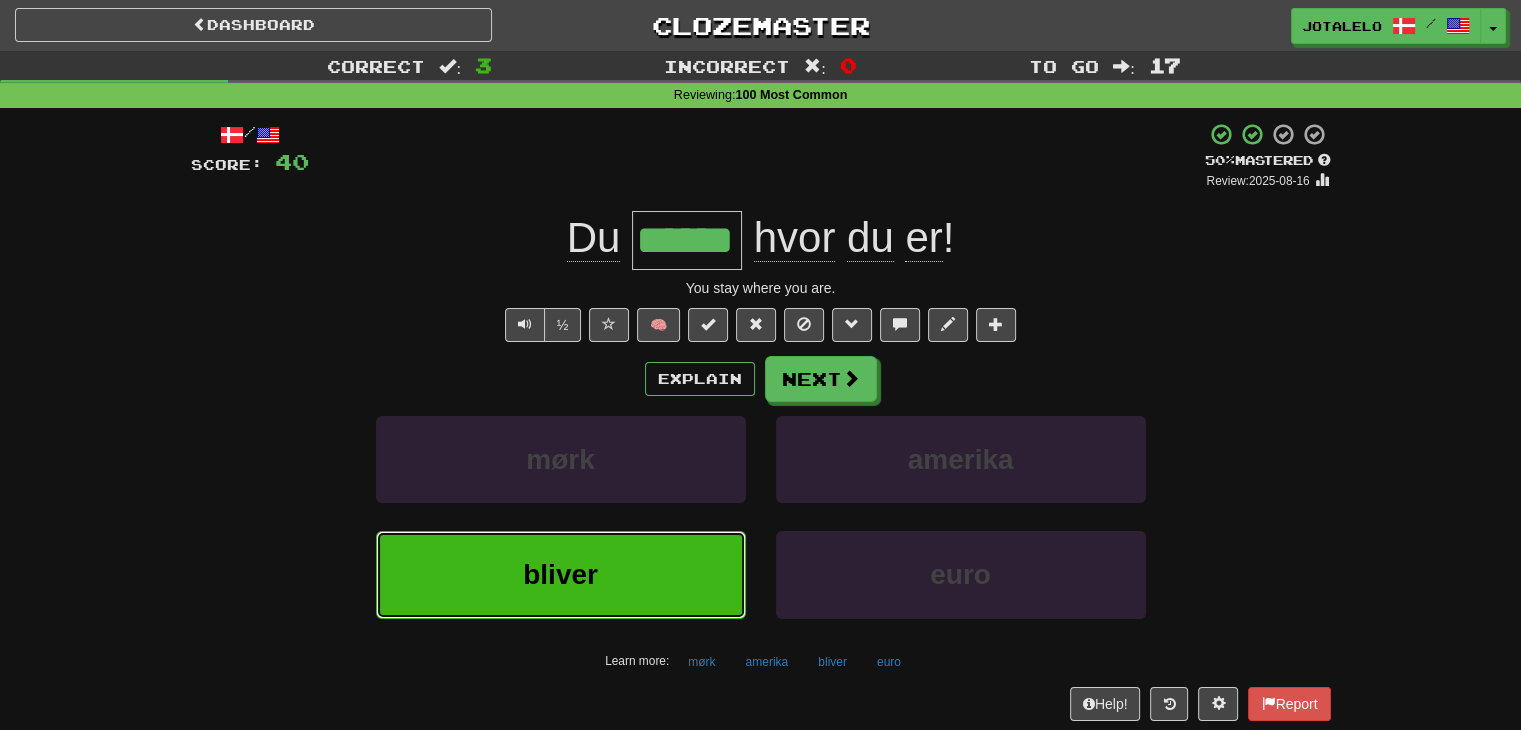 type 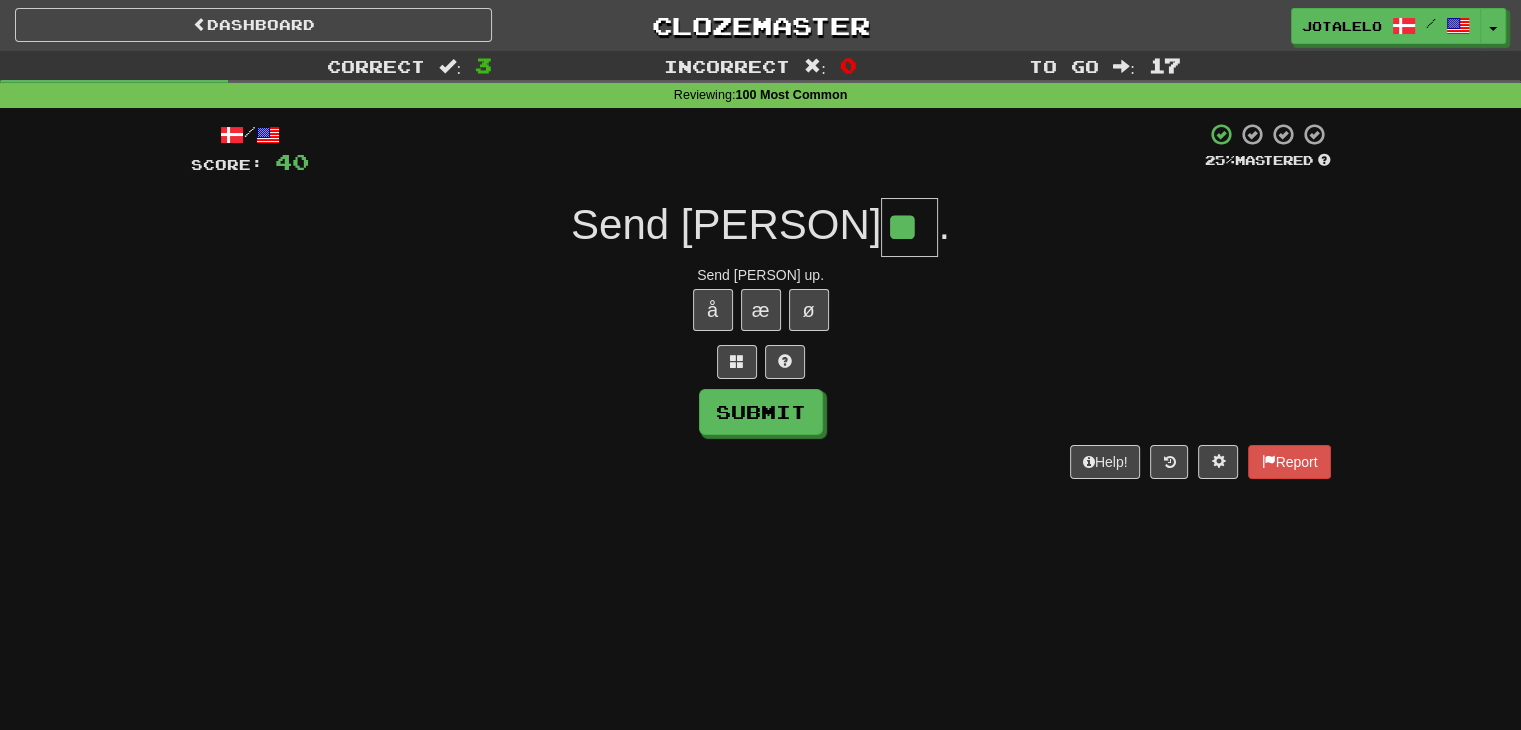 type on "**" 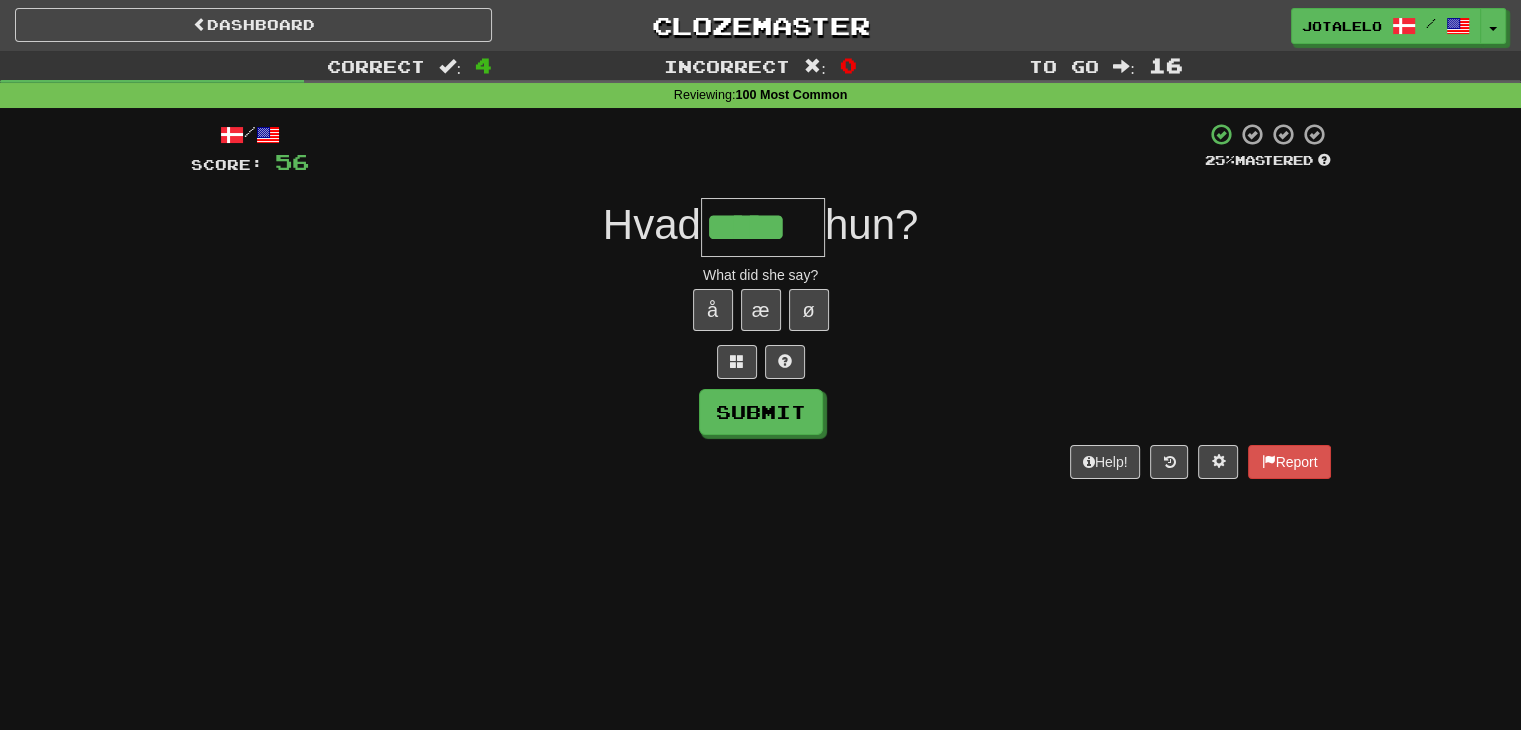 type on "*****" 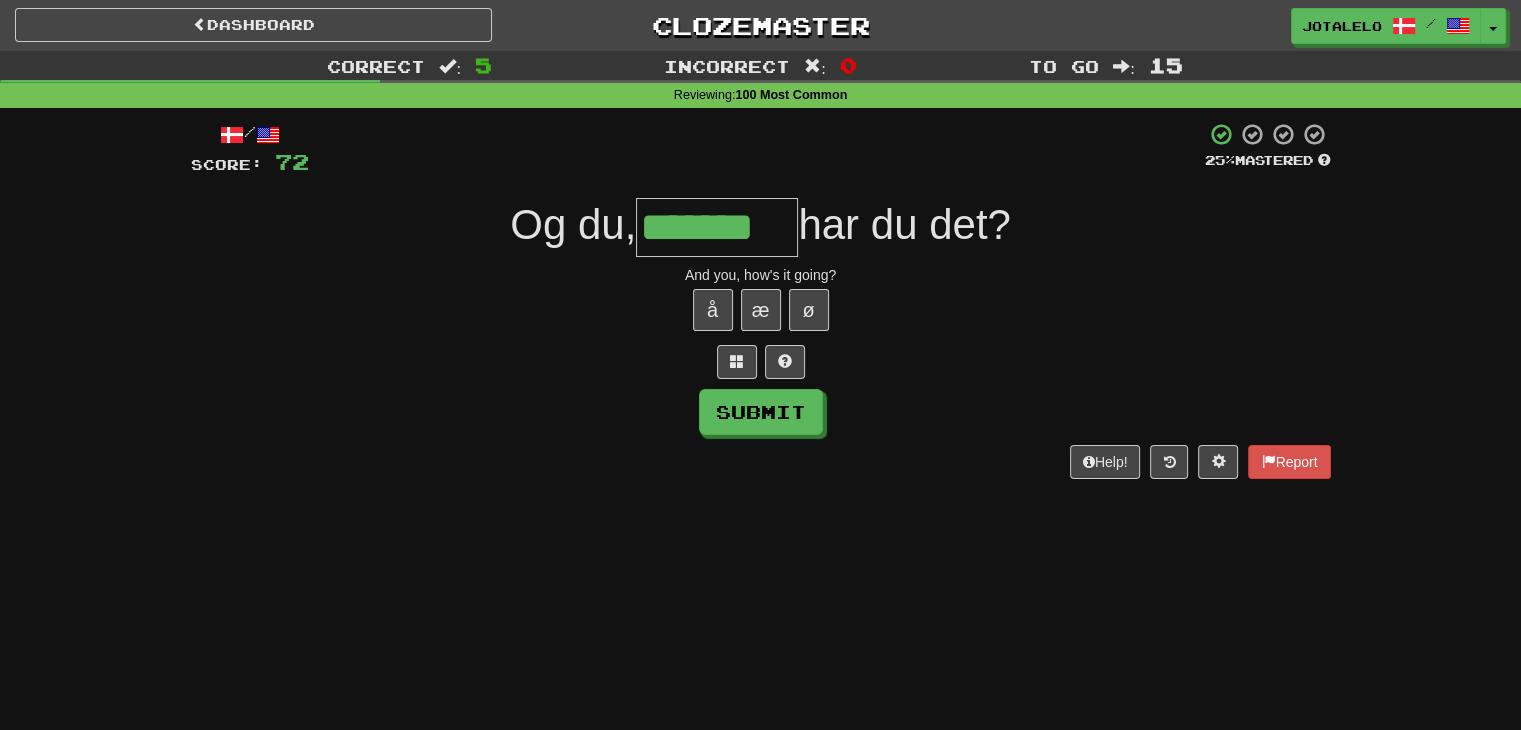 type on "*******" 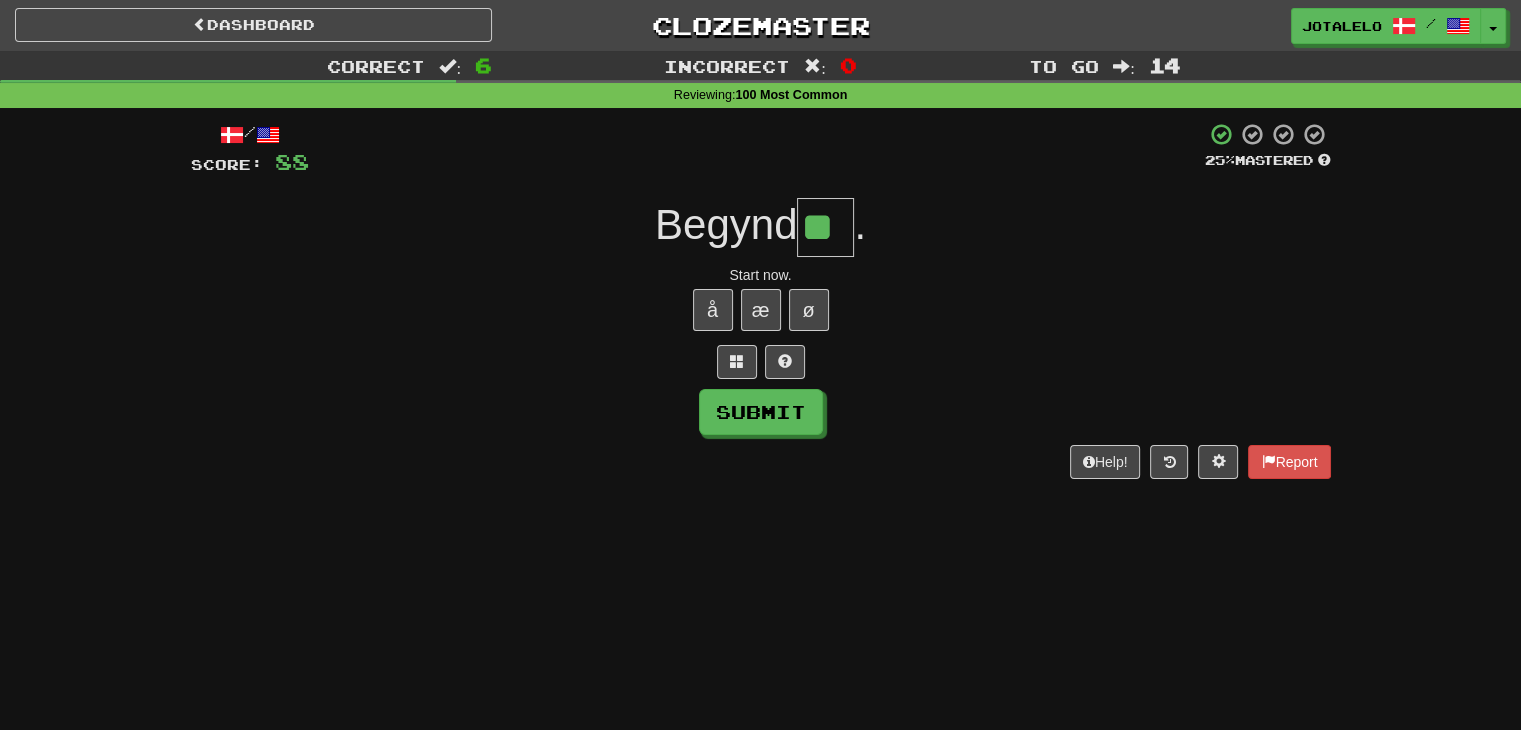 type on "**" 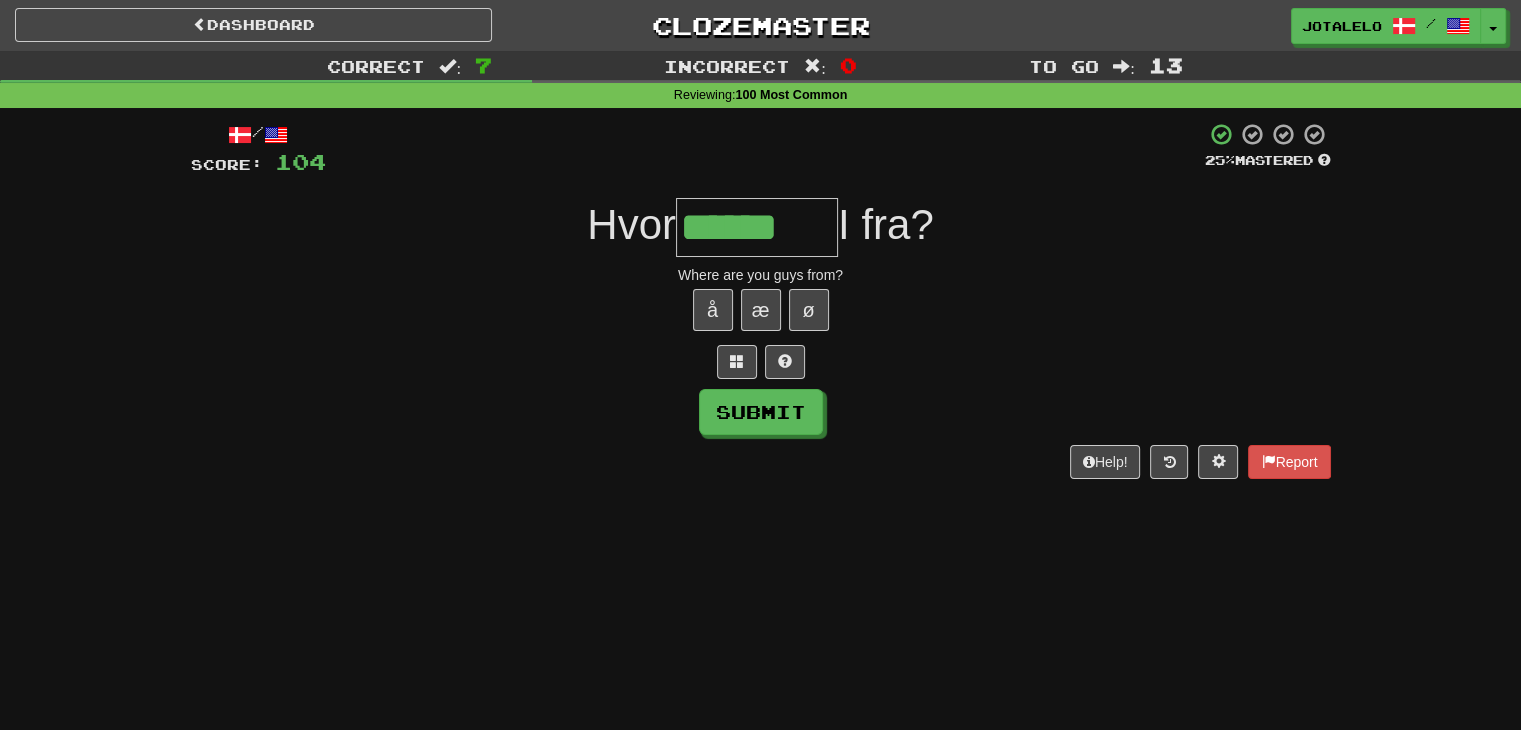 type on "******" 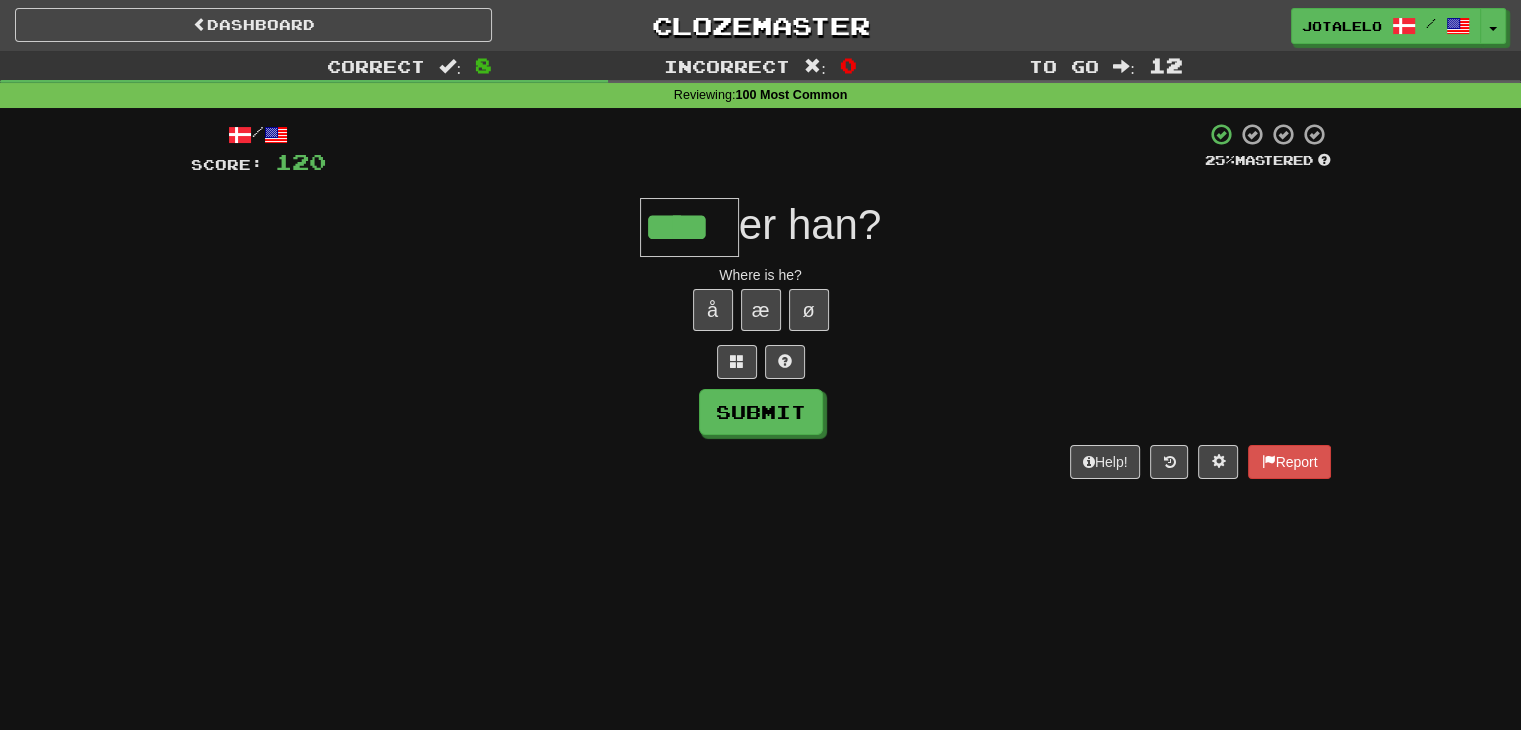 type on "****" 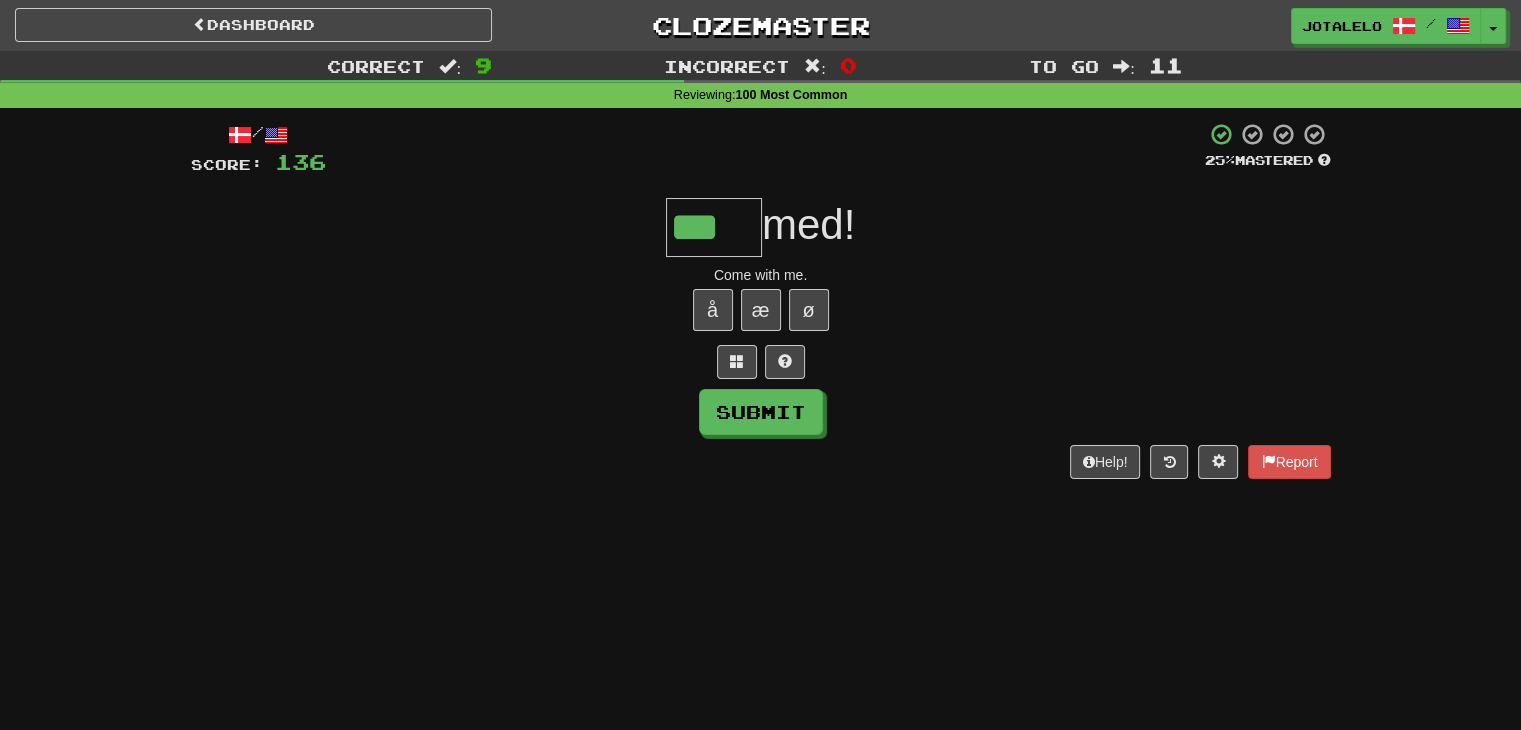 type on "***" 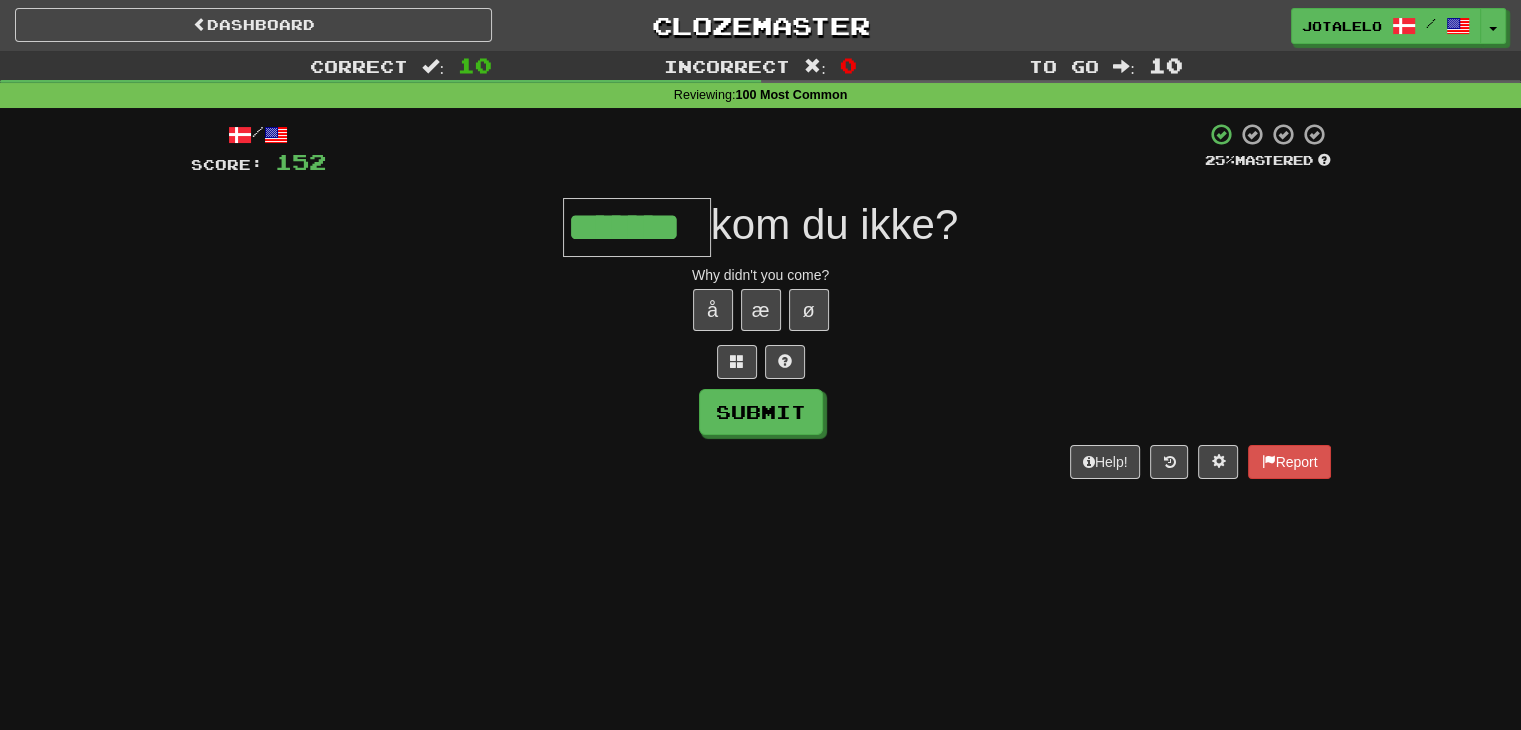 type on "*******" 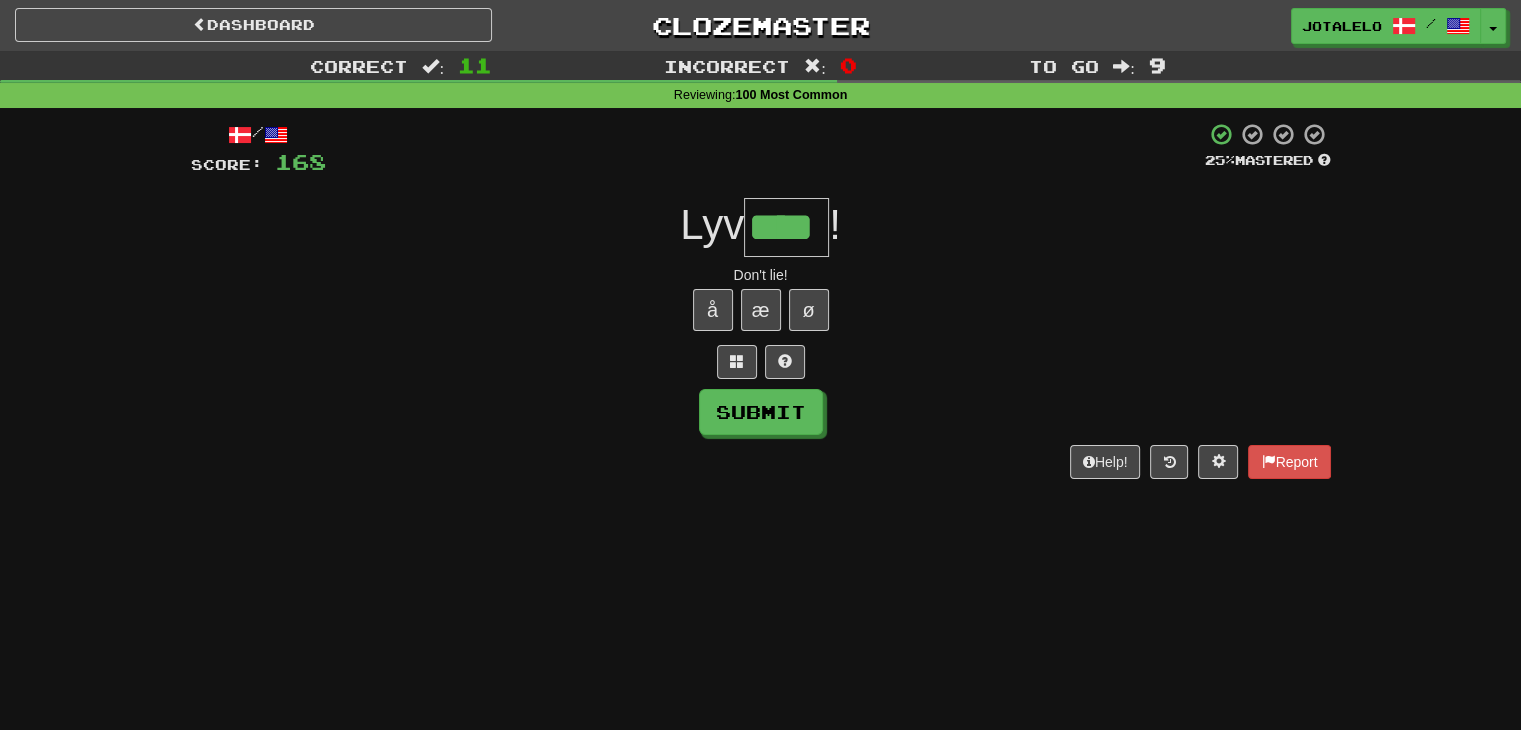 type on "****" 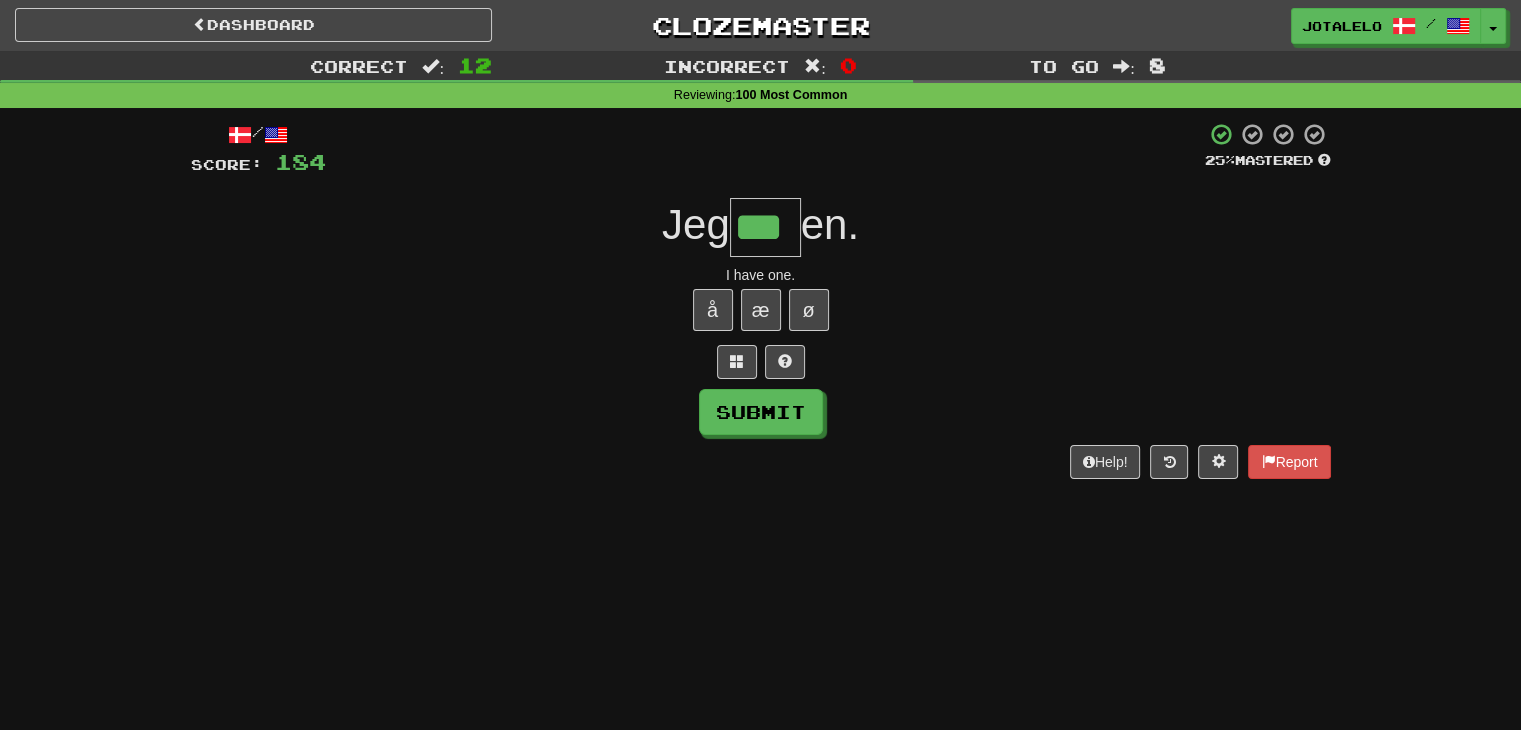 type on "***" 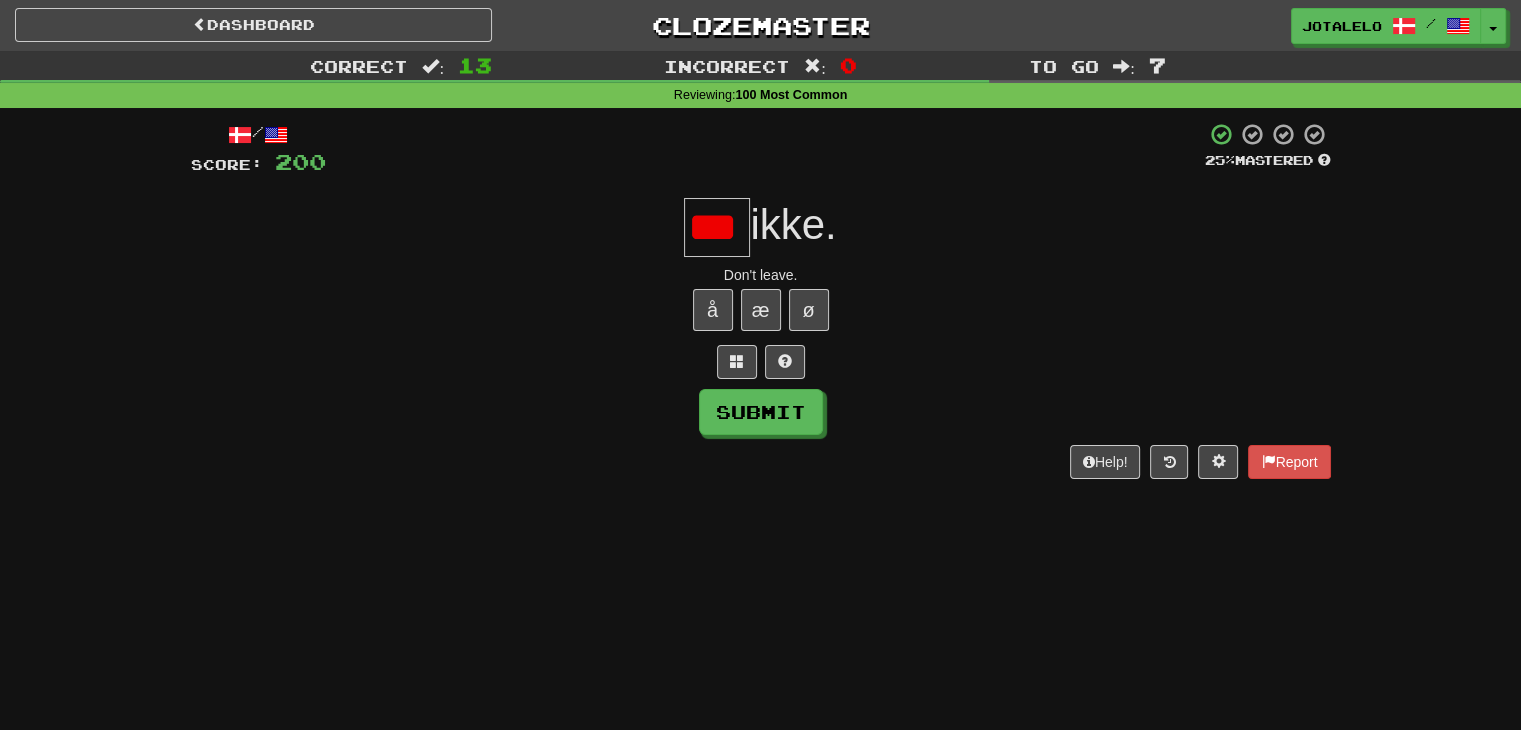 type on "**" 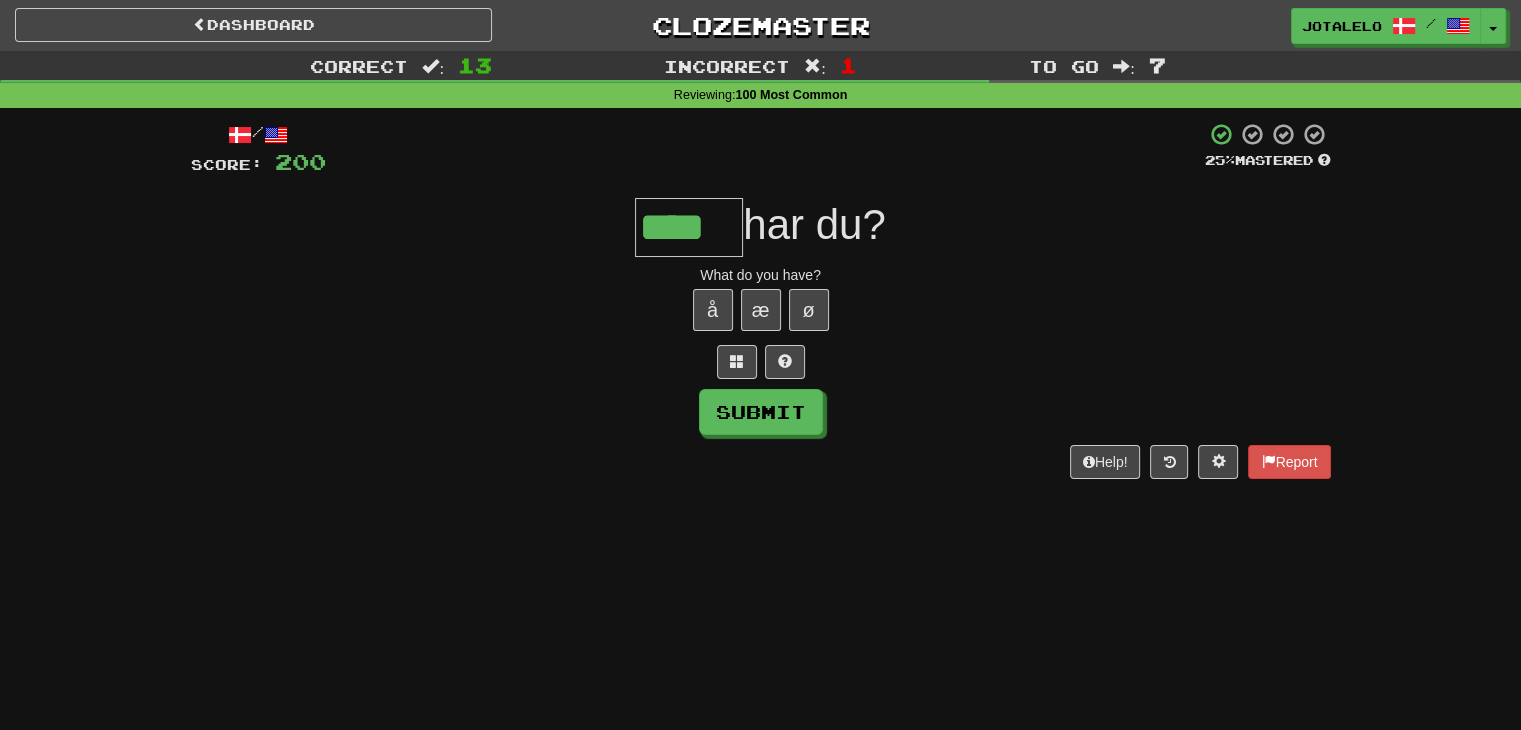 type on "****" 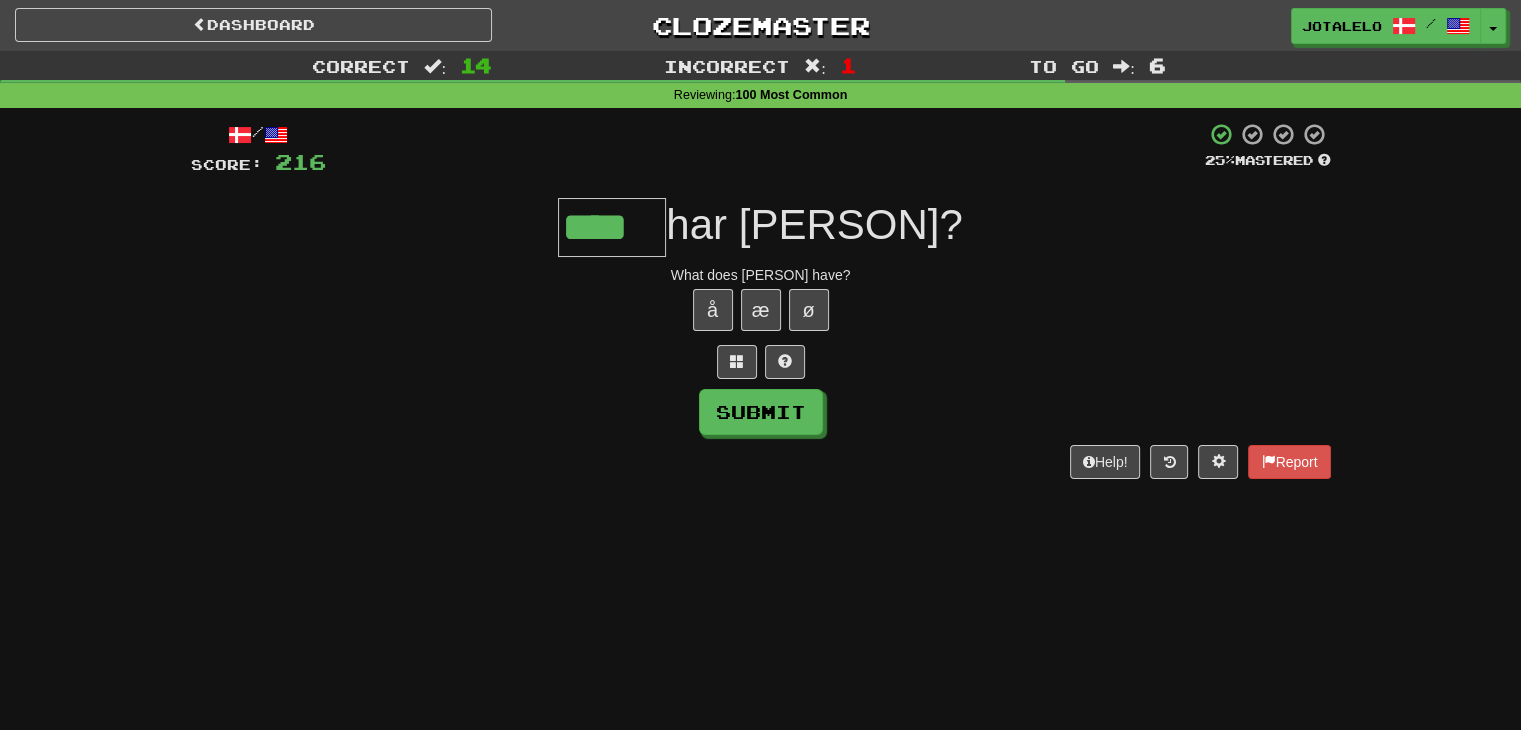 type on "****" 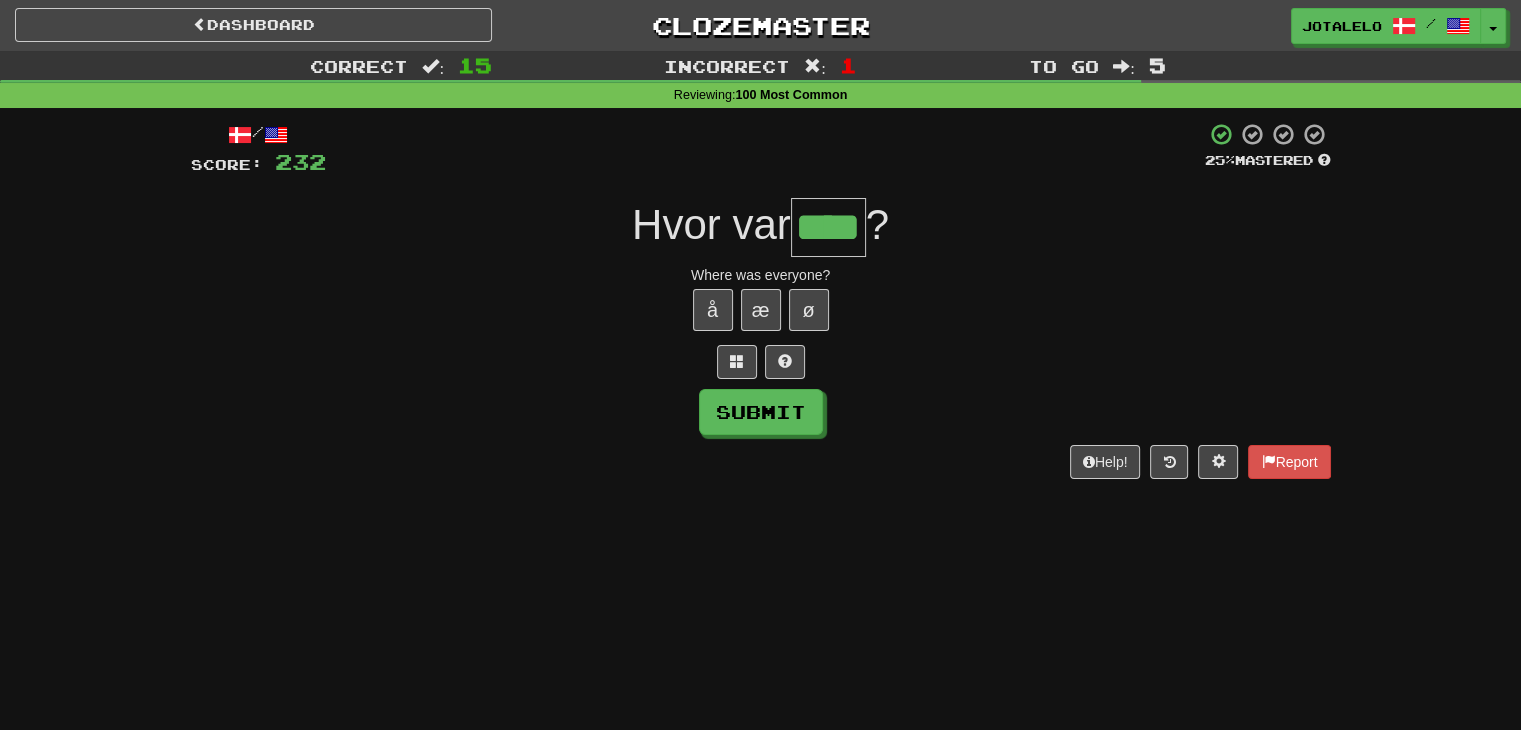 type on "****" 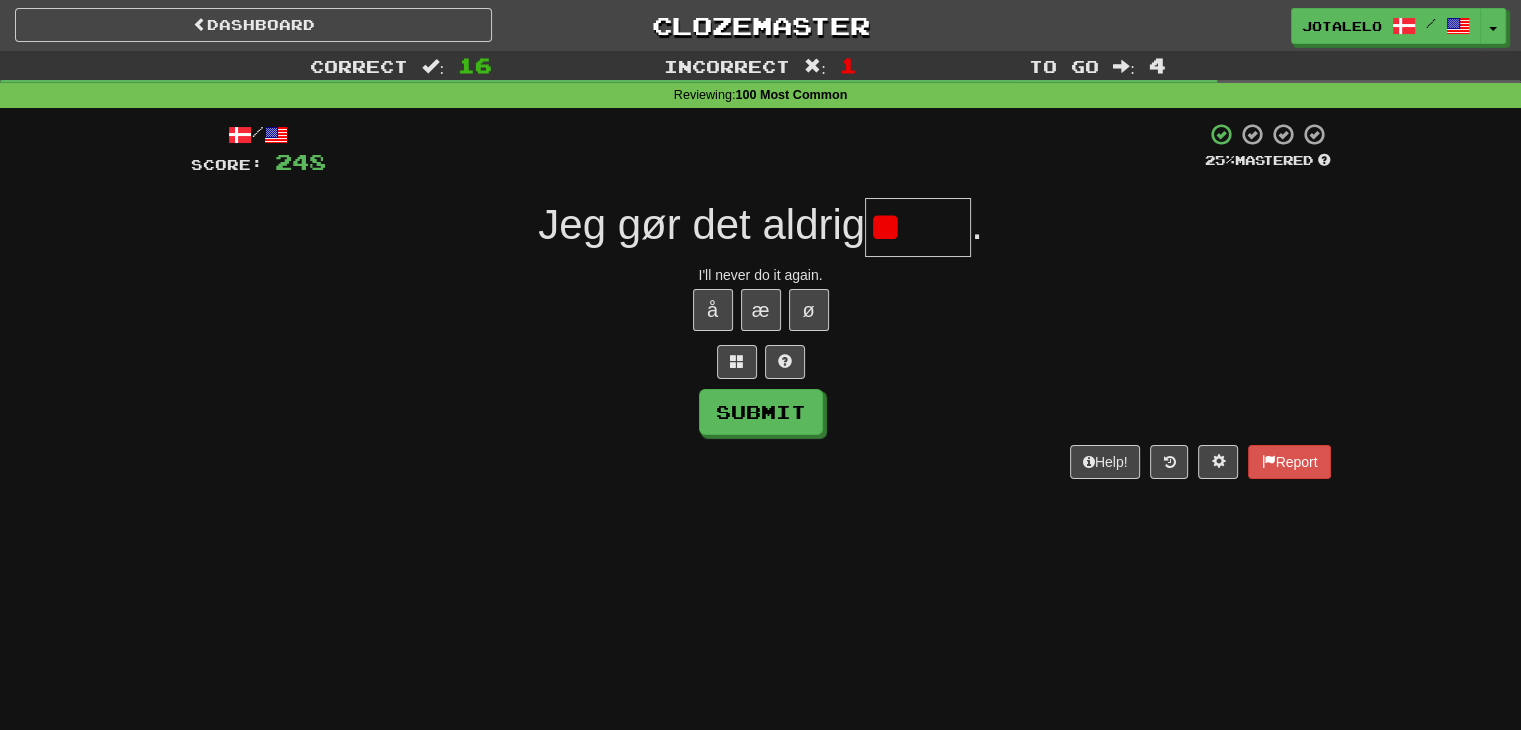 type on "*" 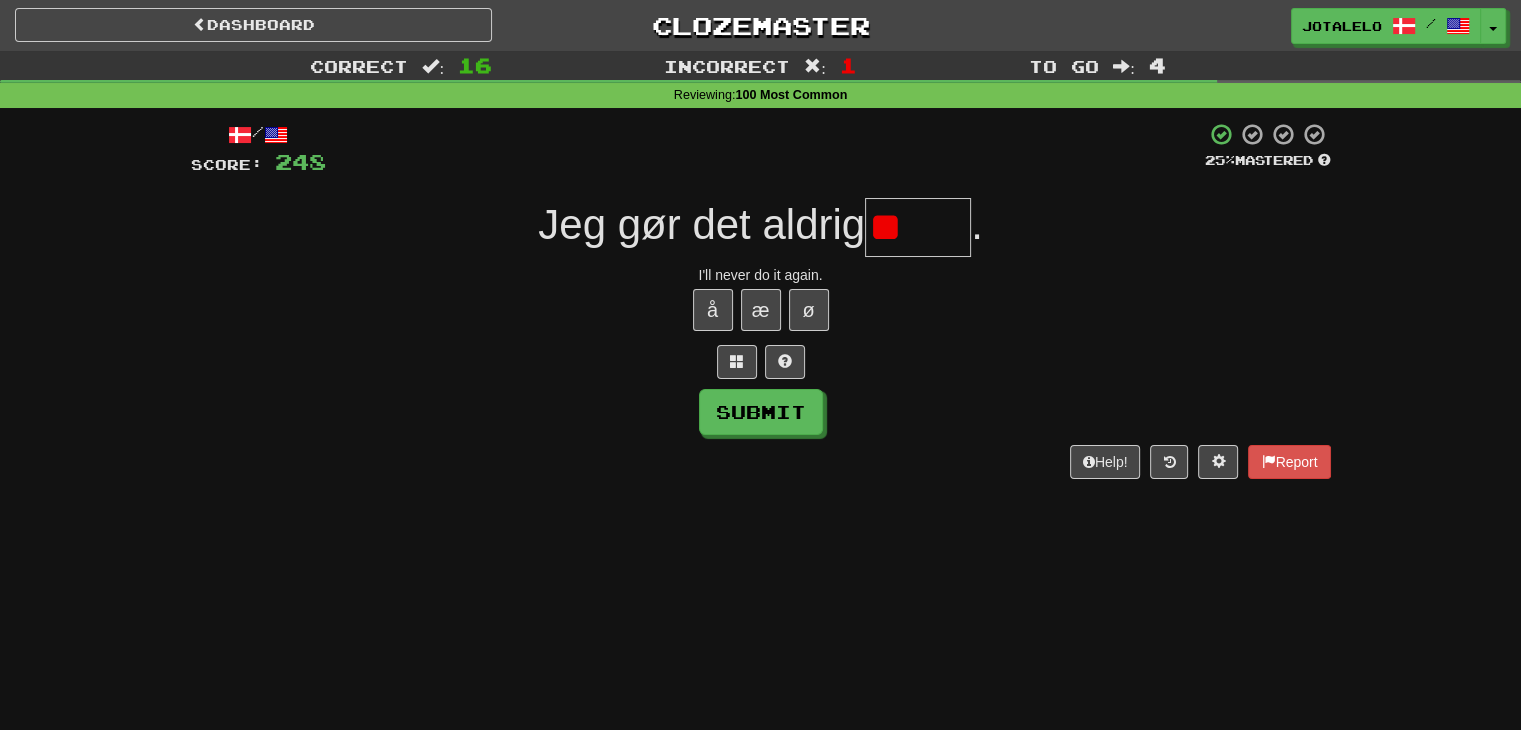 type on "*" 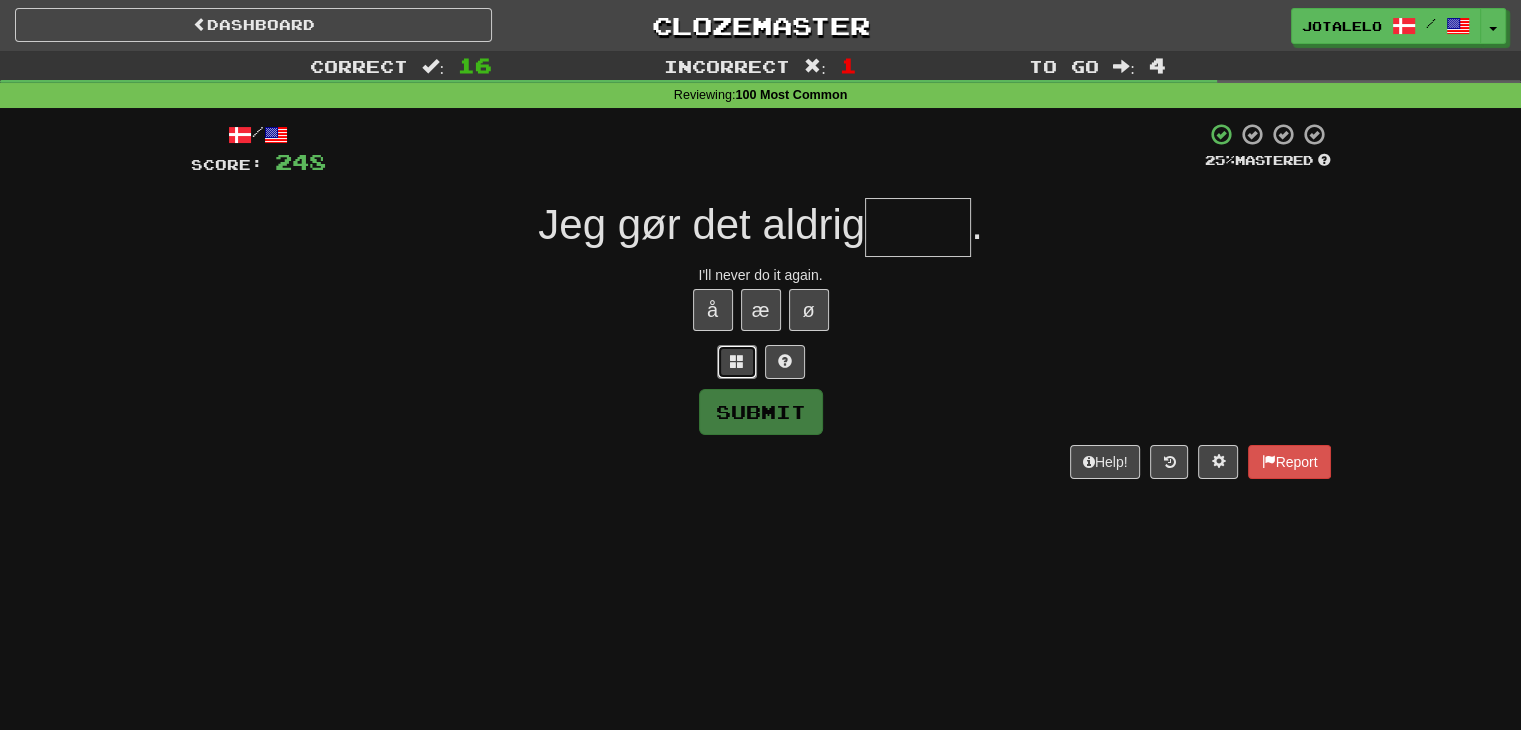 click at bounding box center (737, 362) 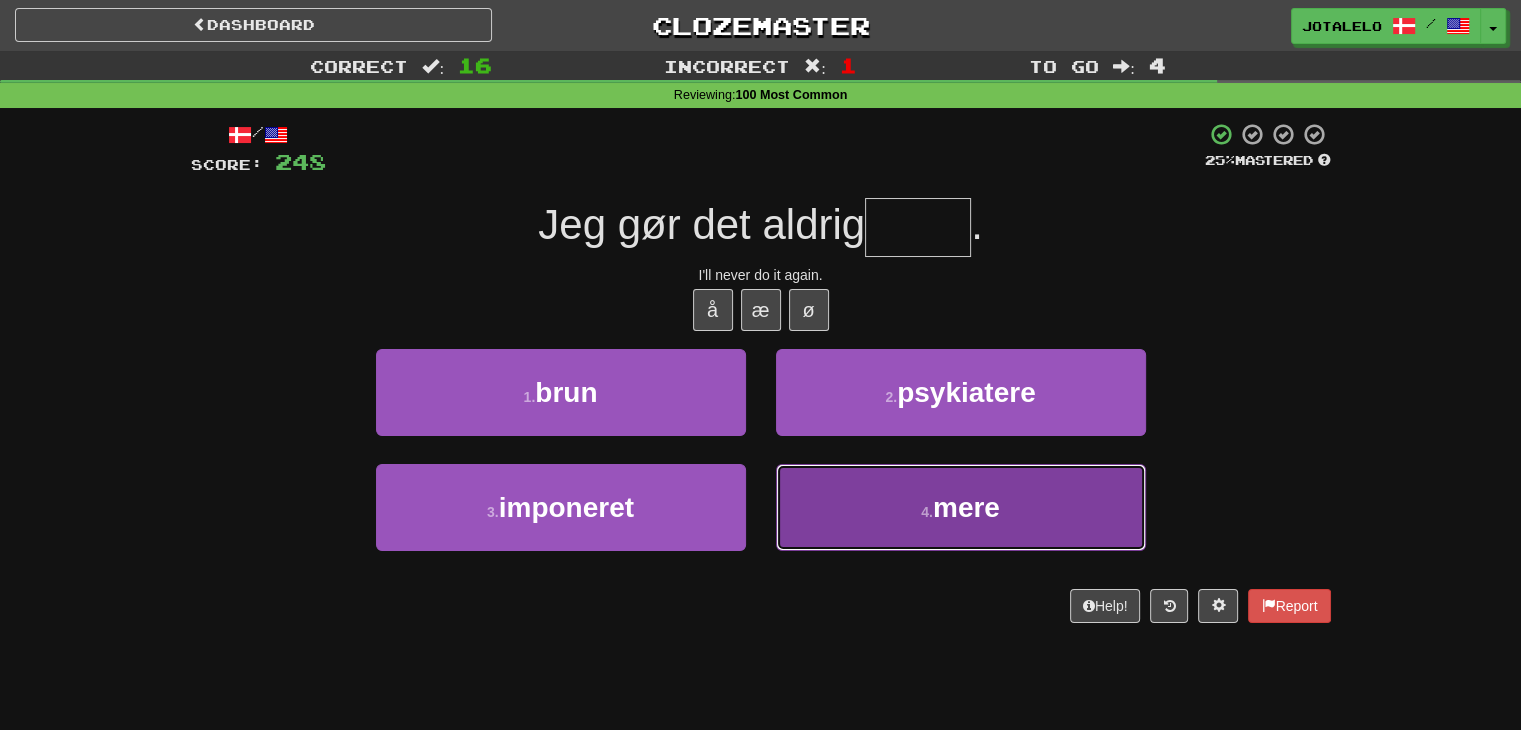 click on "4 .  mere" at bounding box center [961, 507] 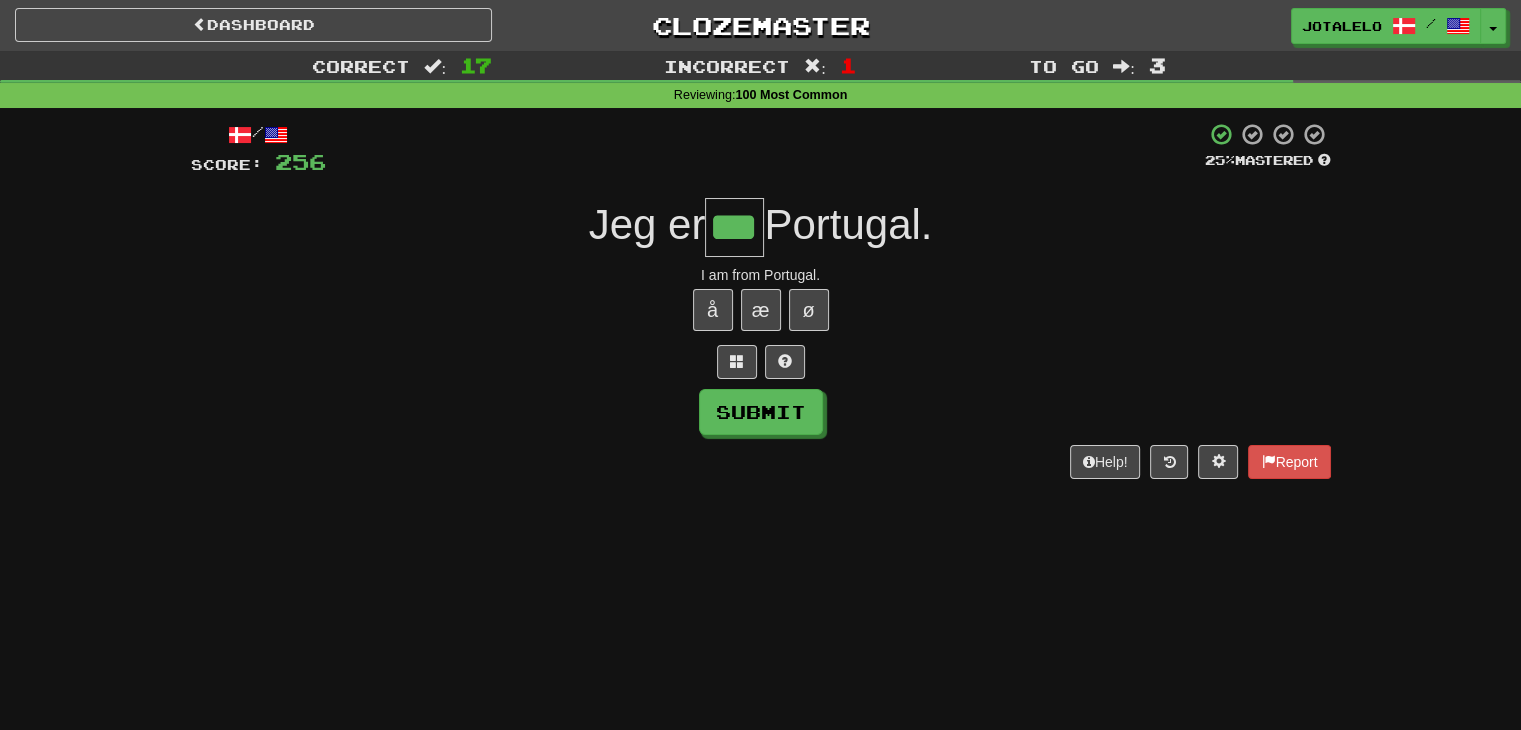 type on "***" 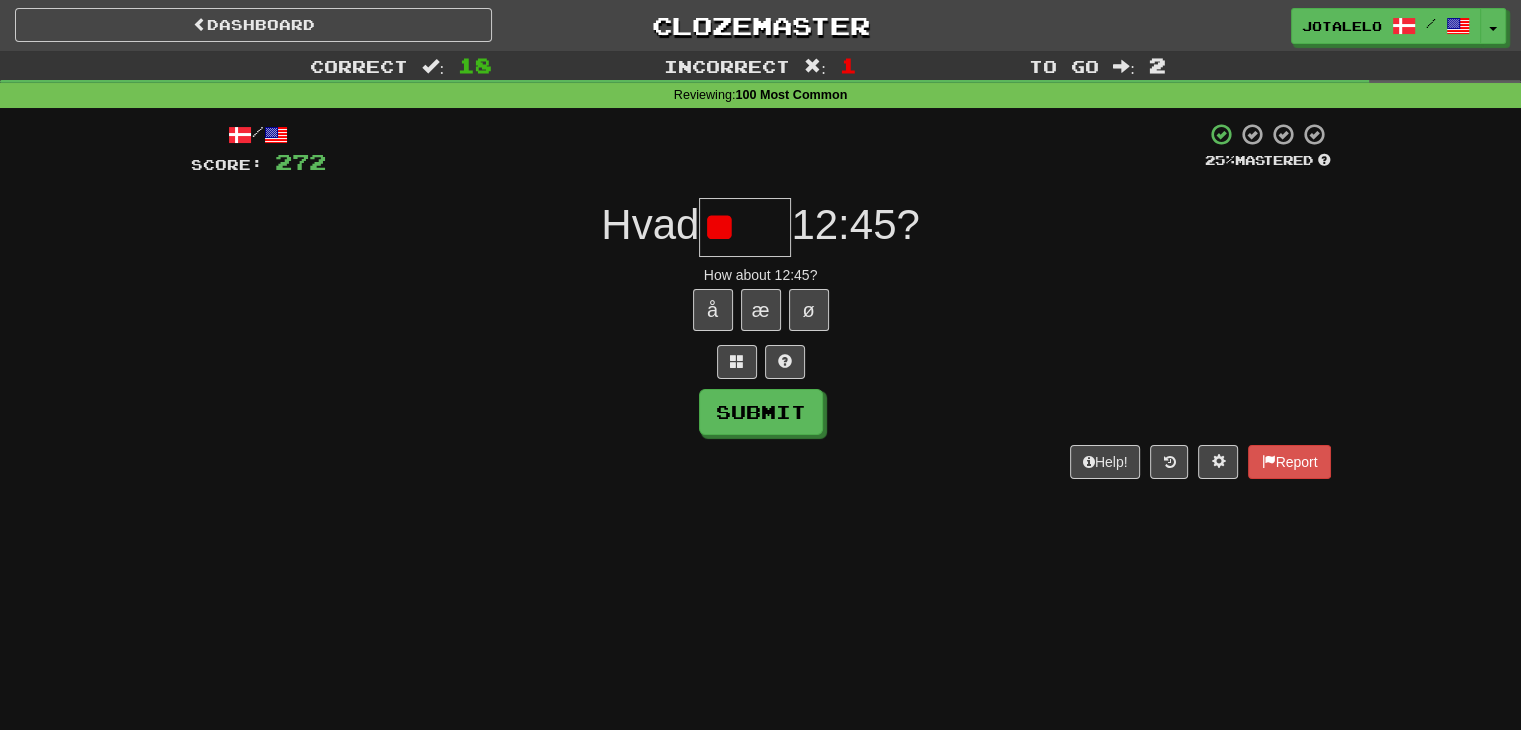 type on "*" 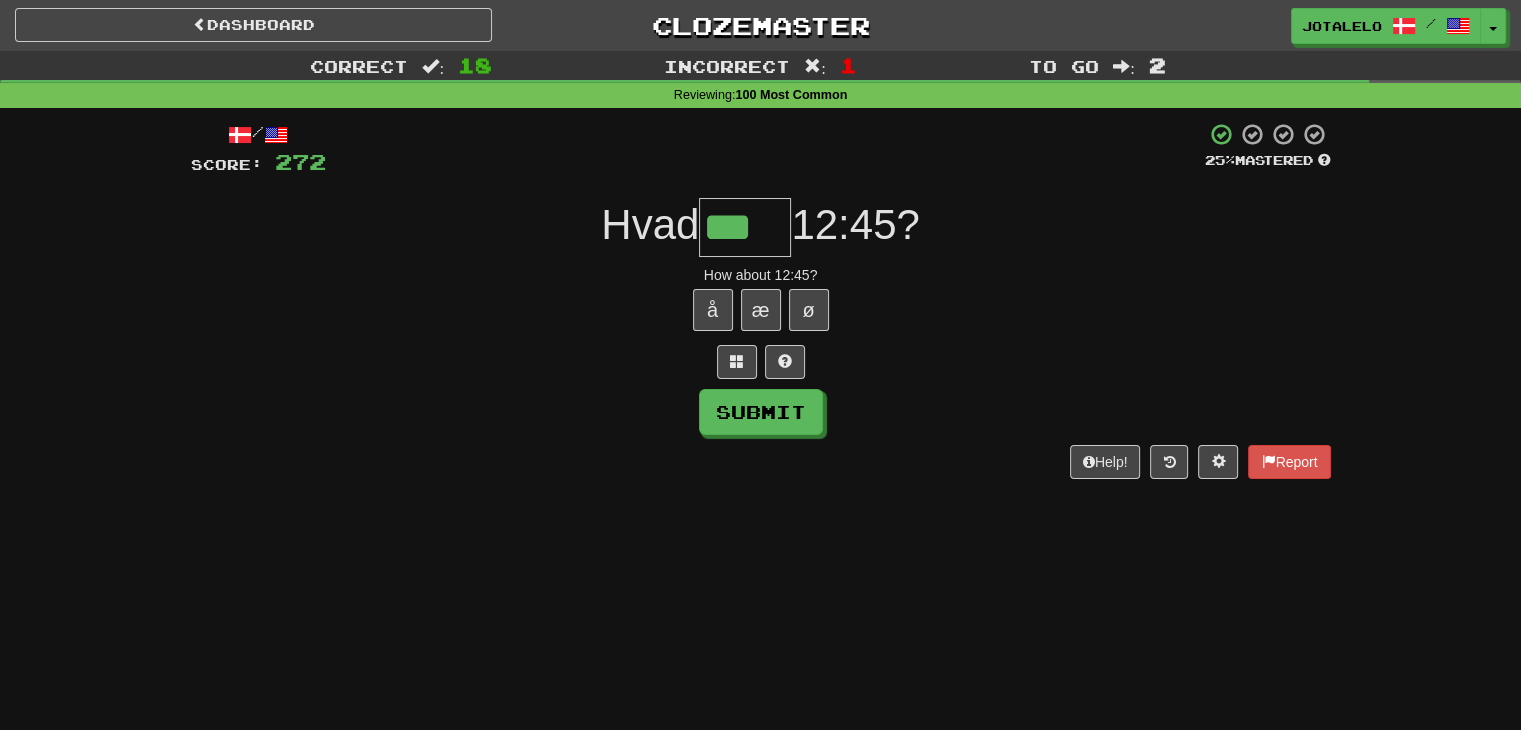 type on "***" 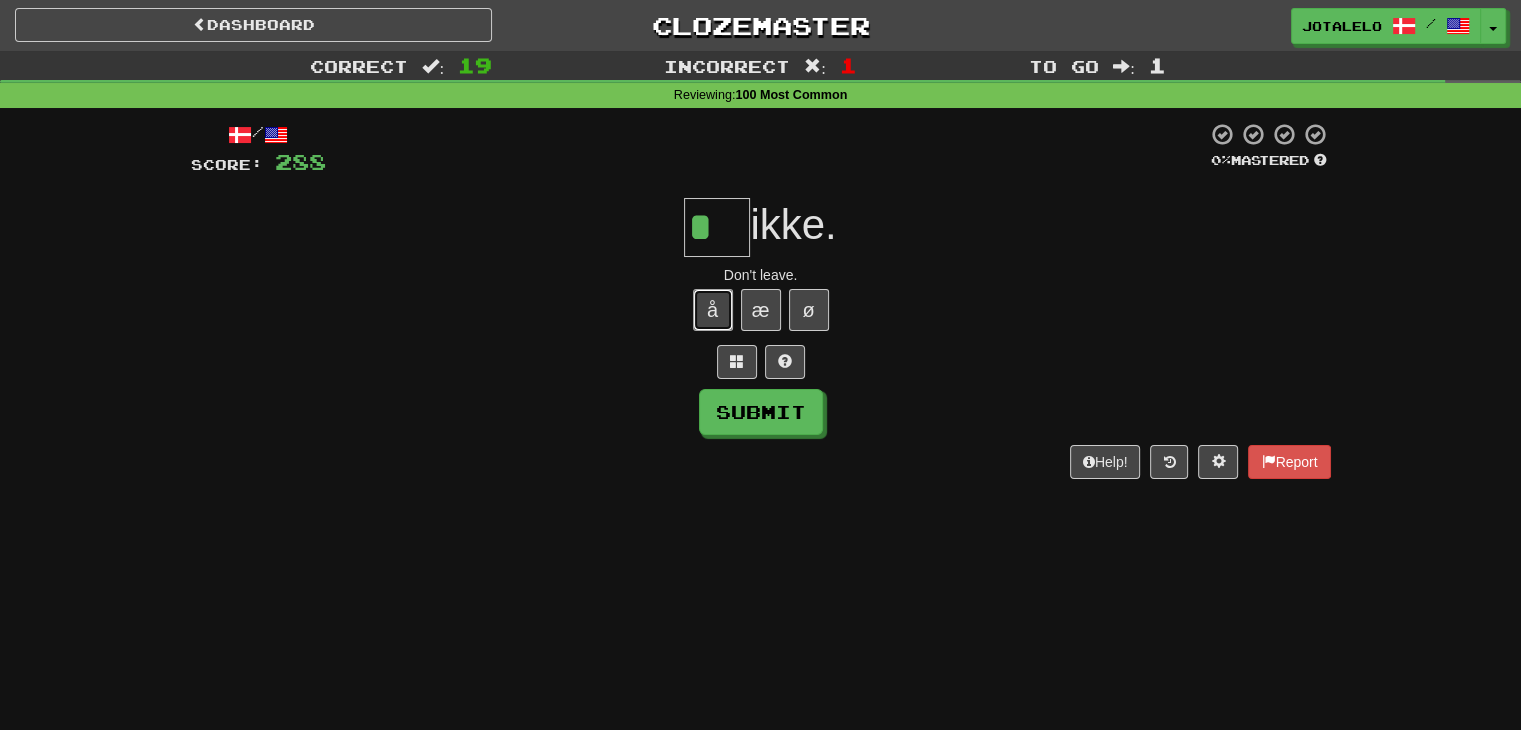 click on "å" at bounding box center [713, 310] 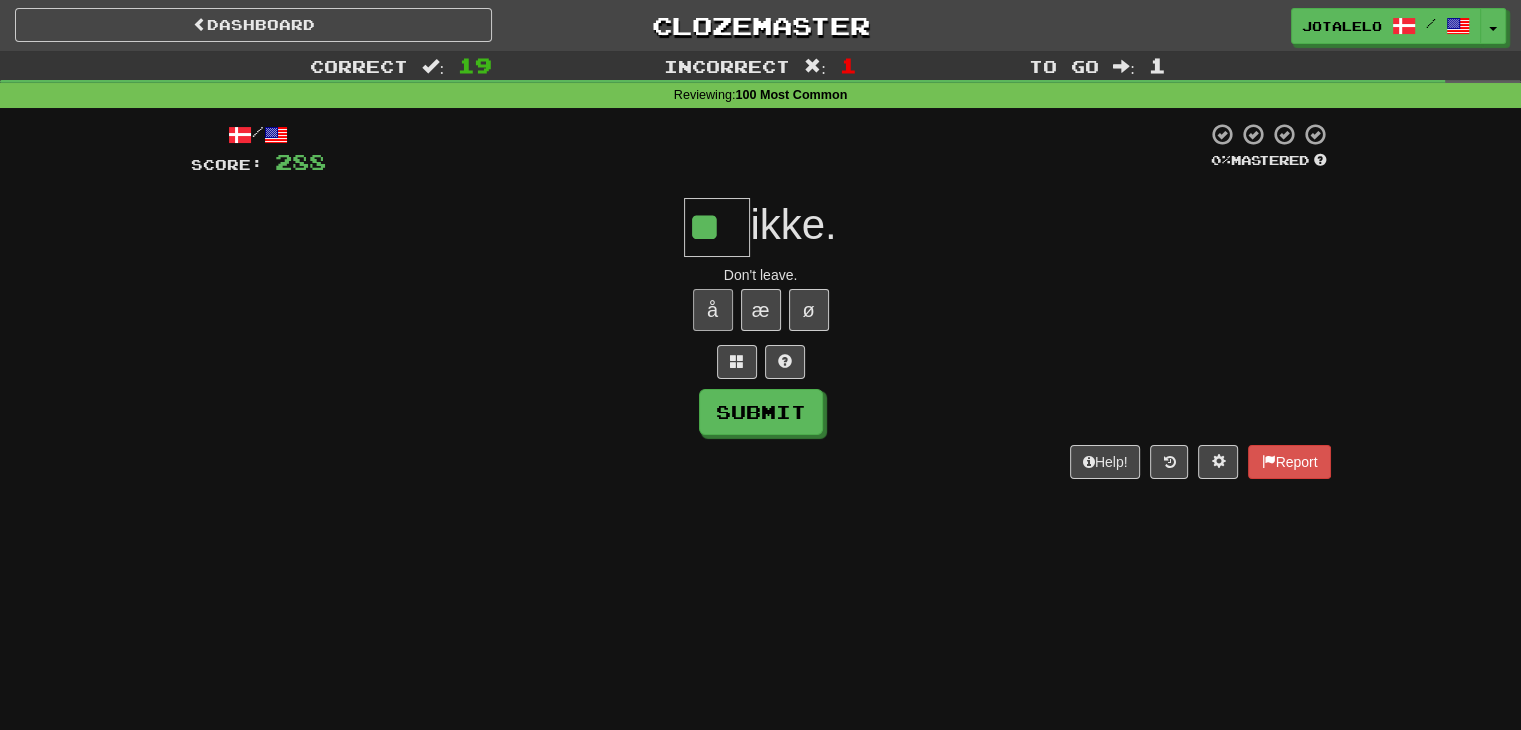 type on "**" 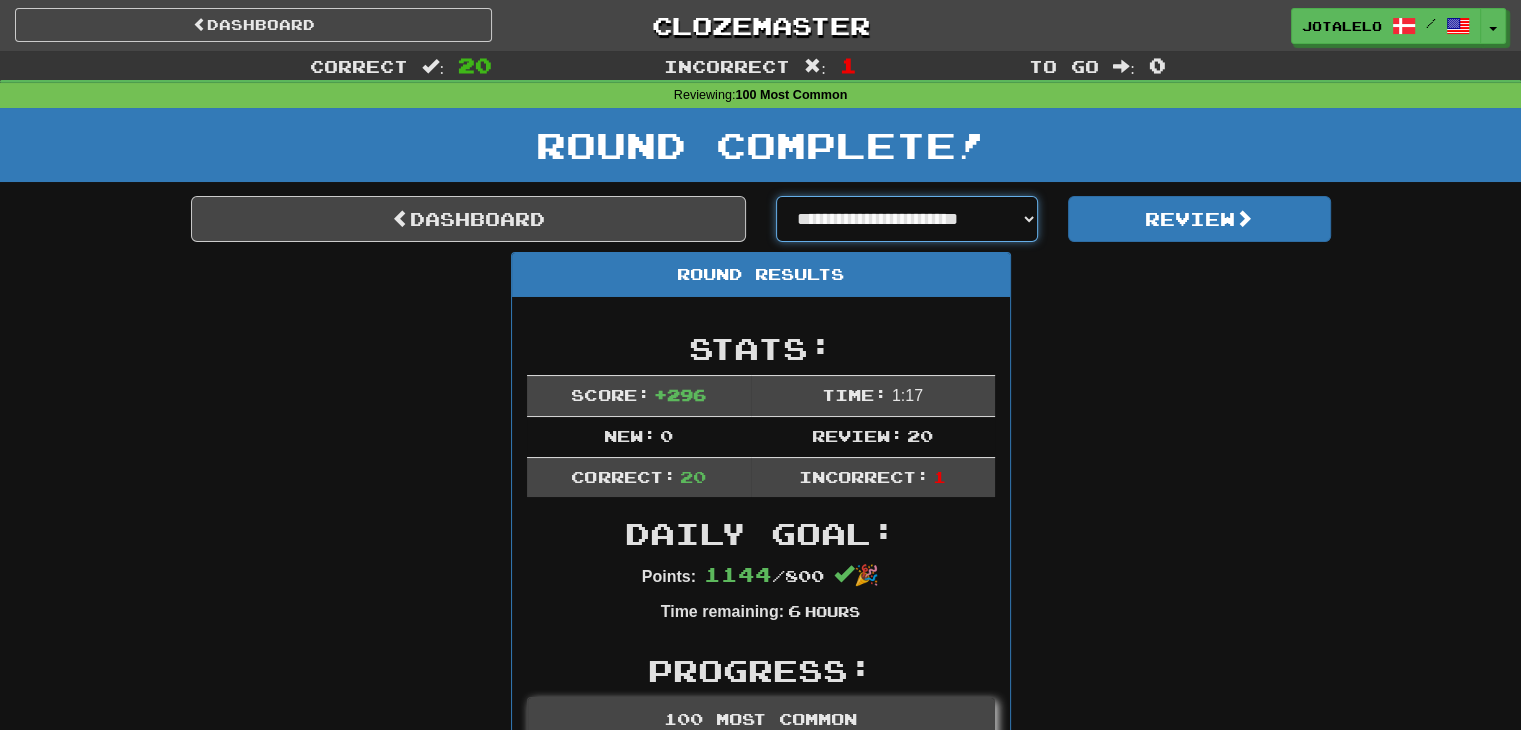 click on "**********" at bounding box center [907, 219] 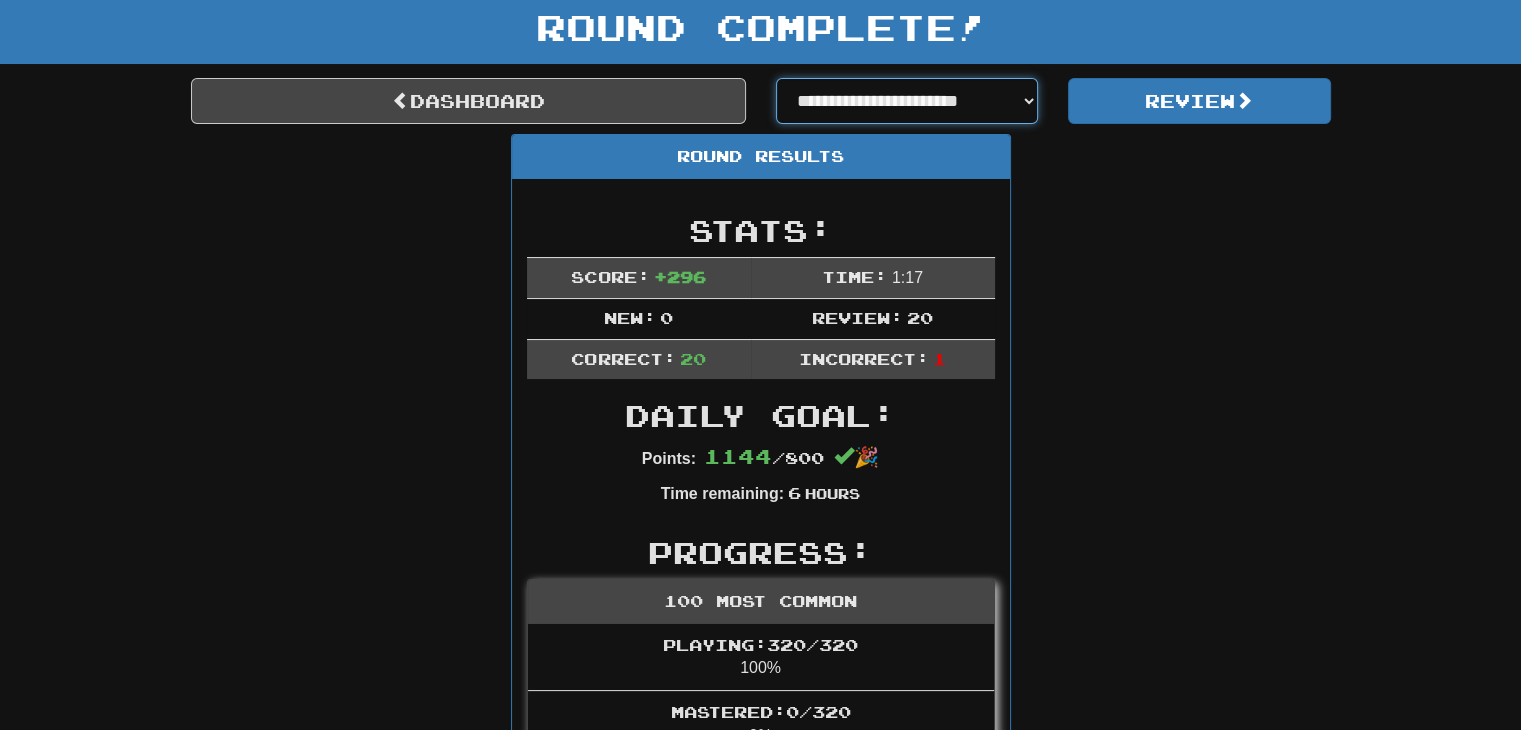 scroll, scrollTop: 0, scrollLeft: 0, axis: both 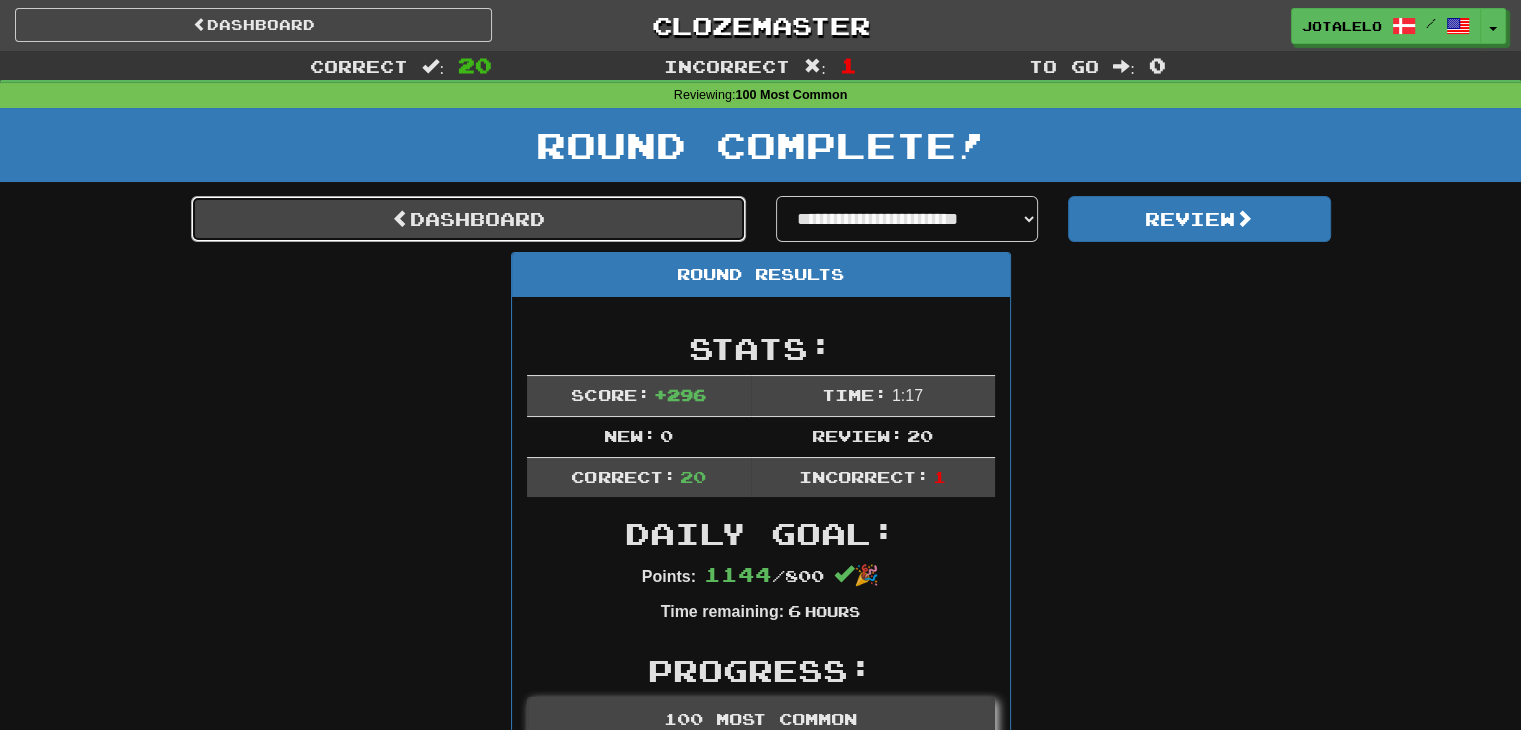 click on "Dashboard" at bounding box center (468, 219) 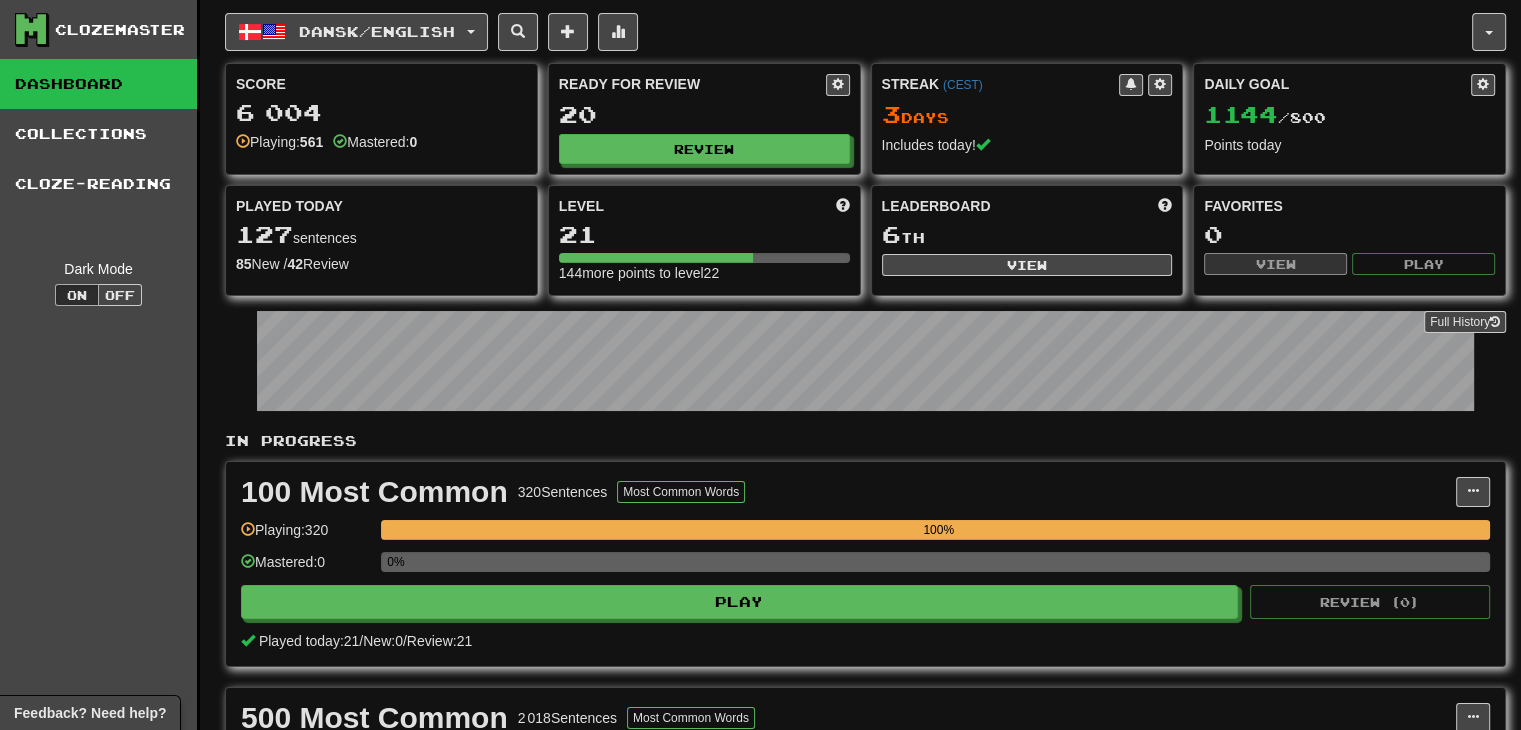 scroll, scrollTop: 116, scrollLeft: 0, axis: vertical 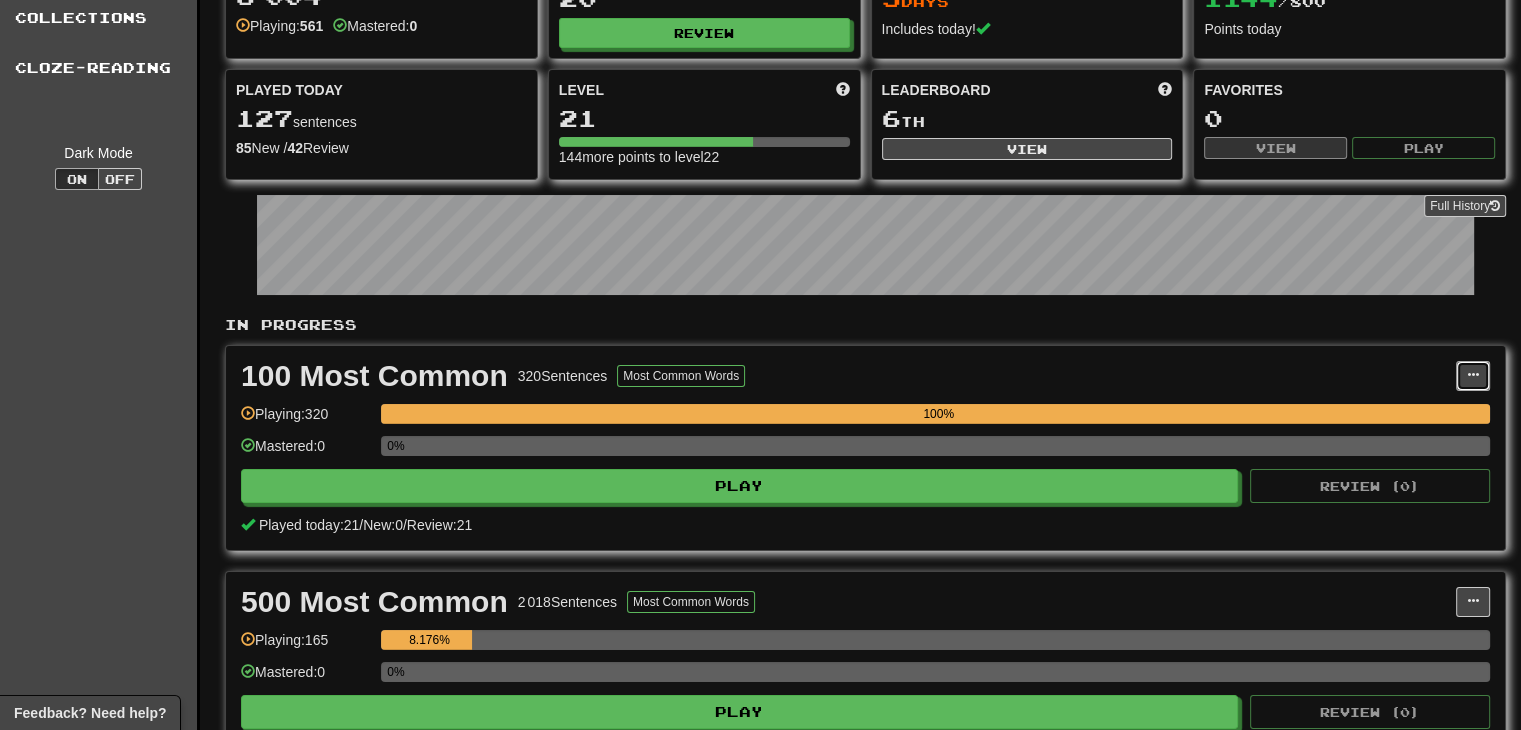 click at bounding box center (1473, 375) 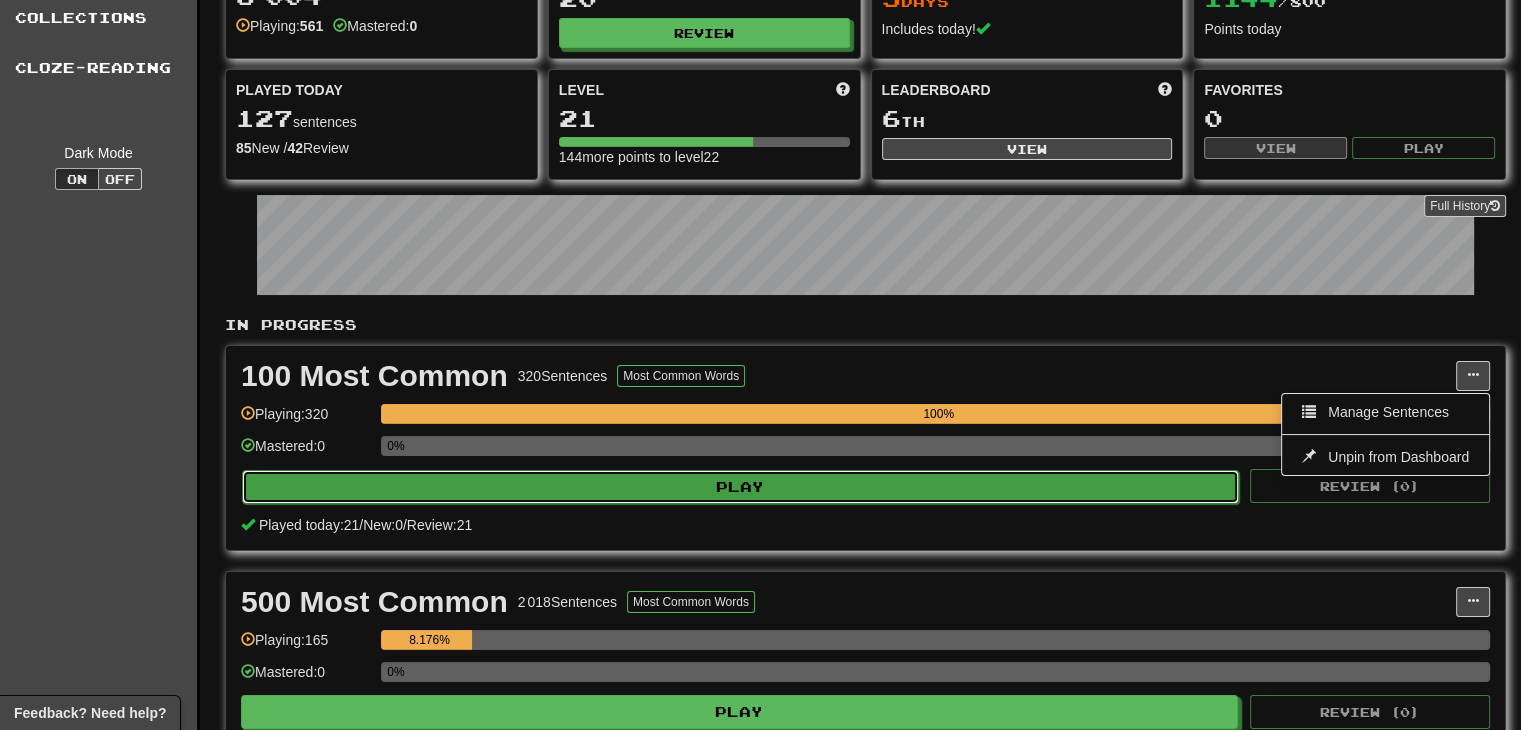 click on "Play" at bounding box center (740, 487) 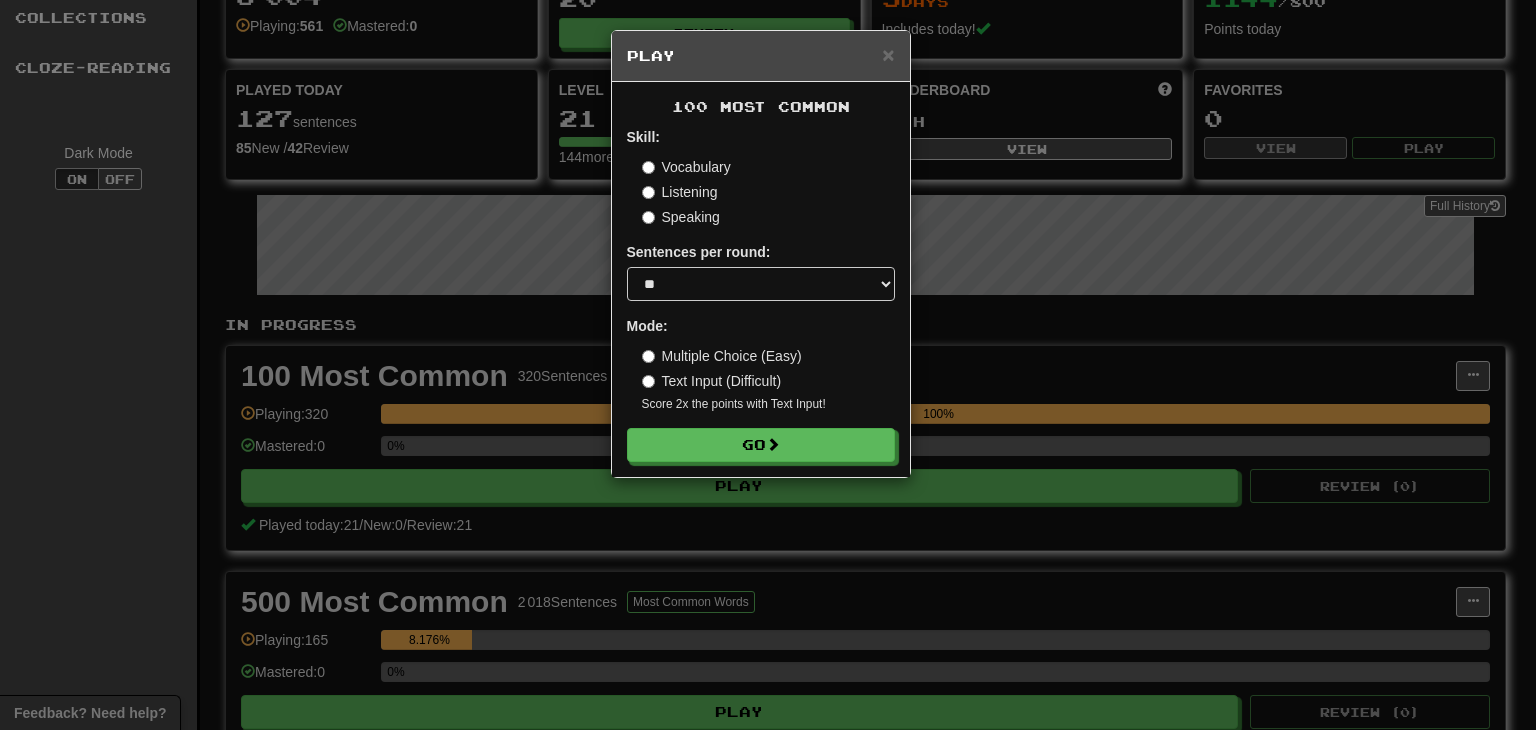 click on "× Play 100 Most Common Skill: Vocabulary Listening Speaking Sentences per round: * ** ** ** ** ** *** ******** Mode: Multiple Choice (Easy) Text Input (Difficult) Score 2x the points with Text Input ! Go" at bounding box center [768, 365] 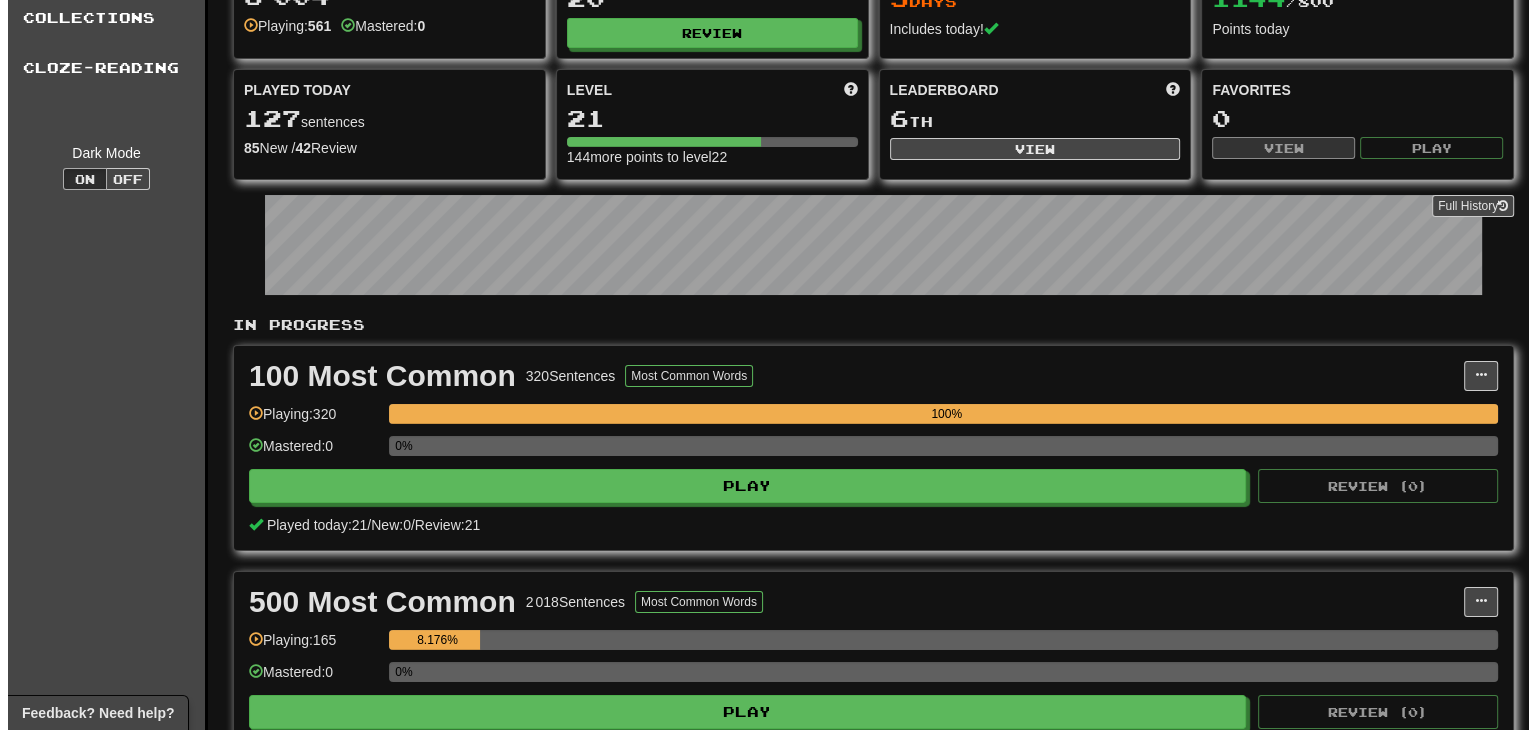 scroll, scrollTop: 0, scrollLeft: 0, axis: both 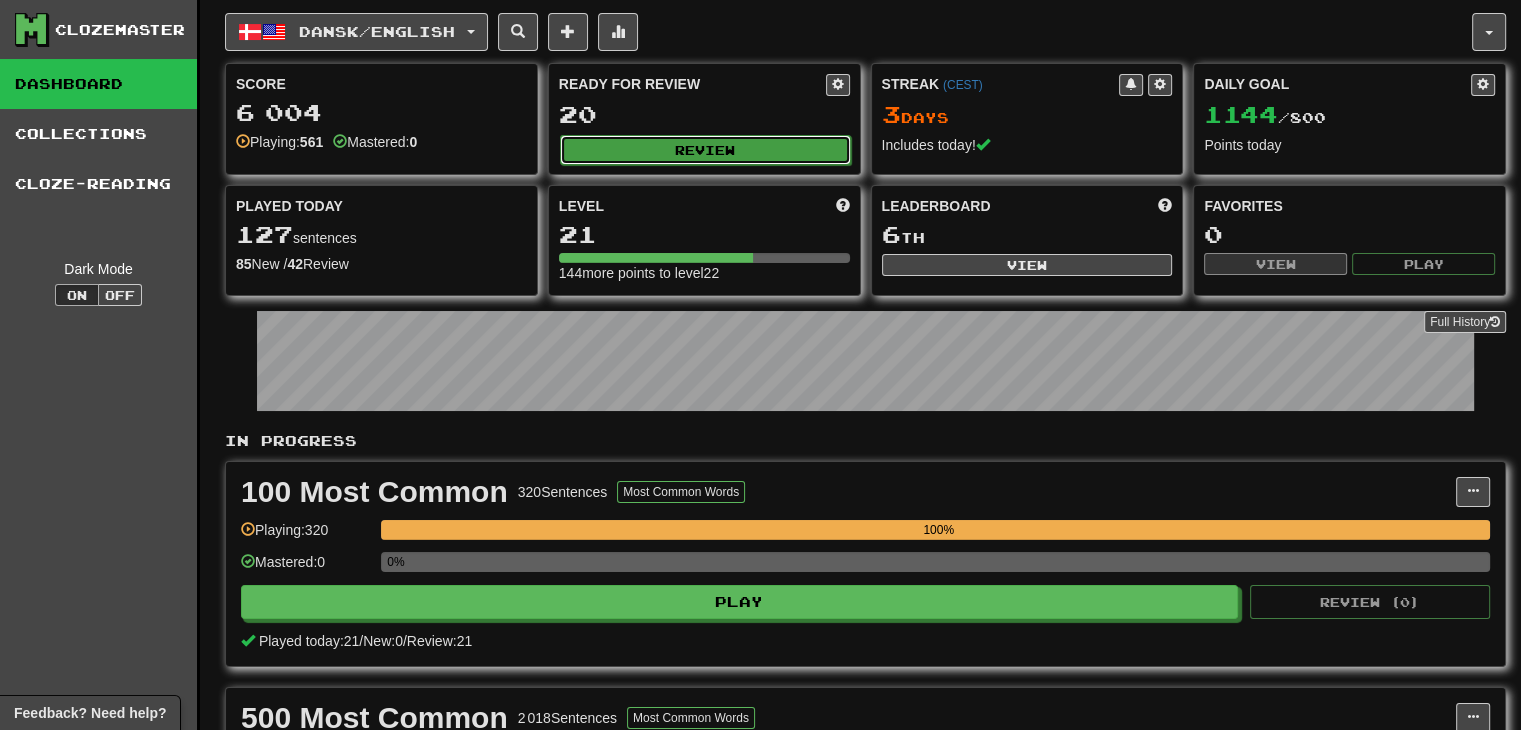 click on "Review" at bounding box center (705, 150) 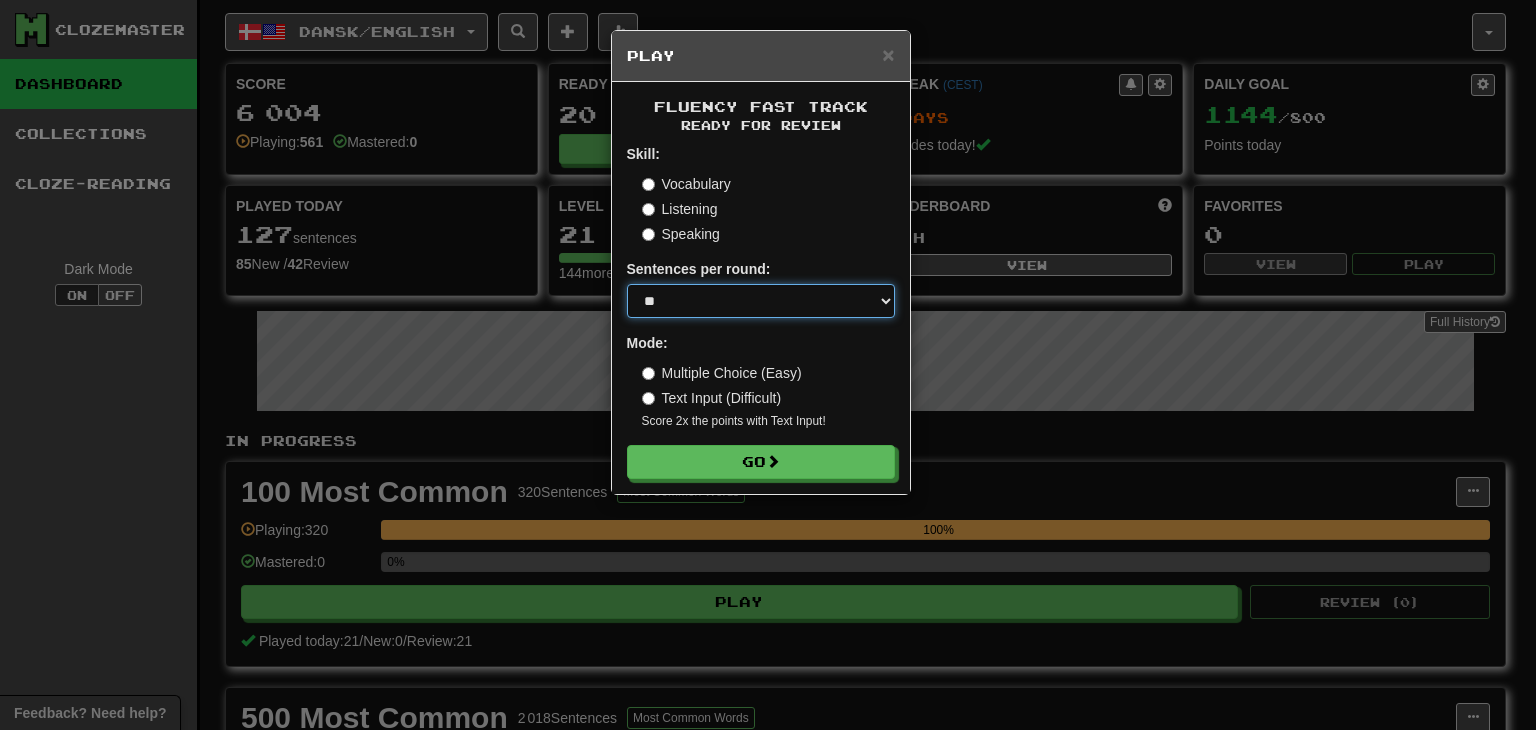 click on "* ** ** ** ** ** *** ********" at bounding box center (761, 301) 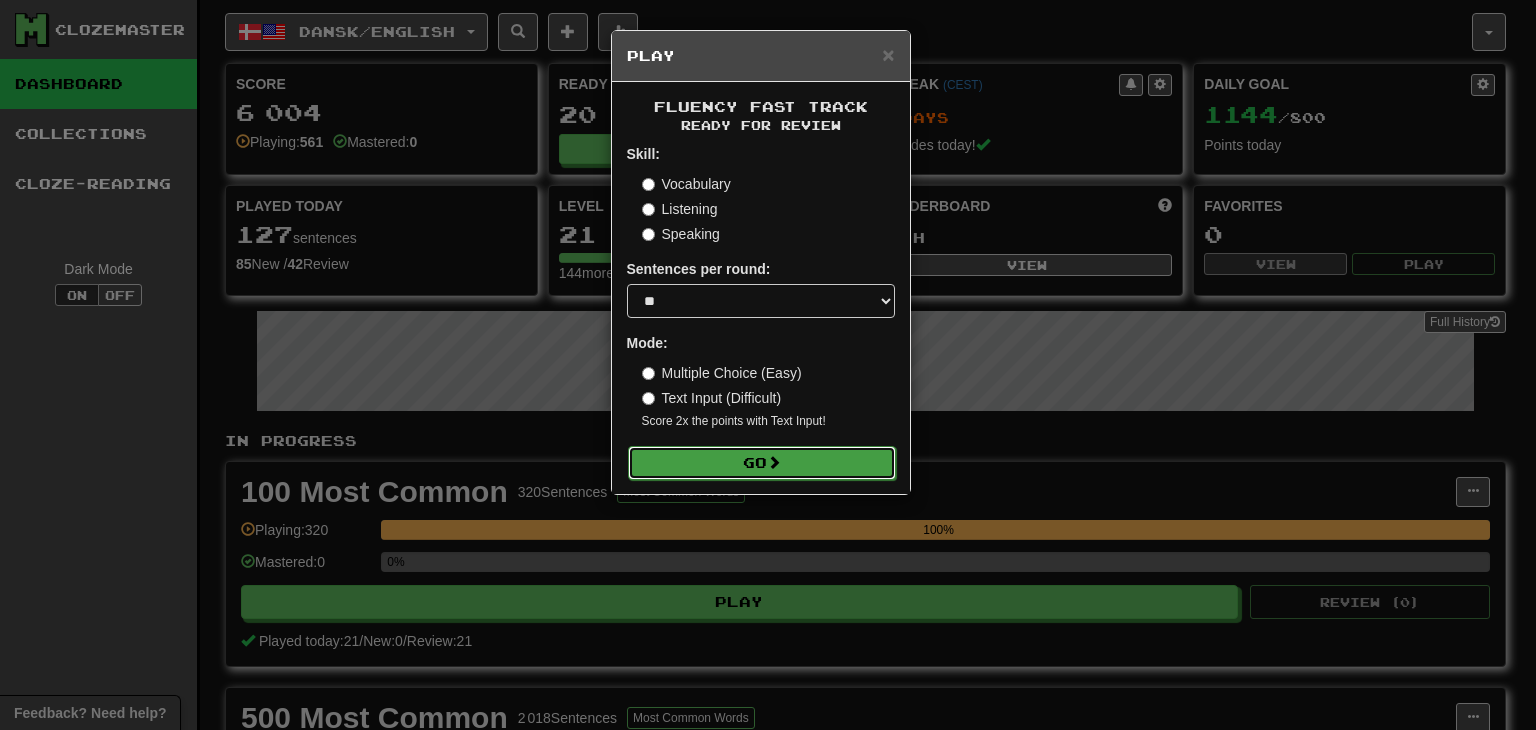click on "Go" at bounding box center (762, 463) 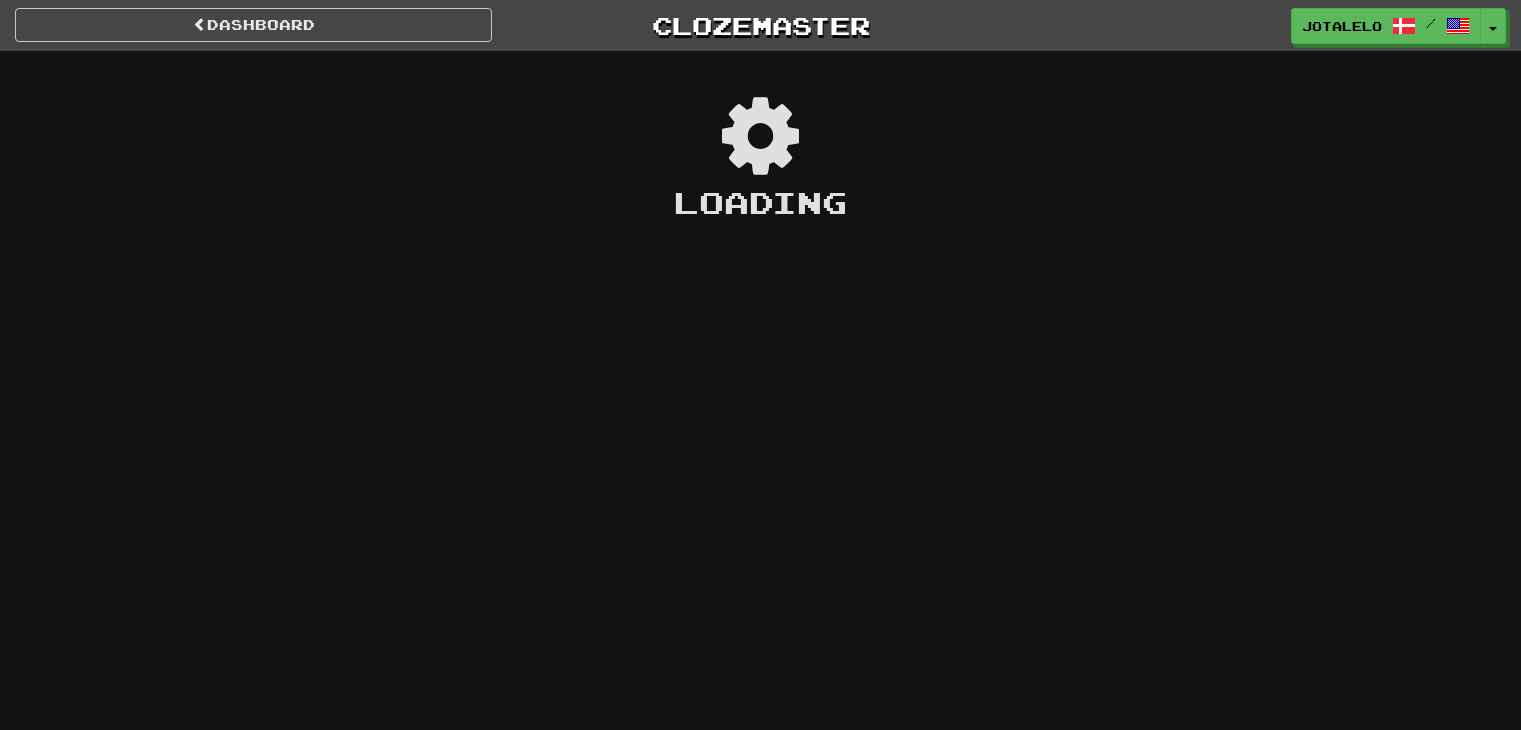 scroll, scrollTop: 0, scrollLeft: 0, axis: both 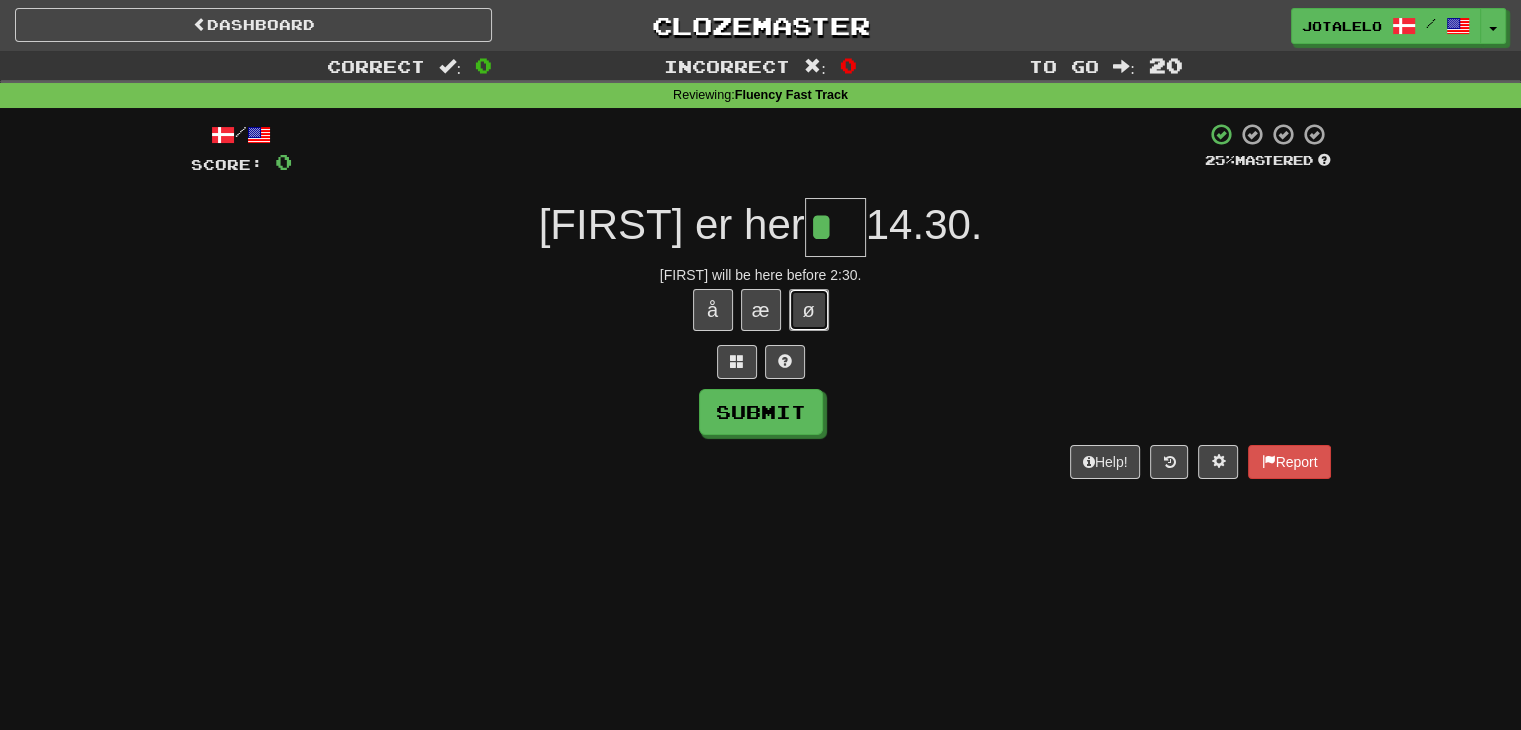 click on "ø" at bounding box center [809, 310] 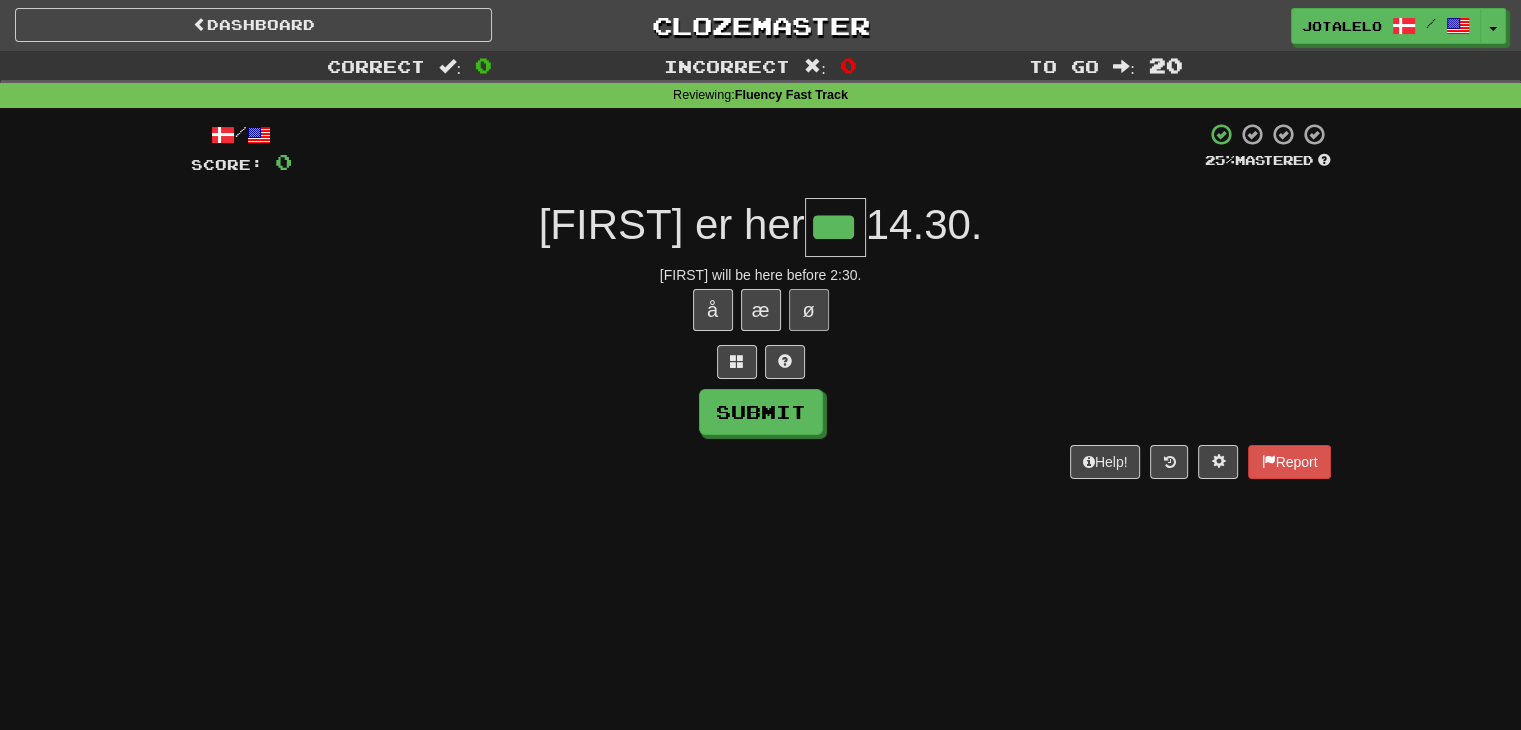 type on "***" 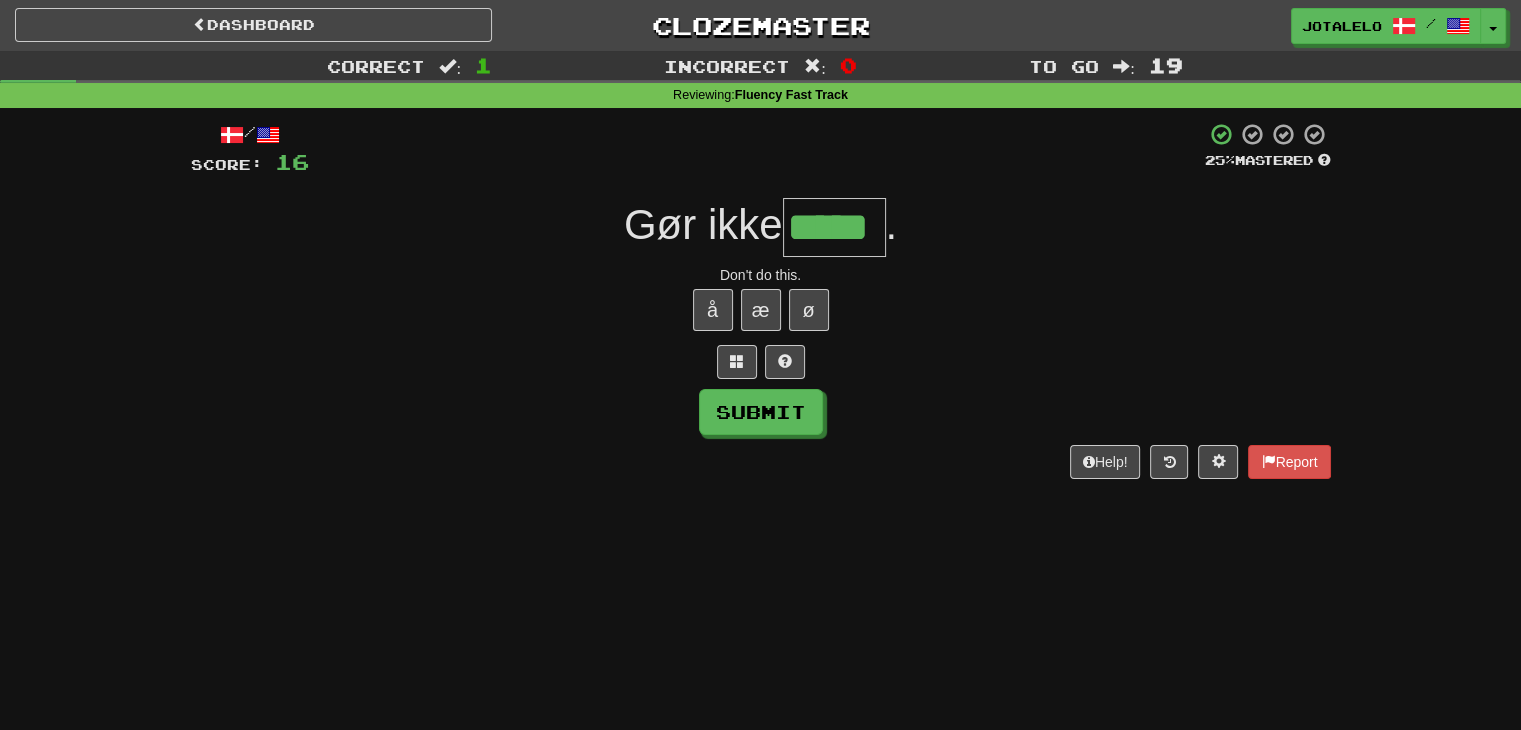type on "*****" 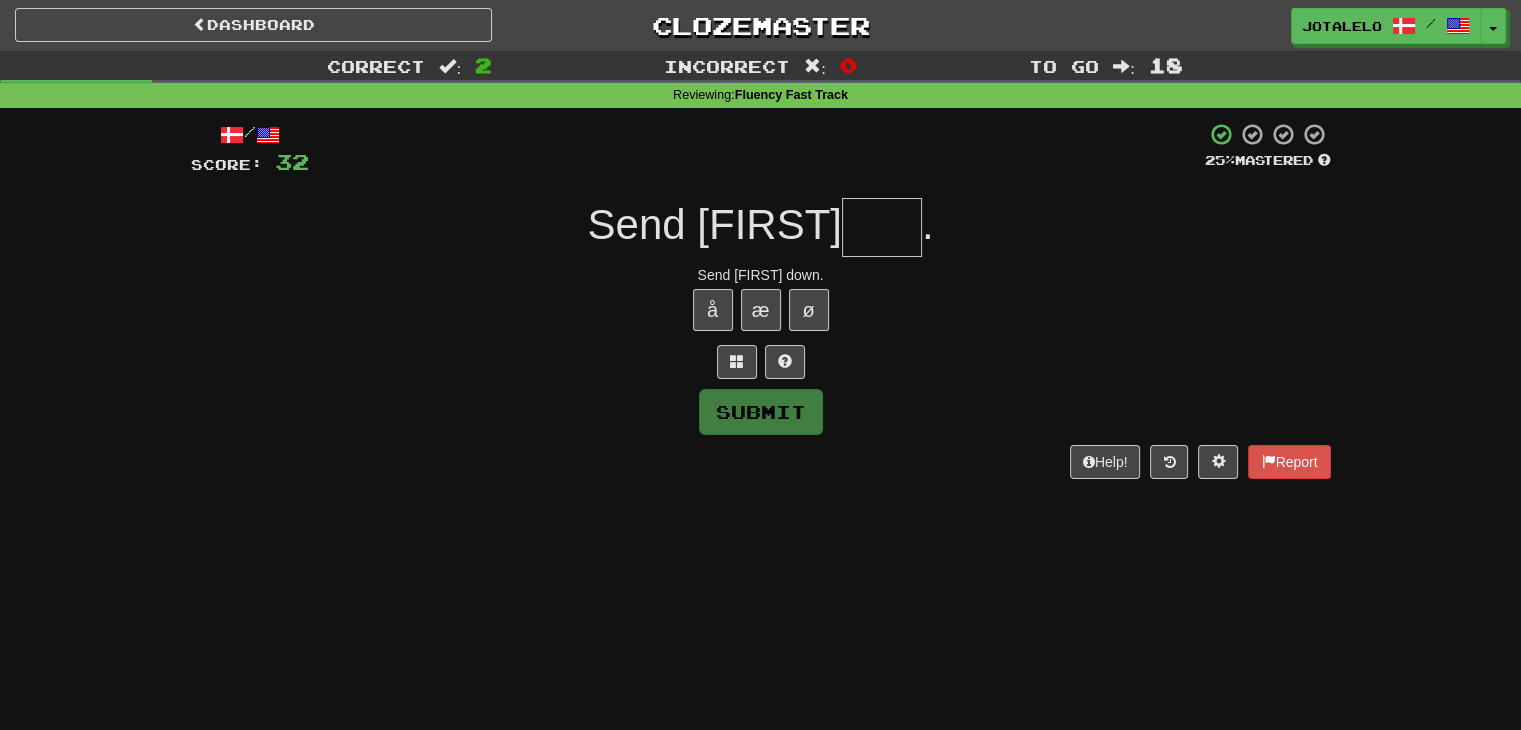 type on "*" 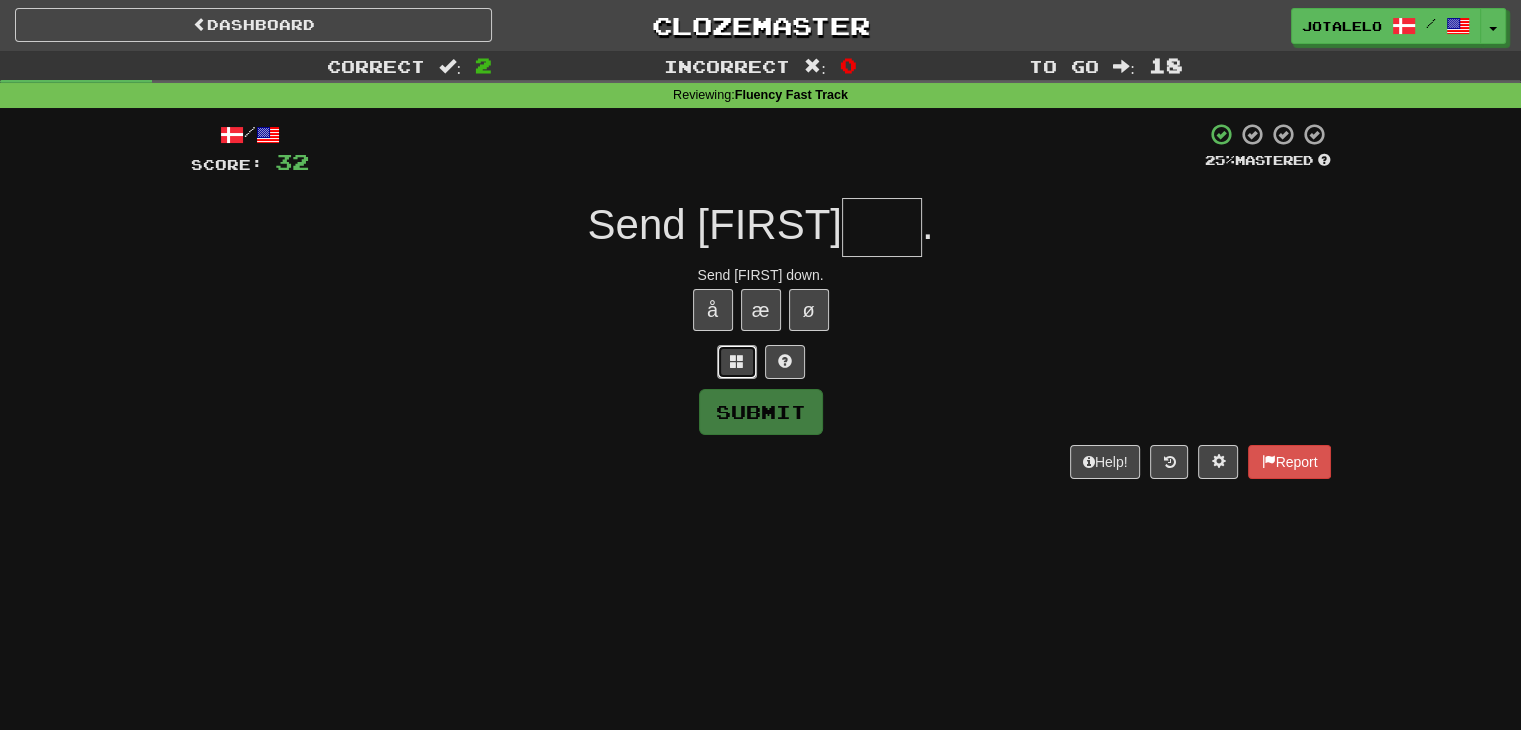 click at bounding box center [737, 361] 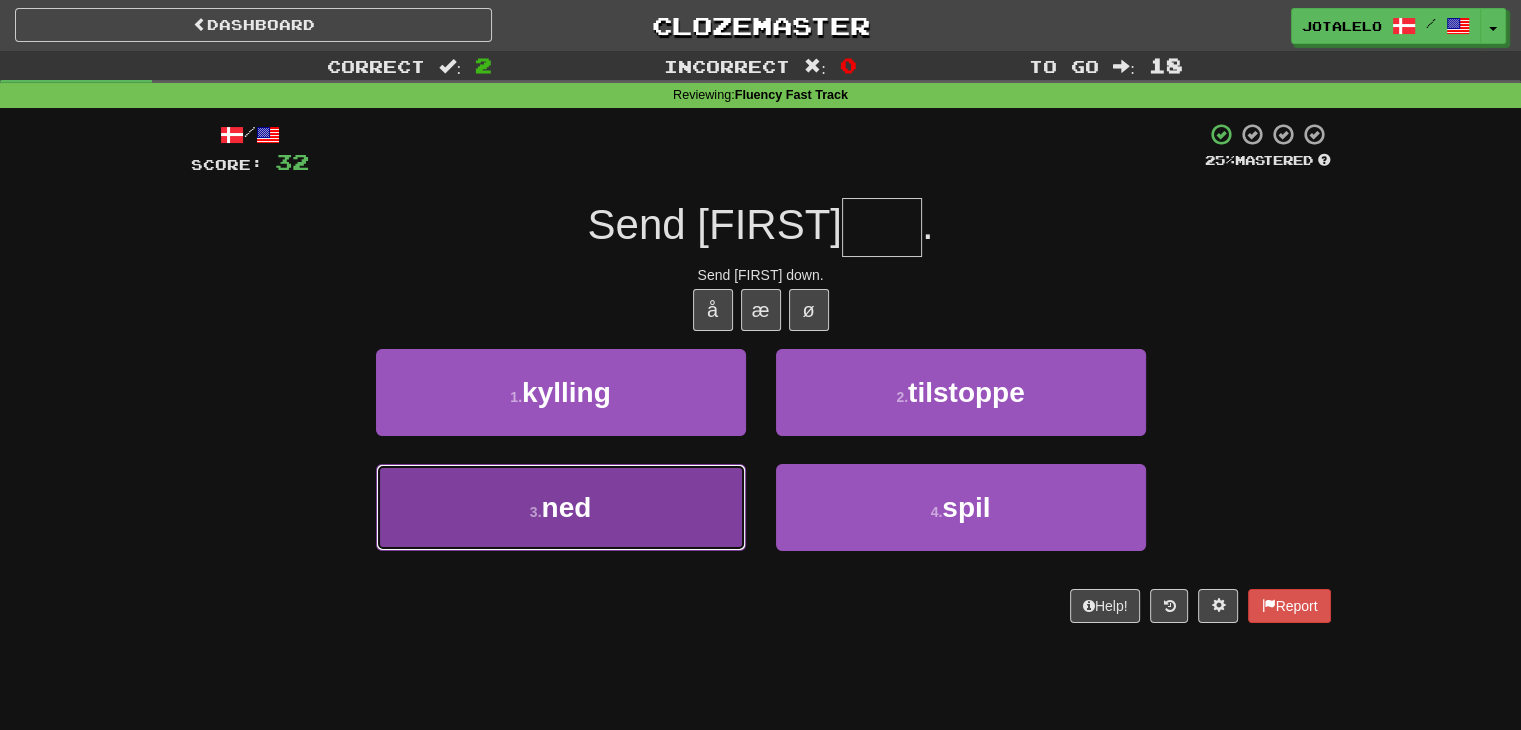click on "3 .  ned" at bounding box center (561, 507) 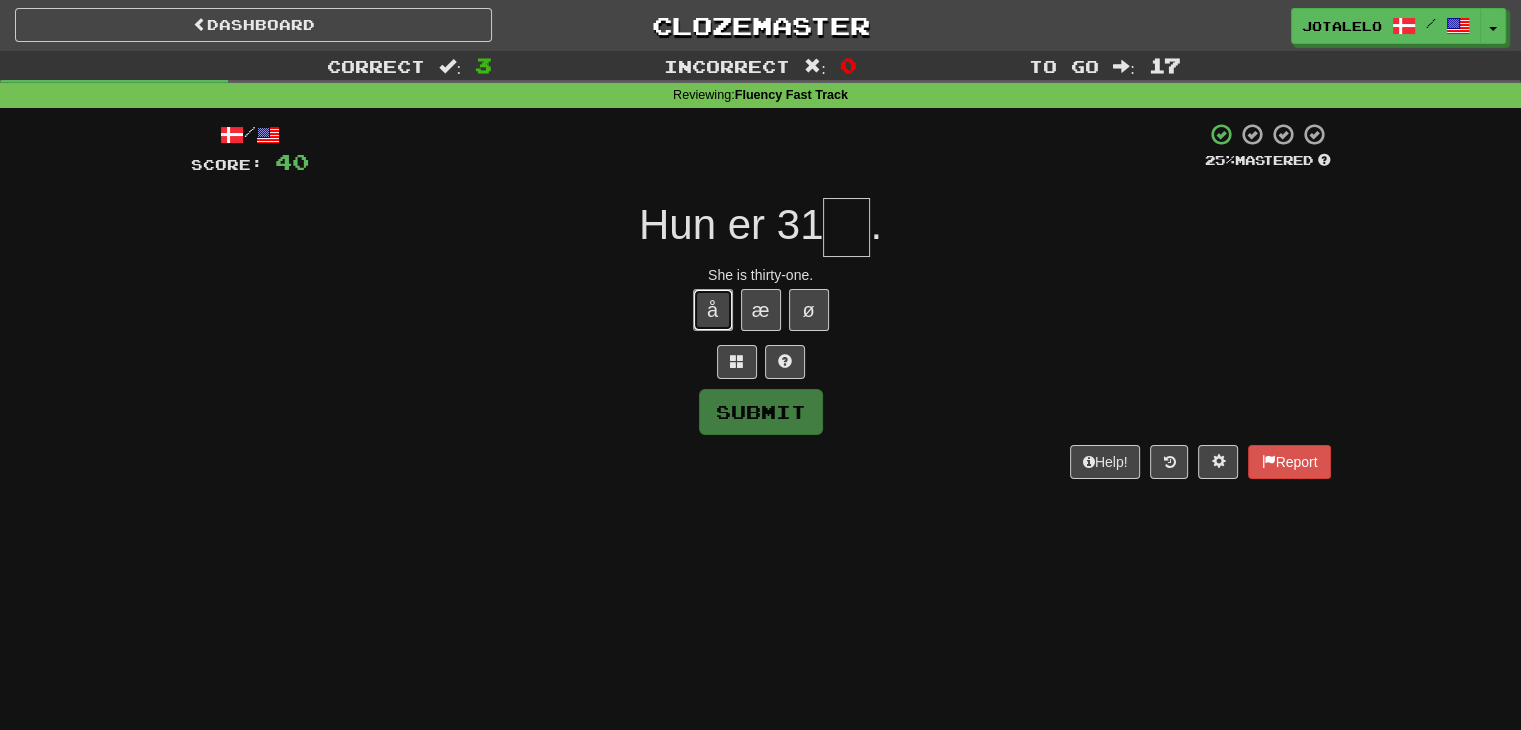 click on "å" at bounding box center [713, 310] 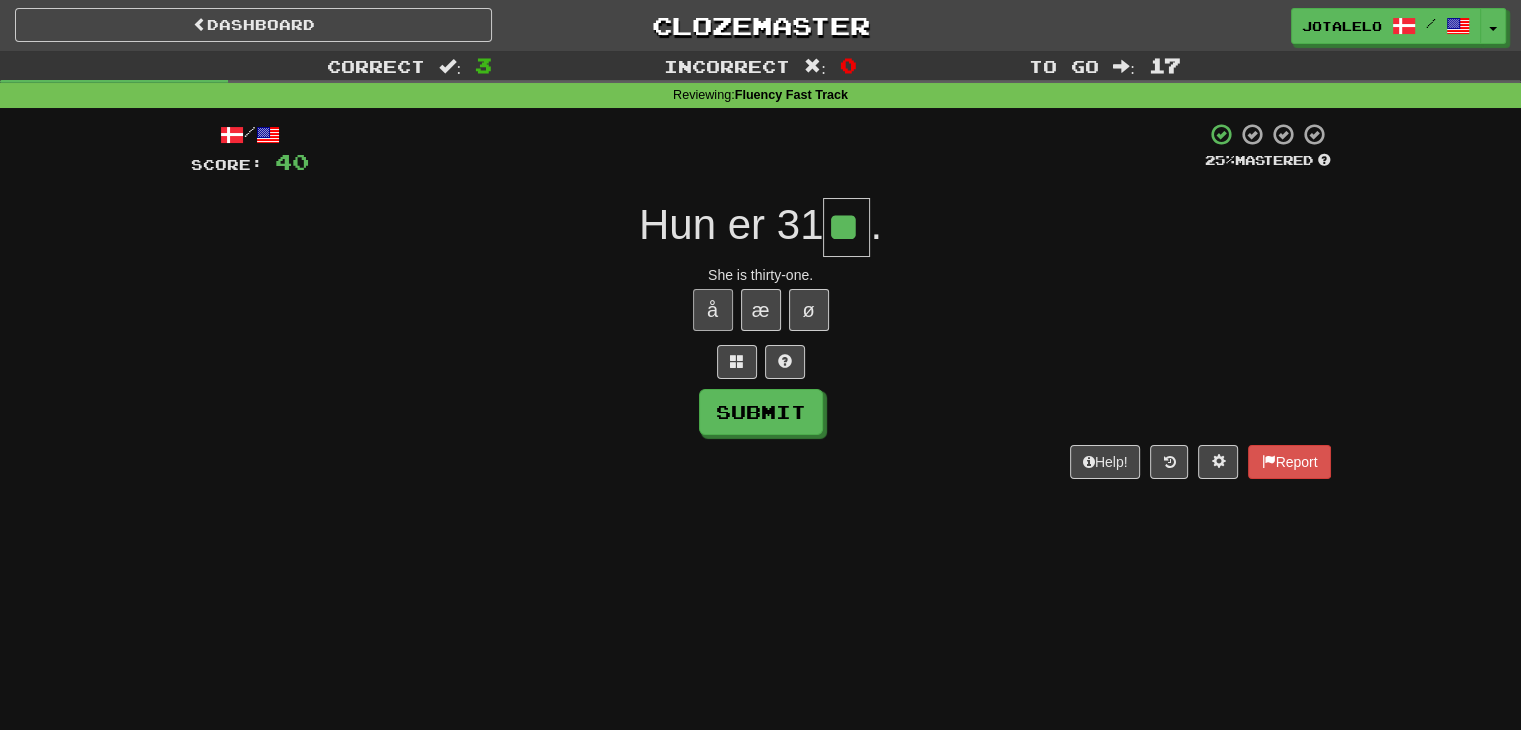type on "**" 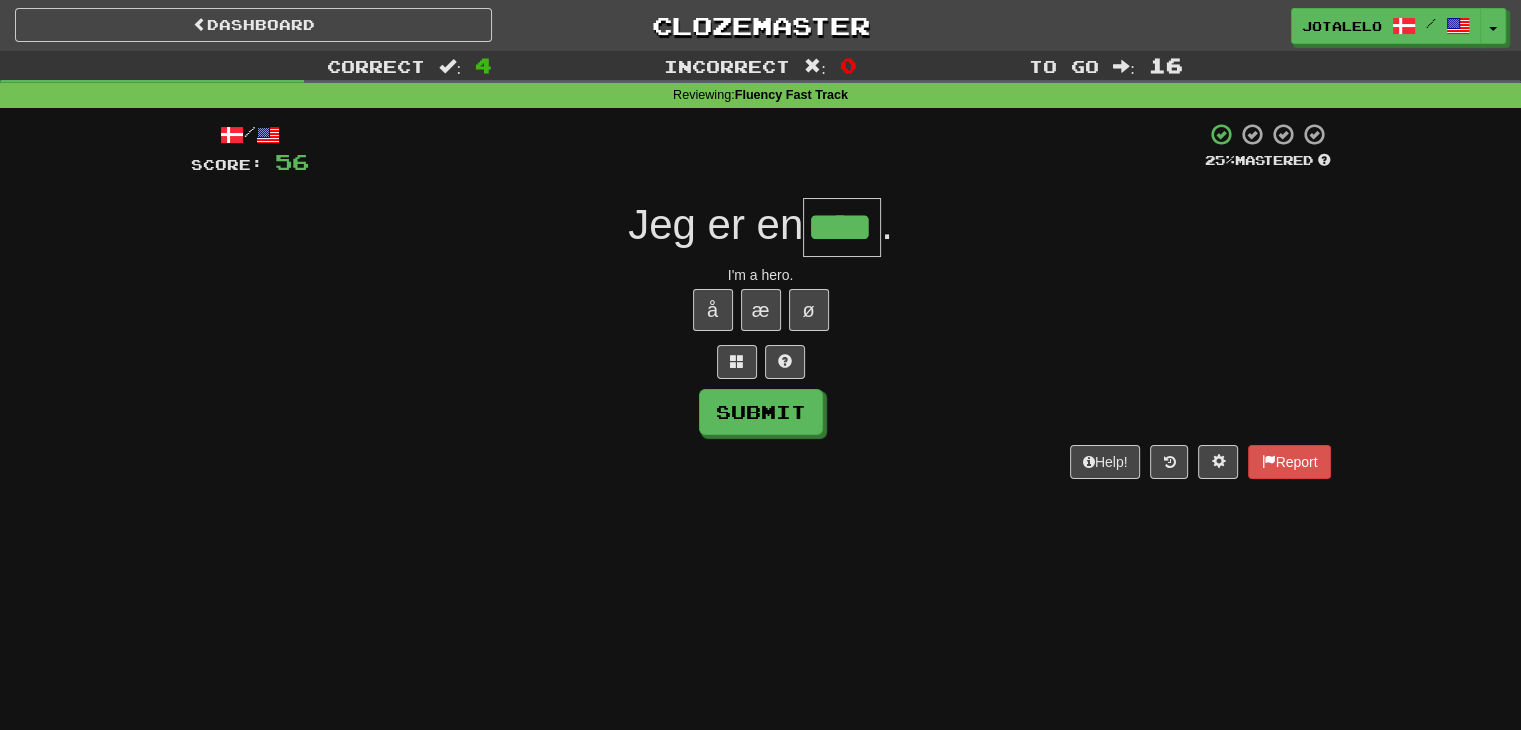 type on "****" 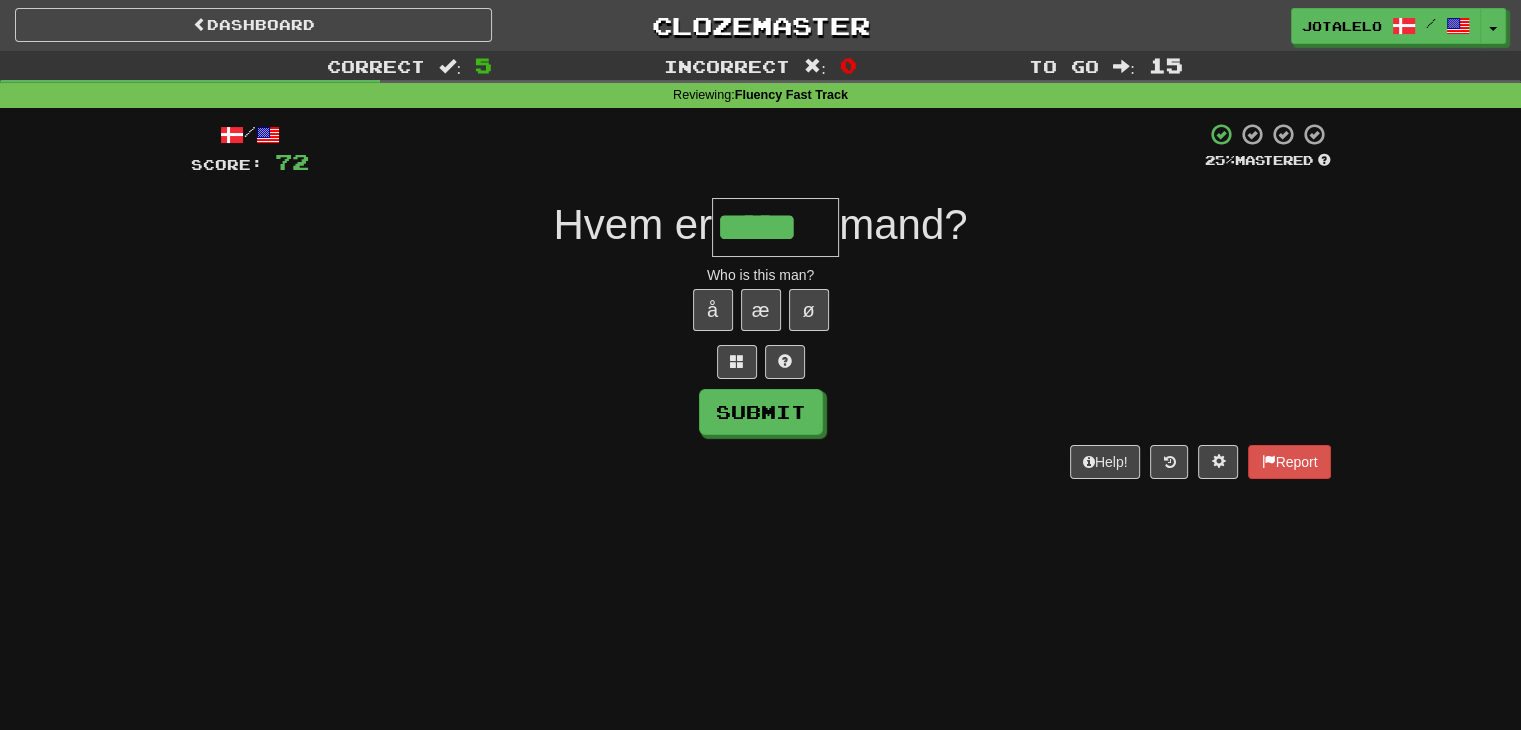 type on "*****" 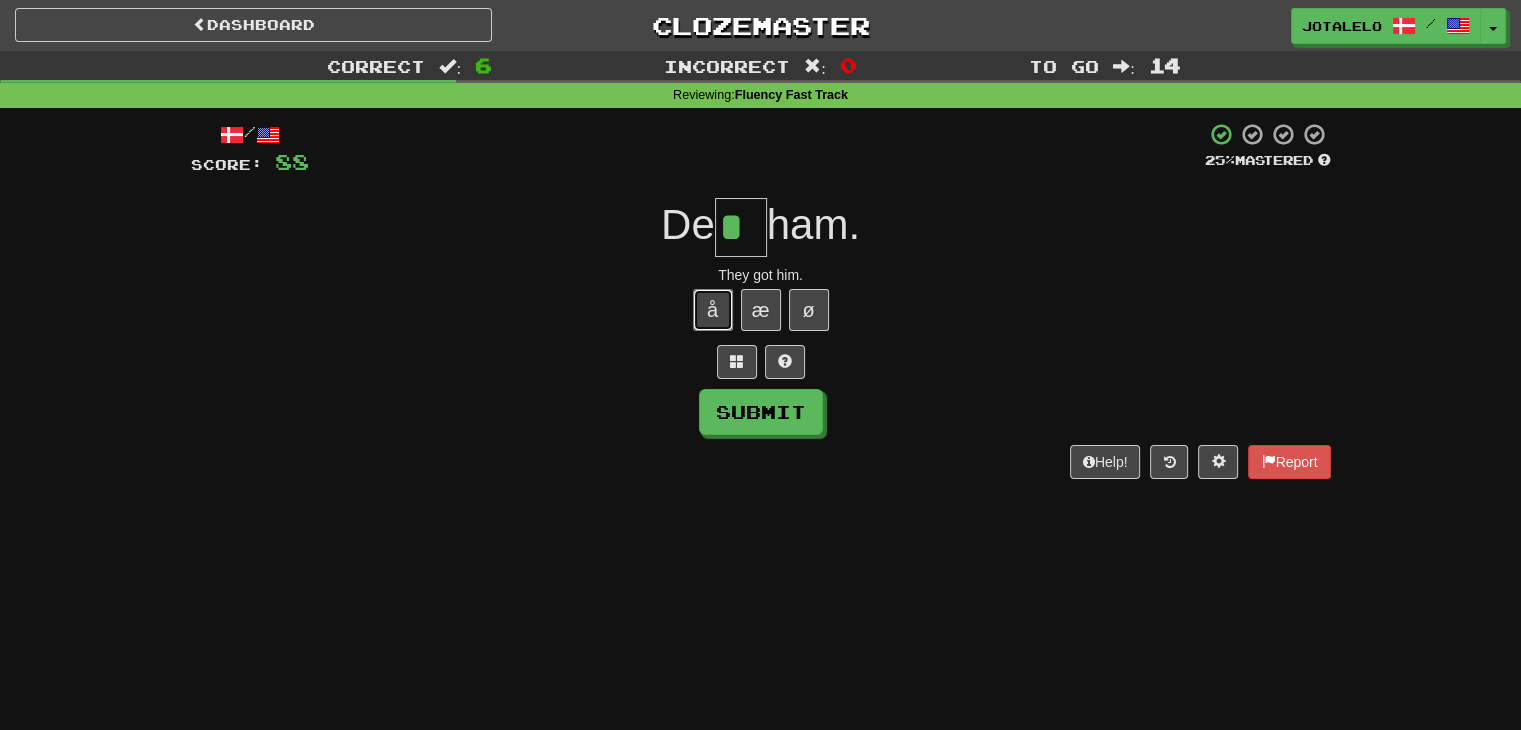 click on "å" at bounding box center (713, 310) 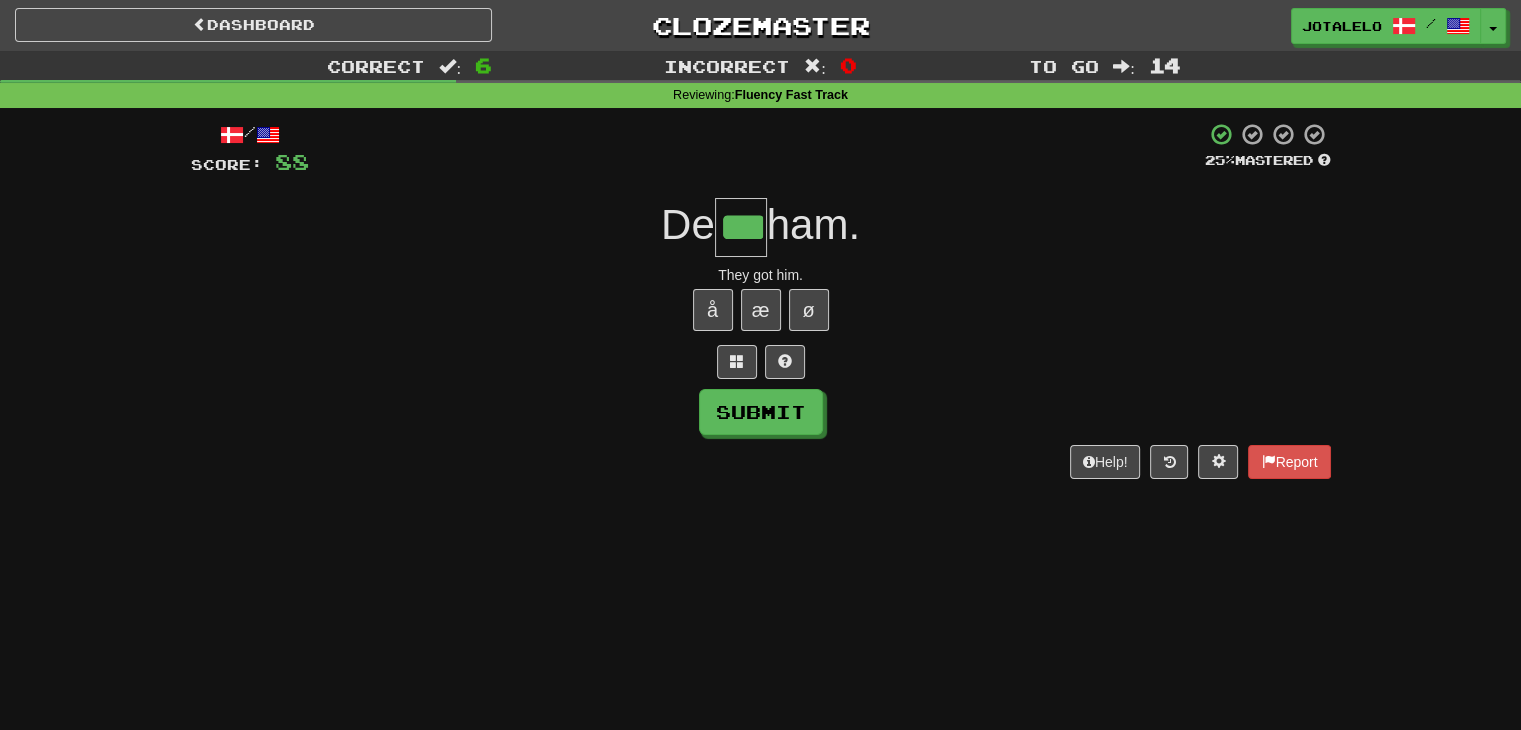 type on "***" 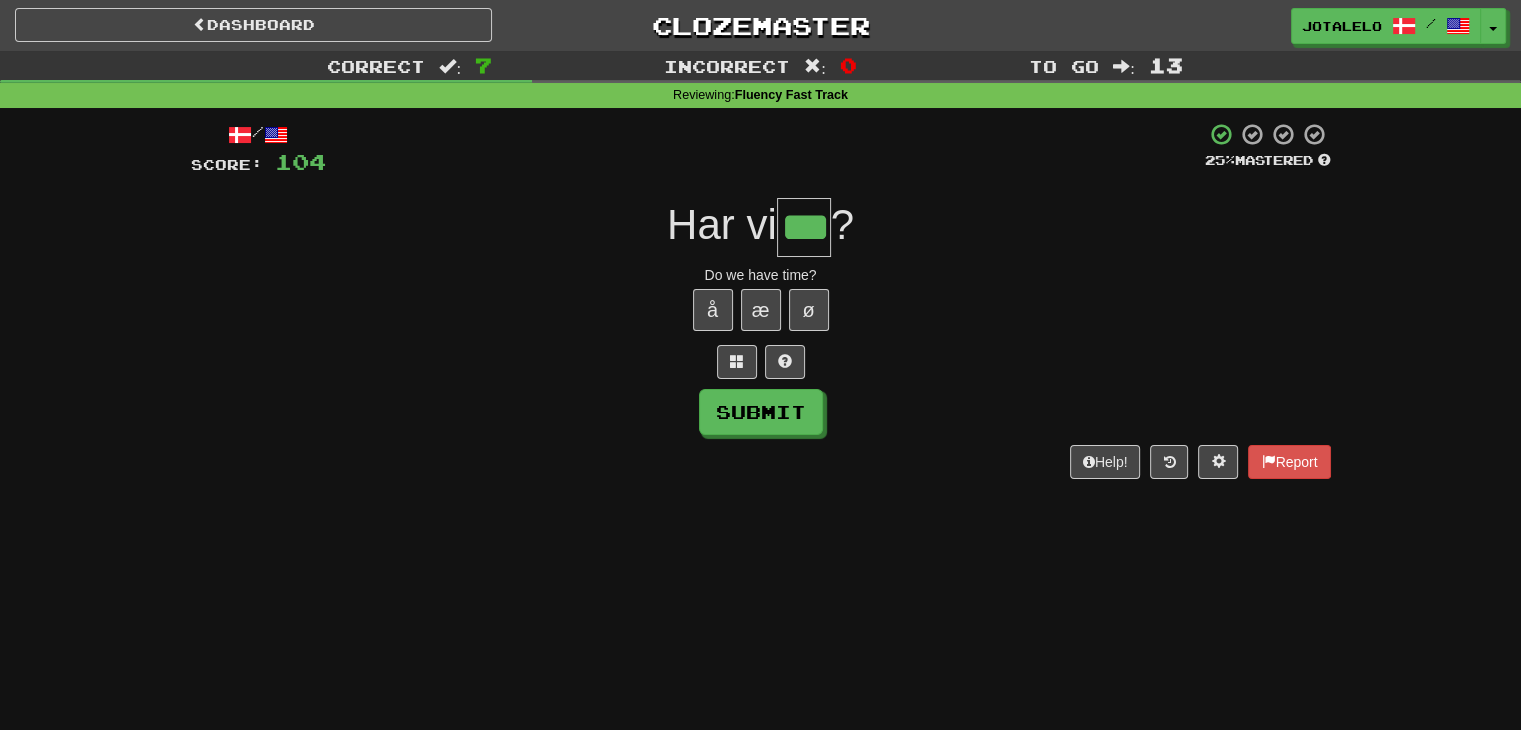 type on "***" 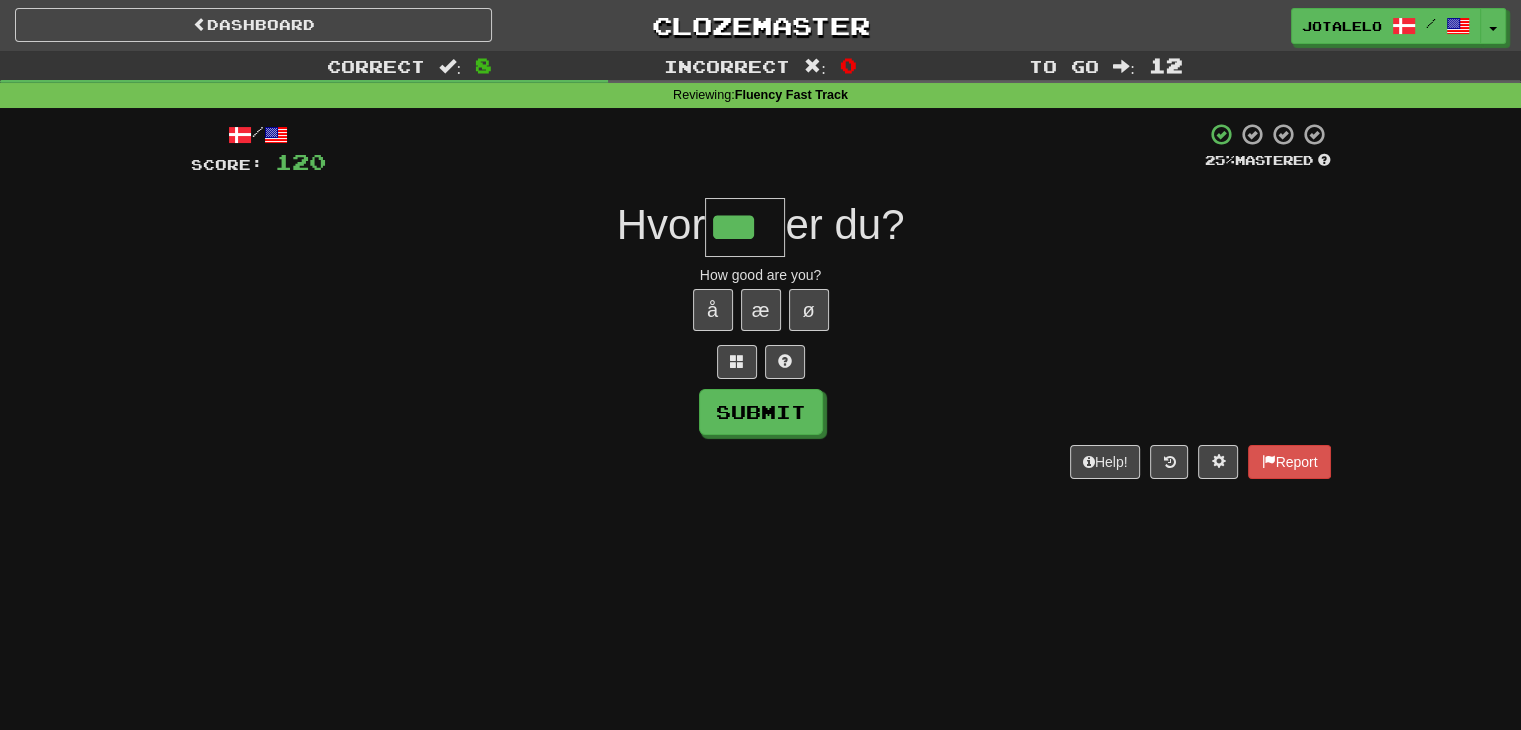 type on "***" 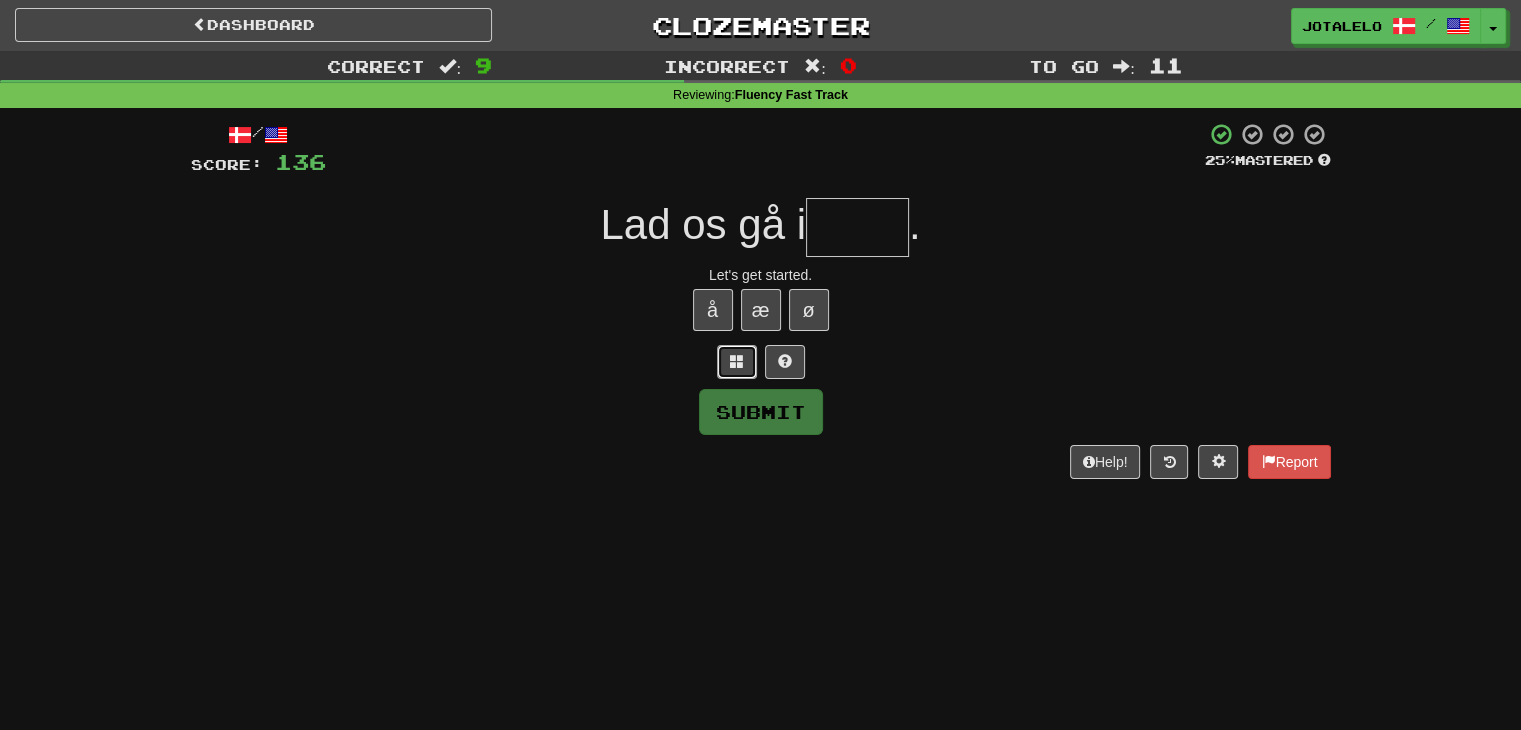 click at bounding box center (737, 361) 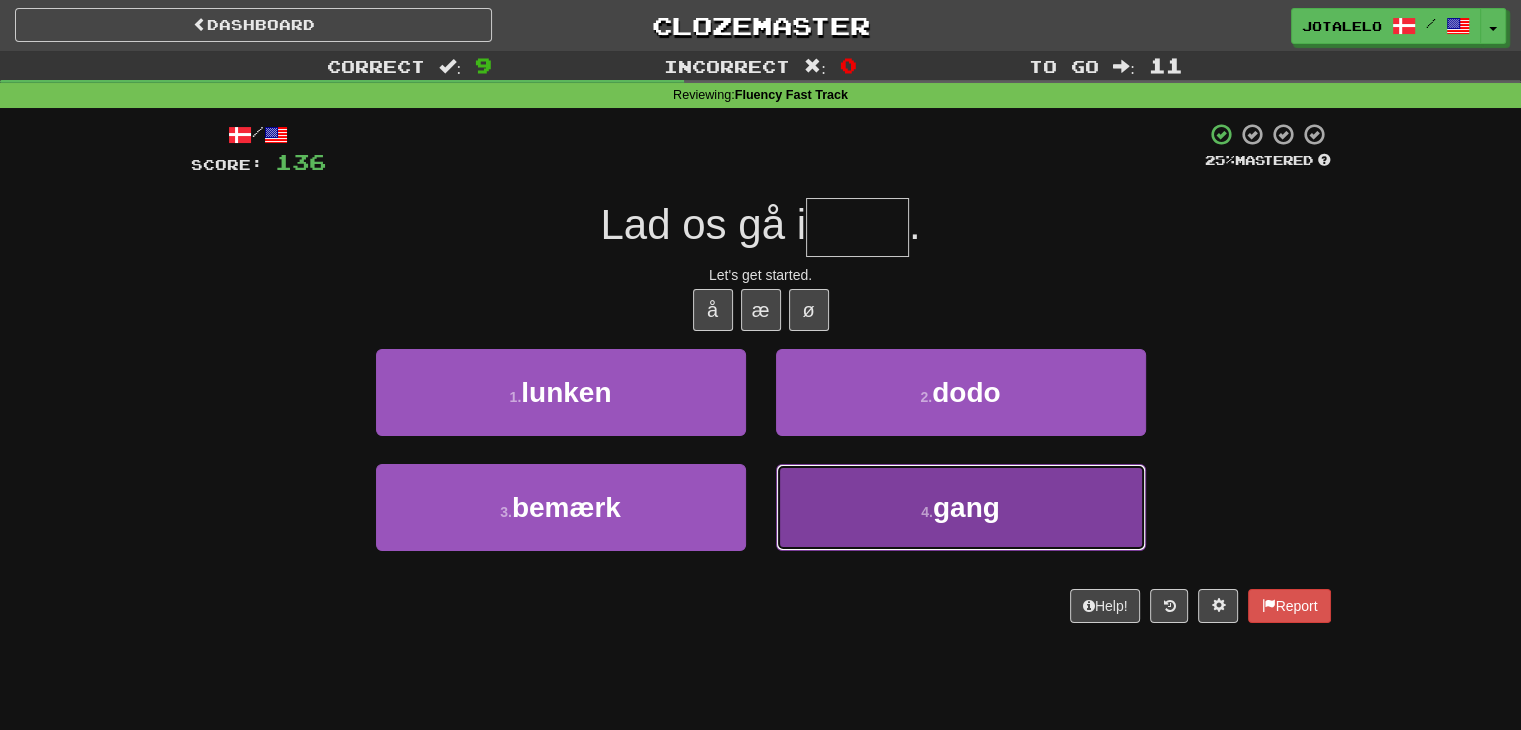 click on "4 .  gang" at bounding box center [961, 507] 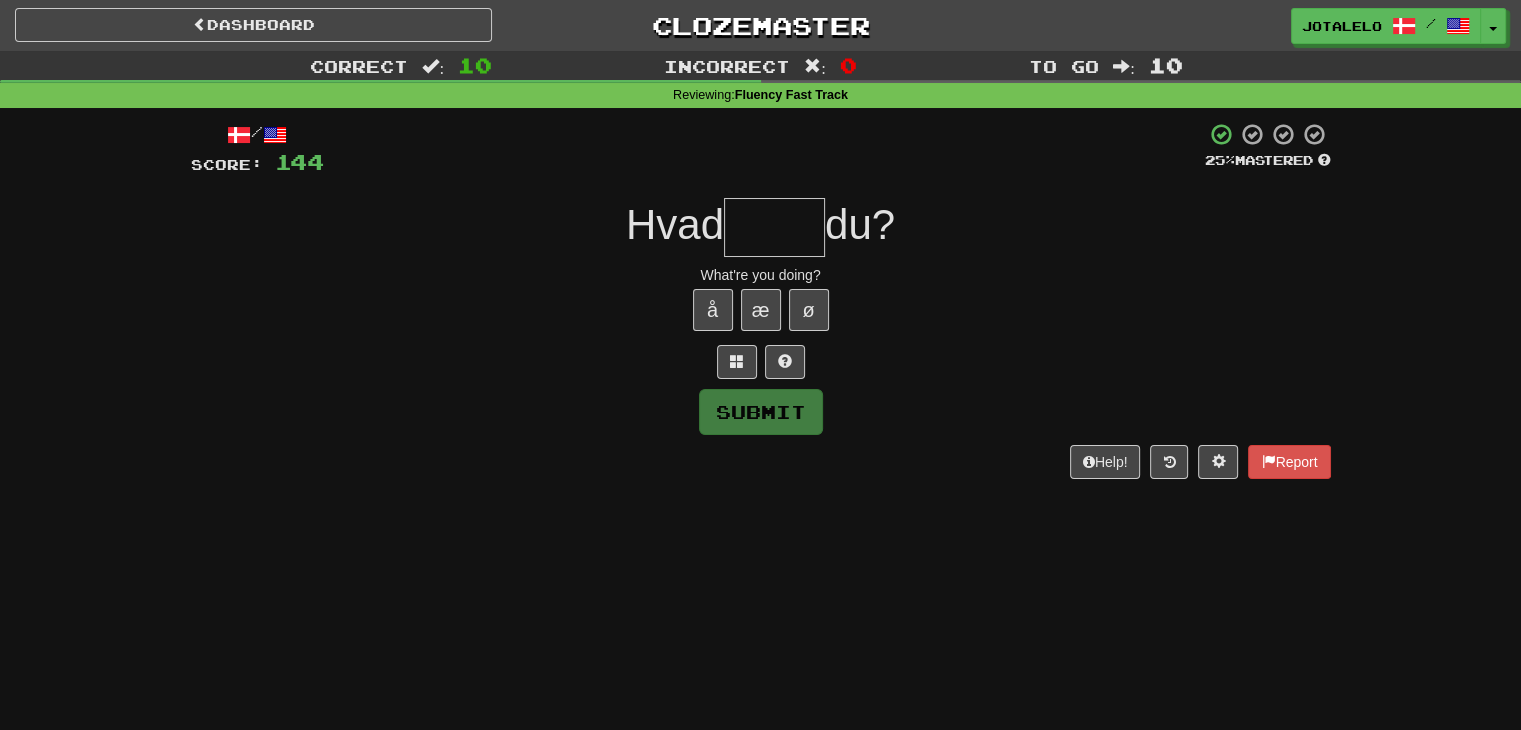 type on "*****" 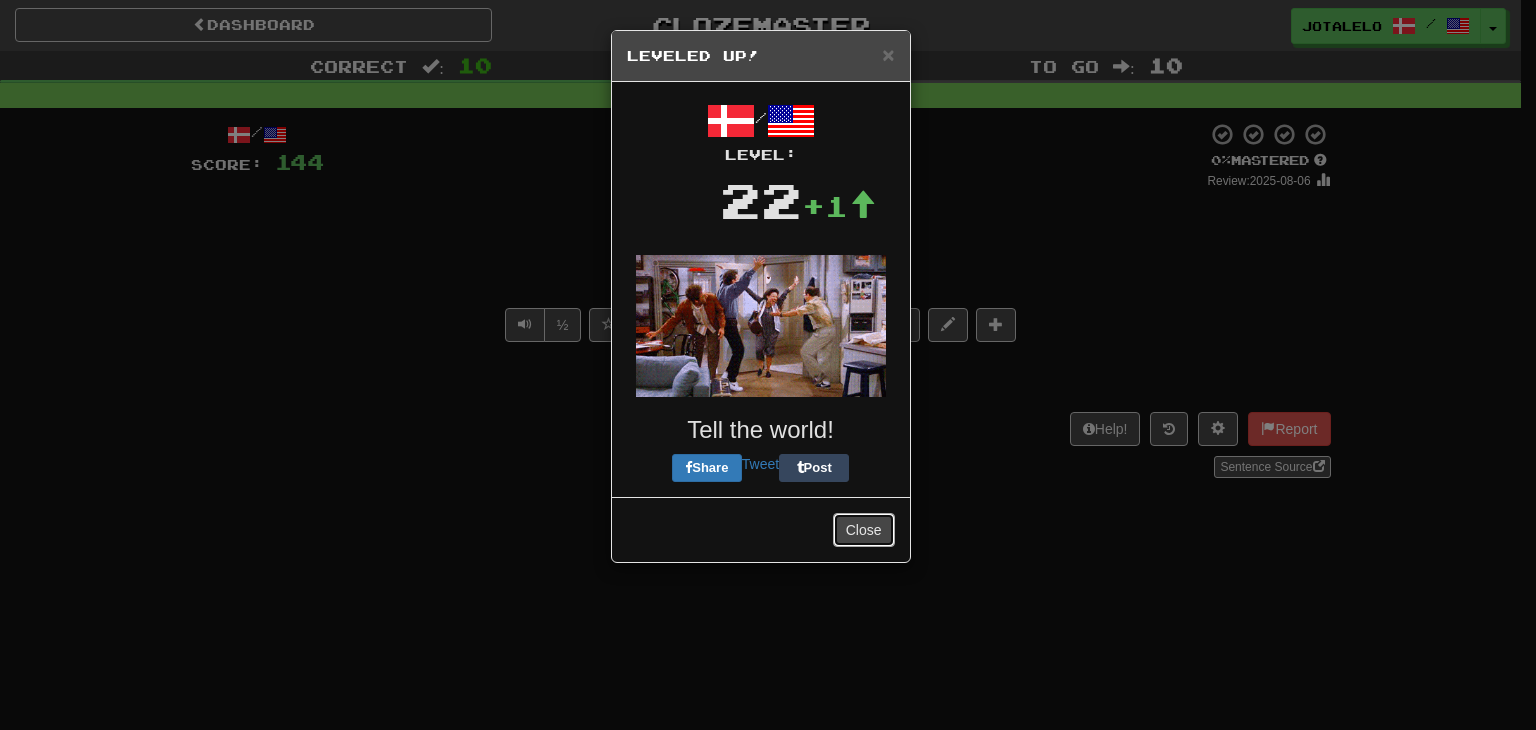 click on "Close" at bounding box center (864, 530) 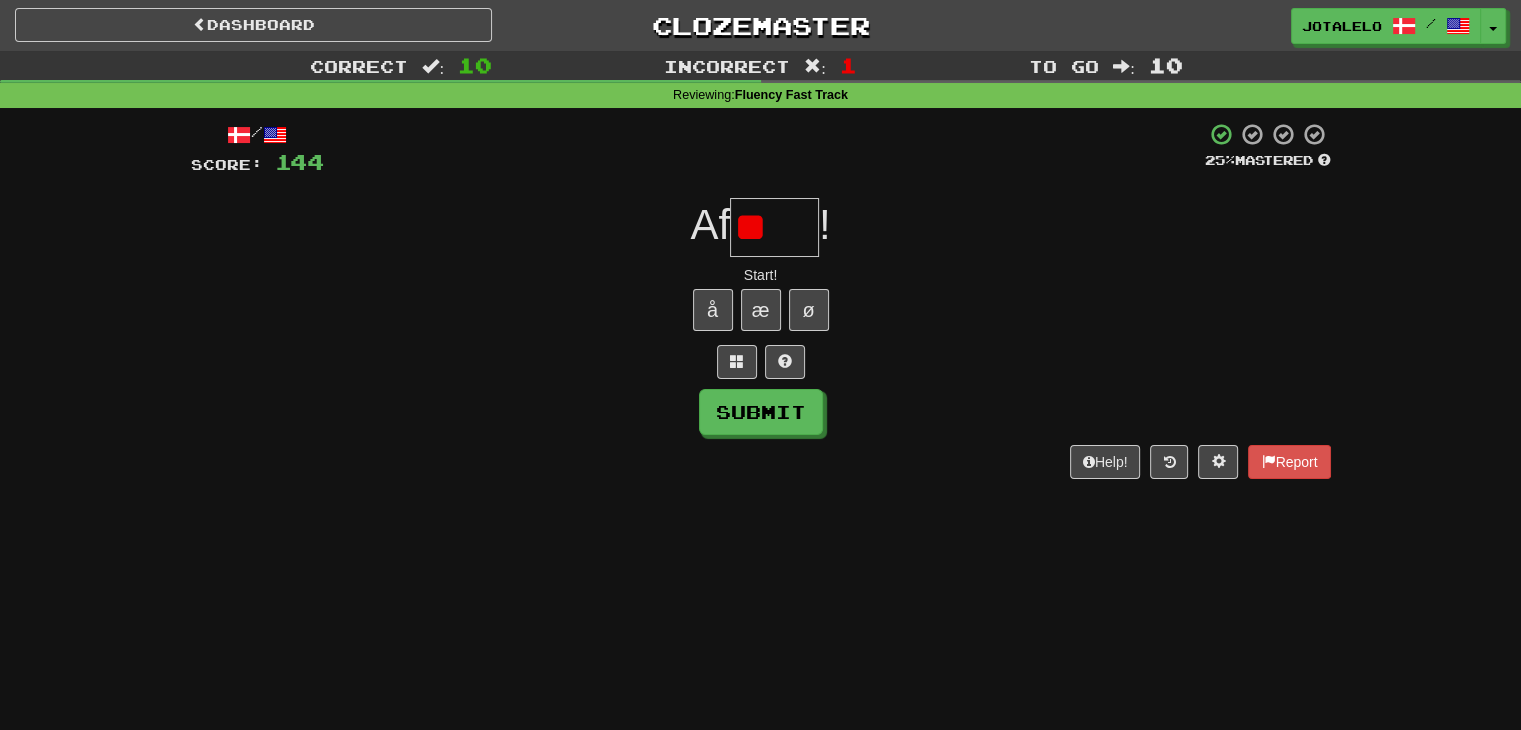 type on "*" 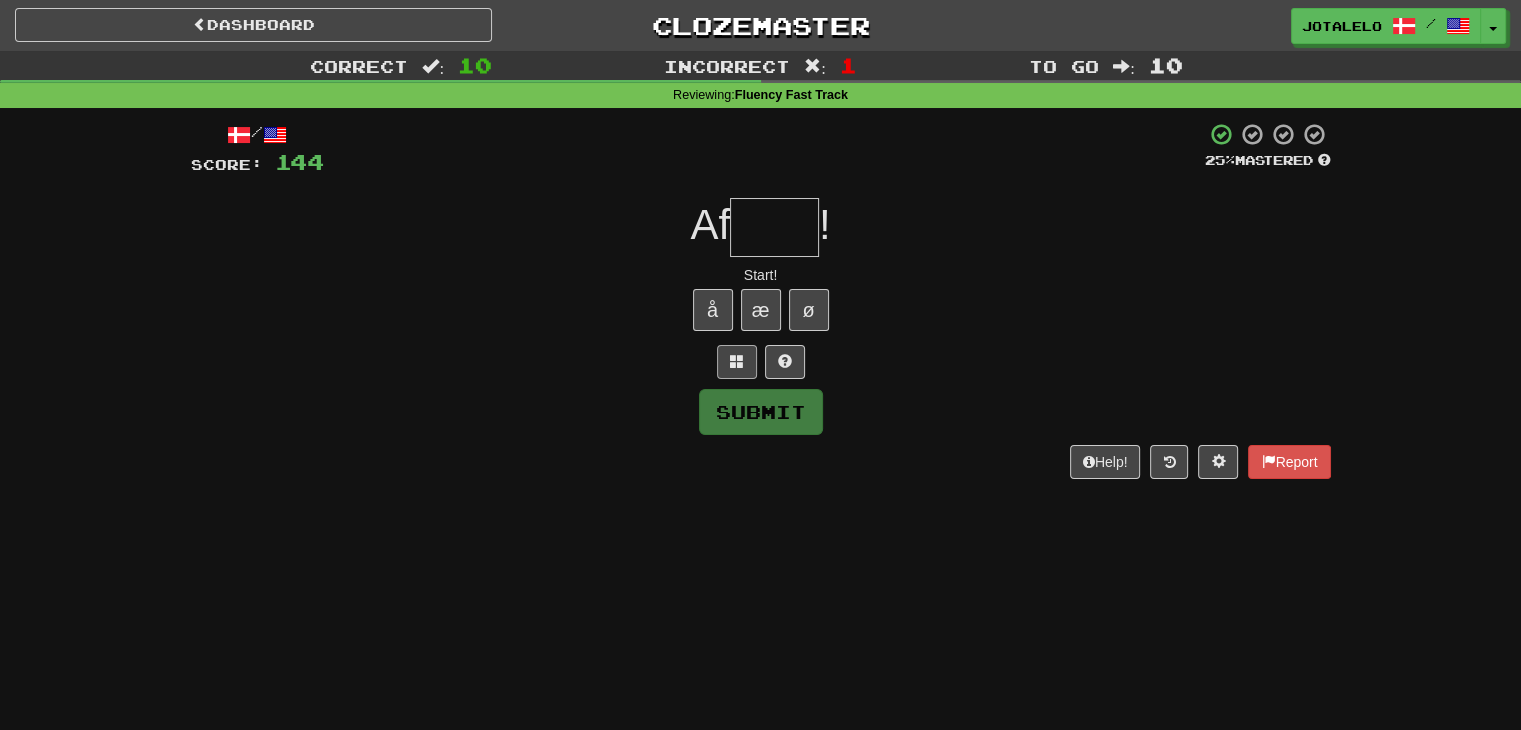 type on "*" 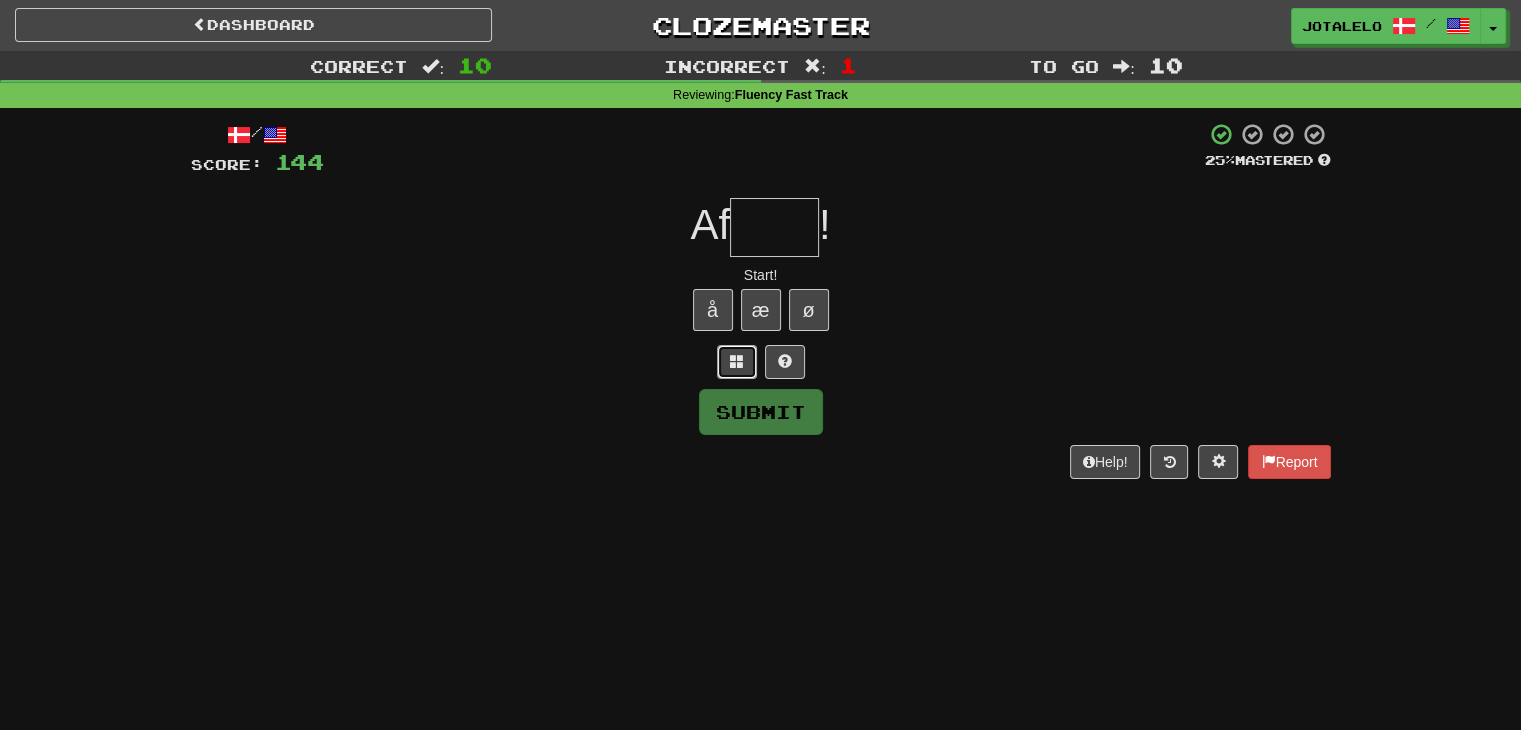 click at bounding box center [737, 361] 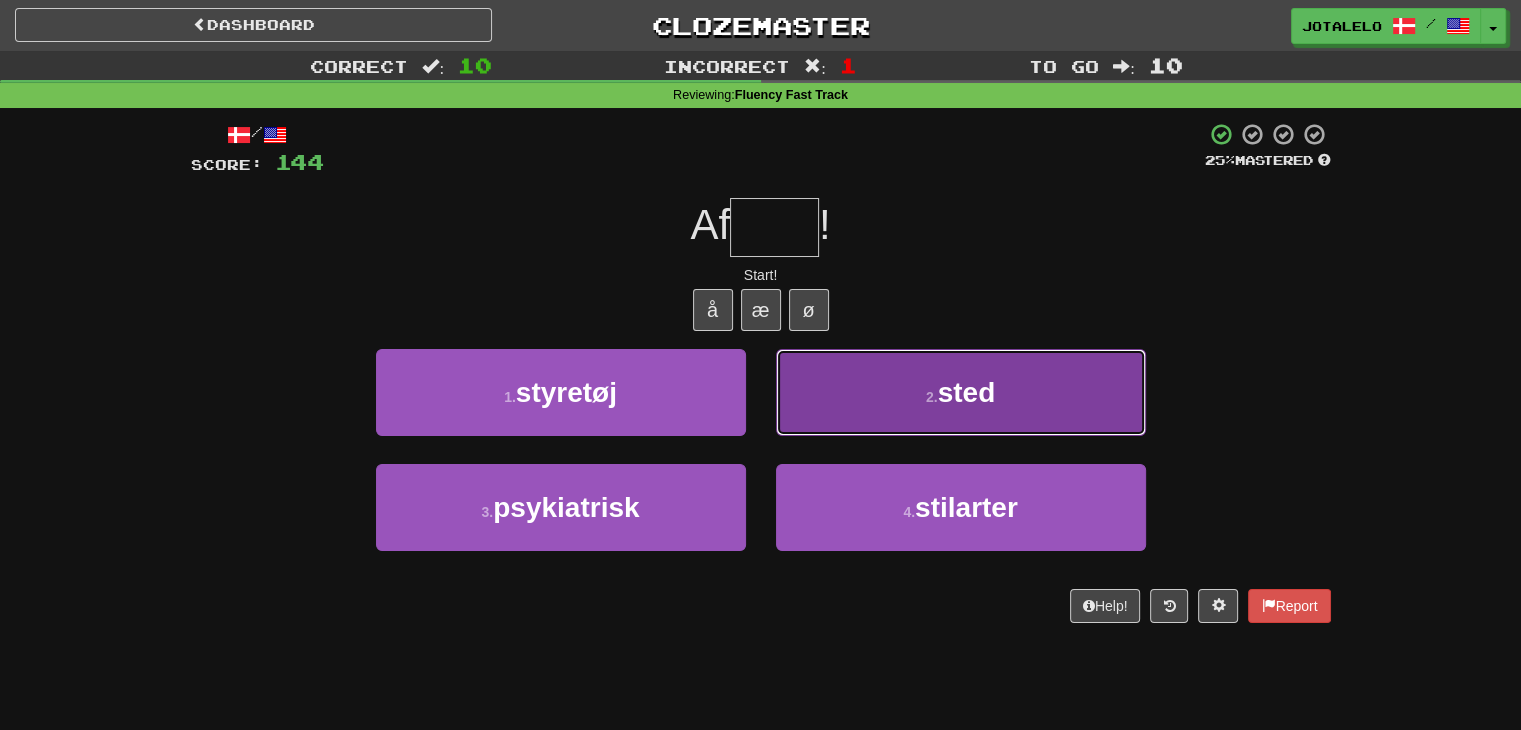 click on "2 .  sted" at bounding box center (961, 392) 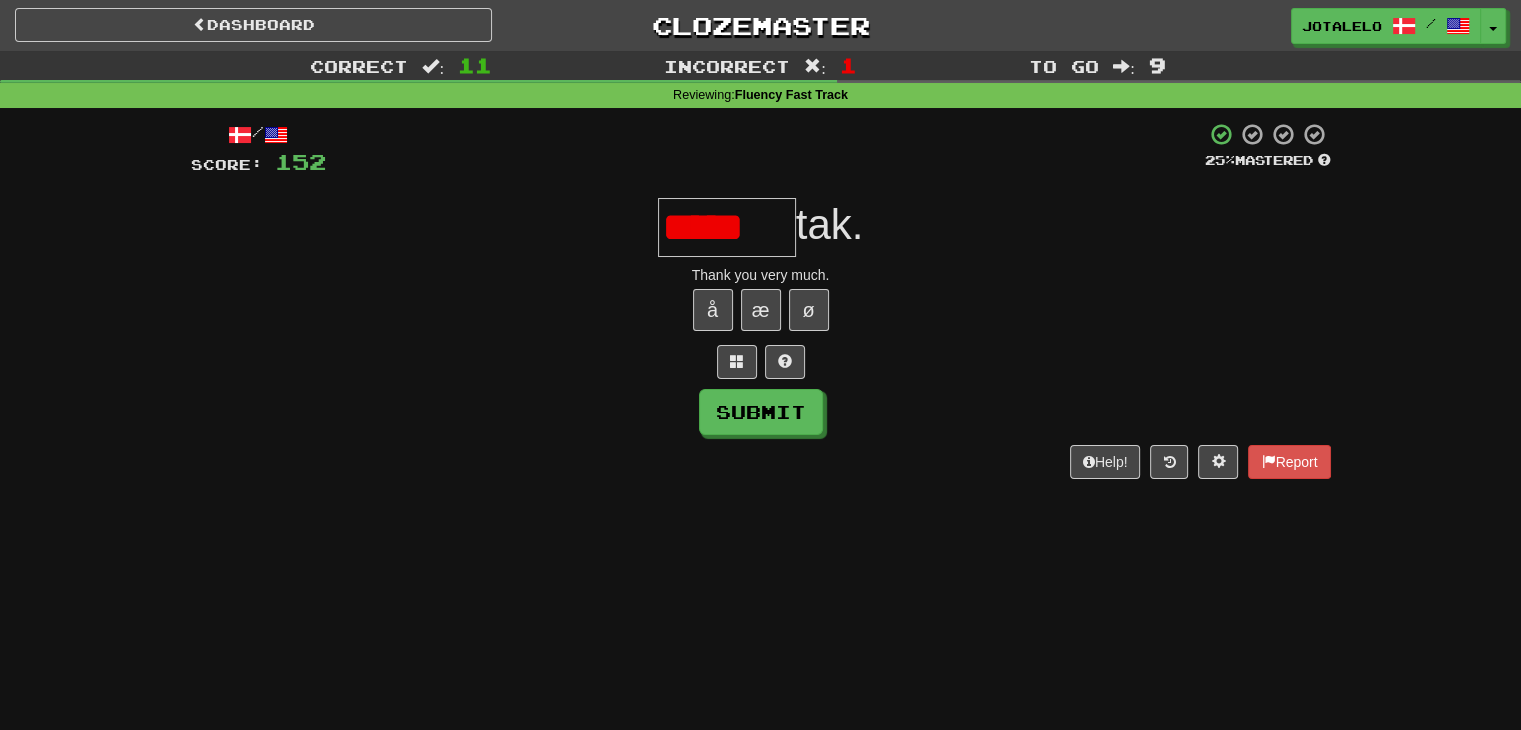 type on "*****" 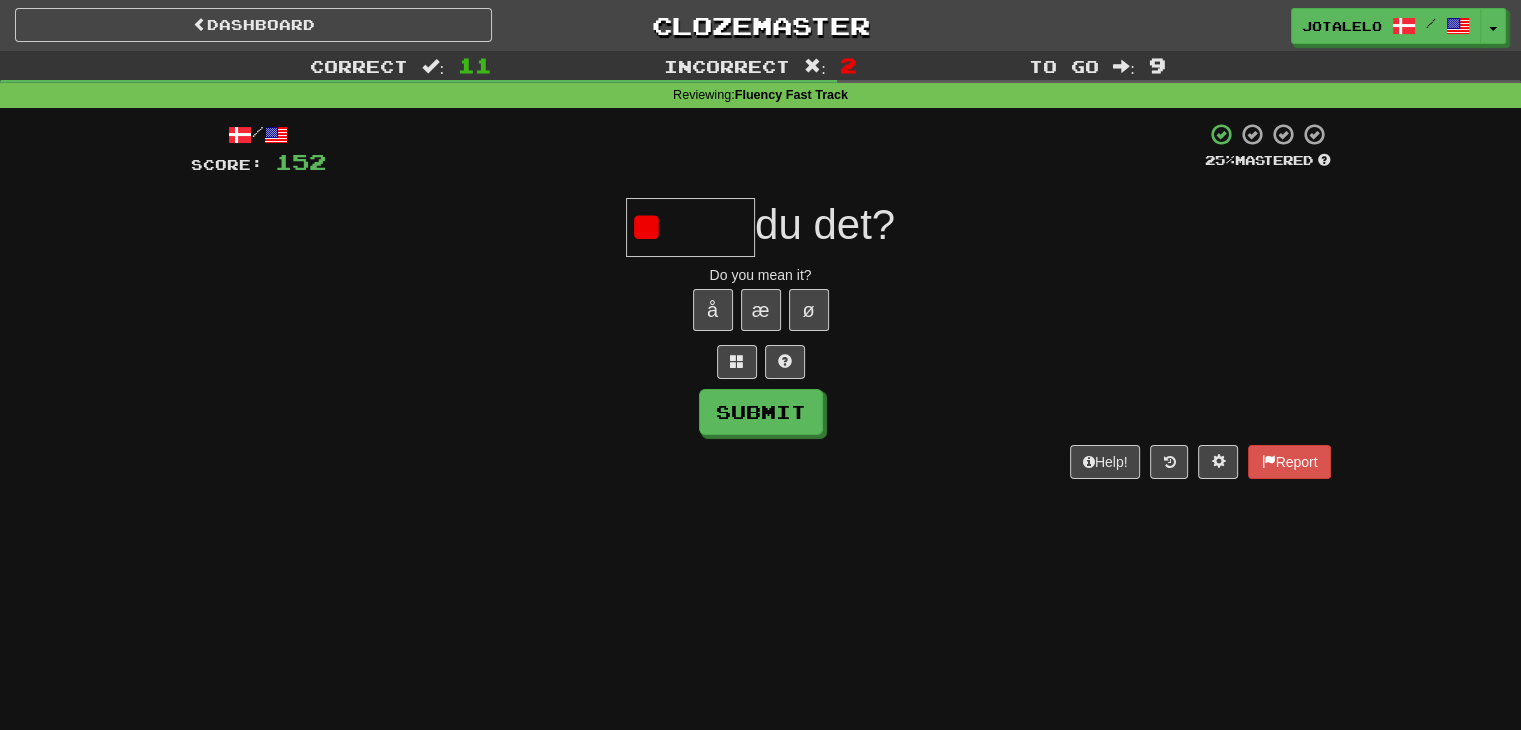 type on "*" 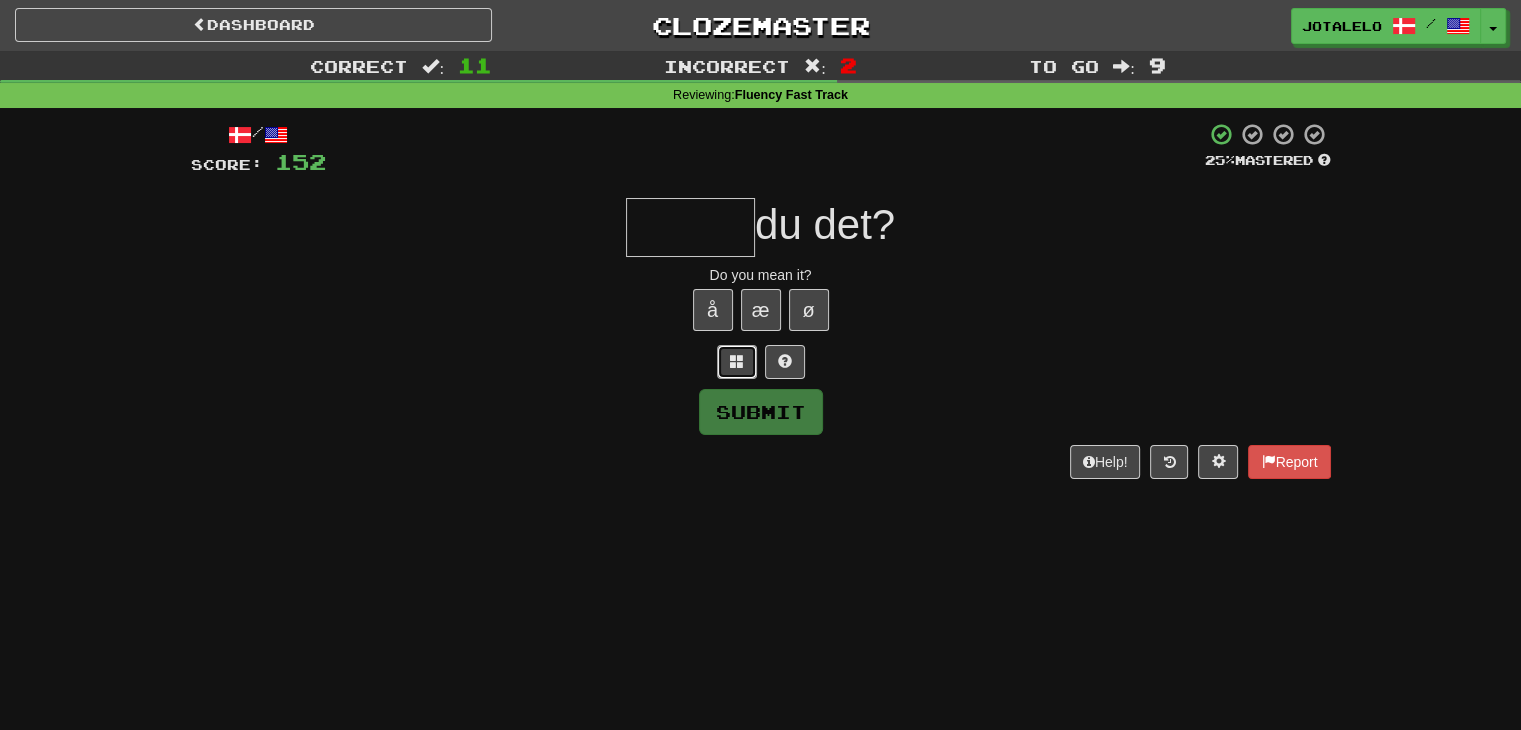 click at bounding box center [737, 362] 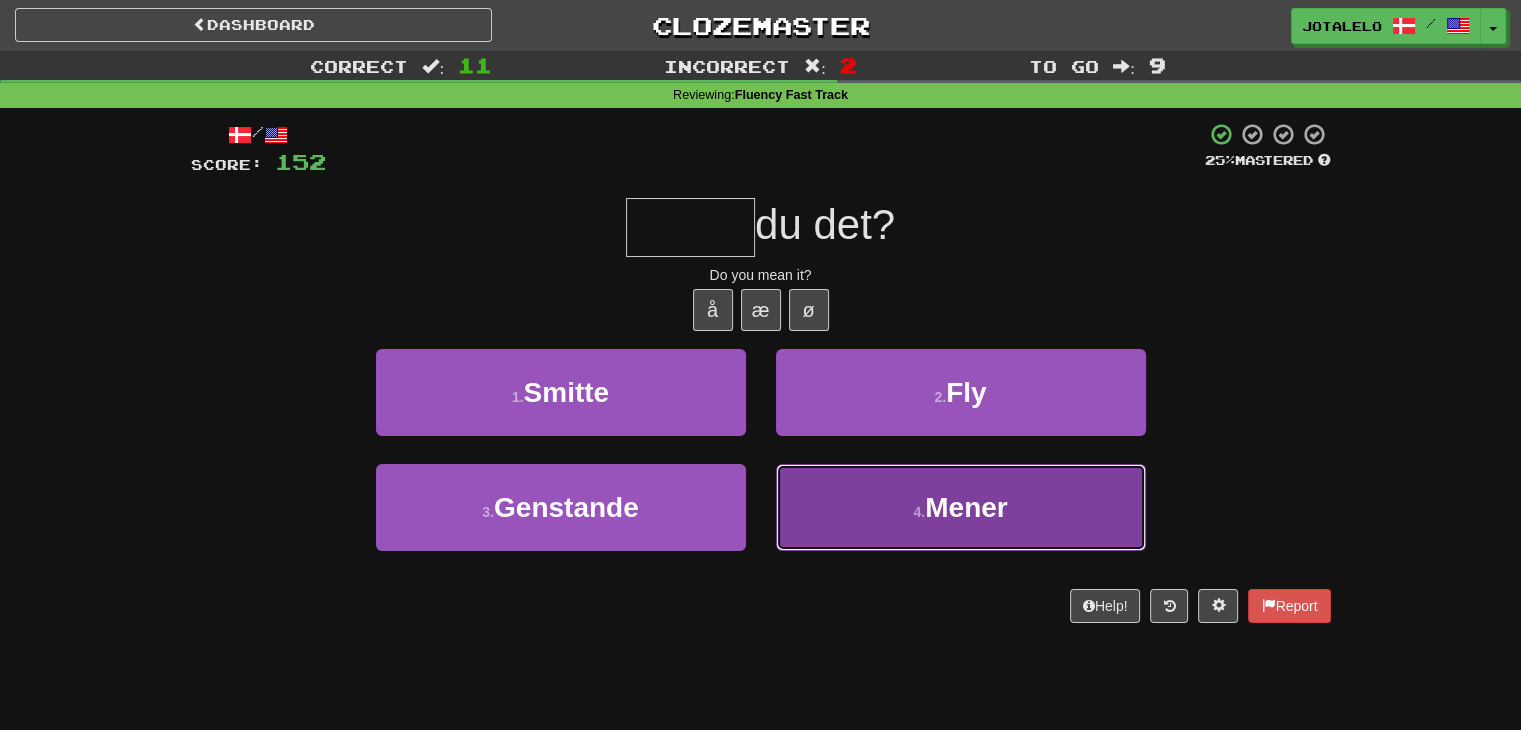 click on "4 .  Mener" at bounding box center (961, 507) 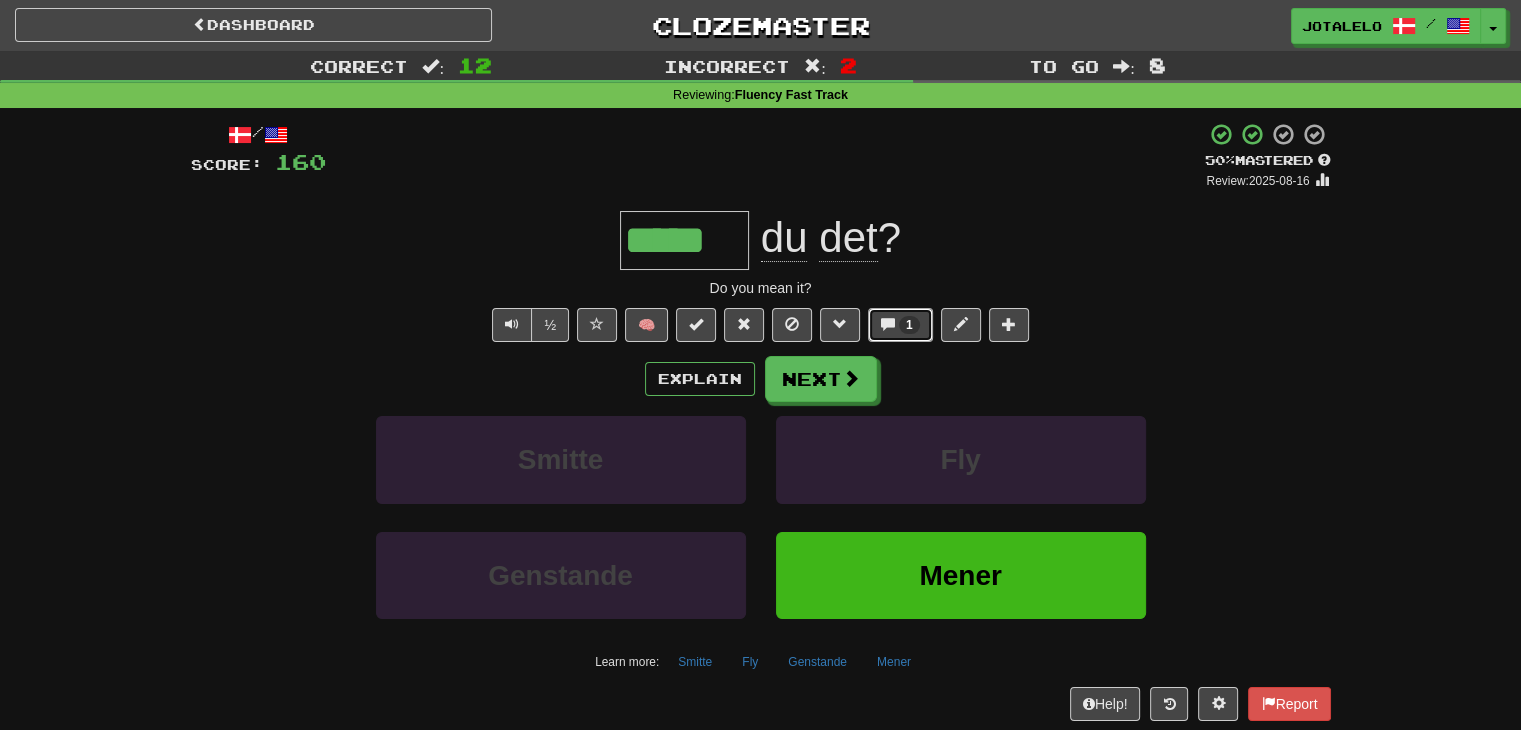 click on "1" at bounding box center (900, 325) 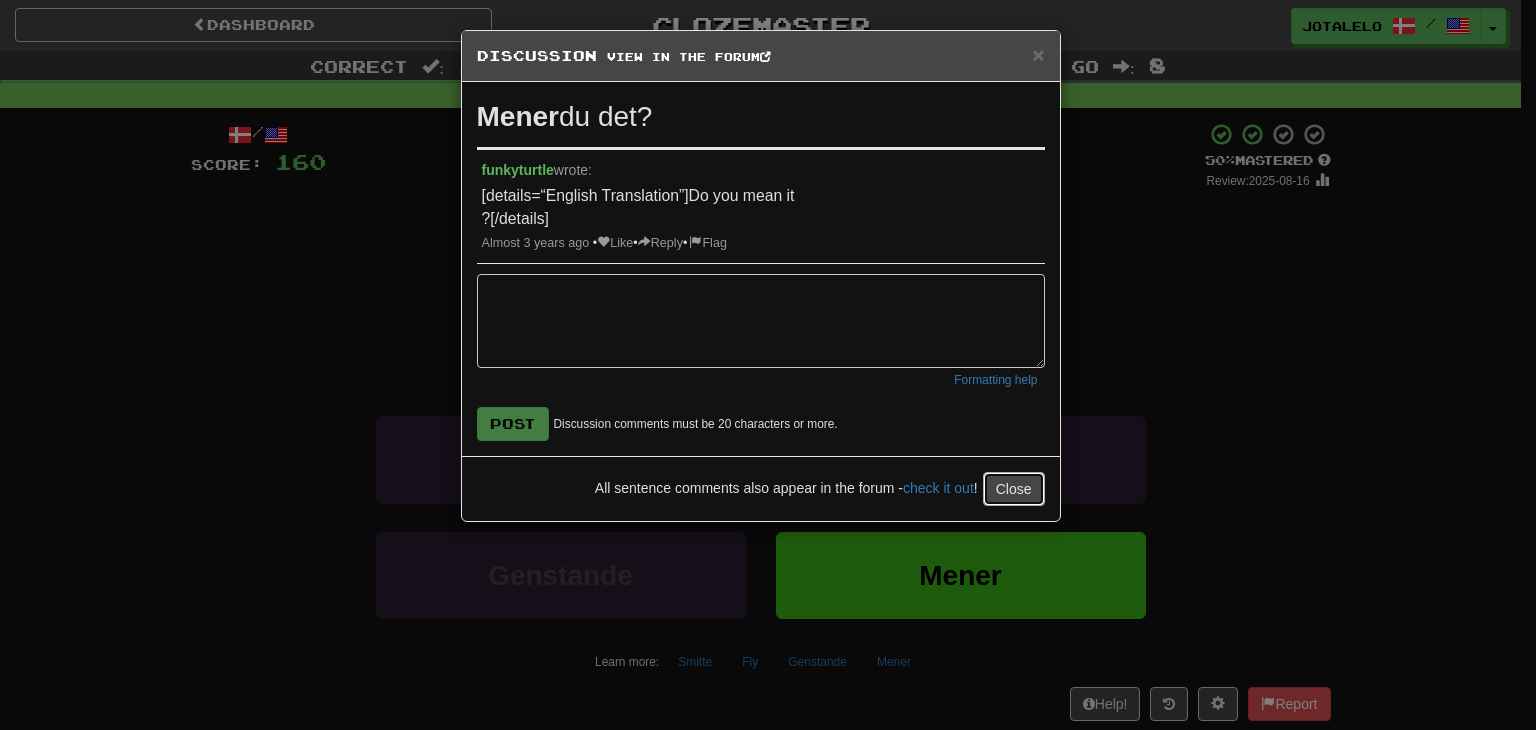 click on "Close" at bounding box center [1014, 489] 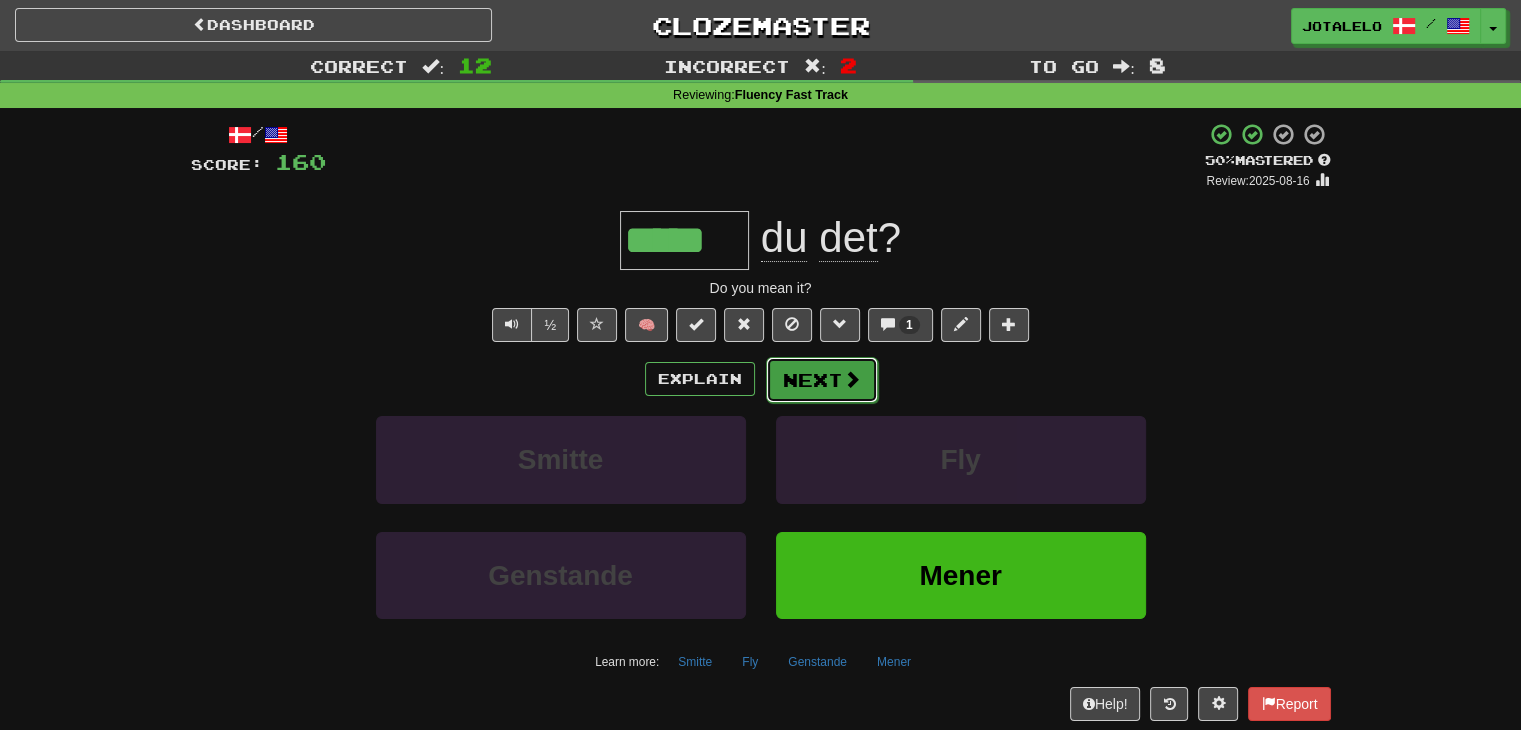 click on "Next" at bounding box center [822, 380] 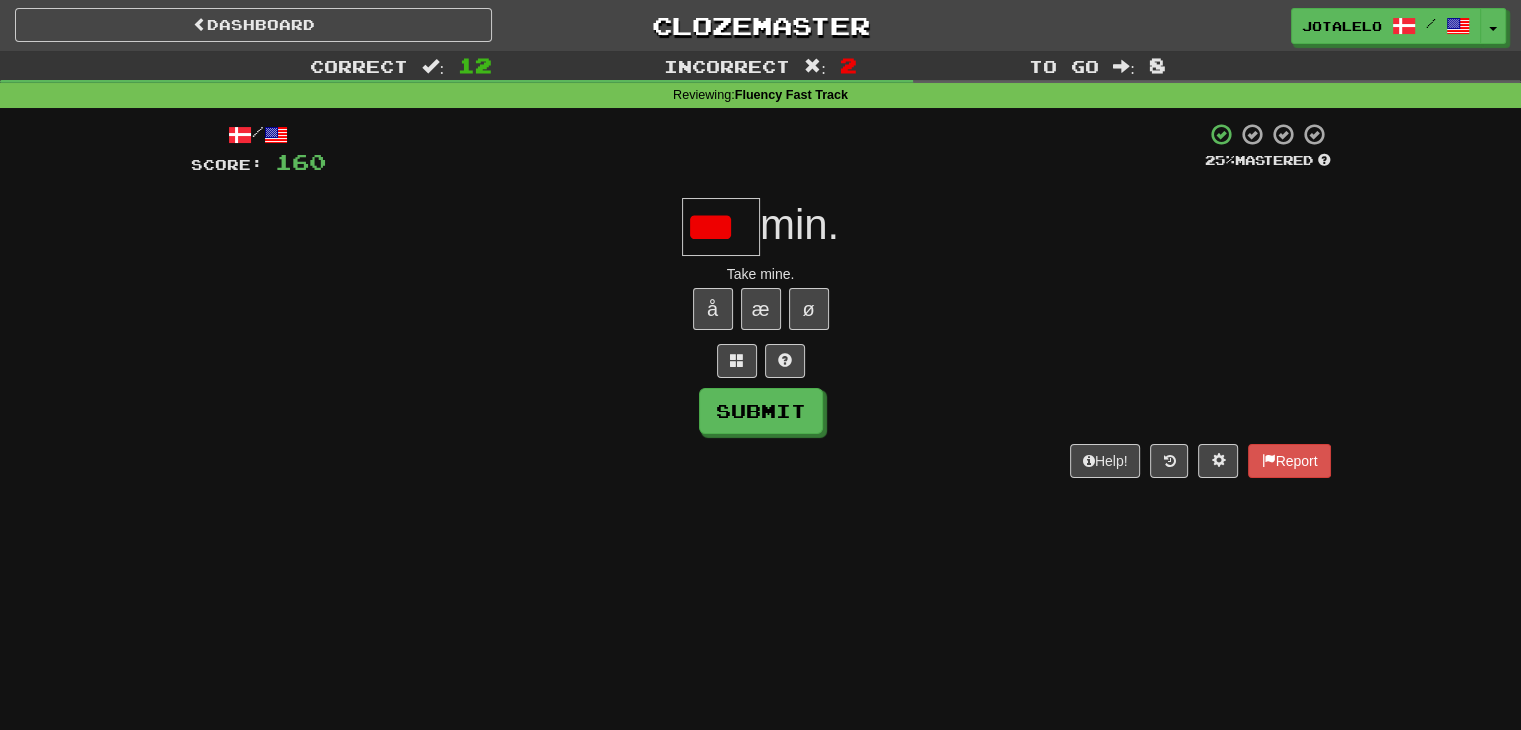 scroll, scrollTop: 0, scrollLeft: 0, axis: both 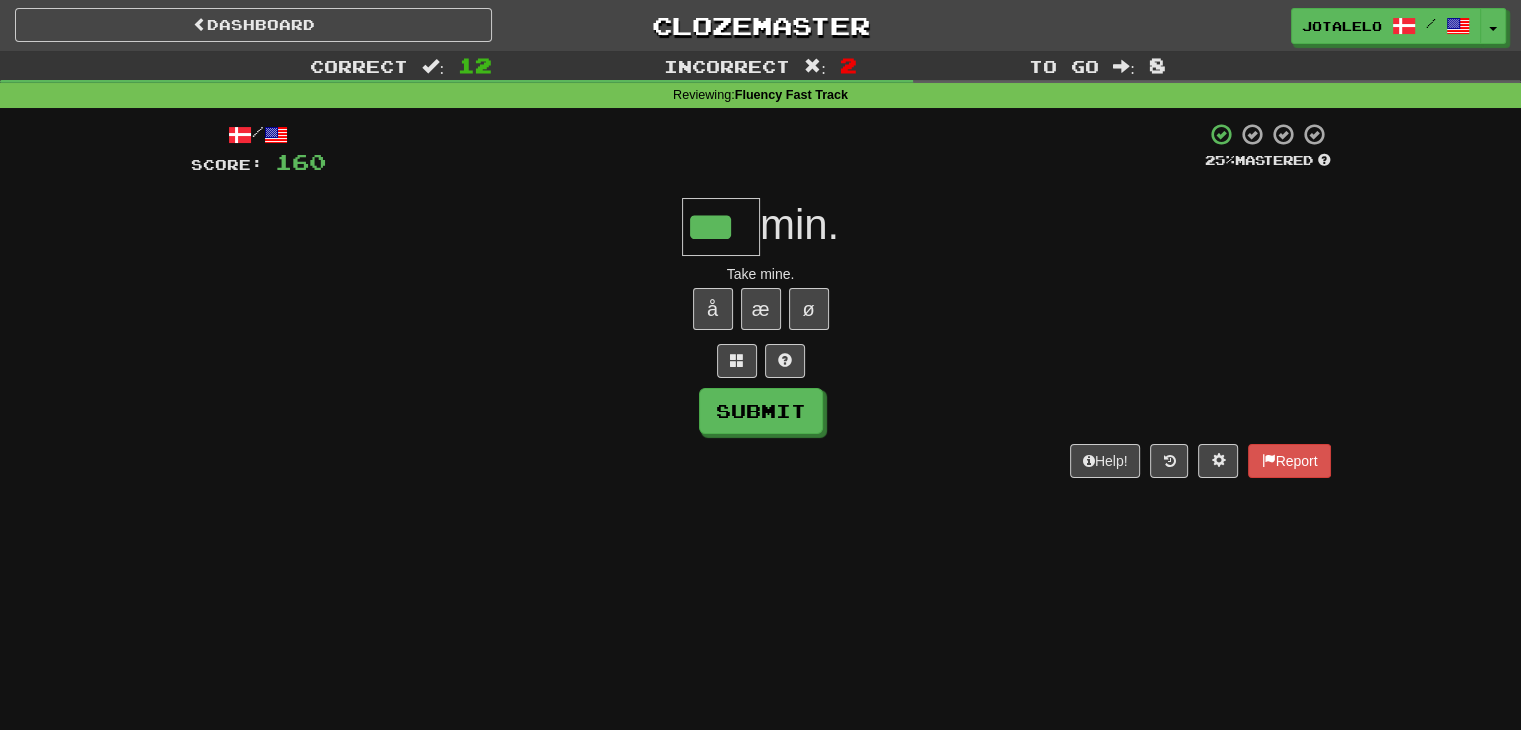 type on "***" 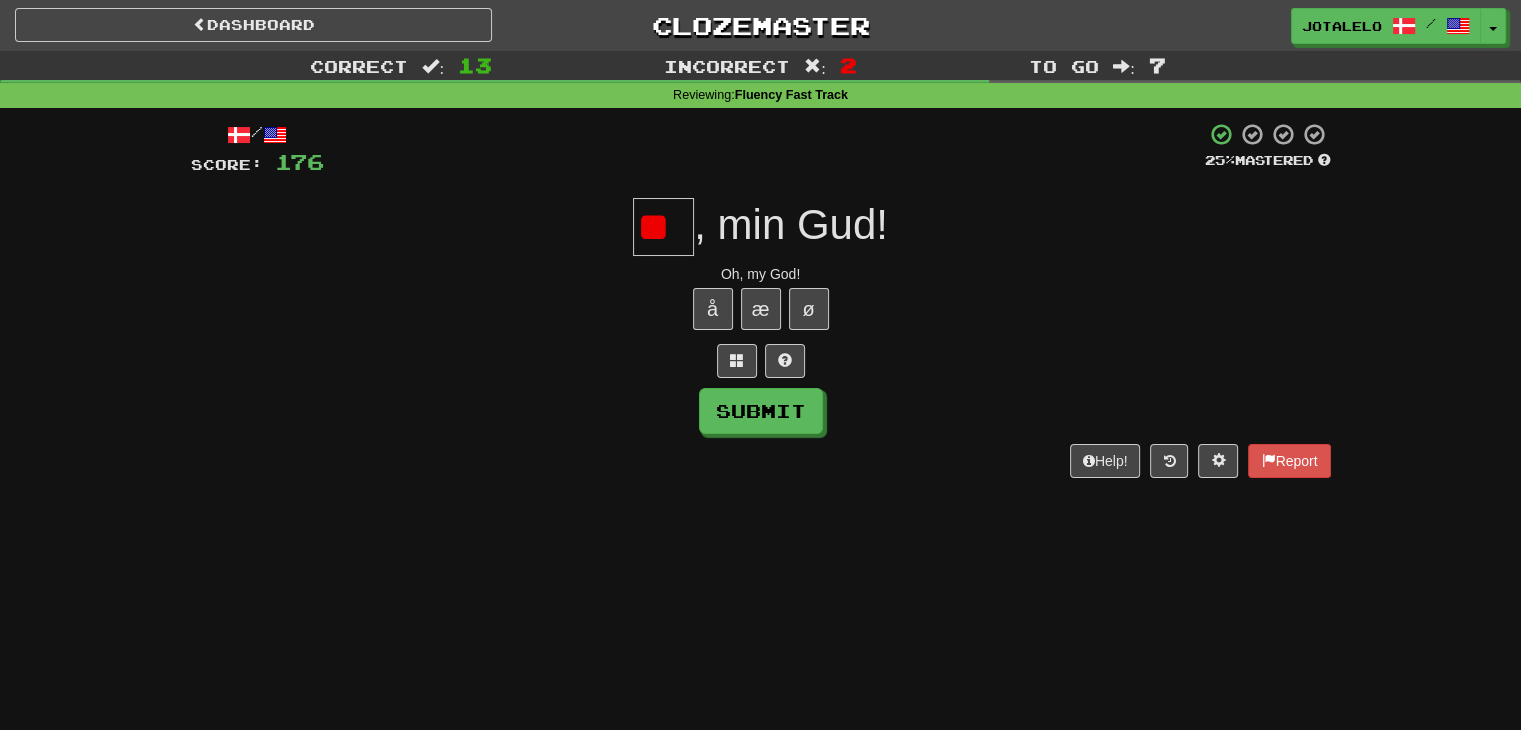 type on "*" 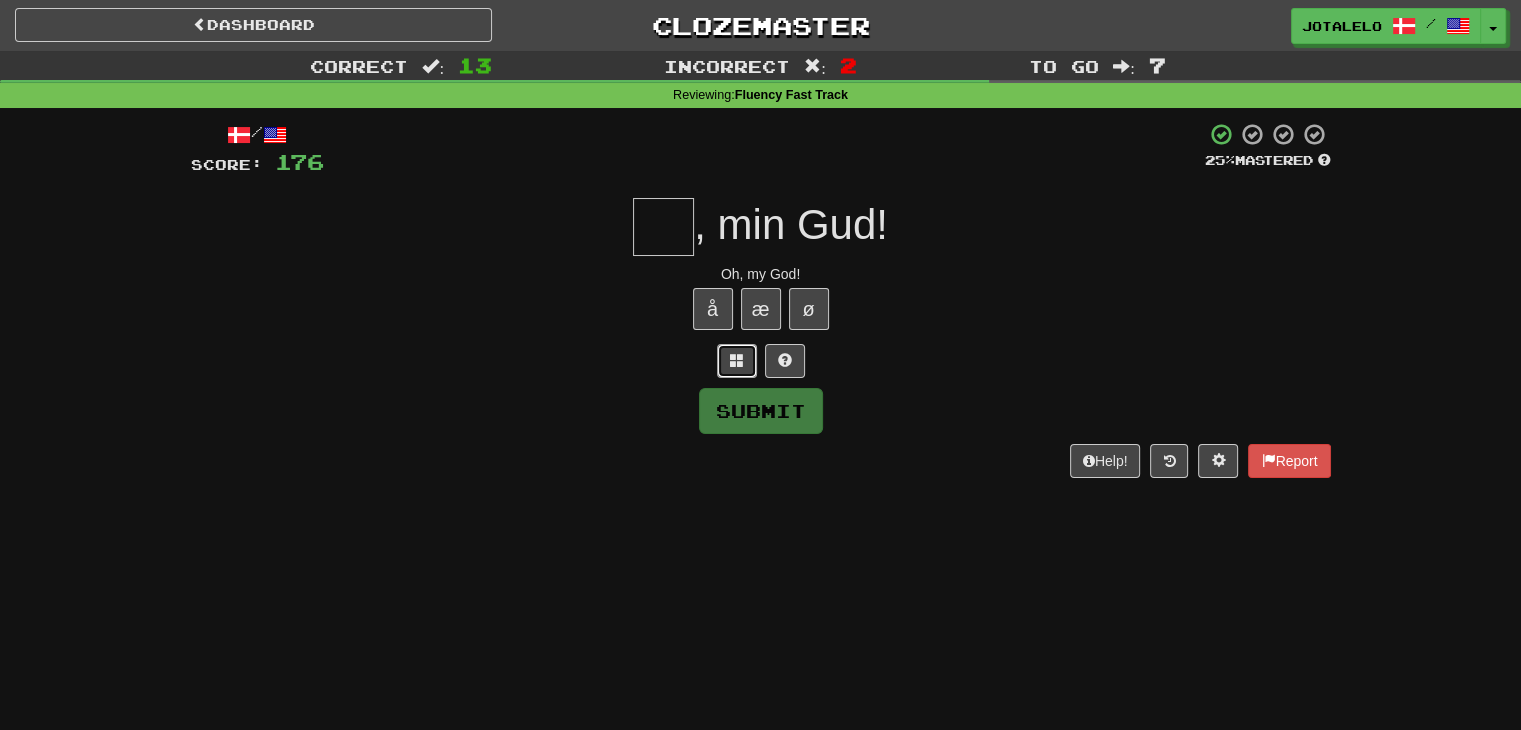 click at bounding box center [737, 361] 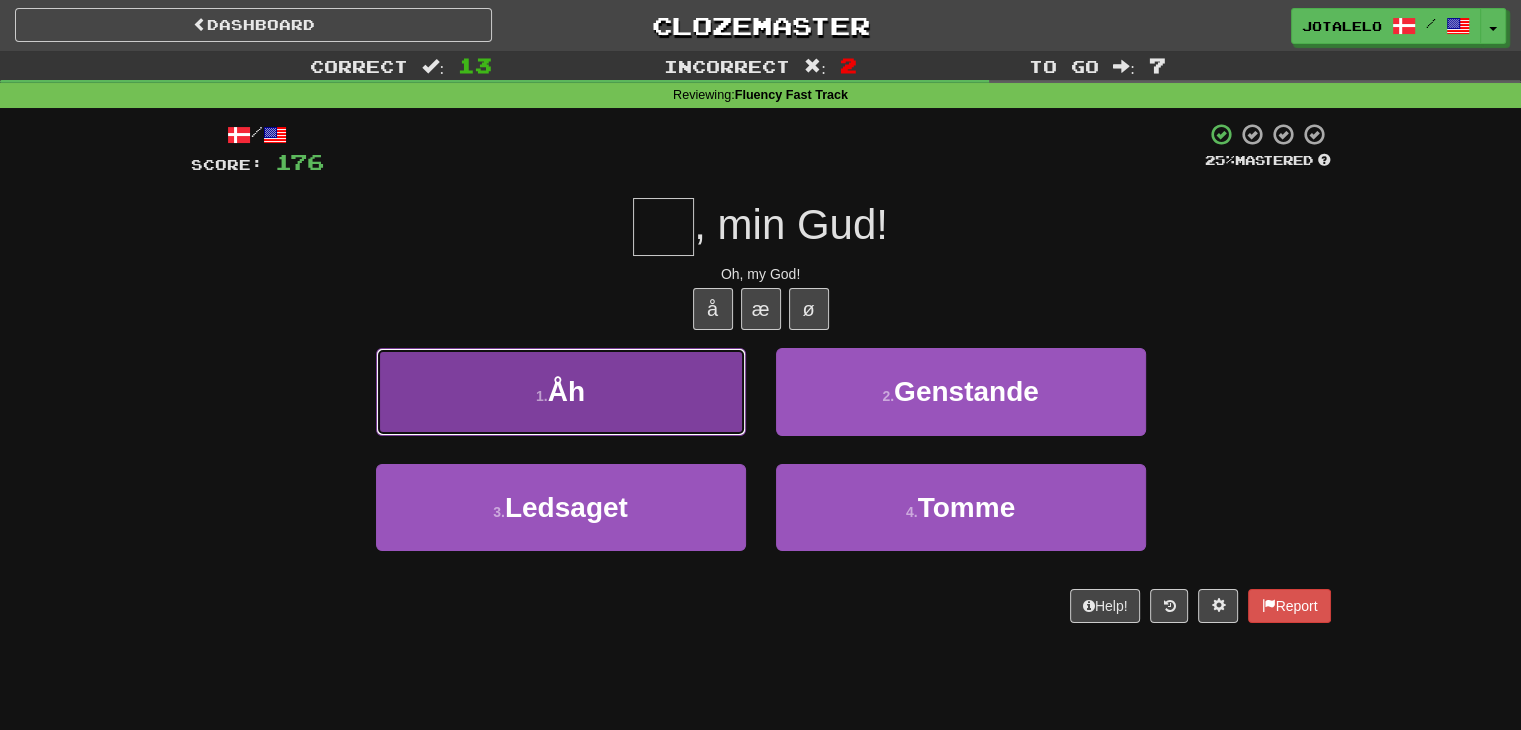 click on "1 .  Åh" at bounding box center [561, 391] 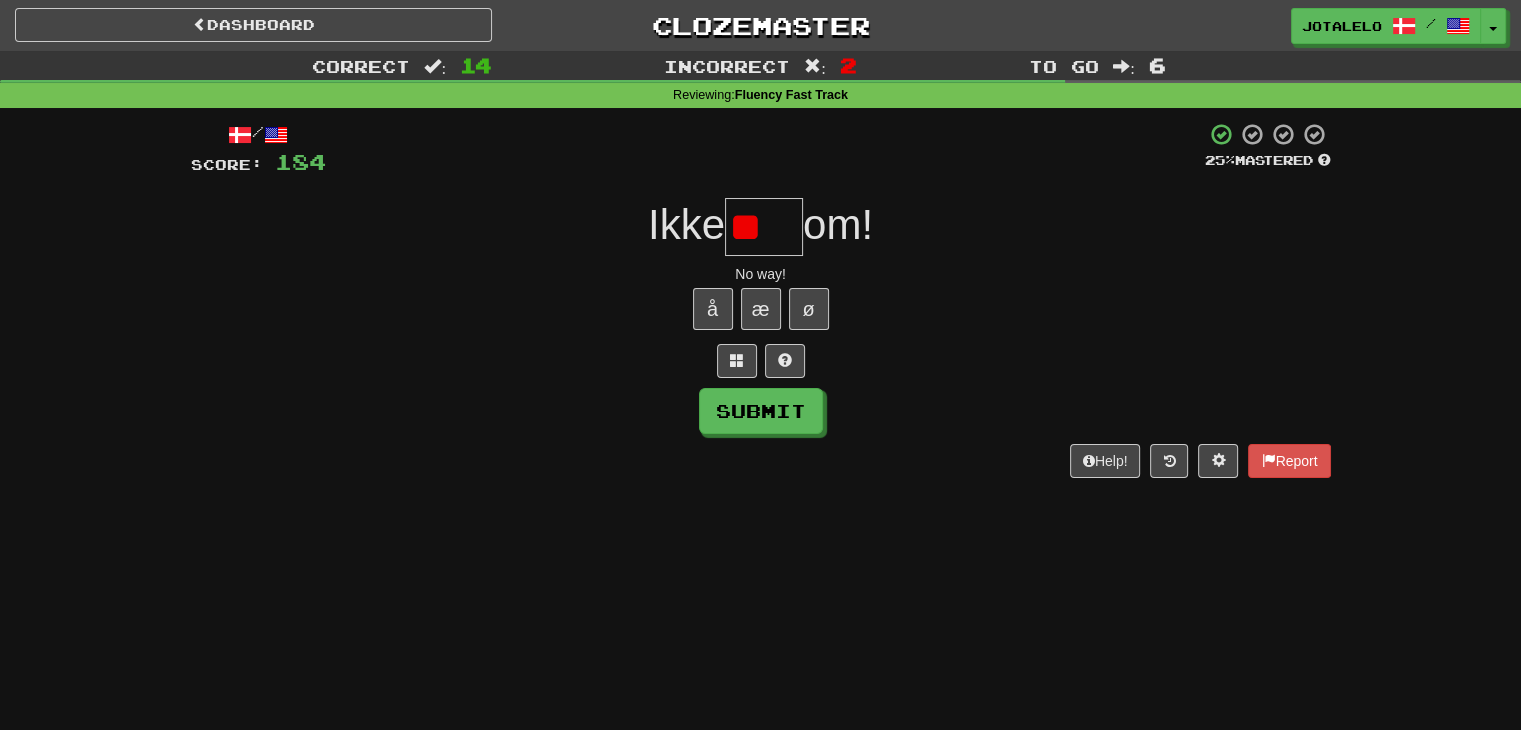 type on "*" 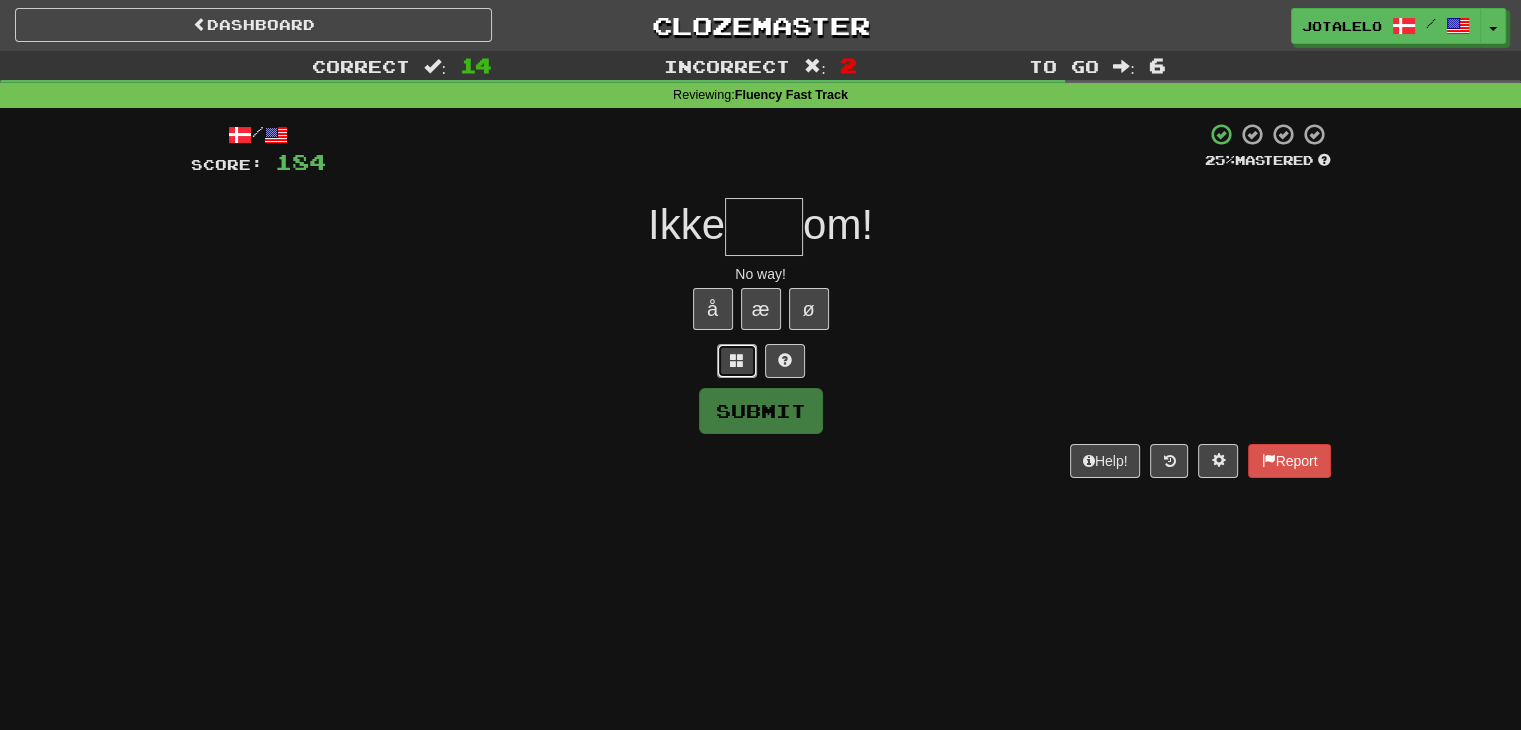 click at bounding box center (737, 360) 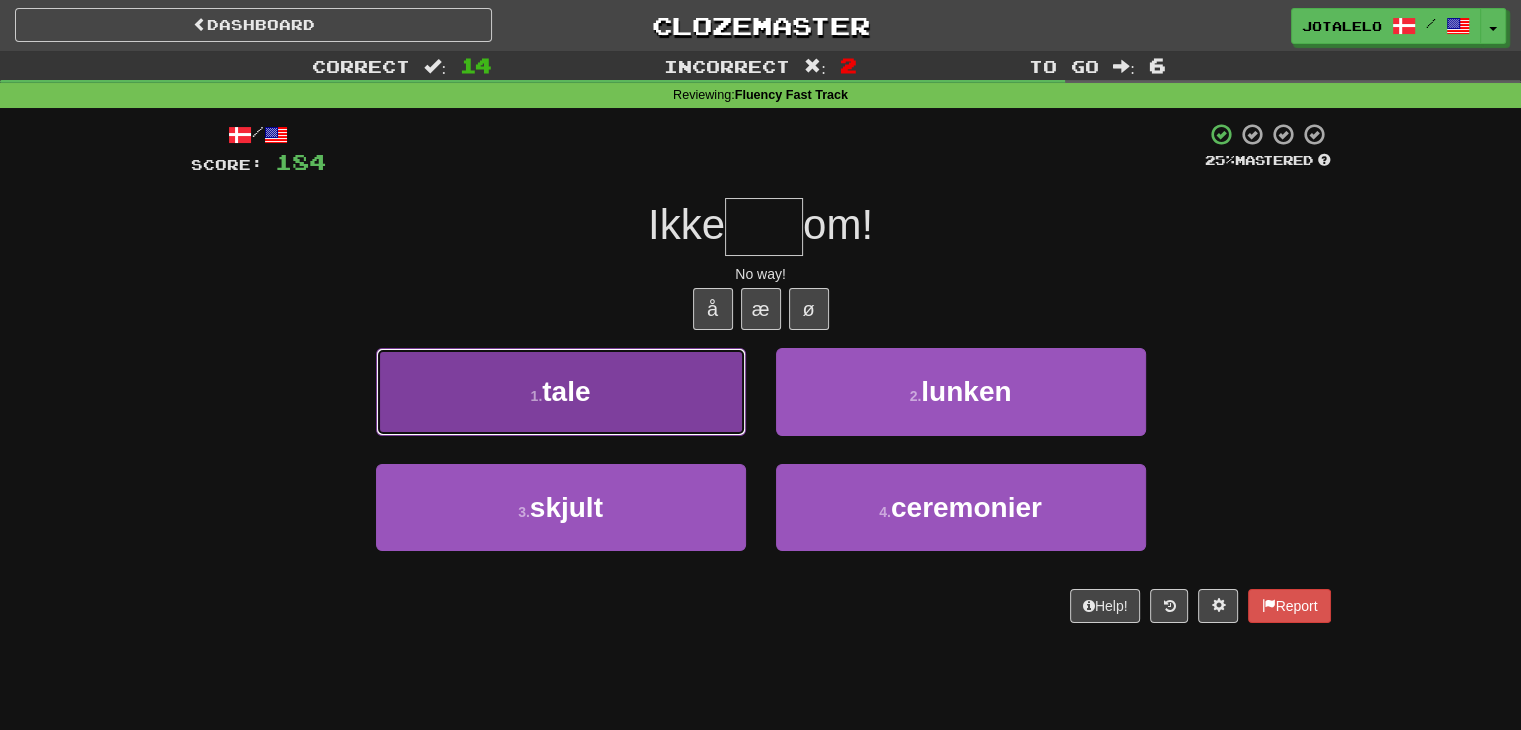 click on "1 .  tale" at bounding box center [561, 391] 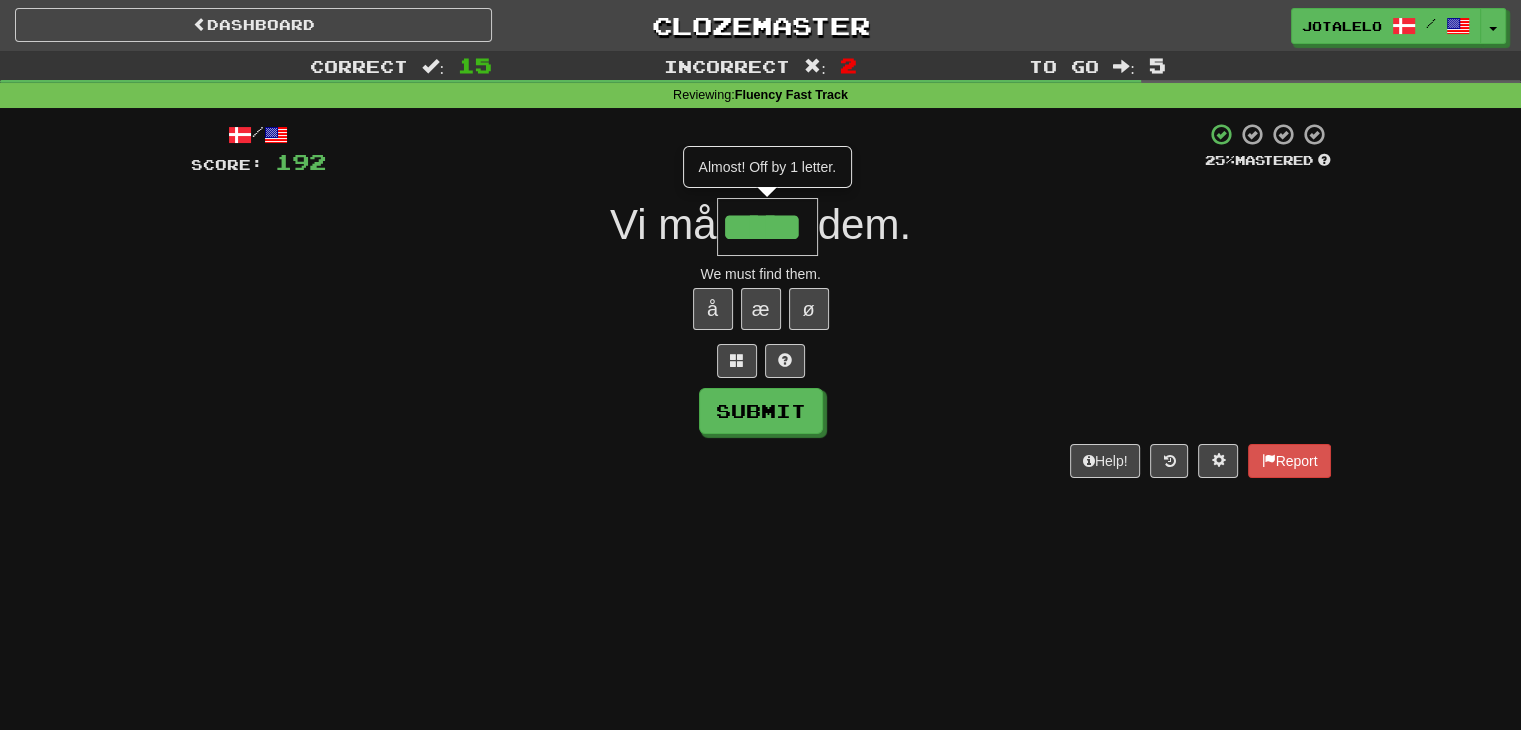 scroll, scrollTop: 0, scrollLeft: 0, axis: both 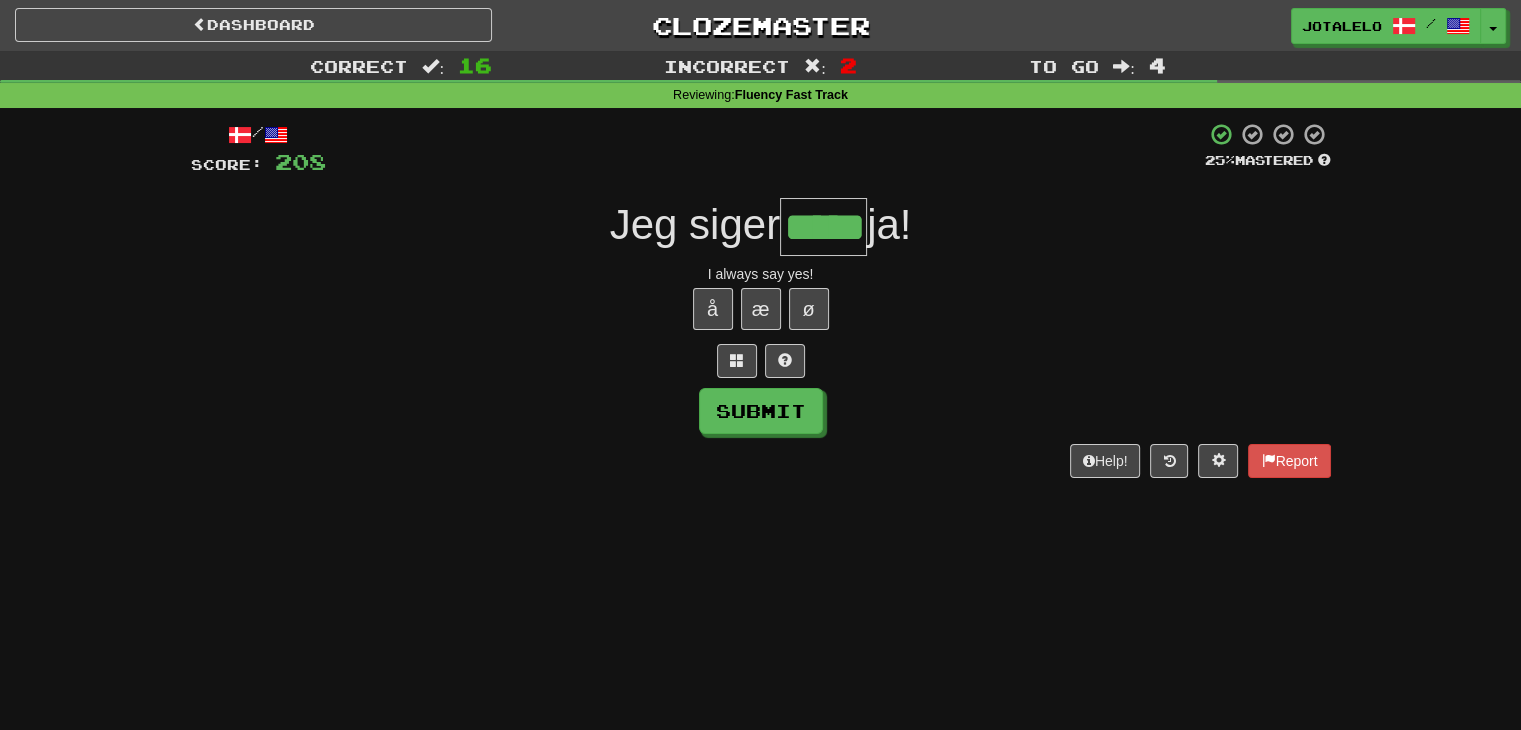 type on "*****" 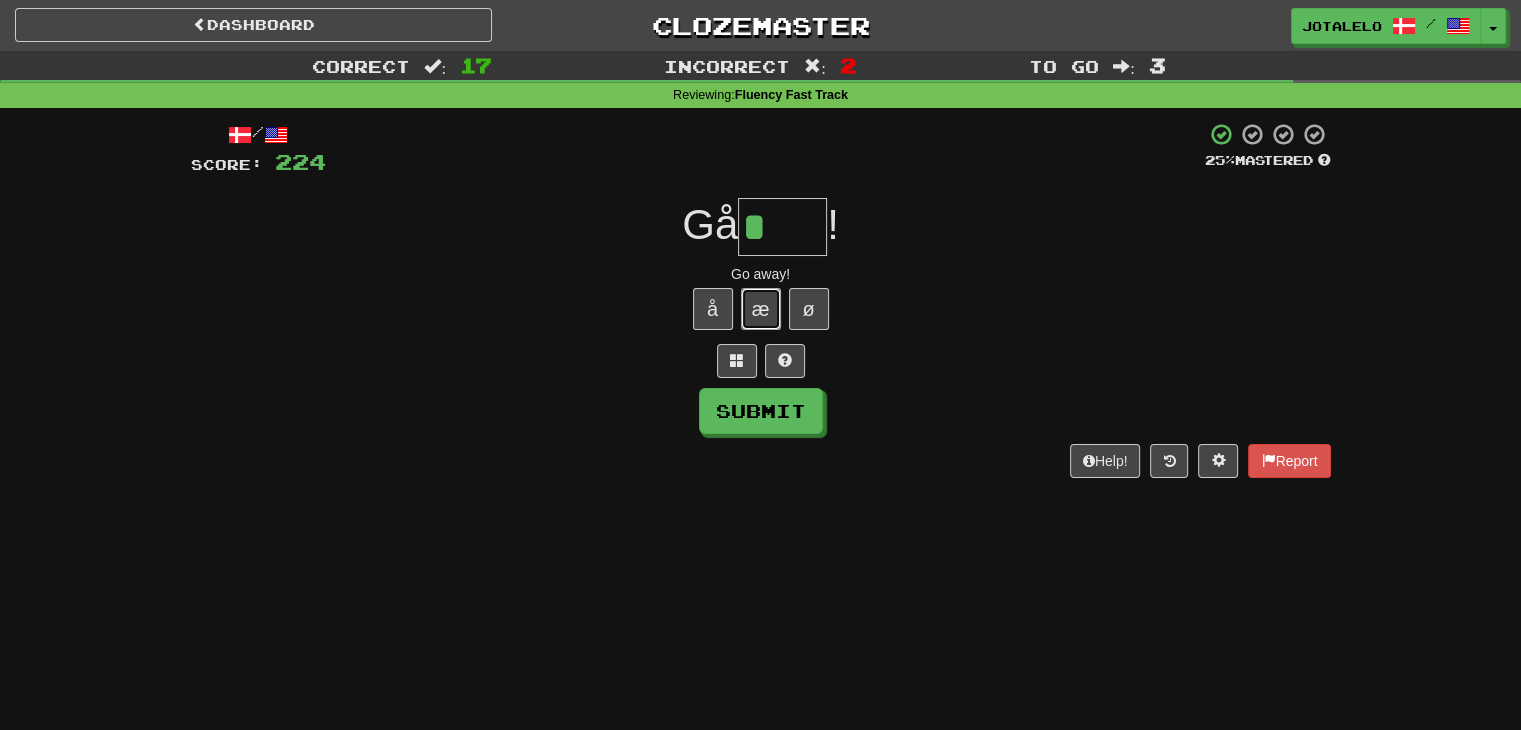 click on "æ" at bounding box center [761, 309] 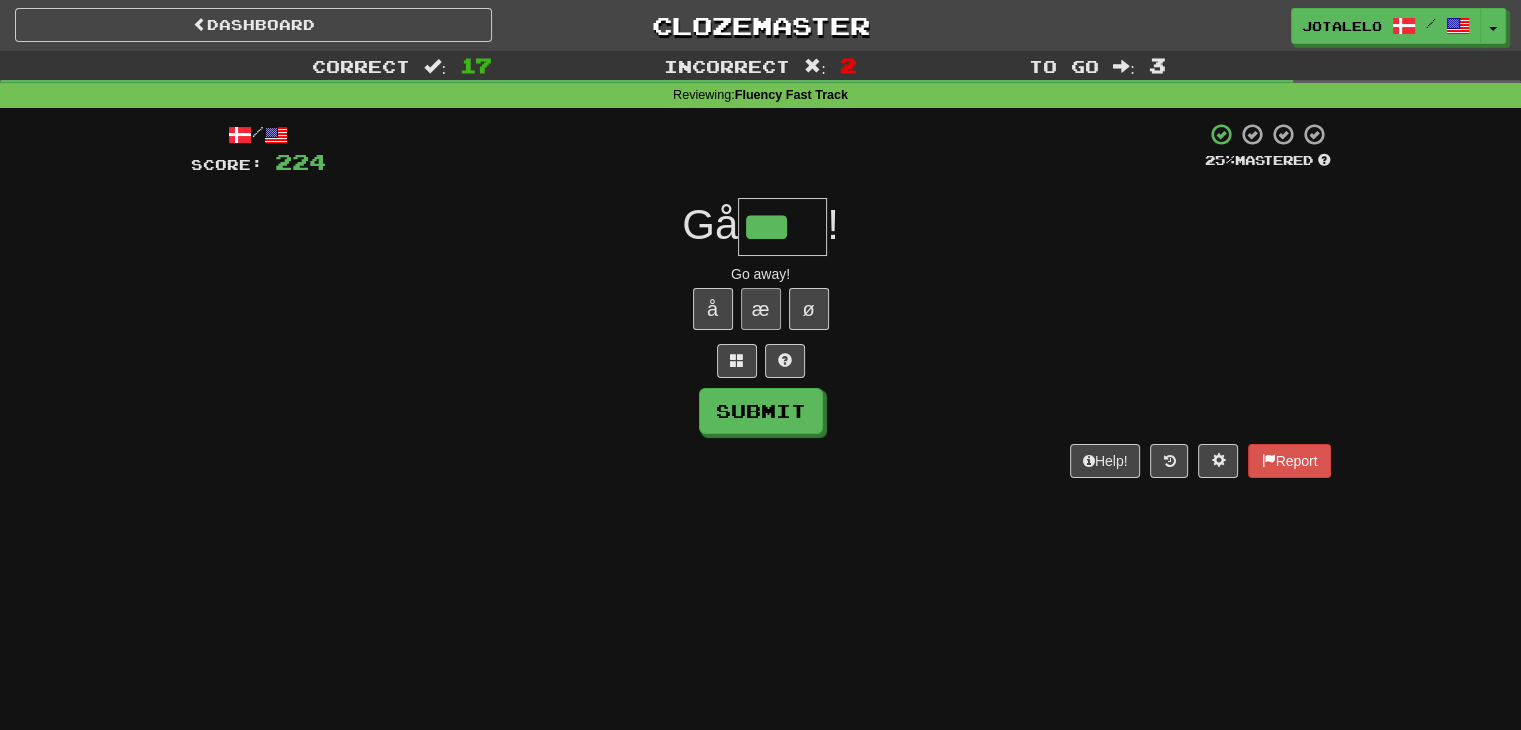 type on "***" 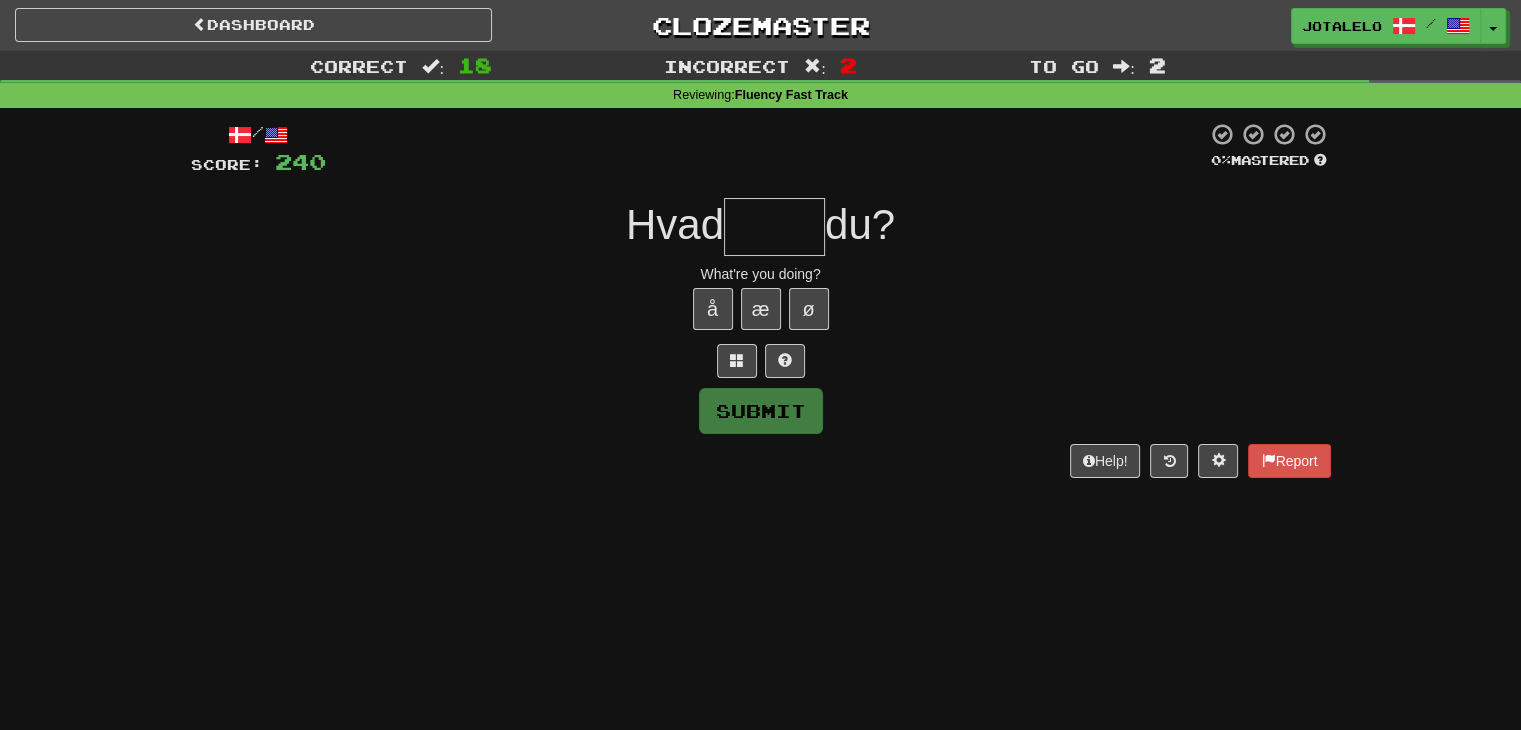 type on "*" 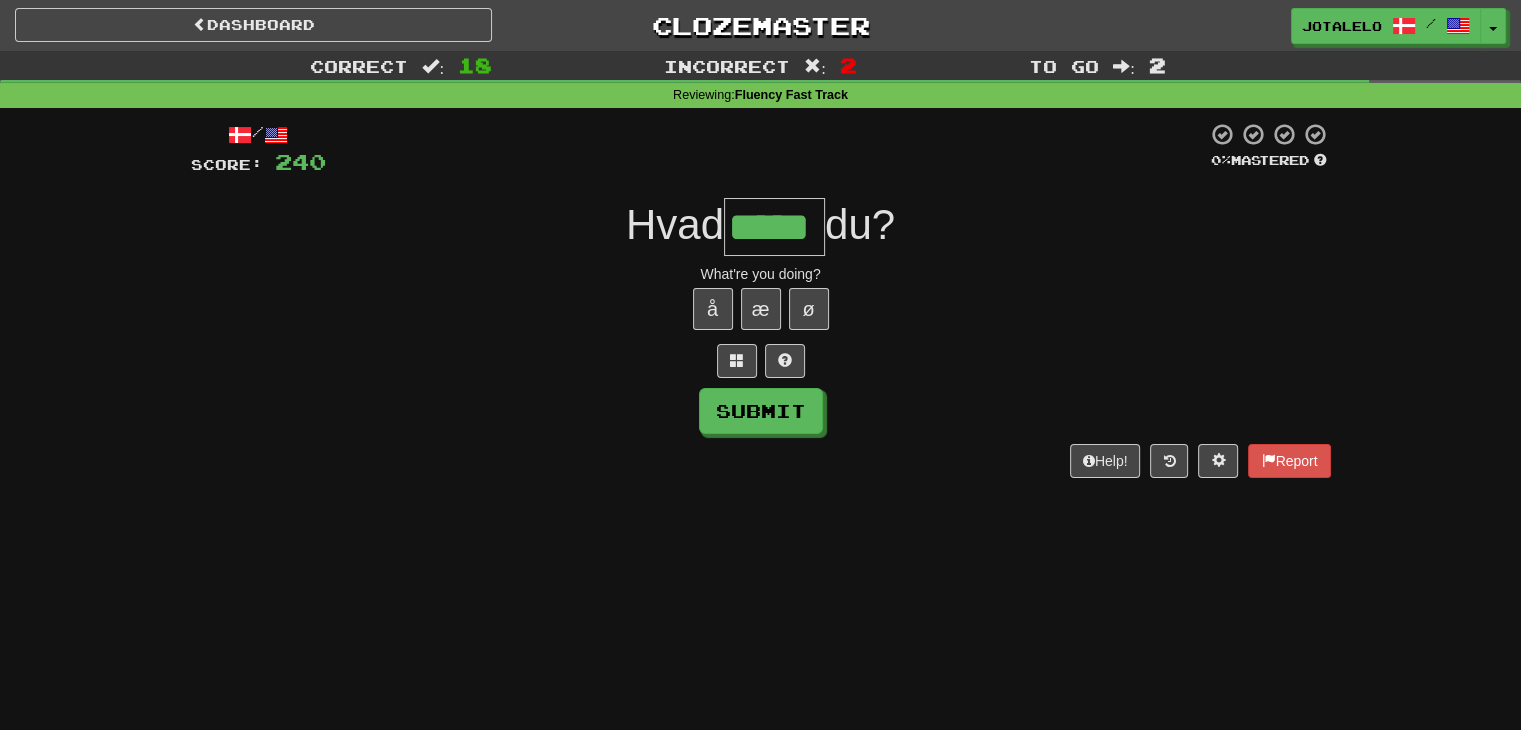 type on "*****" 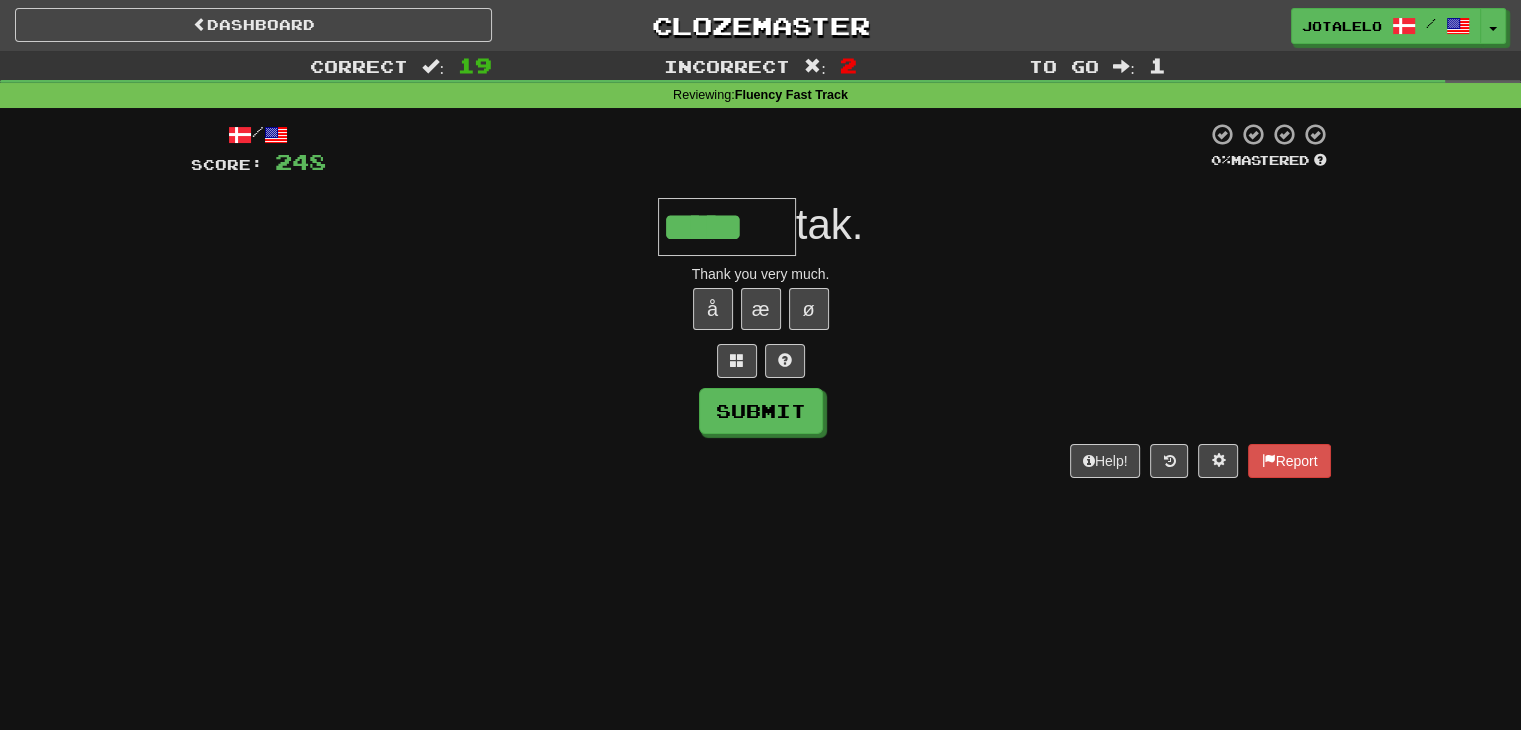 type on "*****" 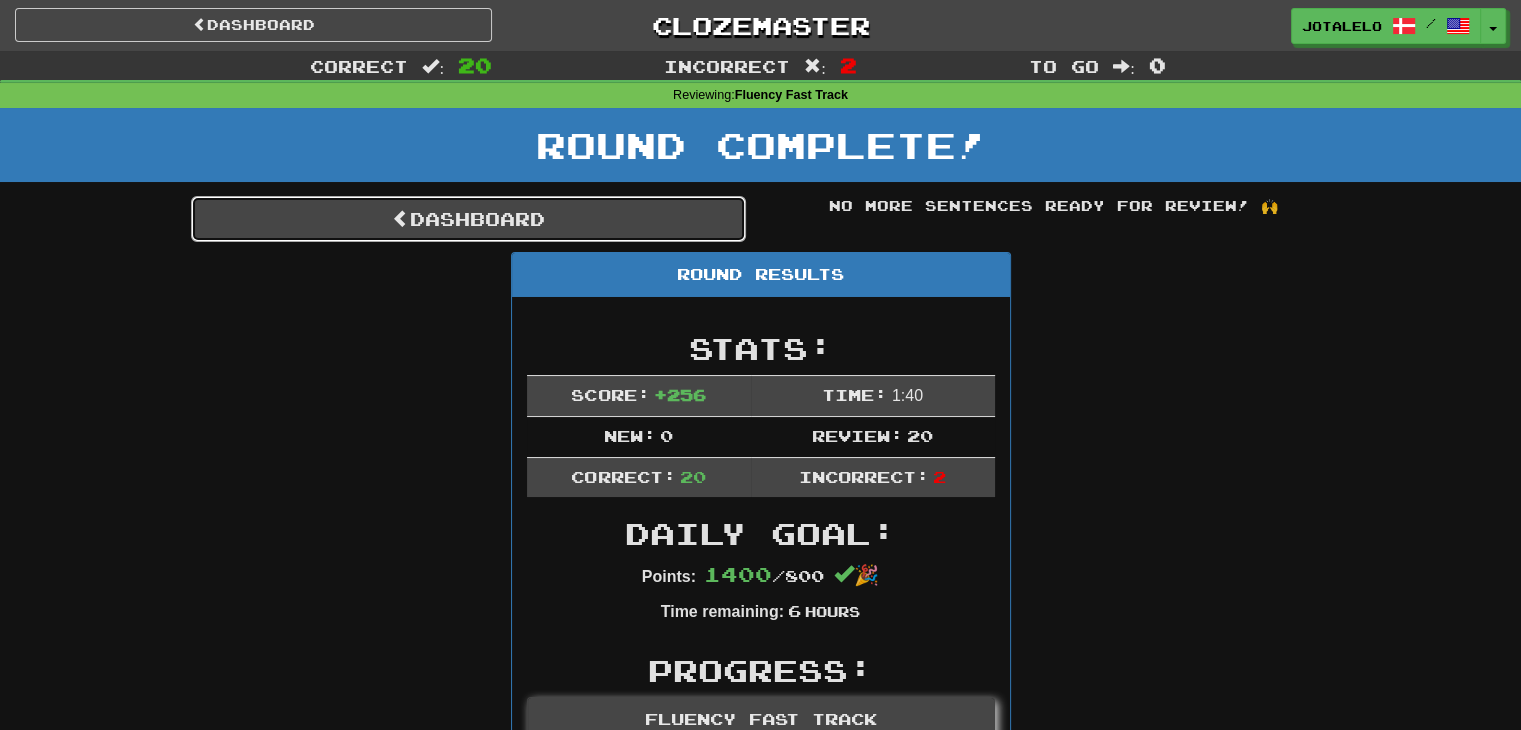 click on "Dashboard" at bounding box center [468, 219] 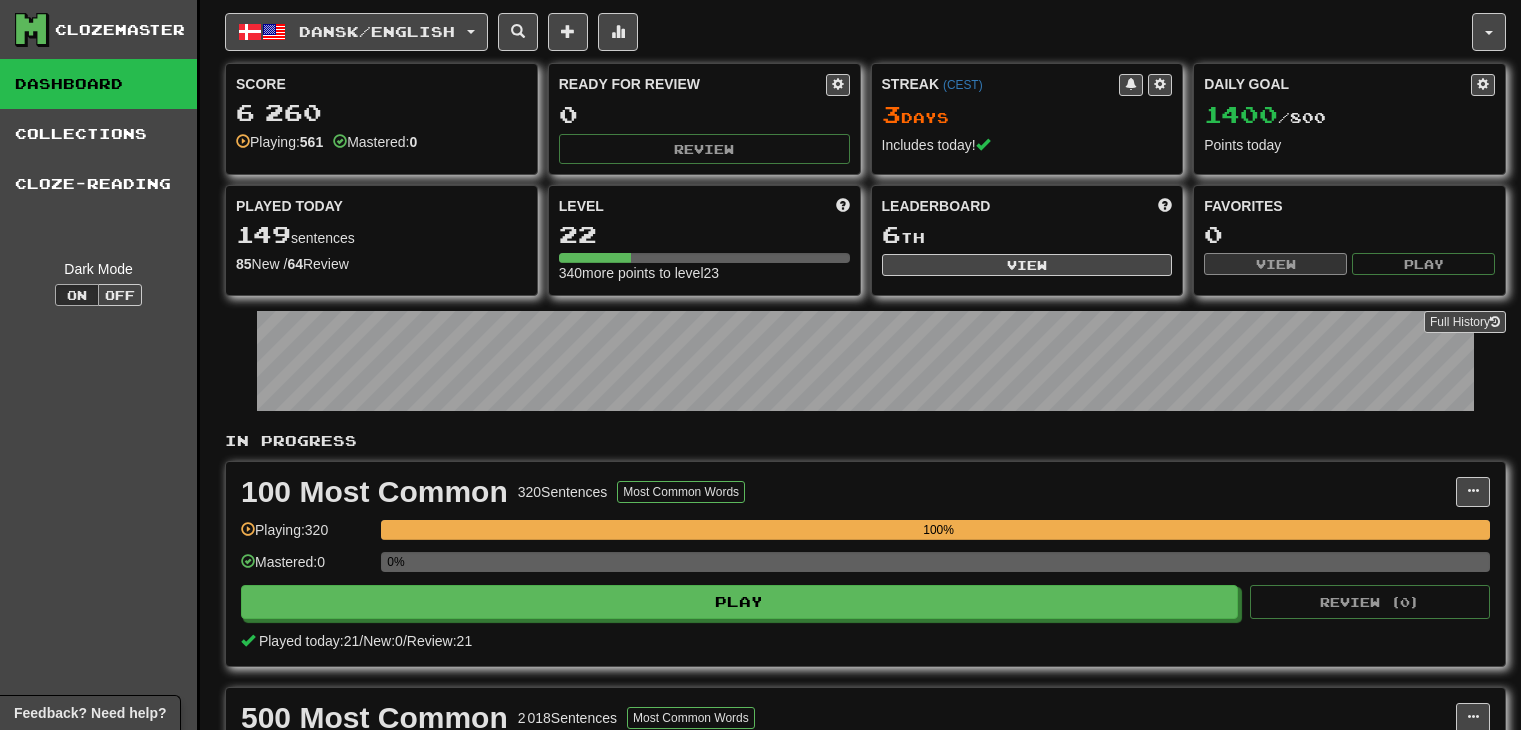 scroll, scrollTop: 0, scrollLeft: 0, axis: both 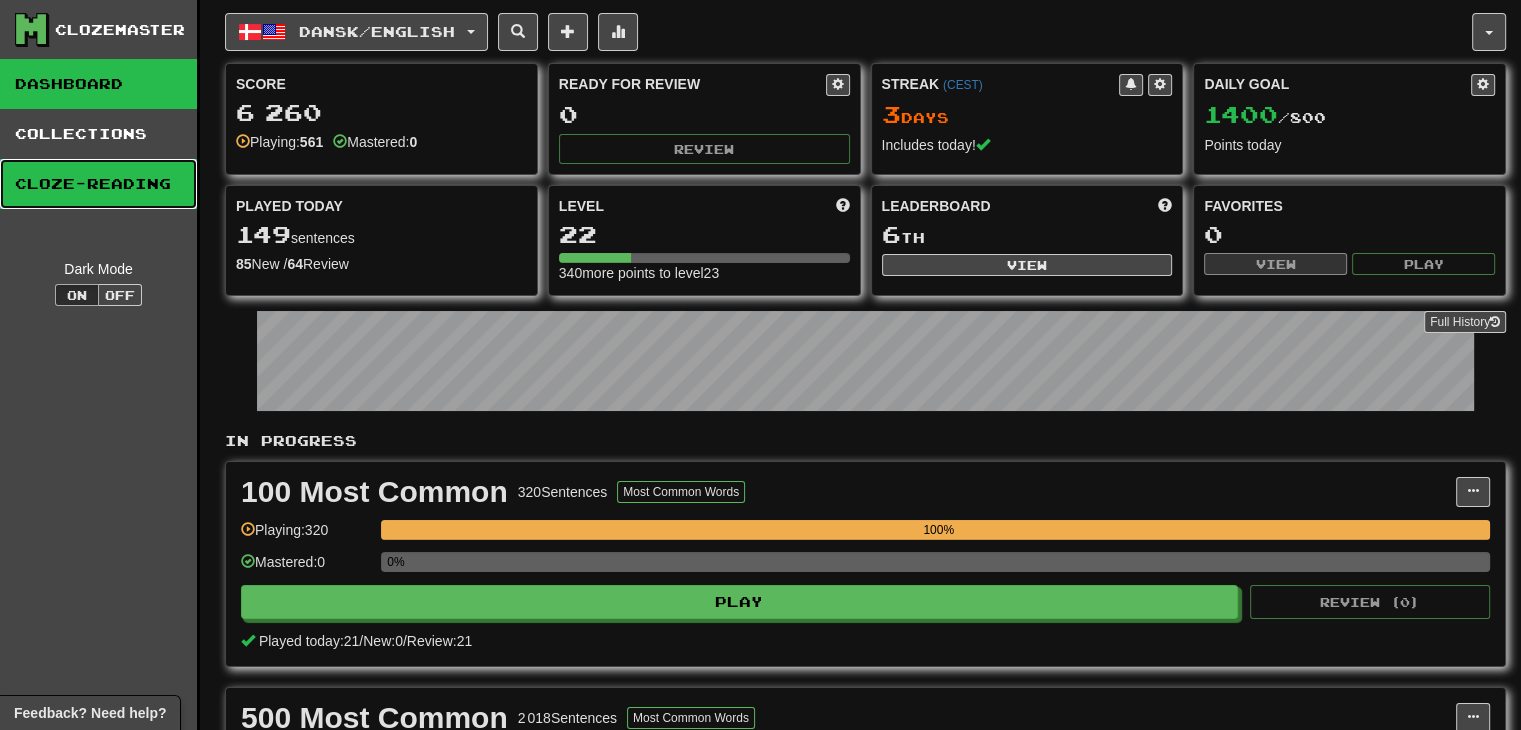 click on "Cloze-Reading" at bounding box center (98, 184) 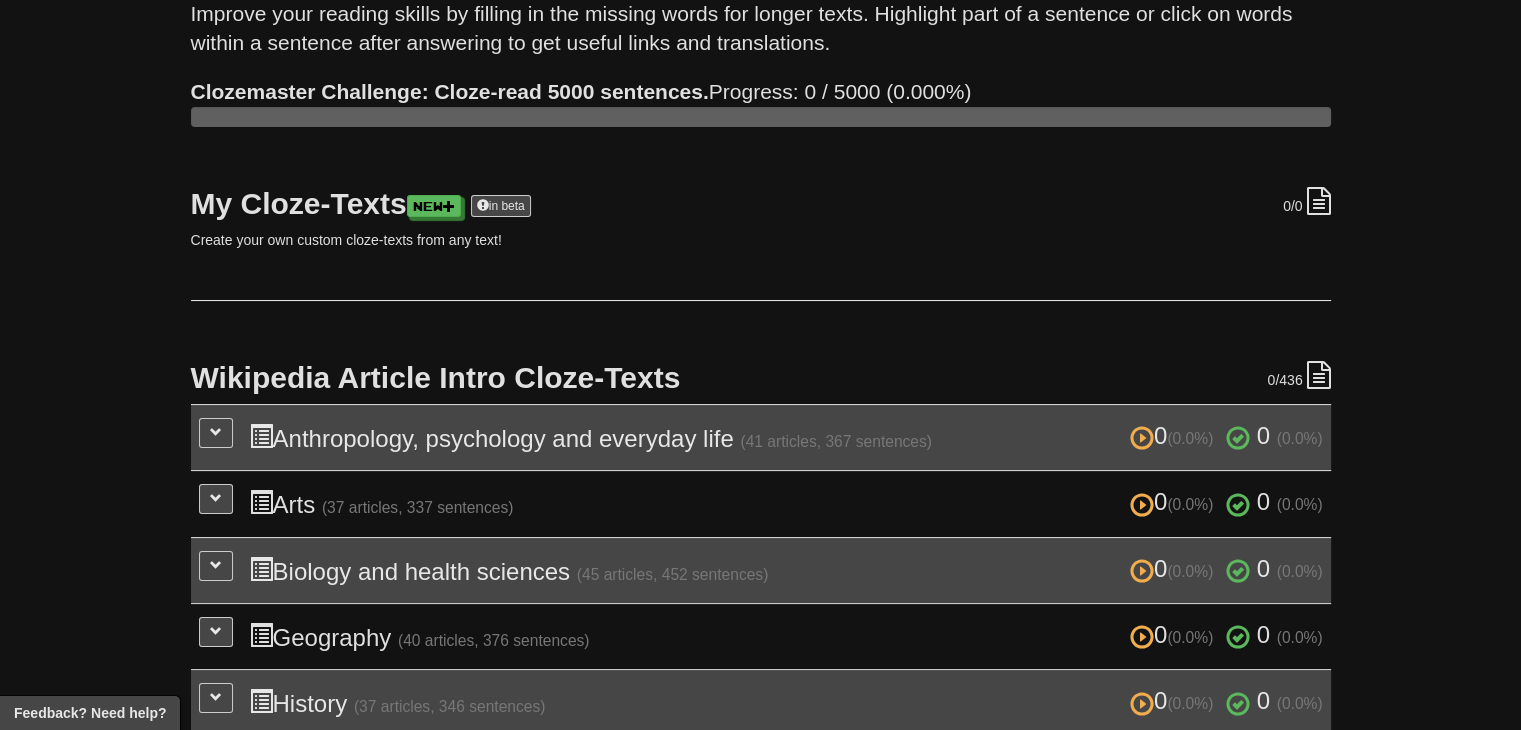 scroll, scrollTop: 212, scrollLeft: 0, axis: vertical 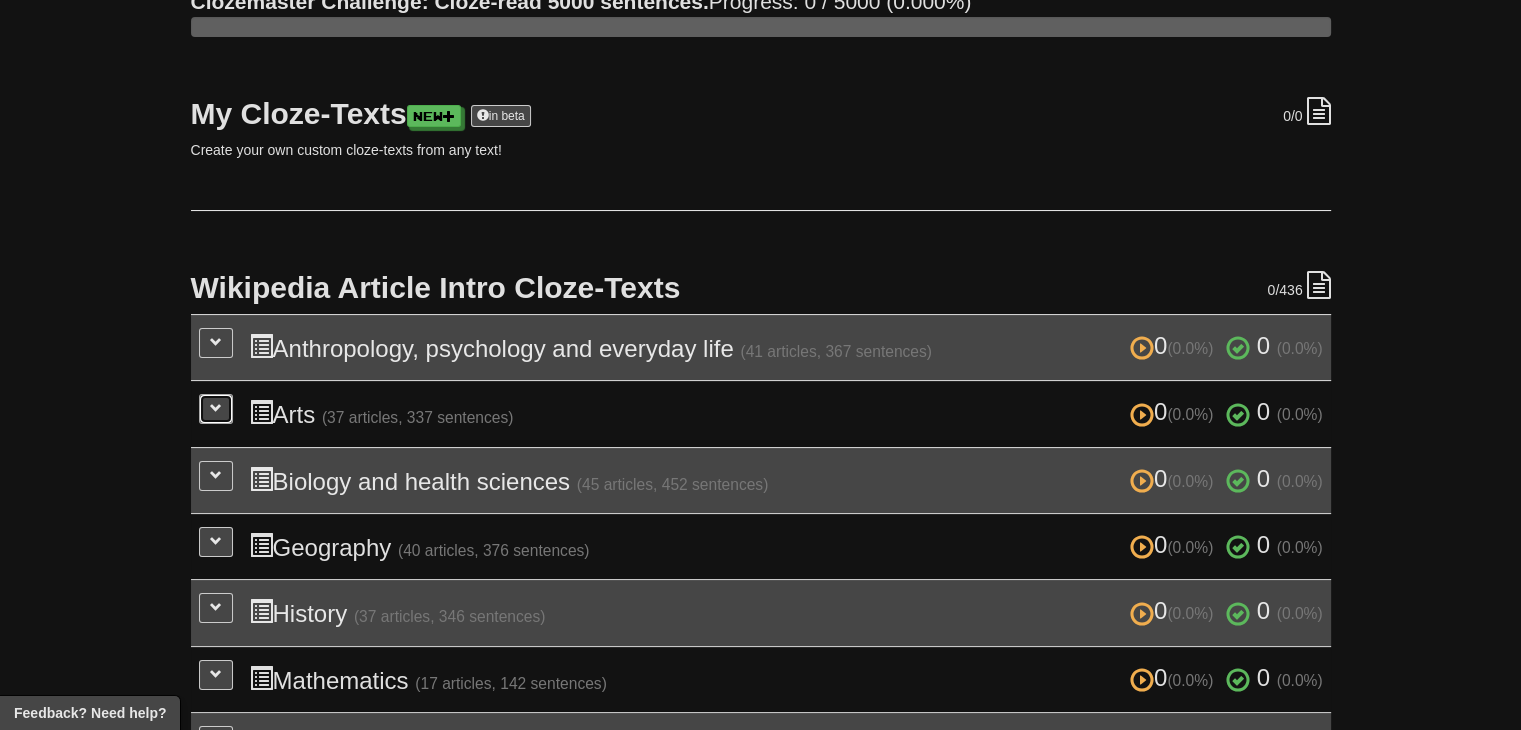 click at bounding box center (216, 409) 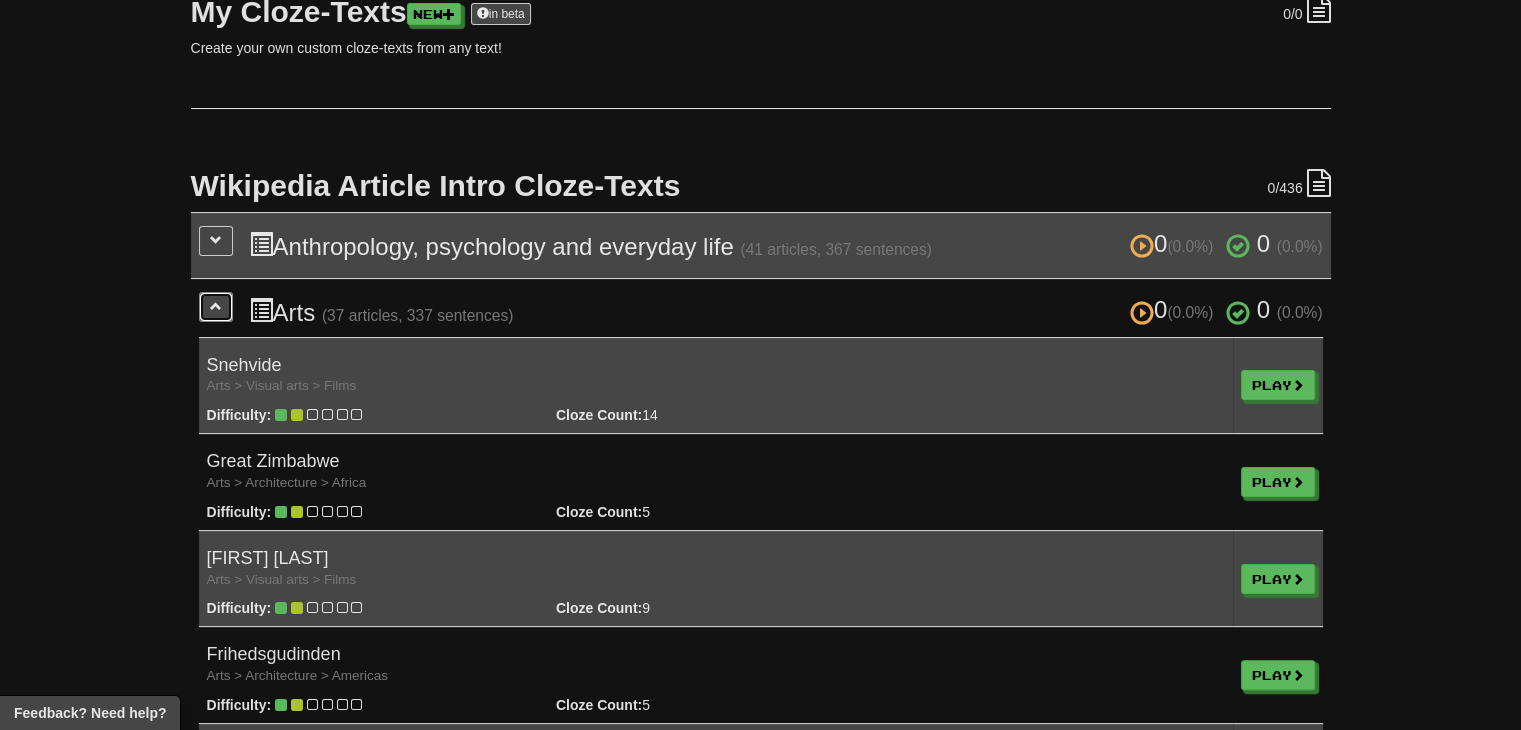 scroll, scrollTop: 316, scrollLeft: 0, axis: vertical 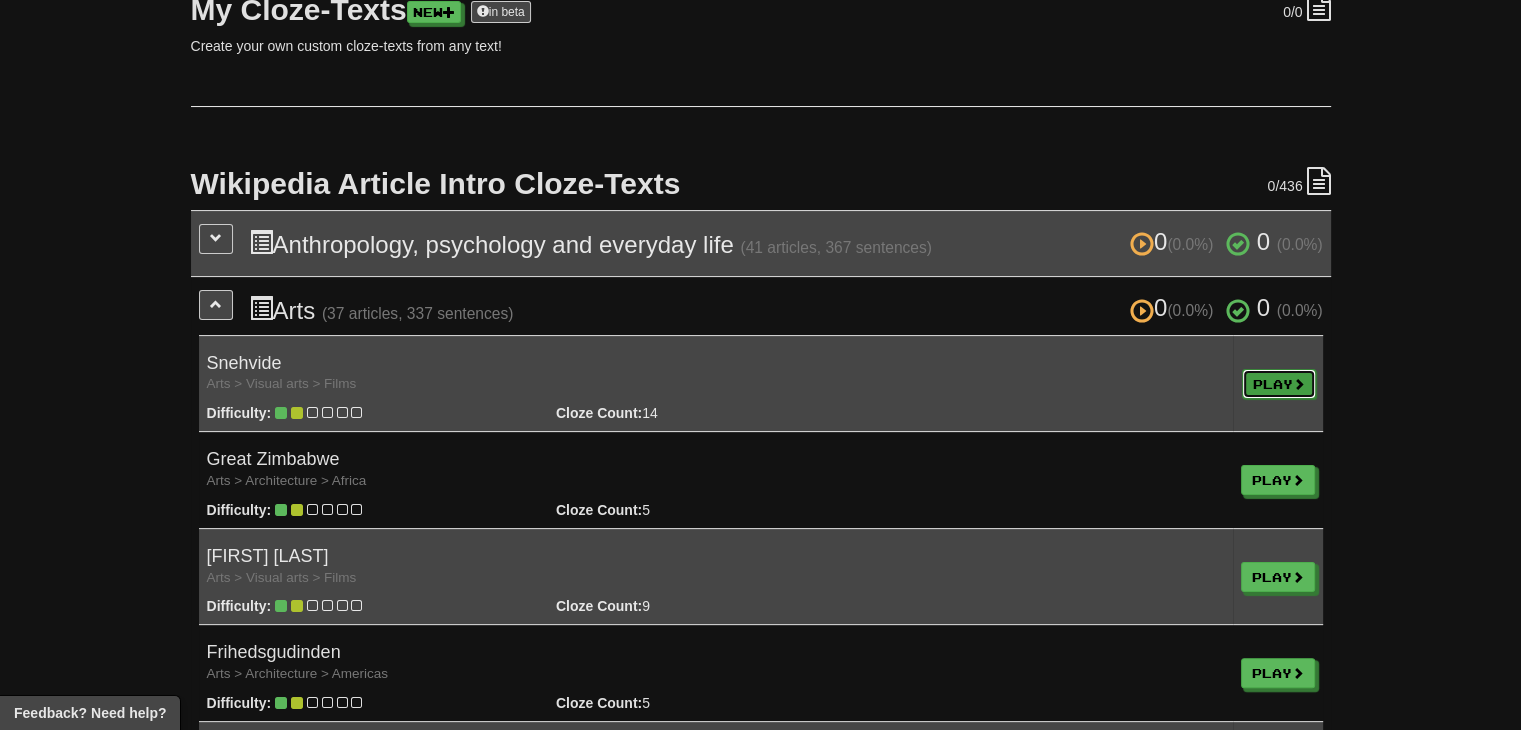 click on "Play" at bounding box center [1279, 384] 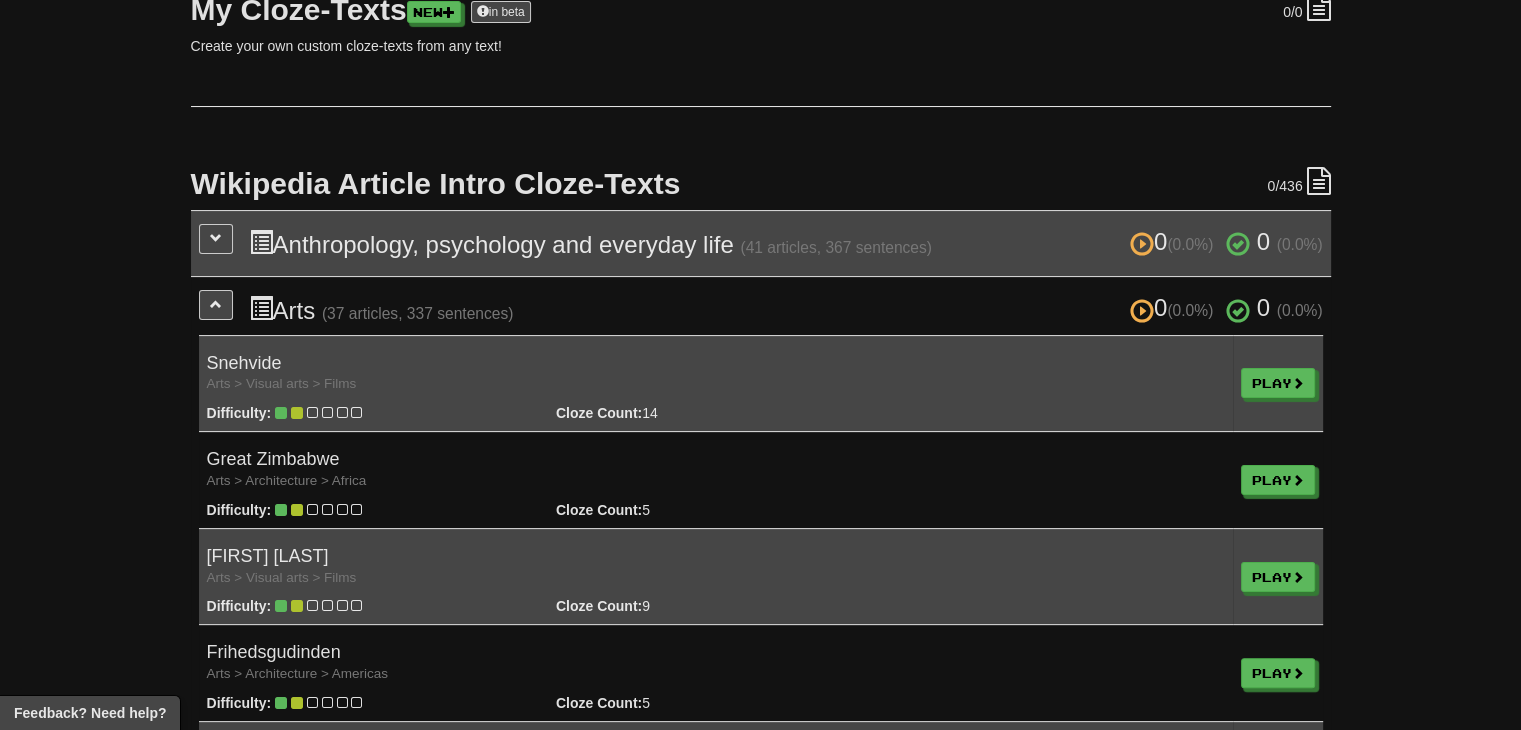 scroll, scrollTop: 146, scrollLeft: 0, axis: vertical 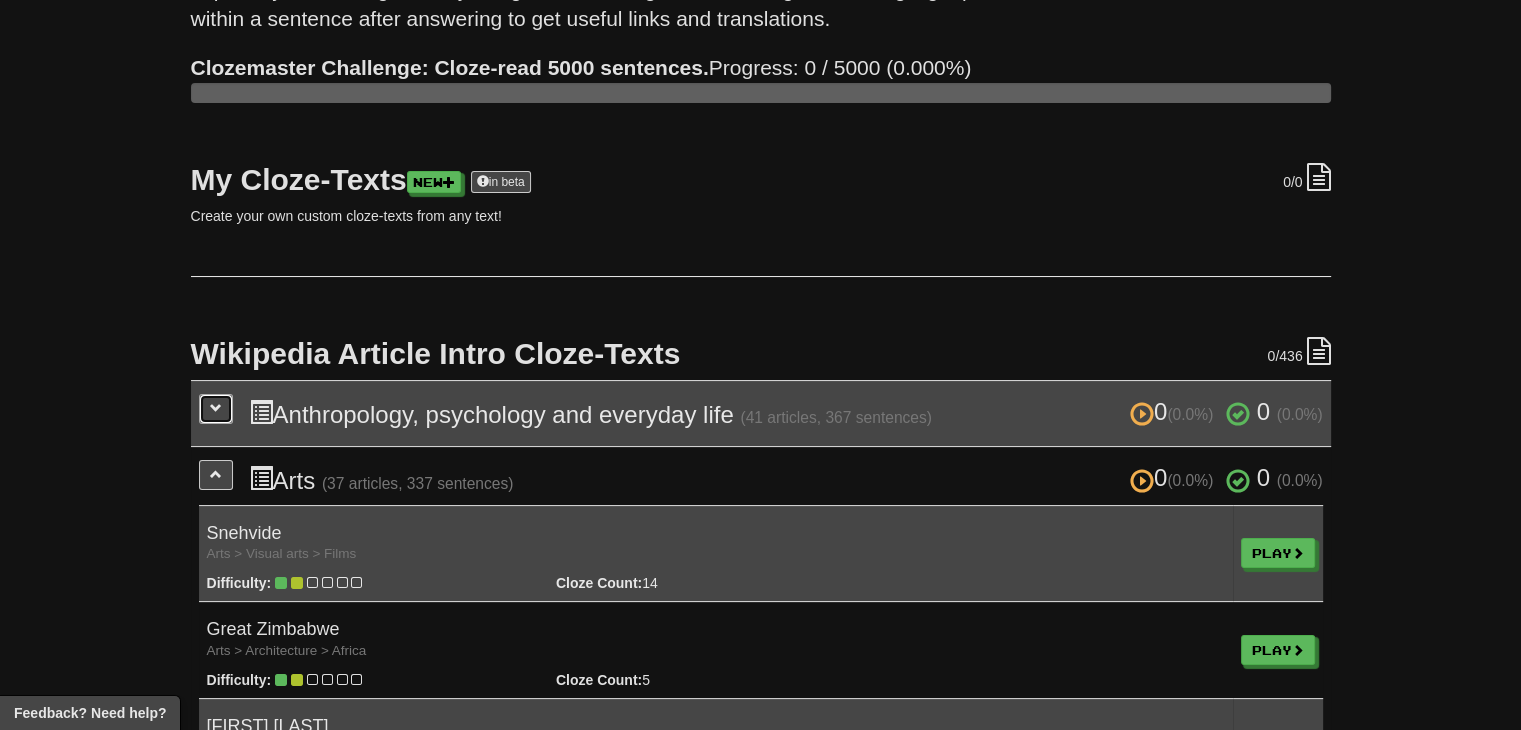 click at bounding box center (216, 409) 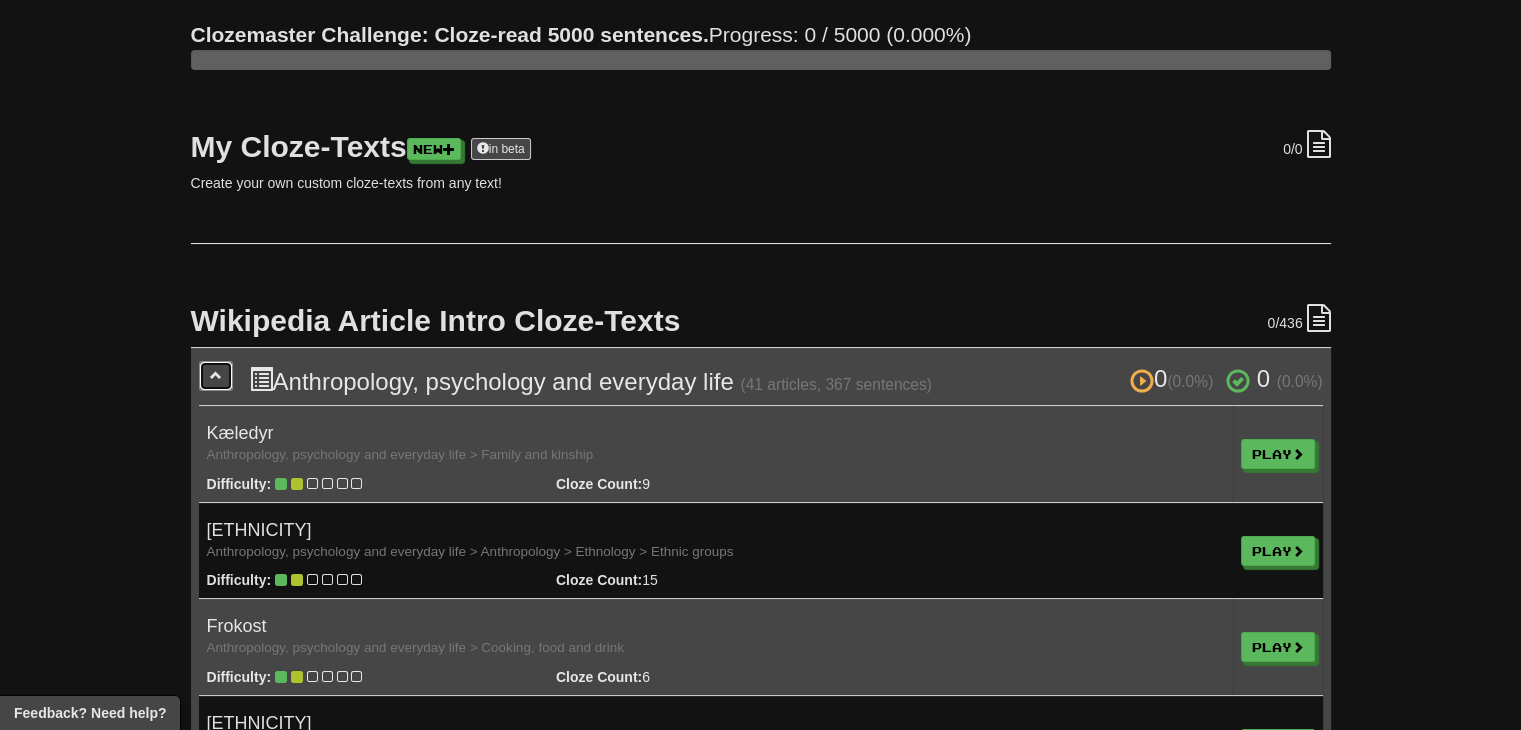 scroll, scrollTop: 174, scrollLeft: 0, axis: vertical 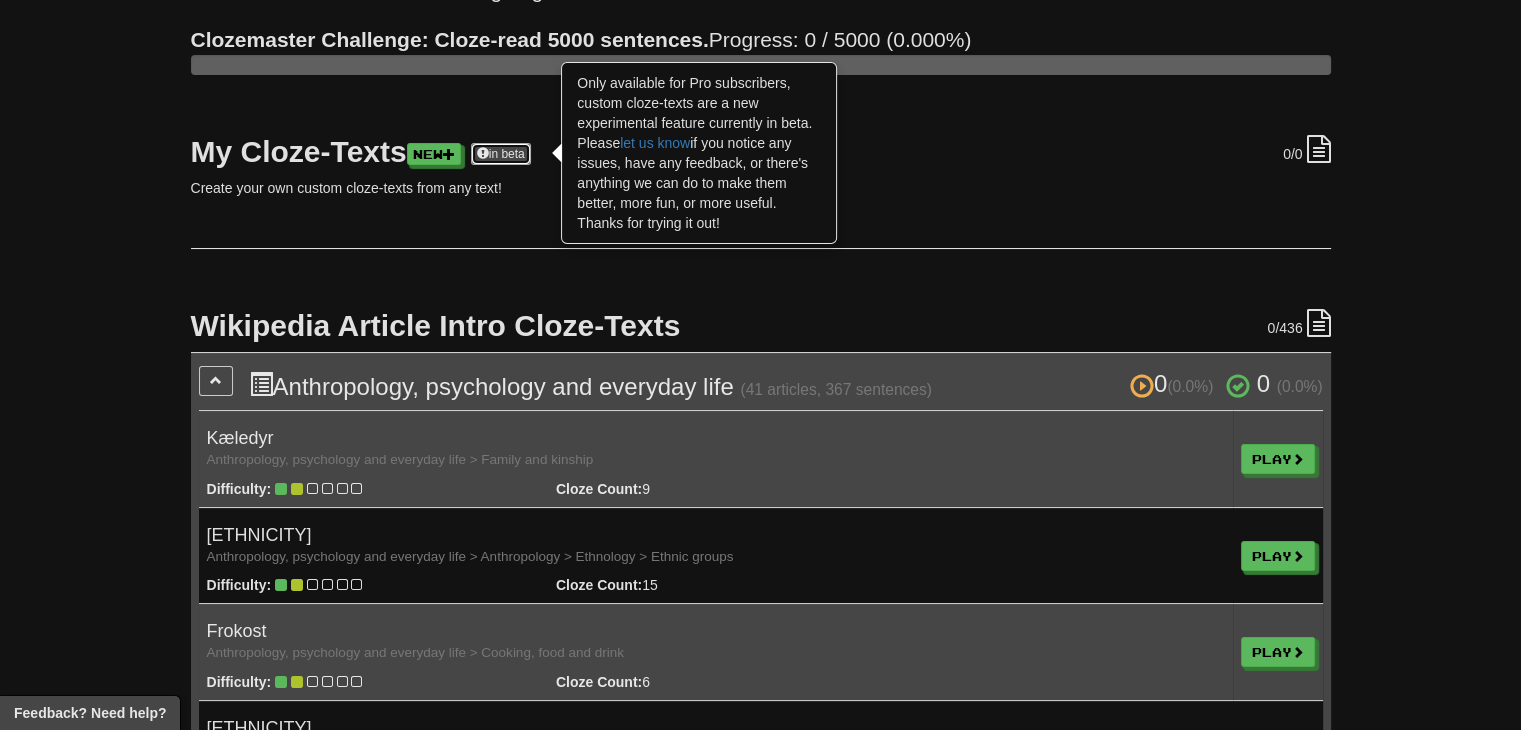 click on "in beta" at bounding box center (501, 154) 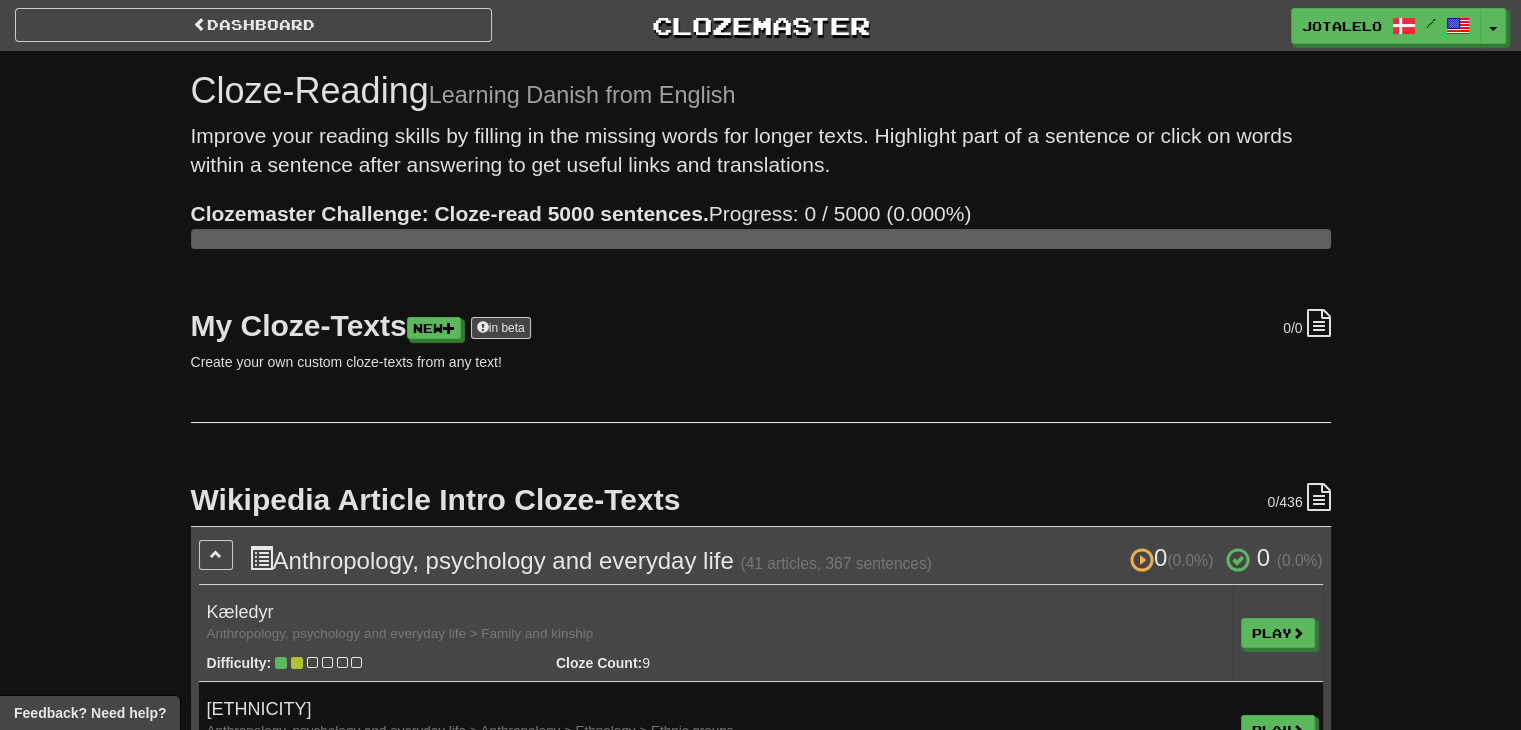click on "Create your own custom cloze-texts from any text!" at bounding box center [761, 362] 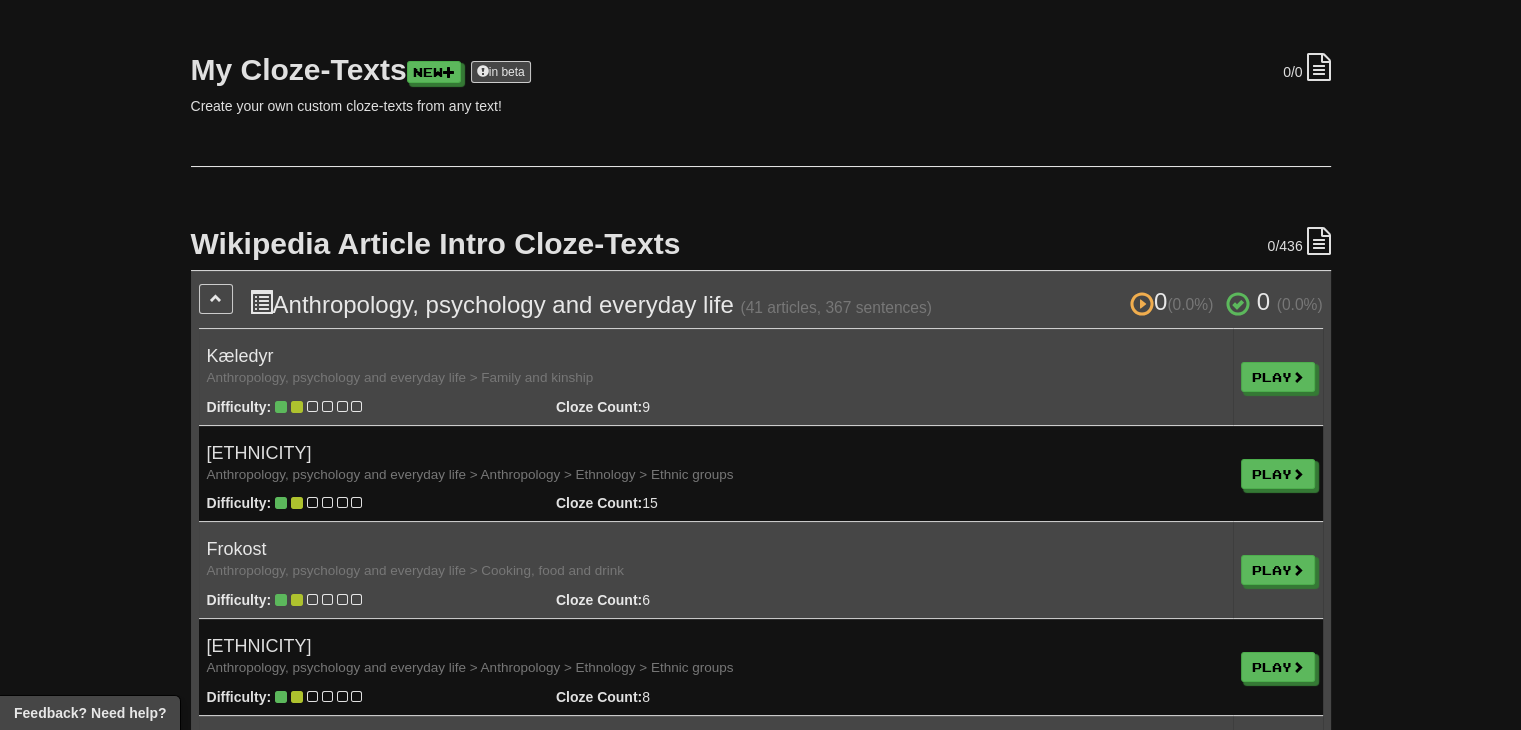 scroll, scrollTop: 315, scrollLeft: 0, axis: vertical 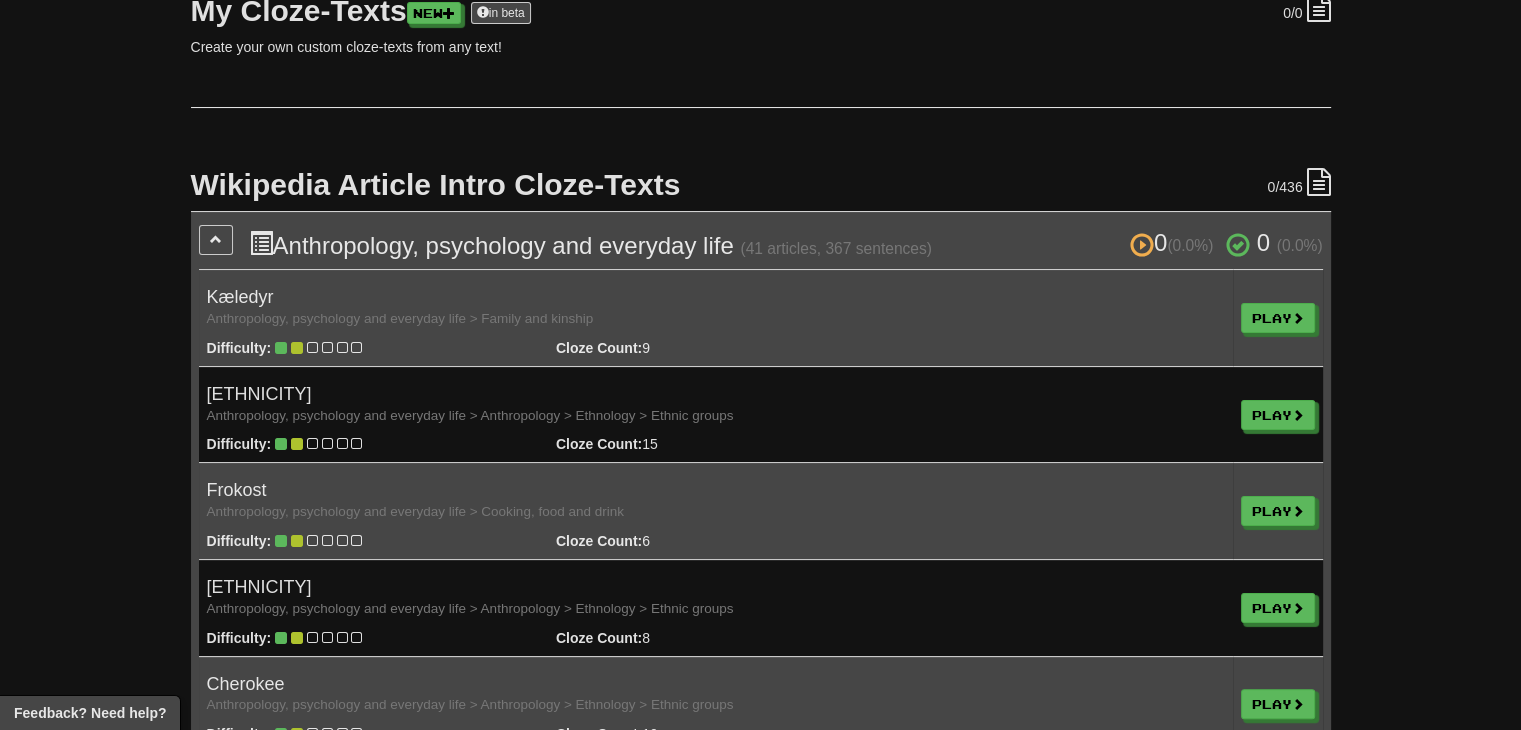 click at bounding box center [1319, 182] 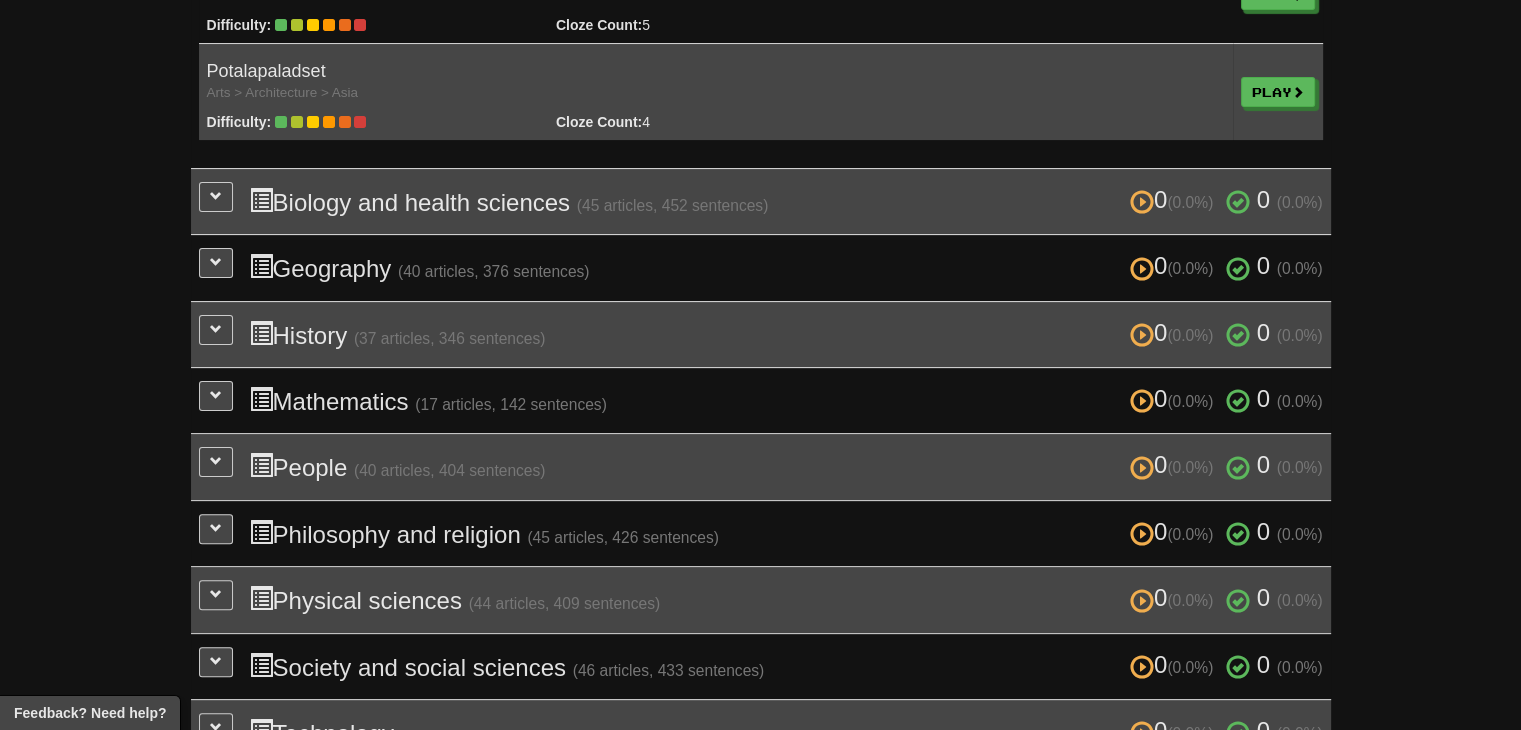 scroll, scrollTop: 8040, scrollLeft: 0, axis: vertical 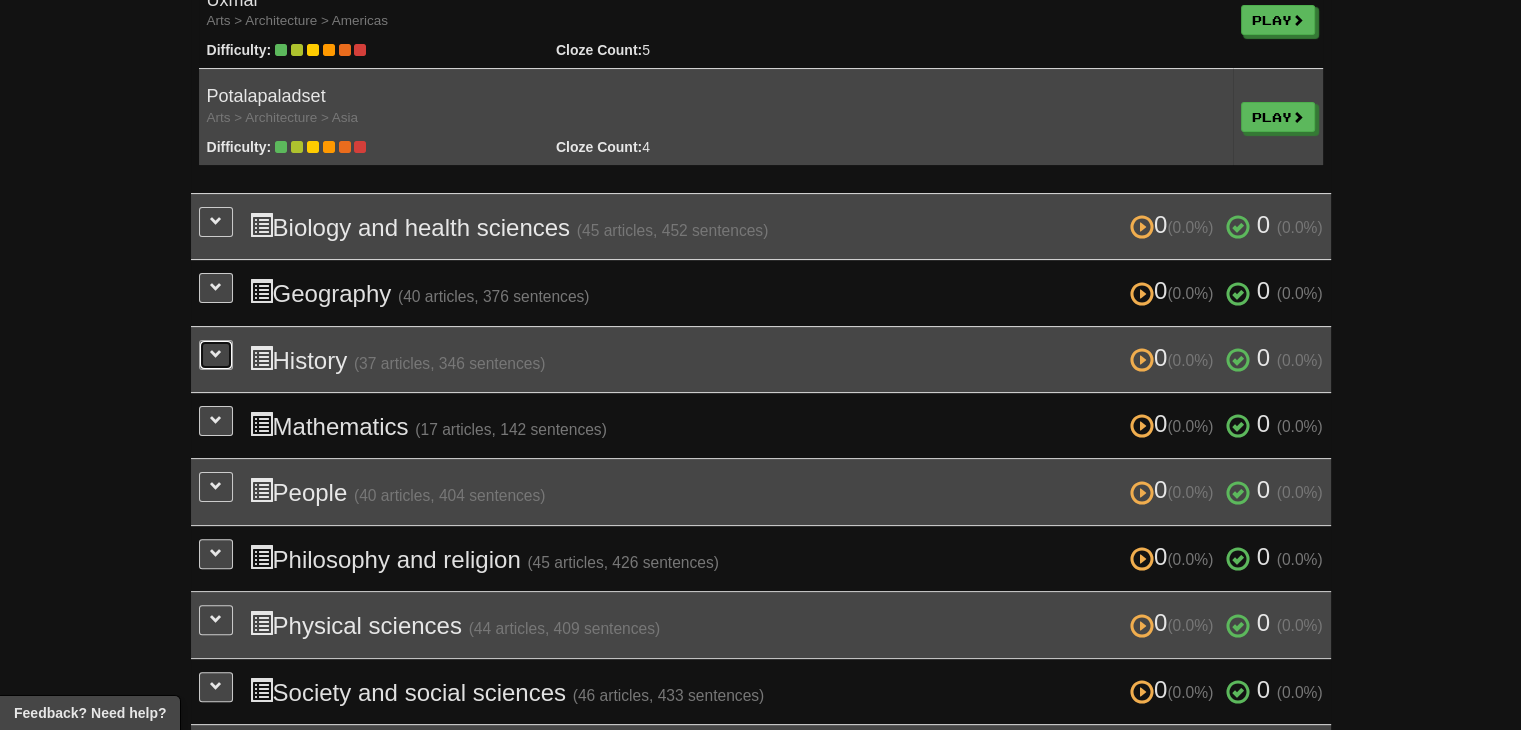 click at bounding box center (216, 354) 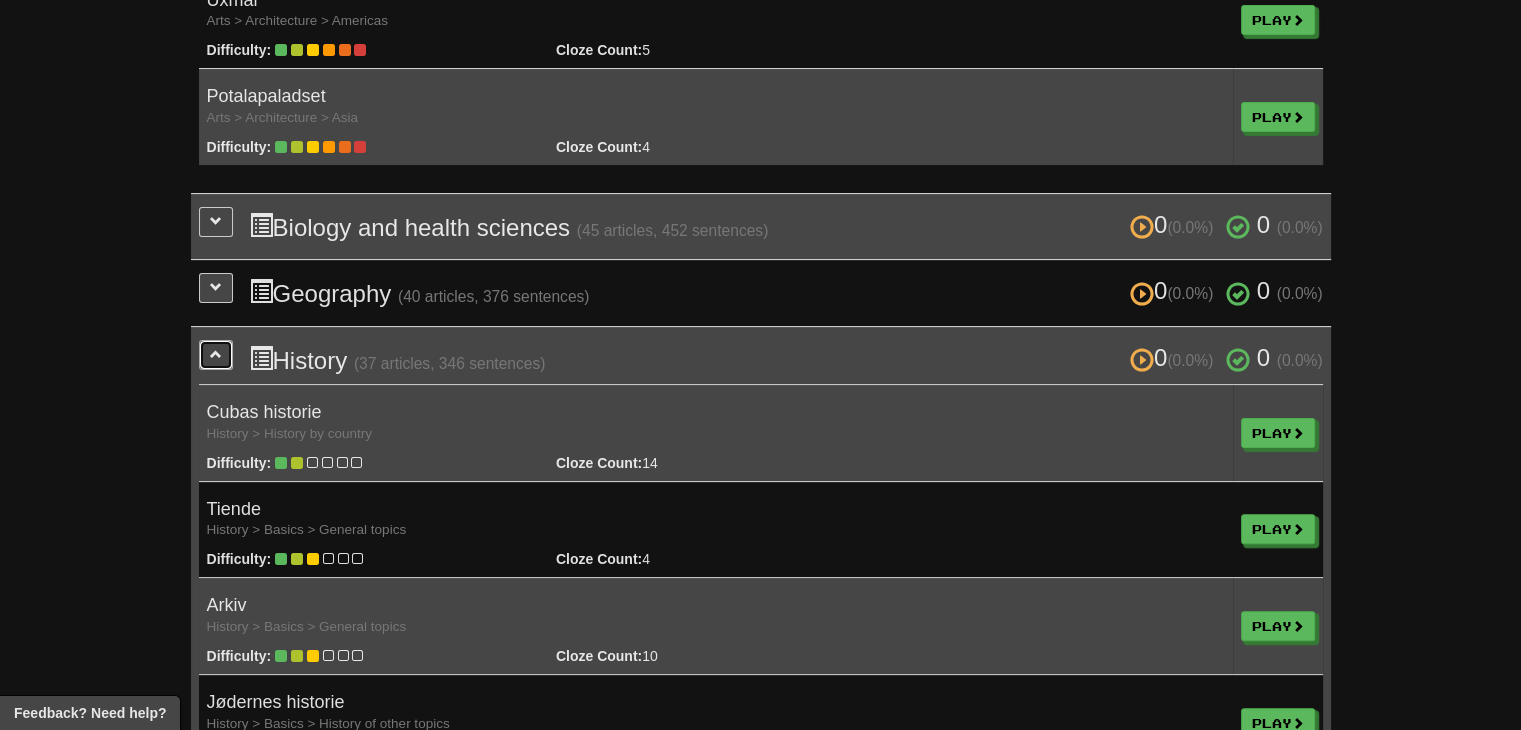 click at bounding box center [216, 355] 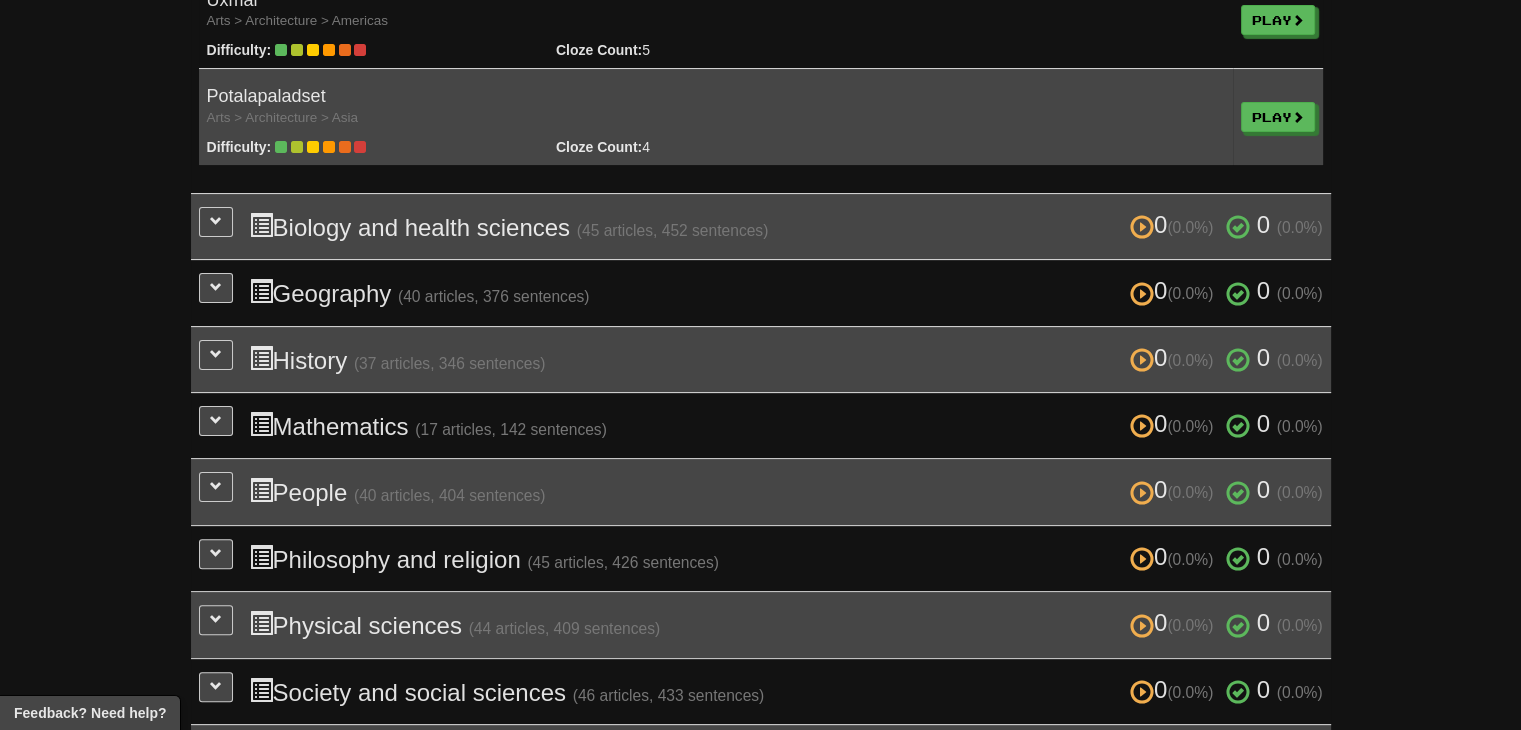 click on "0
(0.0%)
0
(0.0%)
Geography
(40 articles, 376 sentences)
0
(0.0%)
0
(0.0%)
Loading..." at bounding box center (761, 293) 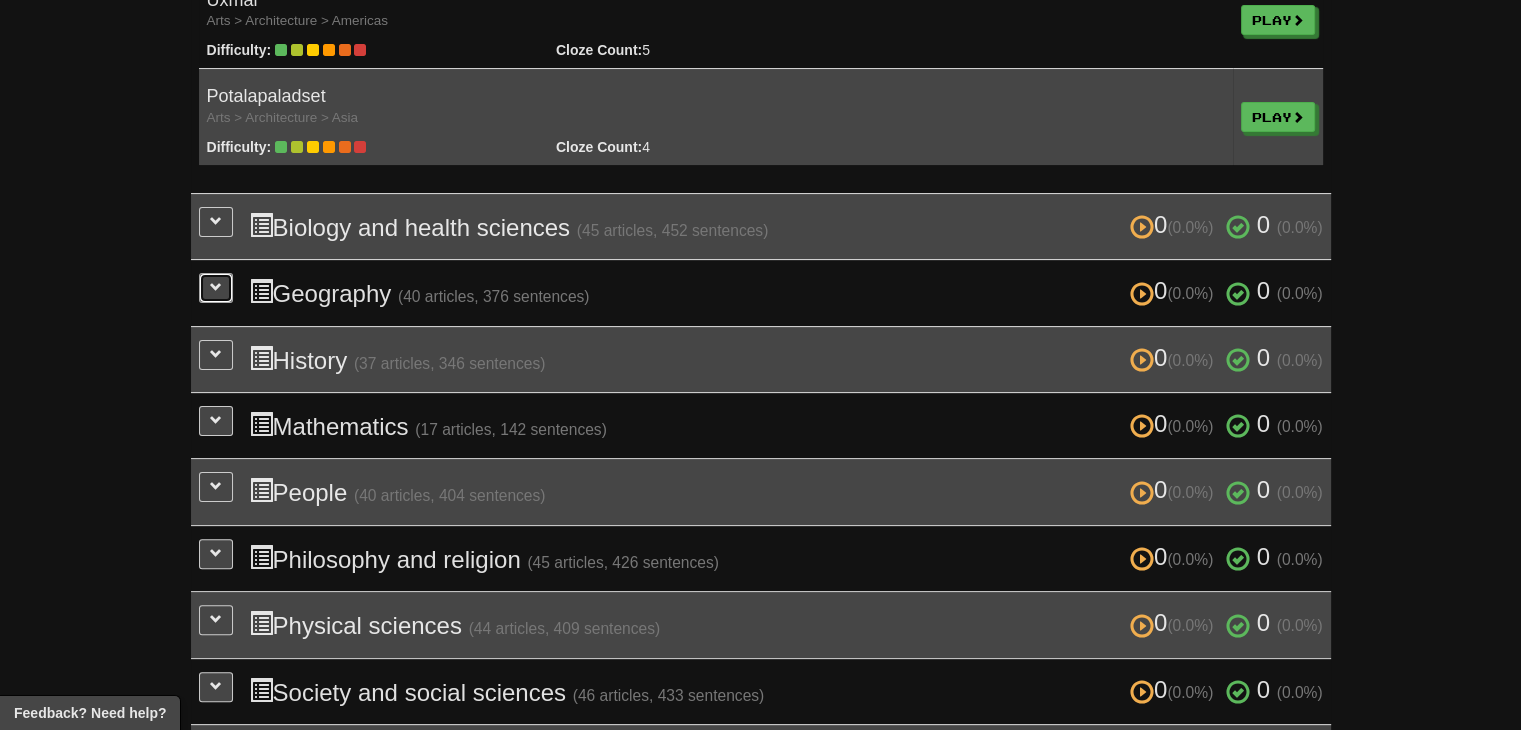 click at bounding box center [216, 288] 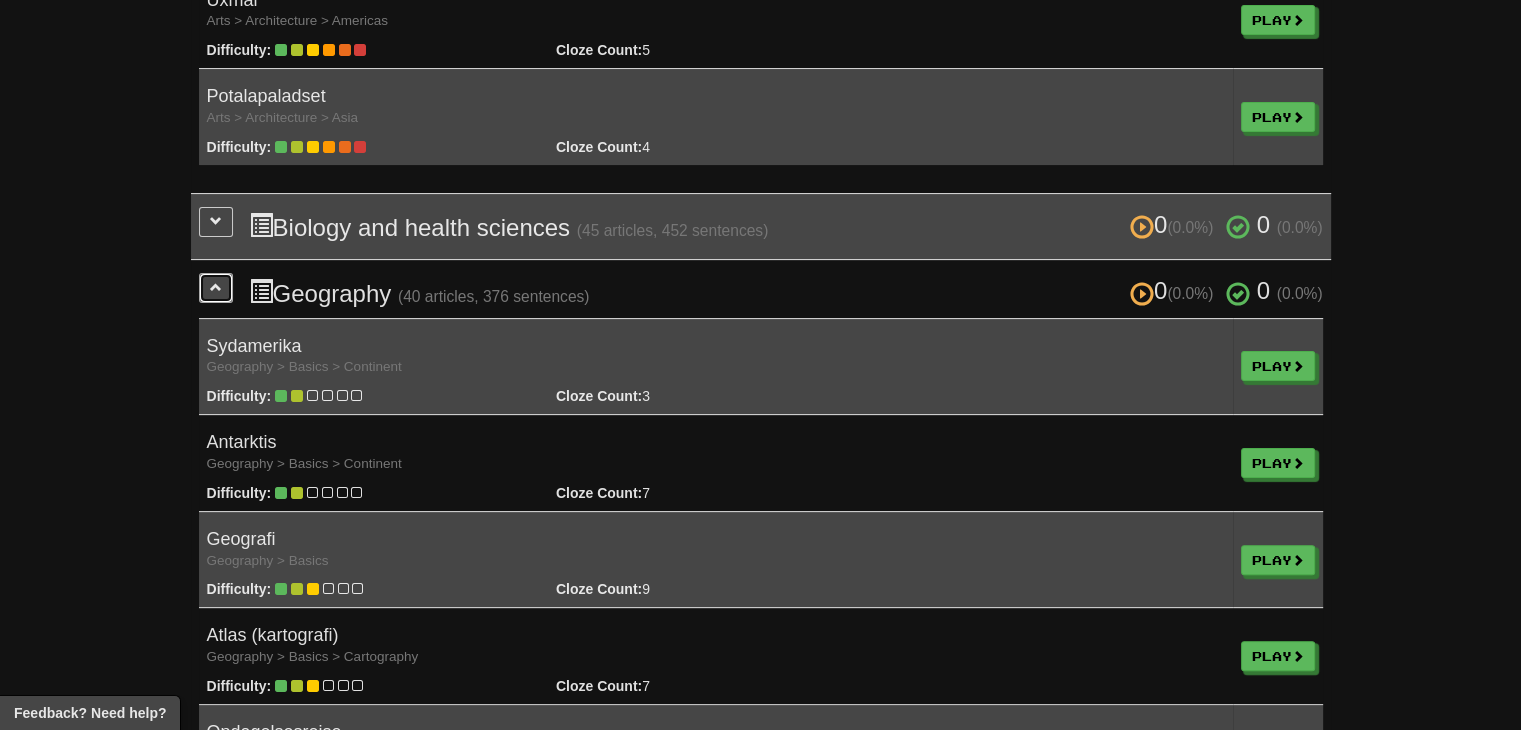 click at bounding box center (216, 288) 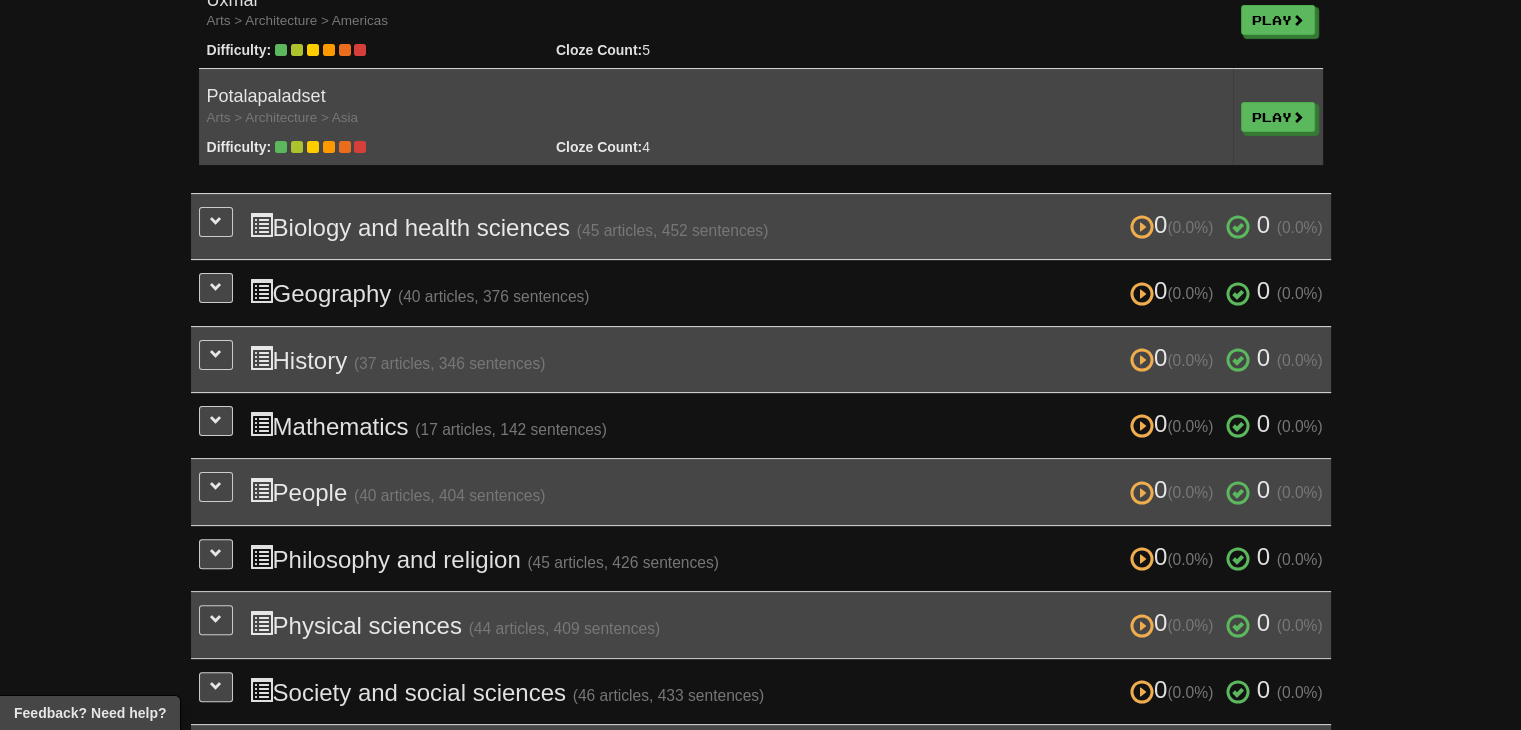 click on "0
(0.0%)
0
(0.0%)
Biology and health sciences
(45 articles, 452 sentences)
0
(0.0%)
0
(0.0%)
Loading..." at bounding box center (761, 226) 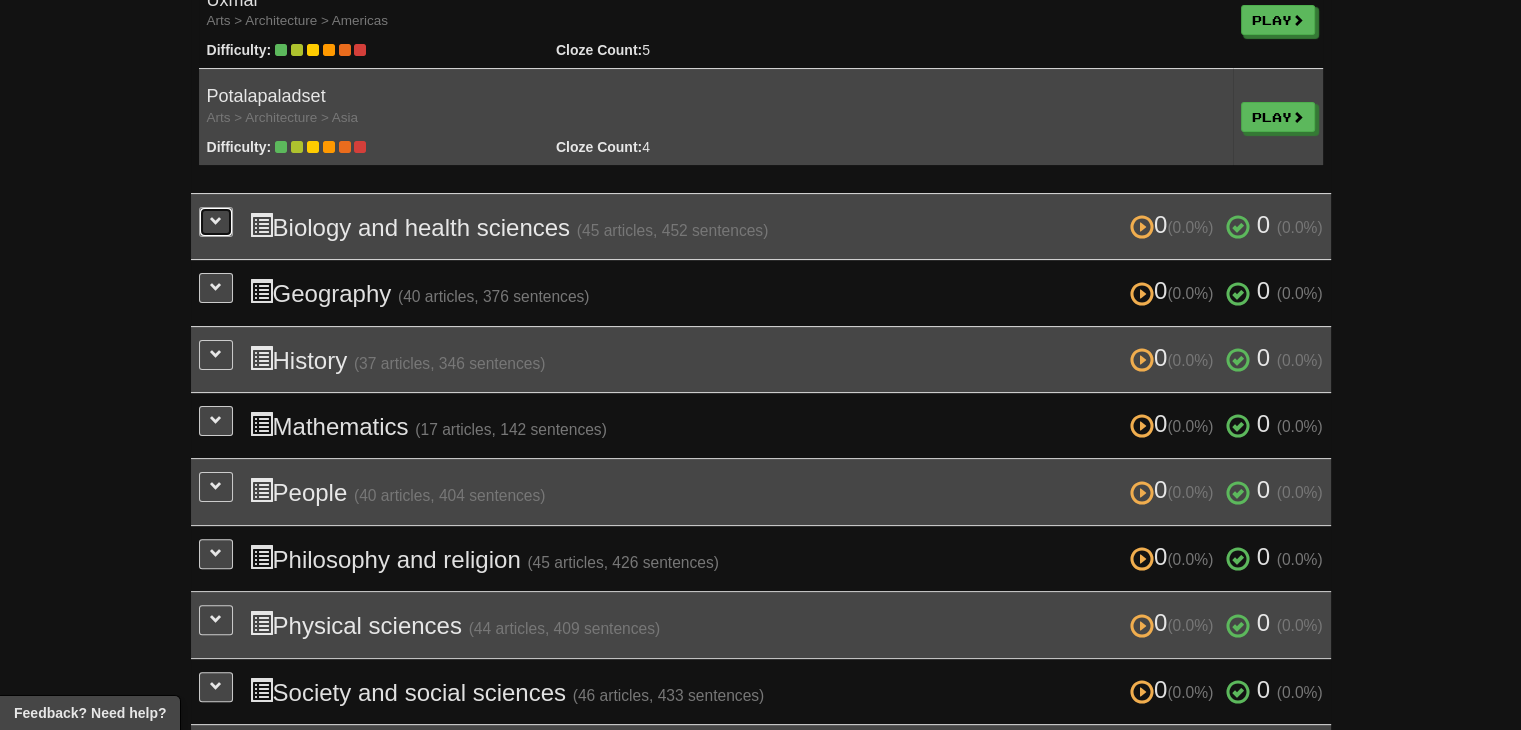 click at bounding box center [216, 222] 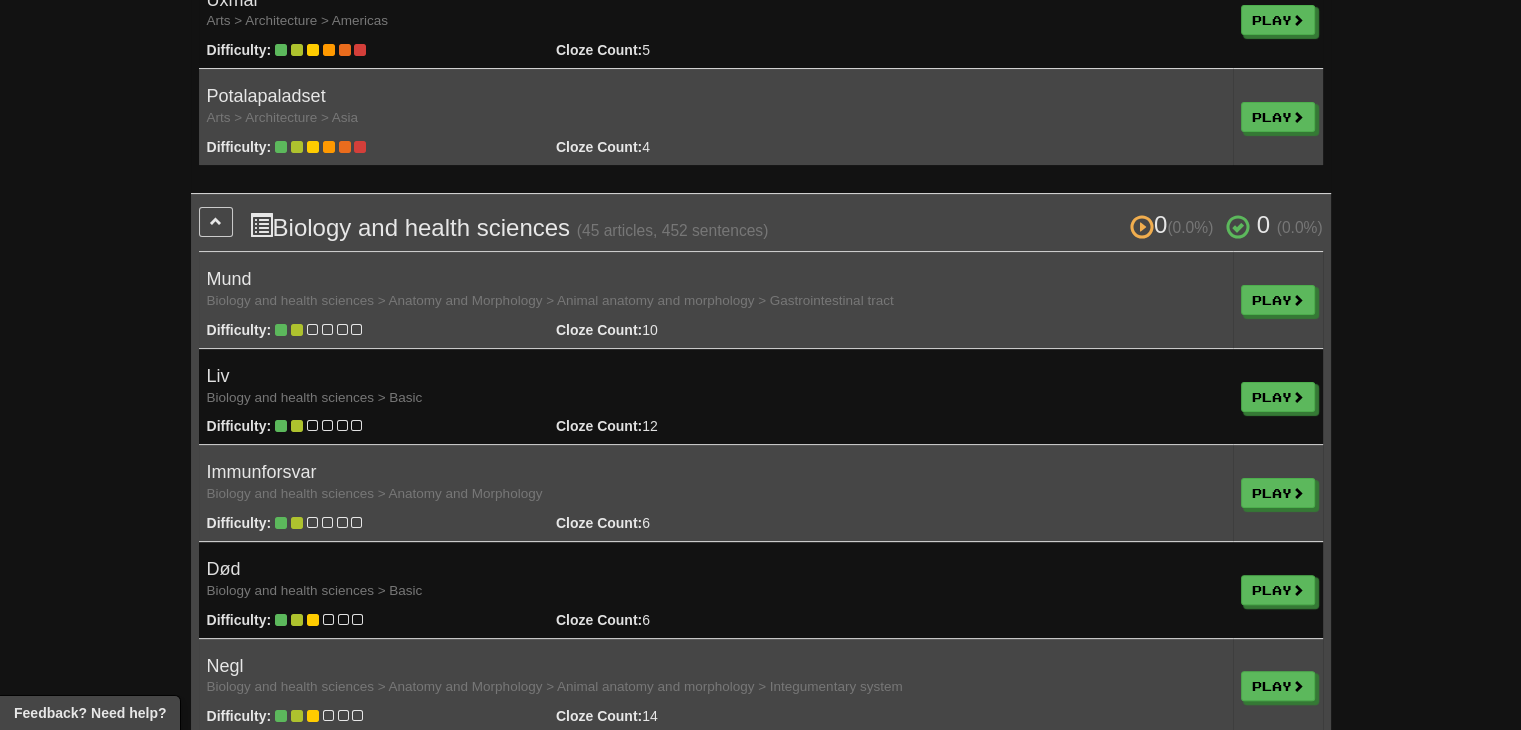 click on "Mund
Biology and health sciences > Anatomy and Morphology > Animal anatomy and morphology > Gastrointestinal tract
Difficulty:
Cloze Count:
10
Play
Play
Liv
Biology and health sciences > Basic
Difficulty:
Cloze Count:
12
Play
Play
Immunforsvar
Biology and health sciences > Anatomy and Morphology
Difficulty:
Cloze Count:
6
Play
Play
Død
Biology and health sciences > Basic
Difficulty:
Cloze Count:
6
Play
Play
Negl
Biology and health sciences > Anatomy and Morphology > Animal anatomy and morphology > Integumentary system
Difficulty:
Cloze Count:
14
Play
Play
Skæl
Difficulty:
6" at bounding box center (761, 2424) 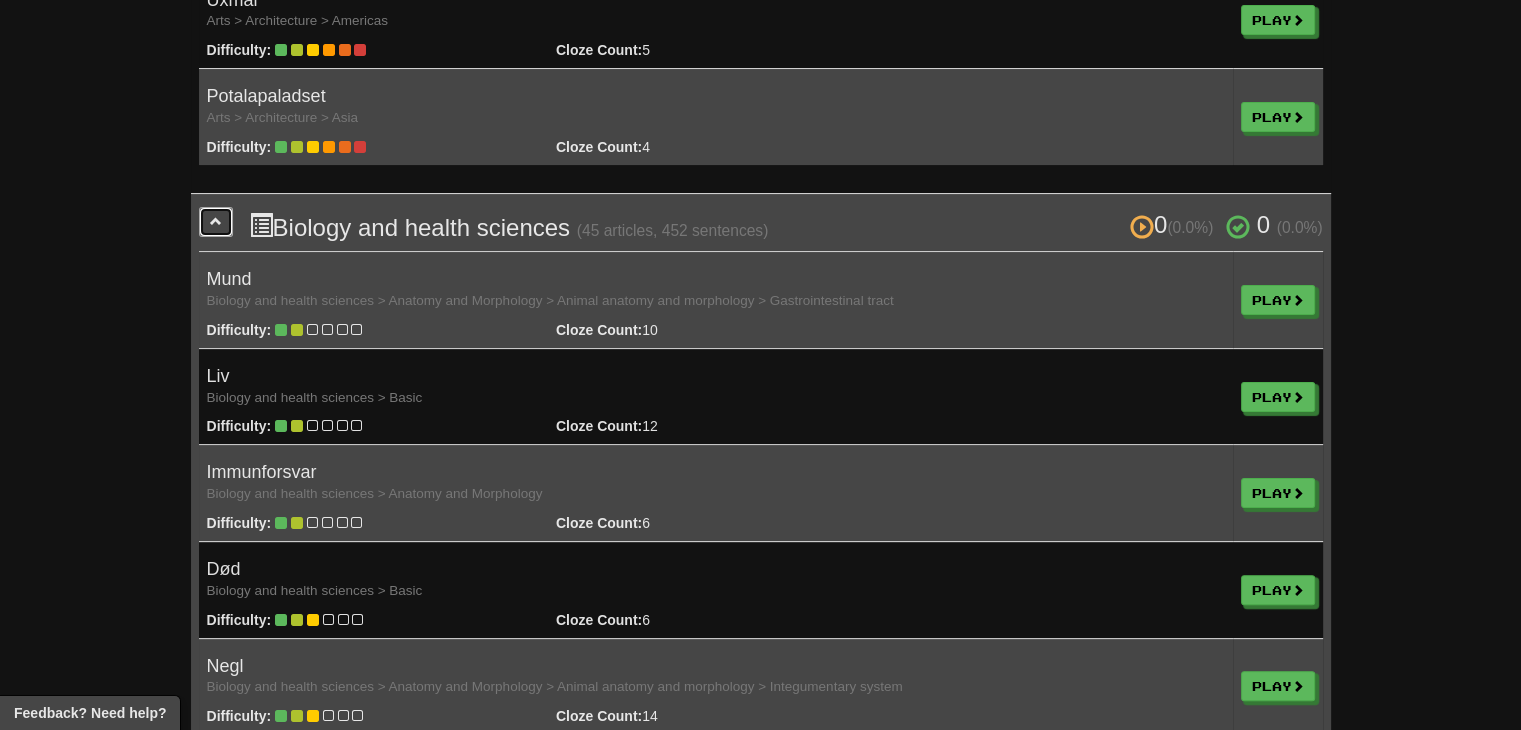 click at bounding box center (216, 221) 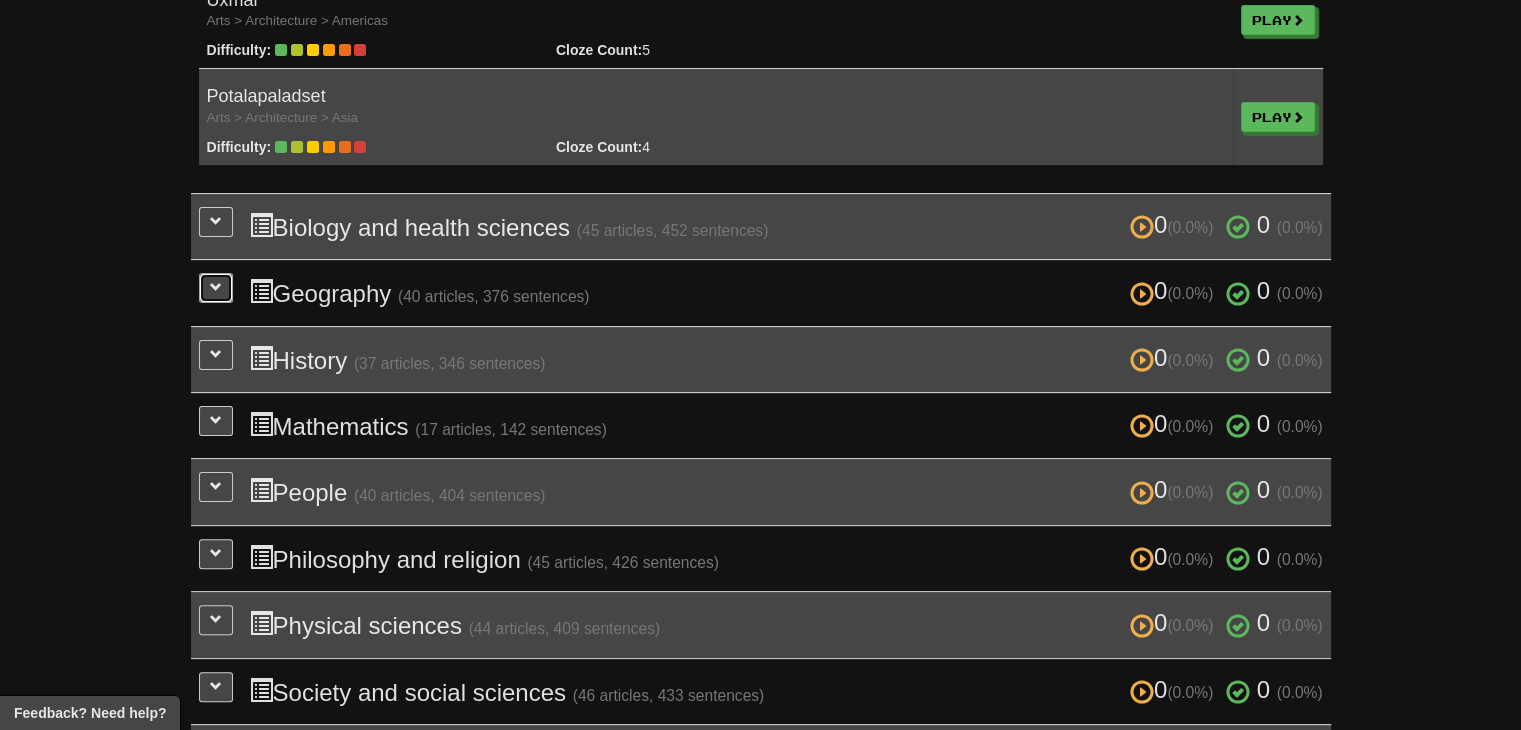 click at bounding box center [216, 287] 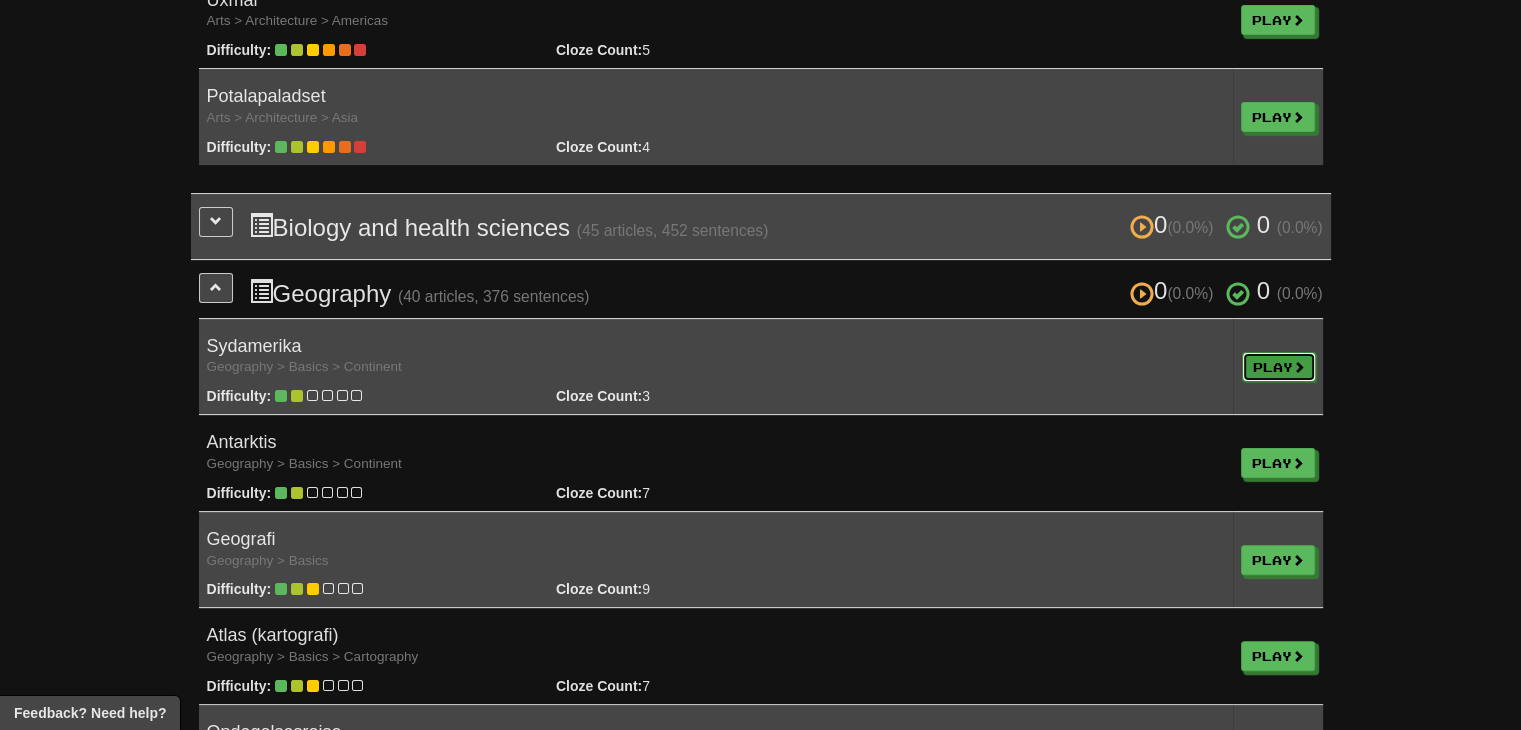 click on "Play" at bounding box center (1279, 367) 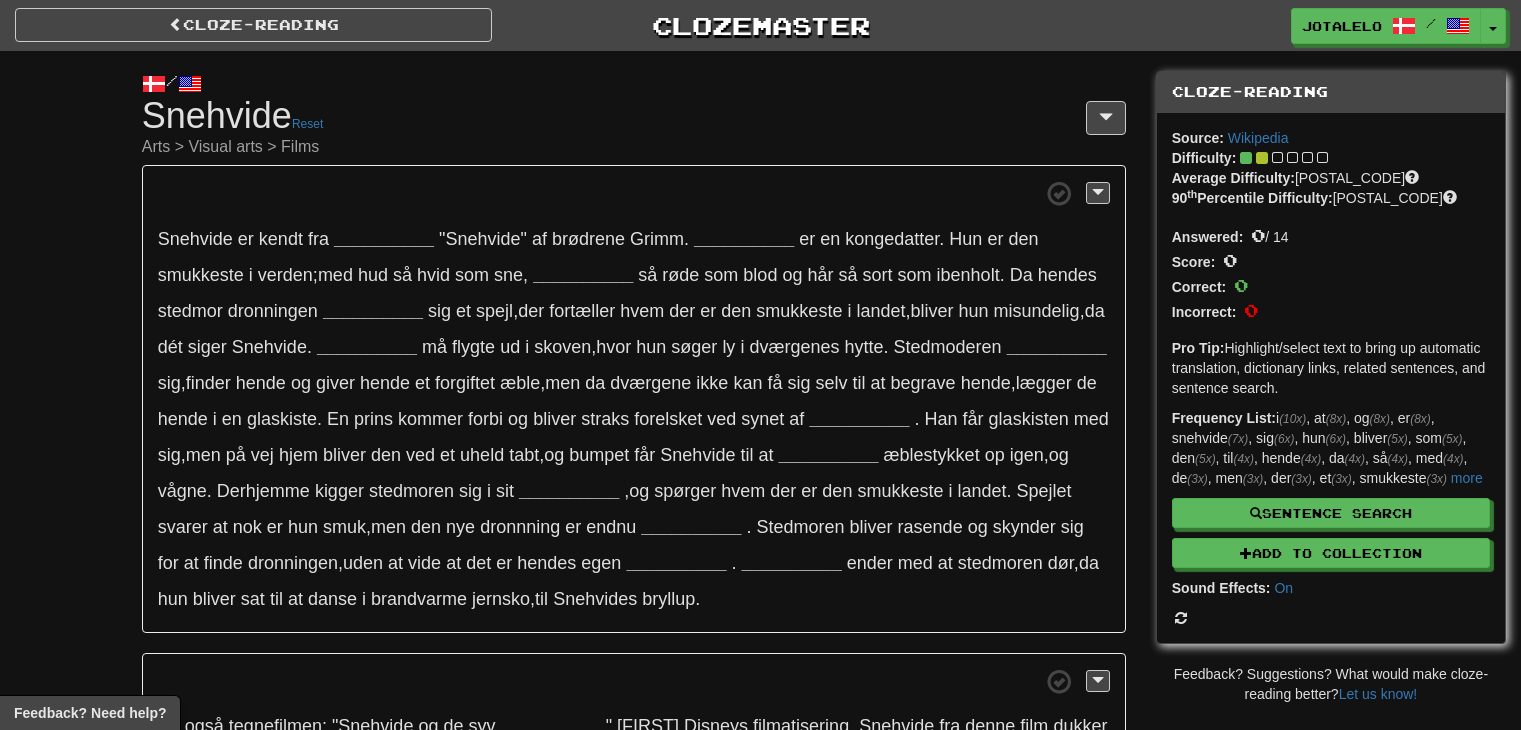 scroll, scrollTop: 0, scrollLeft: 0, axis: both 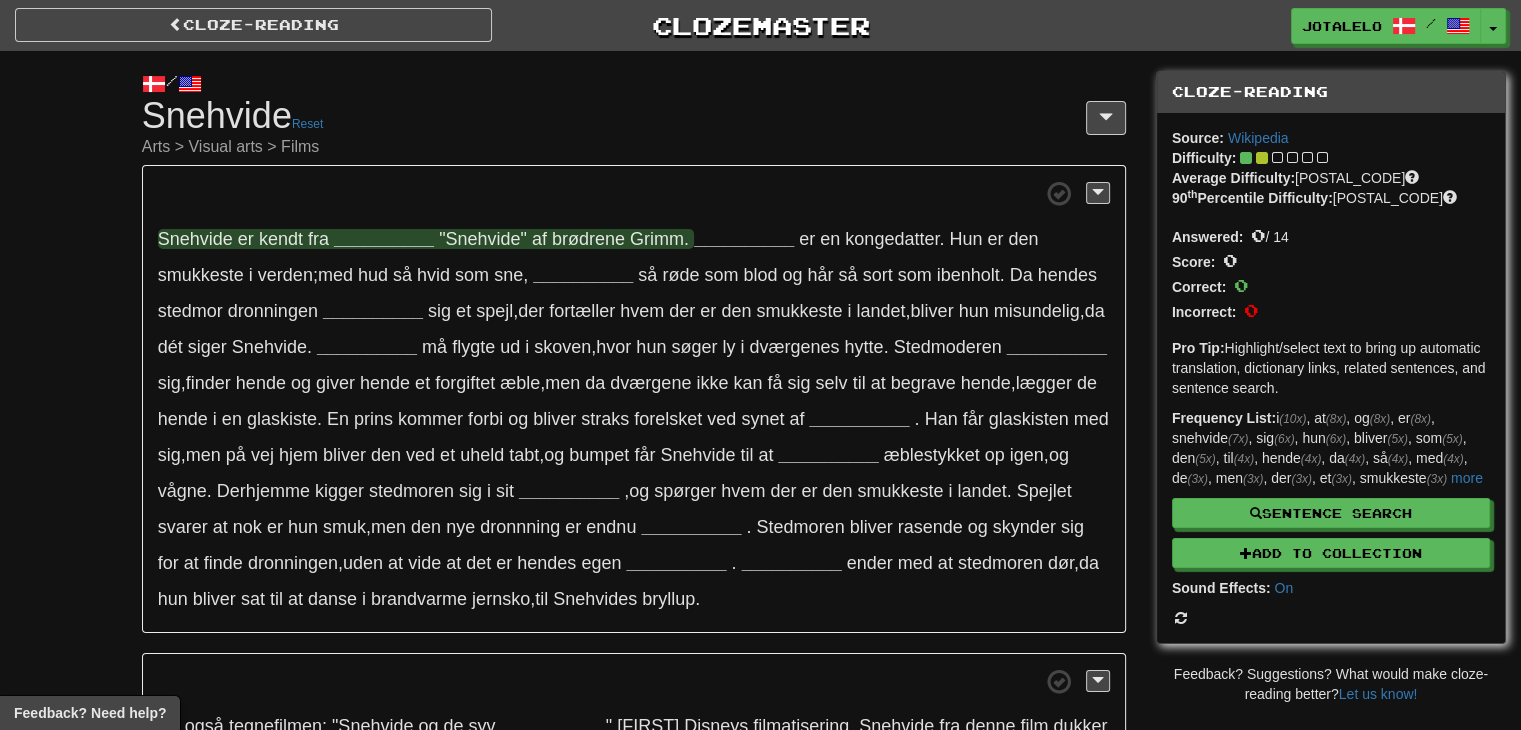click on "__________" at bounding box center [384, 239] 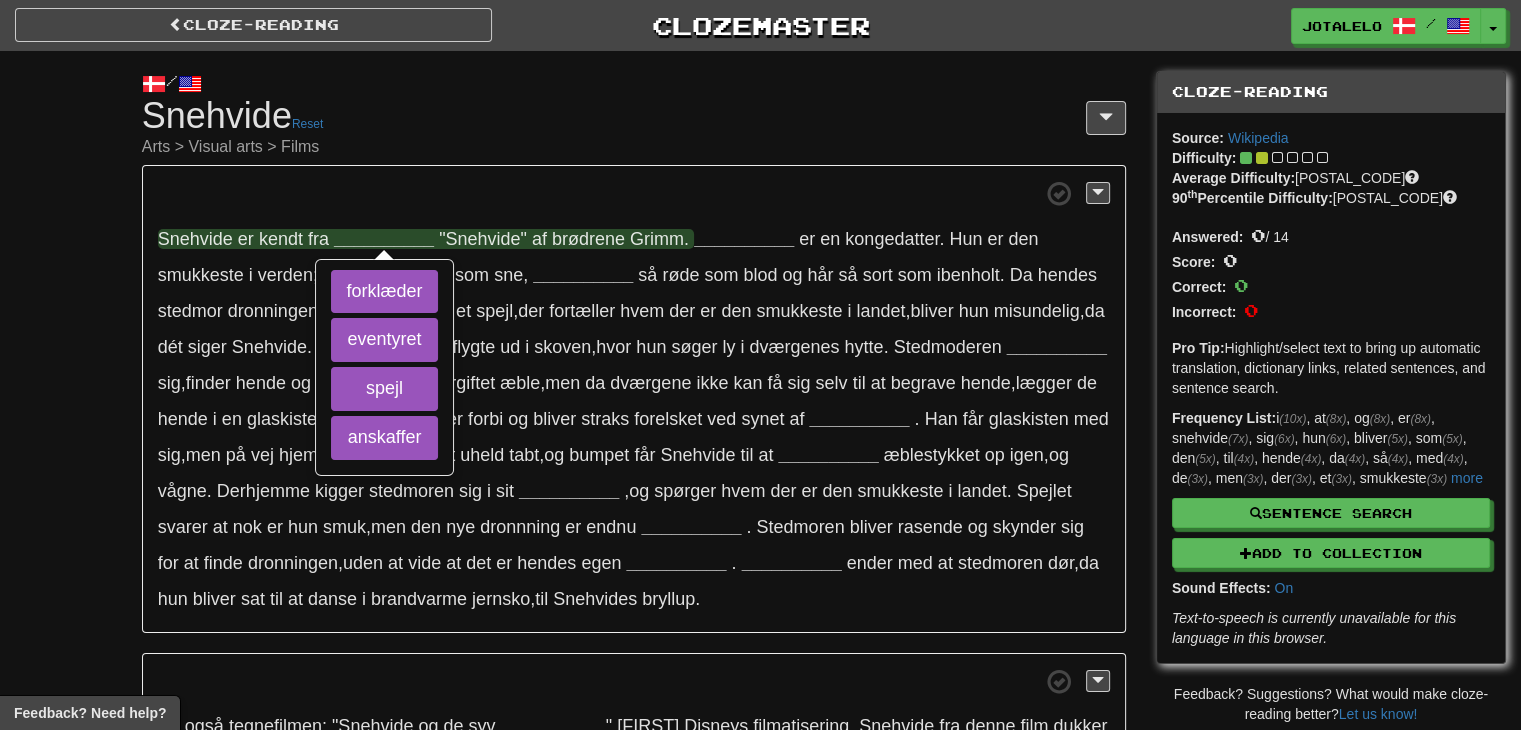 click on "__________" at bounding box center [384, 239] 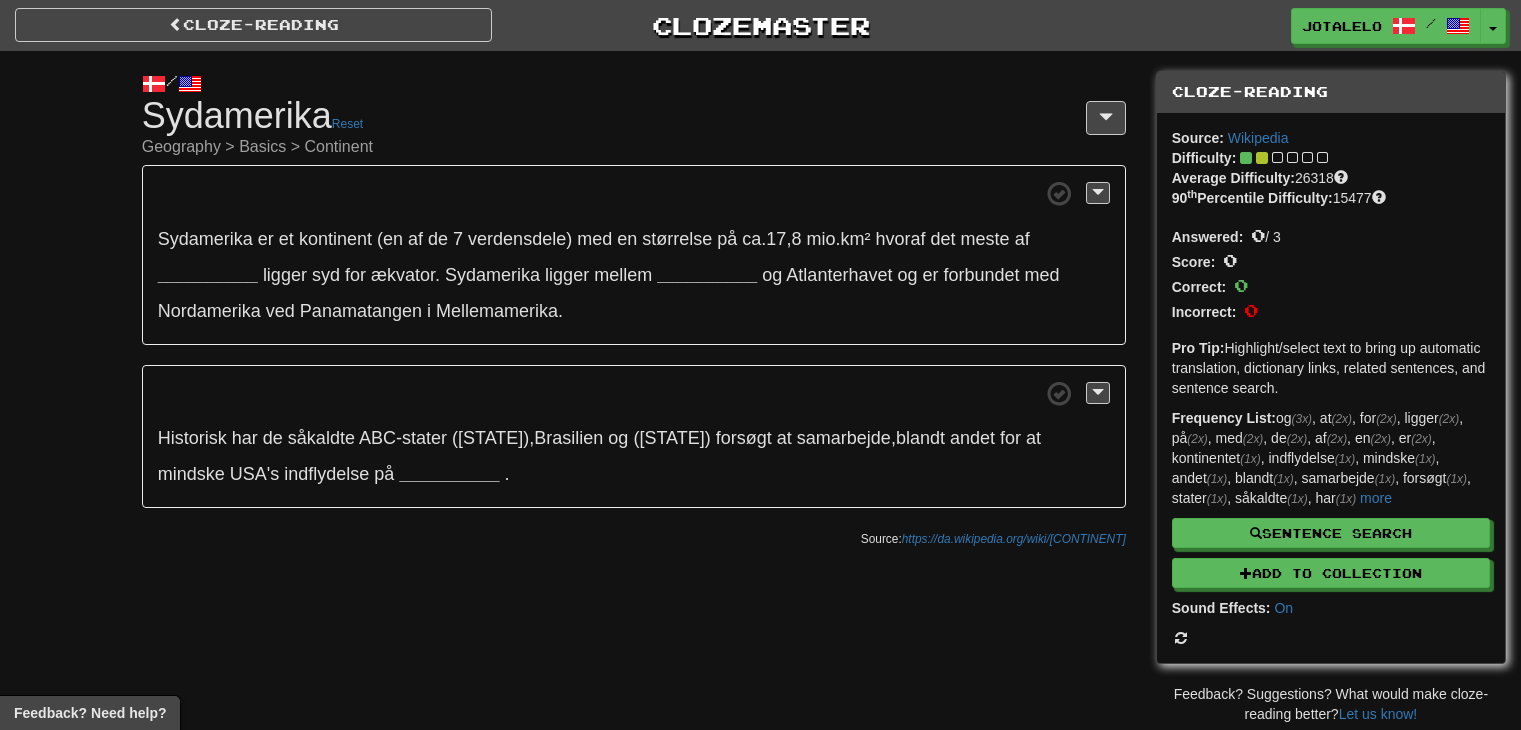 scroll, scrollTop: 0, scrollLeft: 0, axis: both 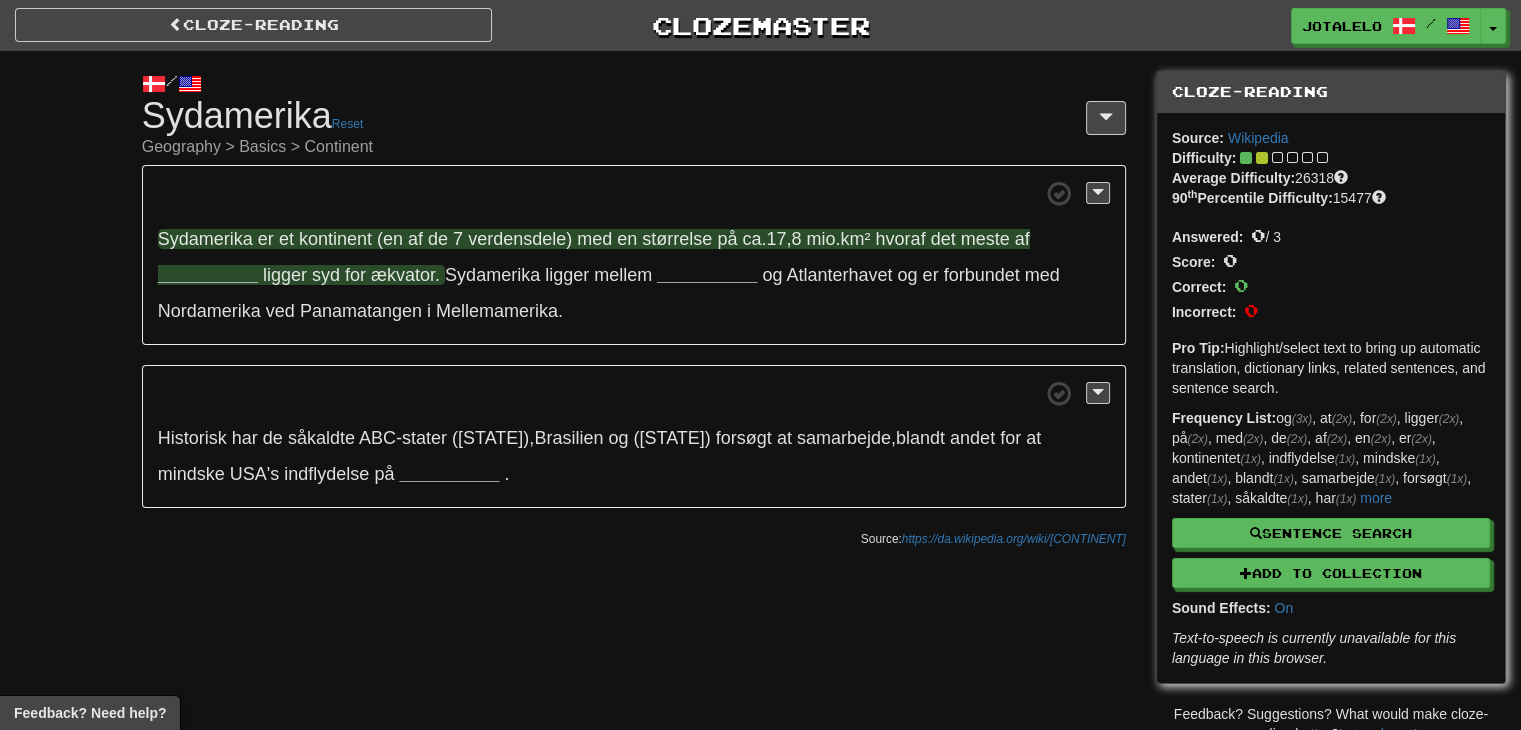click on "ca" at bounding box center (751, 239) 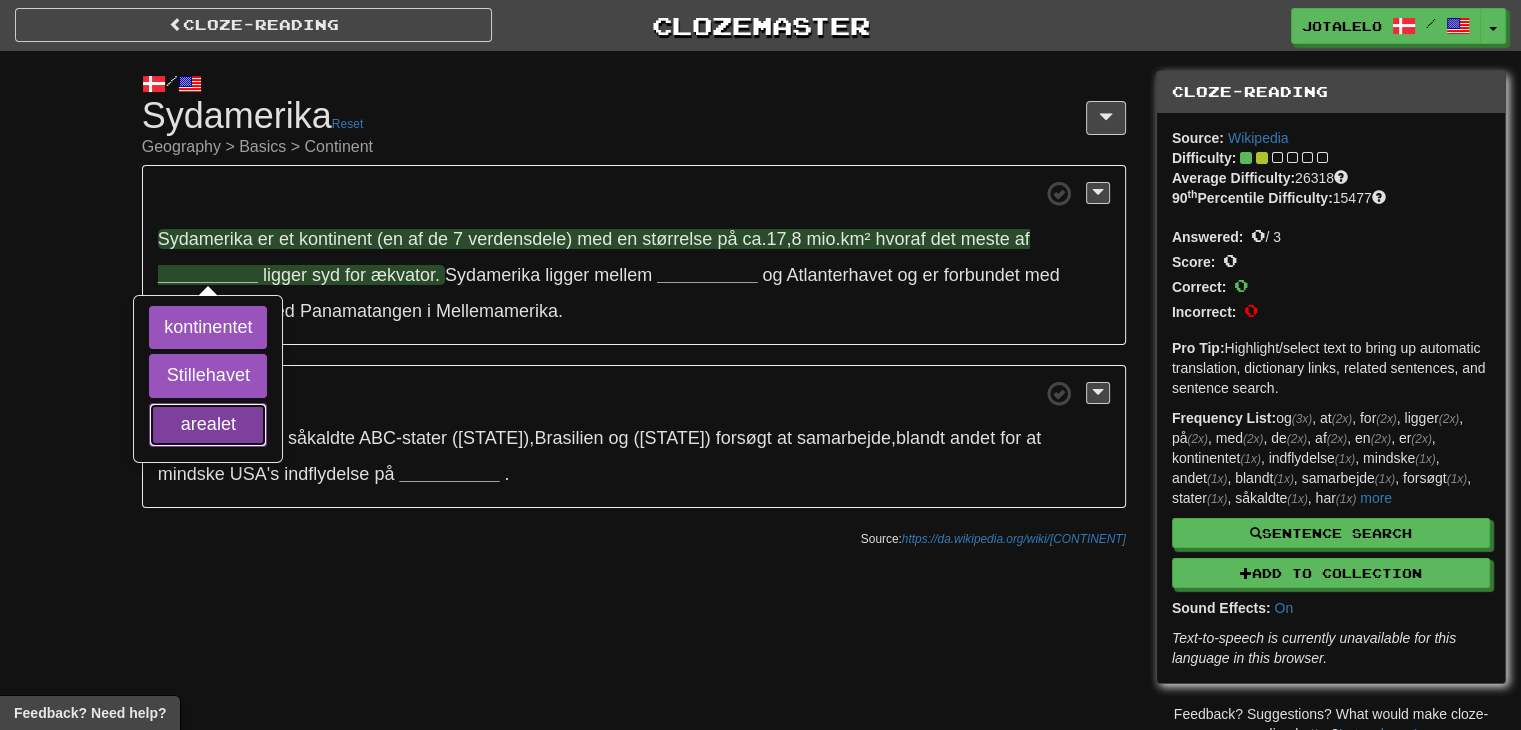 click on "arealet" at bounding box center (208, 425) 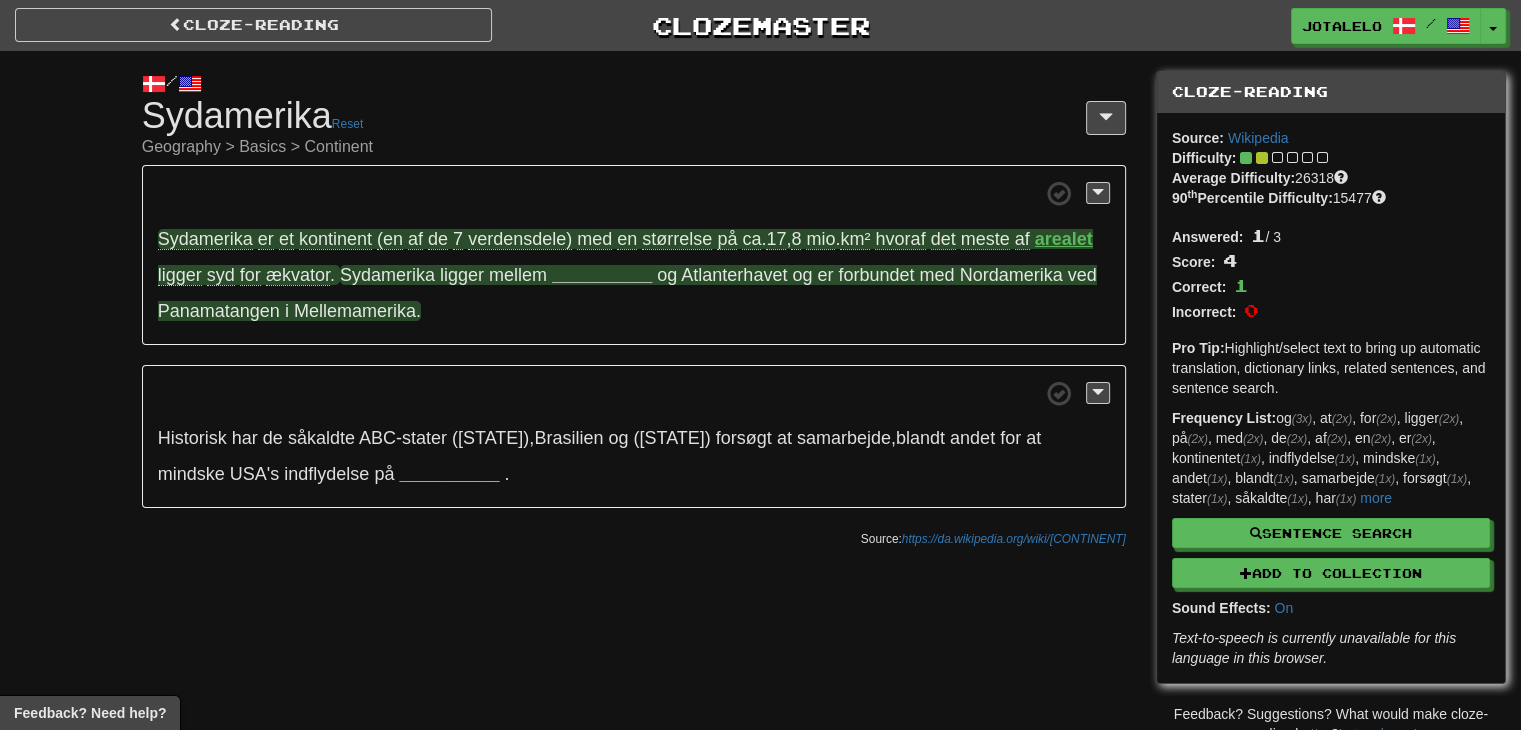 click on "__________" at bounding box center (602, 275) 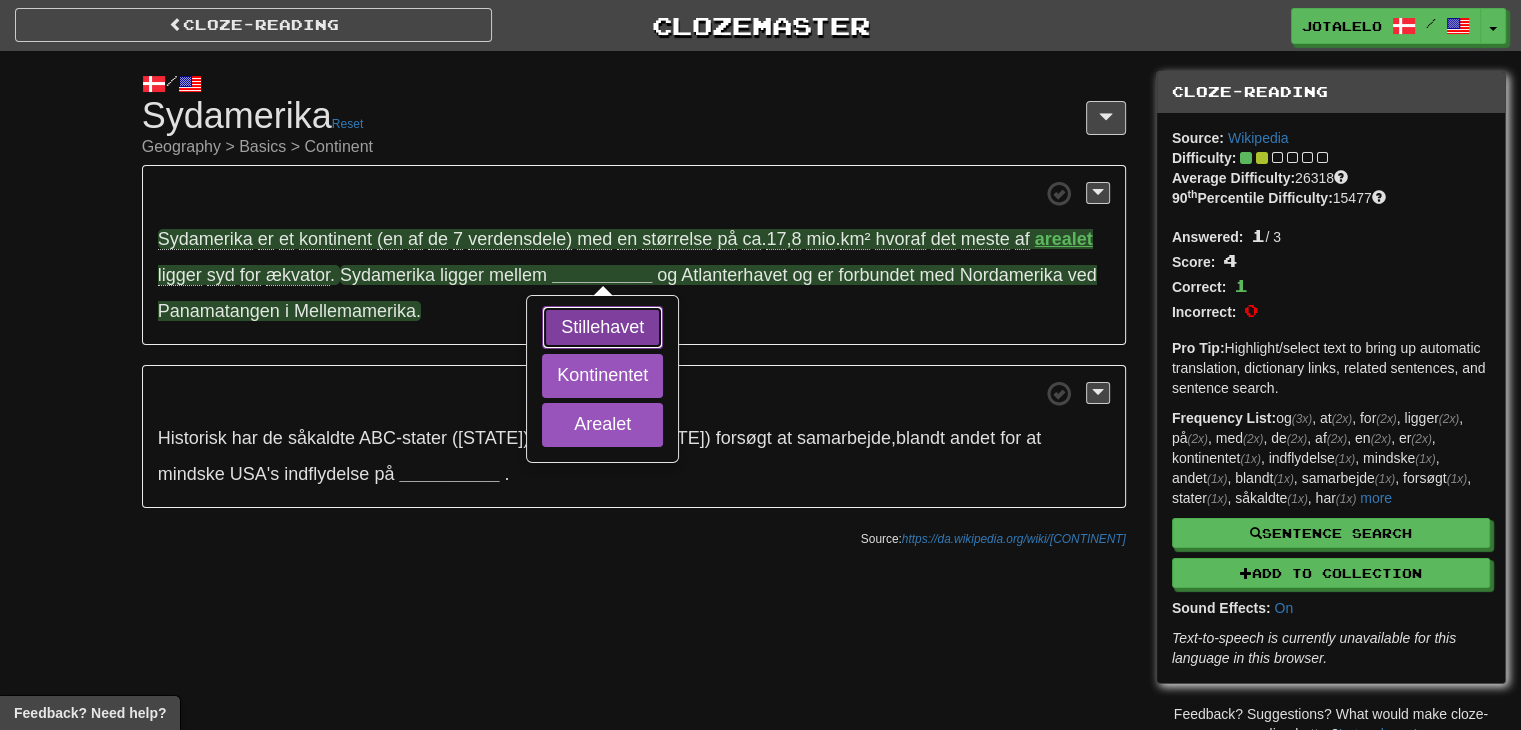 click on "Stillehavet" at bounding box center [602, 328] 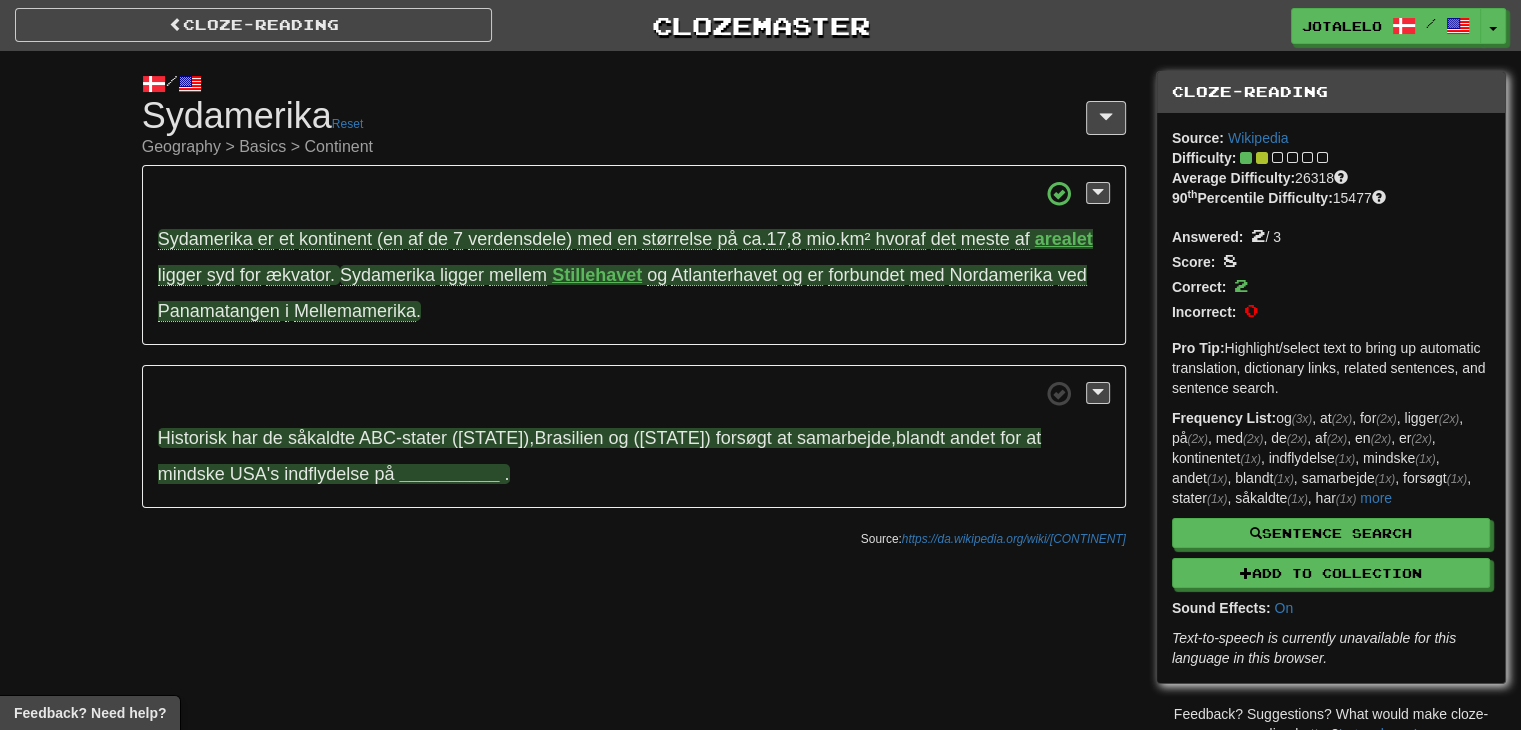 click on "forsøgt" at bounding box center (744, 438) 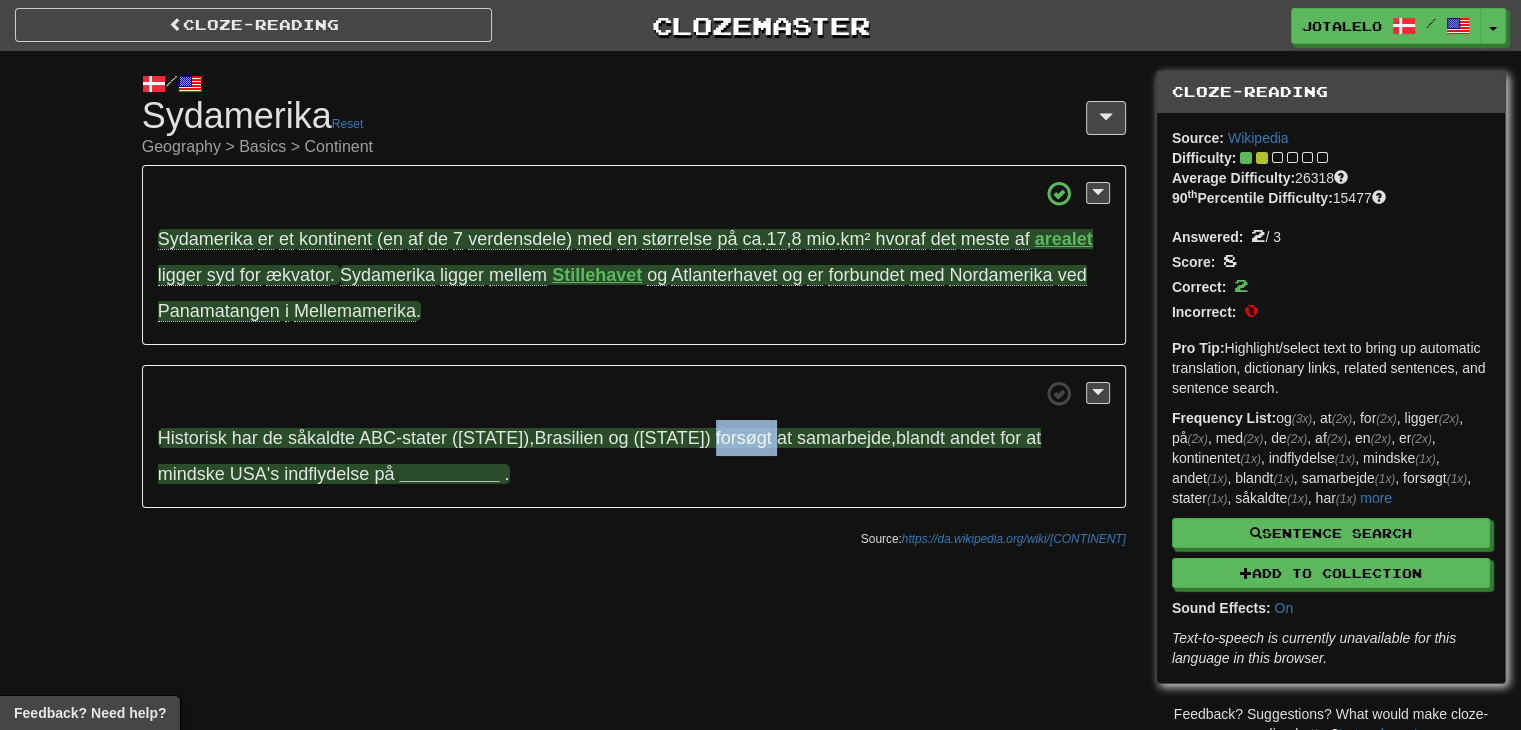 click on "forsøgt" at bounding box center [744, 438] 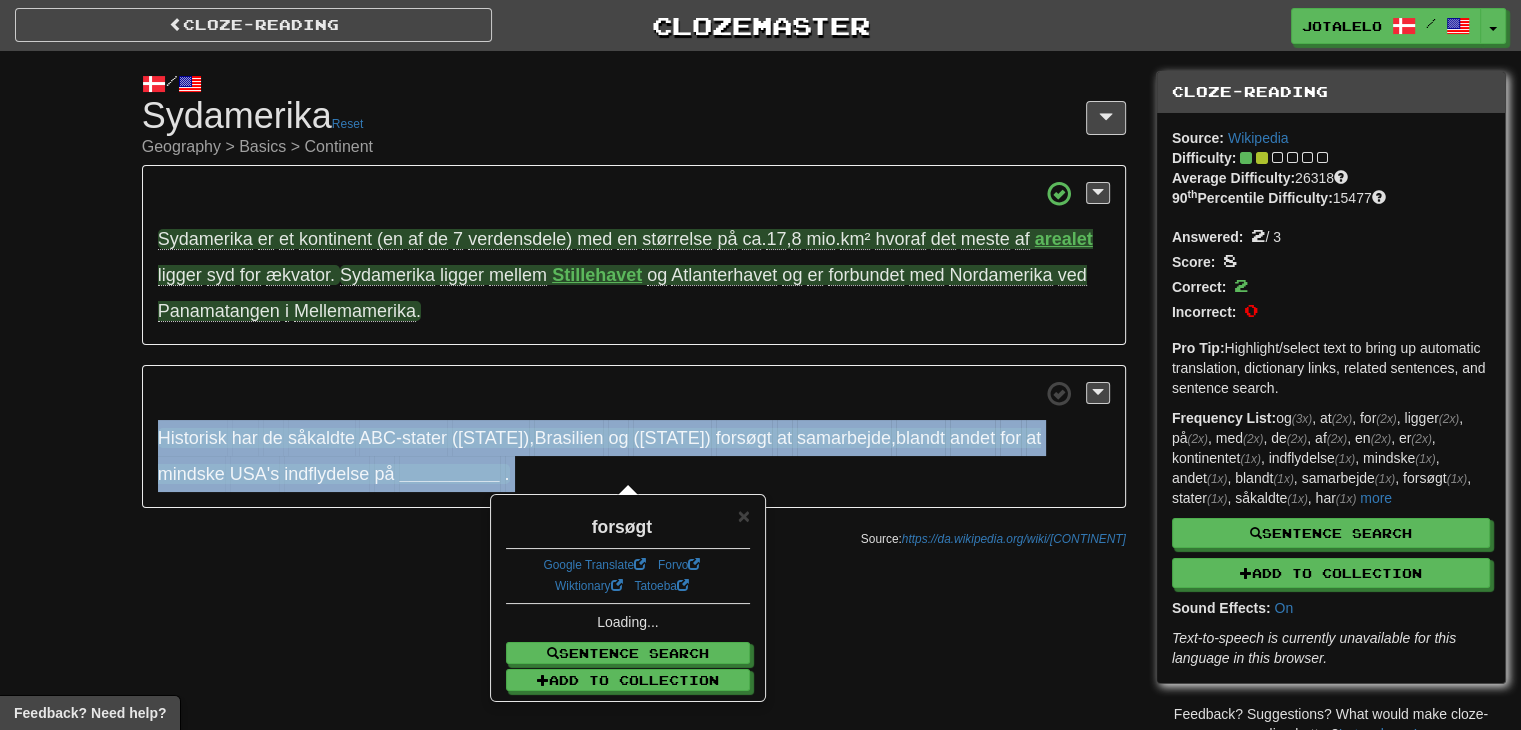 click on "forsøgt" at bounding box center [744, 438] 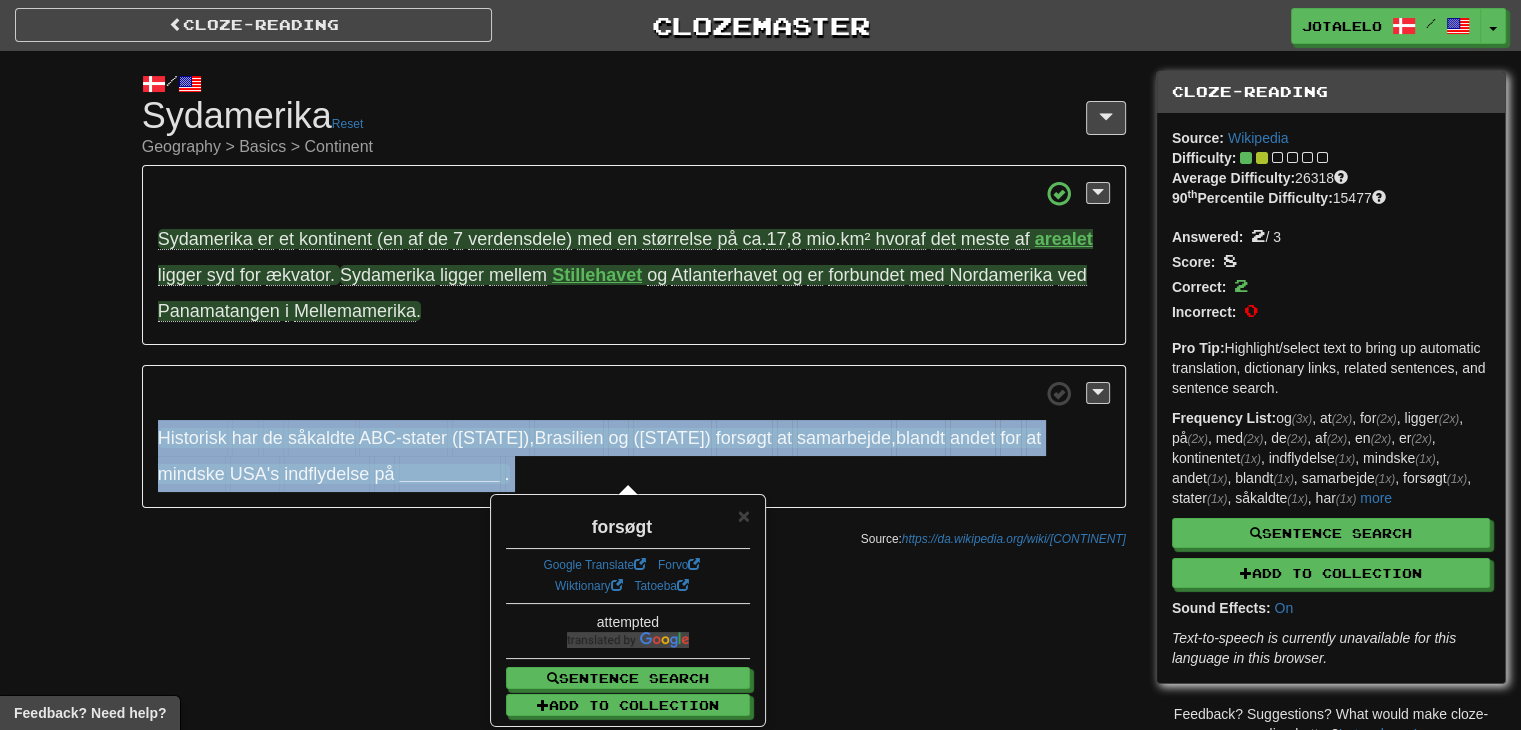 click on "Historisk   har   de   såkaldte   ABC-stater   ([STATE] ,  [STATE]   og   [STATE])   forsøgt   at   samarbejde ,  blandt   andet   for   at   mindske   USA's   indflydelse   på
[COUNTRY]
." at bounding box center [634, 437] 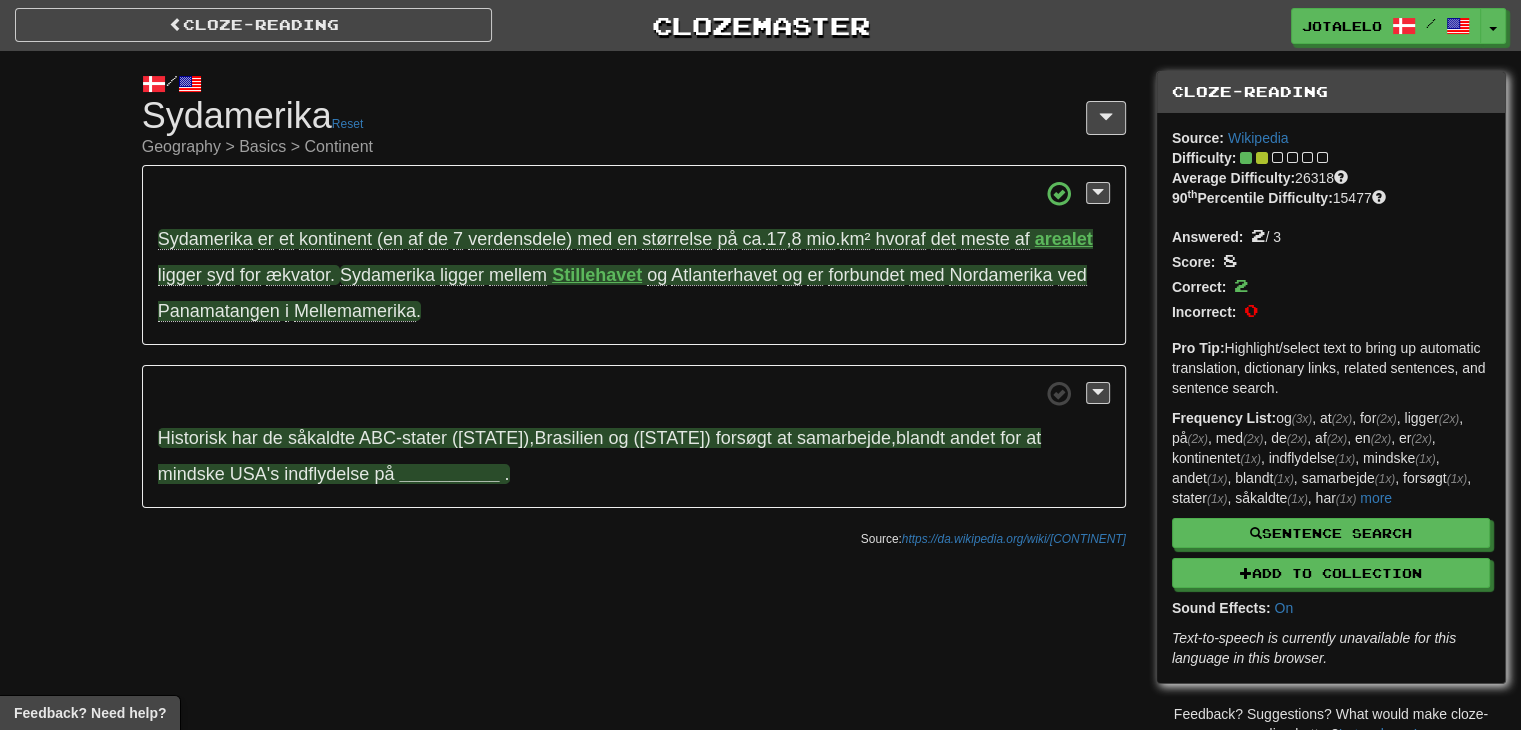 click on "forsøgt" at bounding box center [744, 438] 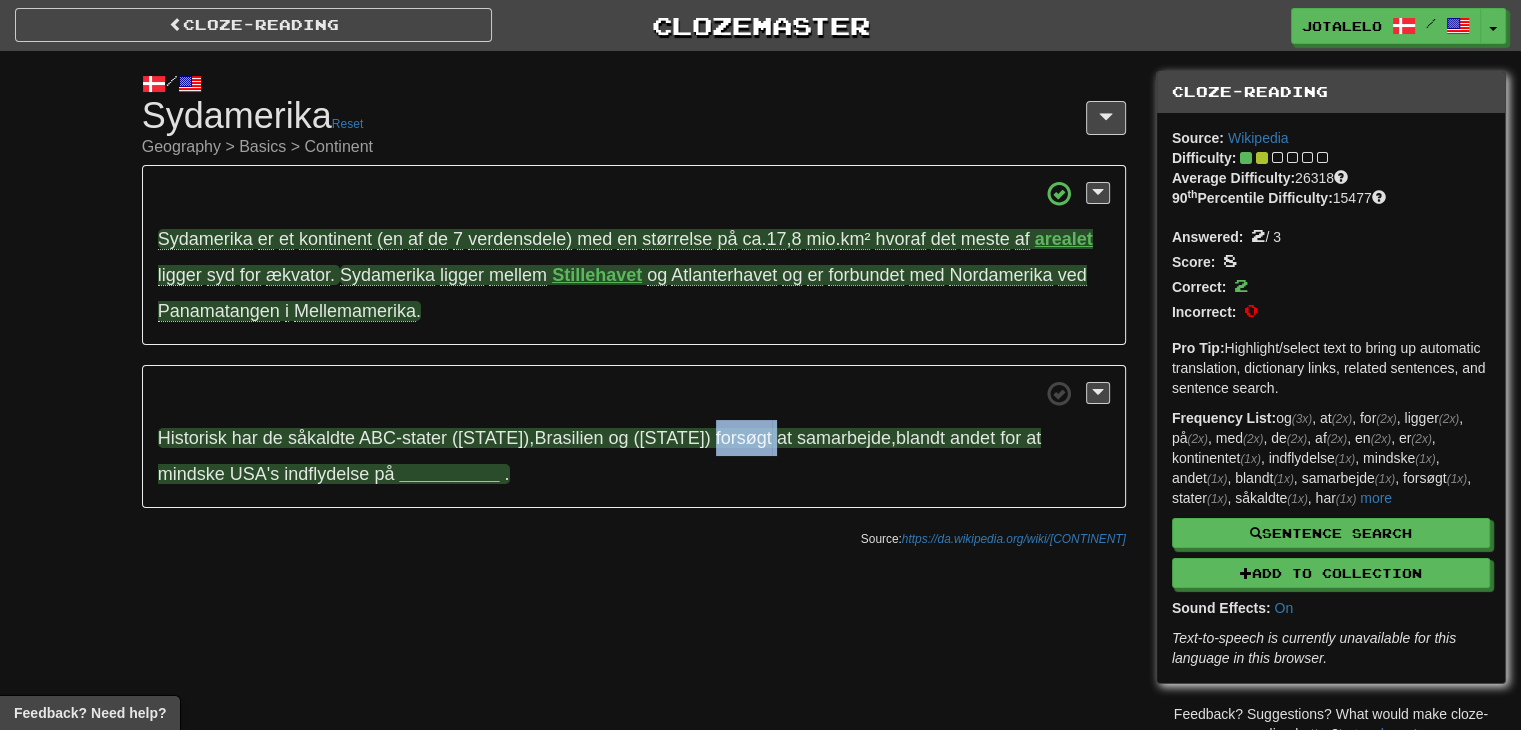 click on "forsøgt" at bounding box center [744, 438] 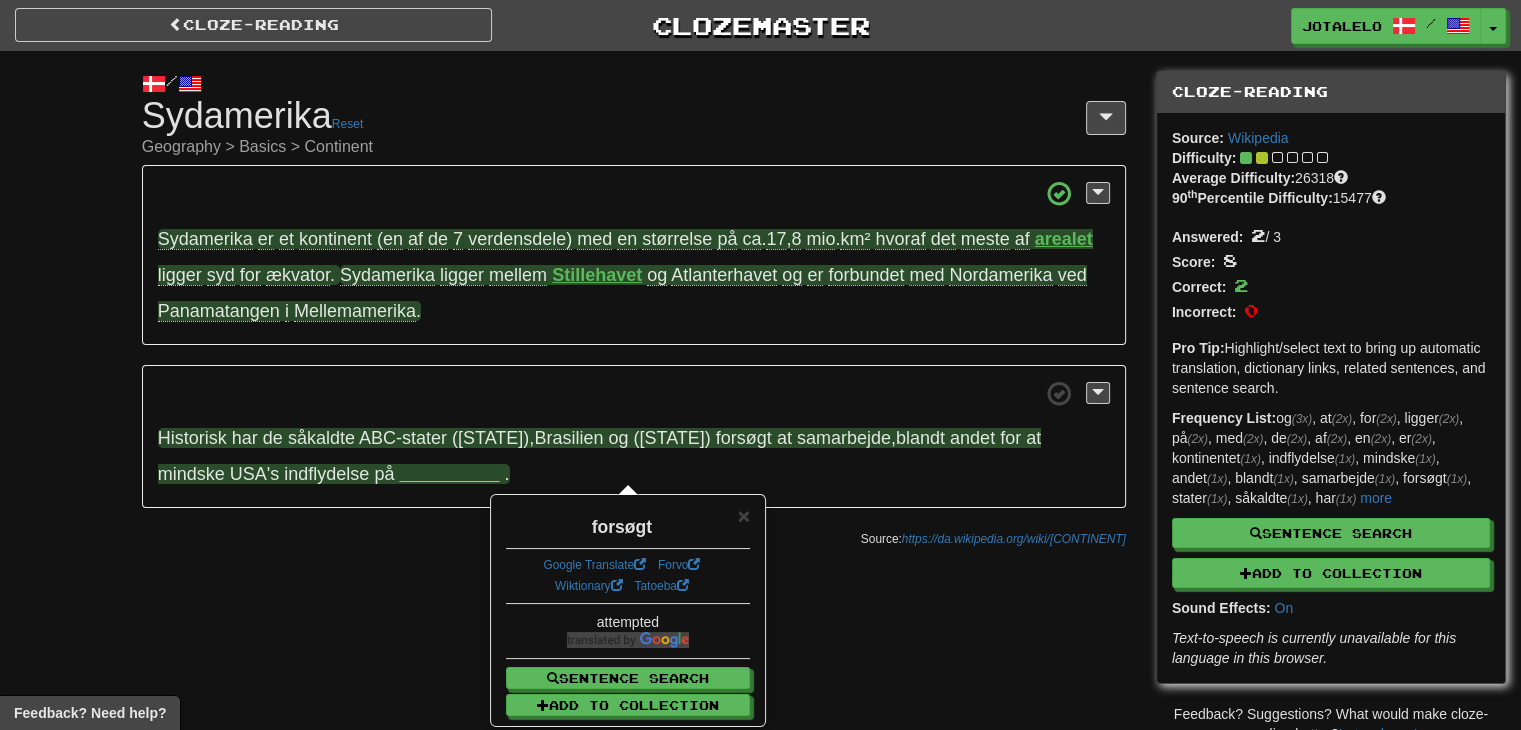 click on "samarbejde" at bounding box center [844, 438] 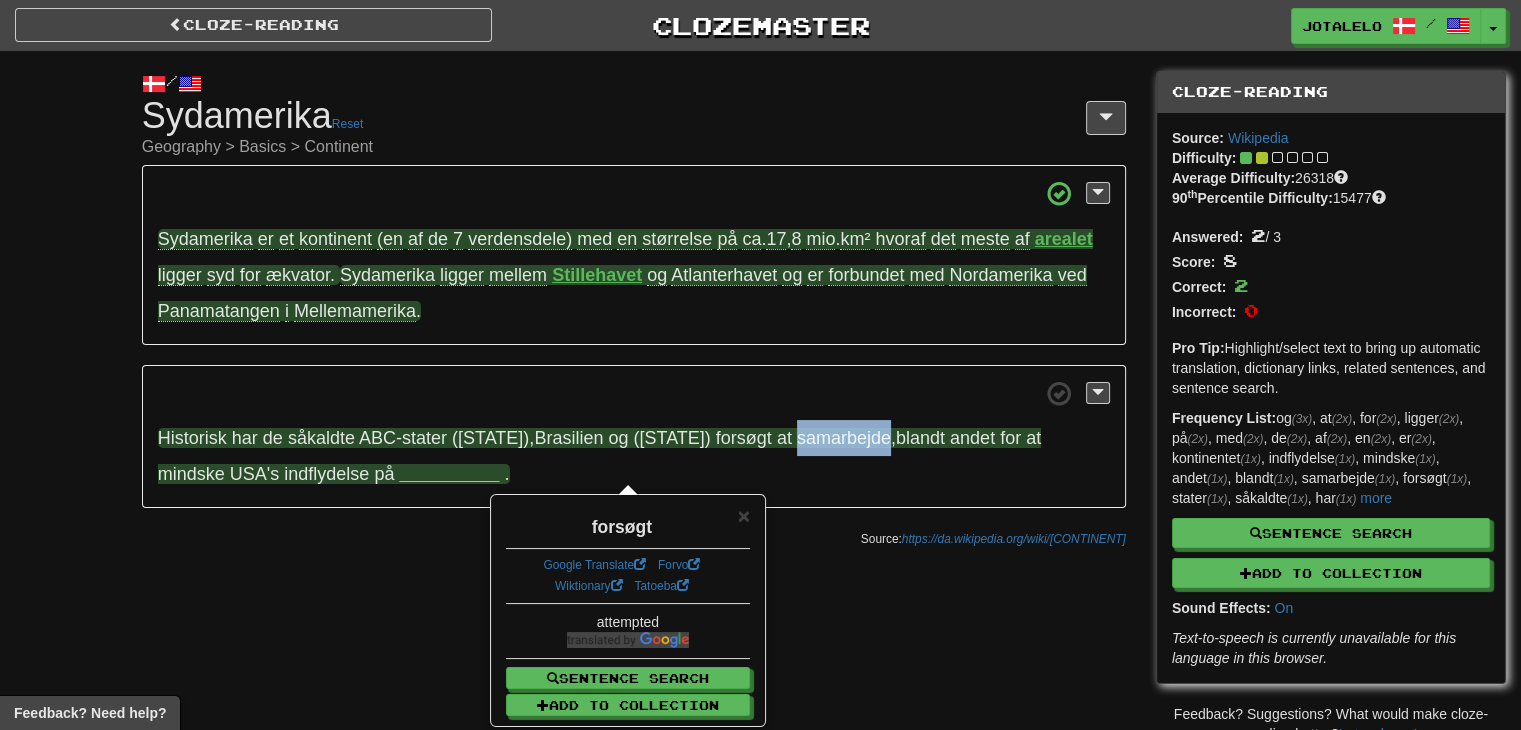 click on "samarbejde" at bounding box center (844, 438) 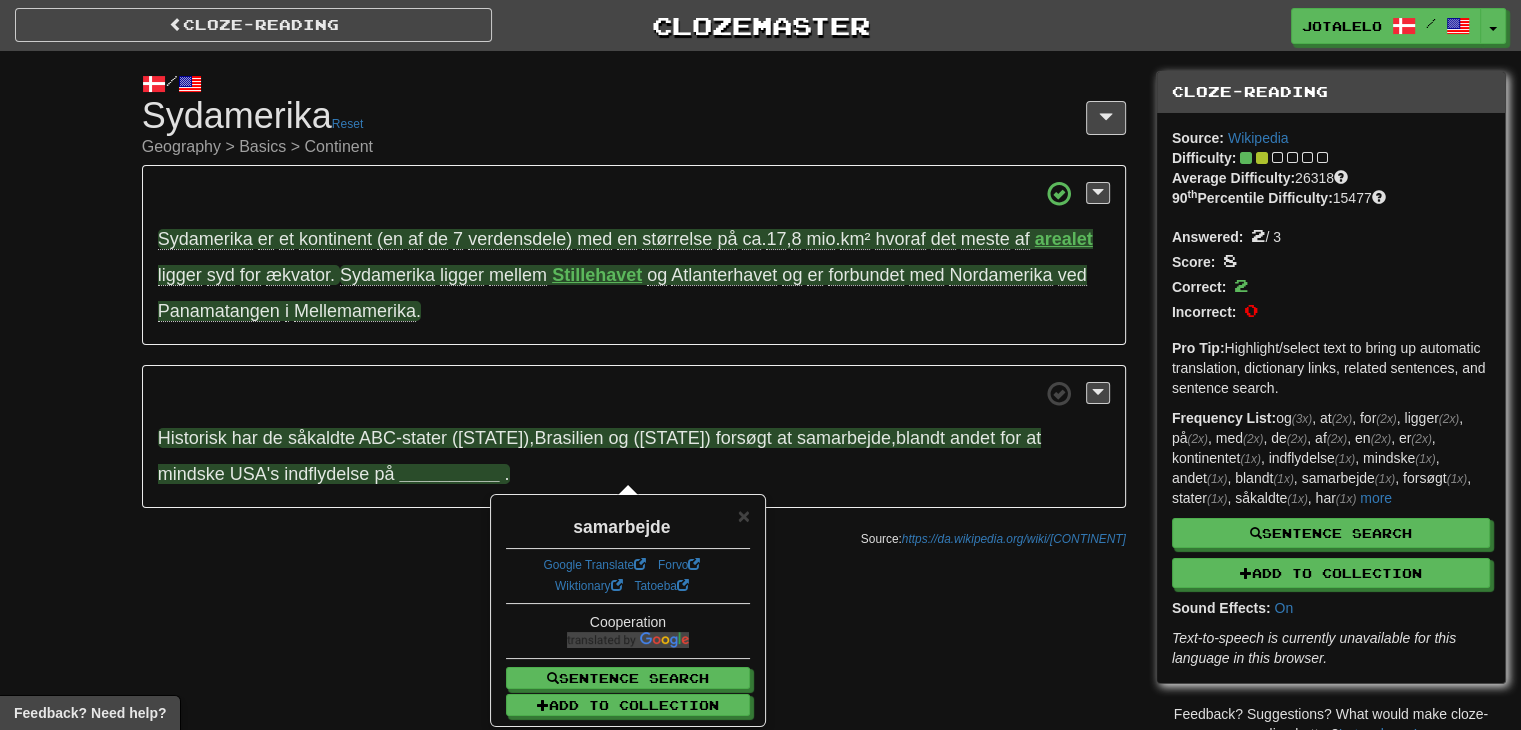 click on "ABC-stater" at bounding box center (403, 438) 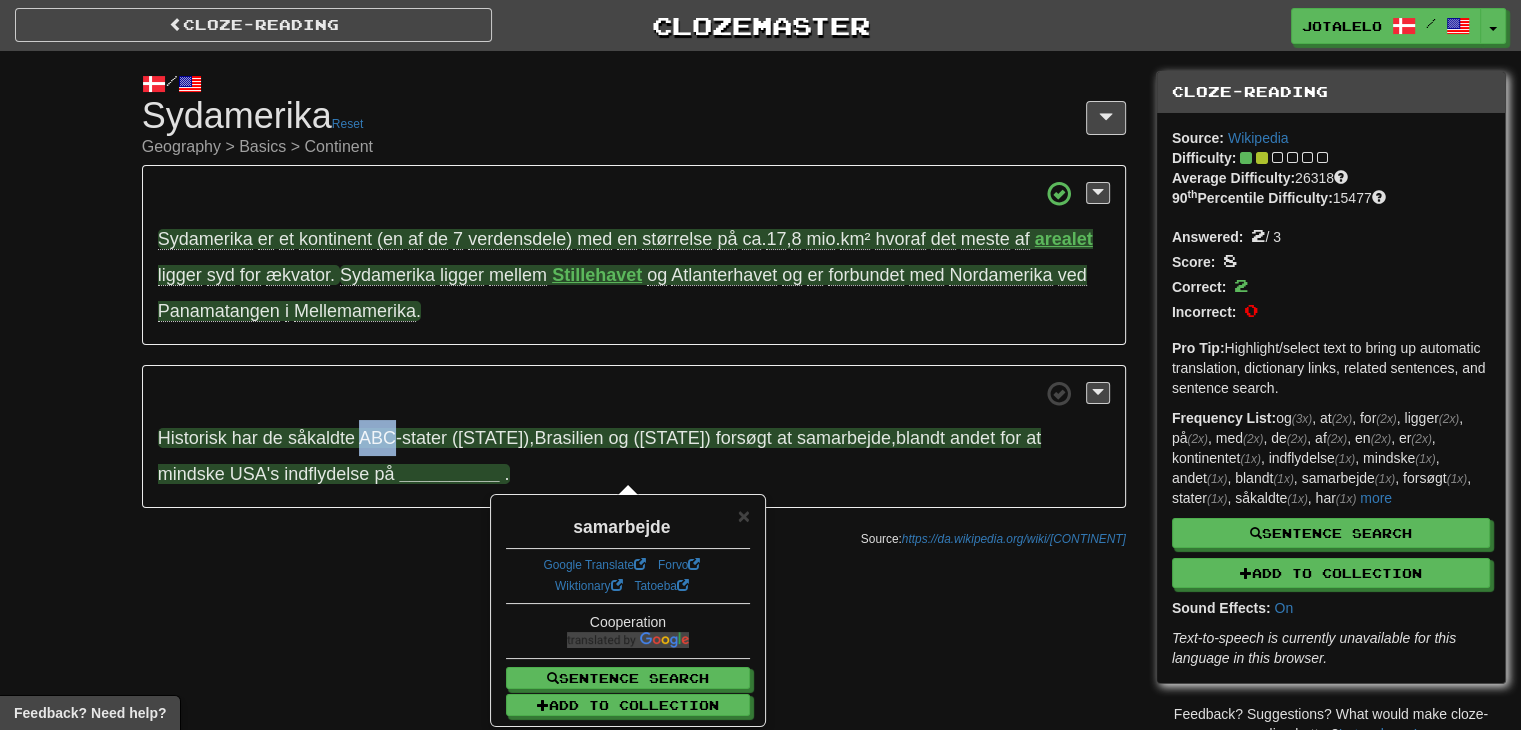 click on "ABC-stater" at bounding box center (403, 438) 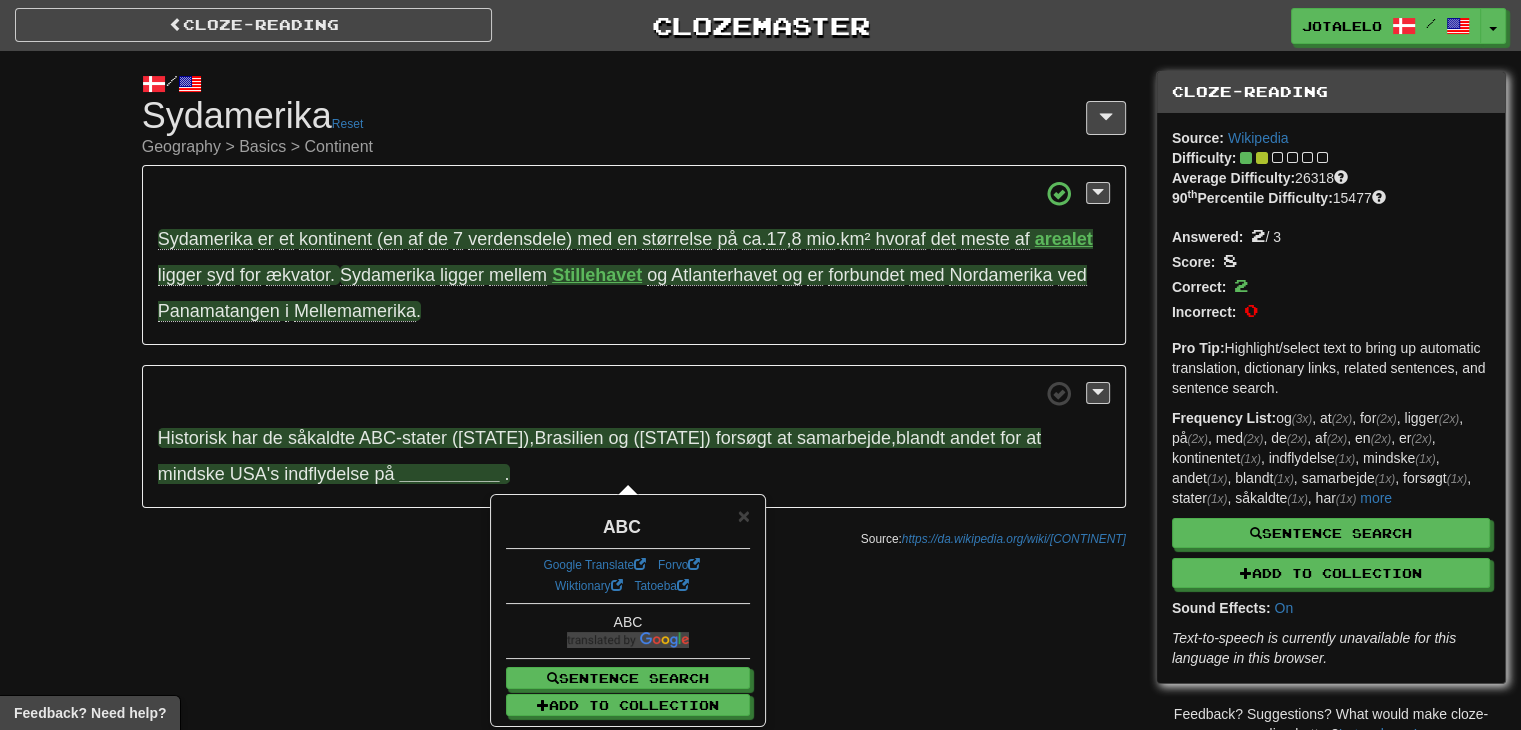 click on "ABC-stater" at bounding box center (403, 438) 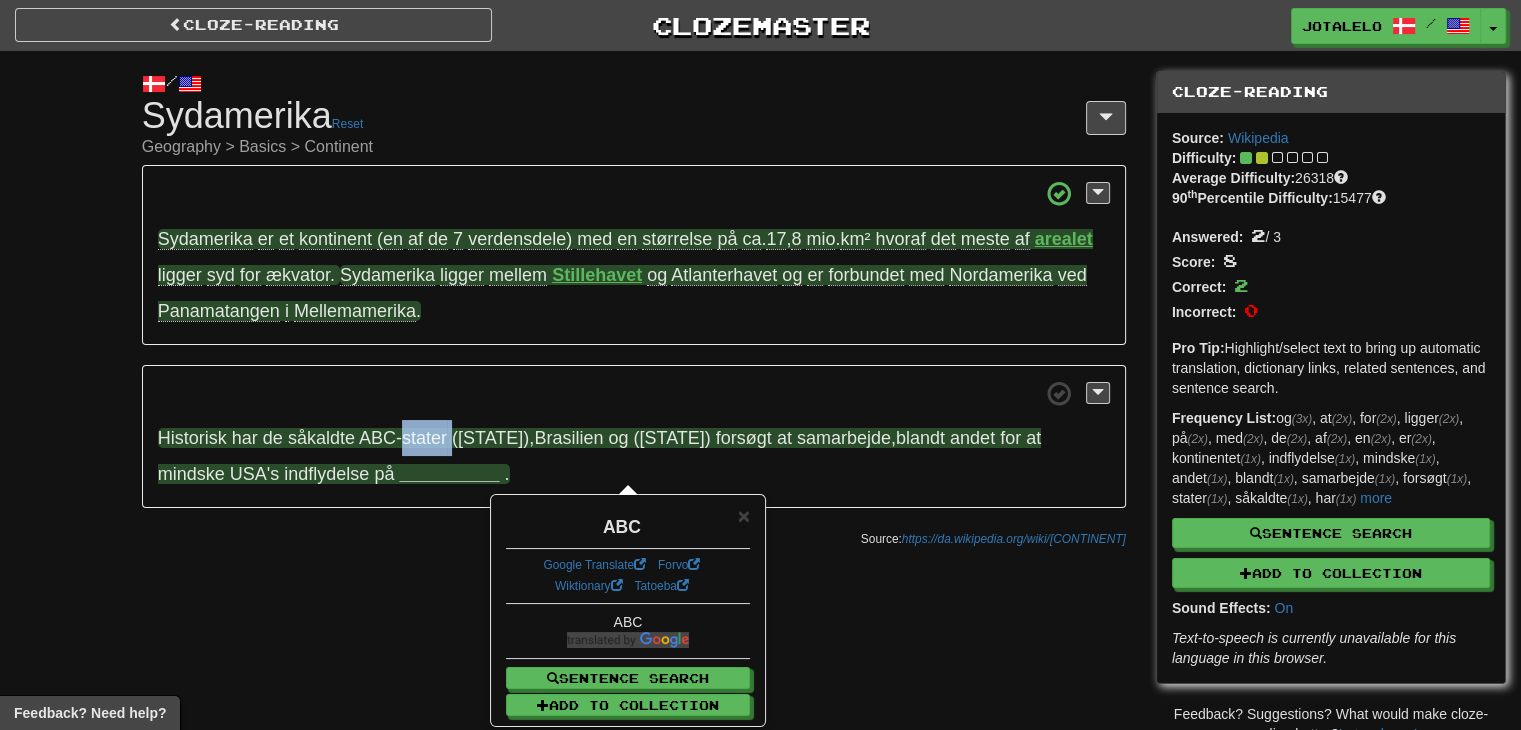 click on "ABC-stater" at bounding box center (403, 438) 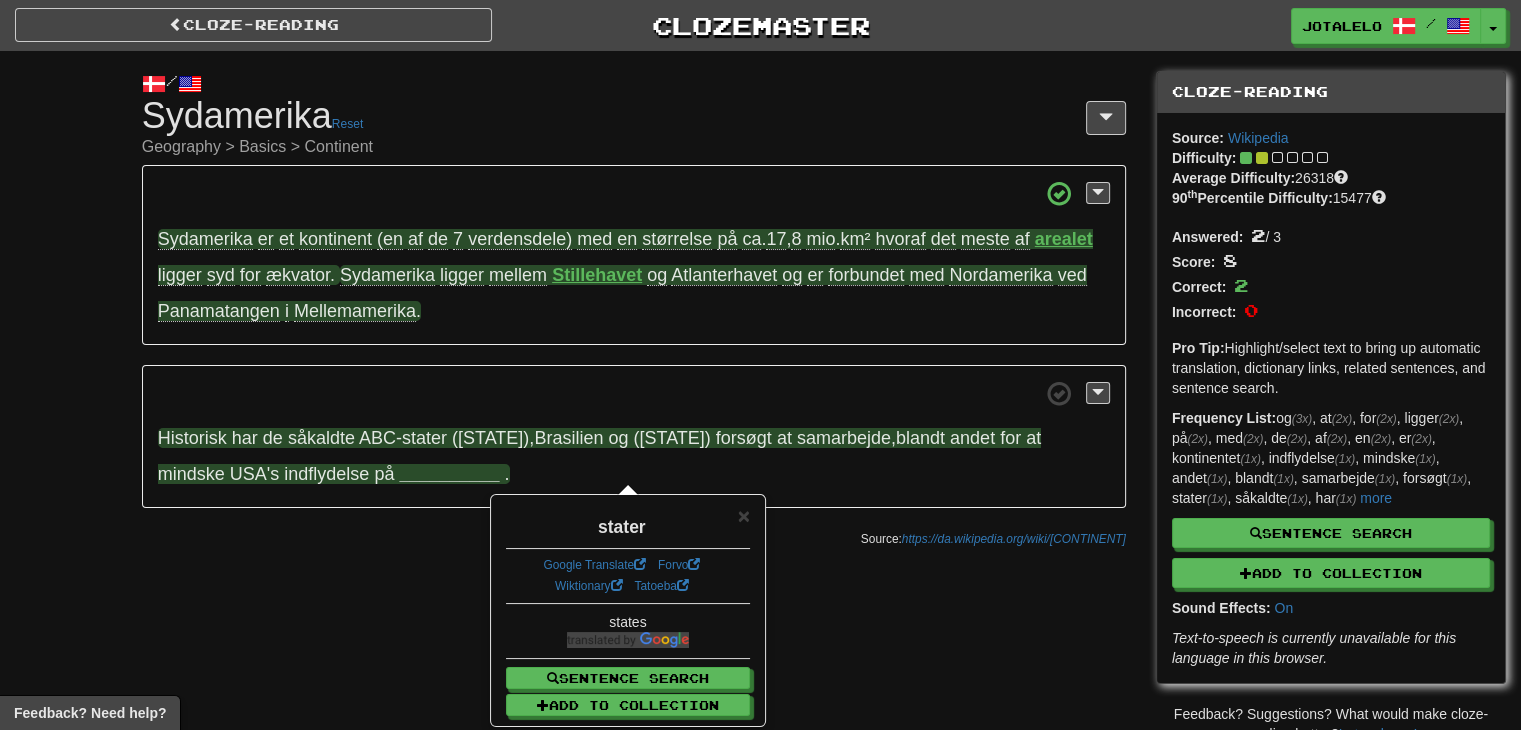 click on "Historisk   har   de   såkaldte   ABC-stater   ([STATE] ,  [STATE]   og   [STATE])   forsøgt   at   samarbejde ,  blandt   andet   for   at   mindske   USA's   indflydelse   på
[COUNTRY]
." at bounding box center (634, 437) 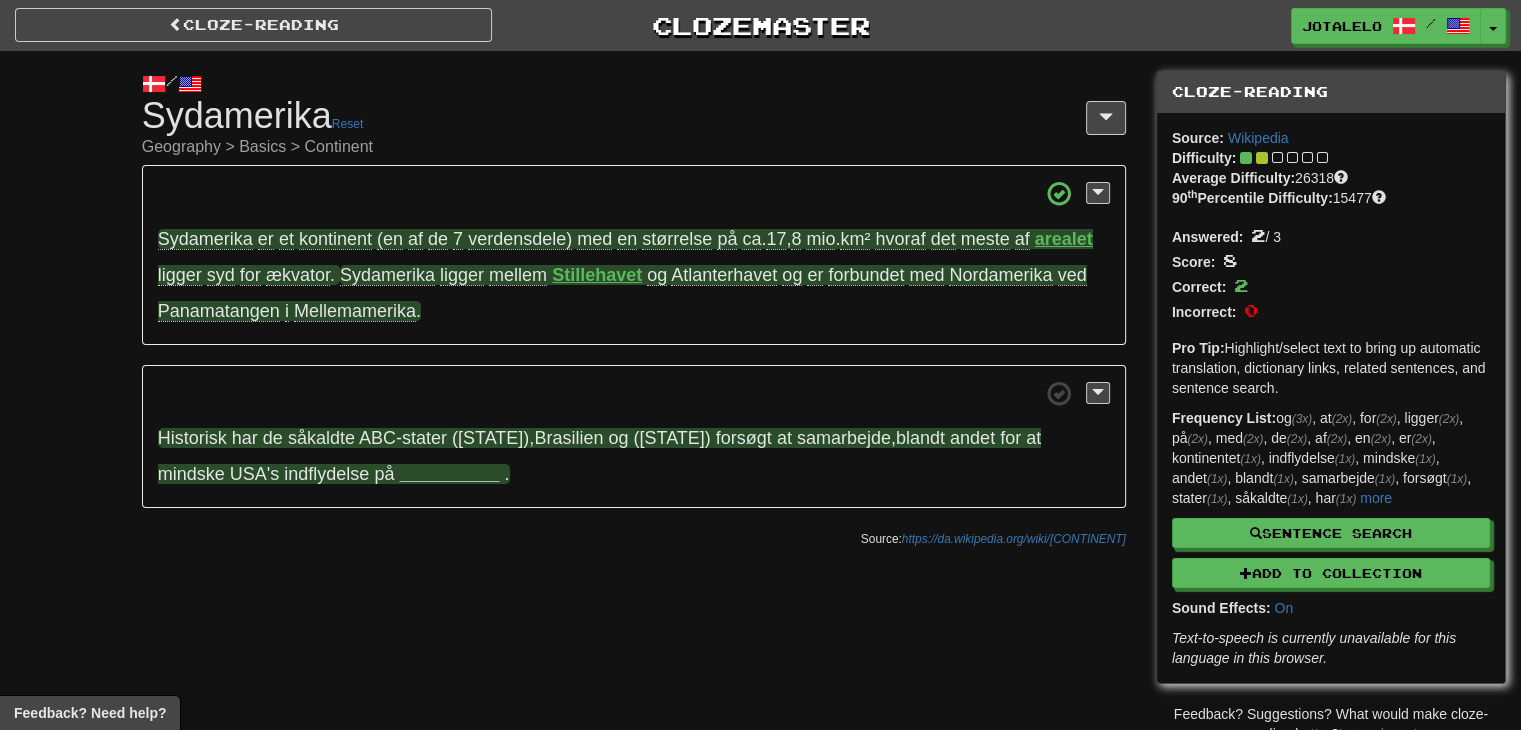 click on "blandt" at bounding box center (920, 438) 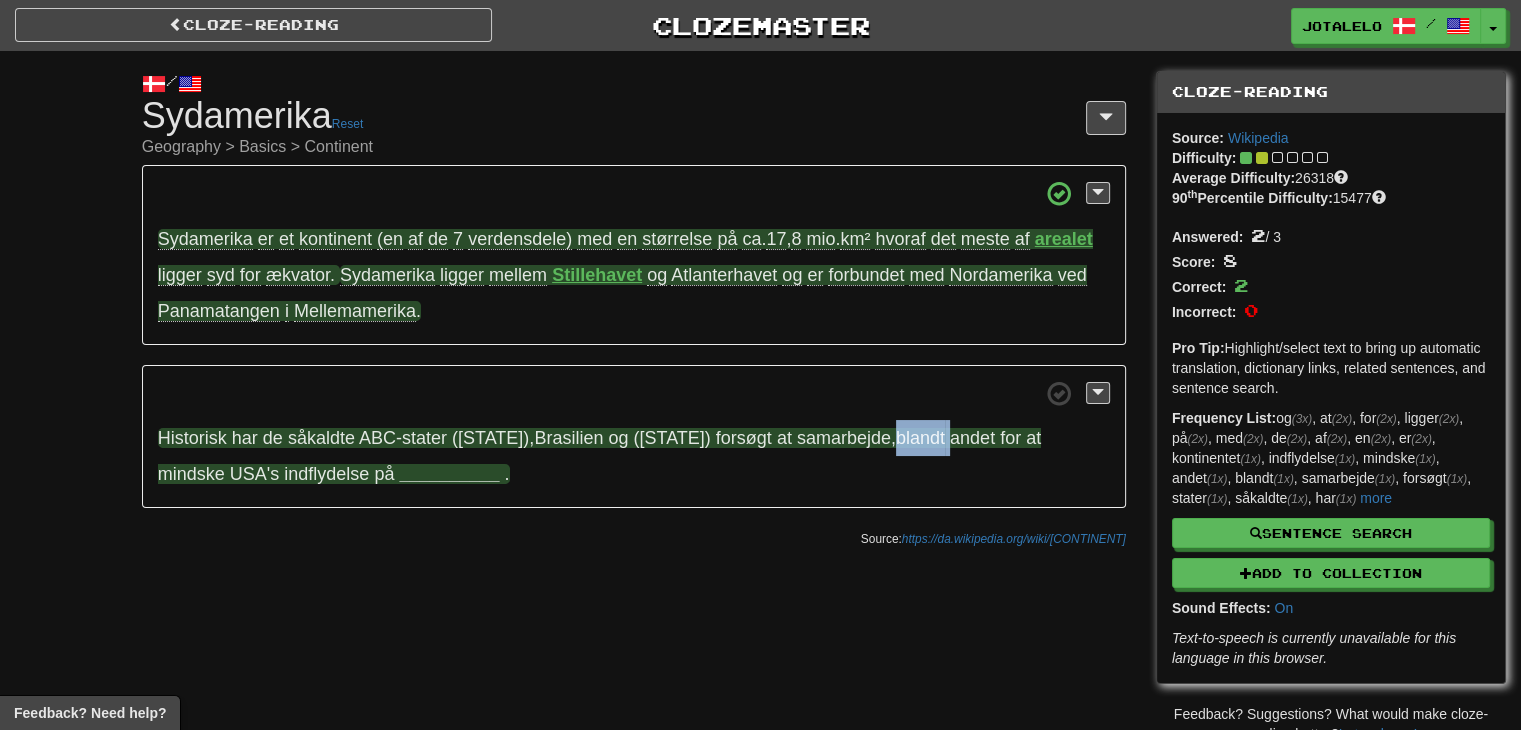 click on "blandt" at bounding box center [920, 438] 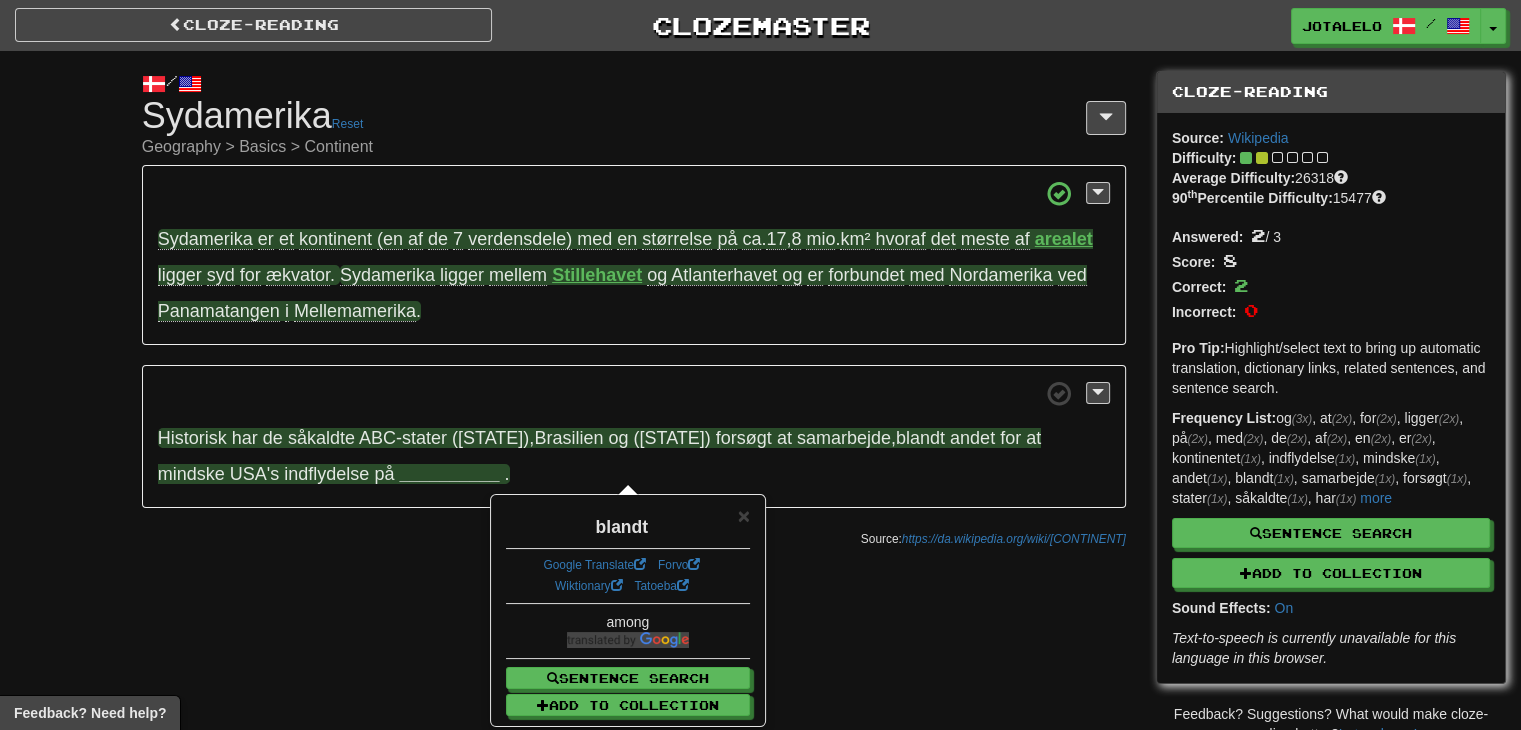 click on "Historisk   har   de   såkaldte   ABC-stater   ([STATE] ,  [STATE]   og   [STATE])   forsøgt   at   samarbejde ,  blandt   andet   for   at   mindske   USA's   indflydelse   på
[COUNTRY]
." at bounding box center [634, 437] 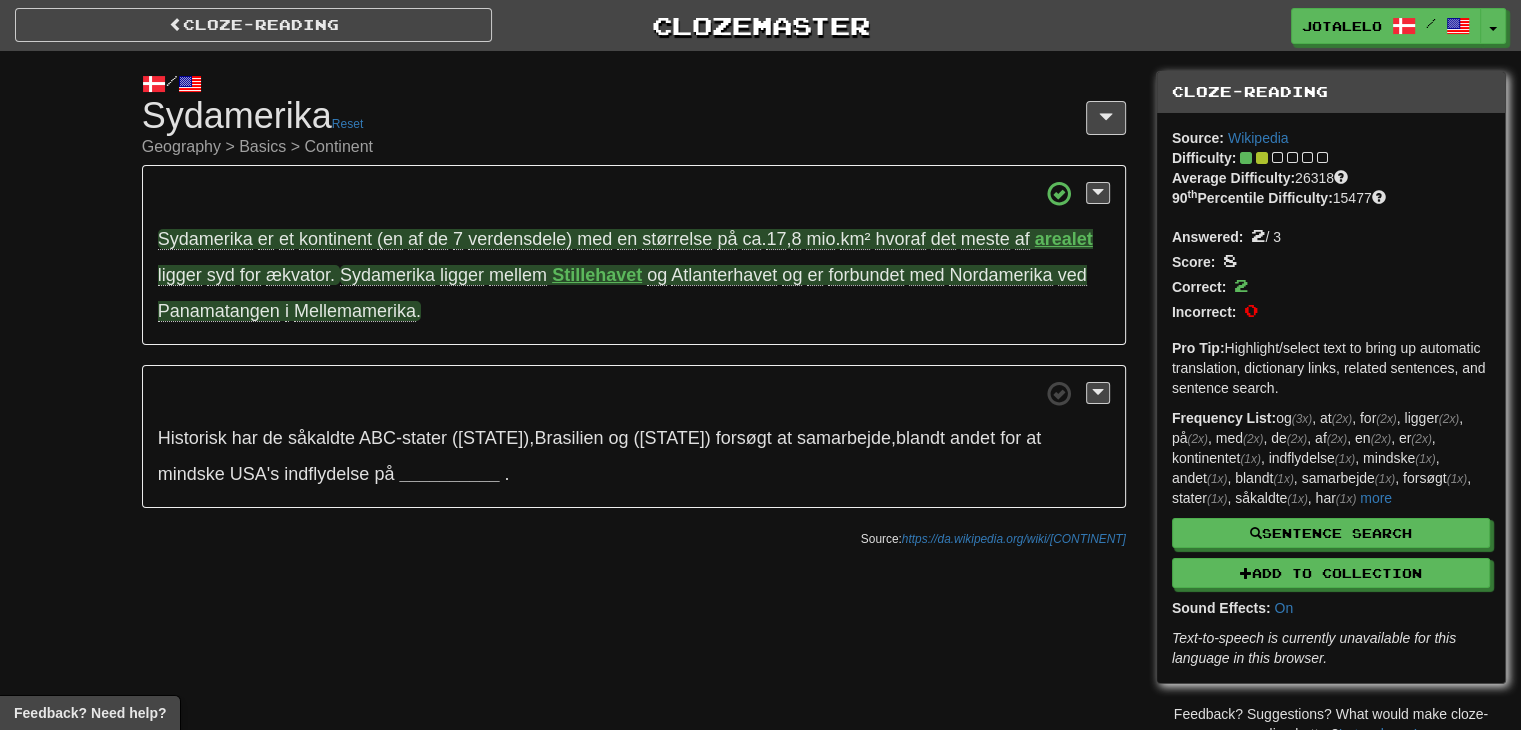 click on "Historisk   har   de   såkaldte   ABC-stater   ([STATE] ,  [STATE]   og   [STATE])   forsøgt   at   samarbejde ,  blandt   andet   for   at   mindske   USA's   indflydelse   på
[COUNTRY]
." at bounding box center [634, 437] 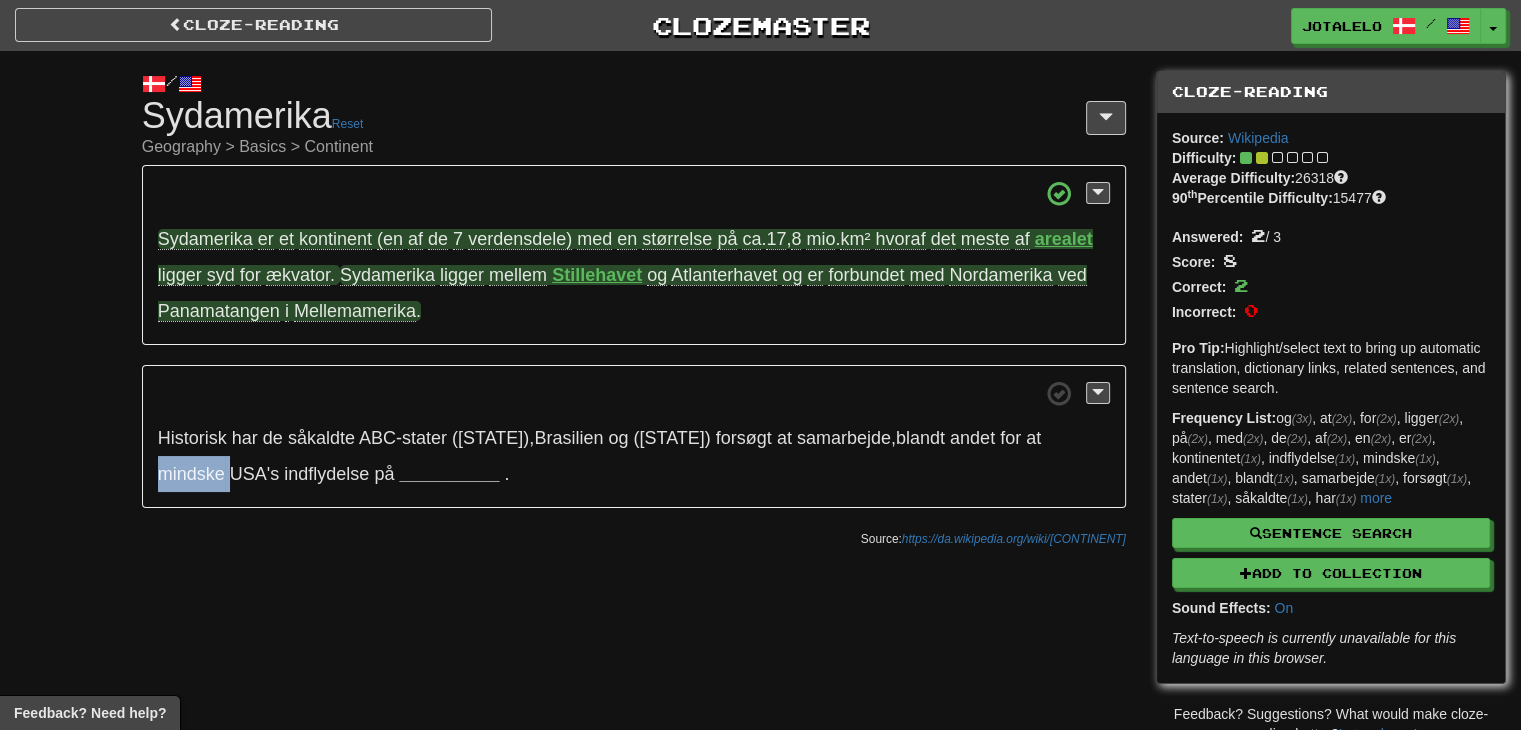 click on "Historisk   har   de   såkaldte   ABC-stater   ([STATE] ,  [STATE]   og   [STATE])   forsøgt   at   samarbejde ,  blandt   andet   for   at   mindske   USA's   indflydelse   på
[COUNTRY]
." at bounding box center [634, 437] 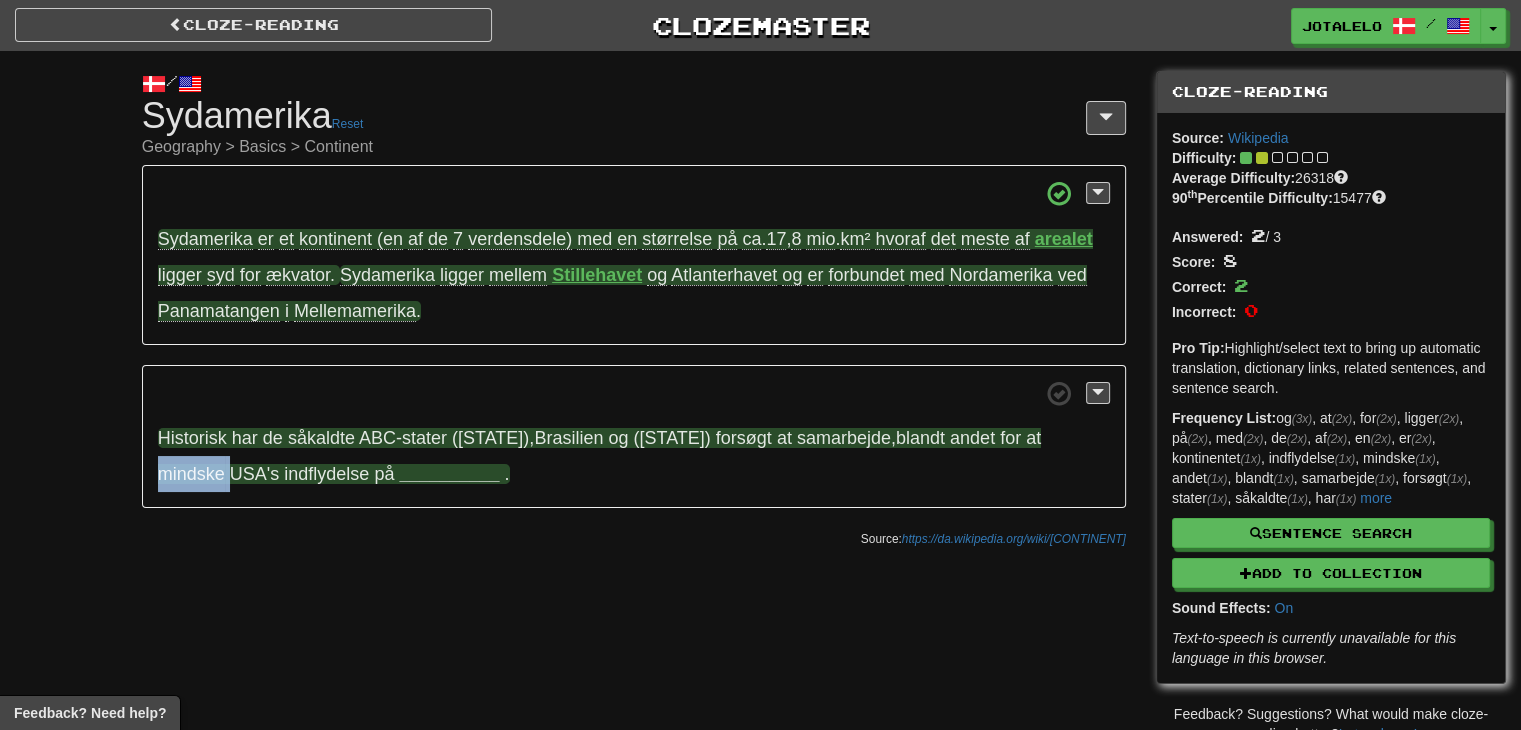 click on "mindske" at bounding box center (191, 474) 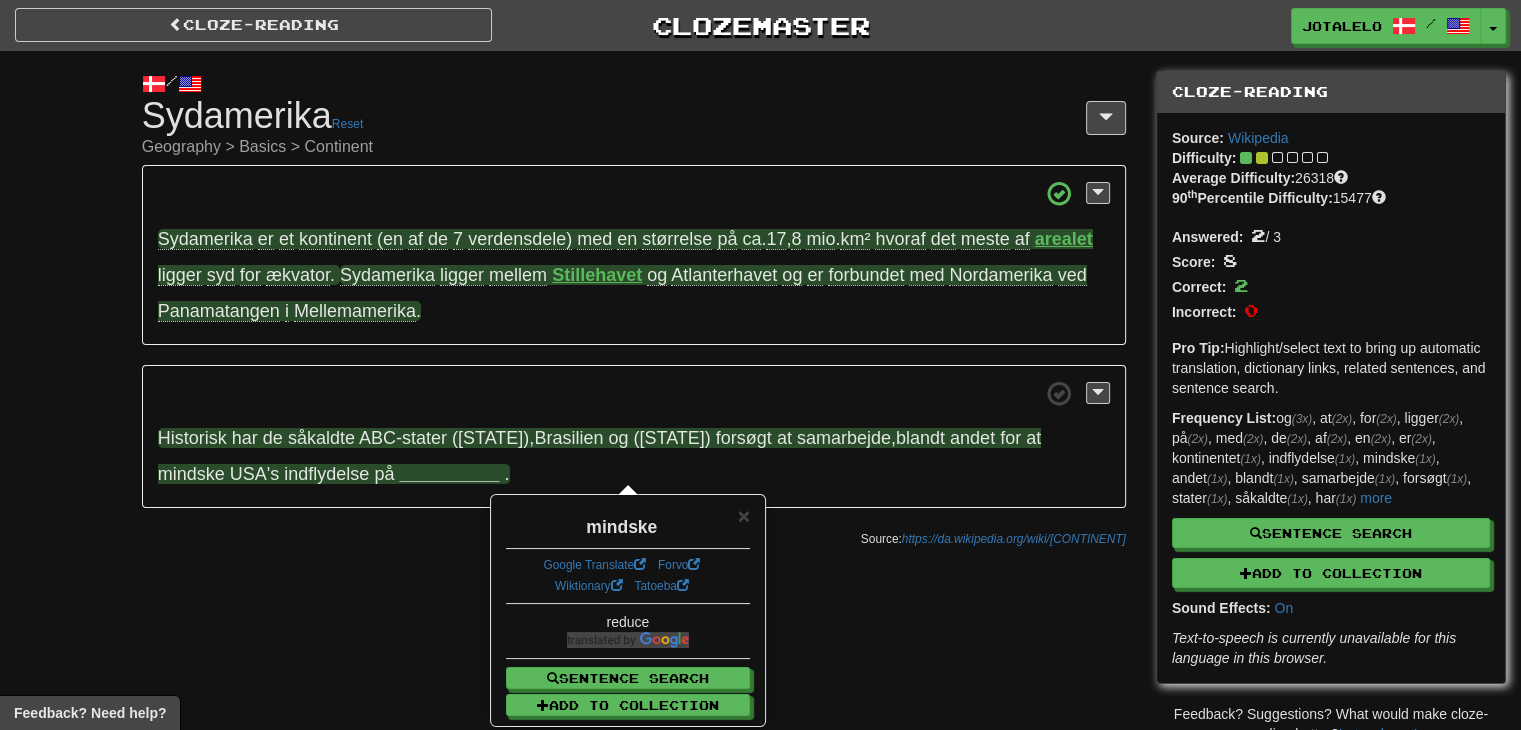 click on "Historisk   har   de   såkaldte   ABC-stater   ([STATE] ,  [STATE]   og   [STATE])   forsøgt   at   samarbejde ,  blandt   andet   for   at   mindske   USA's   indflydelse   på
[COUNTRY]
." at bounding box center (634, 437) 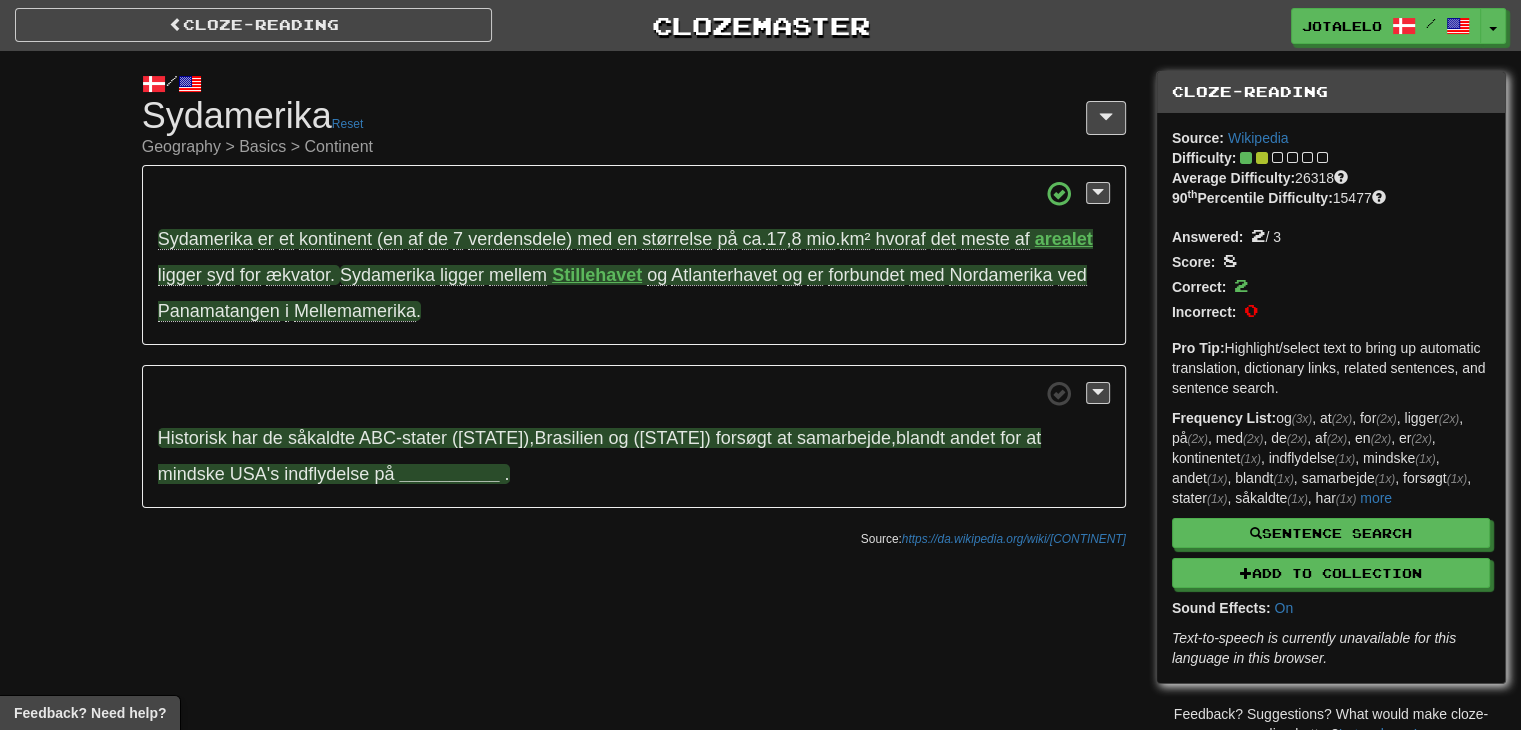 click on "__________" at bounding box center (449, 474) 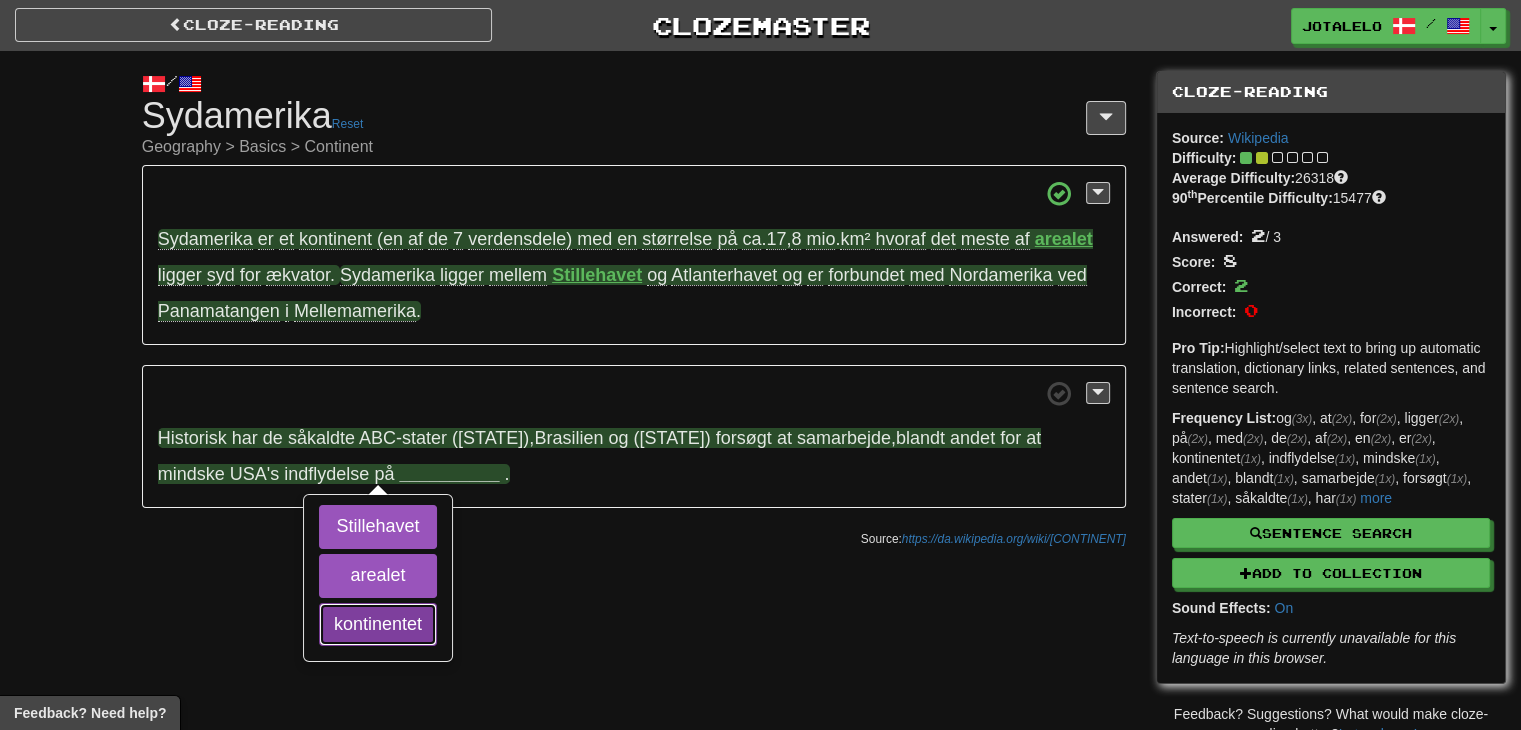 click on "kontinentet" at bounding box center [378, 625] 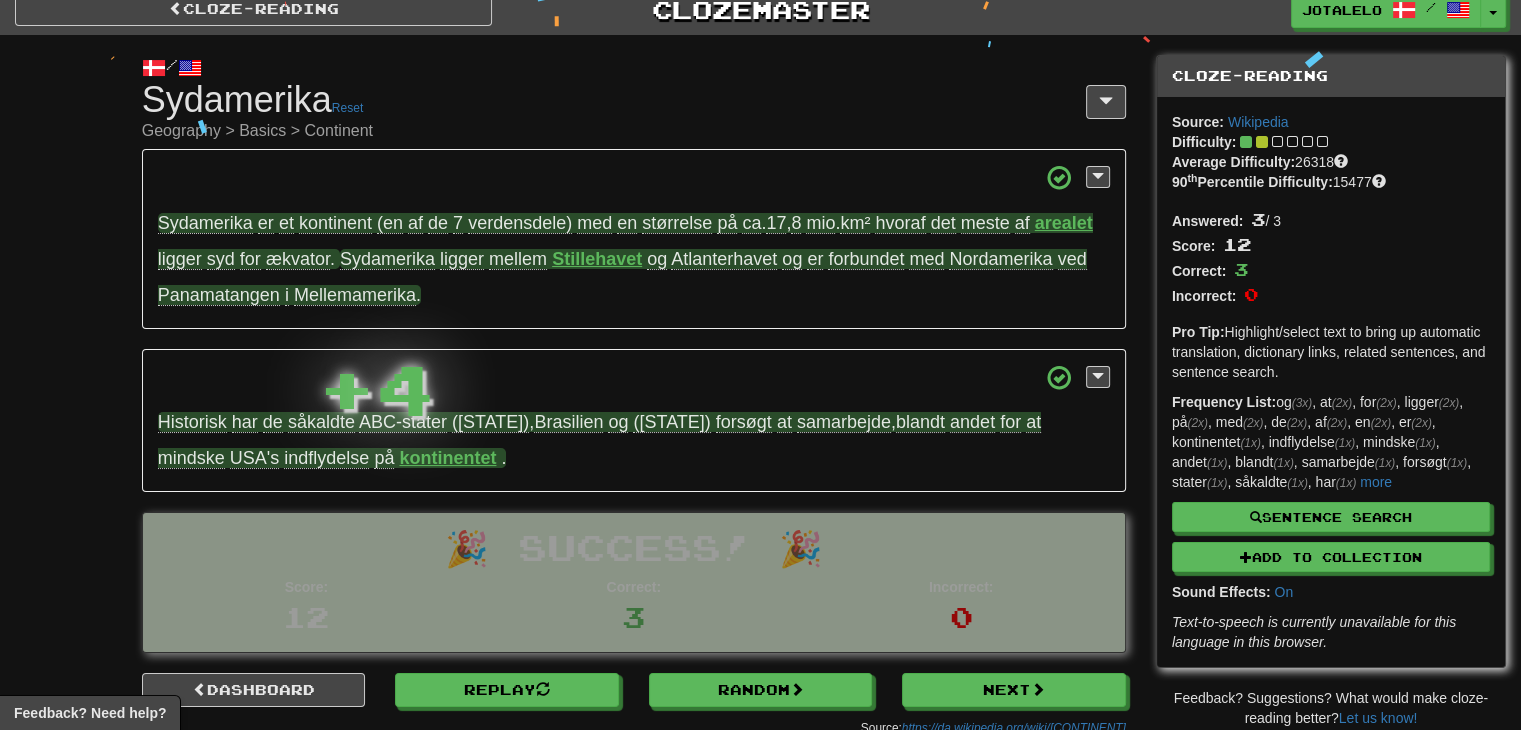 scroll, scrollTop: 154, scrollLeft: 0, axis: vertical 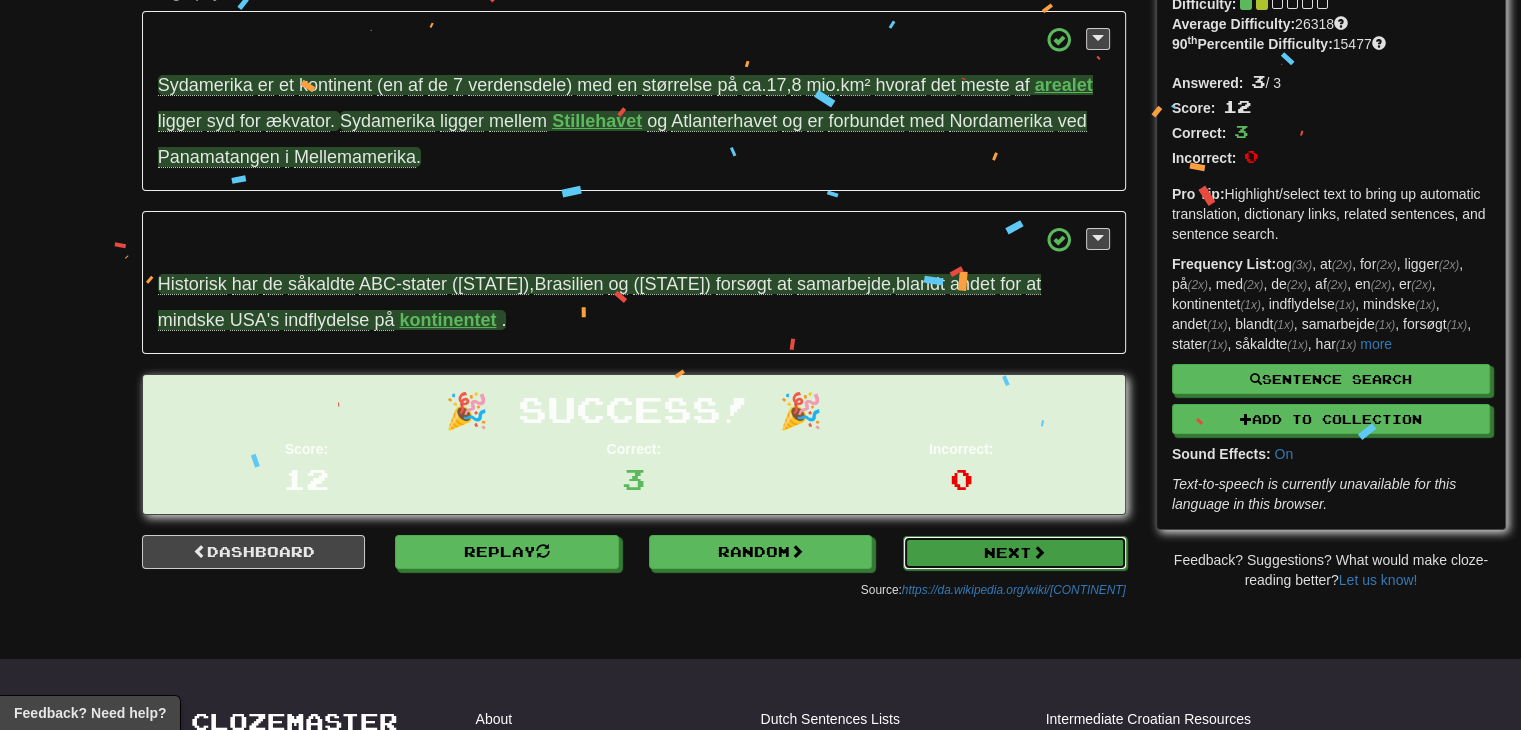 click on "Next" at bounding box center [1015, 553] 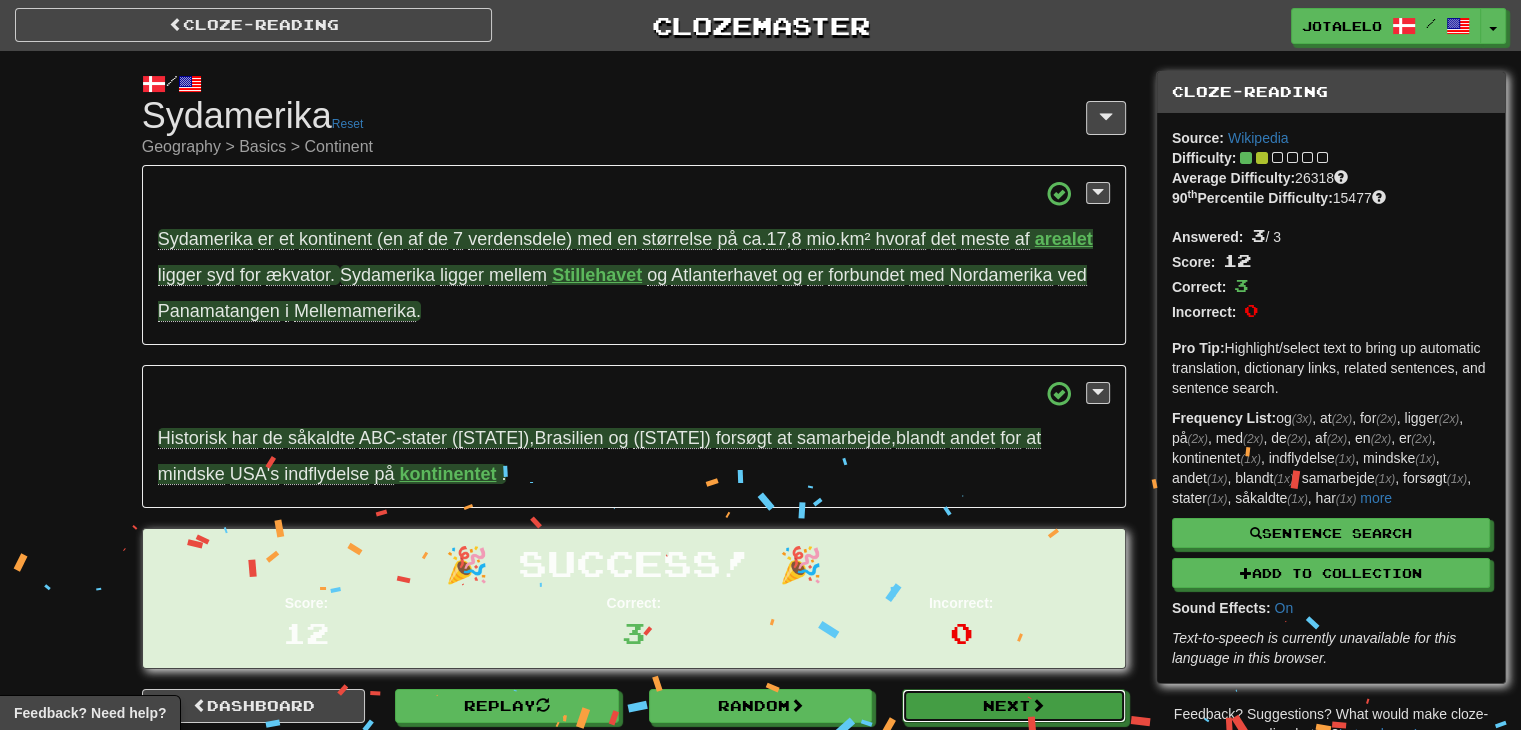 scroll, scrollTop: 60, scrollLeft: 0, axis: vertical 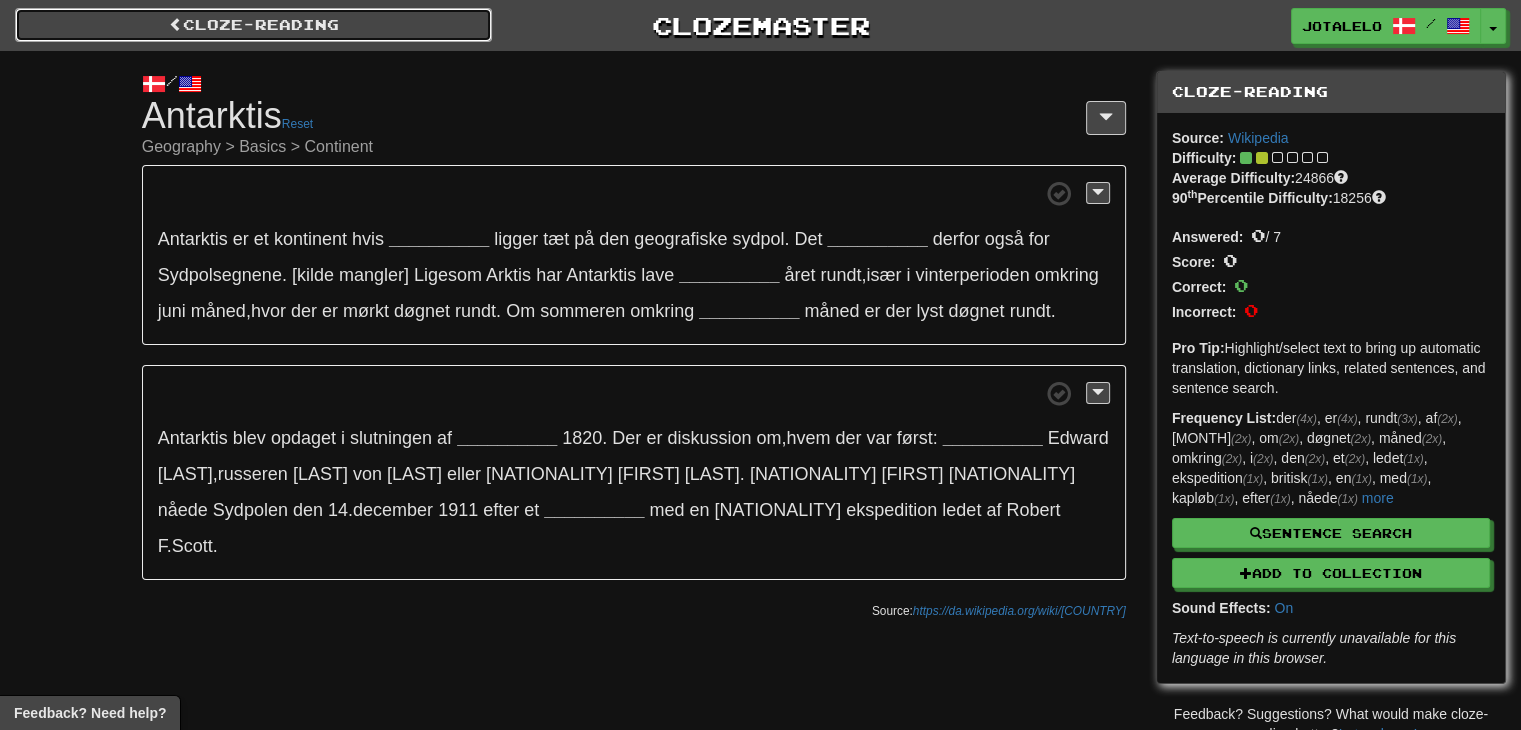click on "Cloze-Reading" at bounding box center [253, 25] 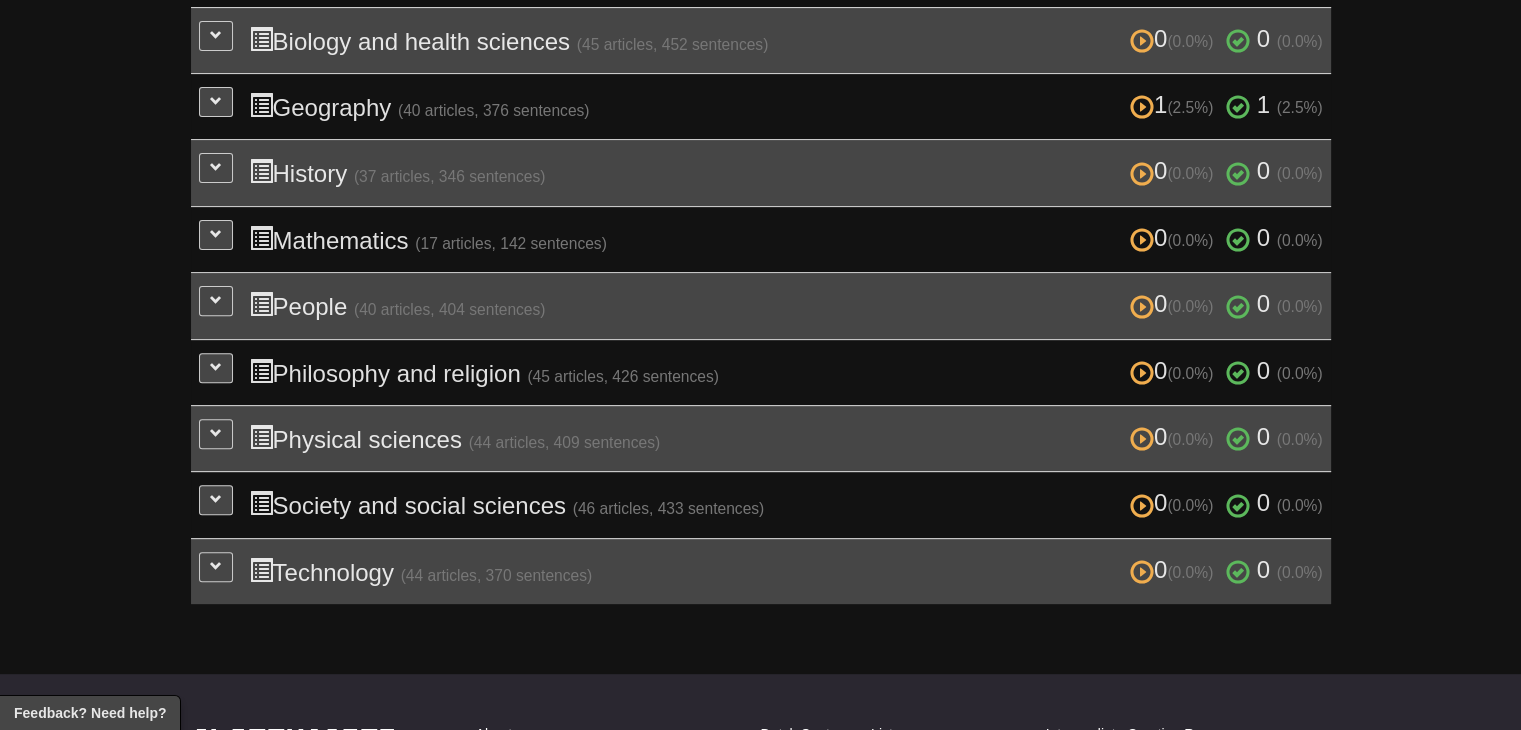 scroll, scrollTop: 662, scrollLeft: 0, axis: vertical 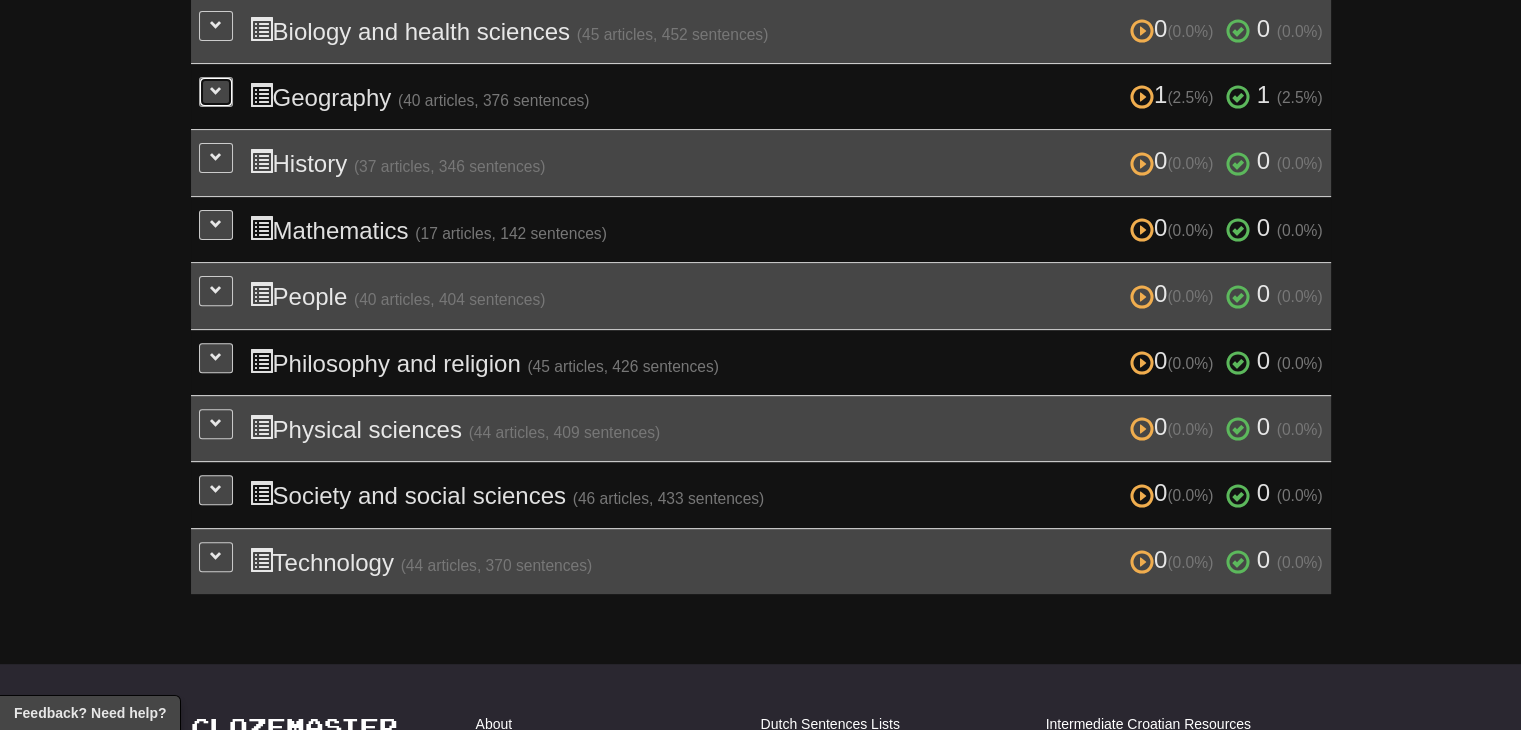 click at bounding box center (216, 92) 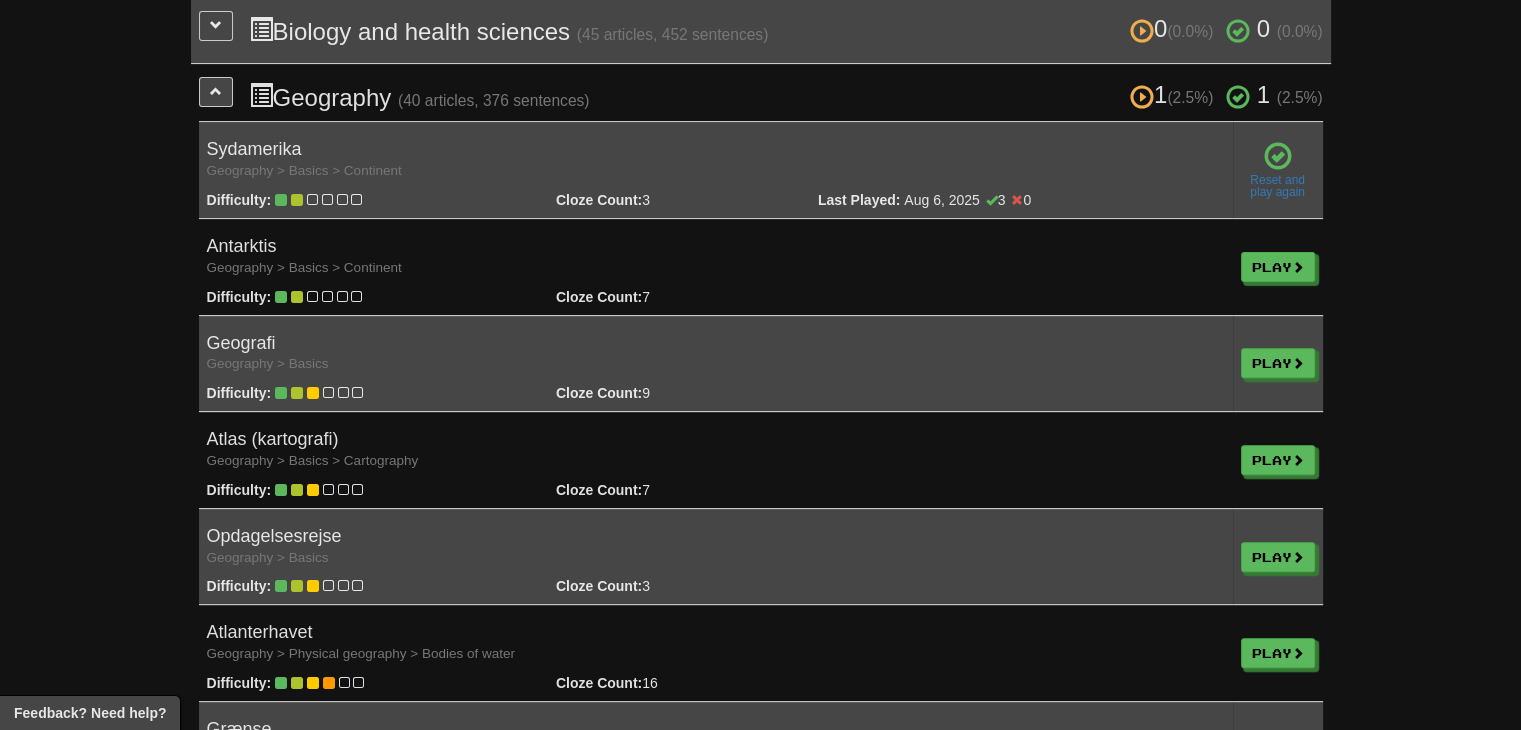 click on "Sydamerika
Geography > Basics > Continent" at bounding box center (716, 160) 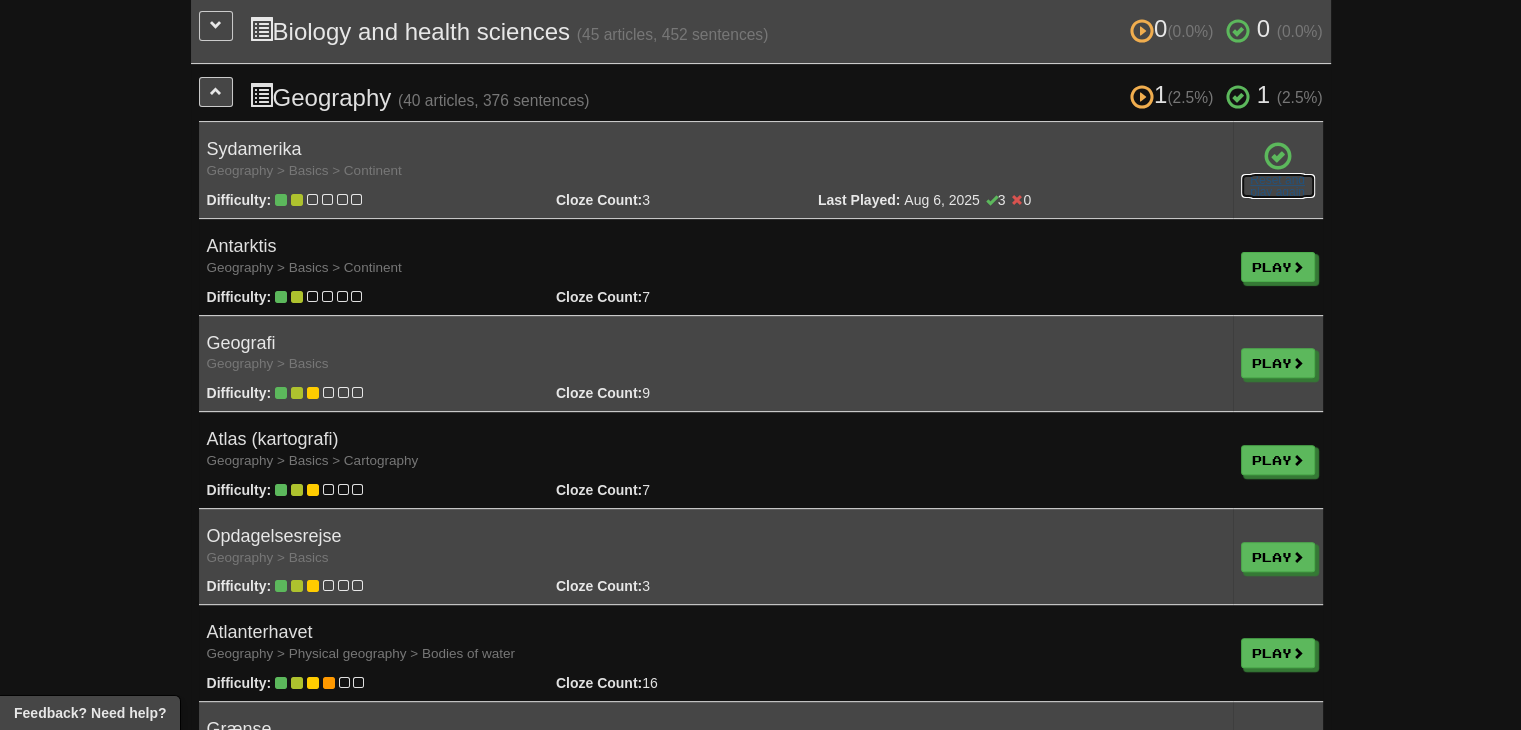 click on "Reset and play again" at bounding box center [1278, 186] 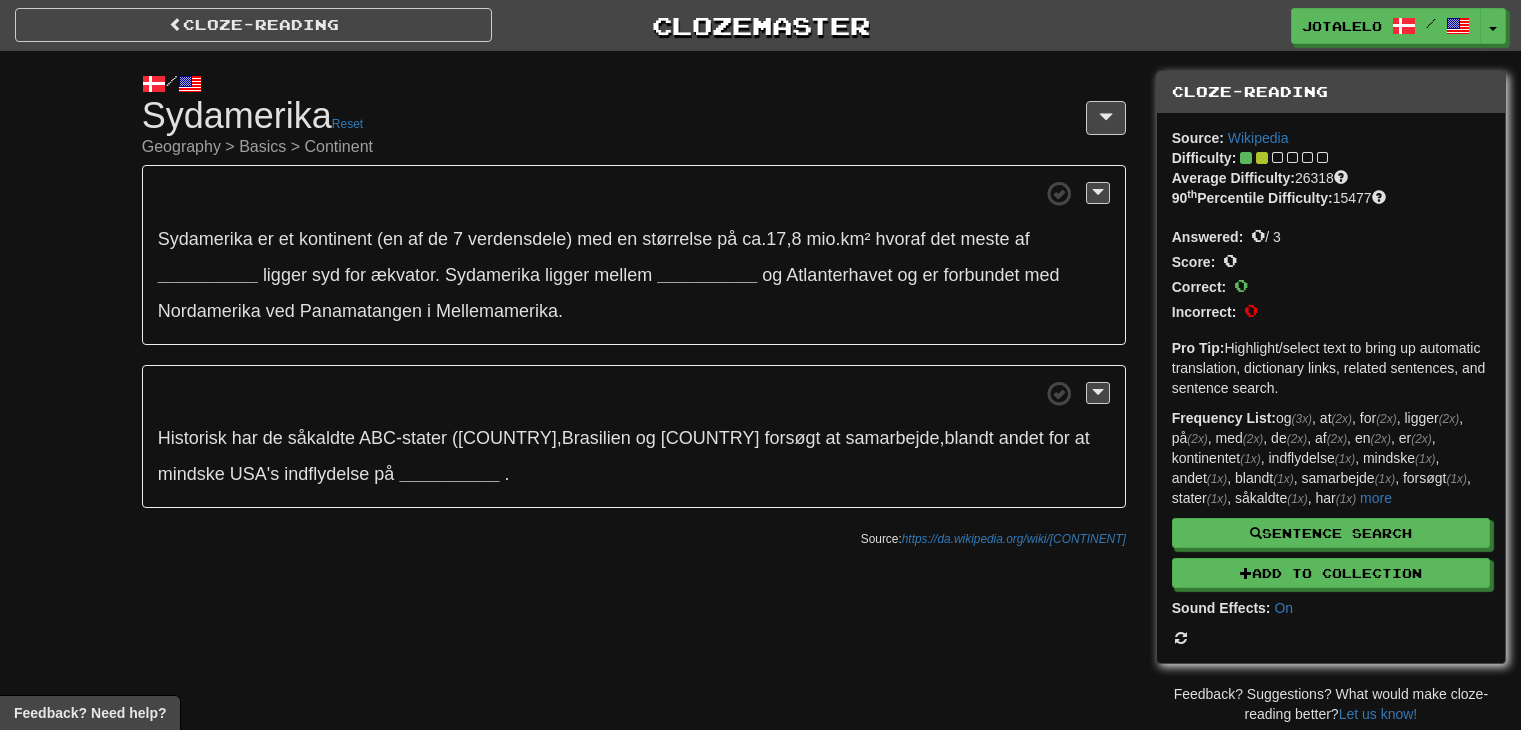 scroll, scrollTop: 0, scrollLeft: 0, axis: both 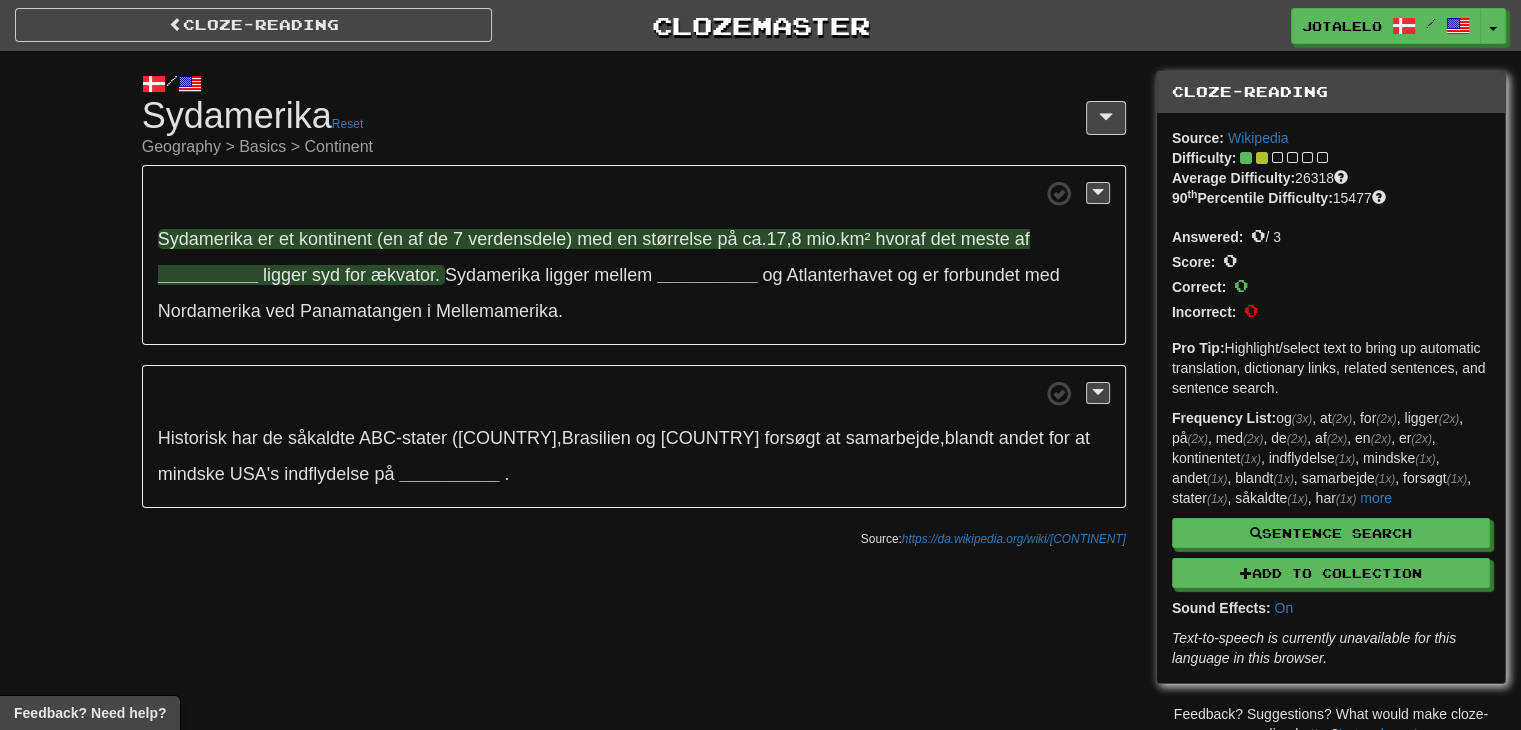 click on "__________" at bounding box center (208, 275) 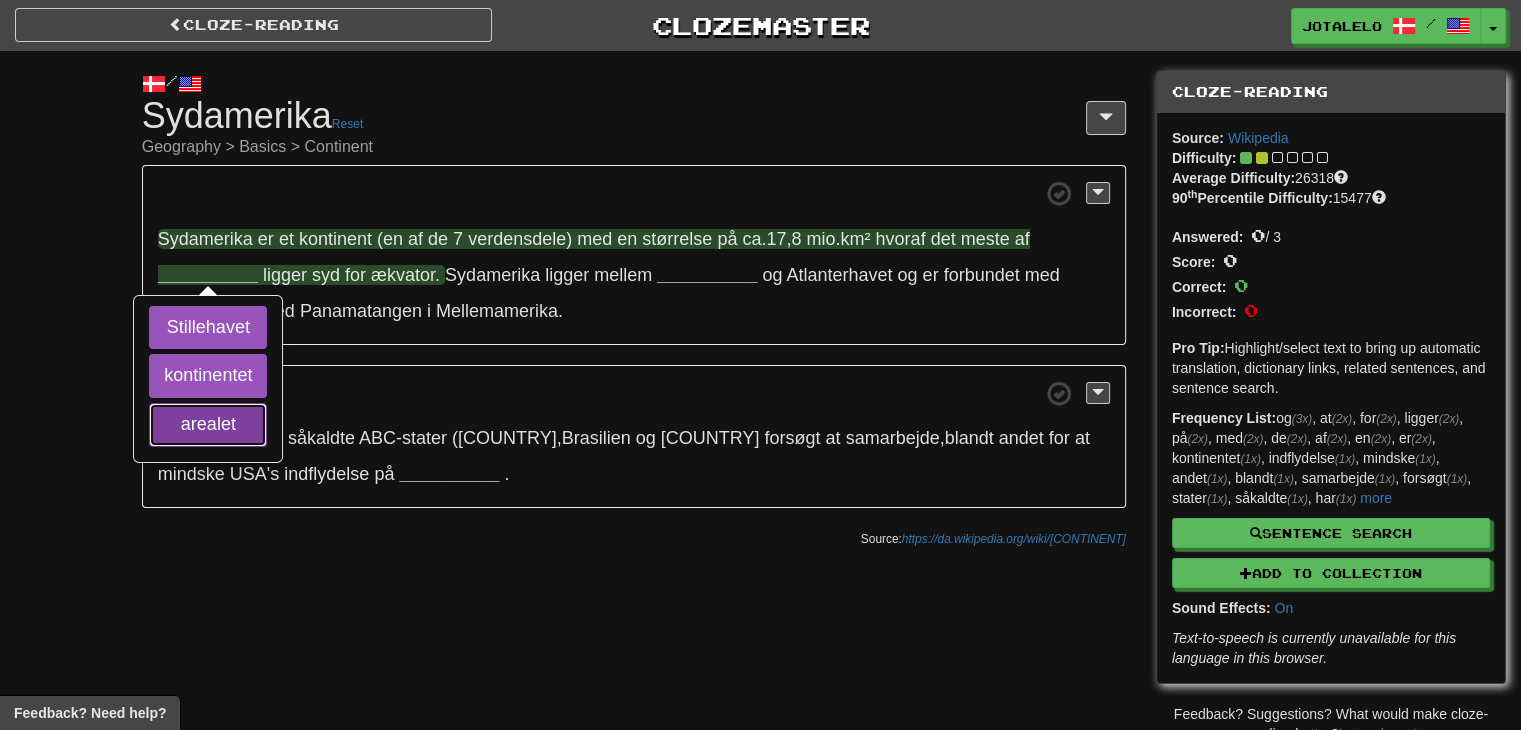 click on "arealet" at bounding box center [208, 425] 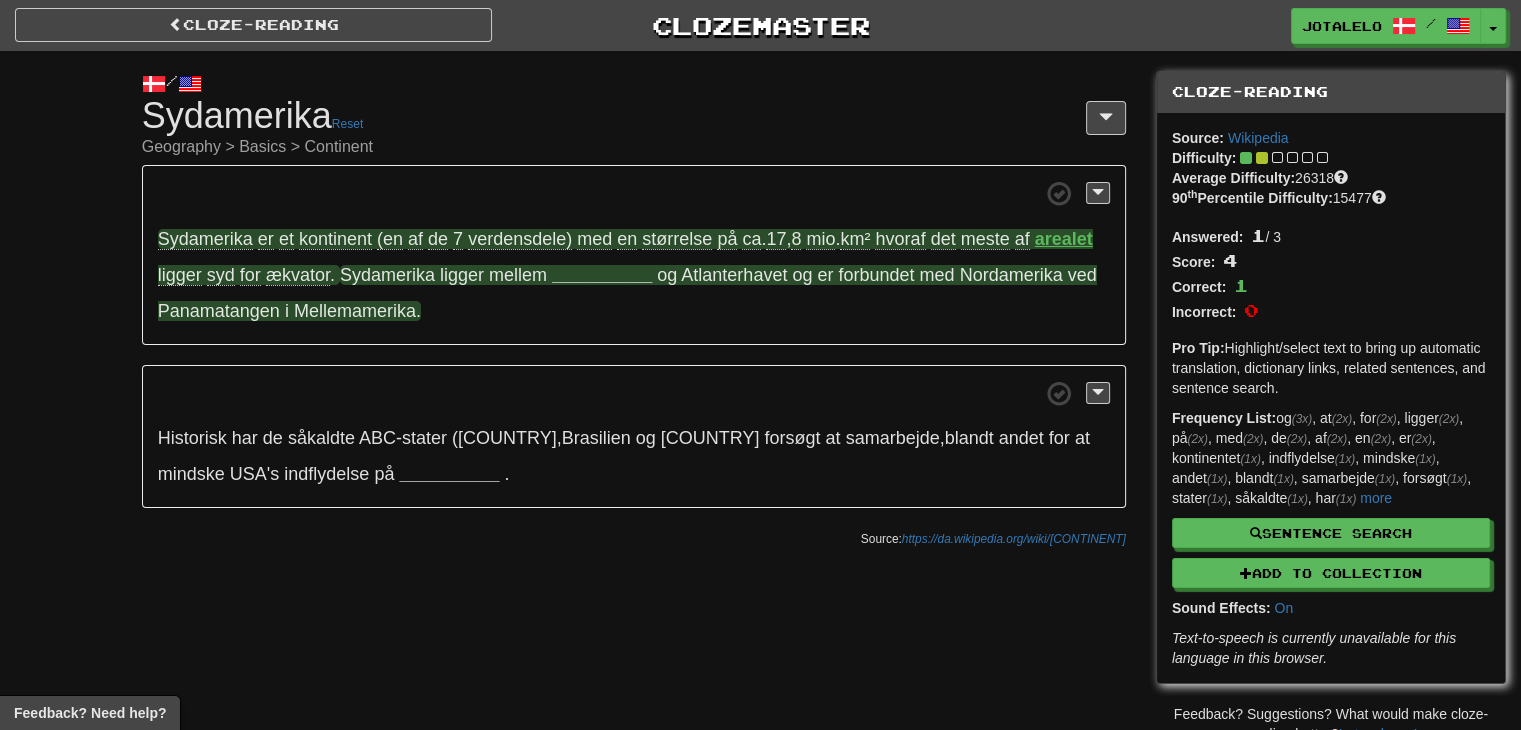 click on "__________" at bounding box center (602, 275) 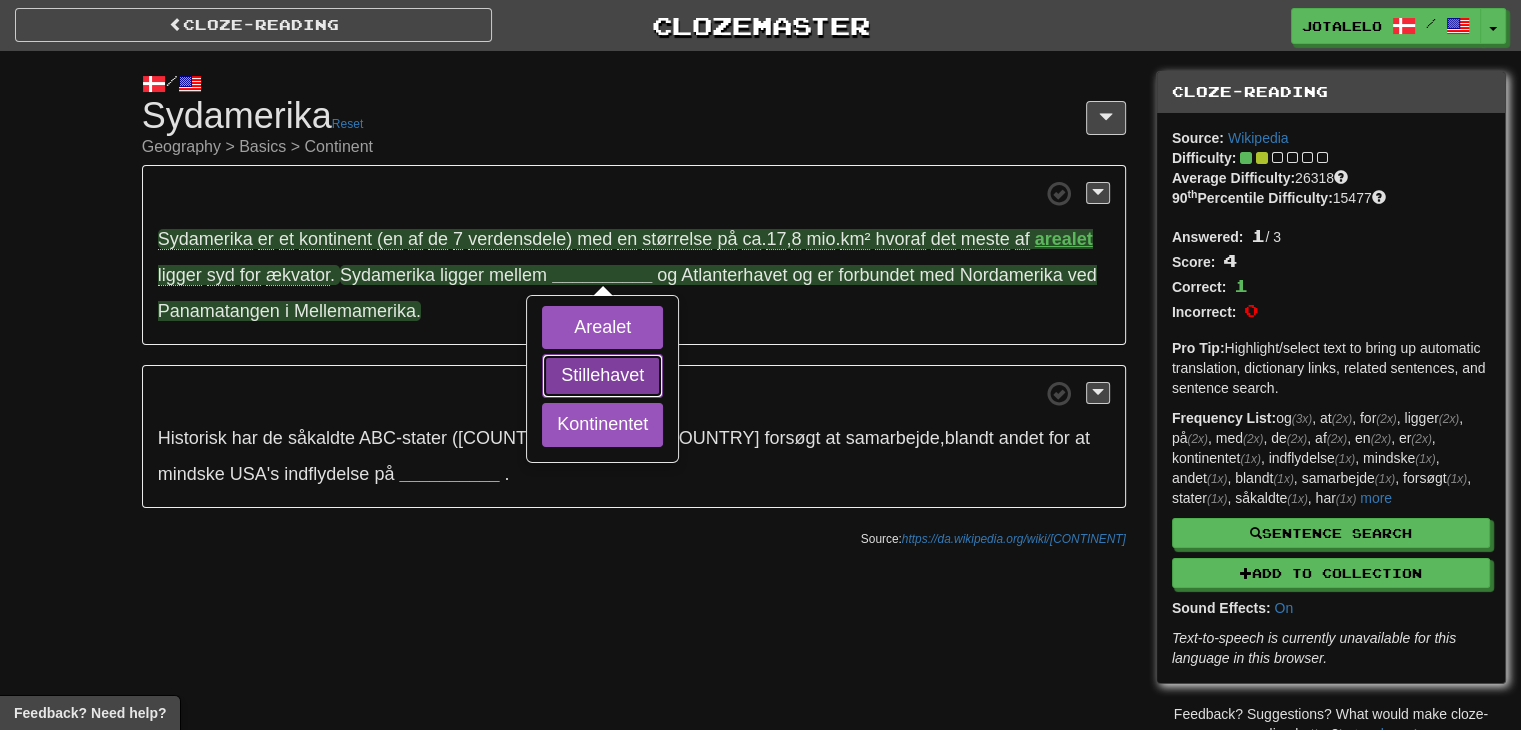 click on "Stillehavet" at bounding box center (602, 376) 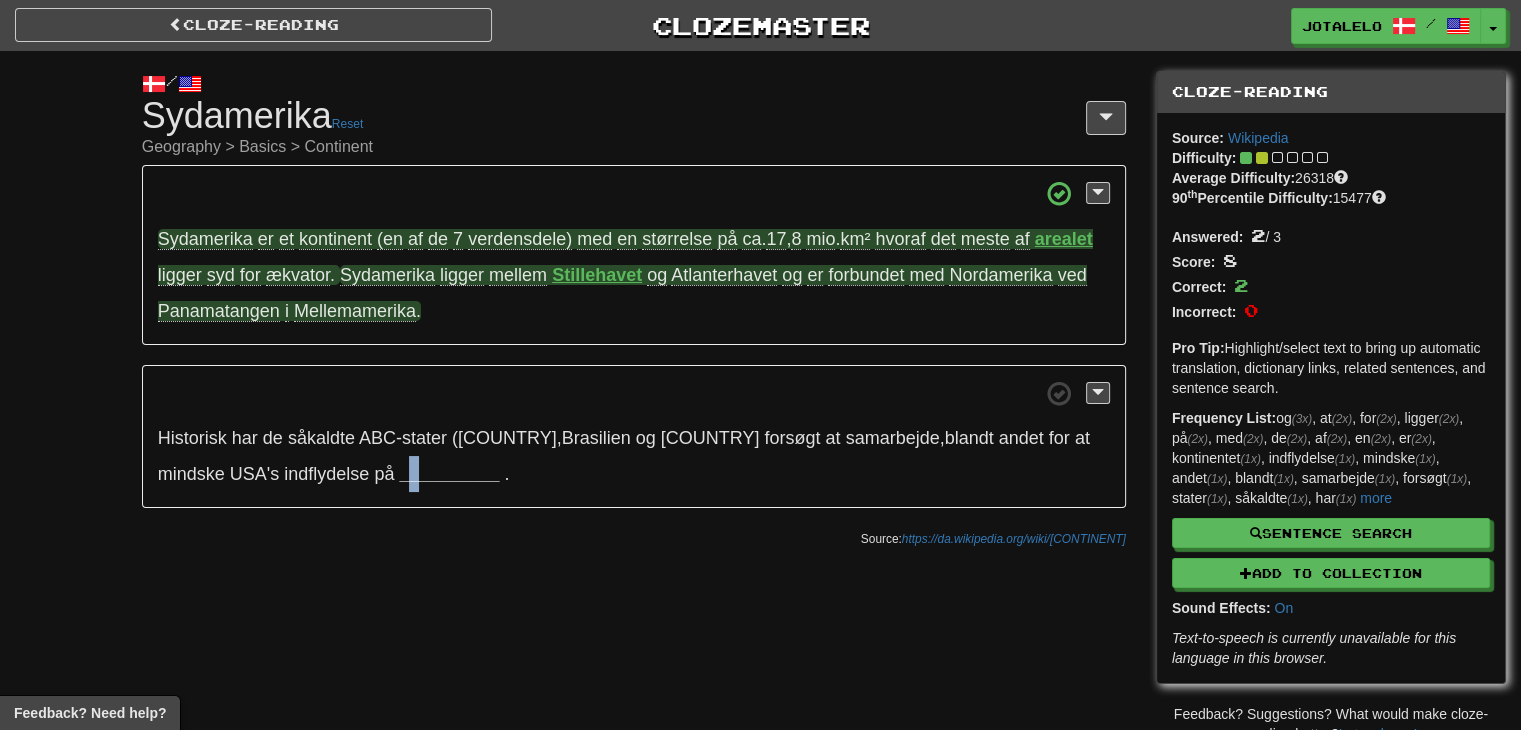 drag, startPoint x: 341, startPoint y: 469, endPoint x: 354, endPoint y: 492, distance: 26.41969 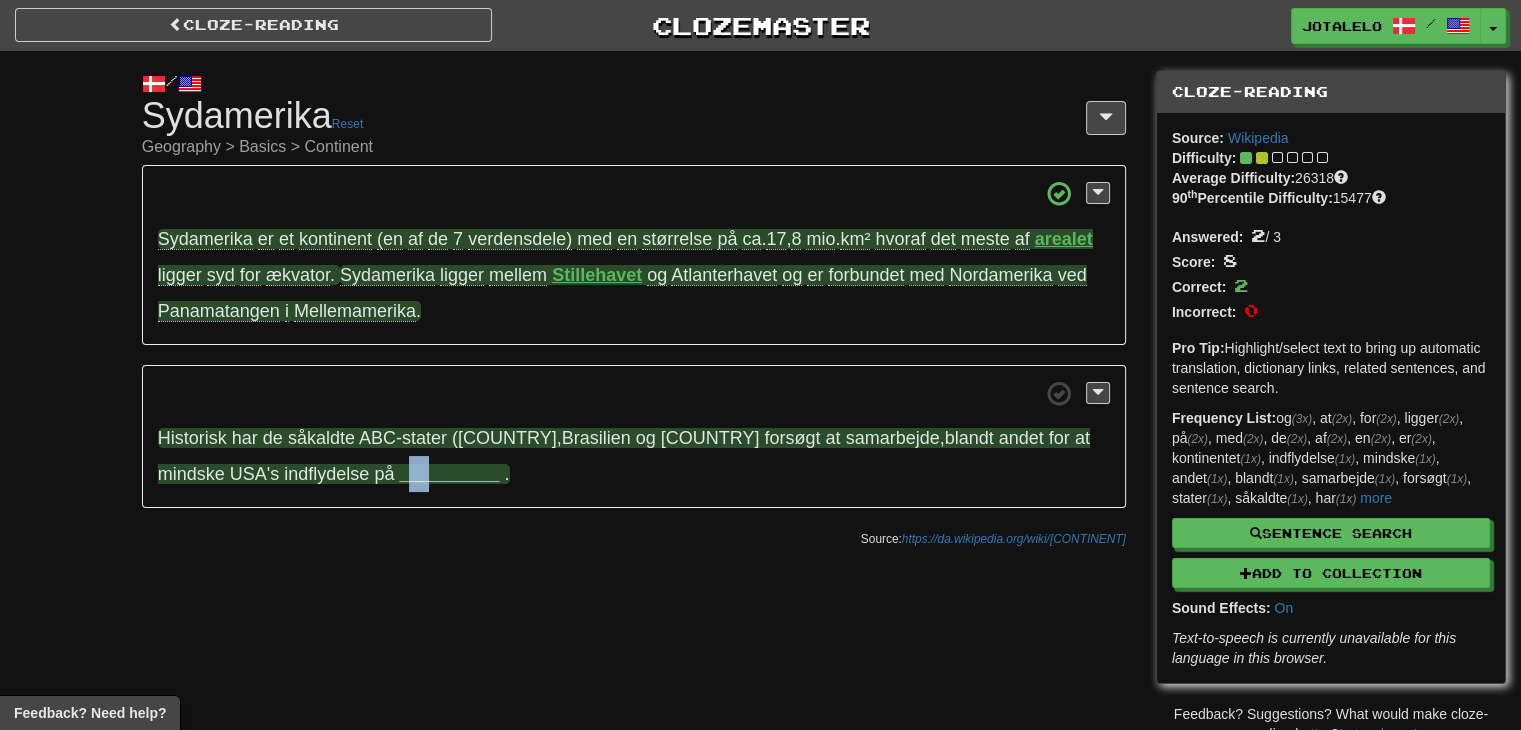 click on "__________" at bounding box center (449, 474) 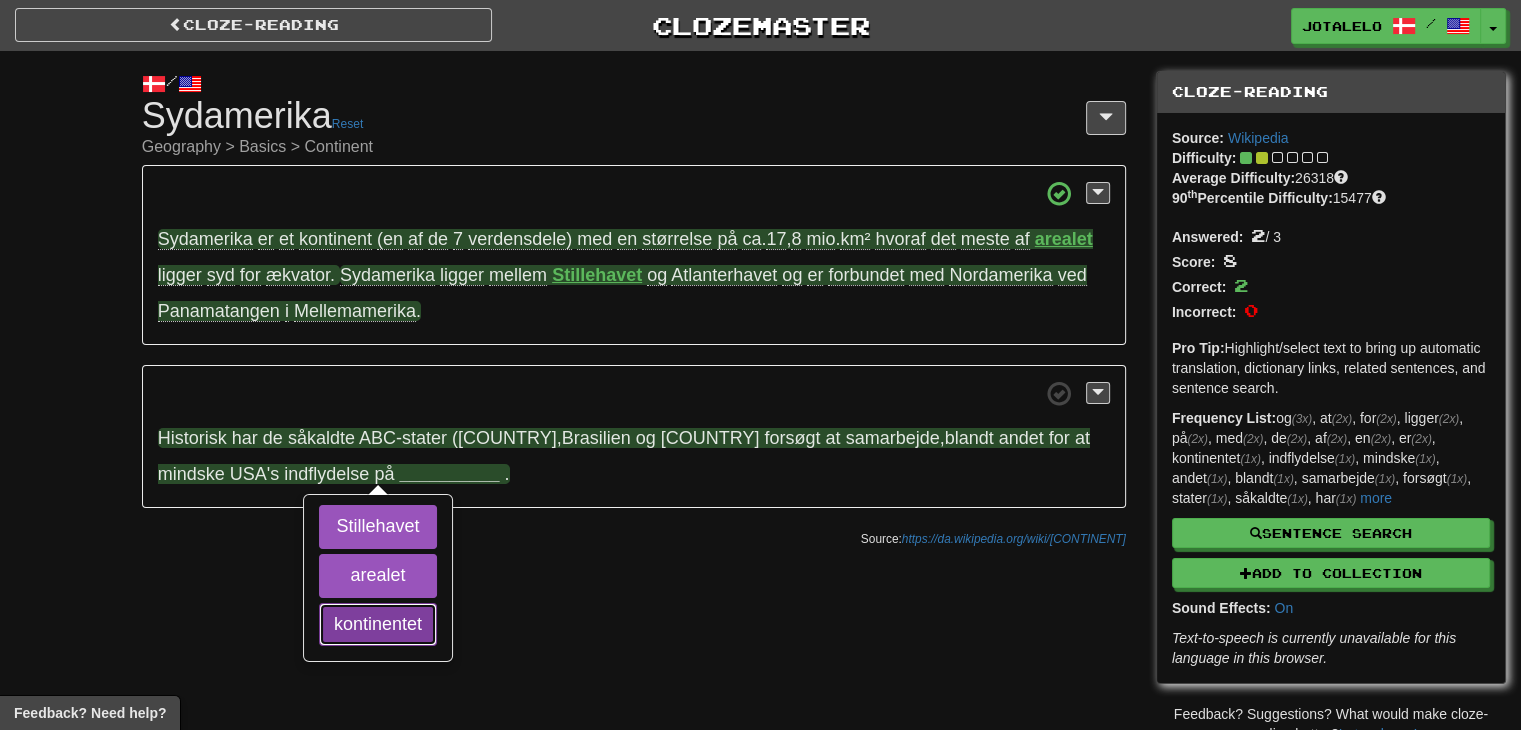 click on "kontinentet" at bounding box center (378, 625) 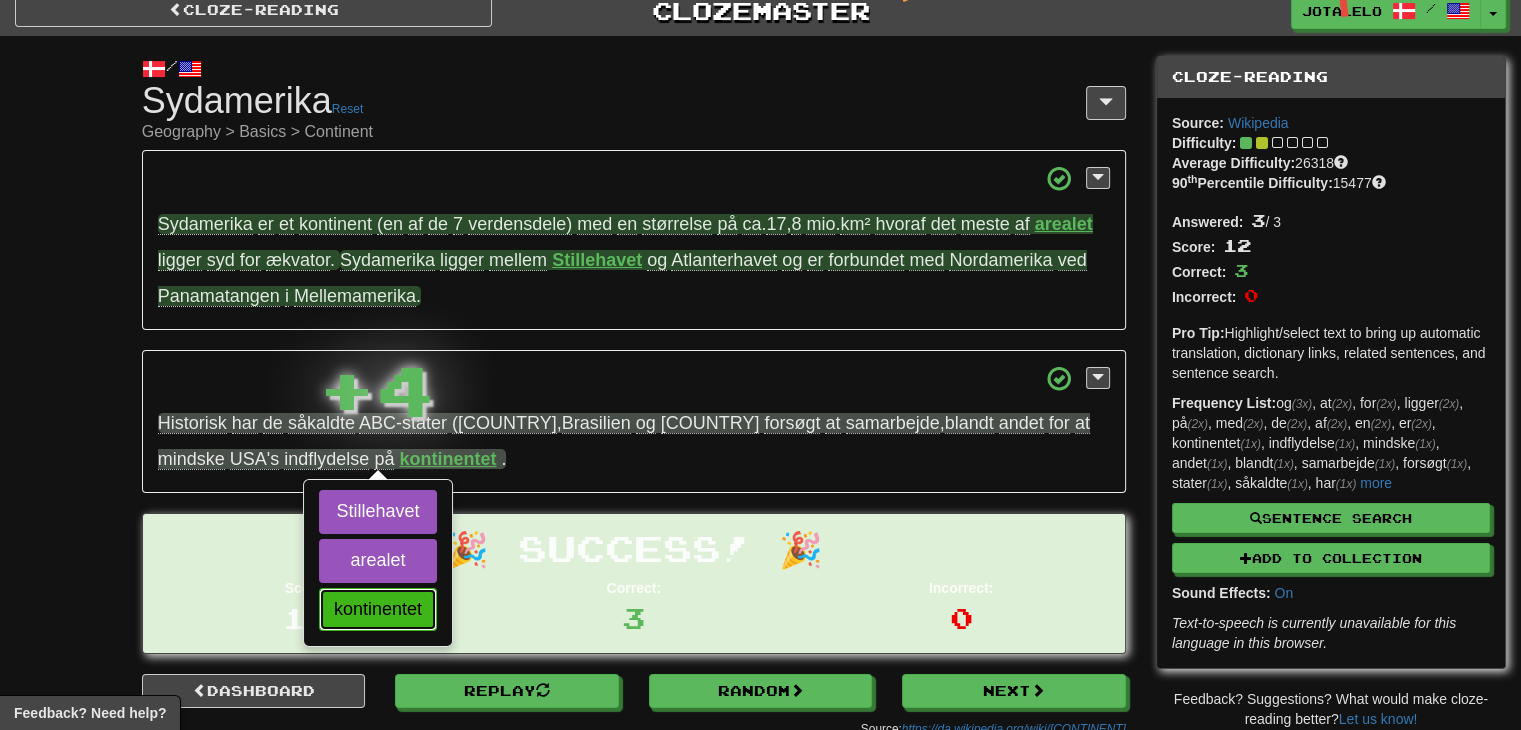 scroll, scrollTop: 16, scrollLeft: 0, axis: vertical 